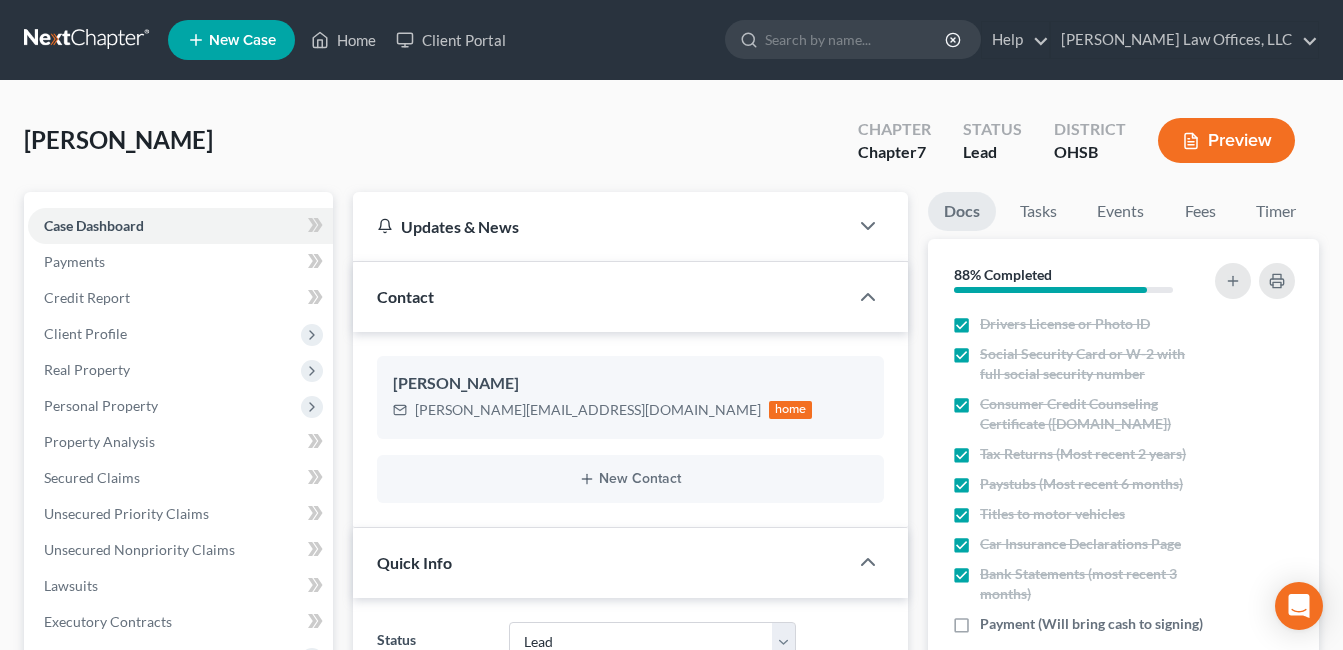 select on "5" 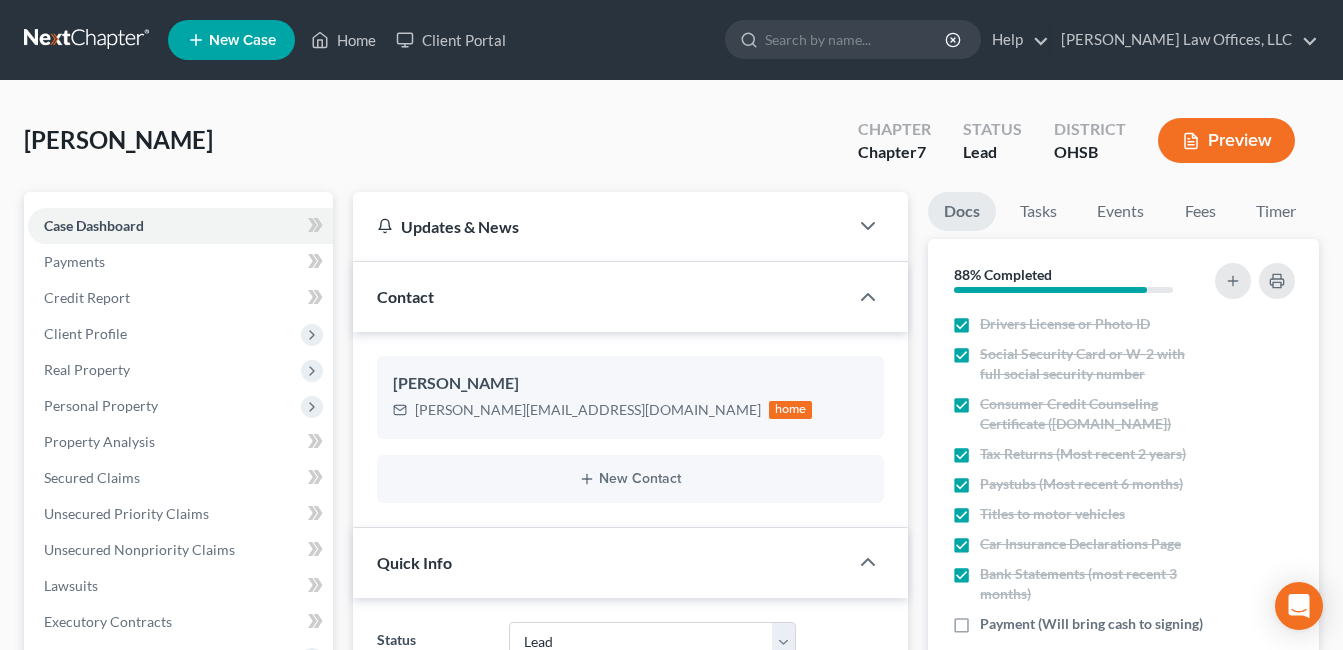 scroll, scrollTop: 0, scrollLeft: 0, axis: both 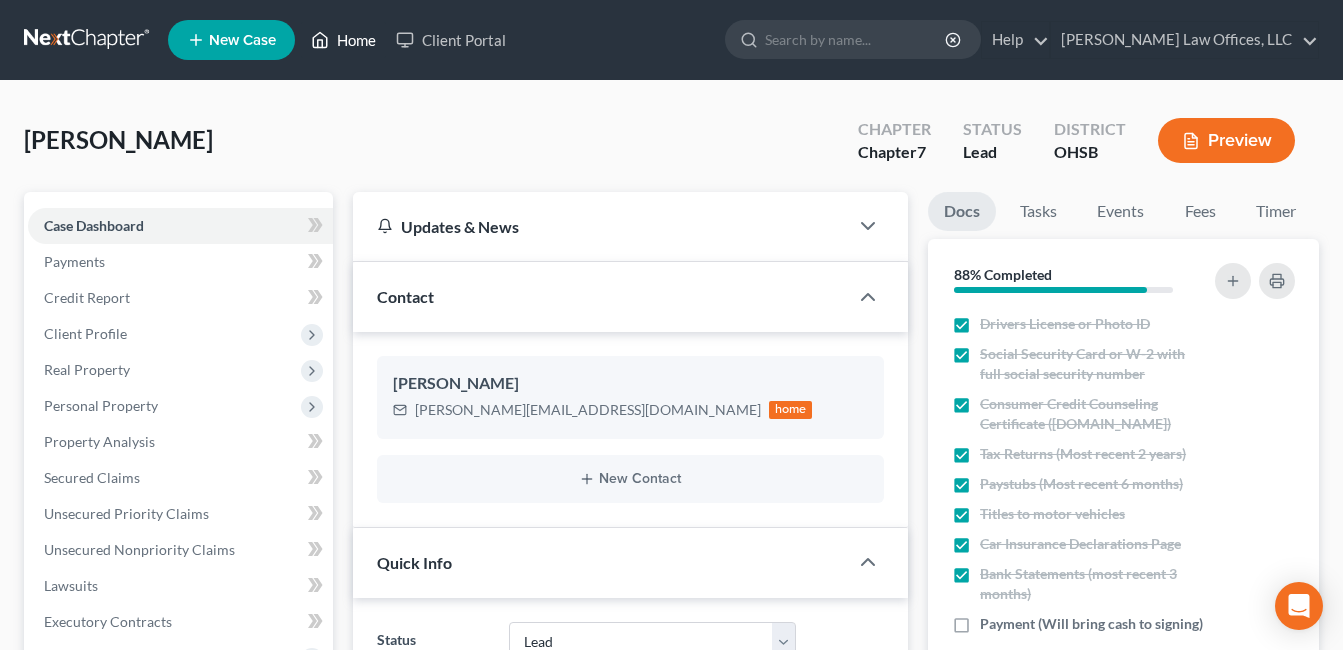 click on "Home" at bounding box center [343, 40] 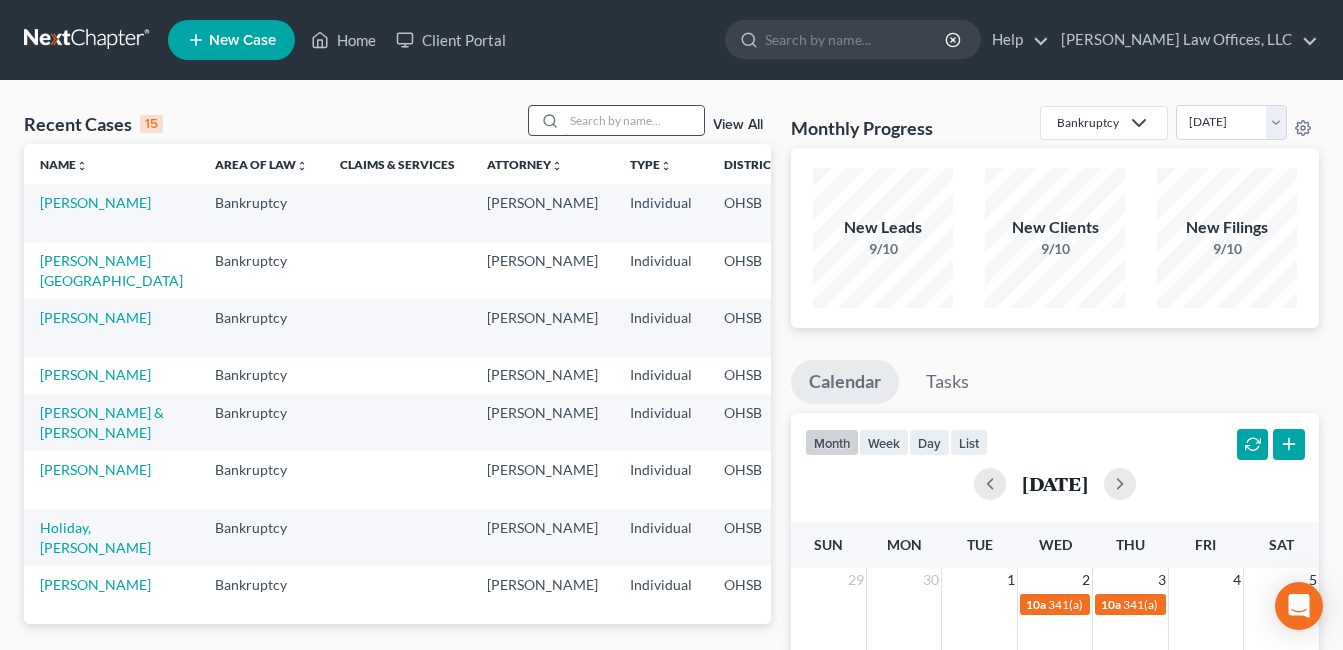 click at bounding box center [634, 120] 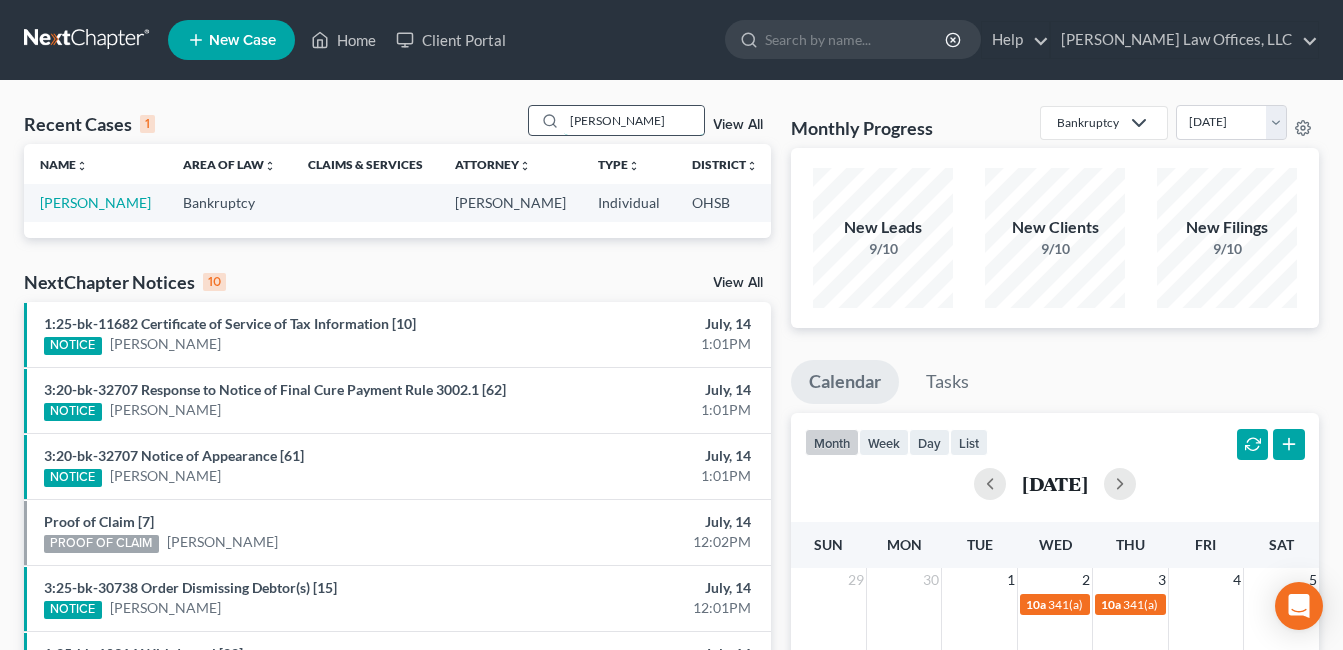type on "[PERSON_NAME]" 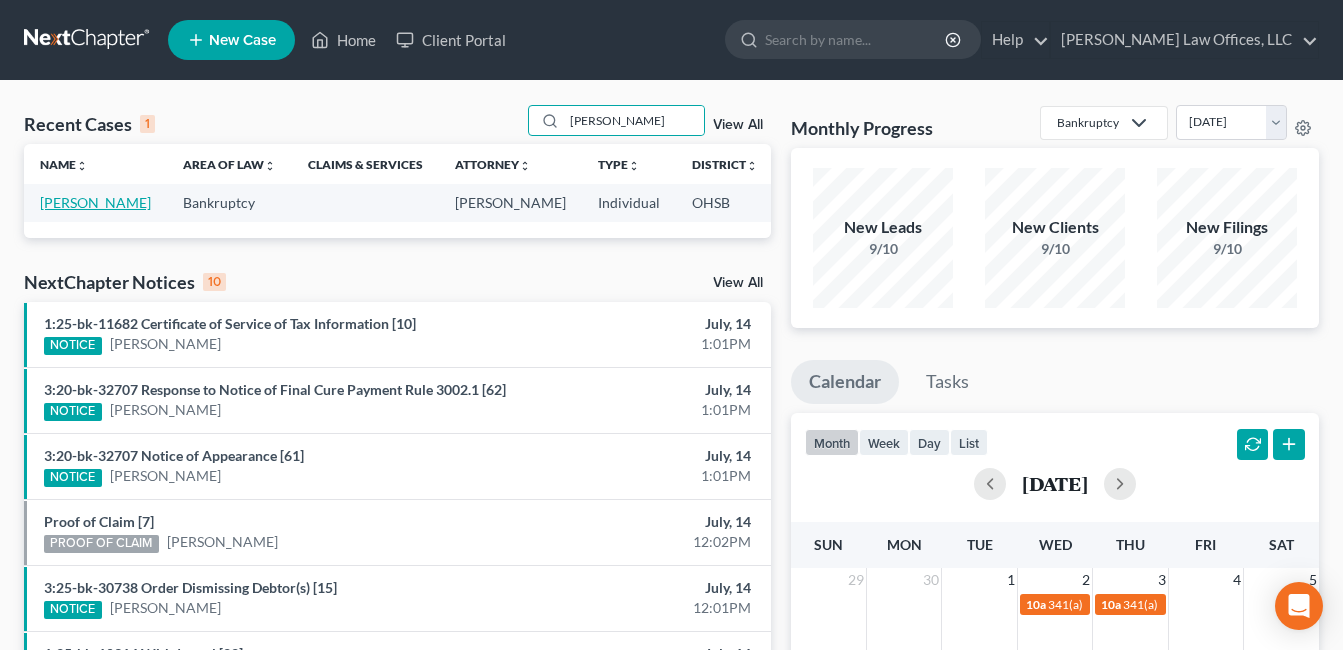 click on "[PERSON_NAME]" at bounding box center [95, 202] 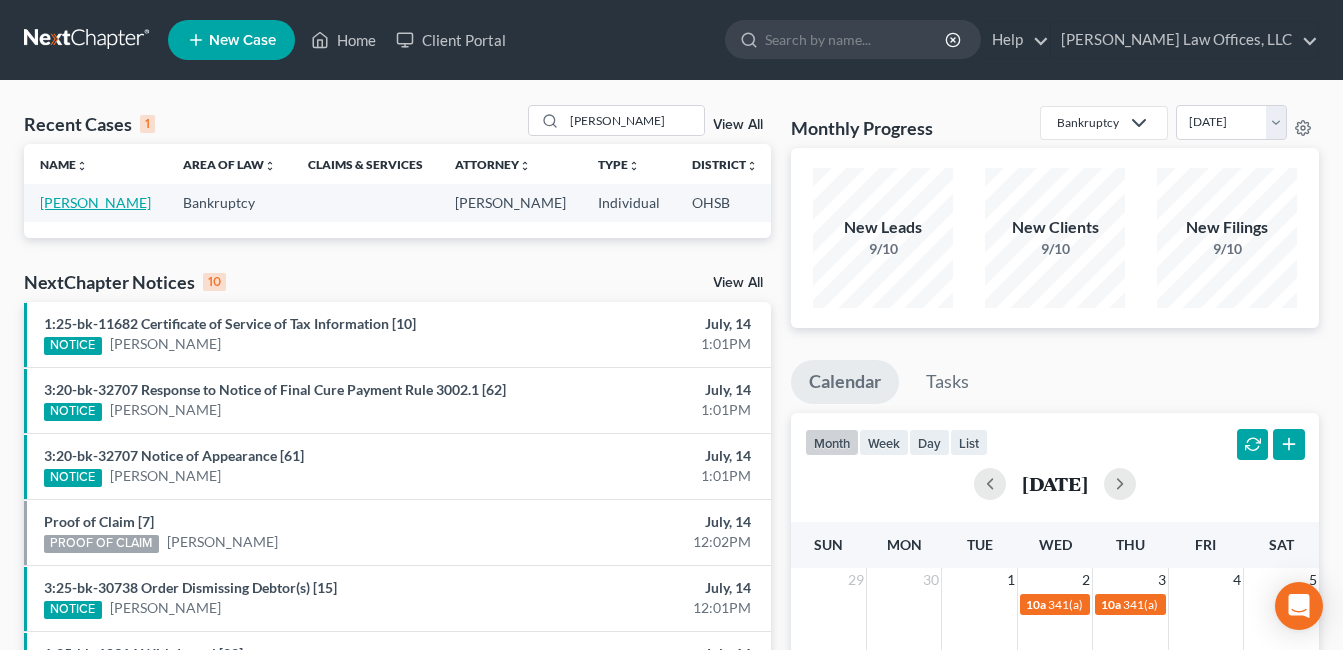 select on "4" 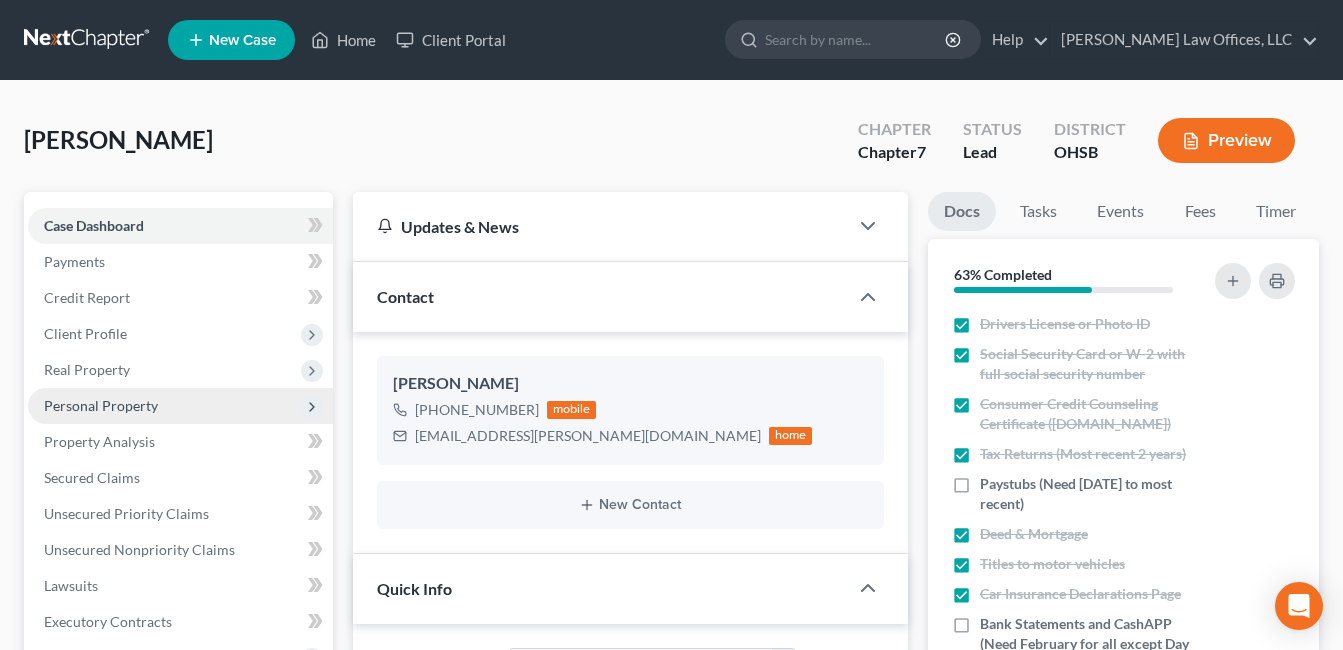 click on "Personal Property" at bounding box center [101, 405] 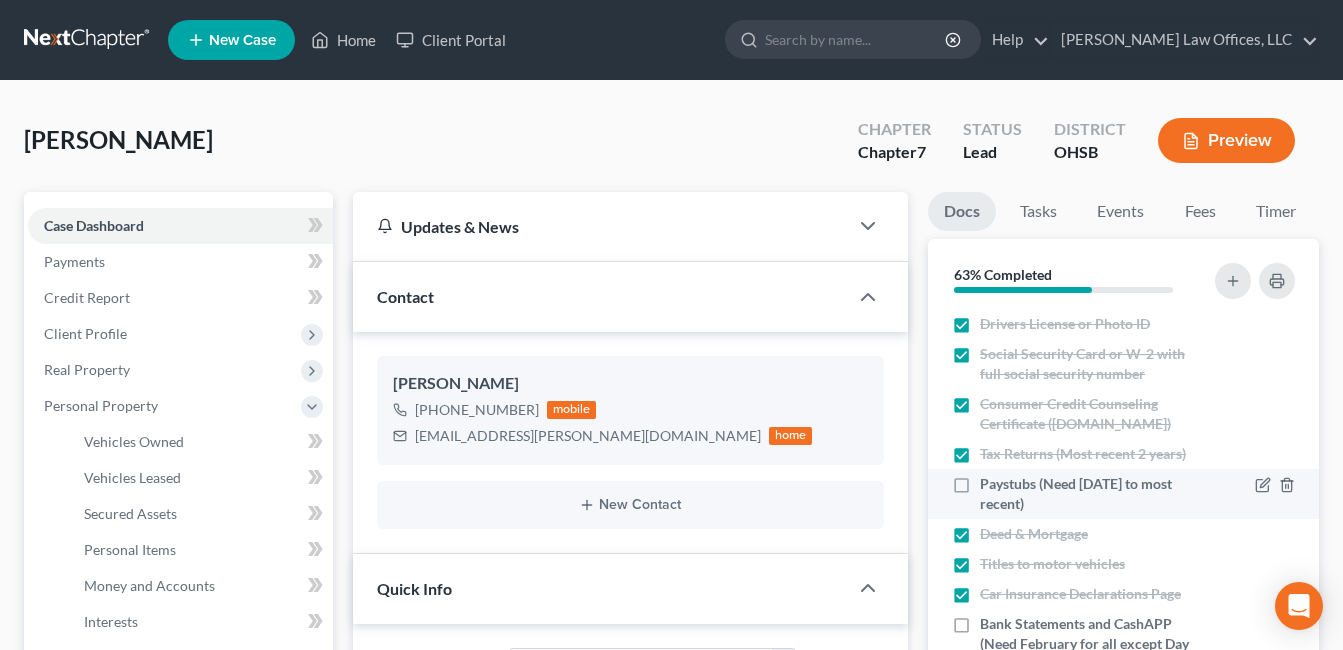 click on "Paystubs (Need [DATE] to most recent)" at bounding box center [1092, 494] 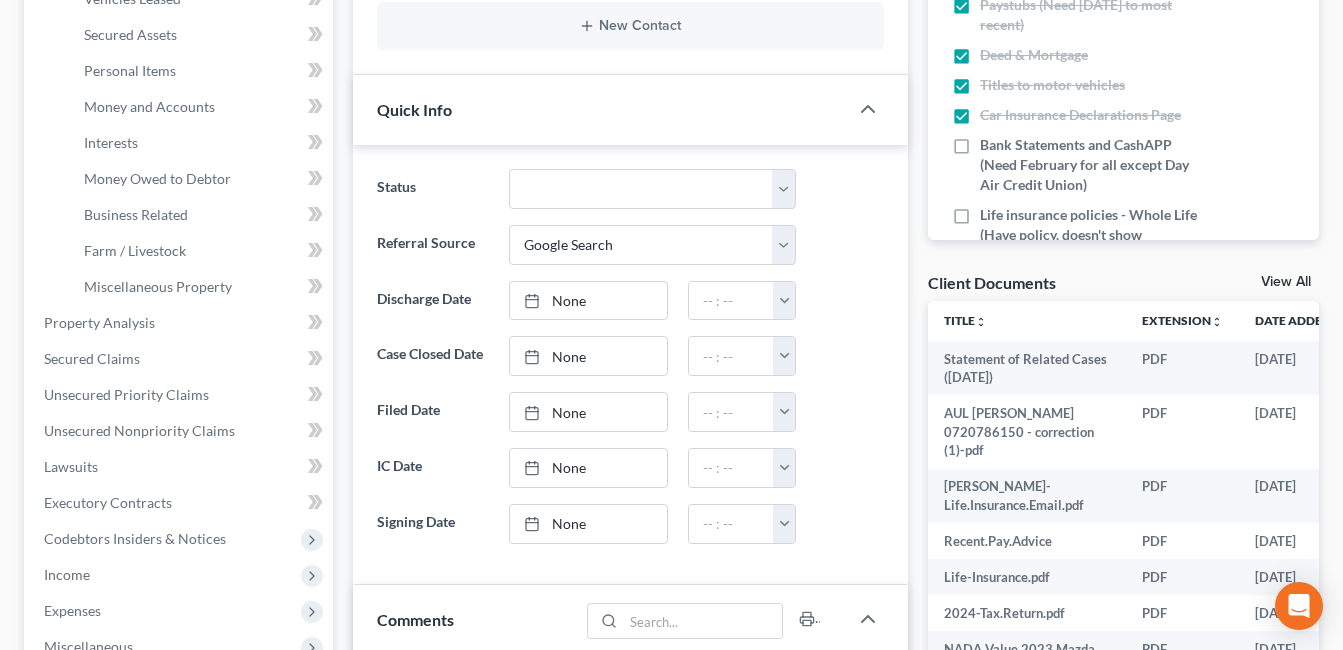 scroll, scrollTop: 600, scrollLeft: 0, axis: vertical 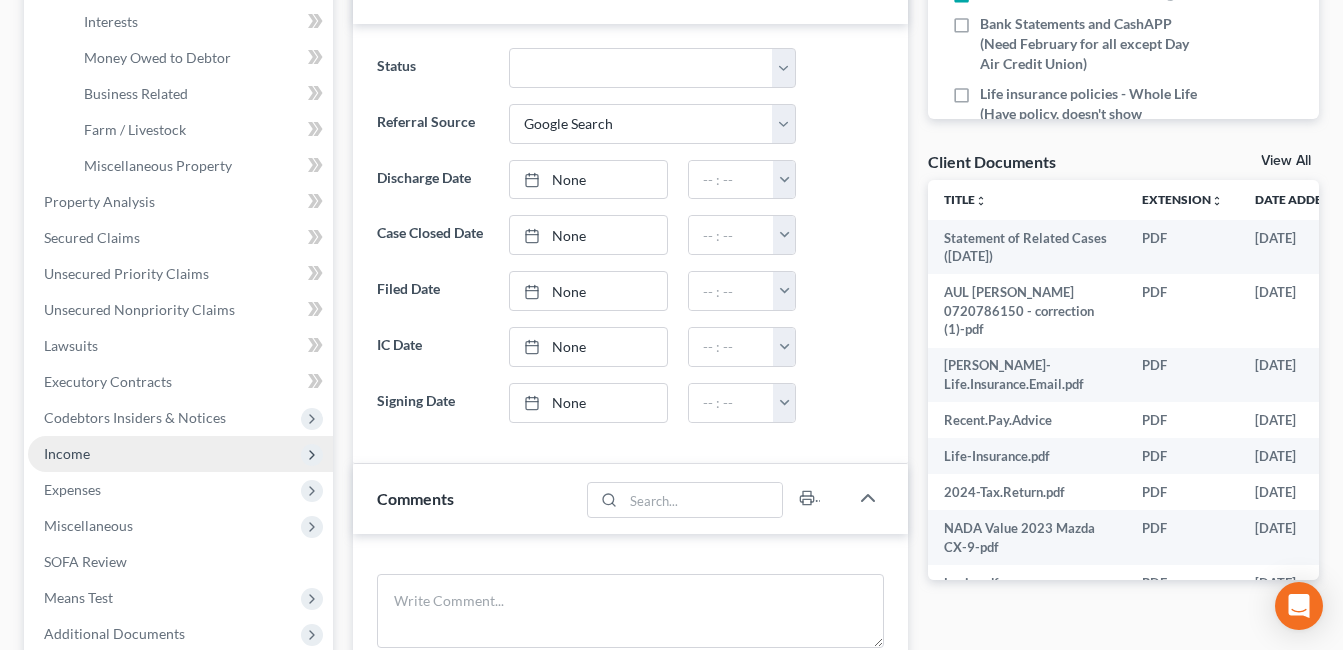 click on "Income" at bounding box center [180, 454] 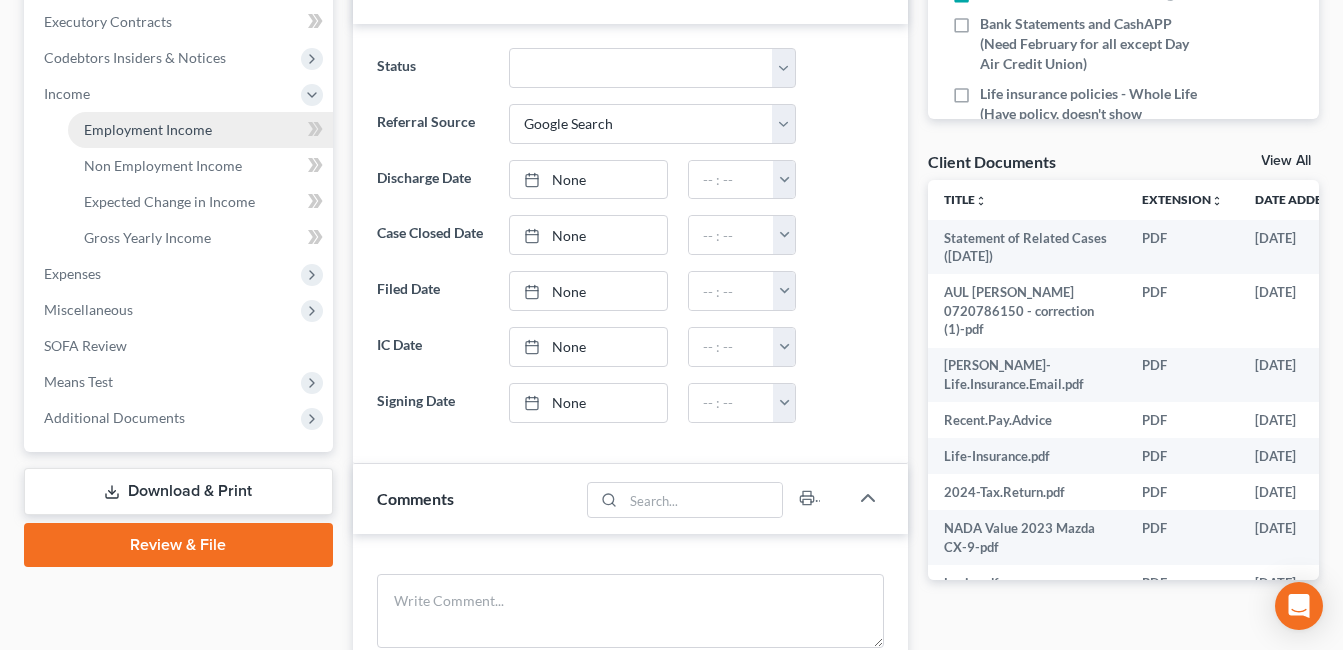 click on "Employment Income" at bounding box center [148, 129] 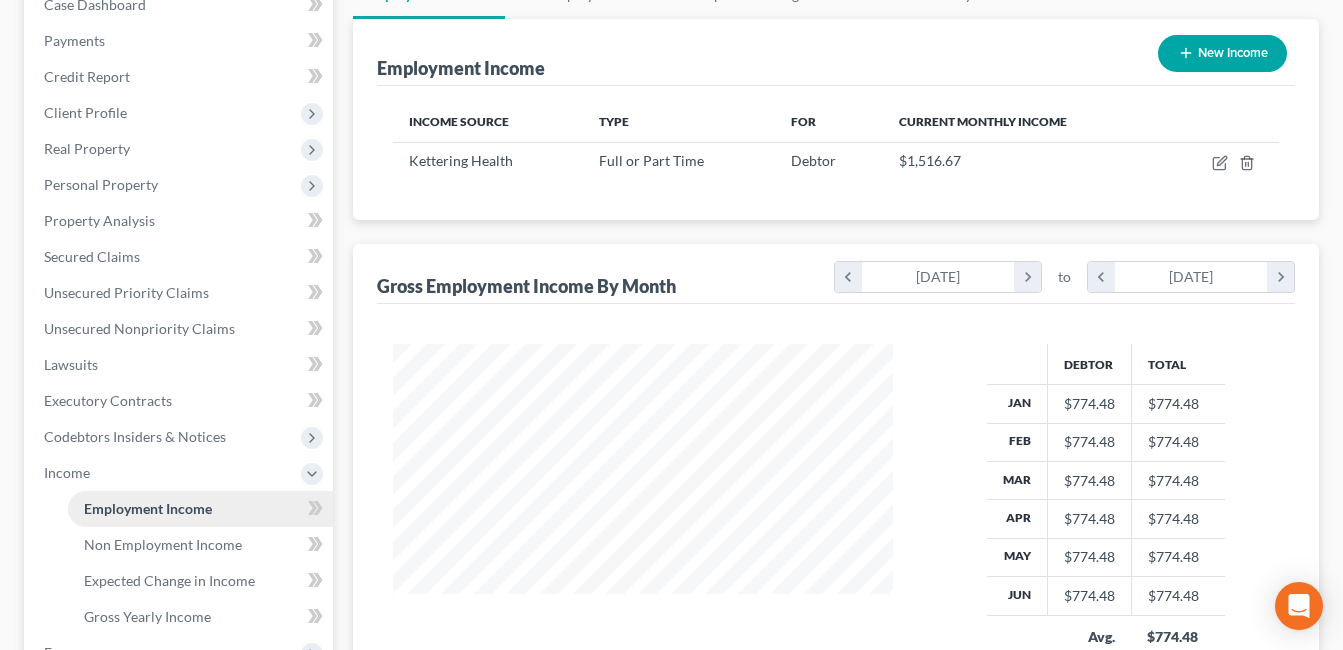 scroll, scrollTop: 0, scrollLeft: 0, axis: both 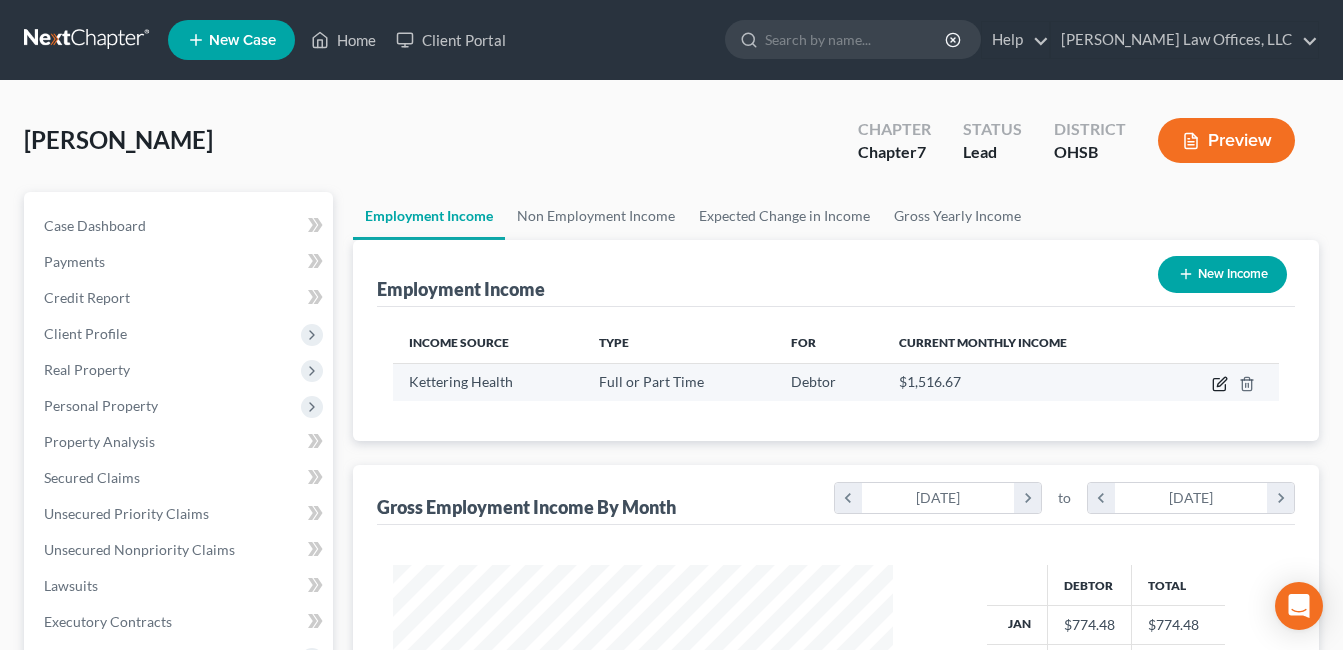 click 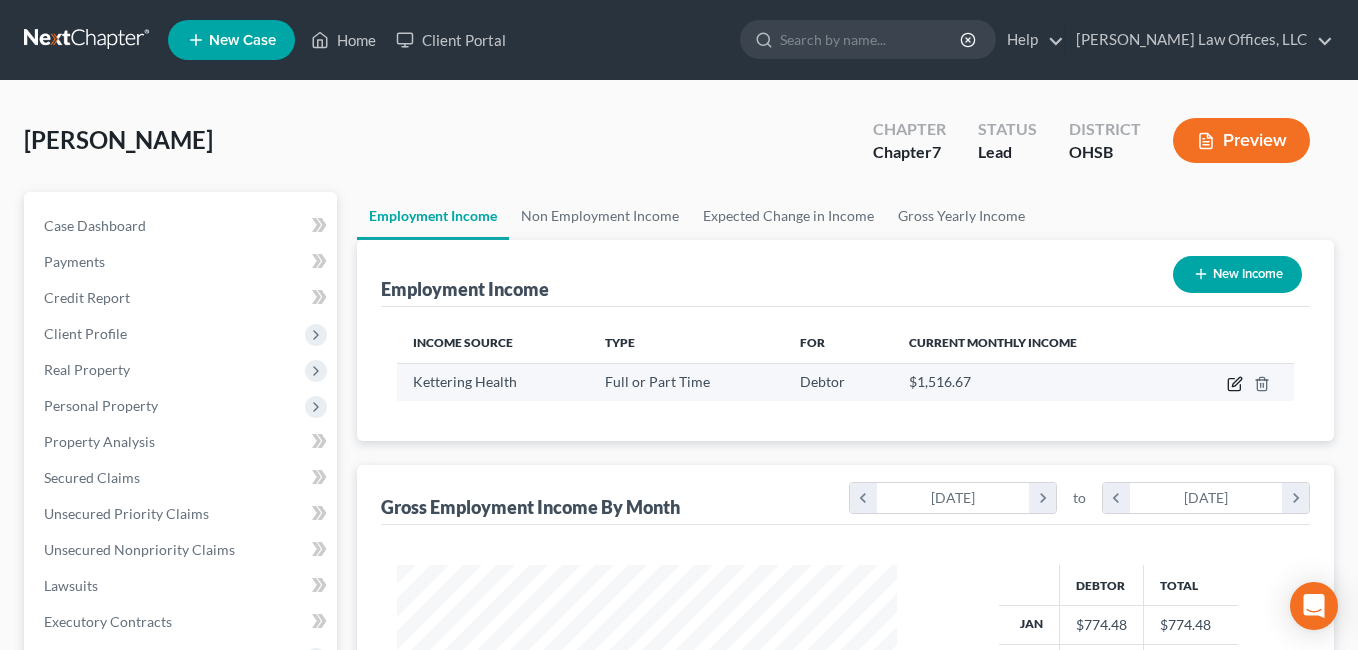select on "0" 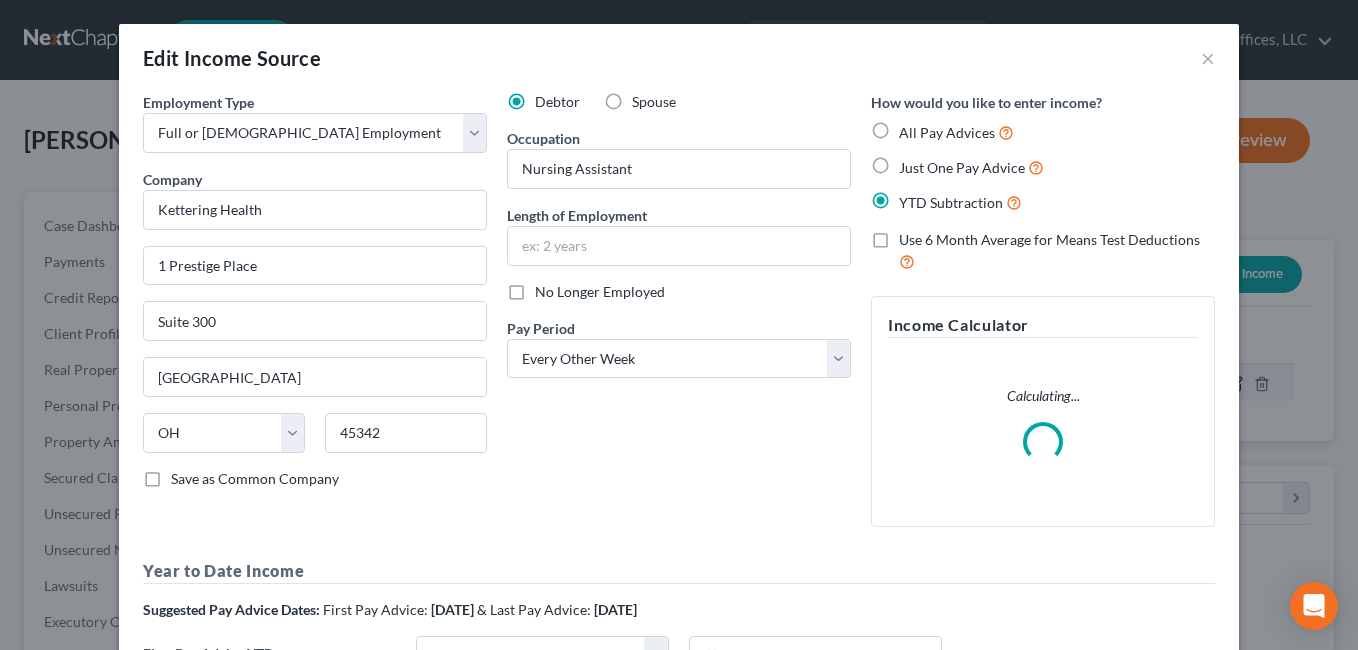 scroll, scrollTop: 999642, scrollLeft: 999453, axis: both 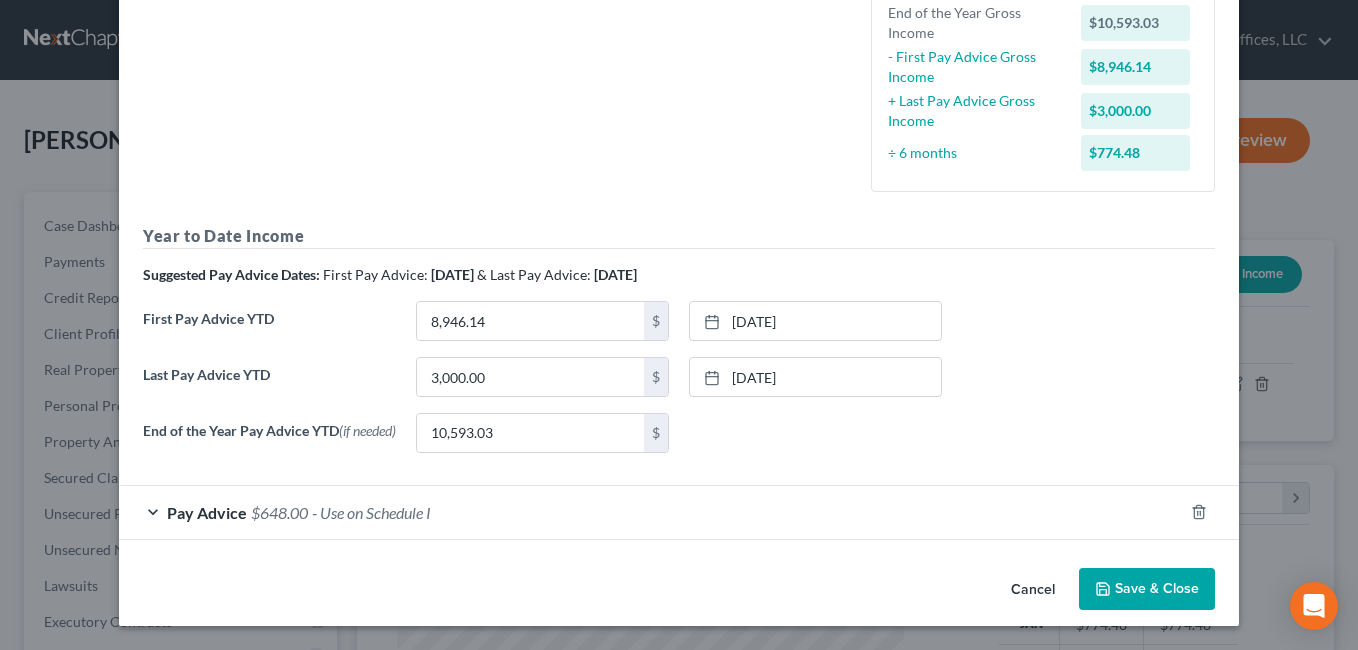 click on "Pay Advice $648.00 - Use on Schedule I" at bounding box center [651, 512] 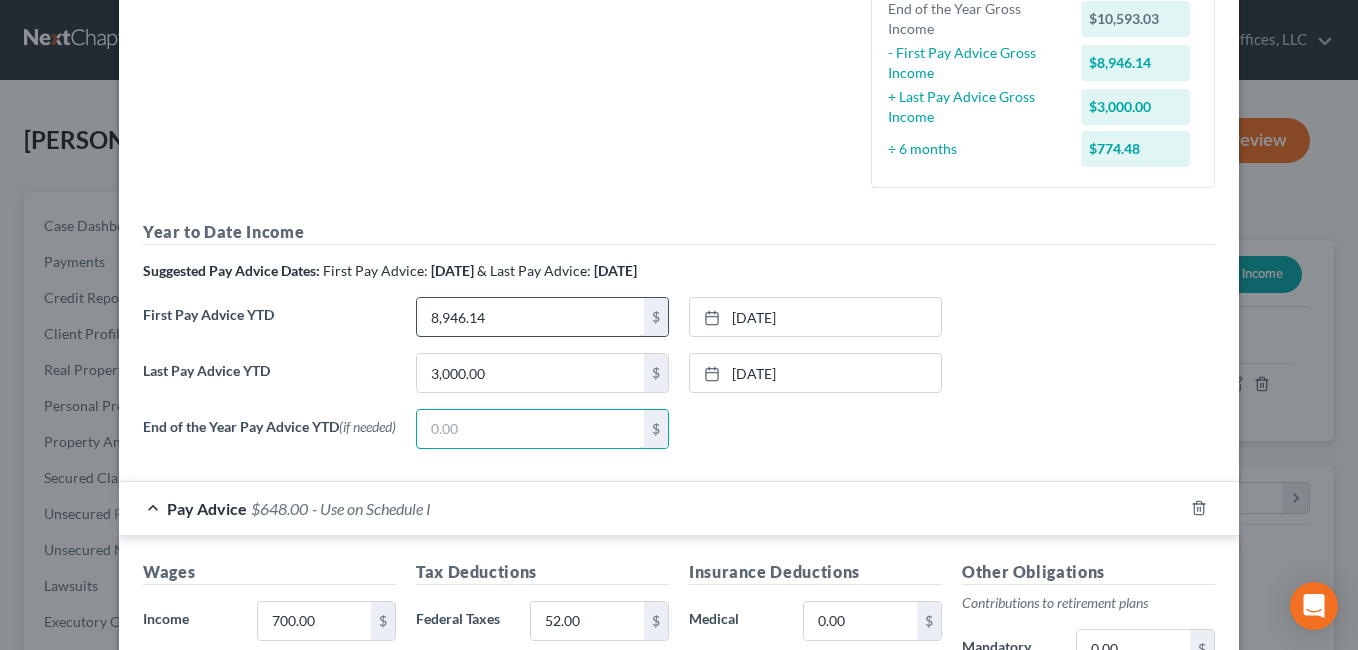 type 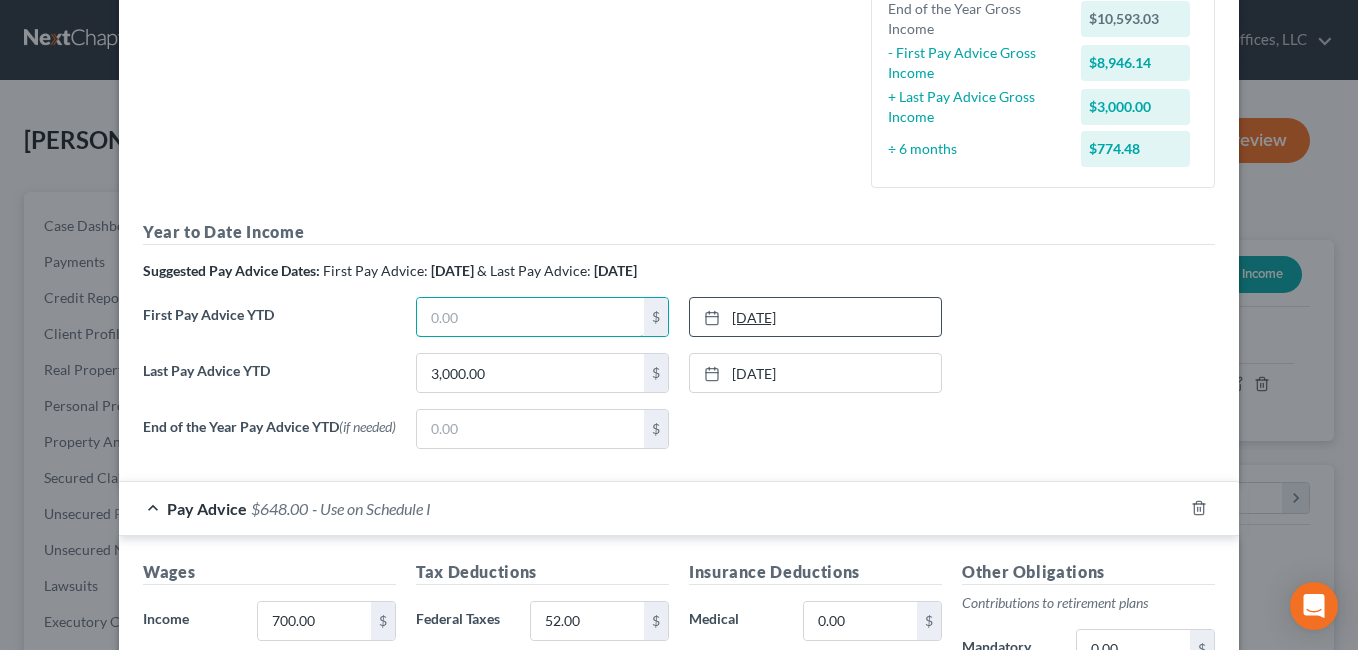 type 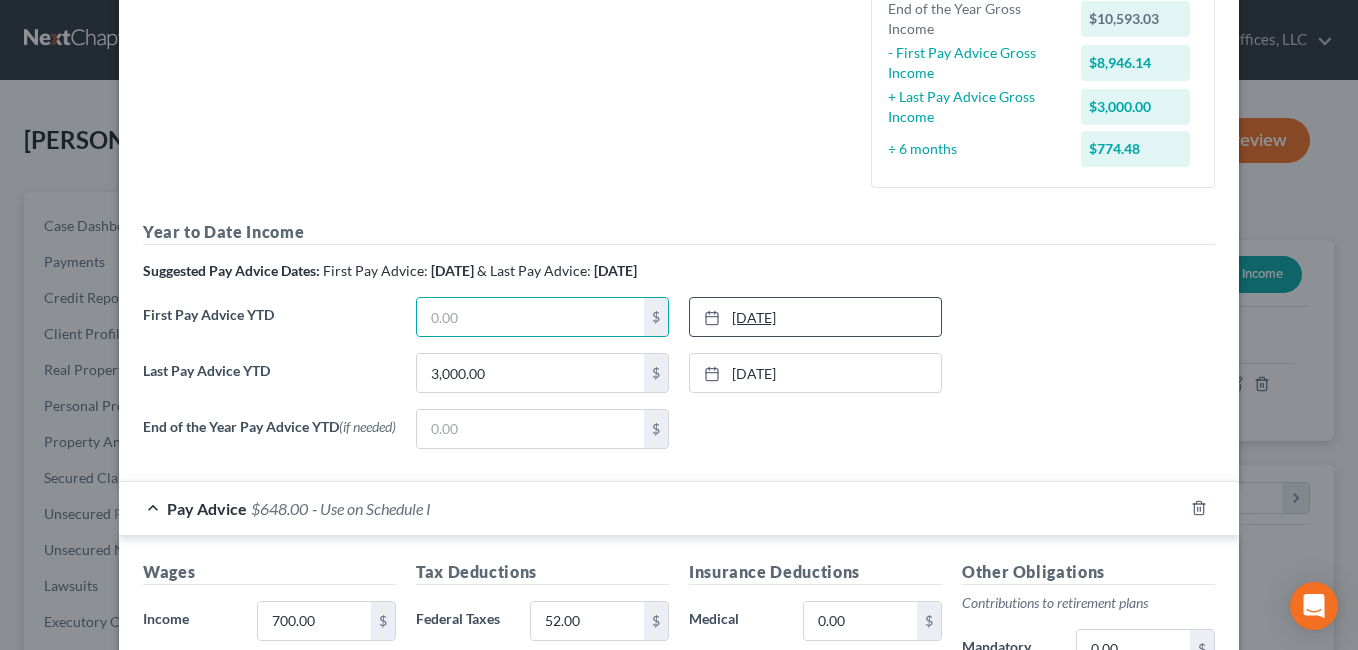 click on "[DATE]" at bounding box center [815, 317] 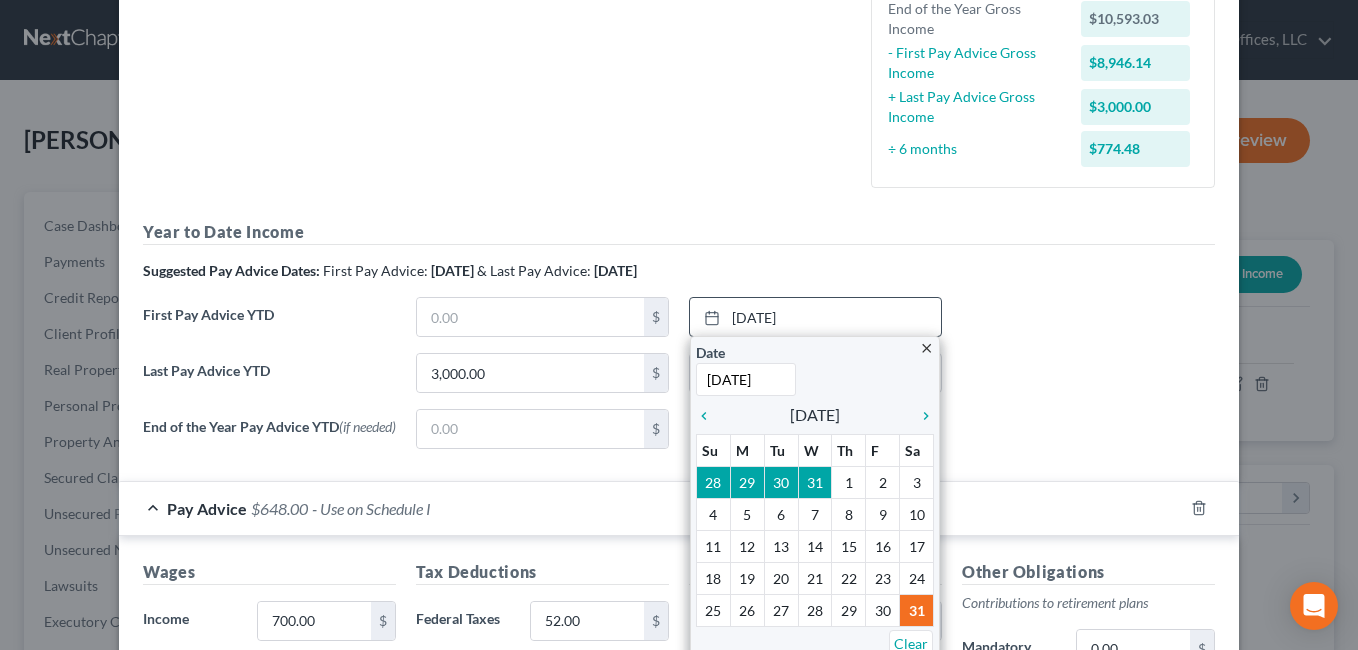 click on "Employment Type
*
Select Full or [DEMOGRAPHIC_DATA] Employment Self Employment
Company
*
Kettering Health                      [GEOGRAPHIC_DATA] [US_STATE][GEOGRAPHIC_DATA] AZ CA CO [GEOGRAPHIC_DATA] DE [GEOGRAPHIC_DATA] [GEOGRAPHIC_DATA] [GEOGRAPHIC_DATA] GU HI ID IL IN [GEOGRAPHIC_DATA] [GEOGRAPHIC_DATA] [GEOGRAPHIC_DATA] [GEOGRAPHIC_DATA] MD [GEOGRAPHIC_DATA] [GEOGRAPHIC_DATA] [GEOGRAPHIC_DATA] [GEOGRAPHIC_DATA] [GEOGRAPHIC_DATA] MT [GEOGRAPHIC_DATA] [GEOGRAPHIC_DATA] [GEOGRAPHIC_DATA] [GEOGRAPHIC_DATA] [GEOGRAPHIC_DATA] [GEOGRAPHIC_DATA] [GEOGRAPHIC_DATA] [GEOGRAPHIC_DATA] [GEOGRAPHIC_DATA] [GEOGRAPHIC_DATA] OR [GEOGRAPHIC_DATA] PR [GEOGRAPHIC_DATA] SC SD [GEOGRAPHIC_DATA] [GEOGRAPHIC_DATA] [GEOGRAPHIC_DATA] VI VA [GEOGRAPHIC_DATA] [GEOGRAPHIC_DATA] WV [GEOGRAPHIC_DATA] WY 45342 Save as Common Company Debtor Spouse Occupation Nursing Assistant Length of Employment No Longer Employed
Pay Period
*
Select Monthly Twice Monthly Every Other Week Weekly How would you like to enter income?
All Pay Advices
Just One Pay Advice
YTD Subtraction
Use 6 Month Average for Means Test Deductions  Income Calculator
Schedule I Gross Every Other Week Income $700.00 x 26 weeks ÷ 12 months $1,516.67 Means Test End of the Year Gross Income $10,593.03 - First Pay Advice Gross Income $8,946.14 + Last Pay Advice Gross Income $3,000.00" at bounding box center [679, 311] 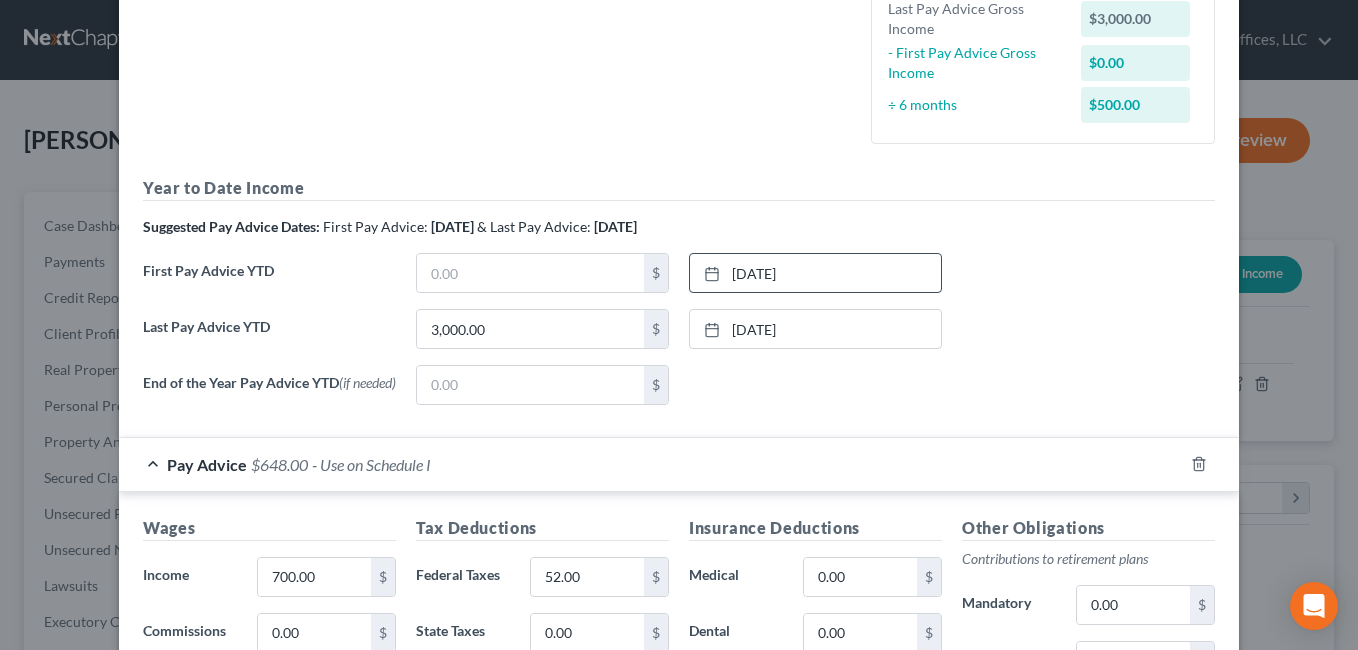 drag, startPoint x: 788, startPoint y: 275, endPoint x: 880, endPoint y: 298, distance: 94.83143 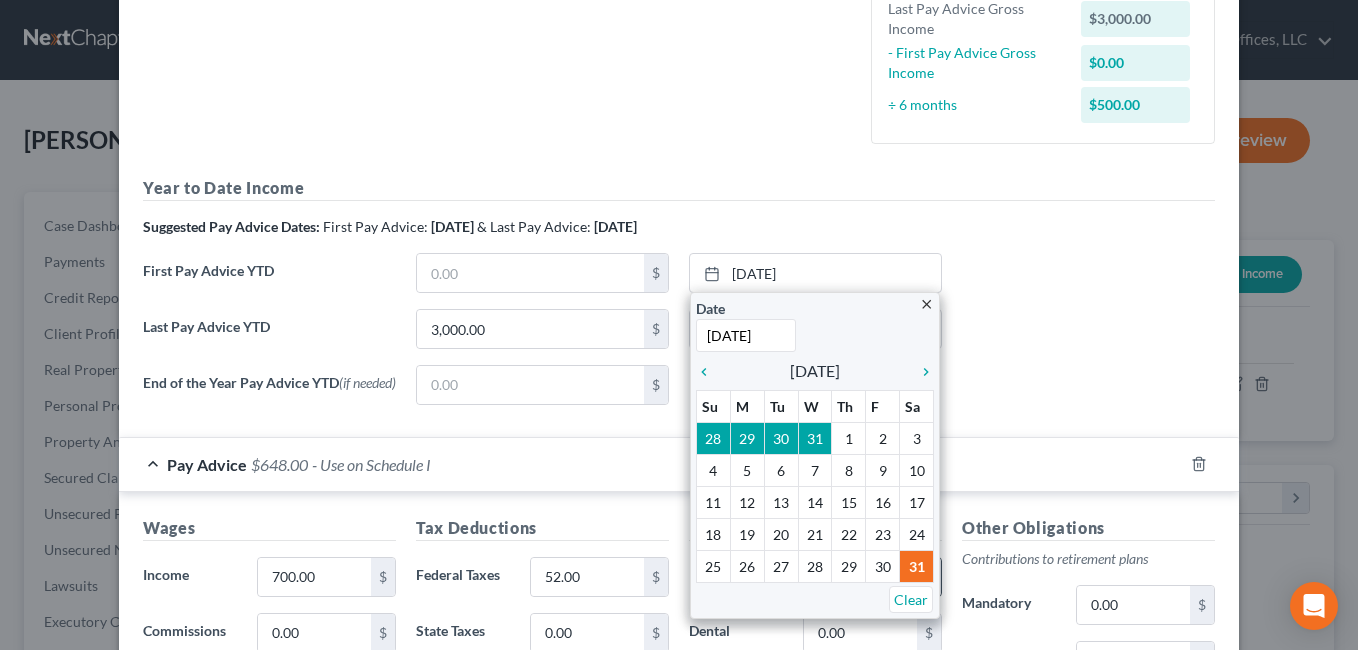 drag, startPoint x: 881, startPoint y: 266, endPoint x: 913, endPoint y: 593, distance: 328.562 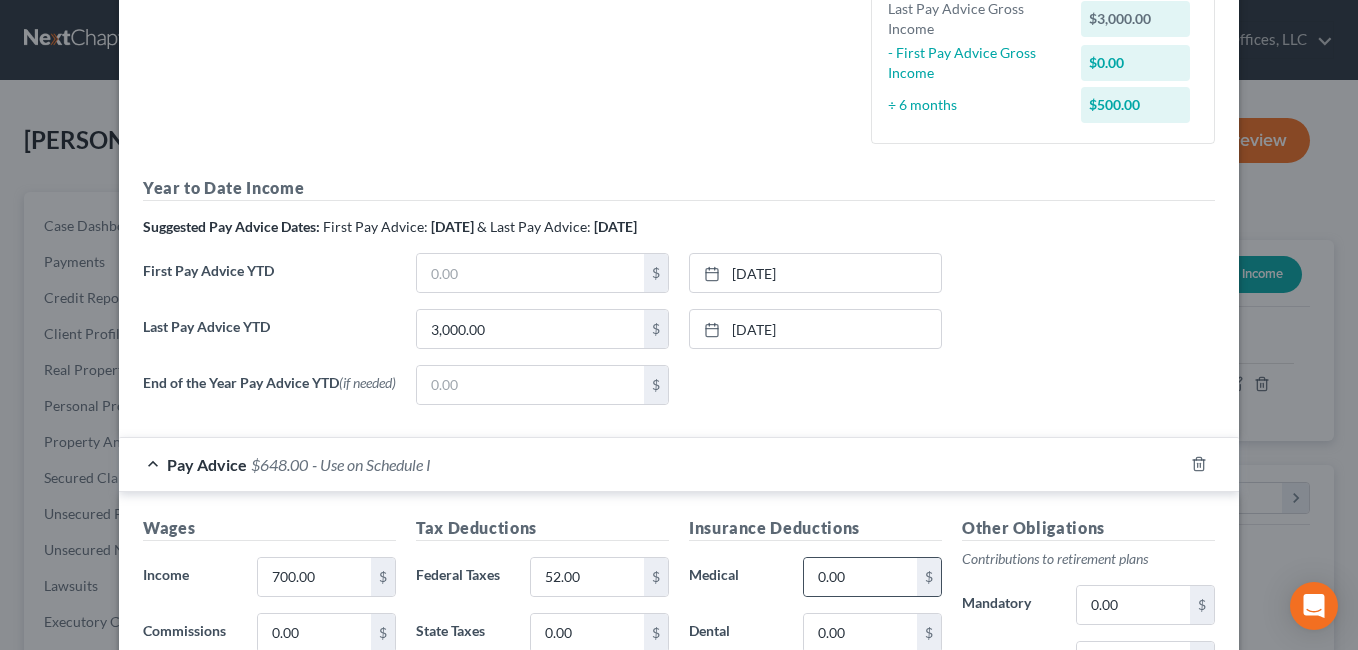click on "0.00 $" at bounding box center [872, 577] 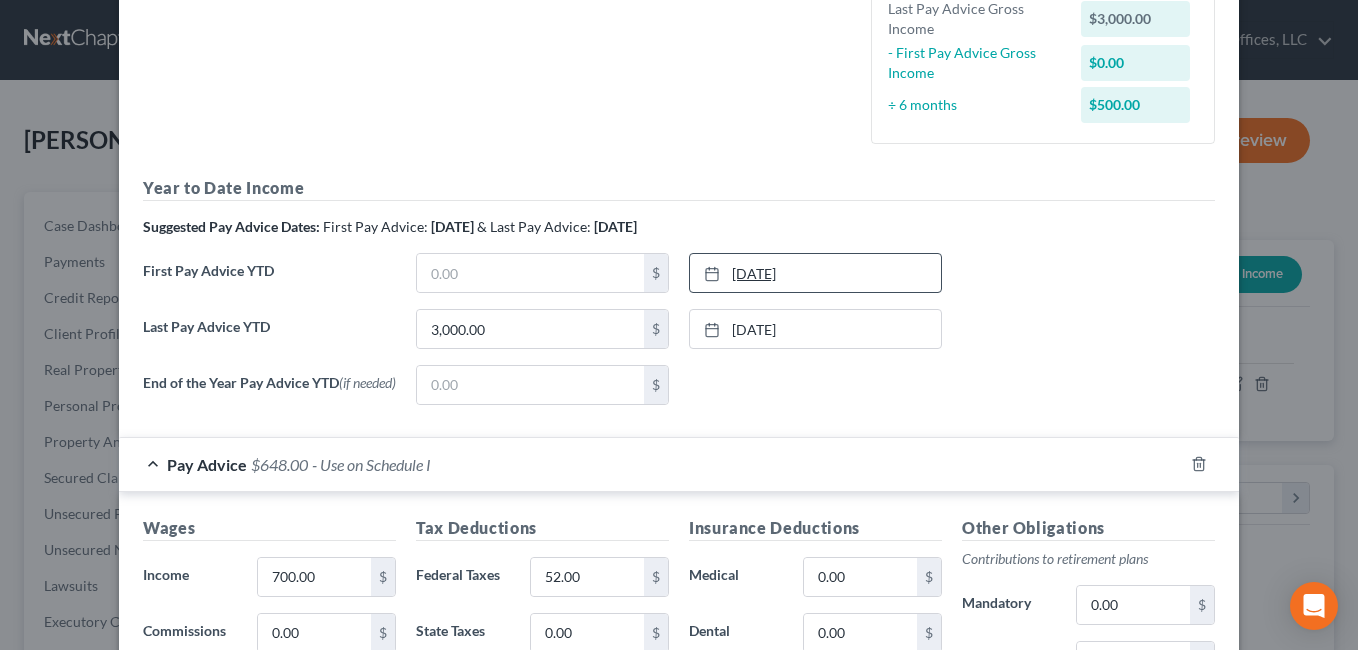 click on "[DATE]" at bounding box center (815, 273) 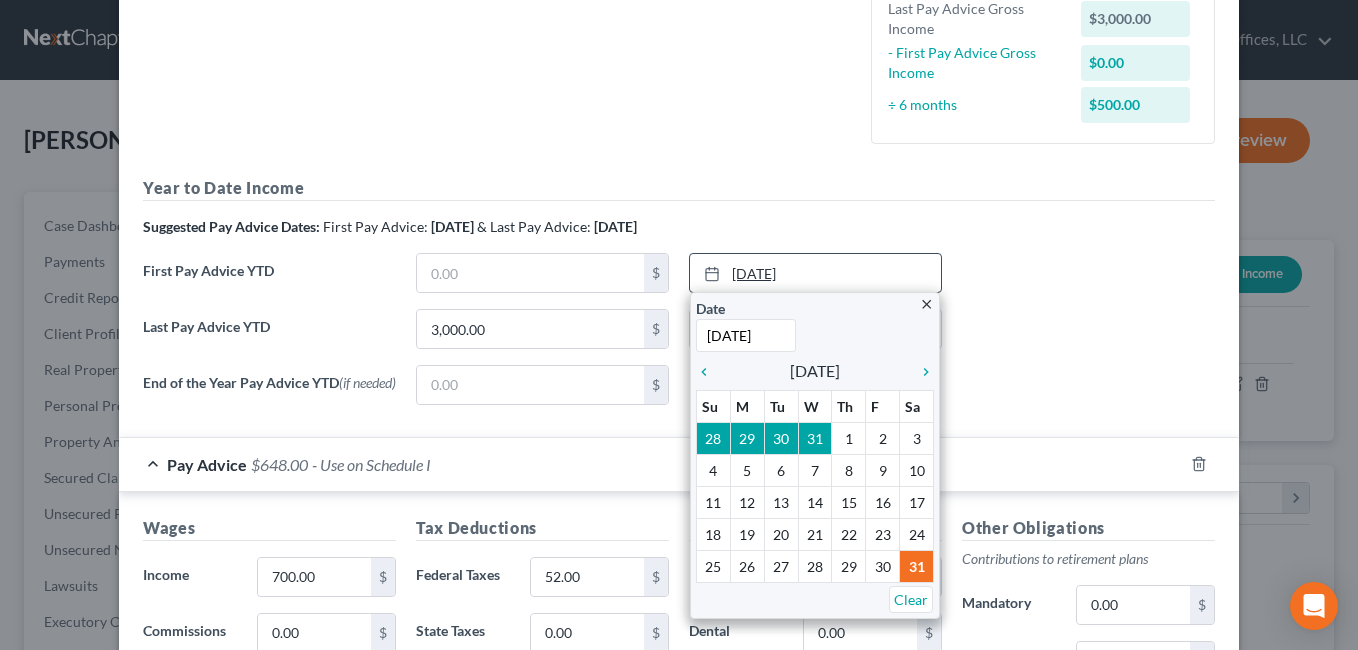 click on "[DATE]" at bounding box center [815, 273] 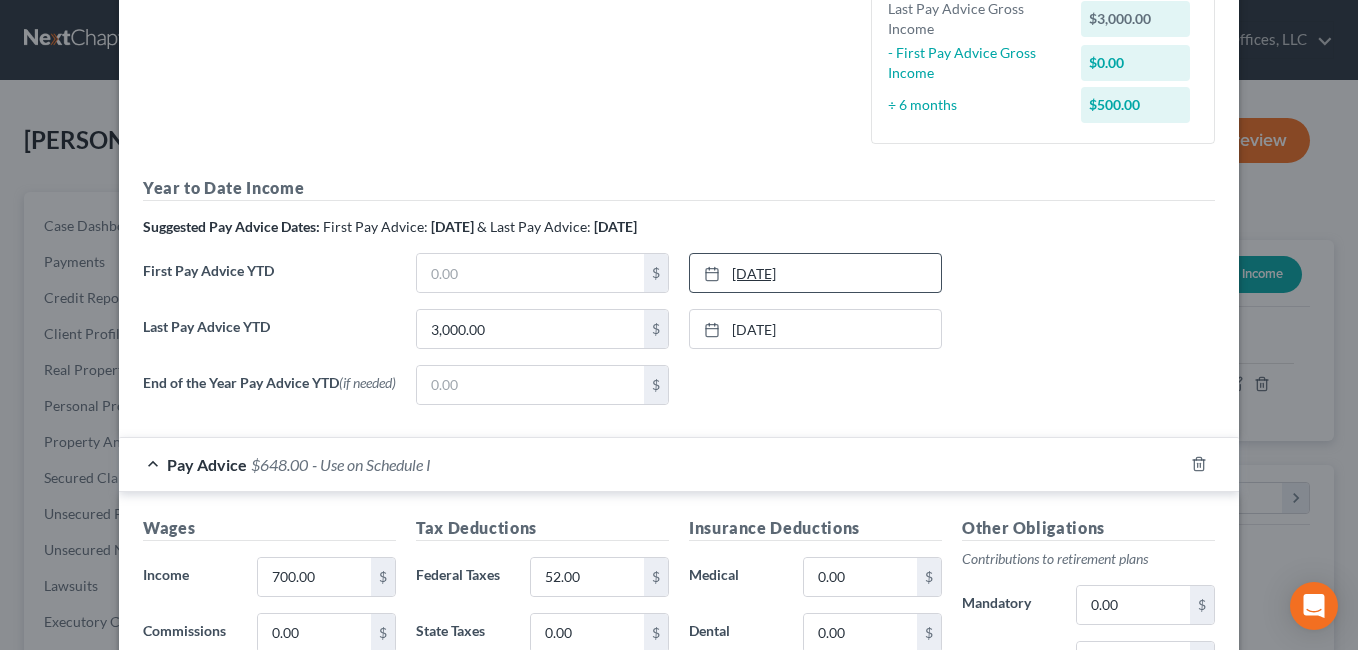 click on "[DATE]" at bounding box center [815, 273] 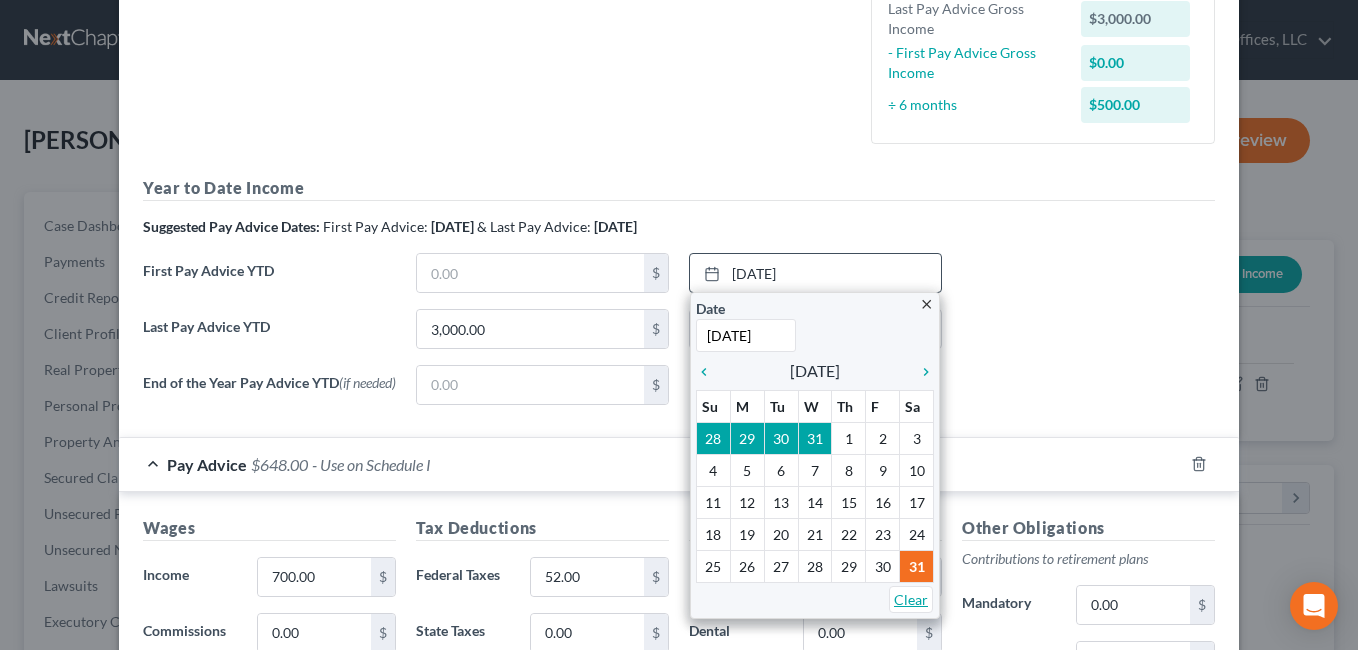 click on "Clear" at bounding box center [911, 599] 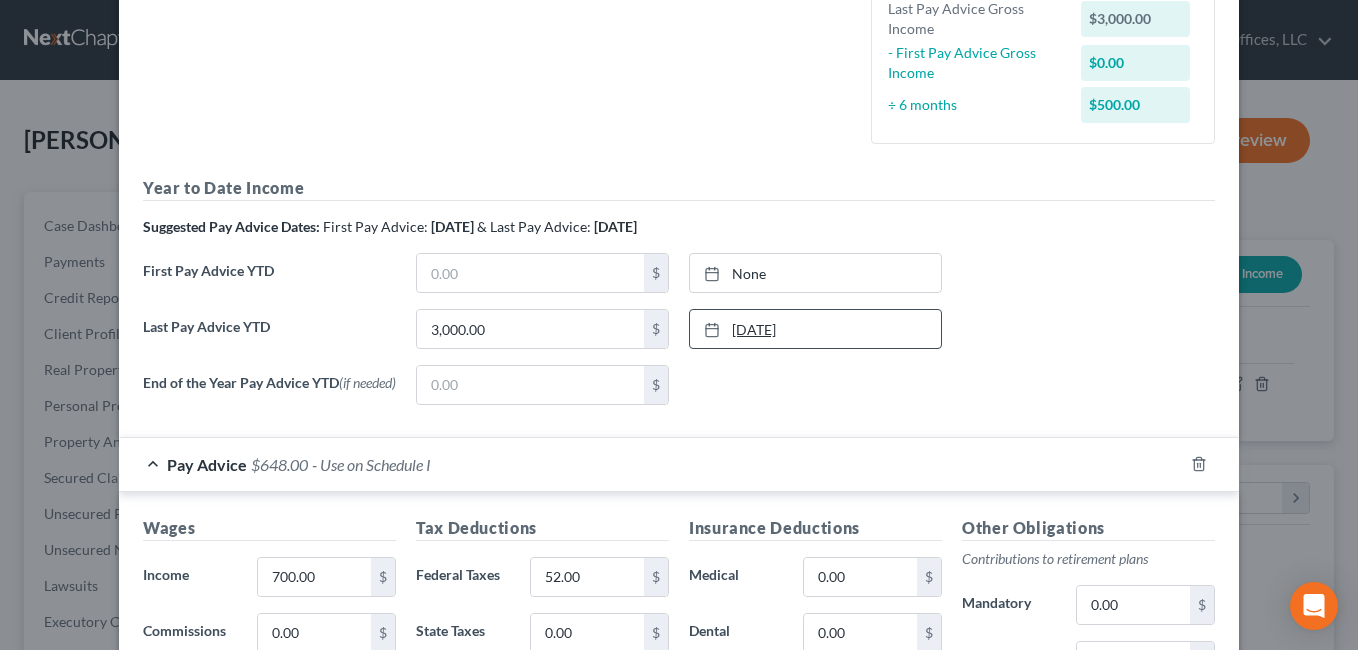 click on "[DATE]" at bounding box center [815, 329] 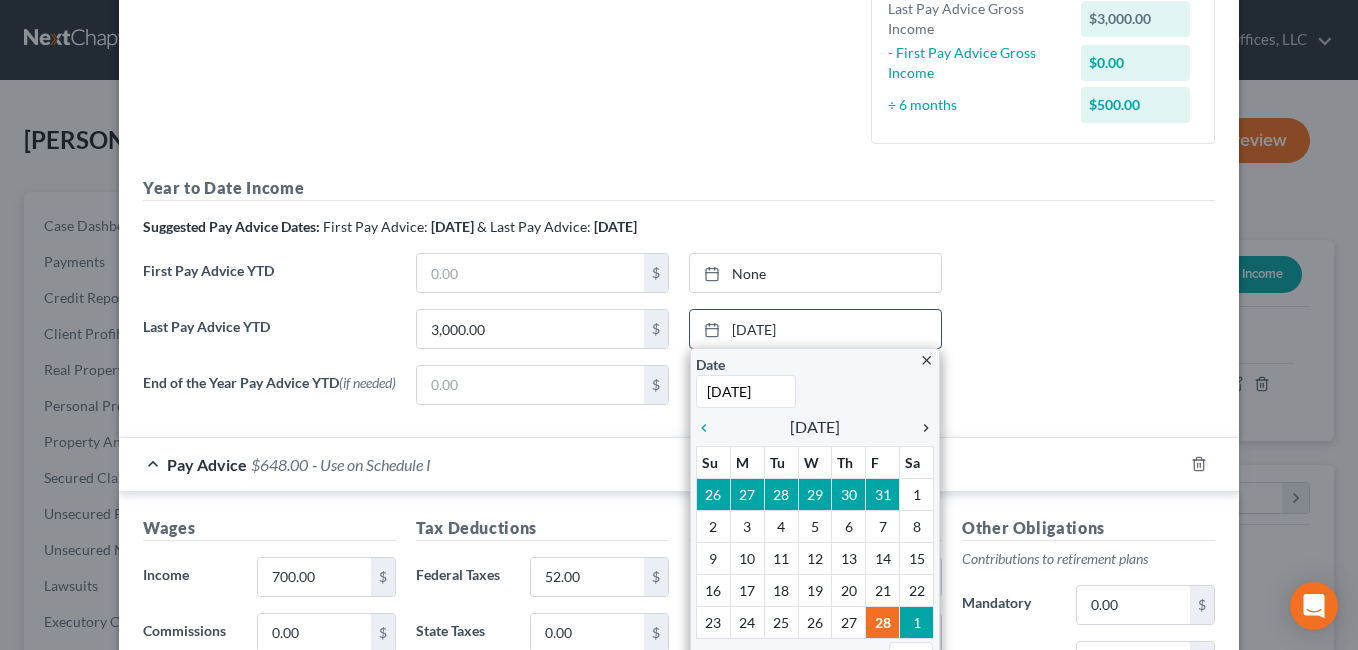 click on "chevron_right" at bounding box center (921, 428) 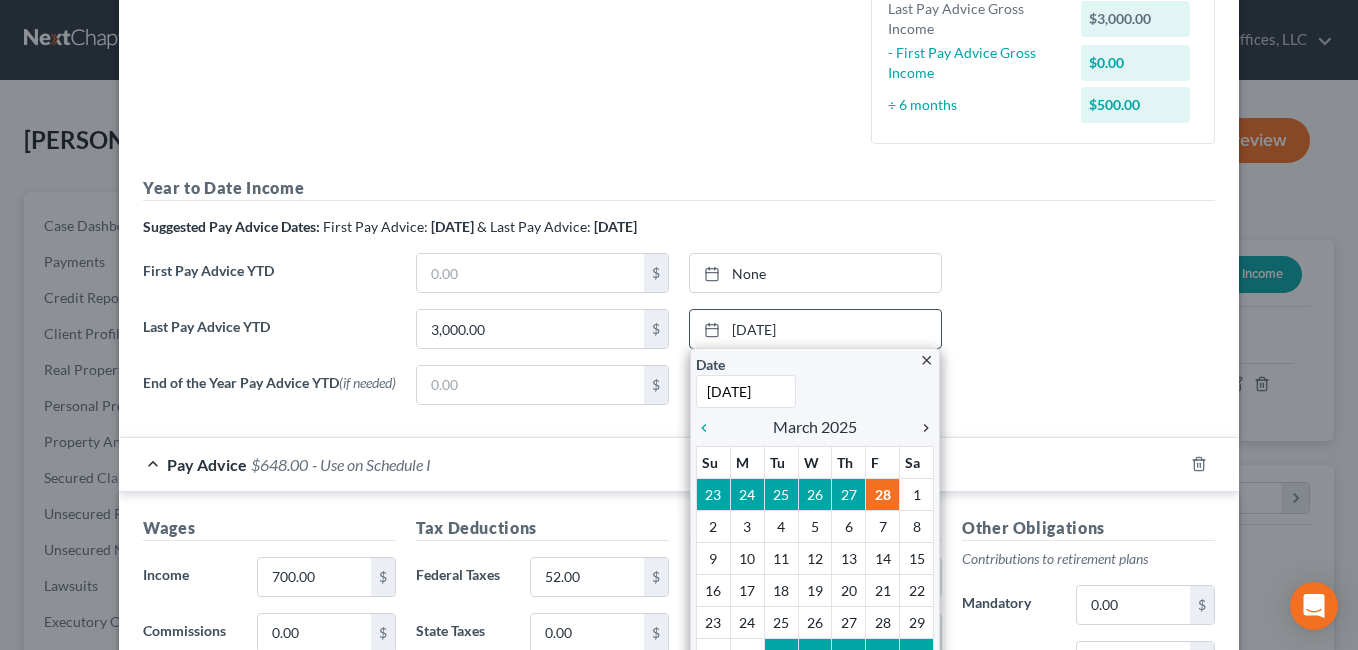 click on "chevron_right" at bounding box center (921, 428) 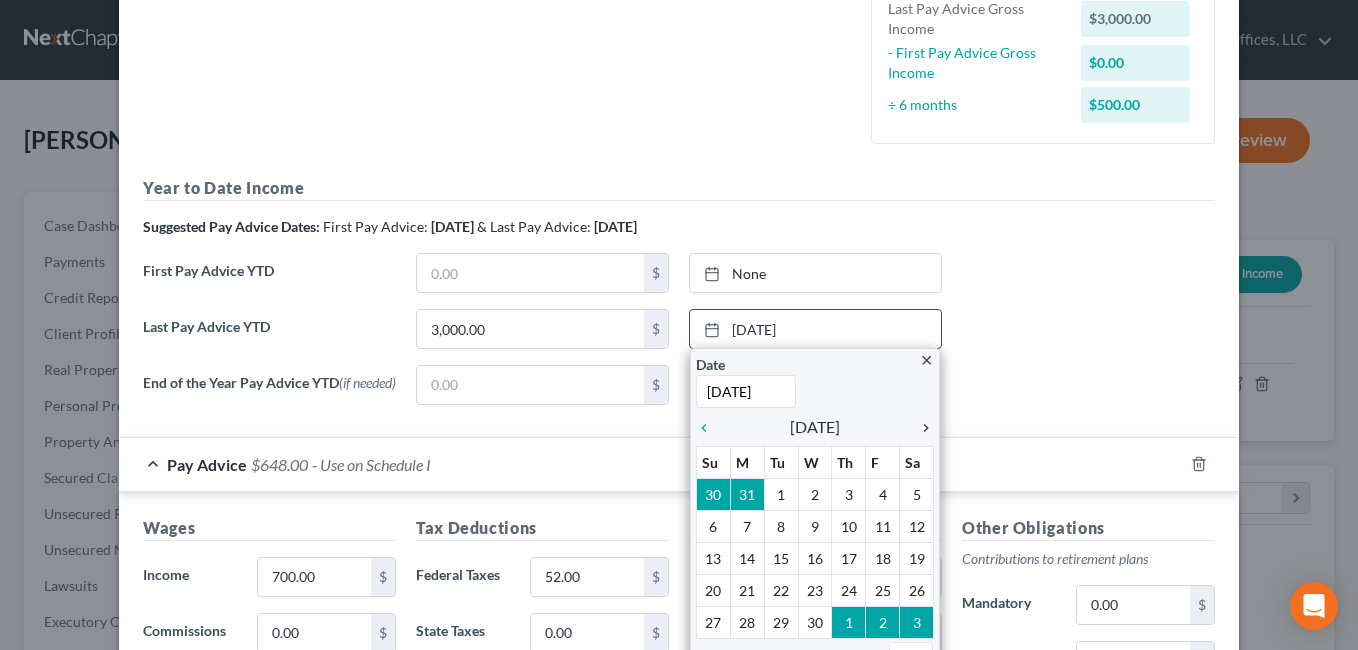 click on "chevron_right" at bounding box center (921, 428) 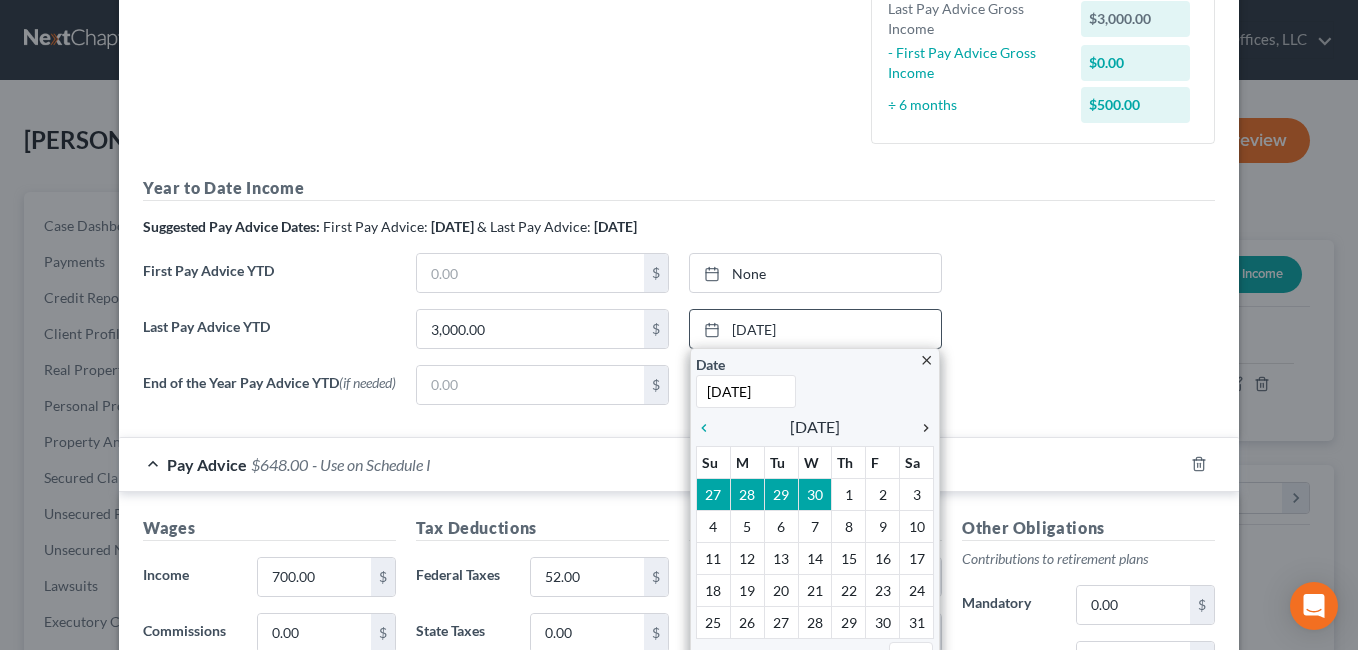 click on "chevron_right" at bounding box center [921, 428] 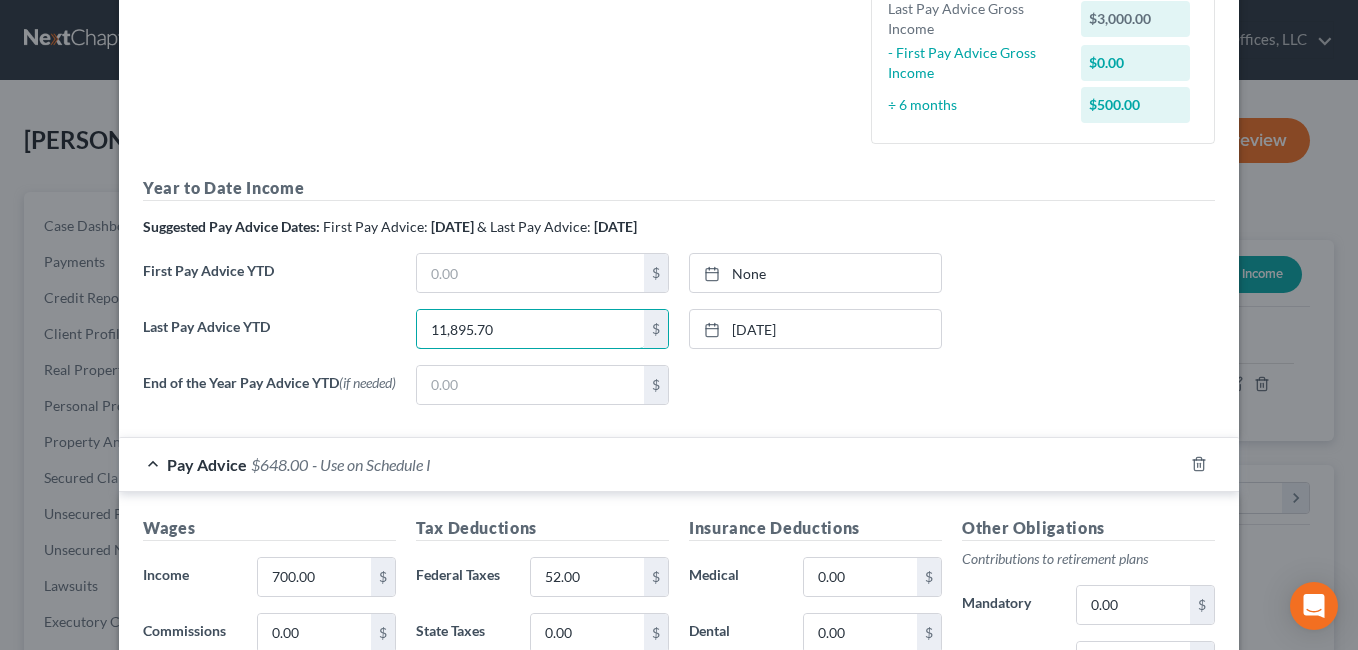 type on "11,895.70" 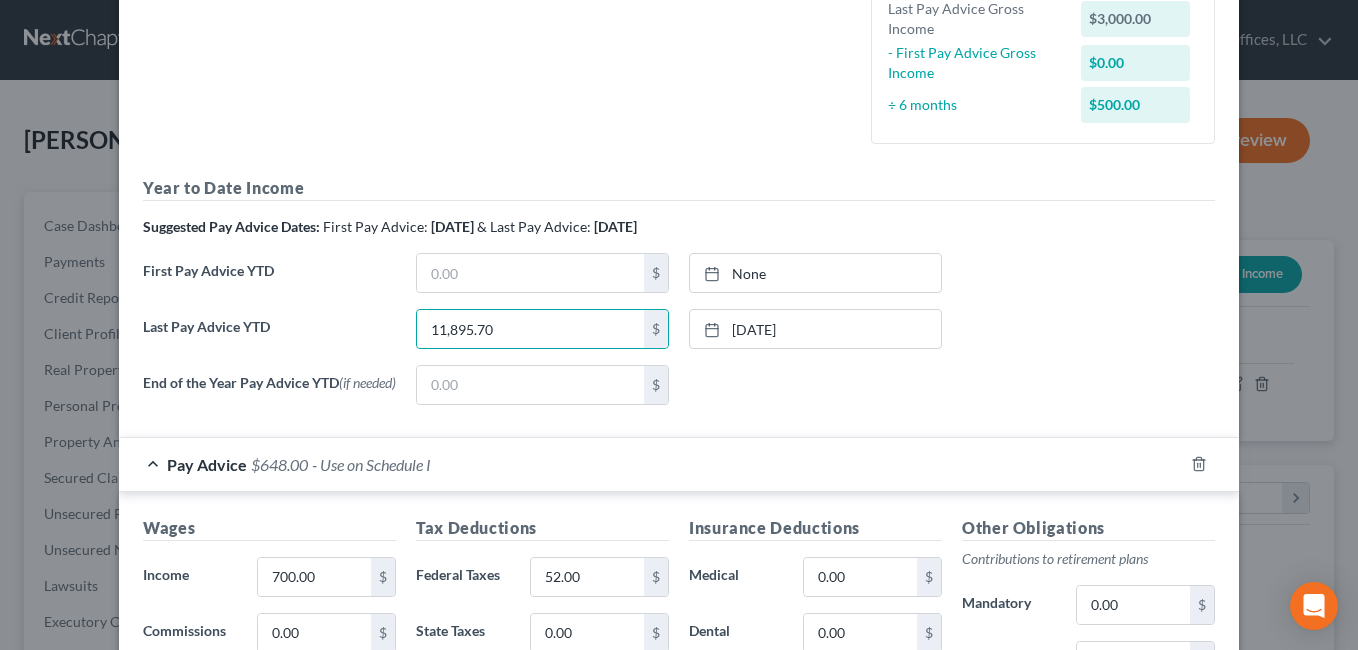click on "[DATE]
close
Date
[DATE]
Time
12:00 AM
chevron_left
[DATE]
chevron_right
Su M Tu W Th F Sa
1 2 3 4 5 6 7
8 9 10 11 12 13 14
15 16 17 18 19 20 21
22 23 24 25 26 27 28
29 30 31 1 2 3 4
Clear" at bounding box center [815, 385] 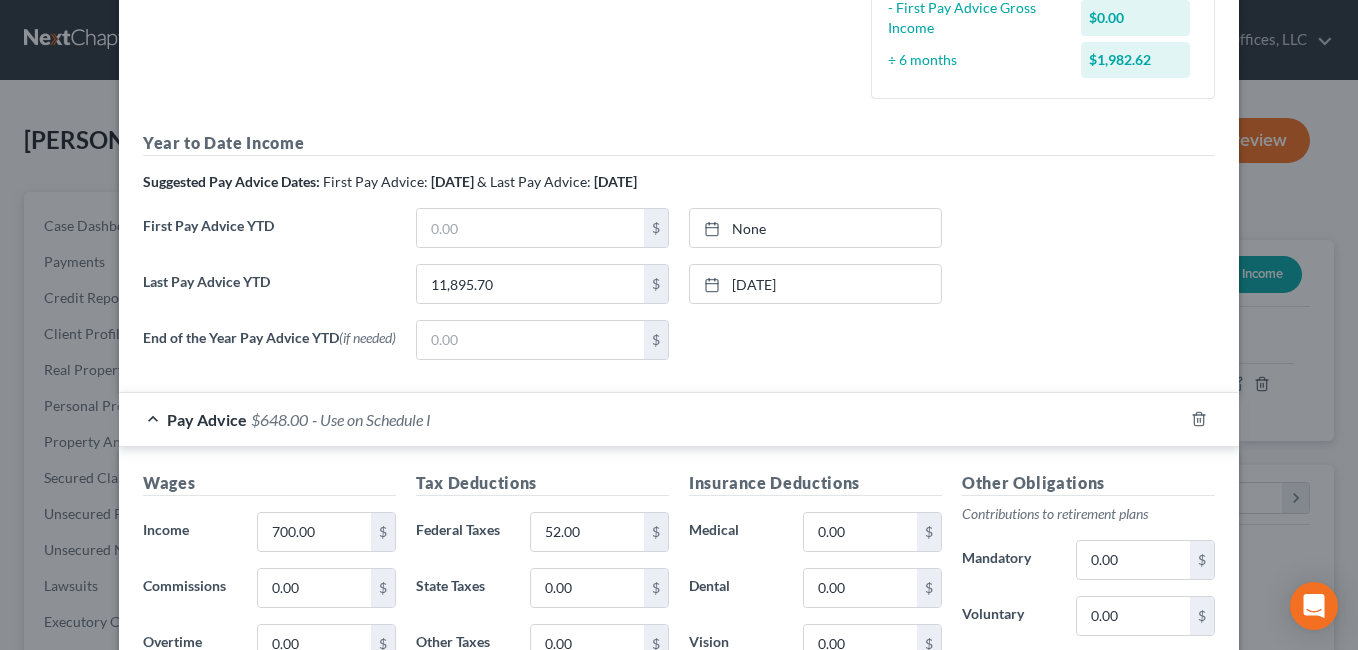 scroll, scrollTop: 600, scrollLeft: 0, axis: vertical 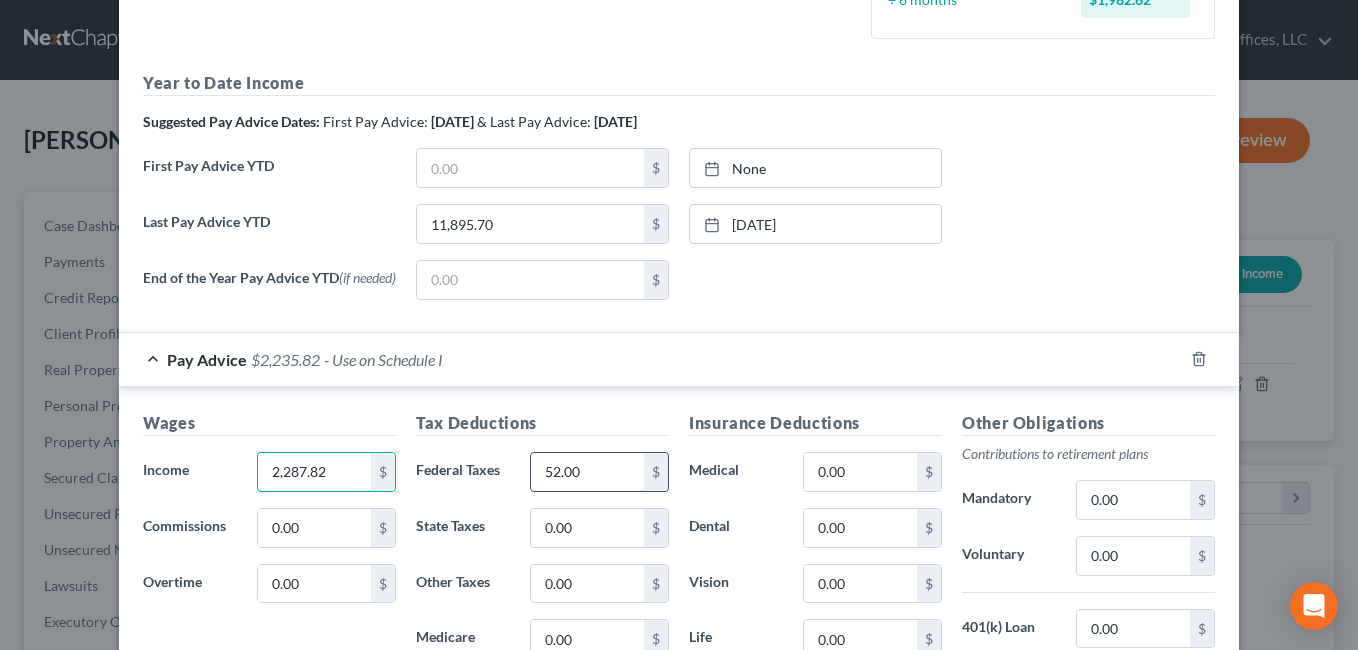 type on "2,287.82" 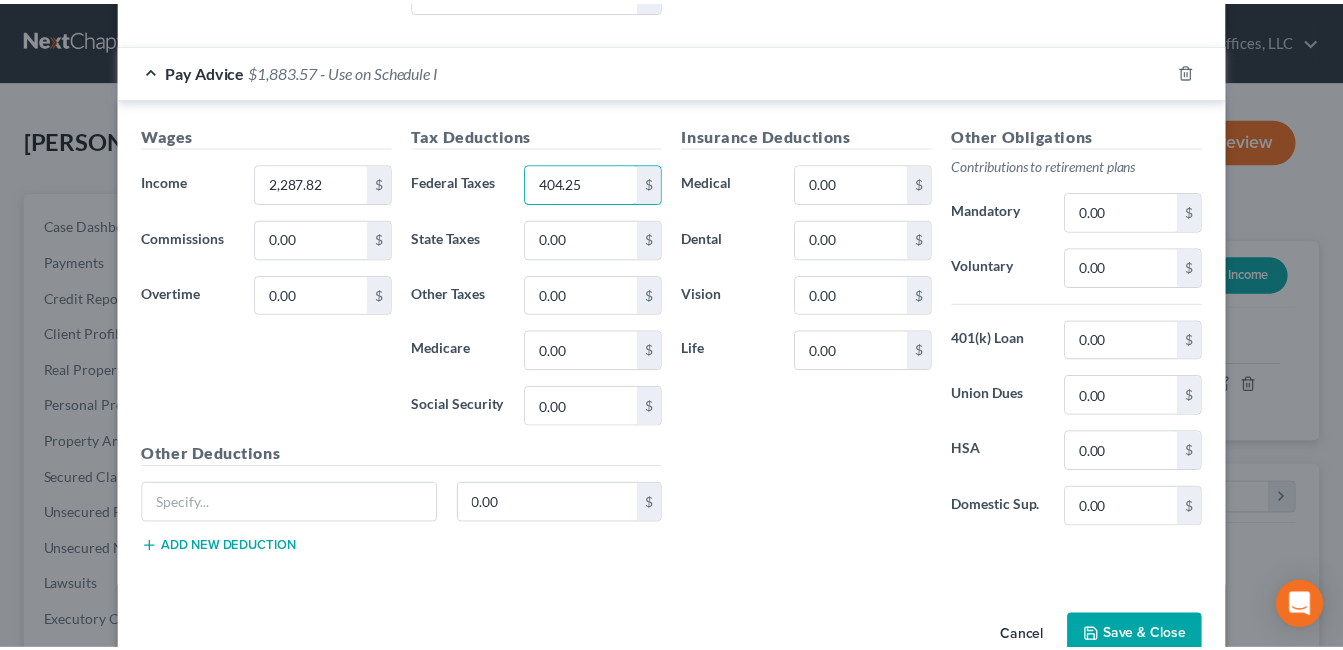 scroll, scrollTop: 940, scrollLeft: 0, axis: vertical 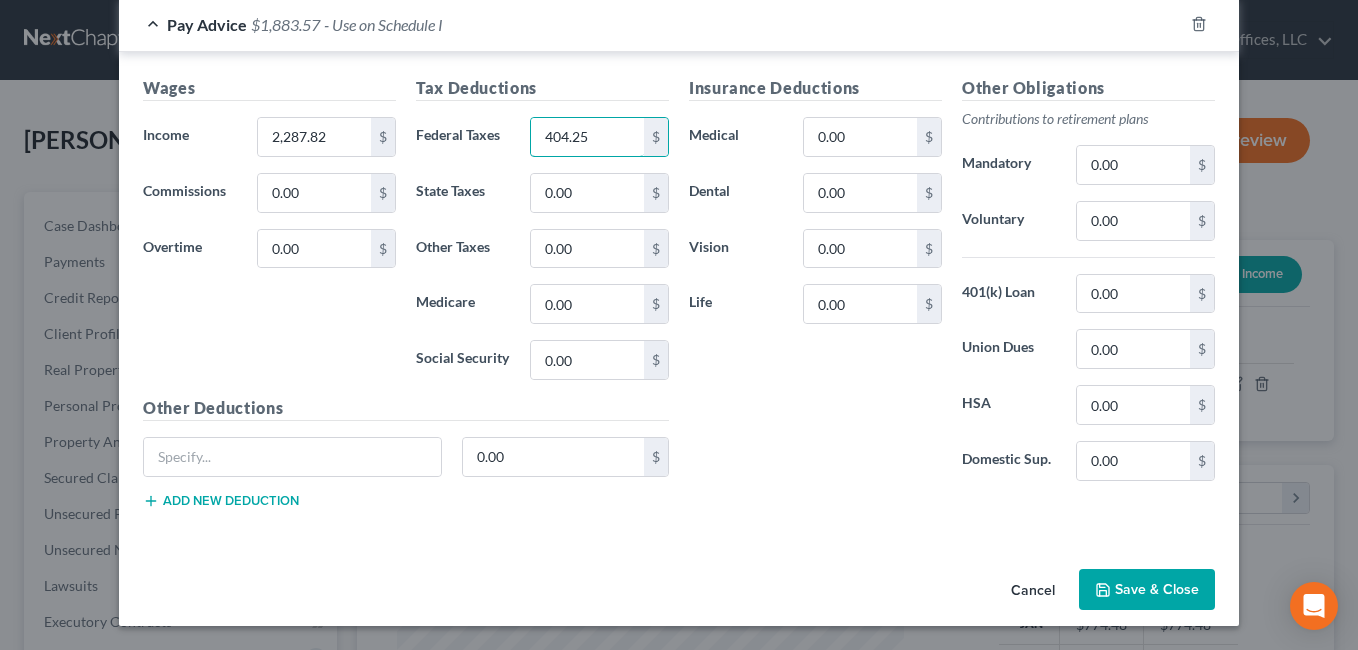 type on "404.25" 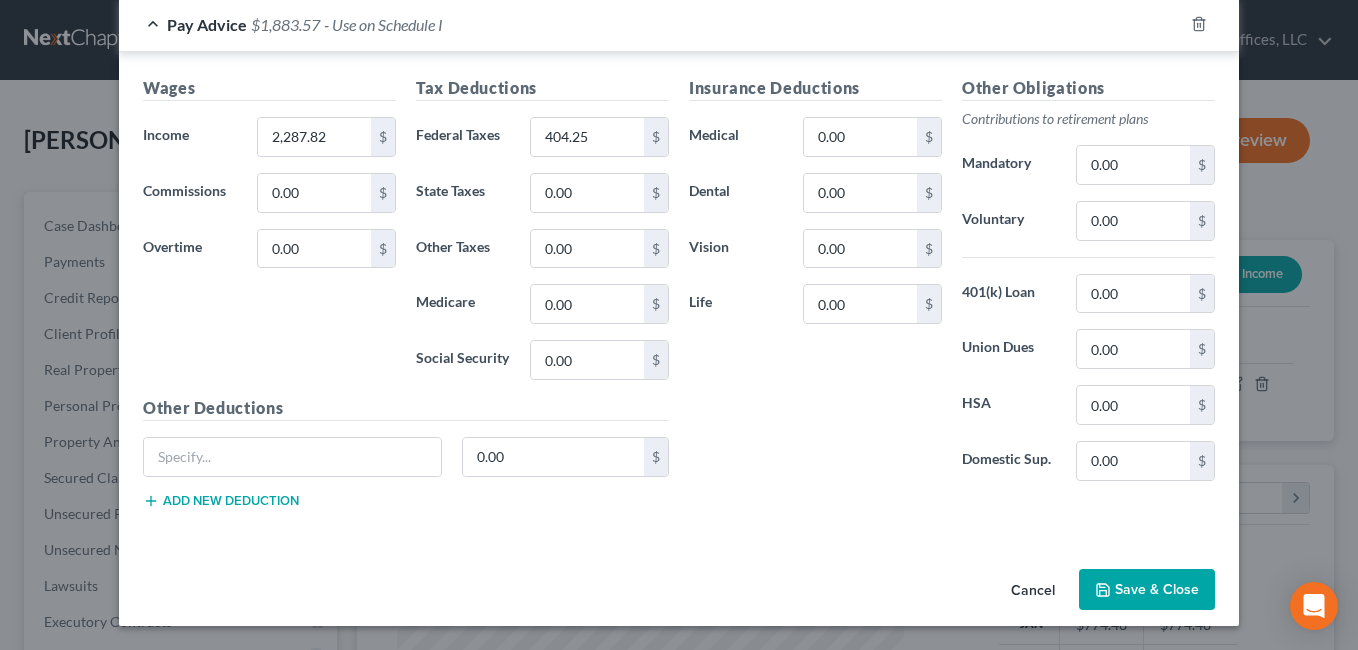 click on "Save & Close" at bounding box center (1147, 590) 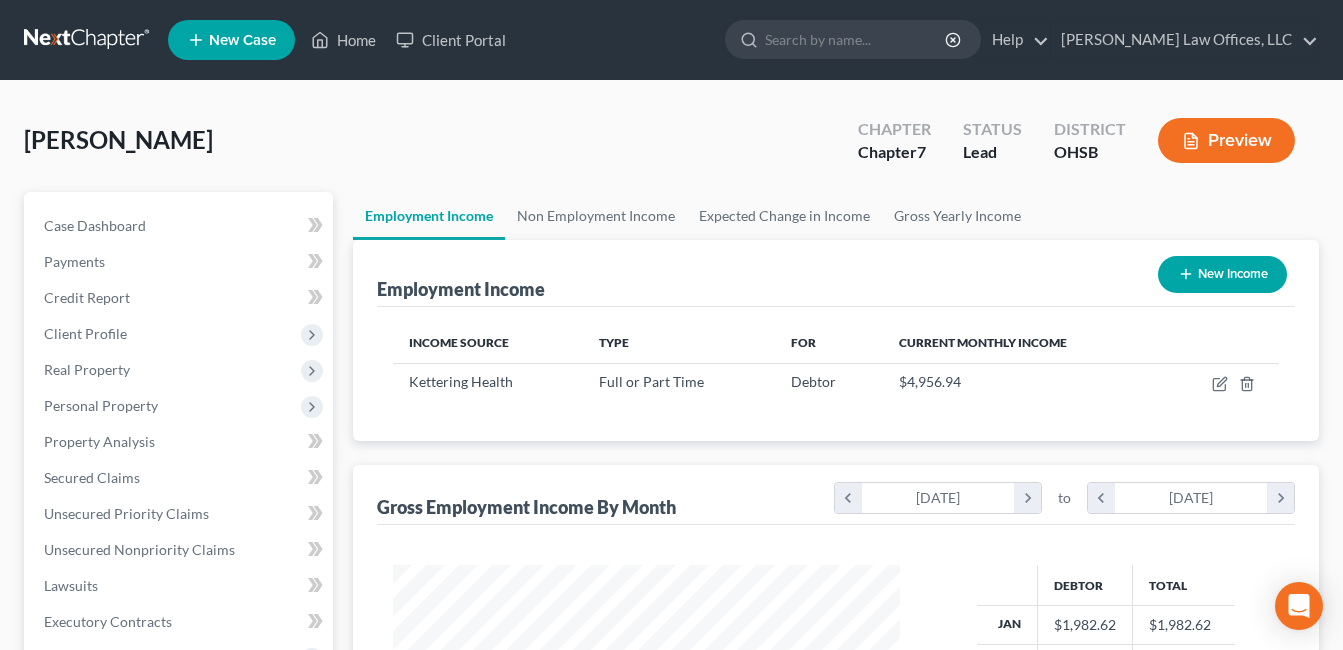 scroll, scrollTop: 359, scrollLeft: 541, axis: both 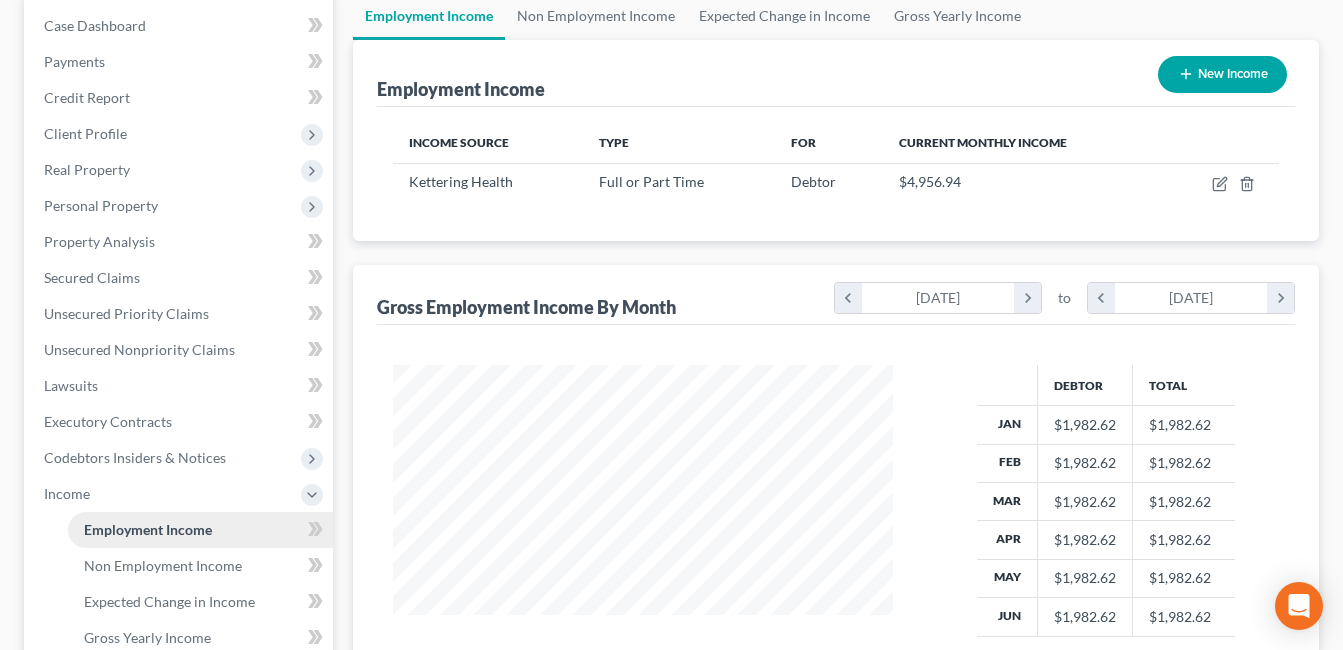 click on "Employment Income" at bounding box center (148, 529) 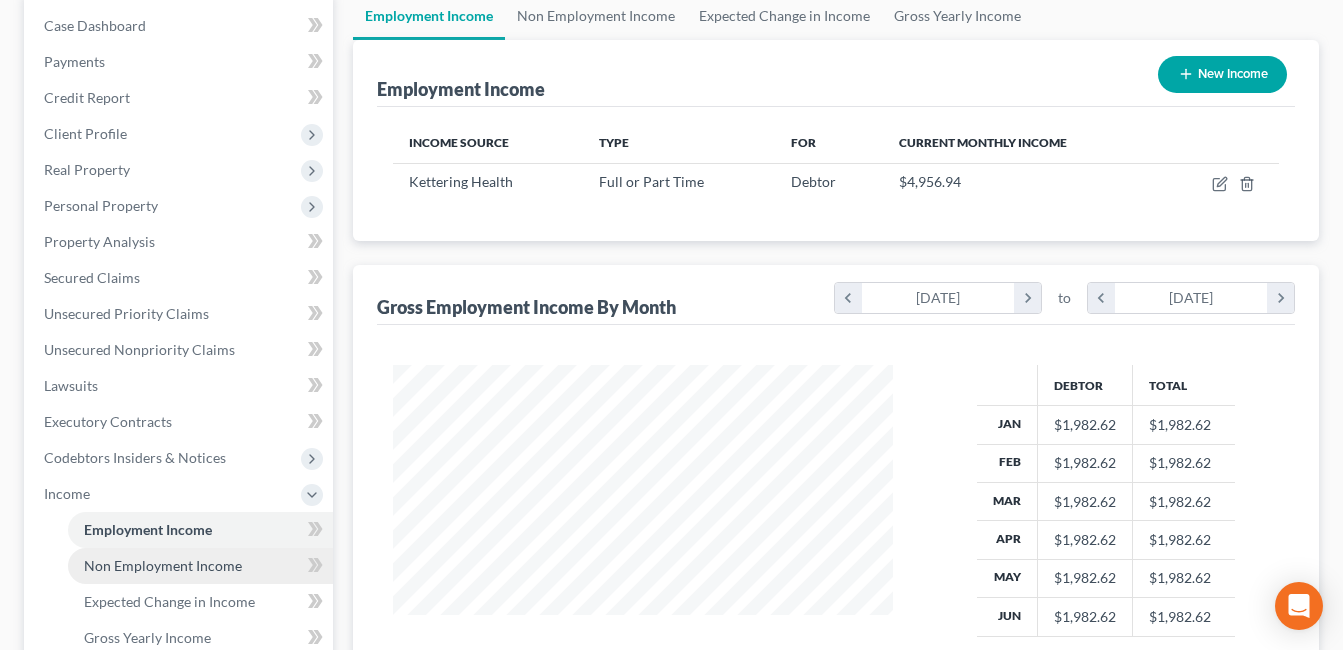 click on "Non Employment Income" at bounding box center (163, 565) 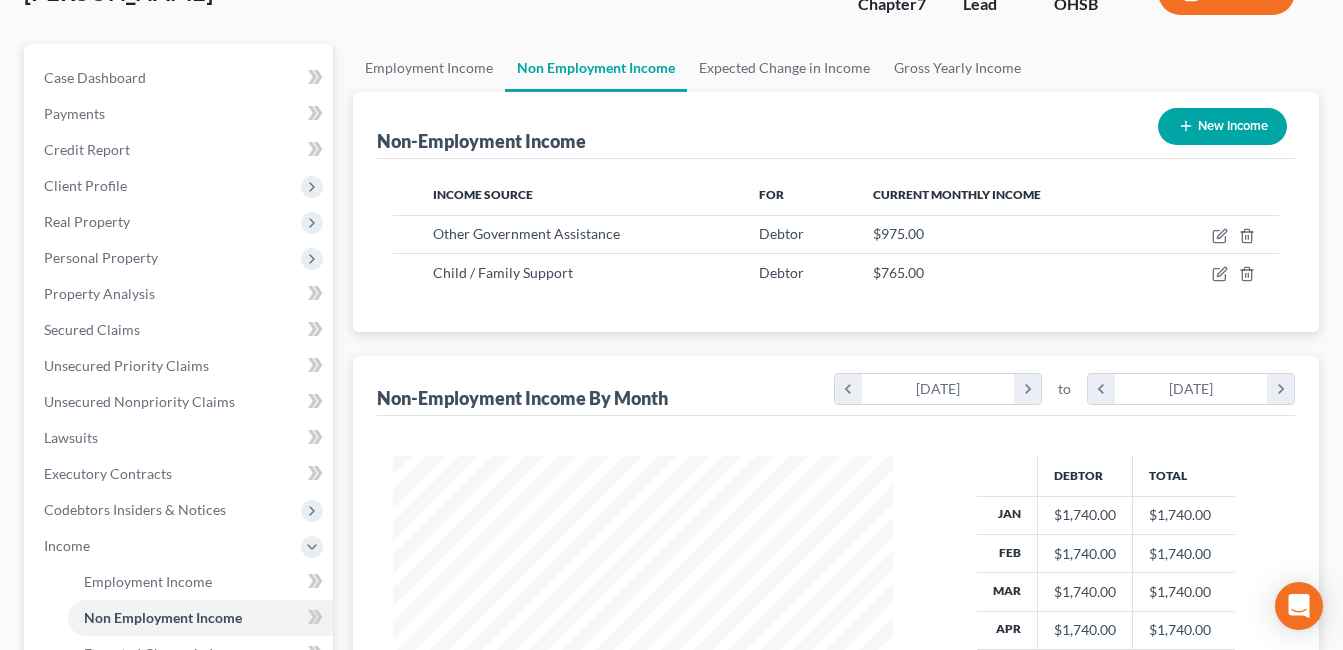 scroll, scrollTop: 0, scrollLeft: 0, axis: both 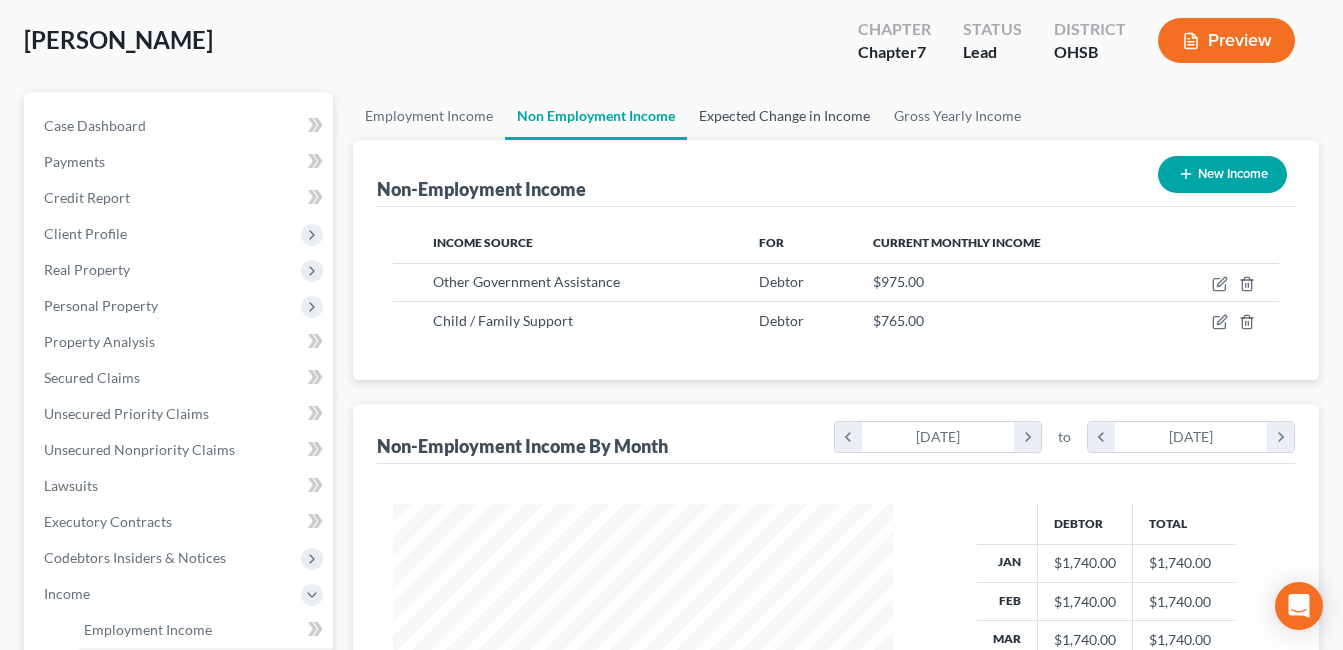 click on "Expected Change in Income" at bounding box center [784, 116] 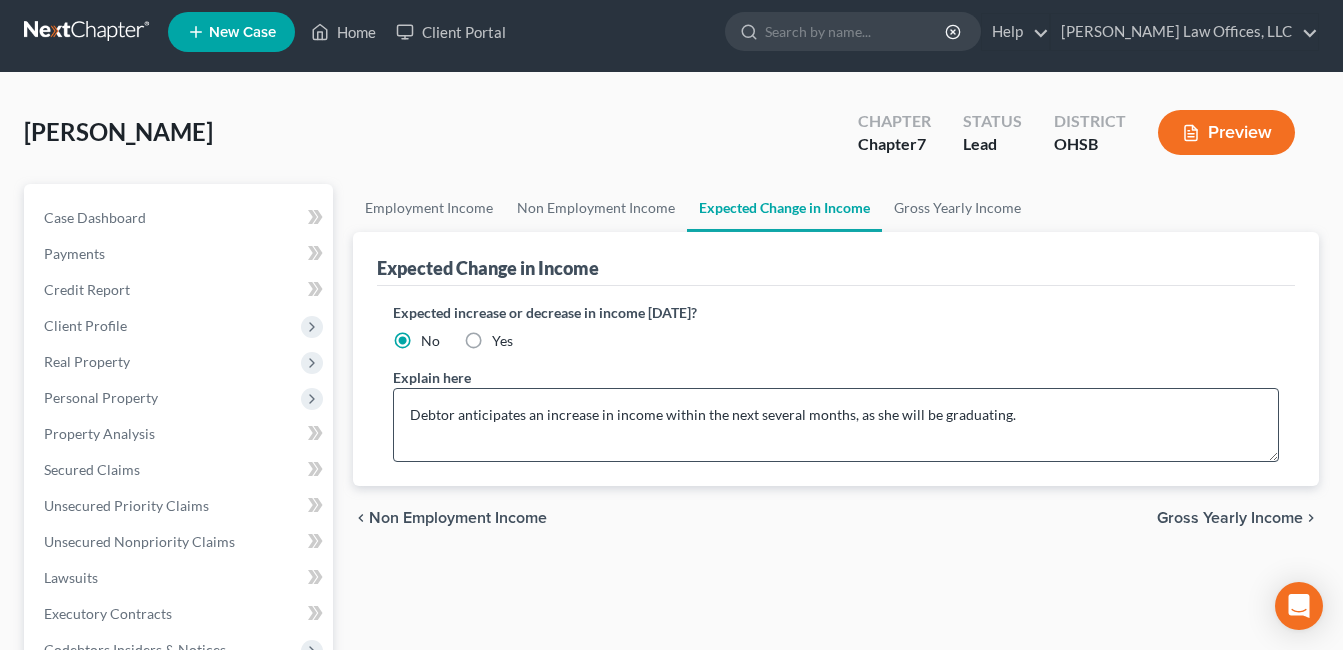 scroll, scrollTop: 0, scrollLeft: 0, axis: both 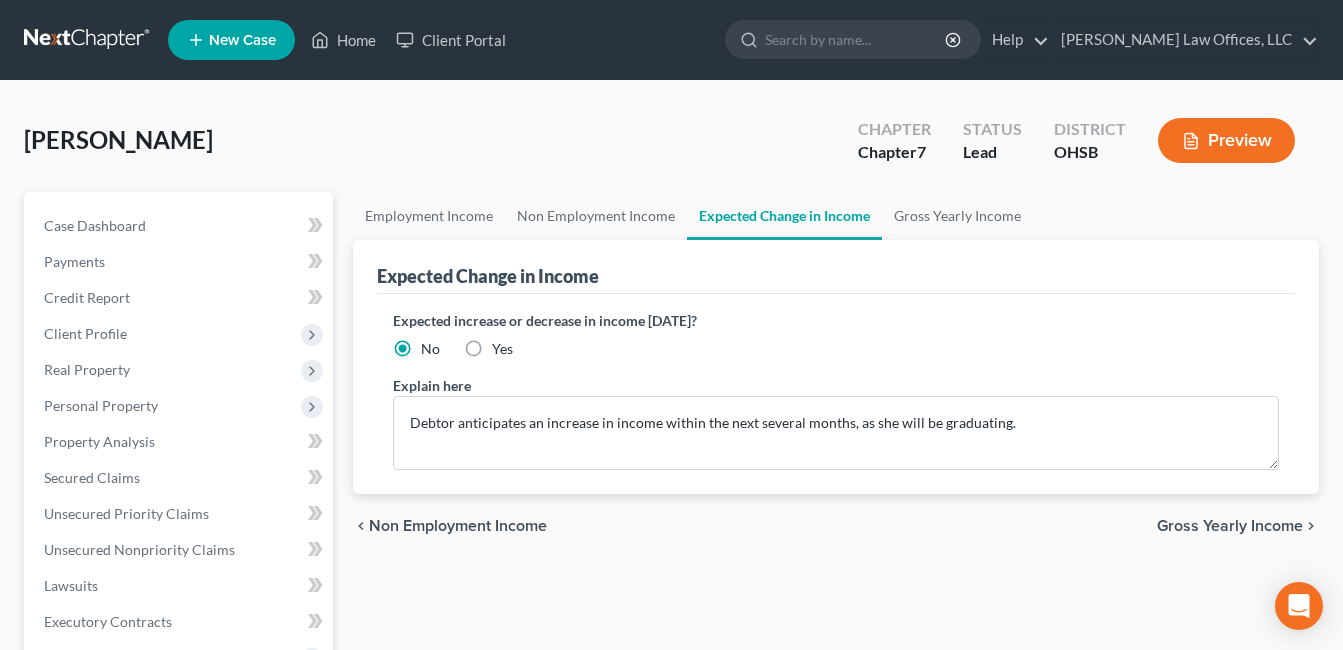 click on "Employment Income
Non Employment Income
Expected Change in Income
Gross Yearly Income
Expected Change in Income Expected increase or decrease in income [DATE]? No Yes Explain here Debtor anticipates an increase in income within the next several months, as she will be graduating.
chevron_left
Non Employment Income
Gross Yearly Income
chevron_right" at bounding box center [836, 679] 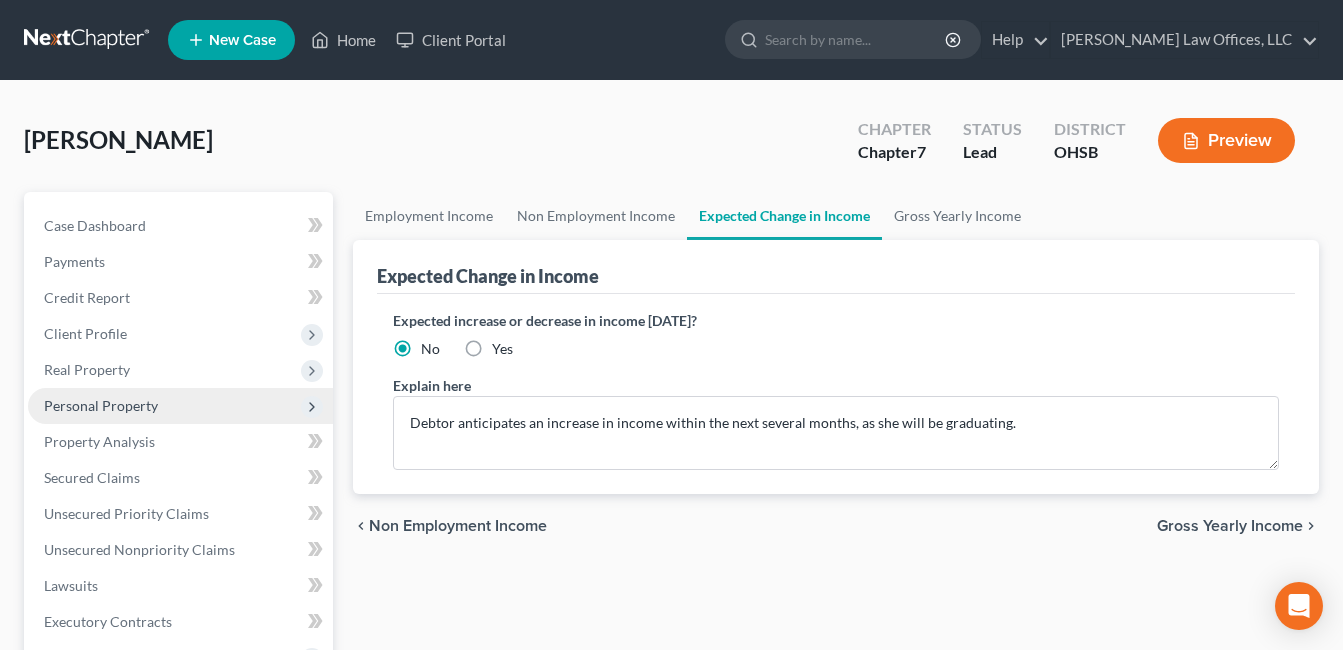 click on "Personal Property" at bounding box center (101, 405) 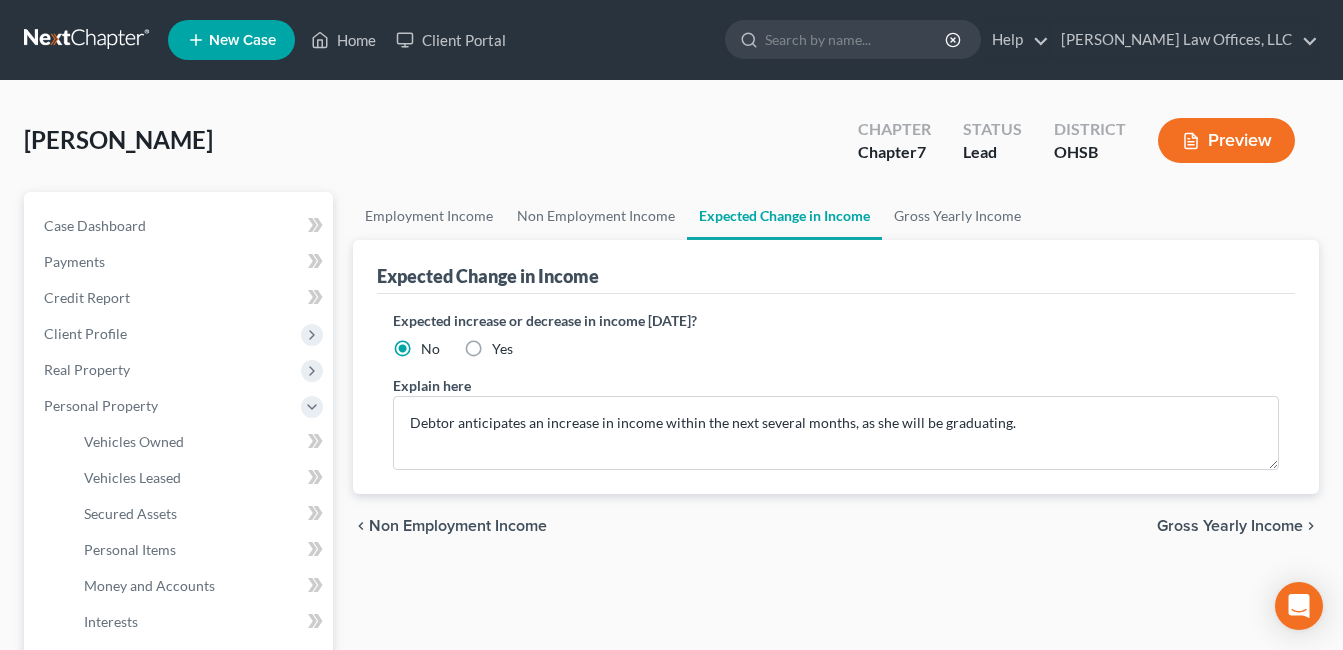click on "chevron_left
Non Employment Income
Gross Yearly Income
chevron_right" at bounding box center [836, 526] 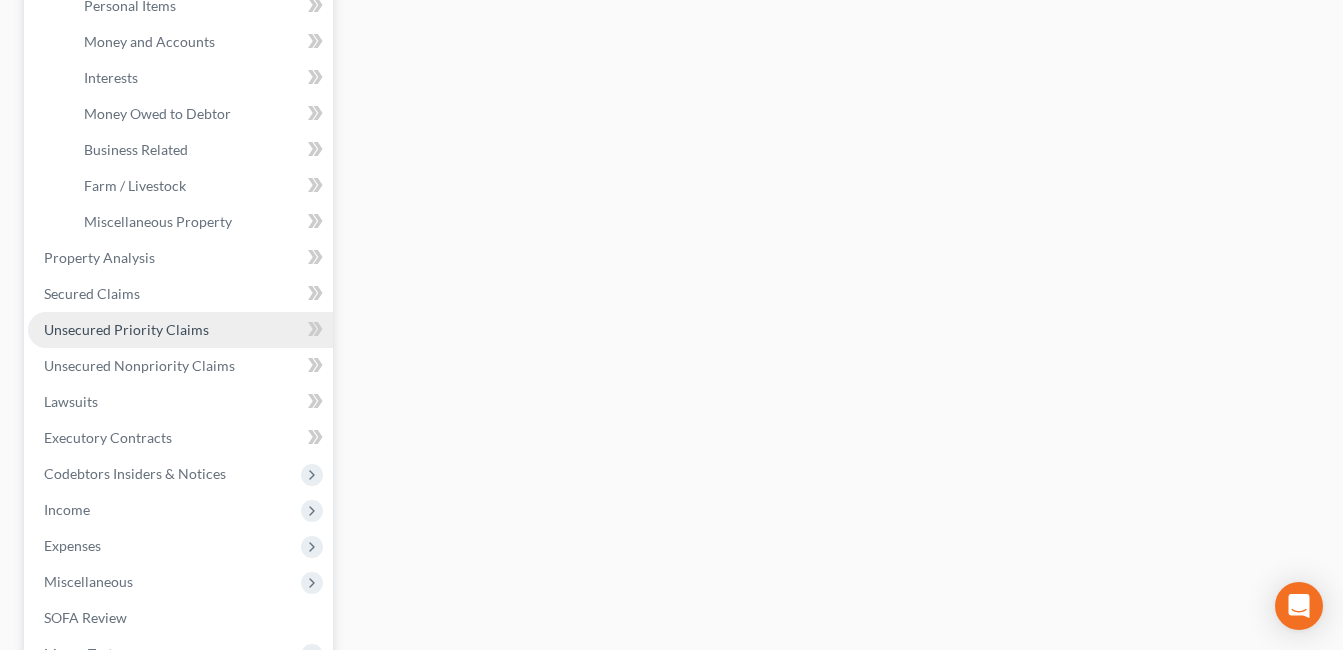 scroll, scrollTop: 600, scrollLeft: 0, axis: vertical 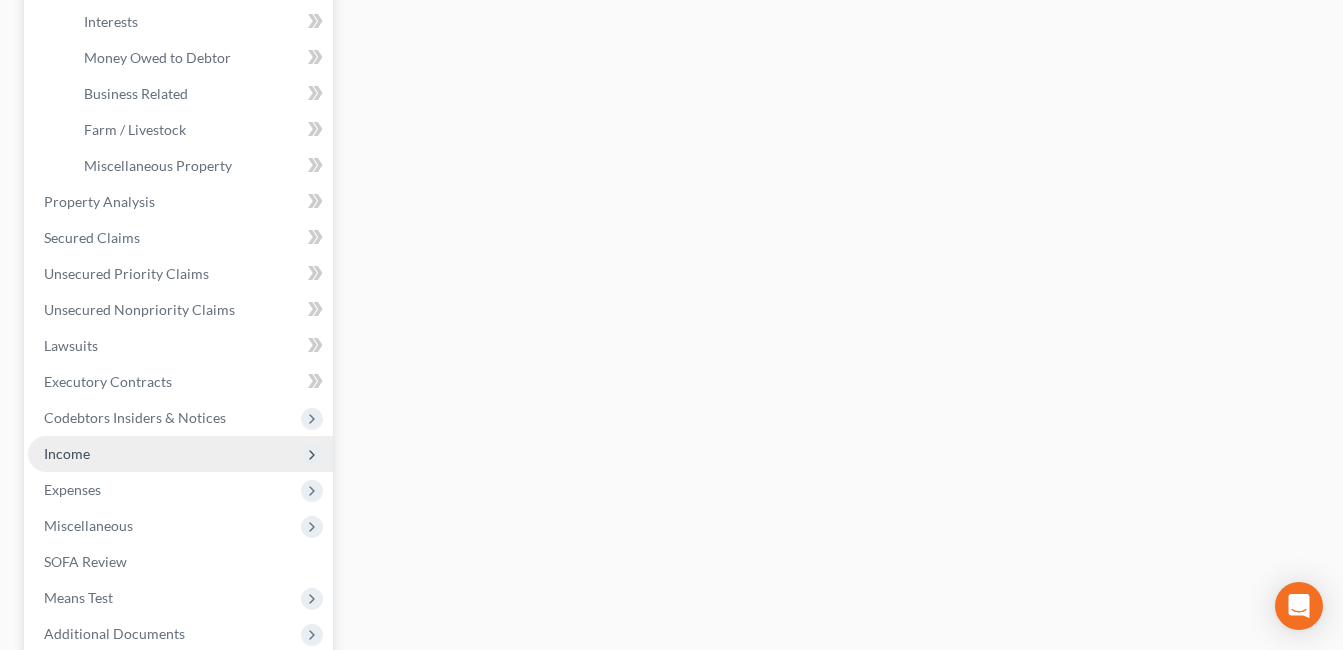 click on "Income" at bounding box center (180, 454) 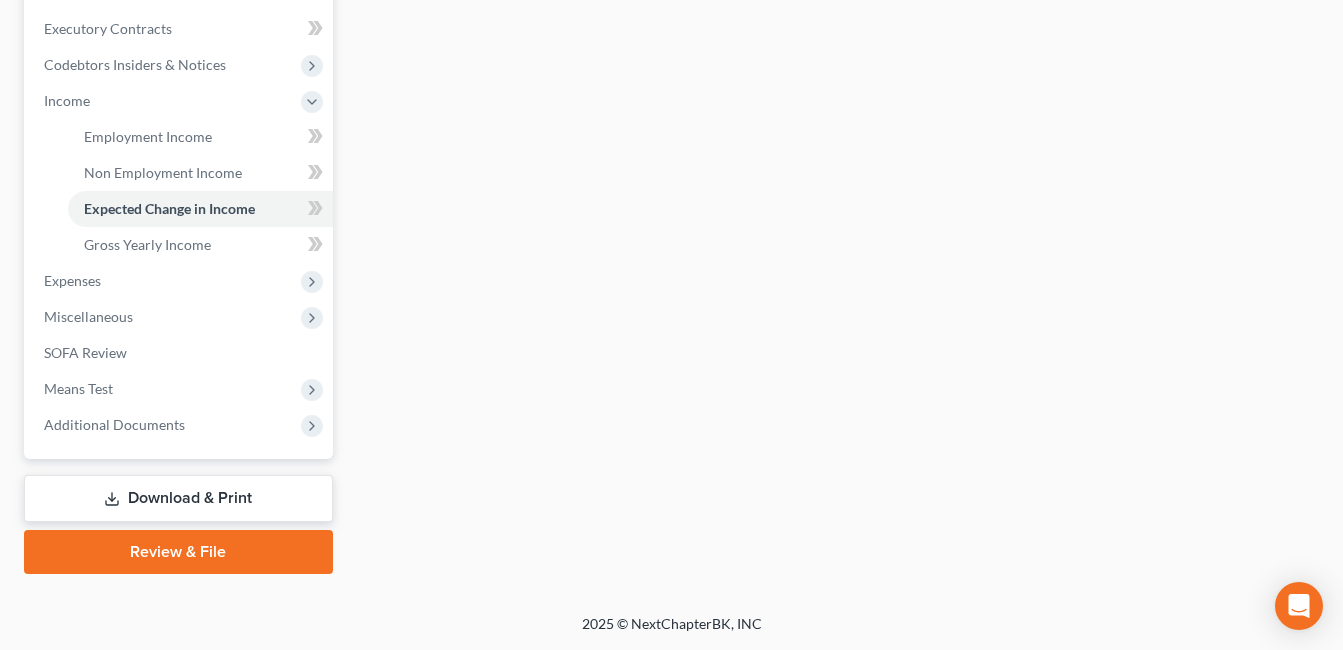 scroll, scrollTop: 593, scrollLeft: 0, axis: vertical 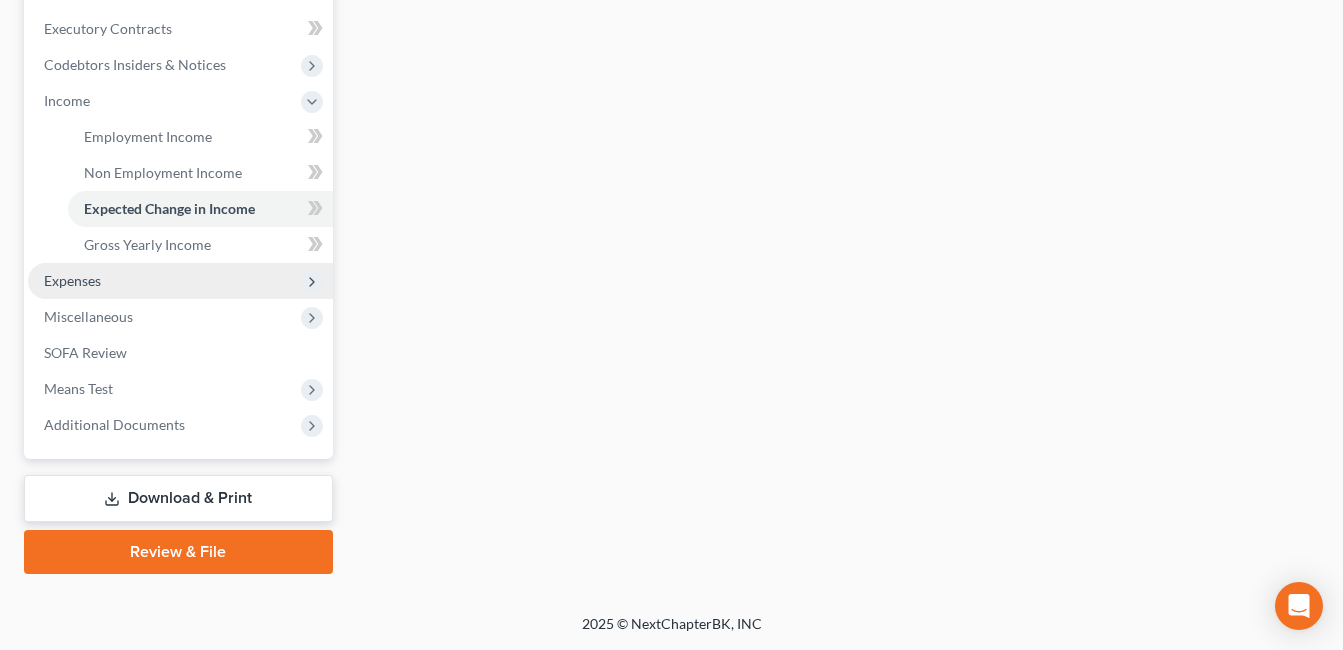 click on "Expenses" at bounding box center (180, 281) 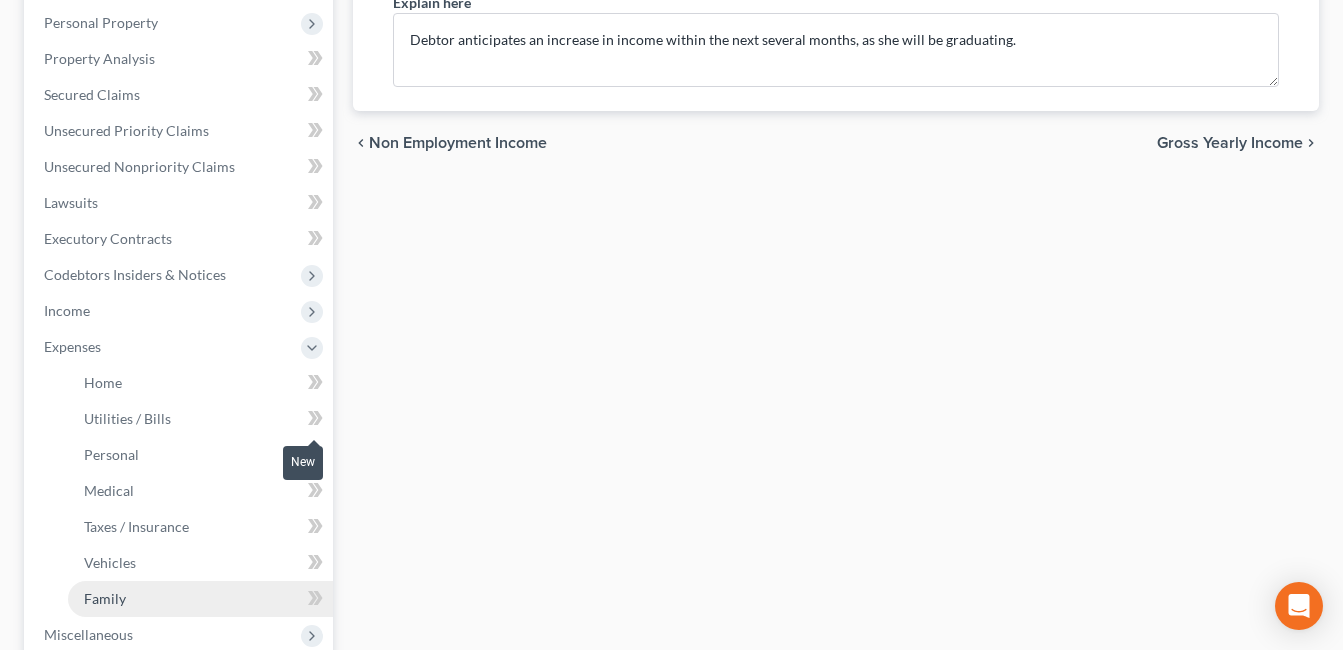 scroll, scrollTop: 593, scrollLeft: 0, axis: vertical 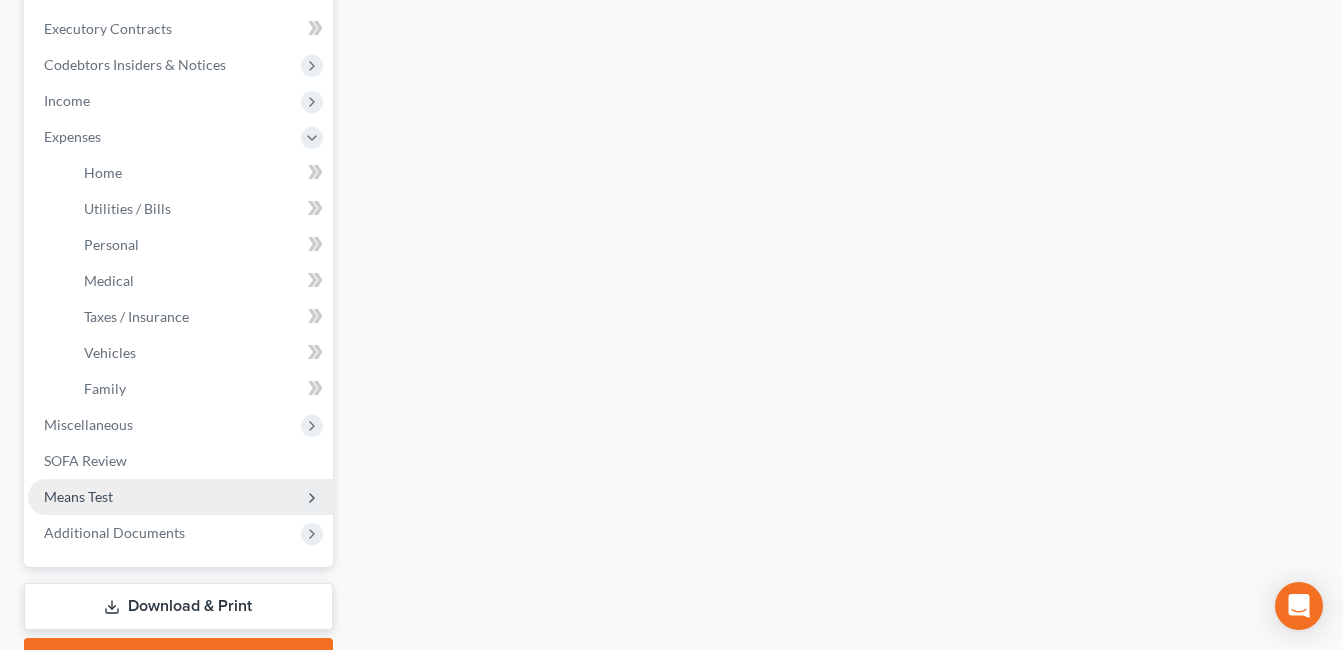 click on "Means Test" at bounding box center [180, 497] 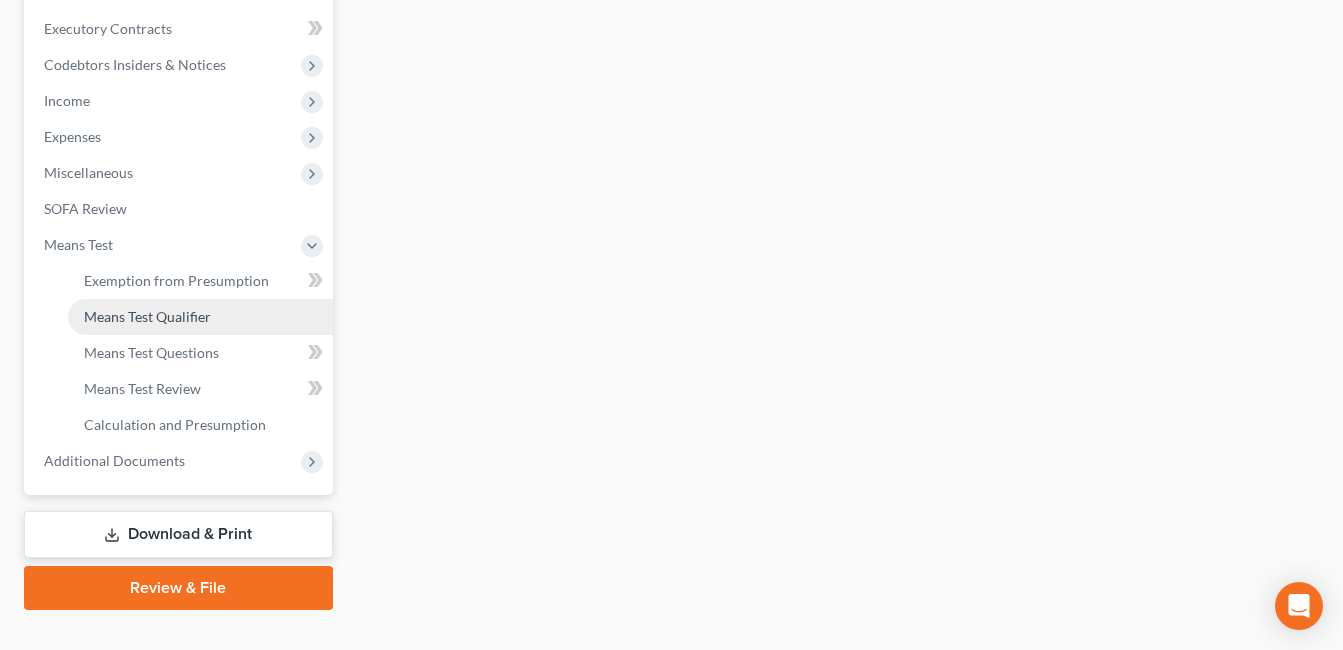 click on "Means Test Qualifier" at bounding box center [147, 316] 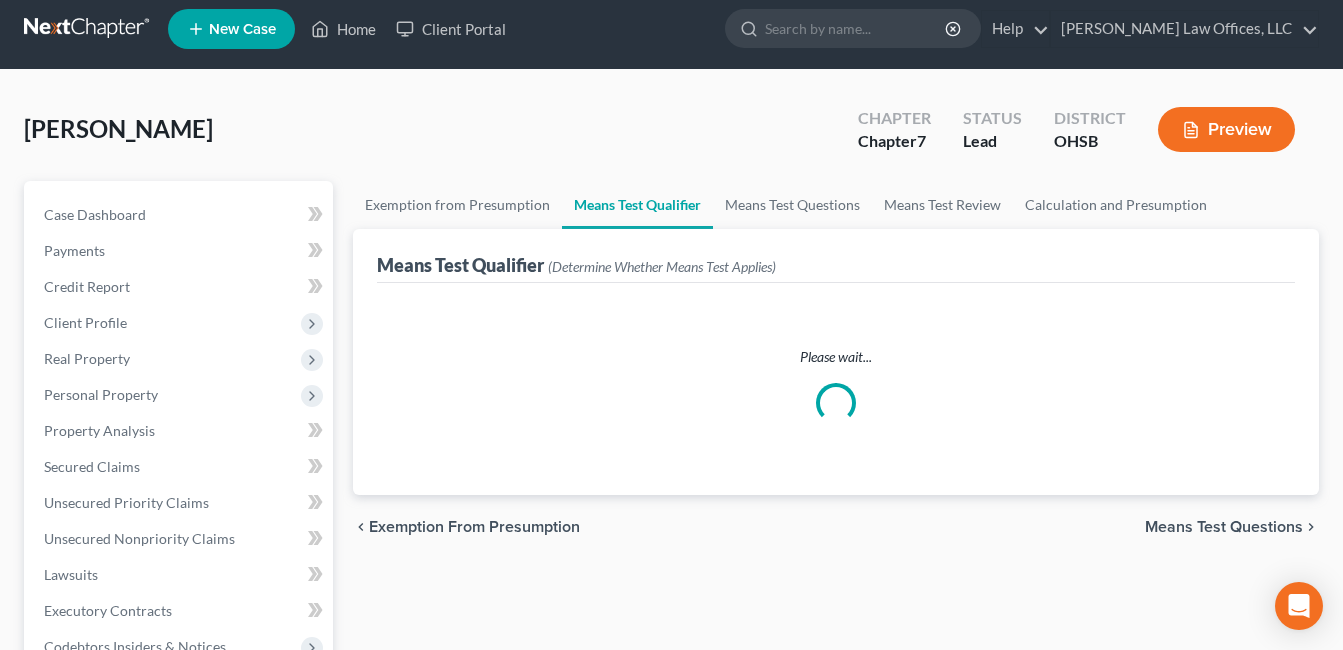 scroll, scrollTop: 0, scrollLeft: 0, axis: both 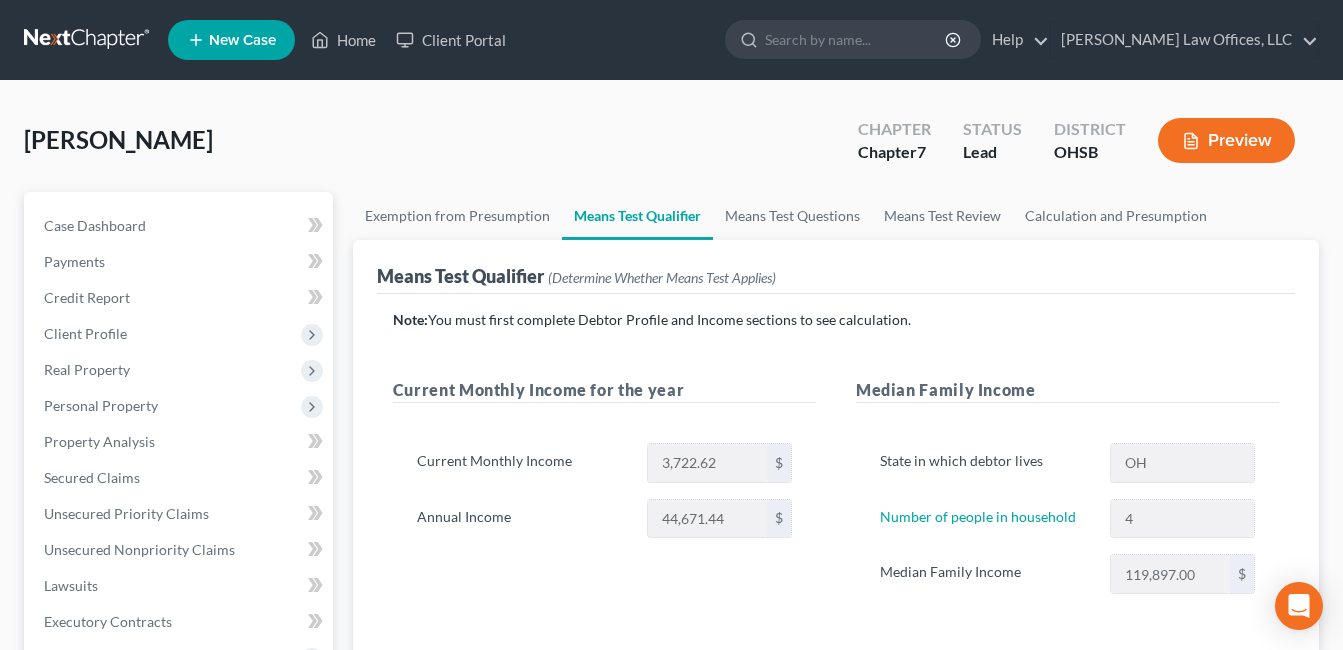 click on "Current Monthly Income for the year Current Monthly Income 3,722.62 $ Annual Income 44,671.44 $" at bounding box center (604, 506) 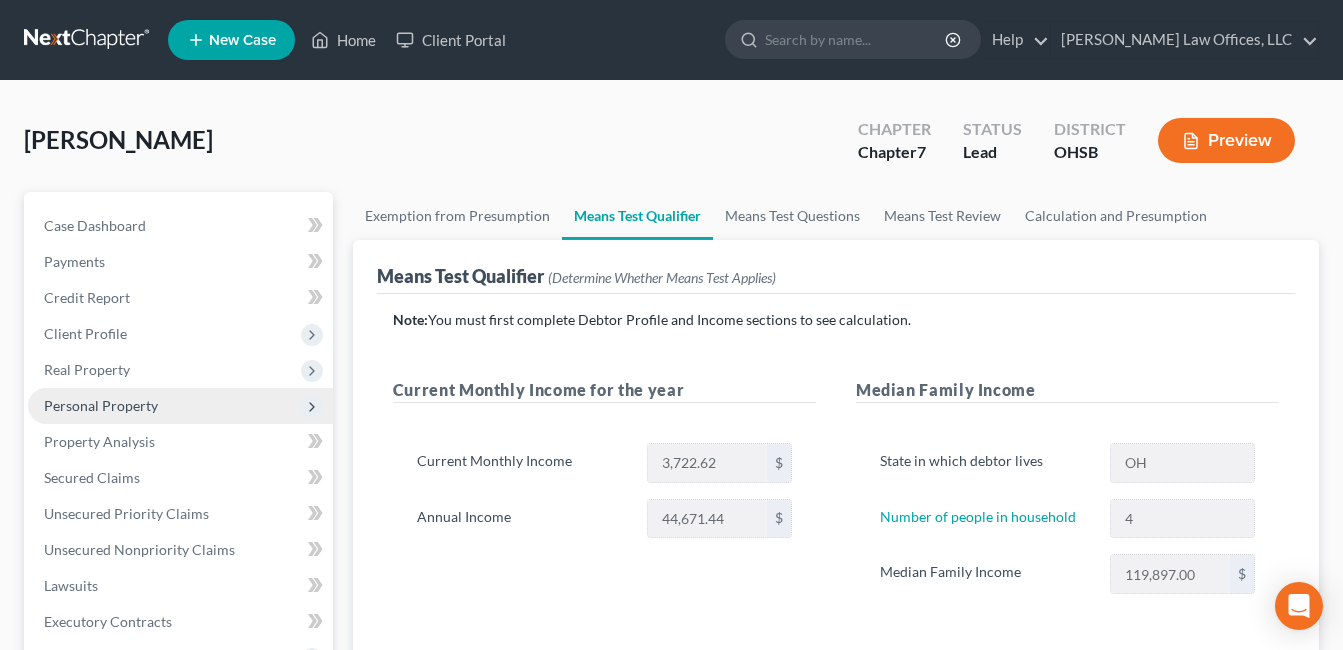 click on "Personal Property" at bounding box center [101, 405] 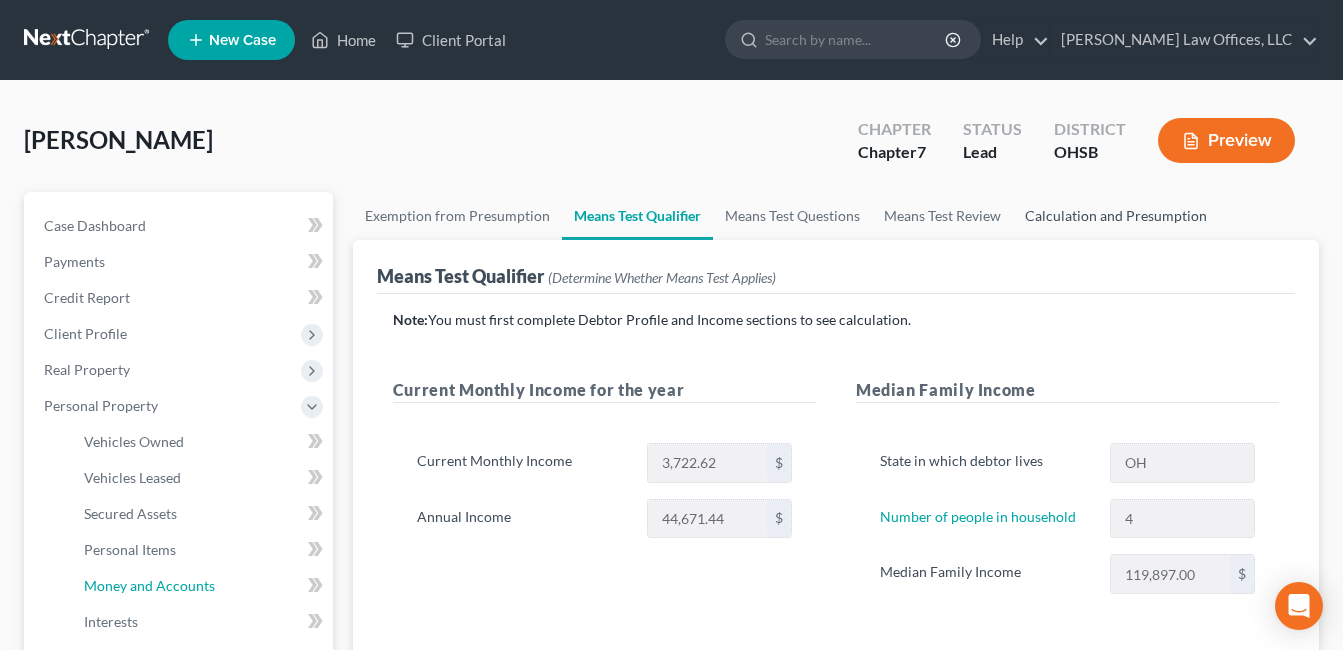 drag, startPoint x: 182, startPoint y: 591, endPoint x: 1160, endPoint y: 192, distance: 1056.2599 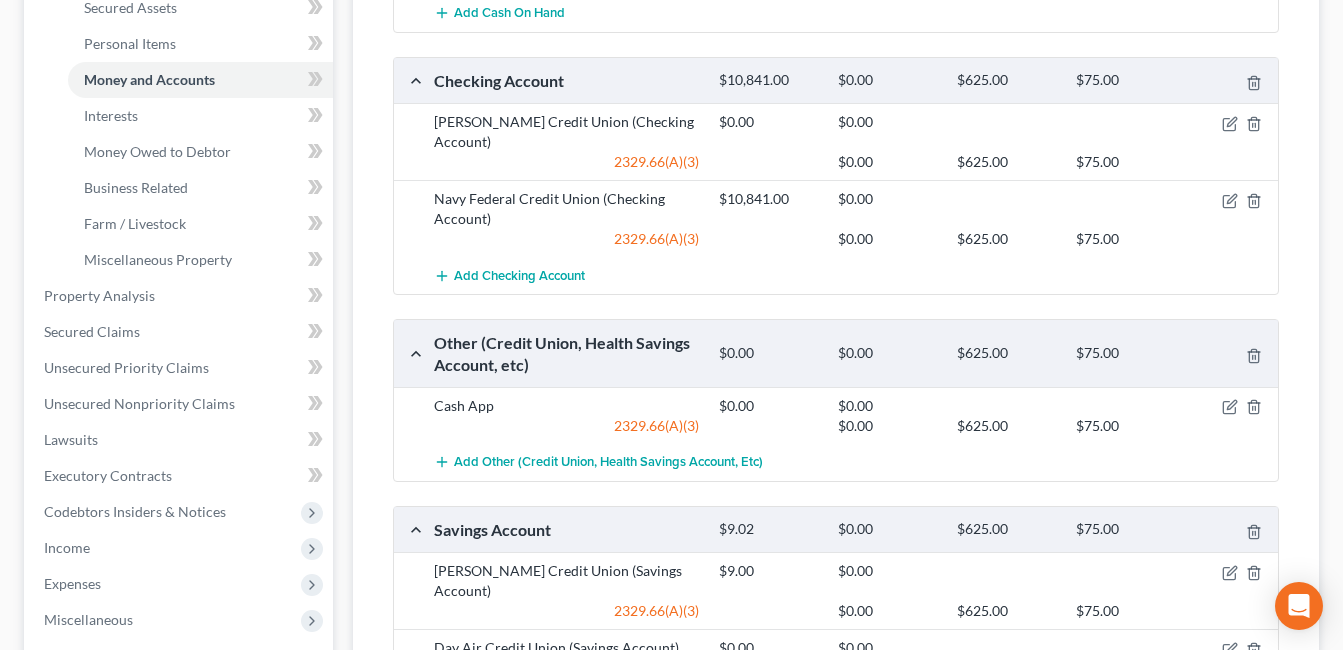 scroll, scrollTop: 500, scrollLeft: 0, axis: vertical 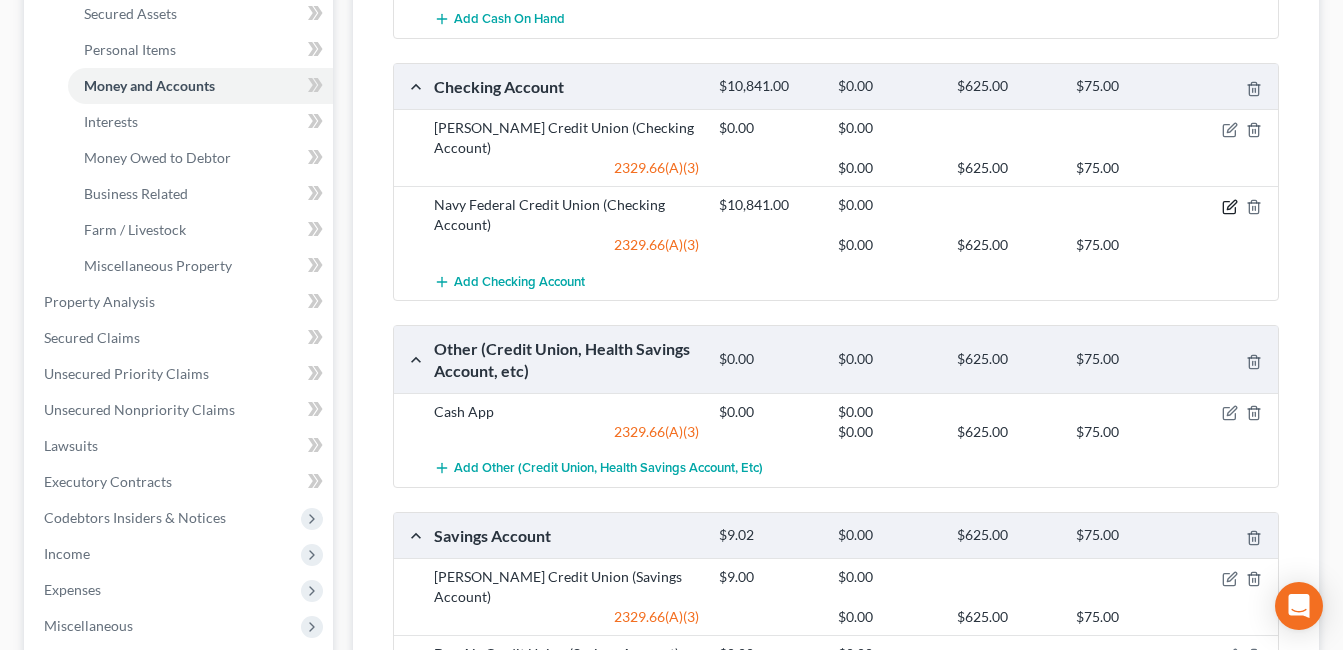 click 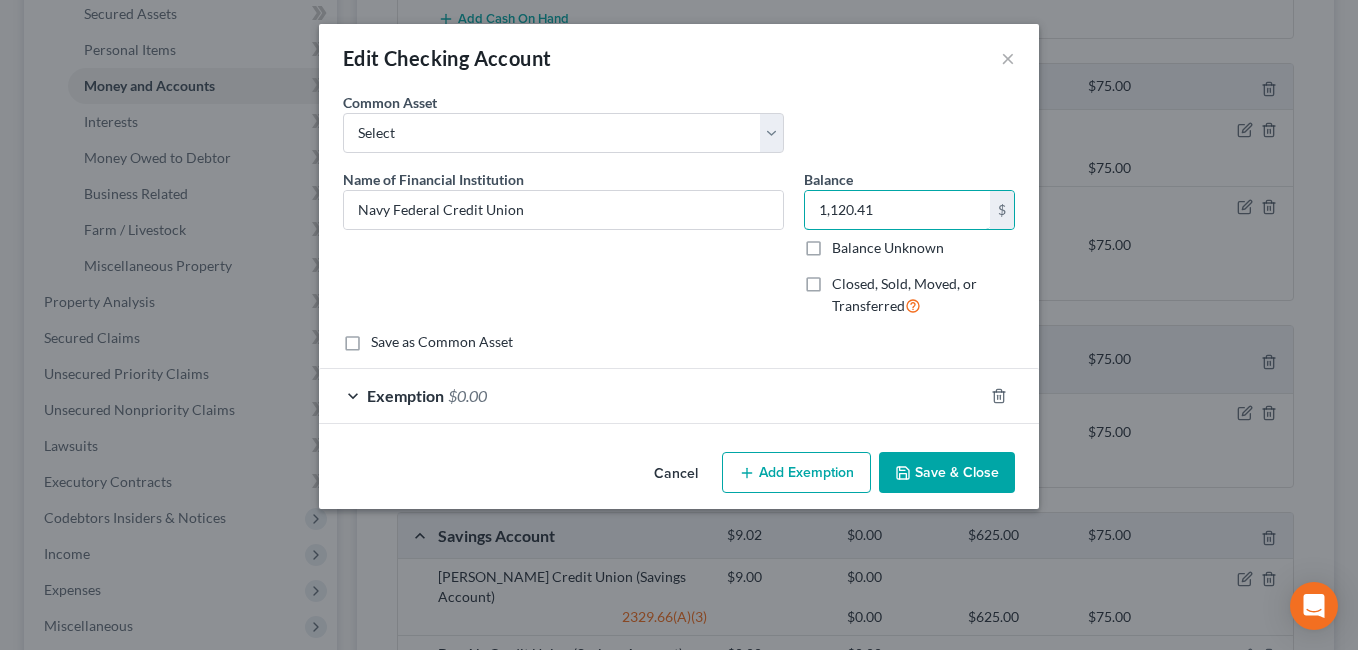 type on "1,120.41" 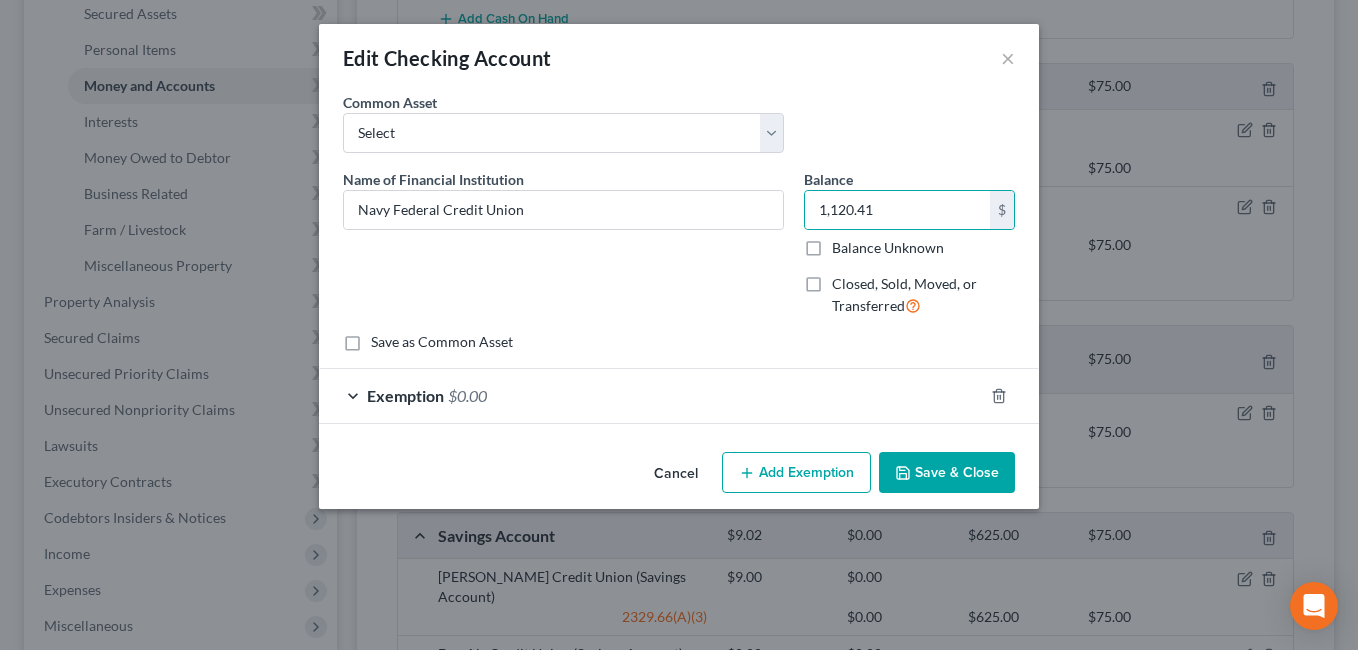 drag, startPoint x: 941, startPoint y: 476, endPoint x: 957, endPoint y: 464, distance: 20 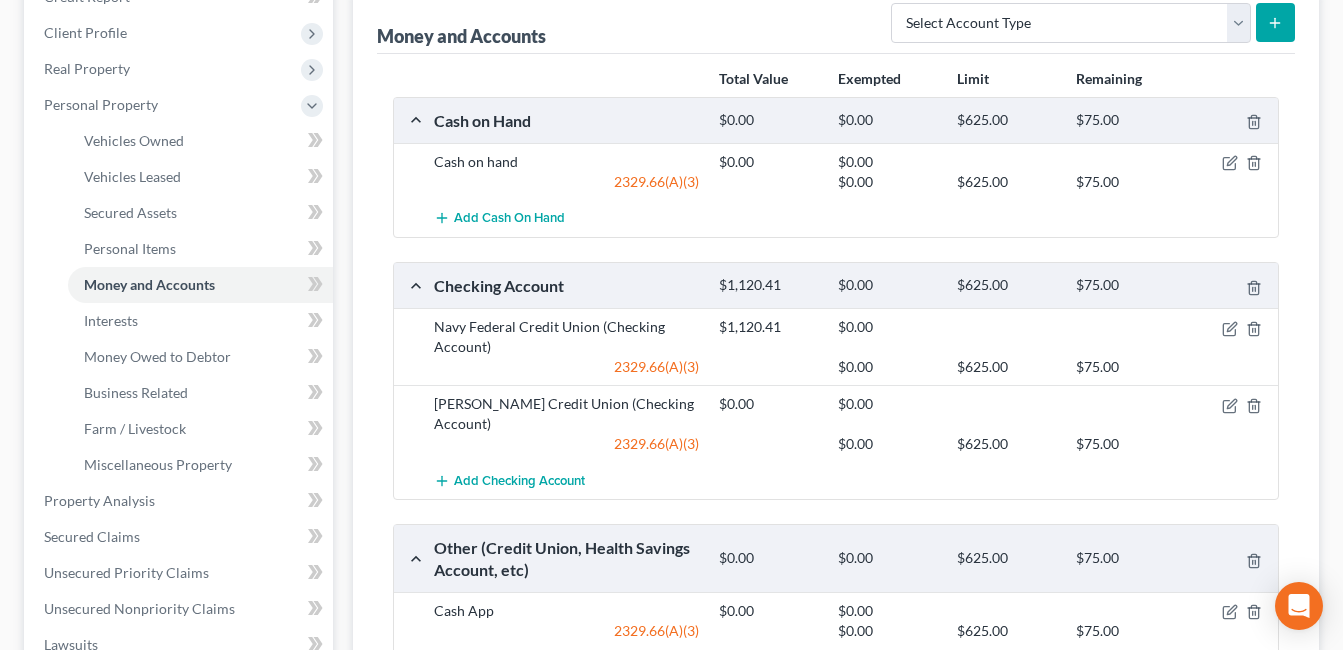 scroll, scrollTop: 300, scrollLeft: 0, axis: vertical 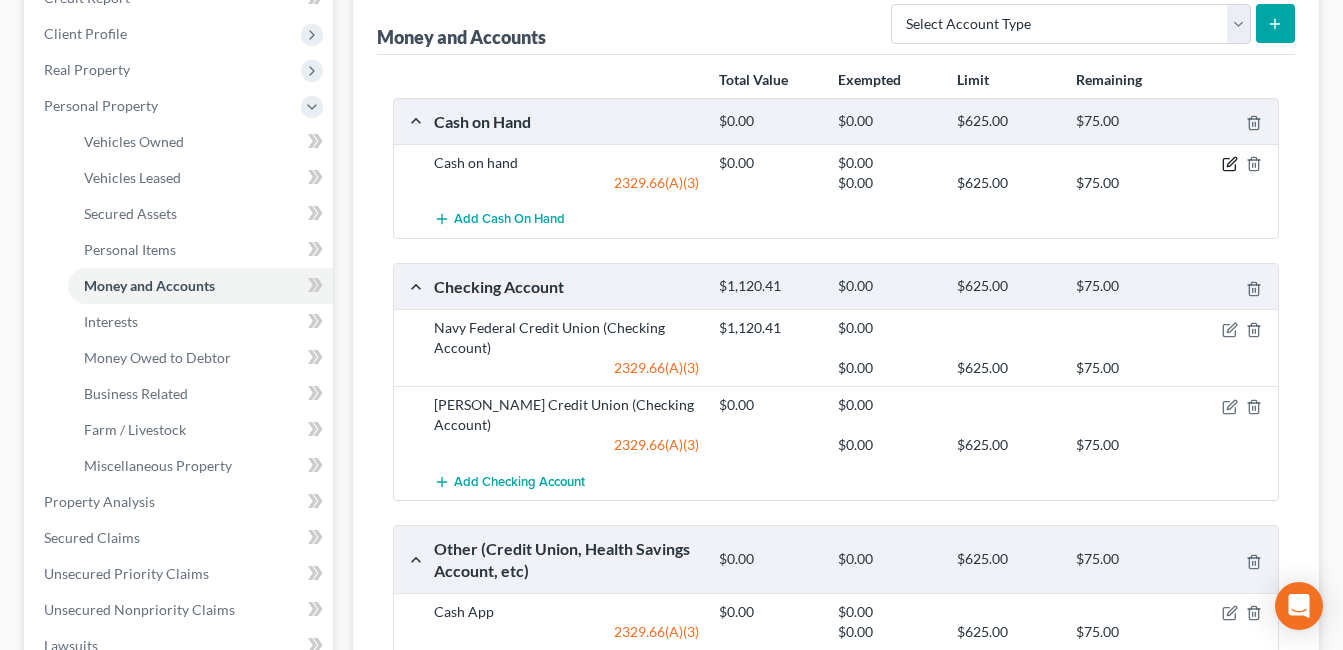 click 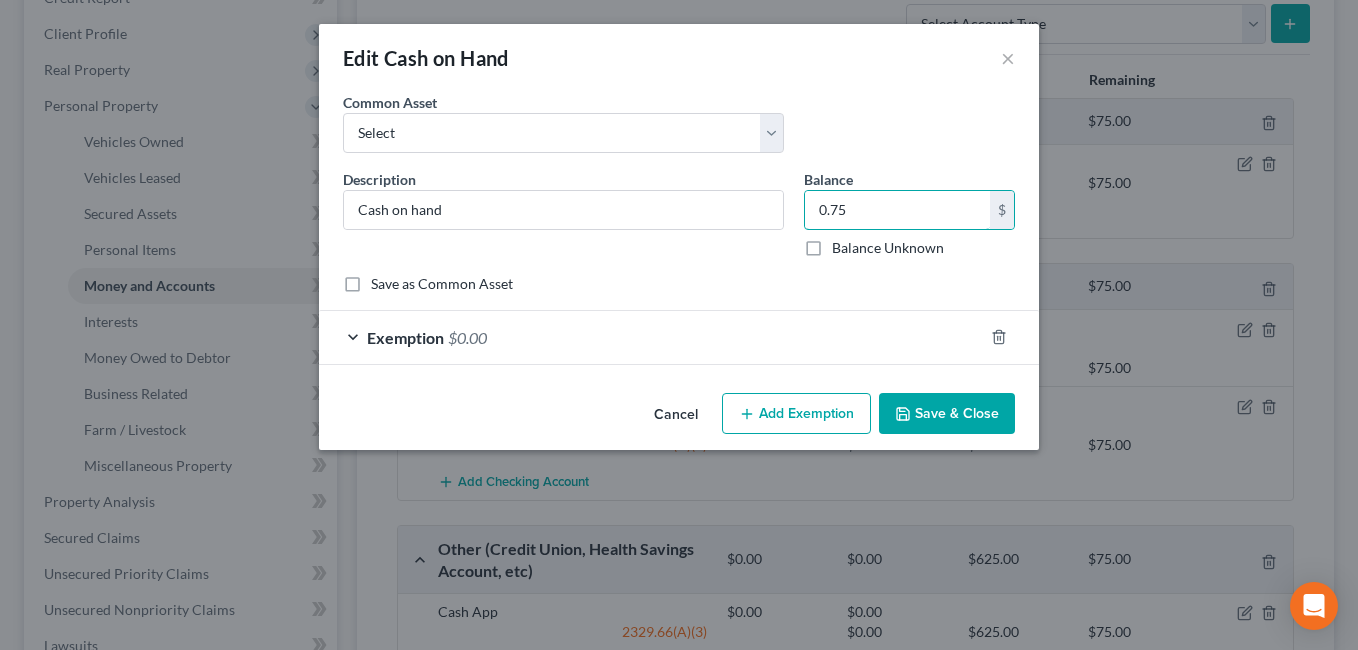 type on "0.75" 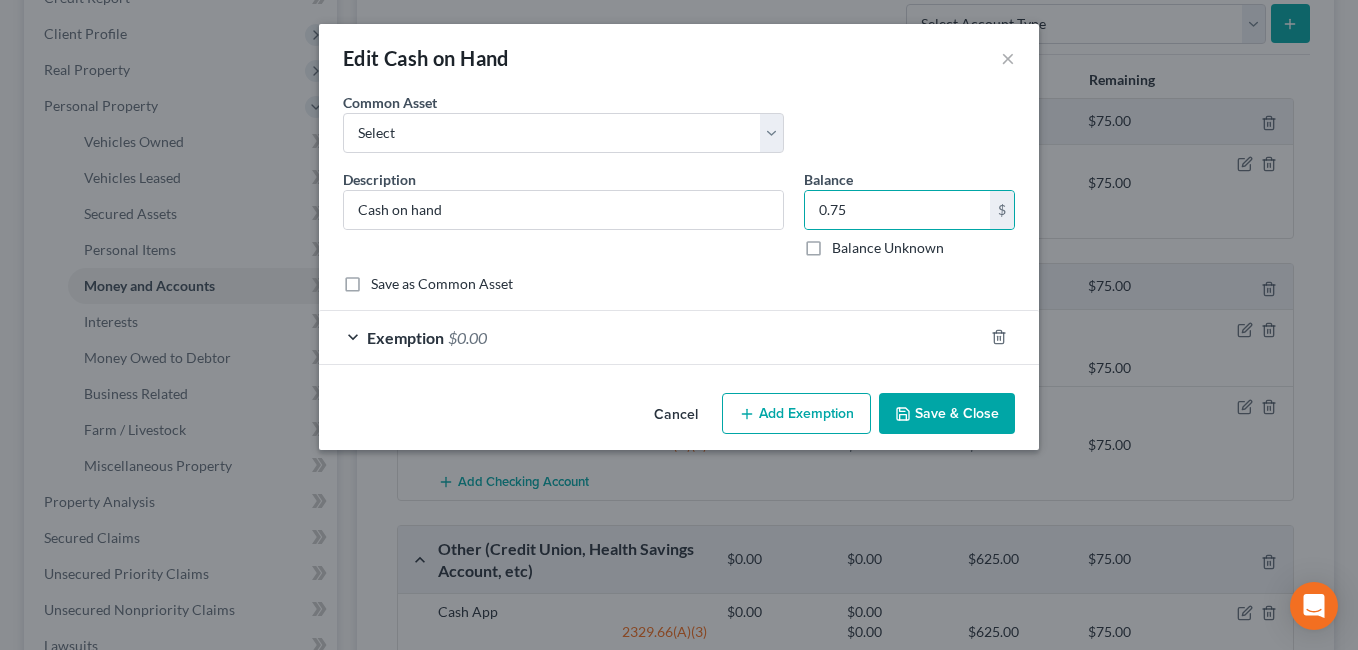 click on "Save & Close" at bounding box center [947, 414] 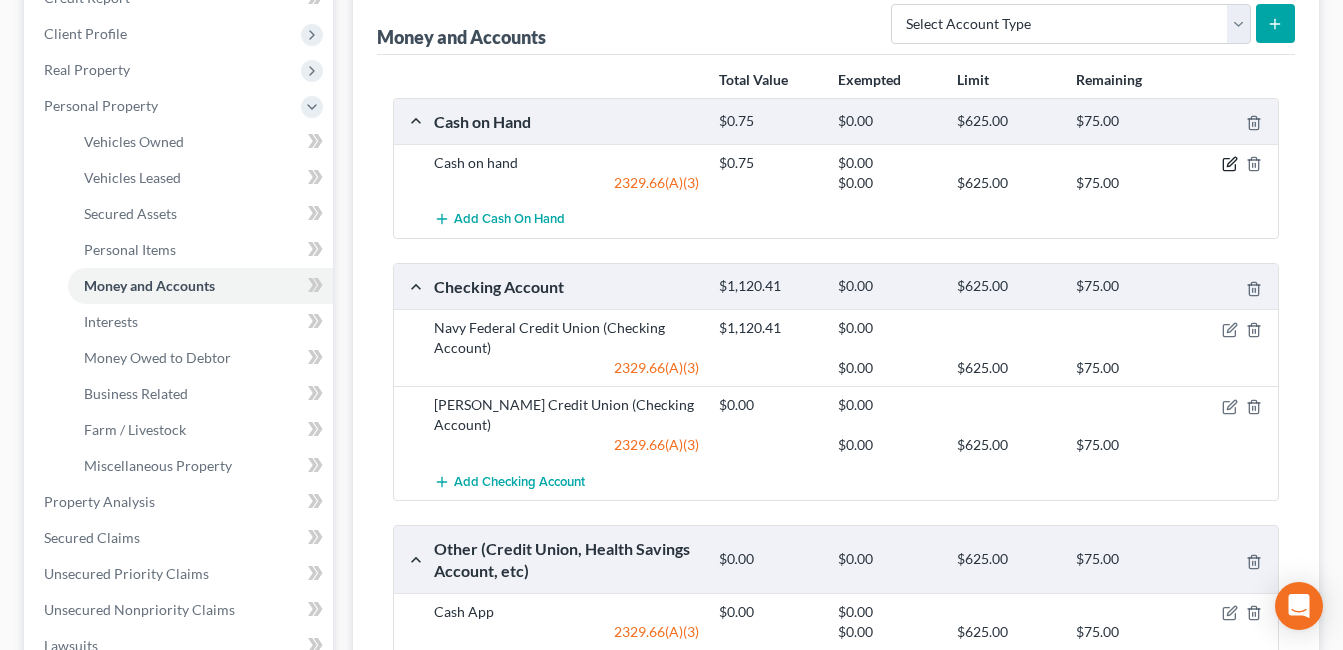 click 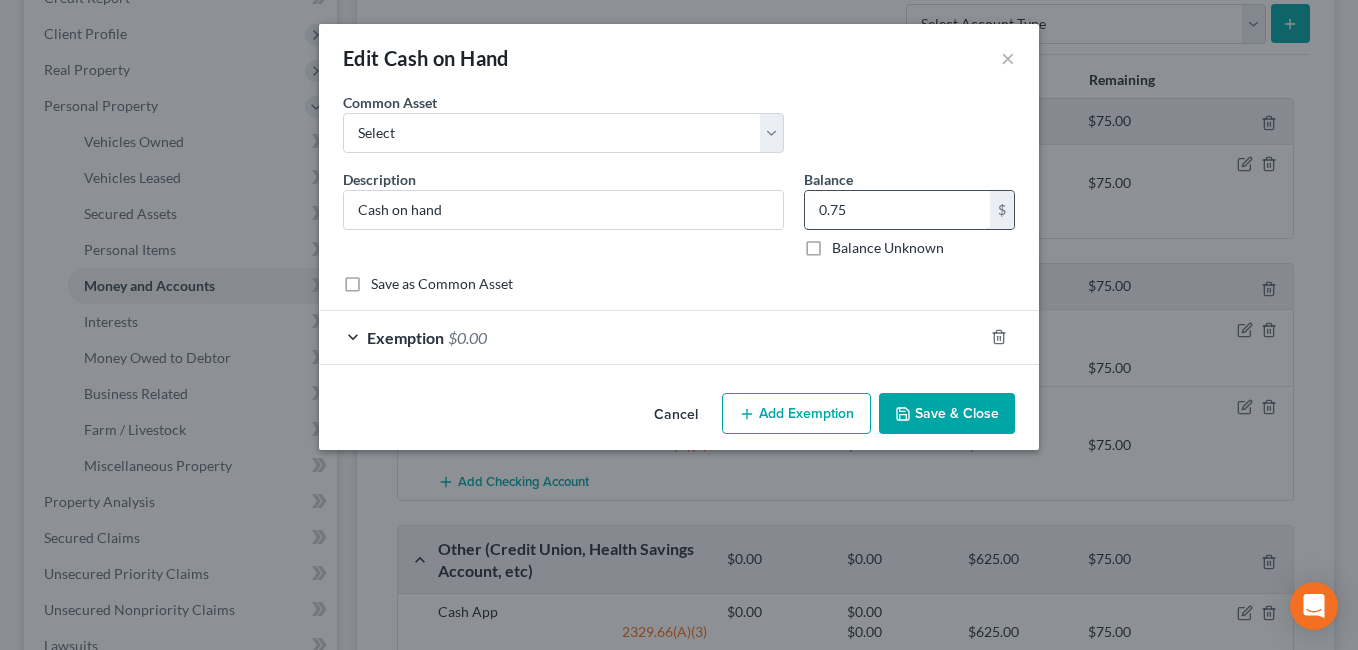 click on "0.75" at bounding box center [897, 210] 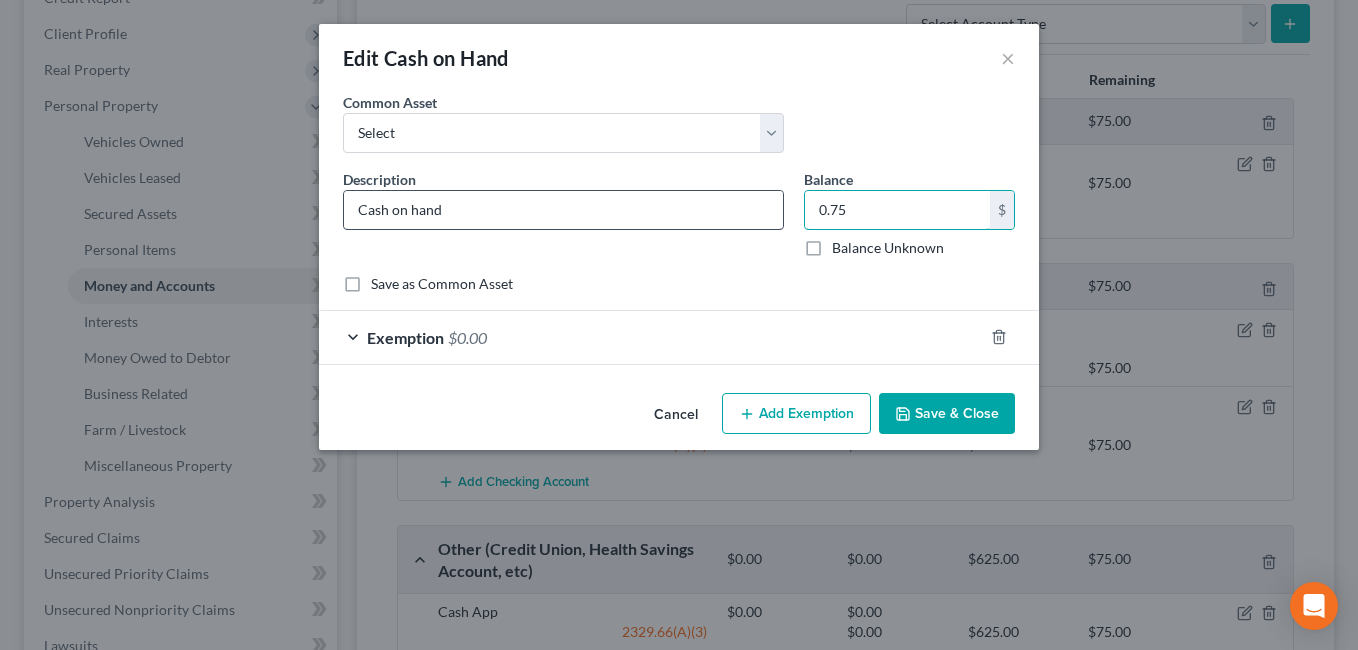 drag, startPoint x: 855, startPoint y: 199, endPoint x: 767, endPoint y: 224, distance: 91.48224 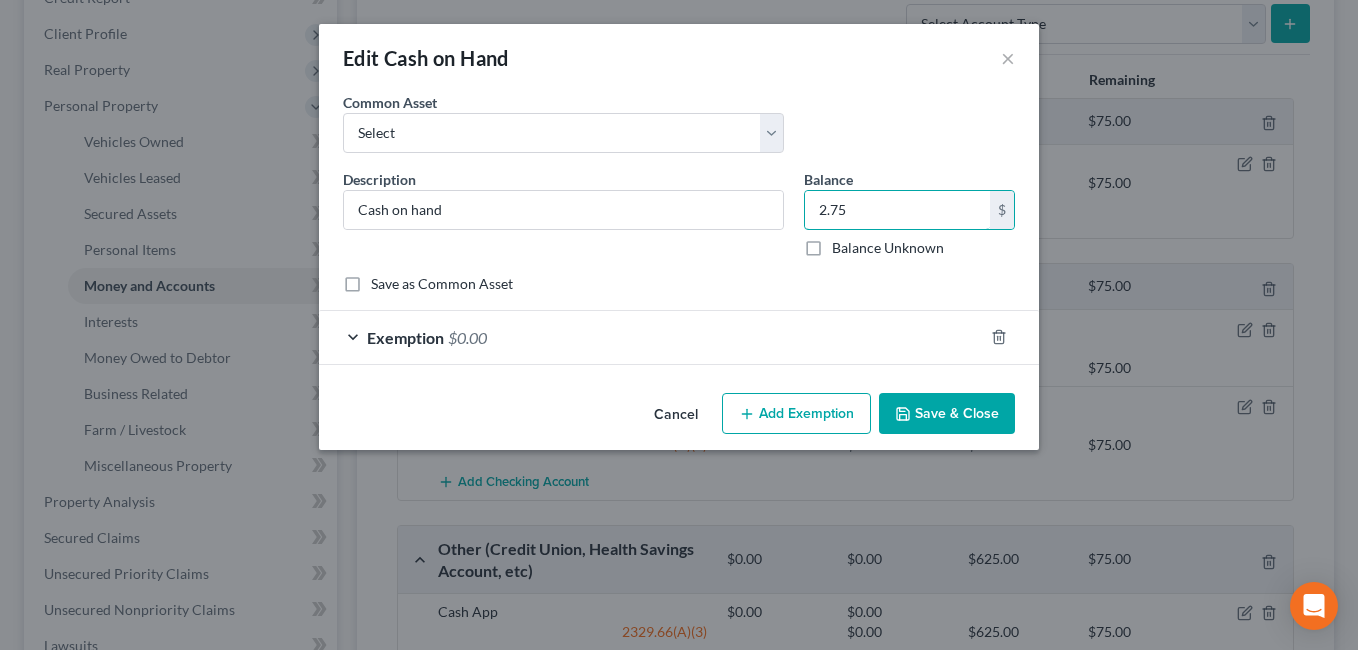 type on "2.75" 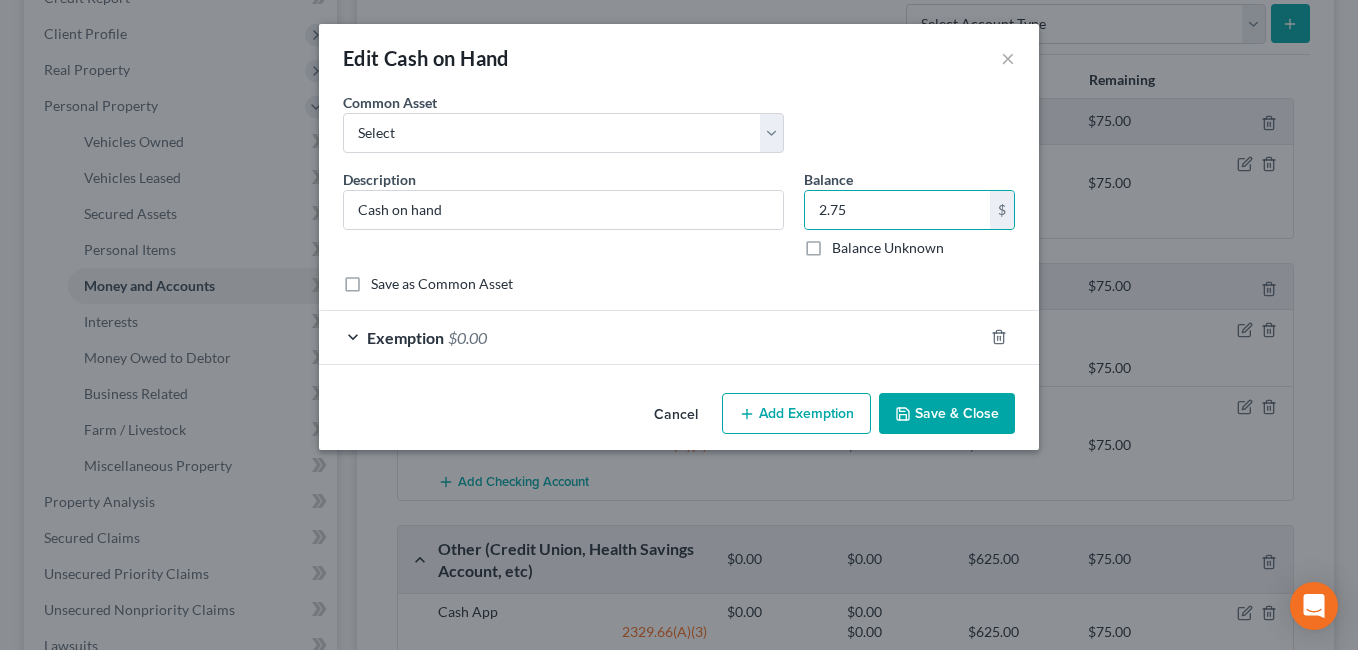 drag, startPoint x: 934, startPoint y: 404, endPoint x: 1150, endPoint y: 341, distance: 225 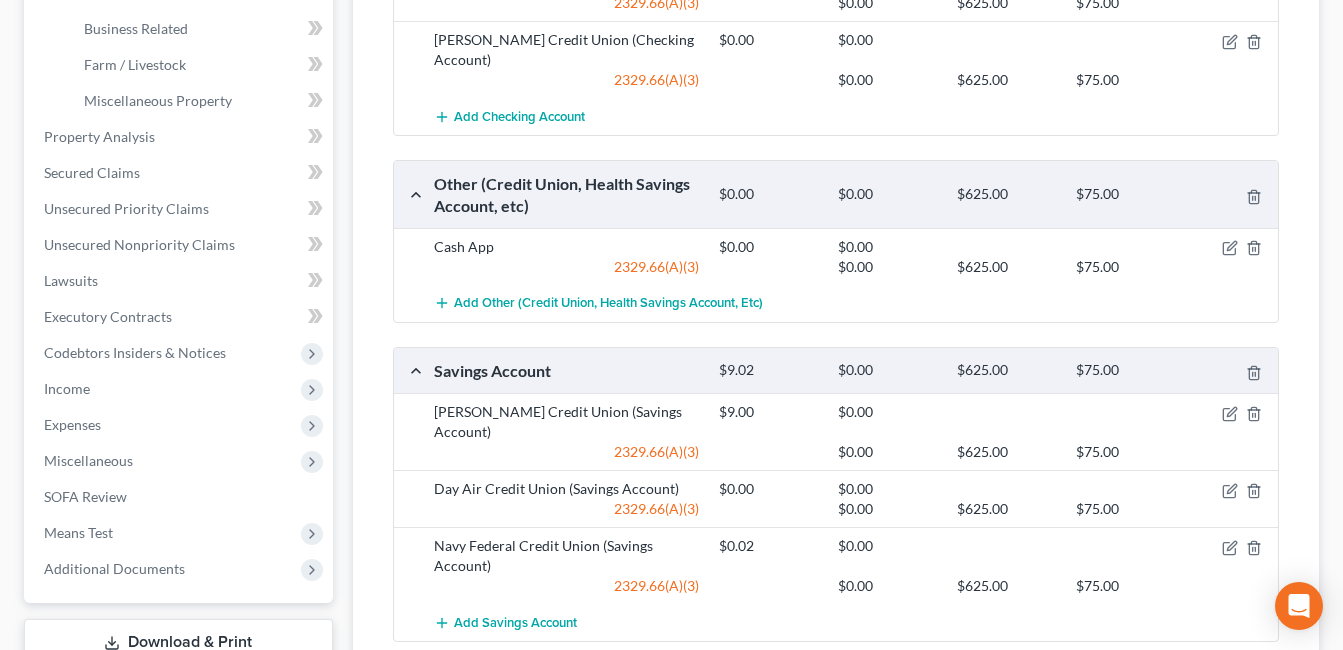 scroll, scrollTop: 700, scrollLeft: 0, axis: vertical 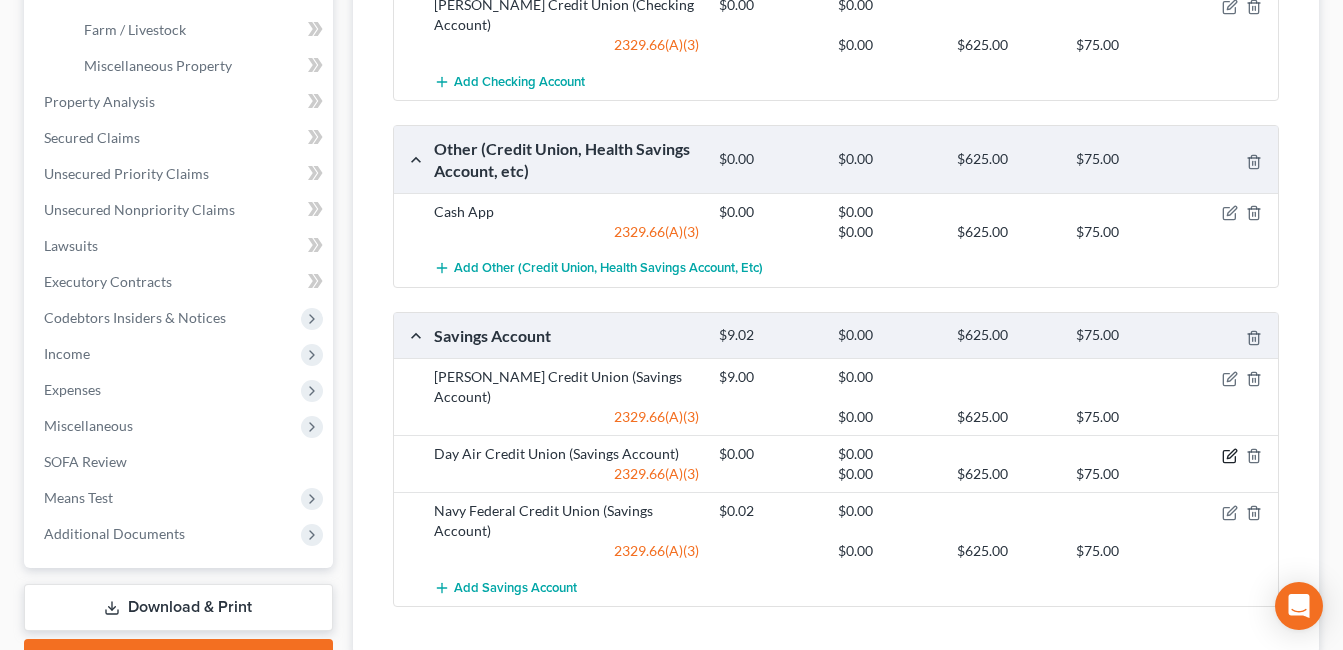 click 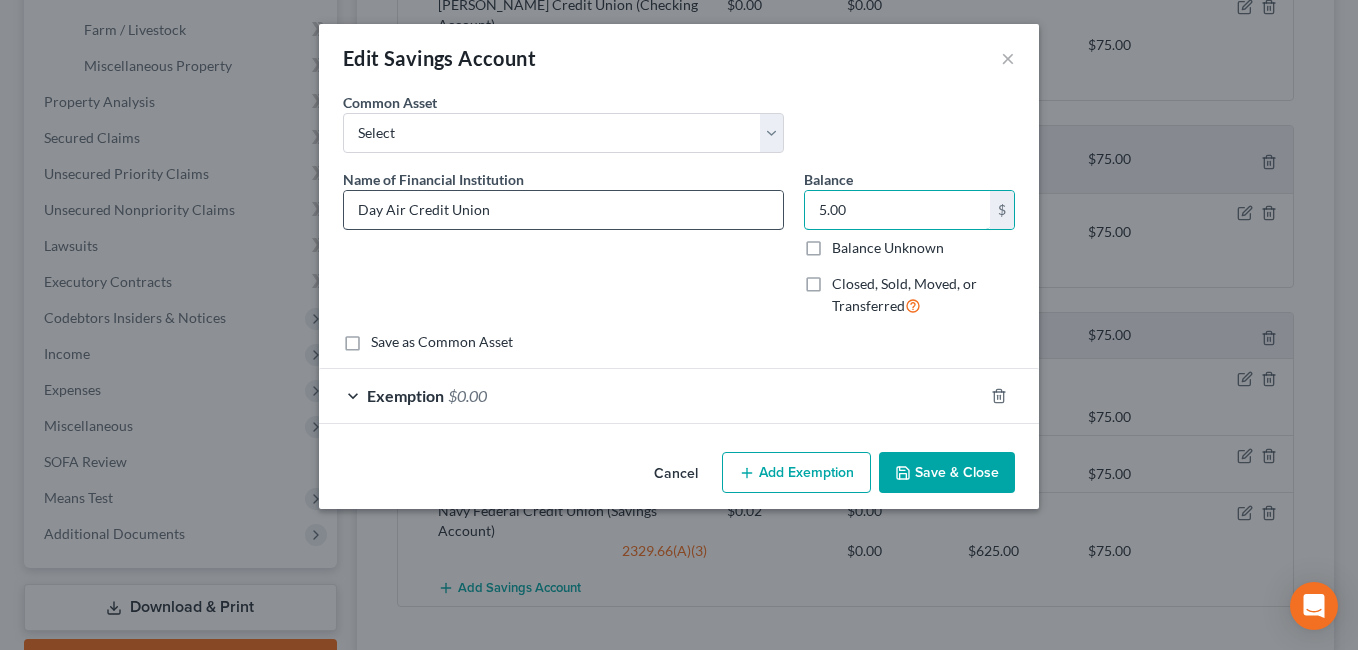 type on "5.00" 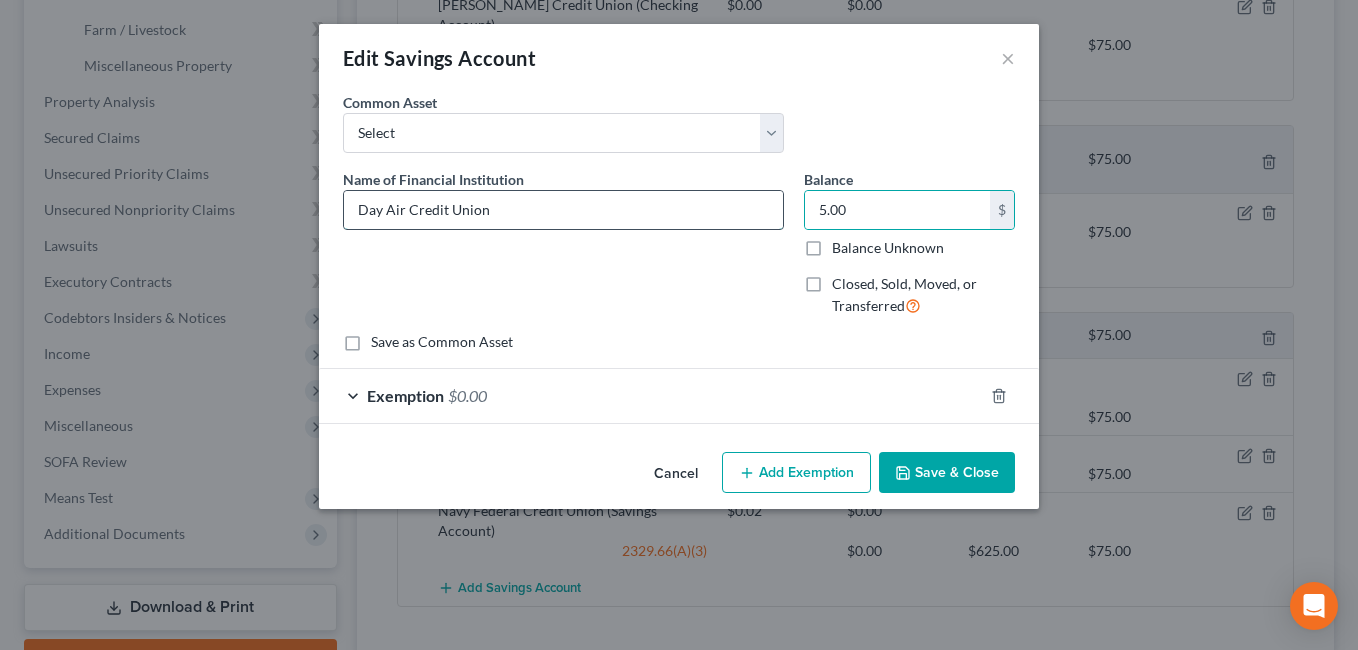 click on "Day Air Credit Union" at bounding box center (563, 210) 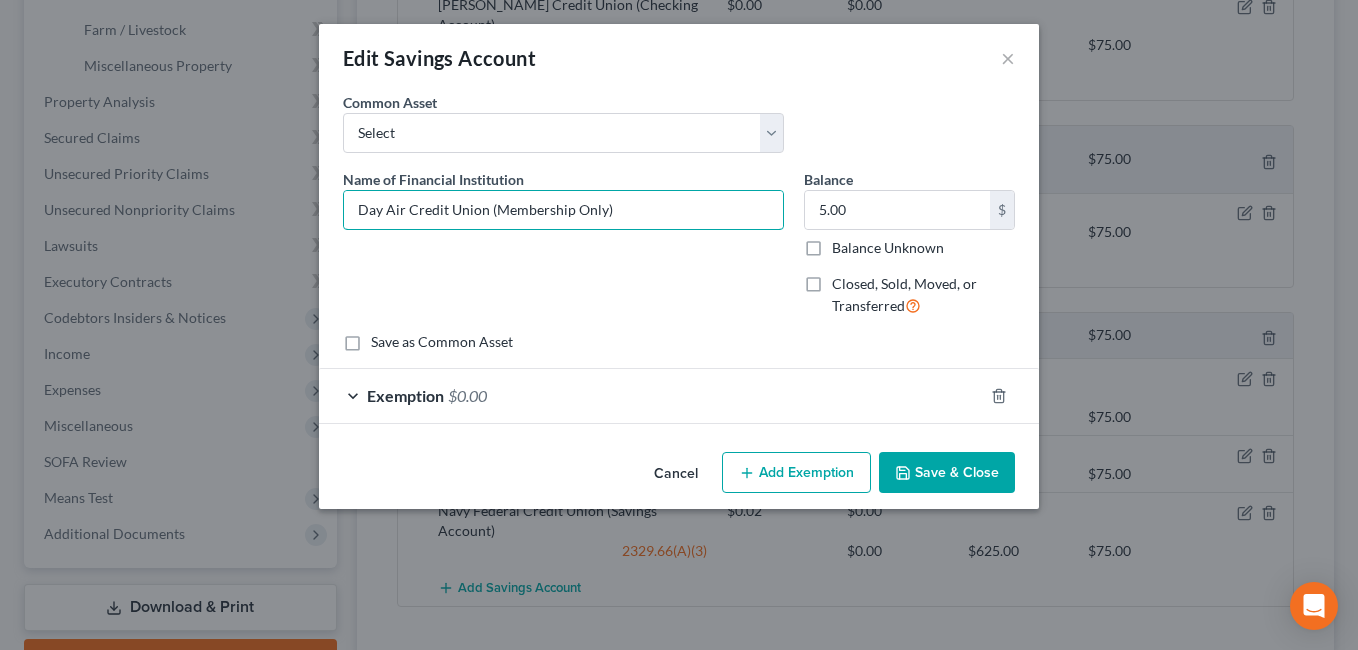 type on "Day Air Credit Union (Membership Only)" 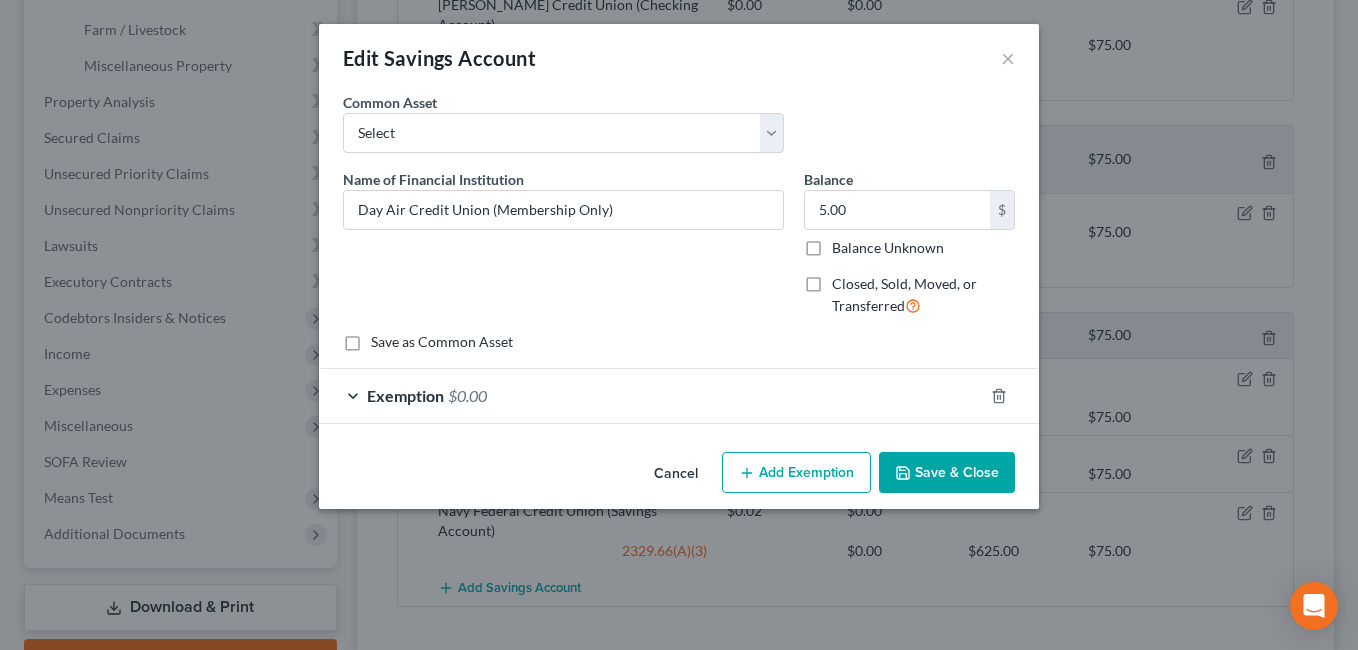 click on "Save & Close" at bounding box center [947, 473] 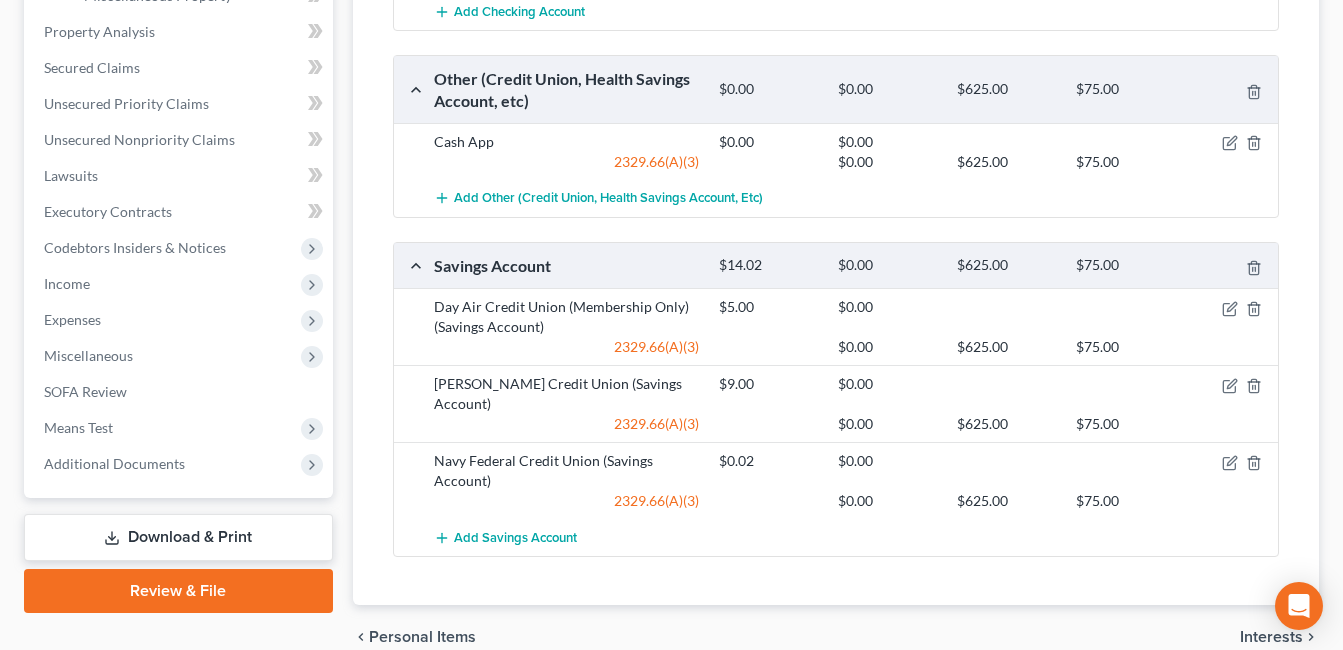 scroll, scrollTop: 800, scrollLeft: 0, axis: vertical 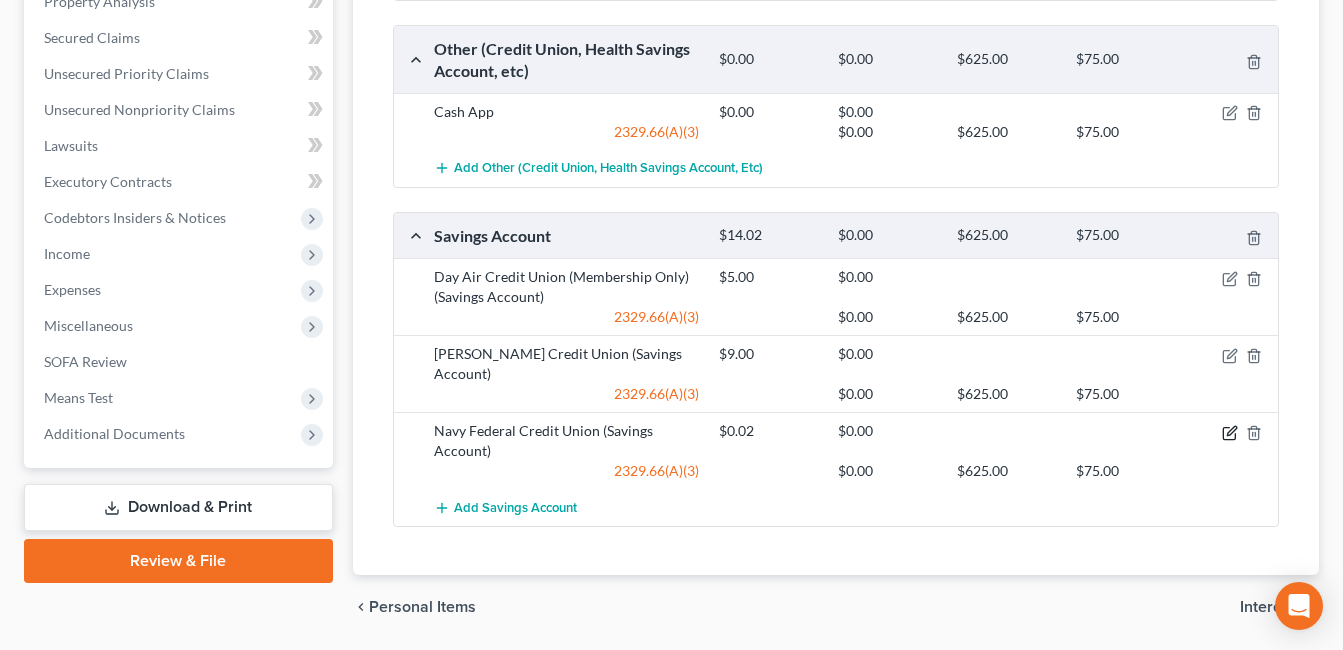 click 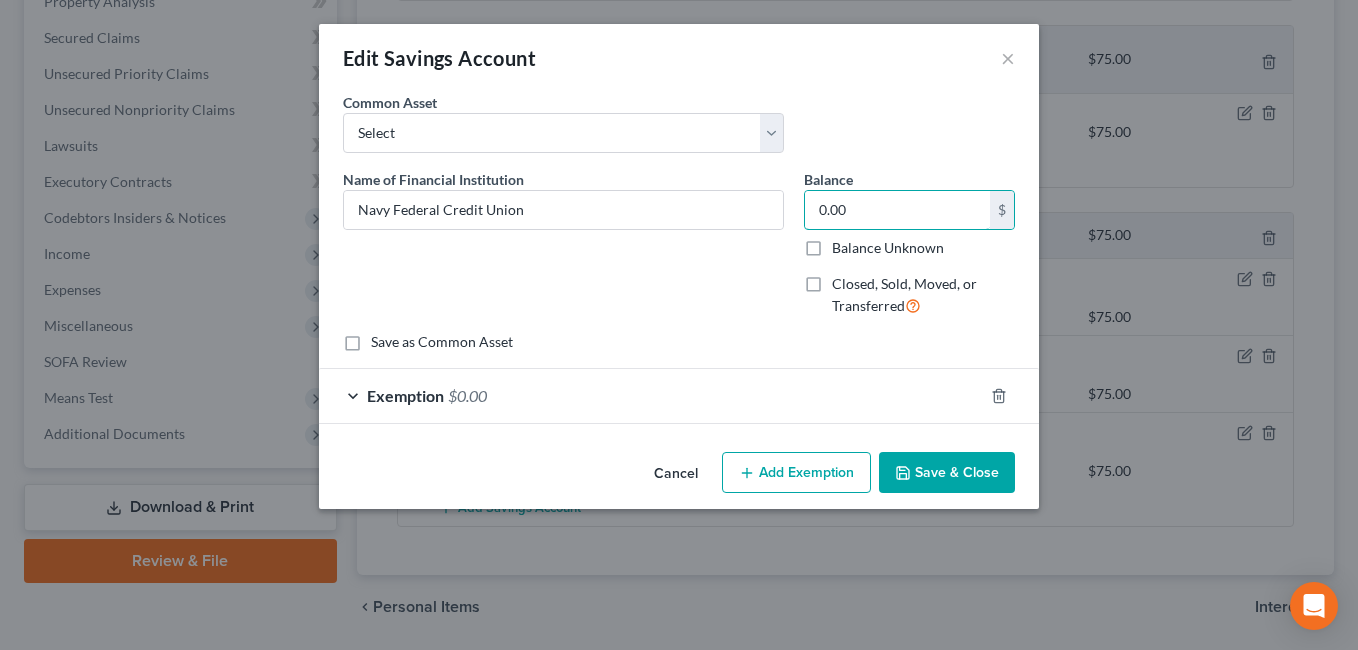type on "0.00" 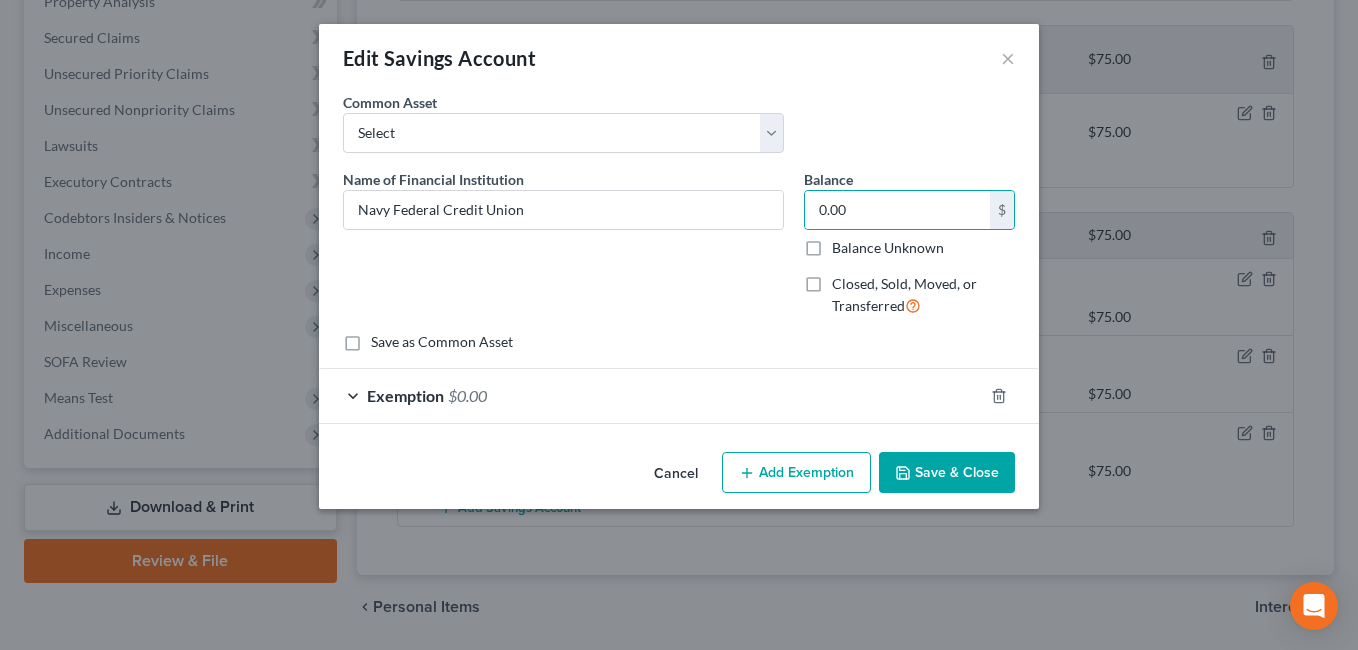 click on "Save & Close" at bounding box center (947, 473) 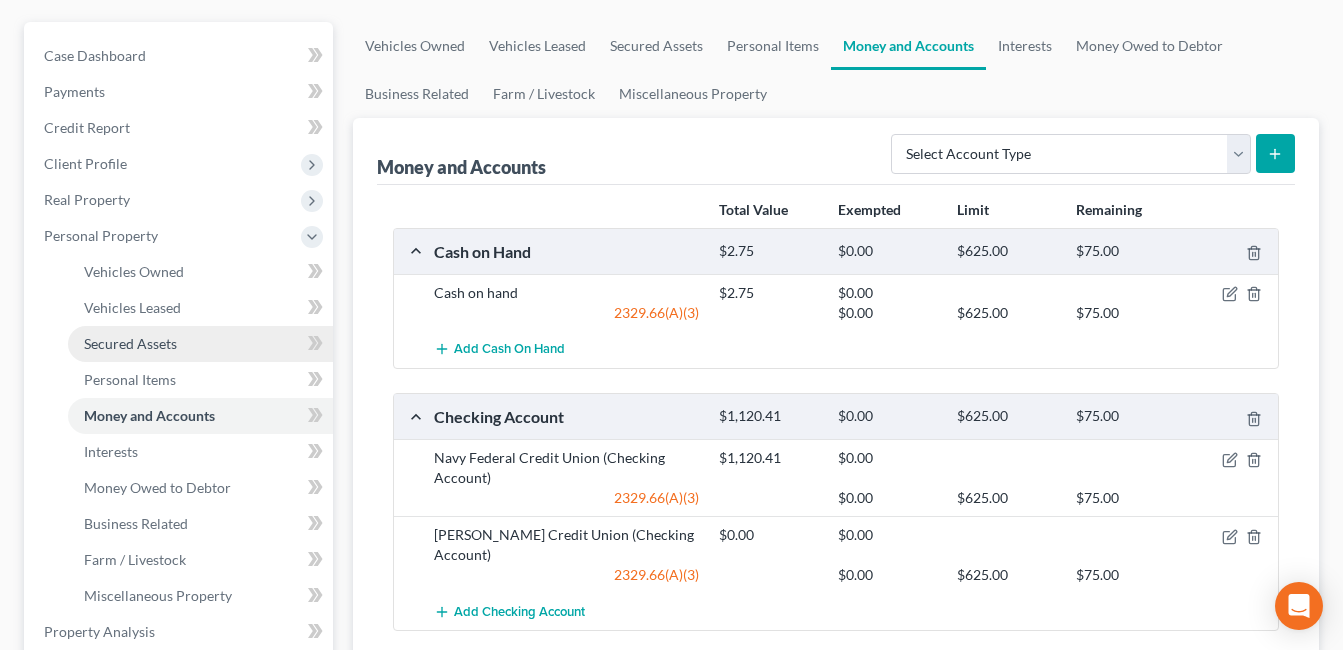 scroll, scrollTop: 165, scrollLeft: 0, axis: vertical 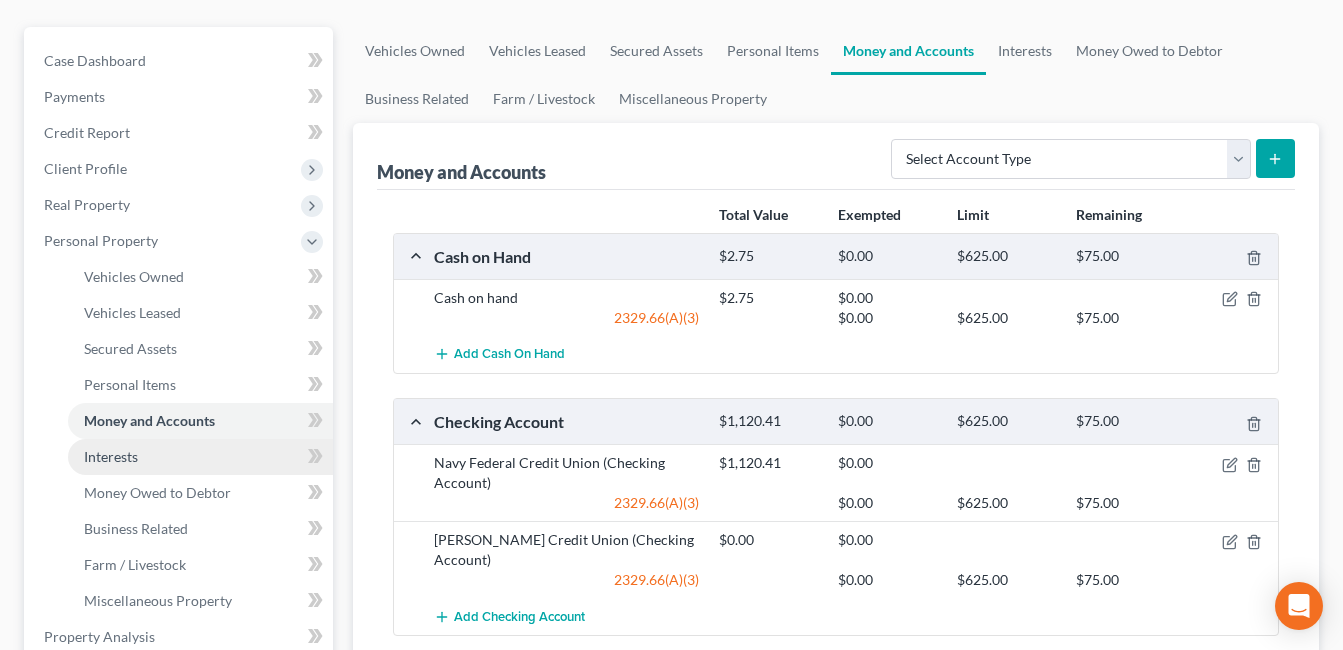 drag, startPoint x: 165, startPoint y: 461, endPoint x: 179, endPoint y: 459, distance: 14.142136 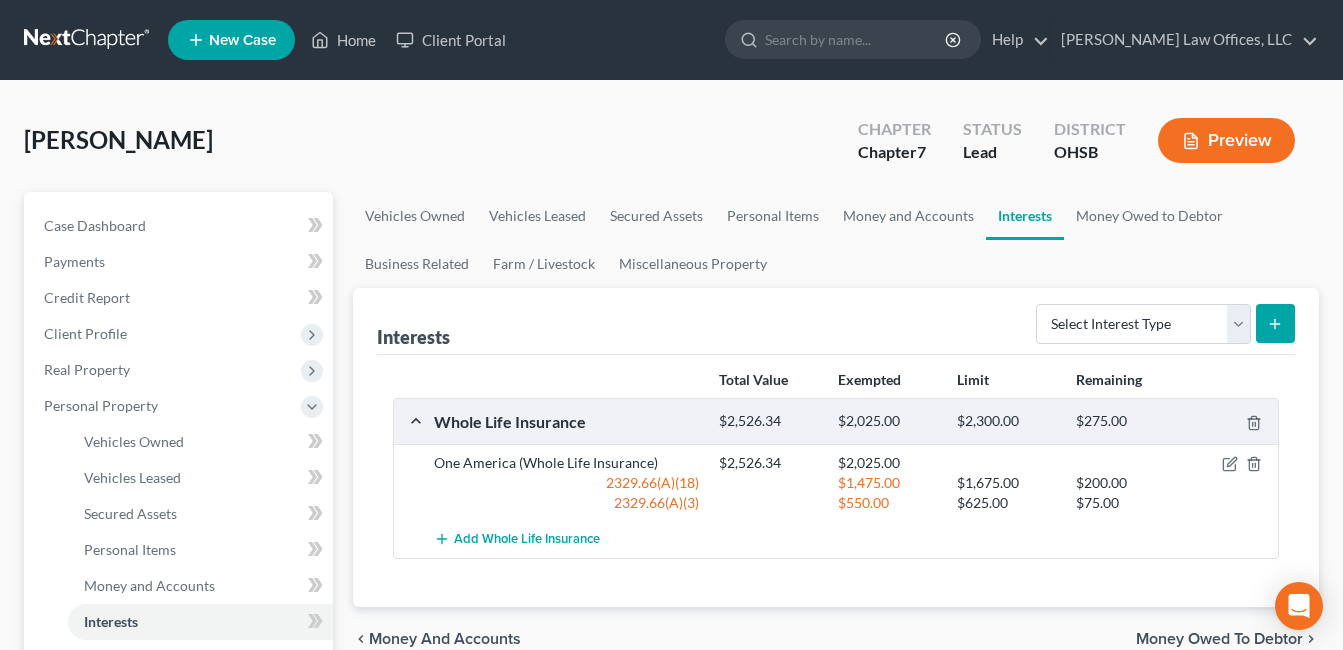 scroll, scrollTop: 700, scrollLeft: 0, axis: vertical 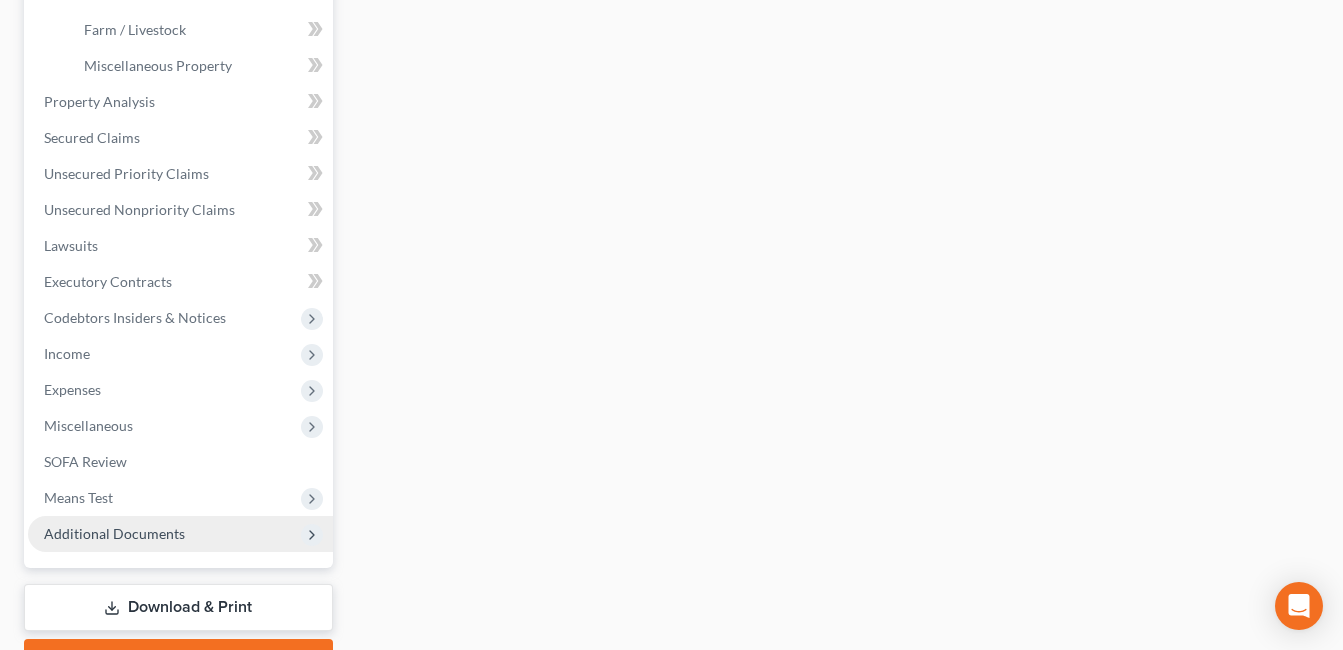 click on "Additional Documents" at bounding box center (114, 533) 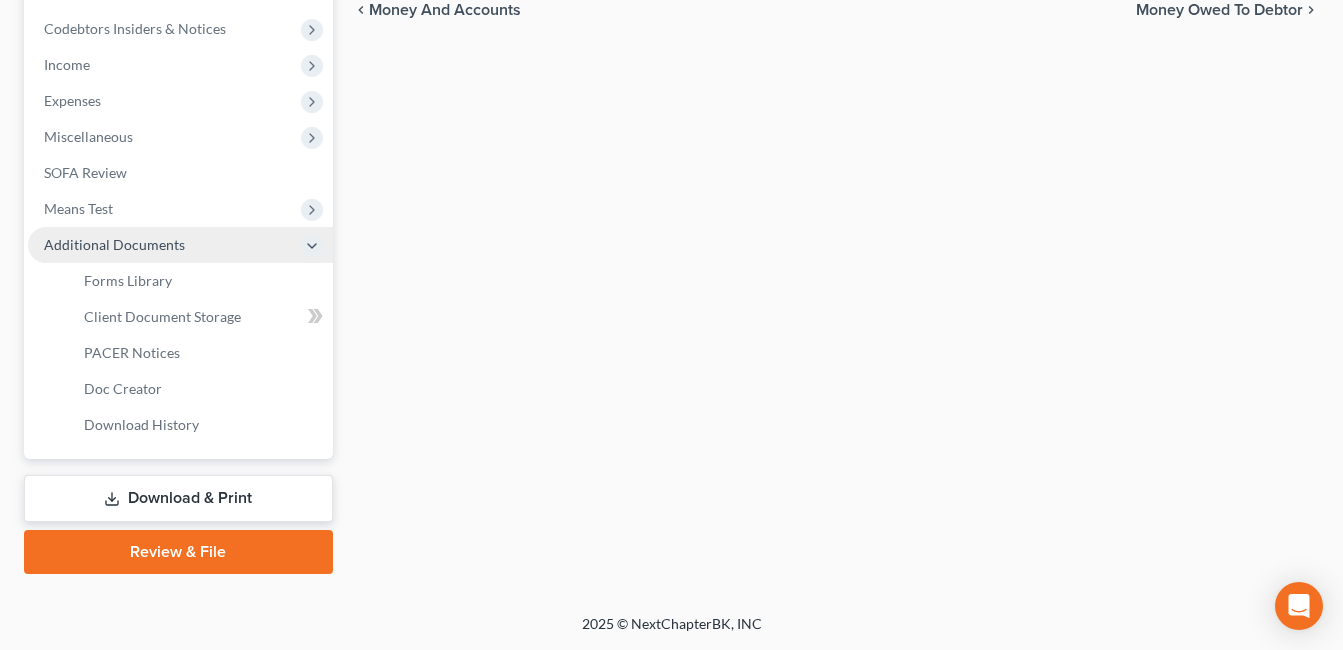 scroll, scrollTop: 629, scrollLeft: 0, axis: vertical 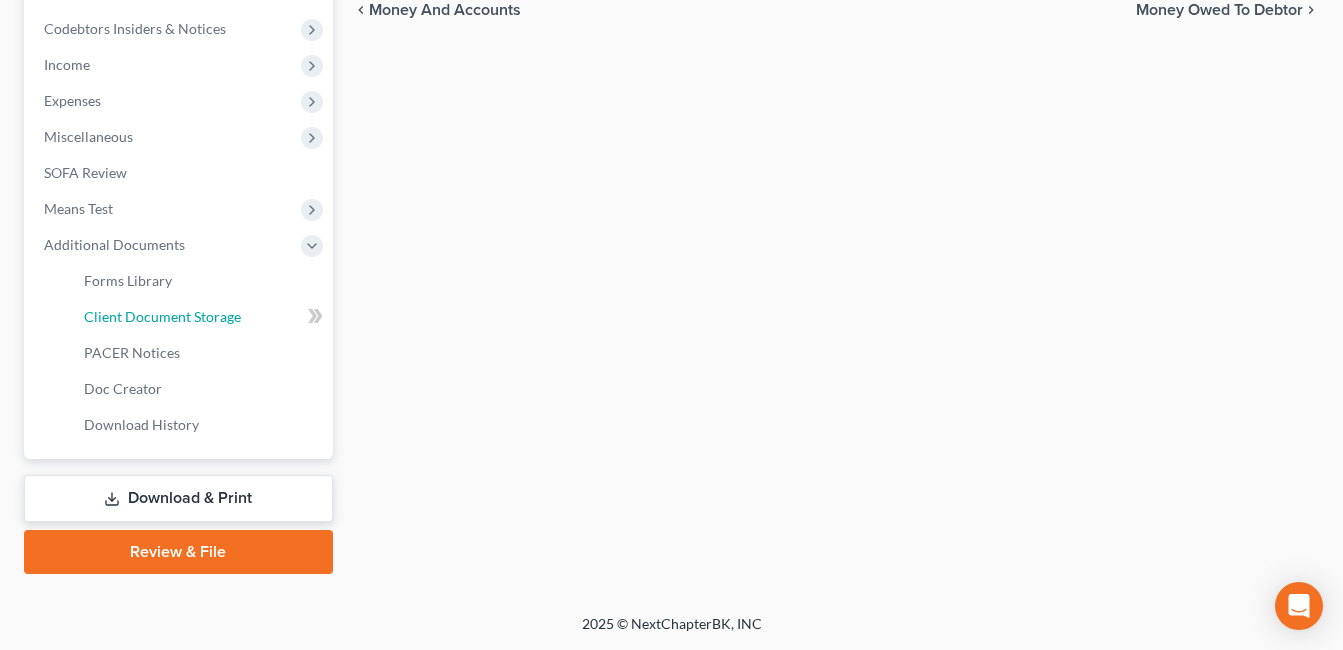 drag, startPoint x: 221, startPoint y: 314, endPoint x: 441, endPoint y: 313, distance: 220.00227 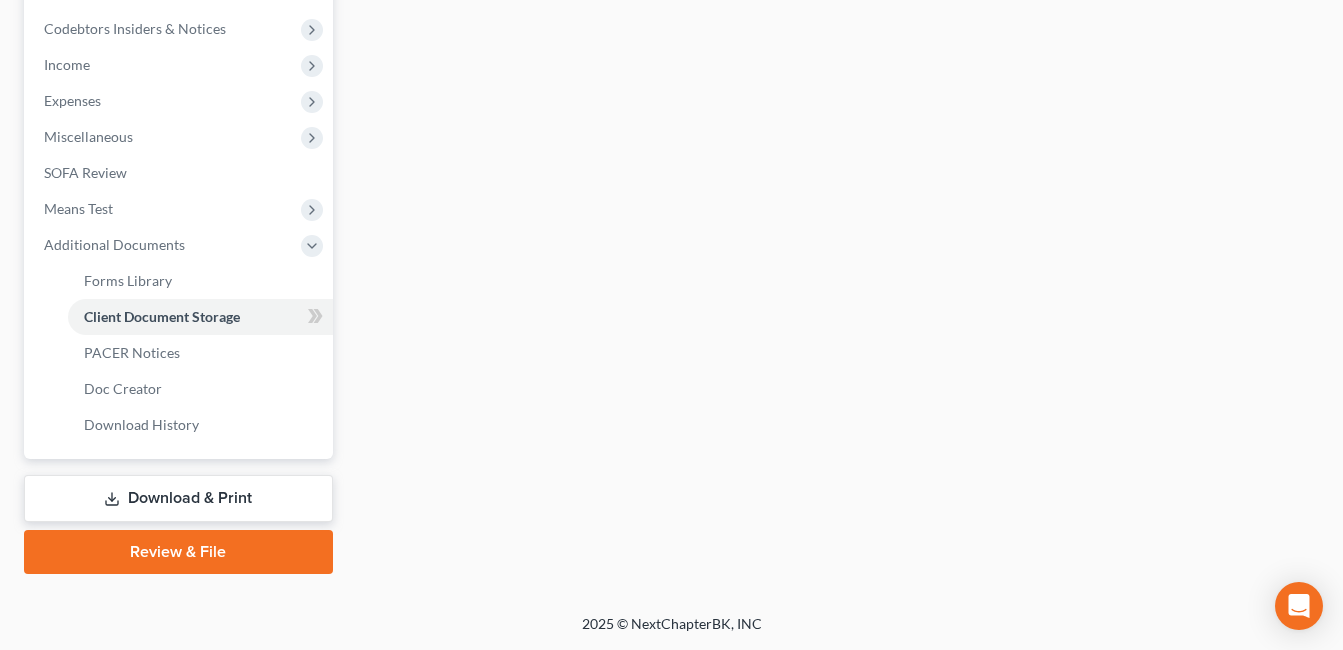 scroll, scrollTop: 527, scrollLeft: 0, axis: vertical 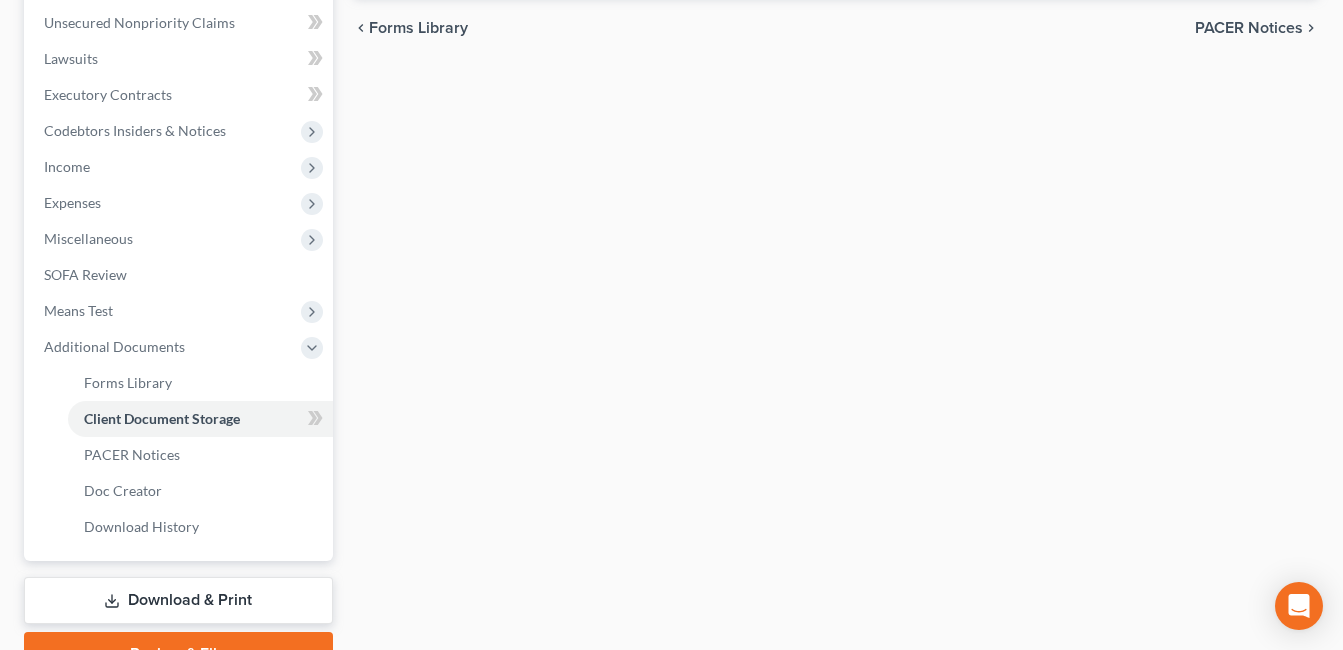 select on "7" 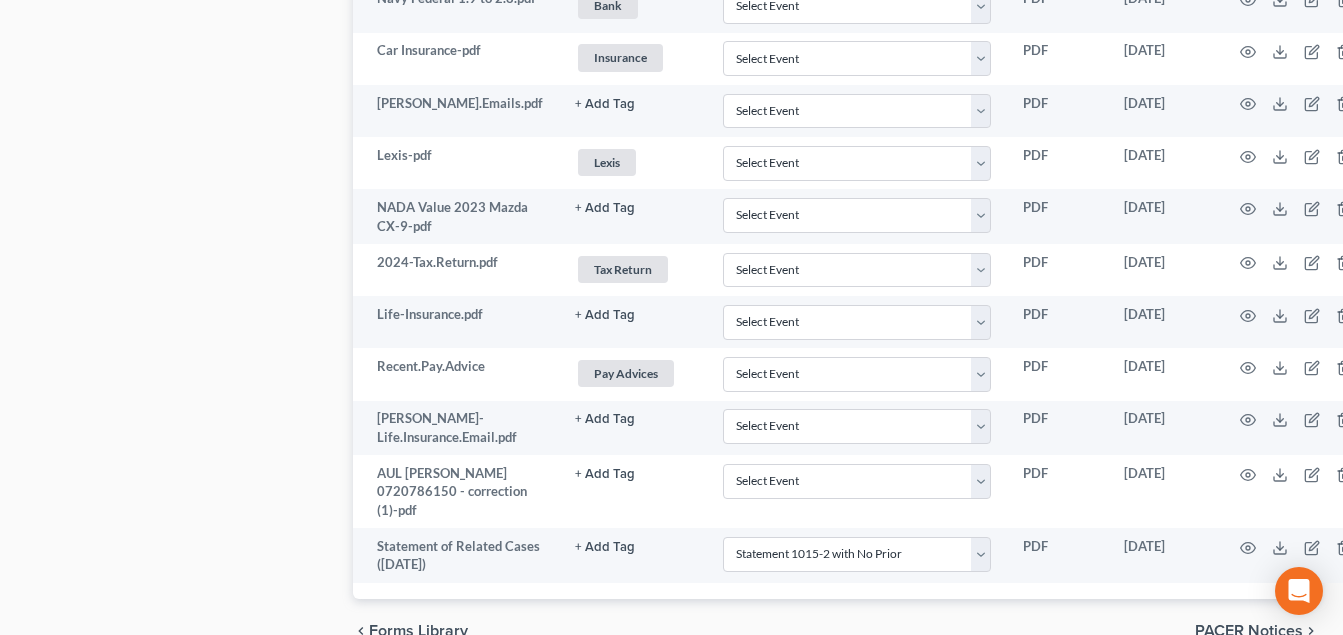 scroll, scrollTop: 1404, scrollLeft: 0, axis: vertical 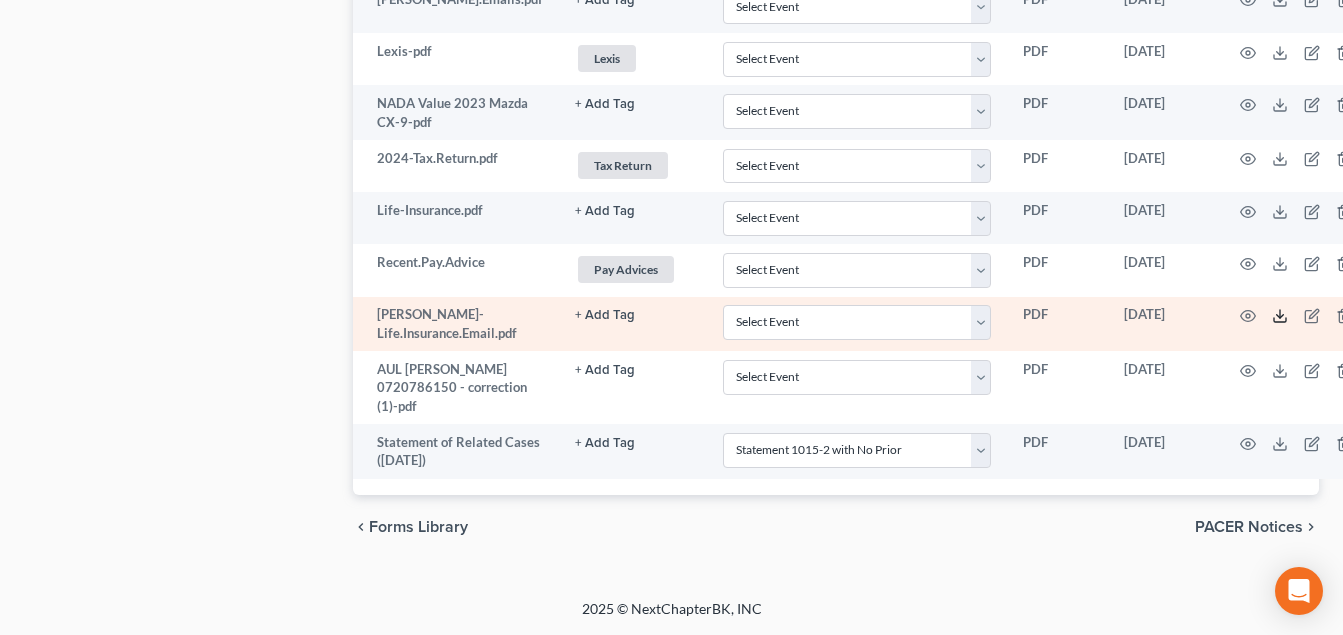 click 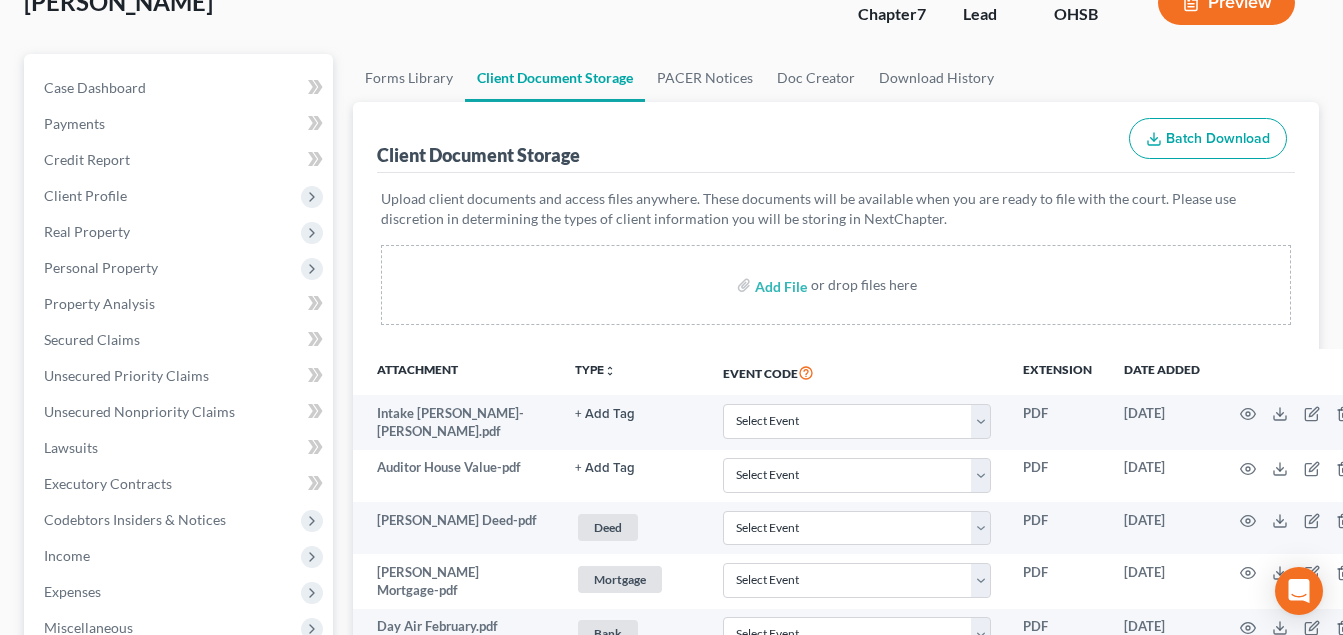 scroll, scrollTop: 104, scrollLeft: 0, axis: vertical 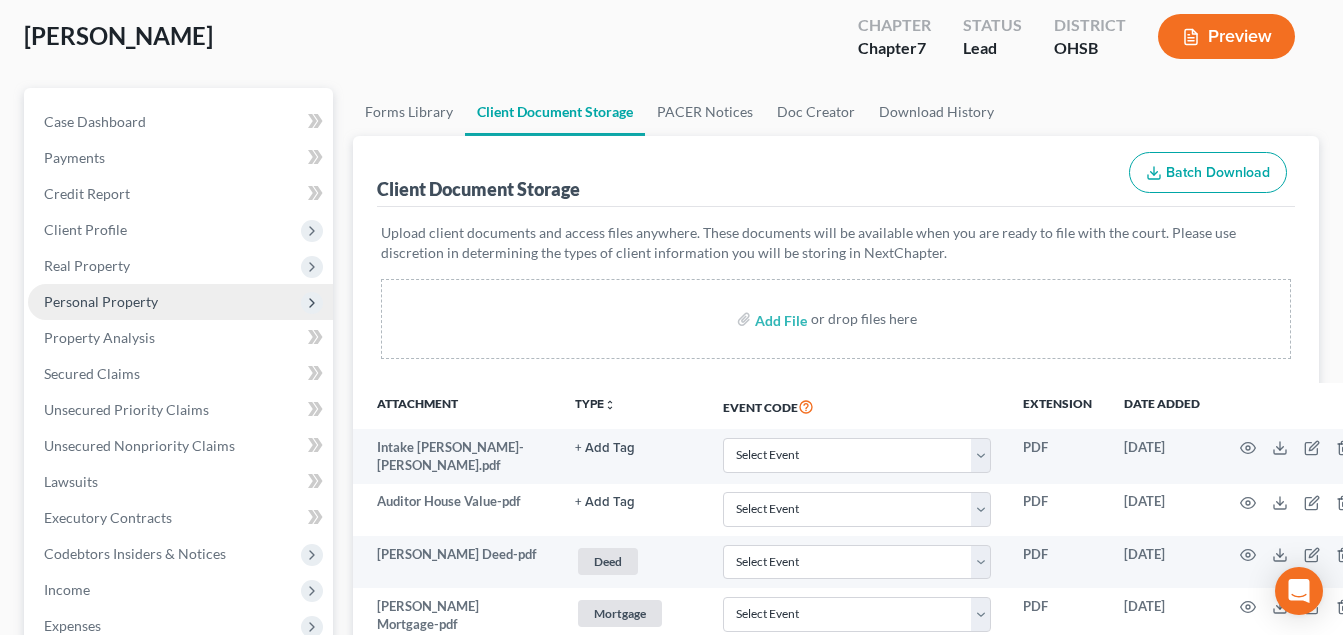 click on "Personal Property" at bounding box center (101, 301) 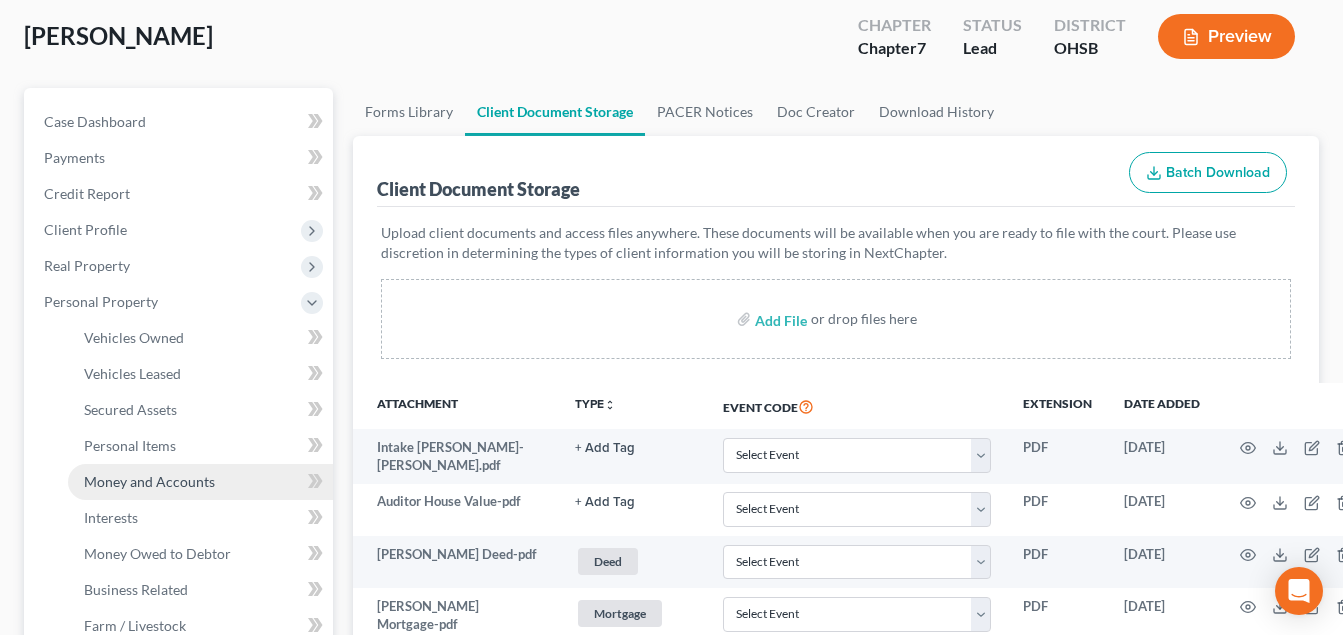 click on "Money and Accounts" at bounding box center (149, 481) 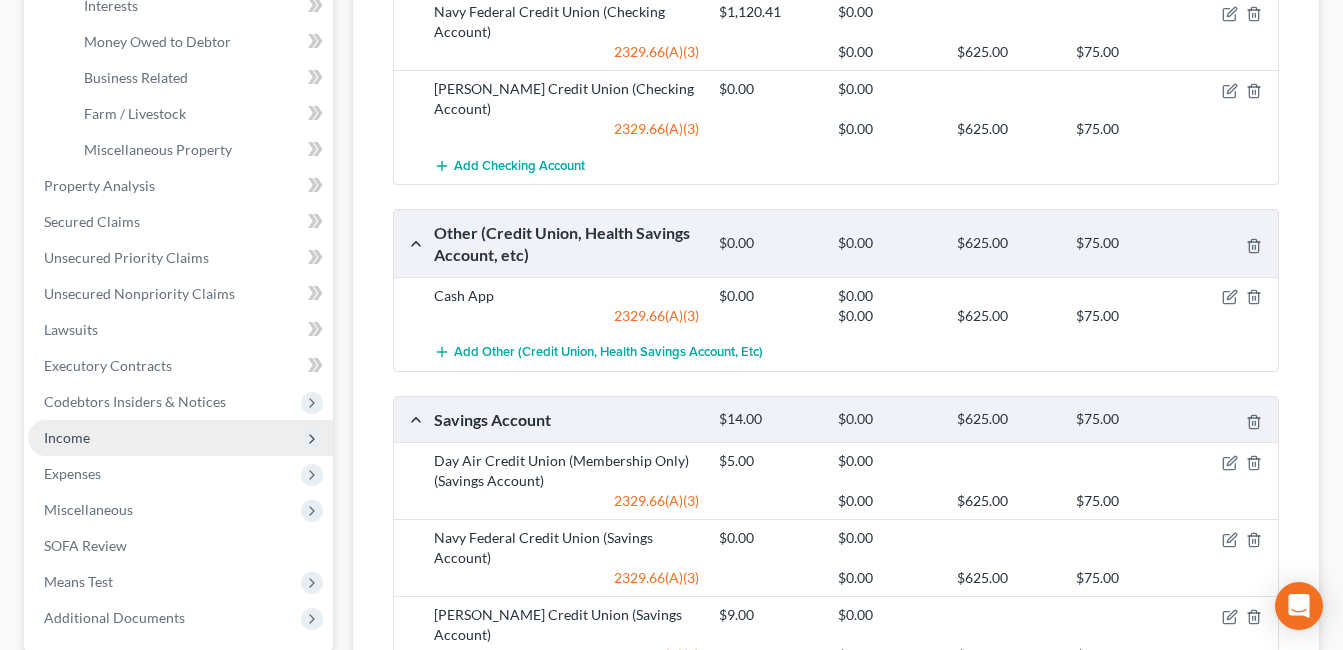 scroll, scrollTop: 700, scrollLeft: 0, axis: vertical 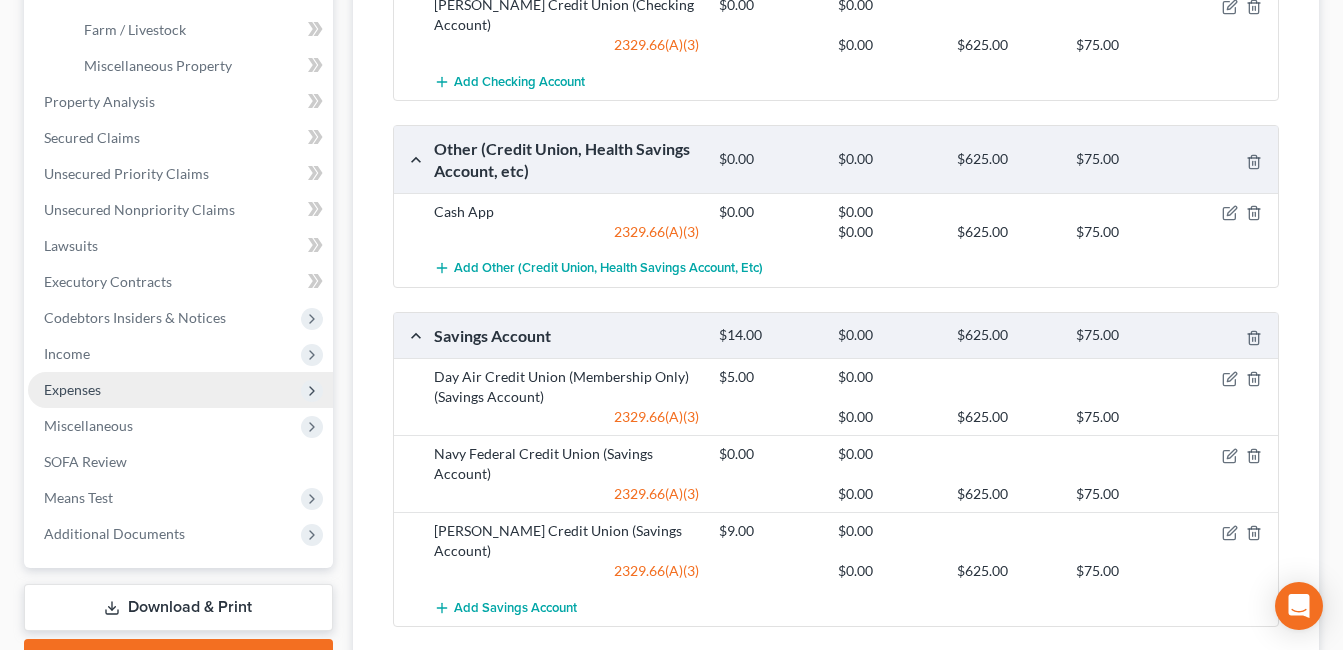 click on "Expenses" at bounding box center [180, 390] 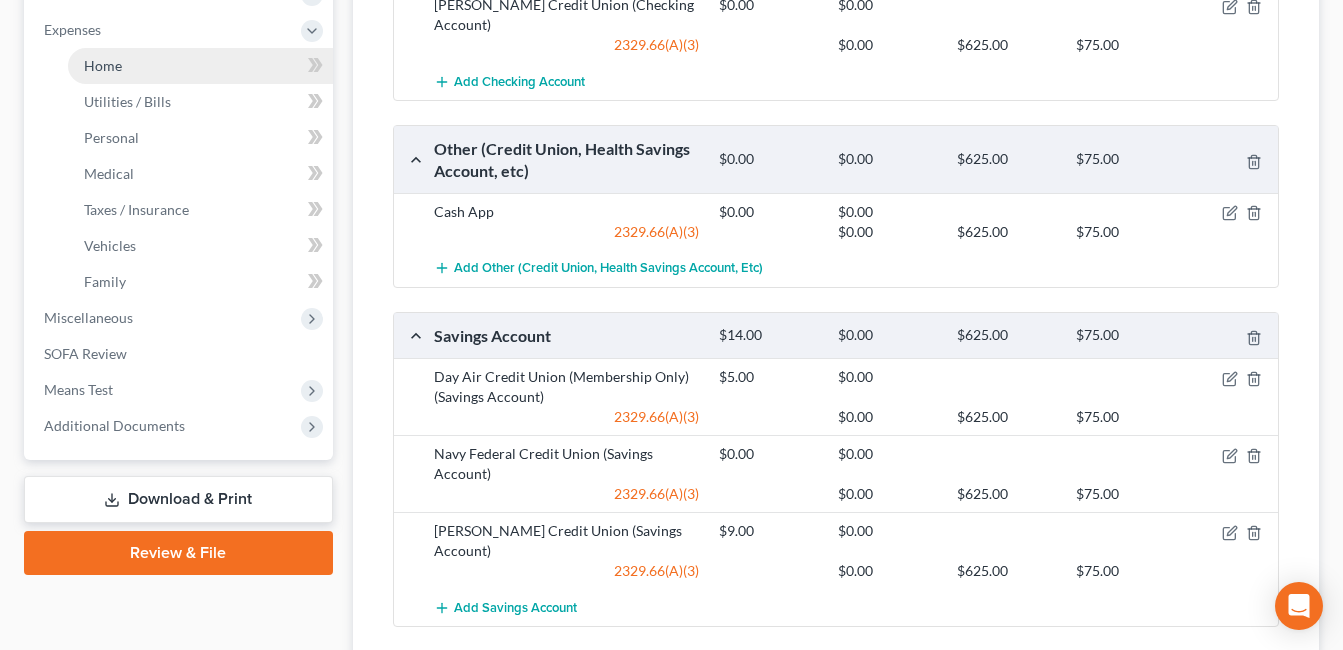click on "Home" at bounding box center (200, 66) 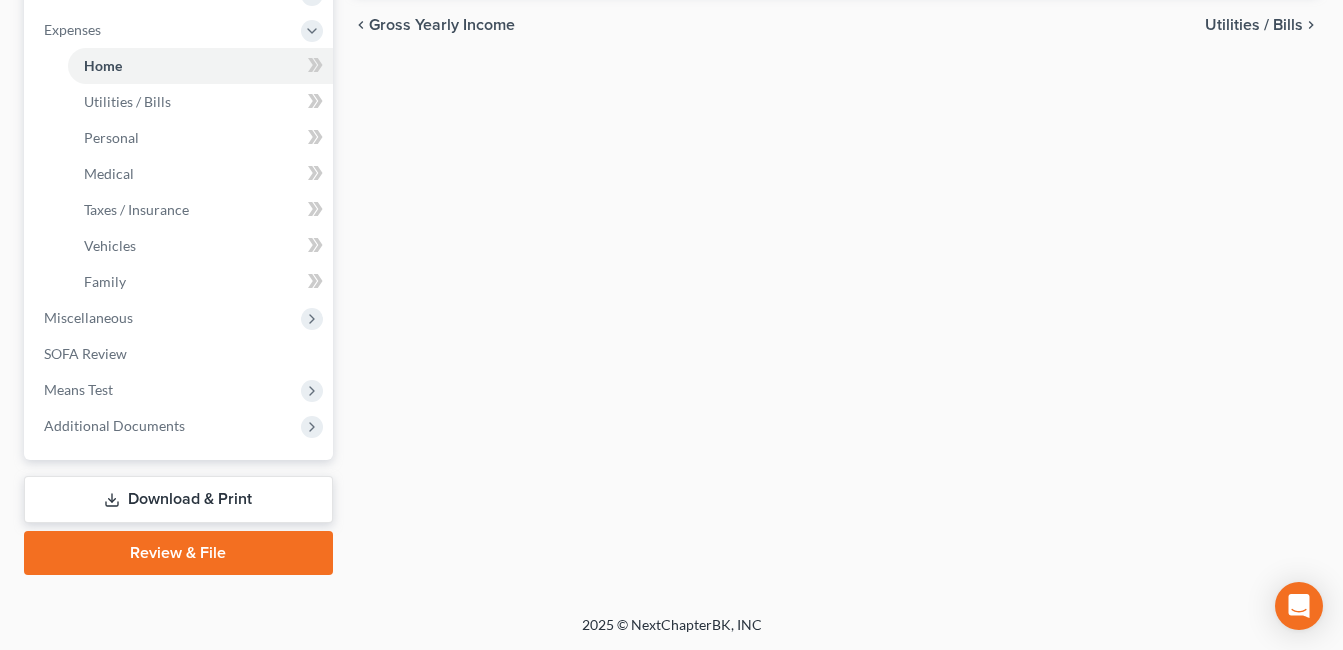 type on "1,017.00" 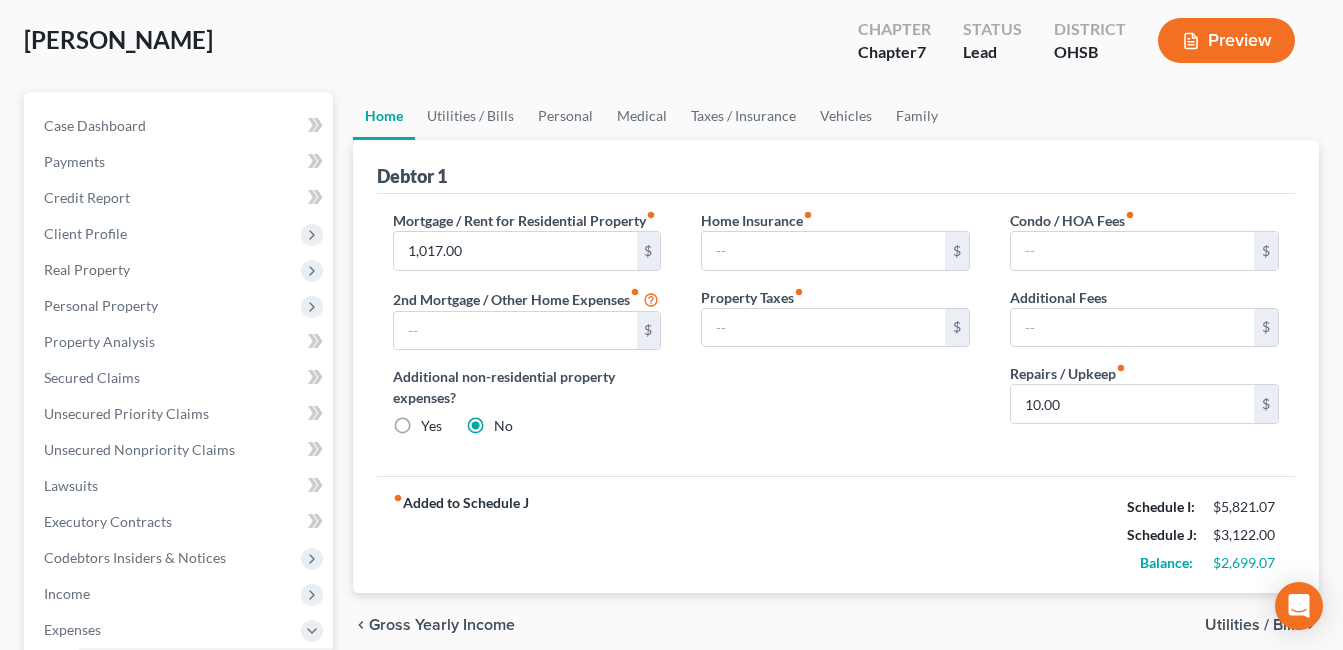 scroll, scrollTop: 200, scrollLeft: 0, axis: vertical 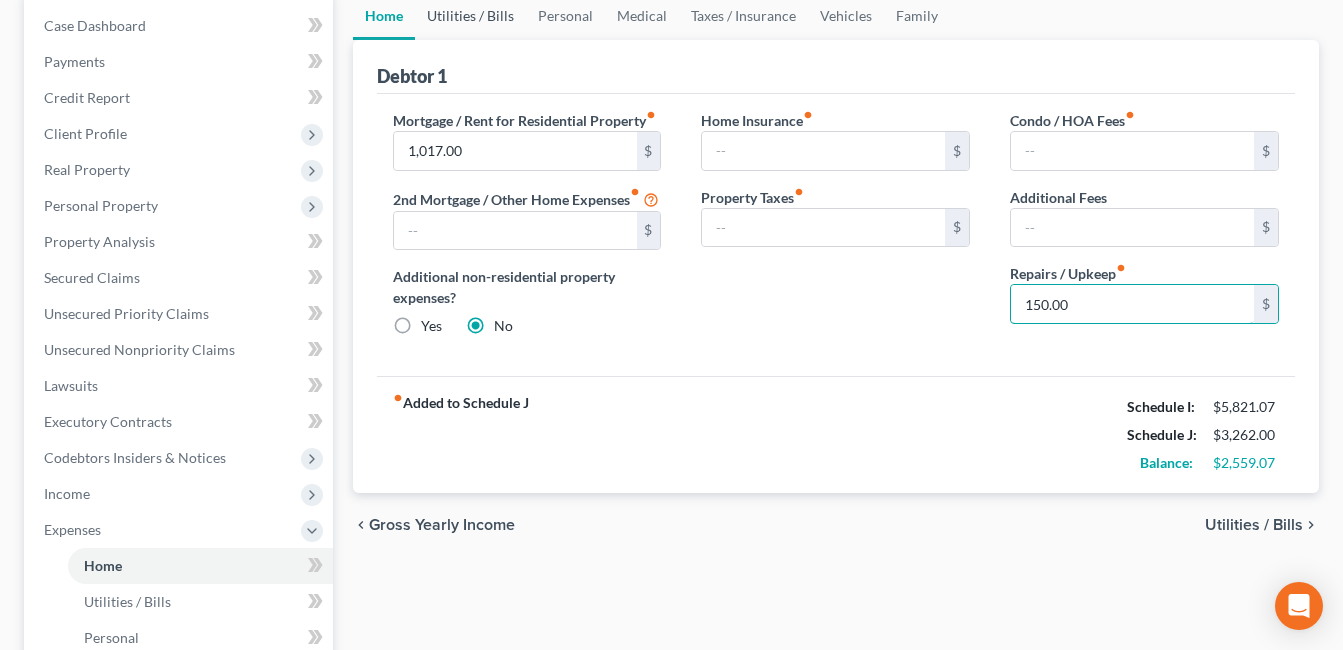 type on "150.00" 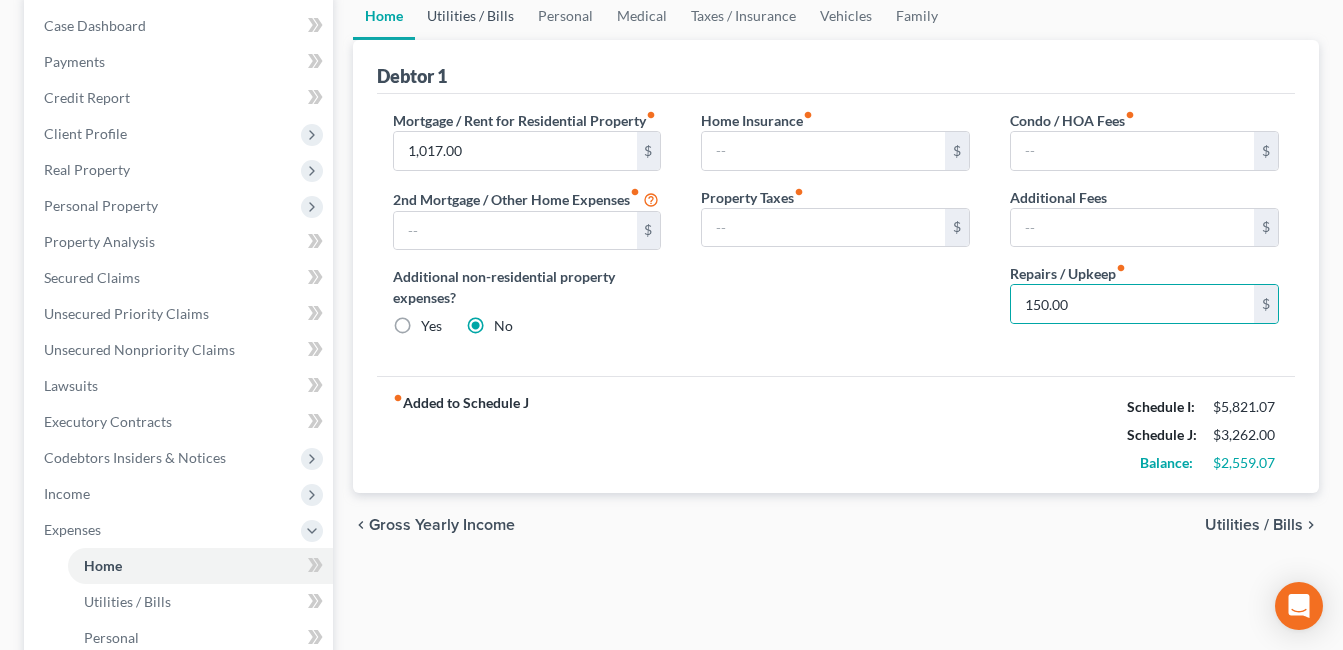 click on "Utilities / Bills" at bounding box center (470, 16) 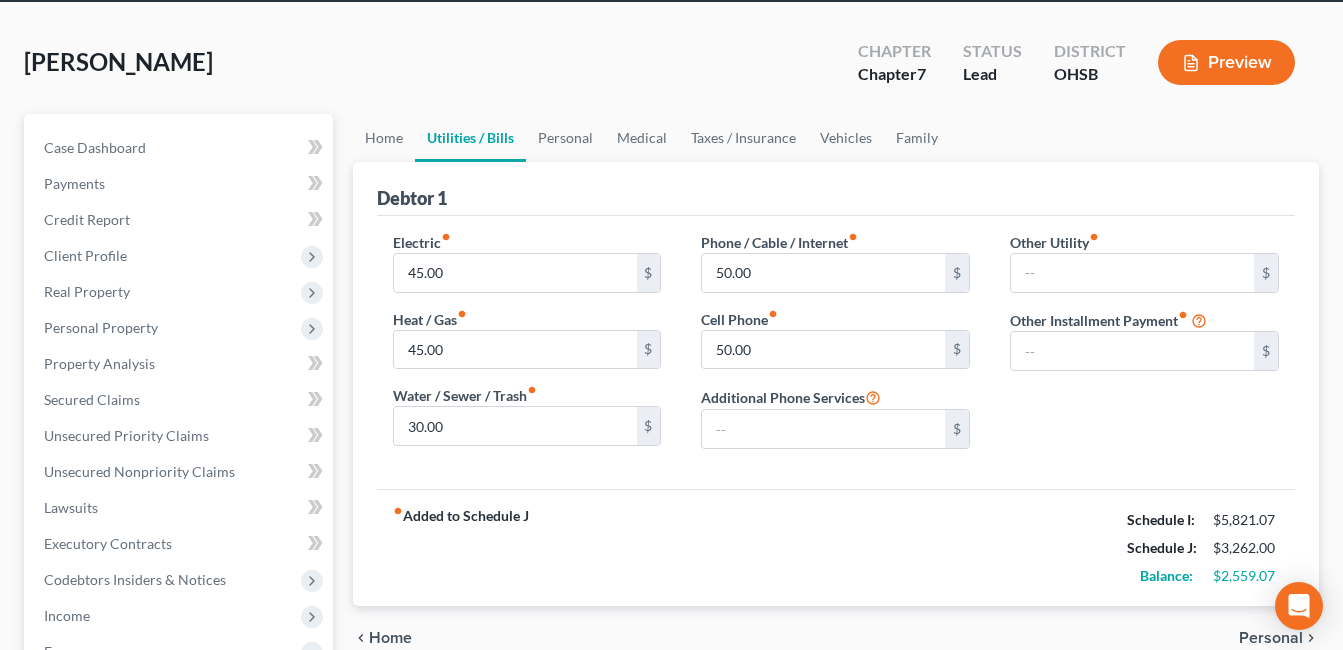 scroll, scrollTop: 0, scrollLeft: 0, axis: both 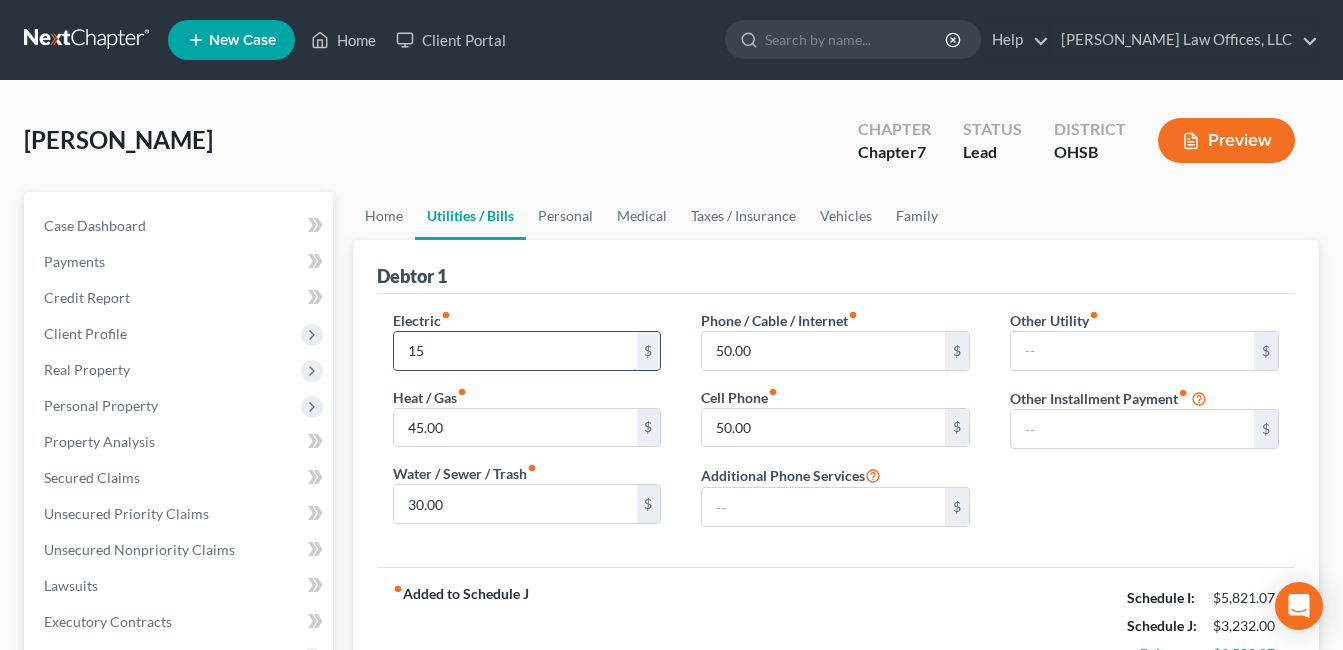 type on "1" 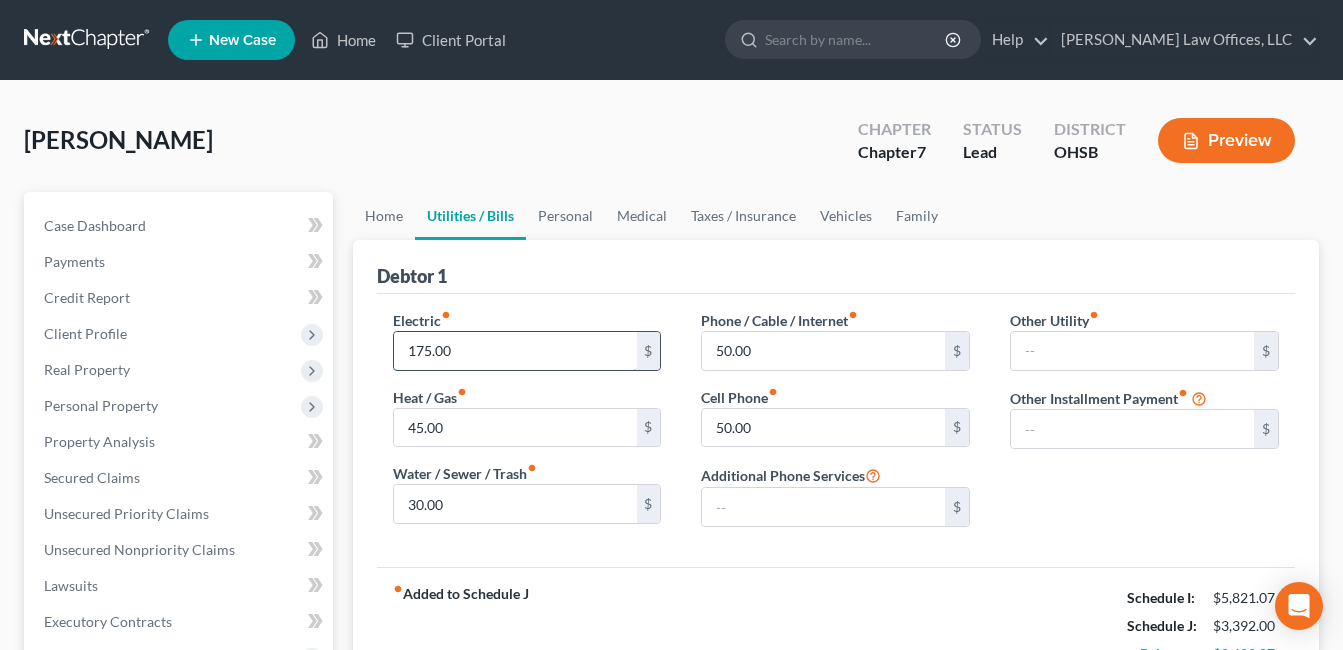 type on "175.00" 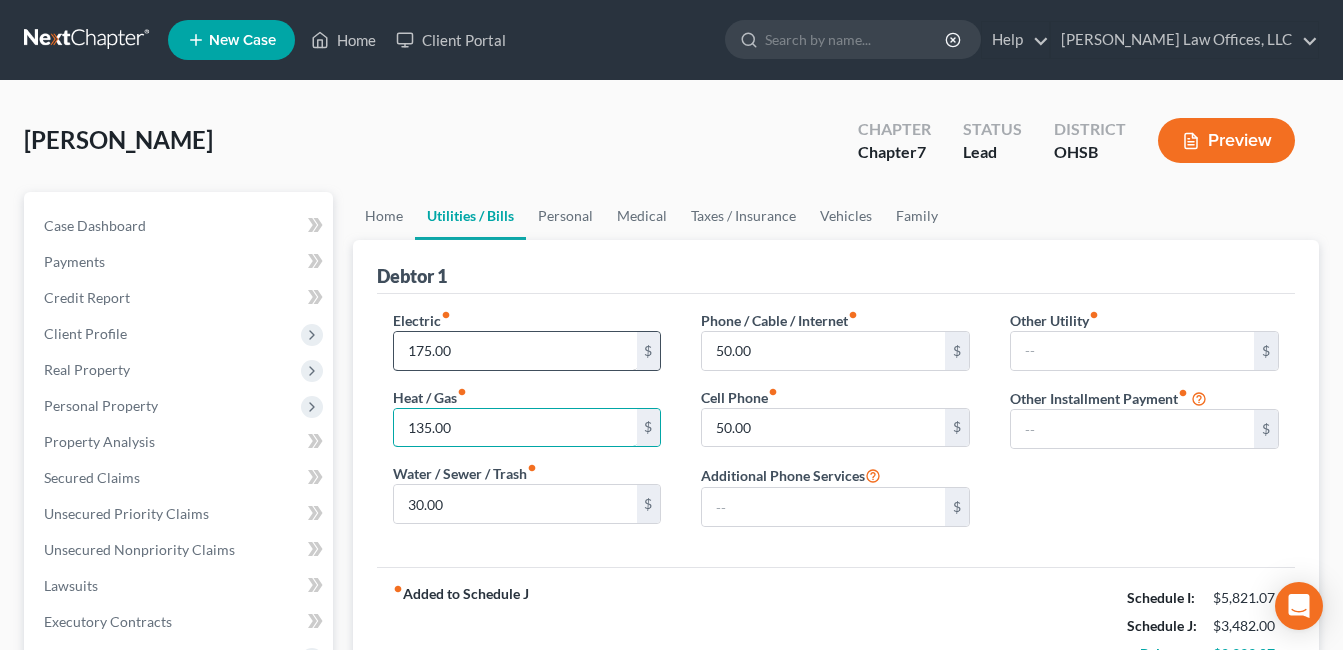 type on "135.00" 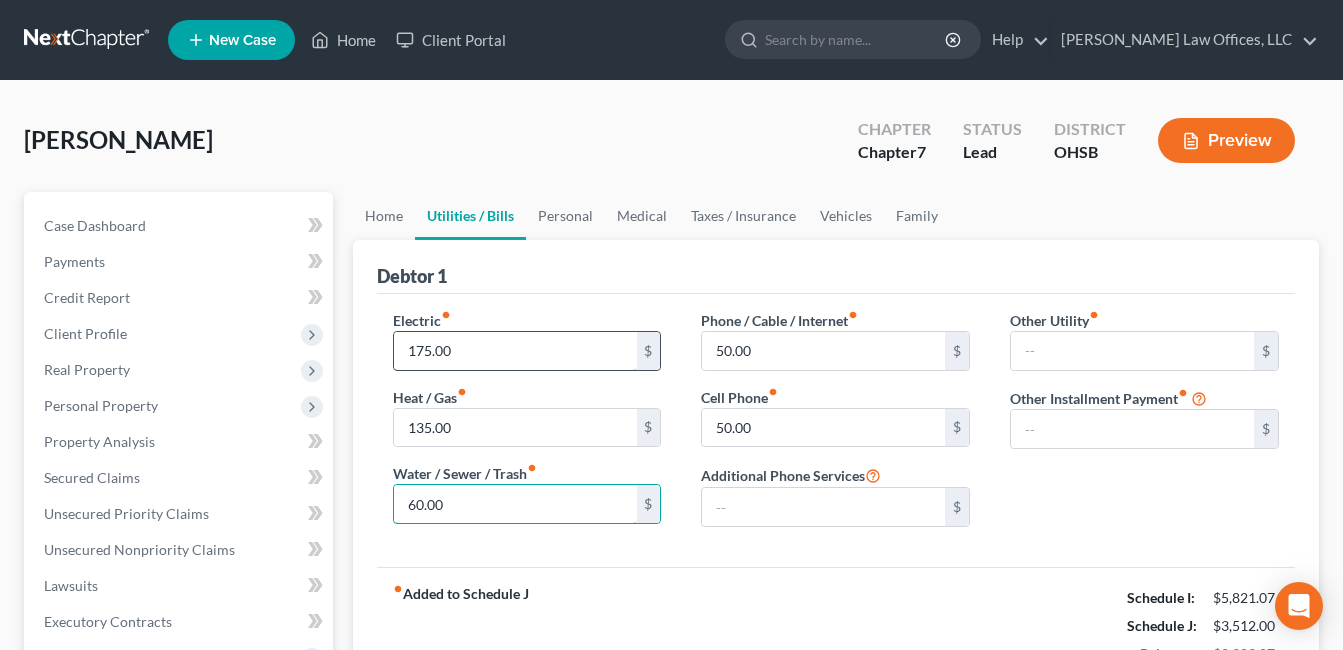 type on "60.00" 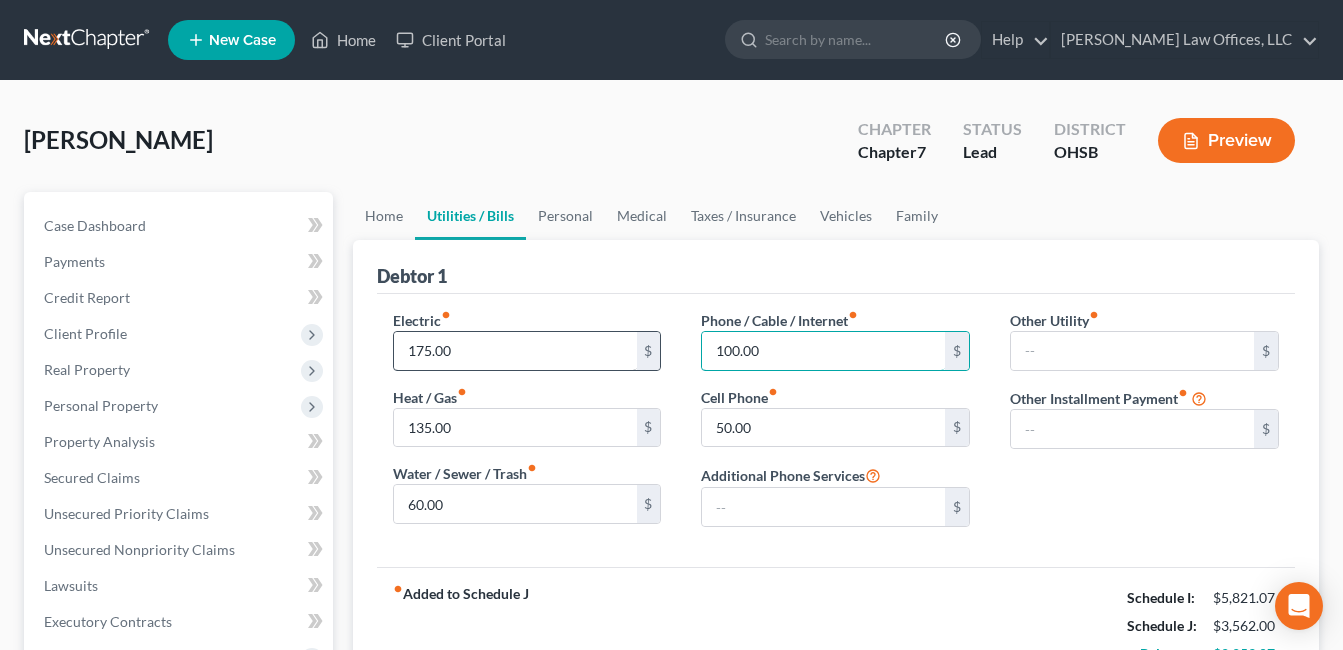 type on "100.00" 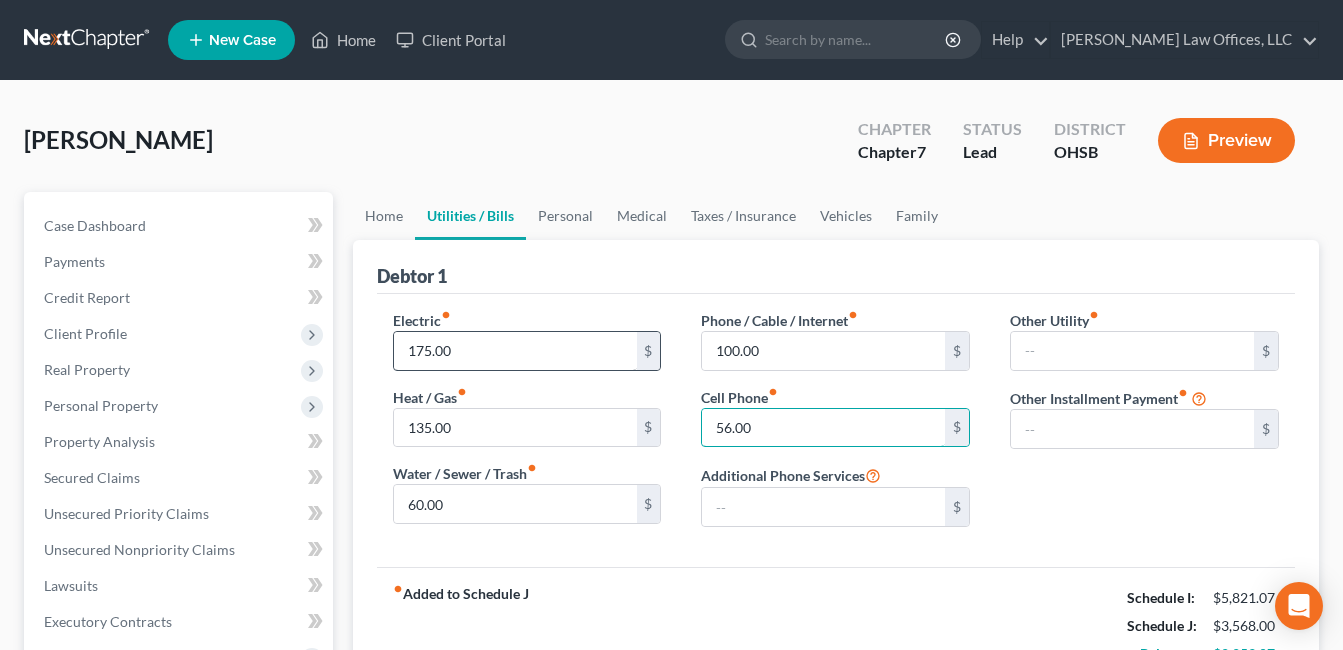 type on "56.00" 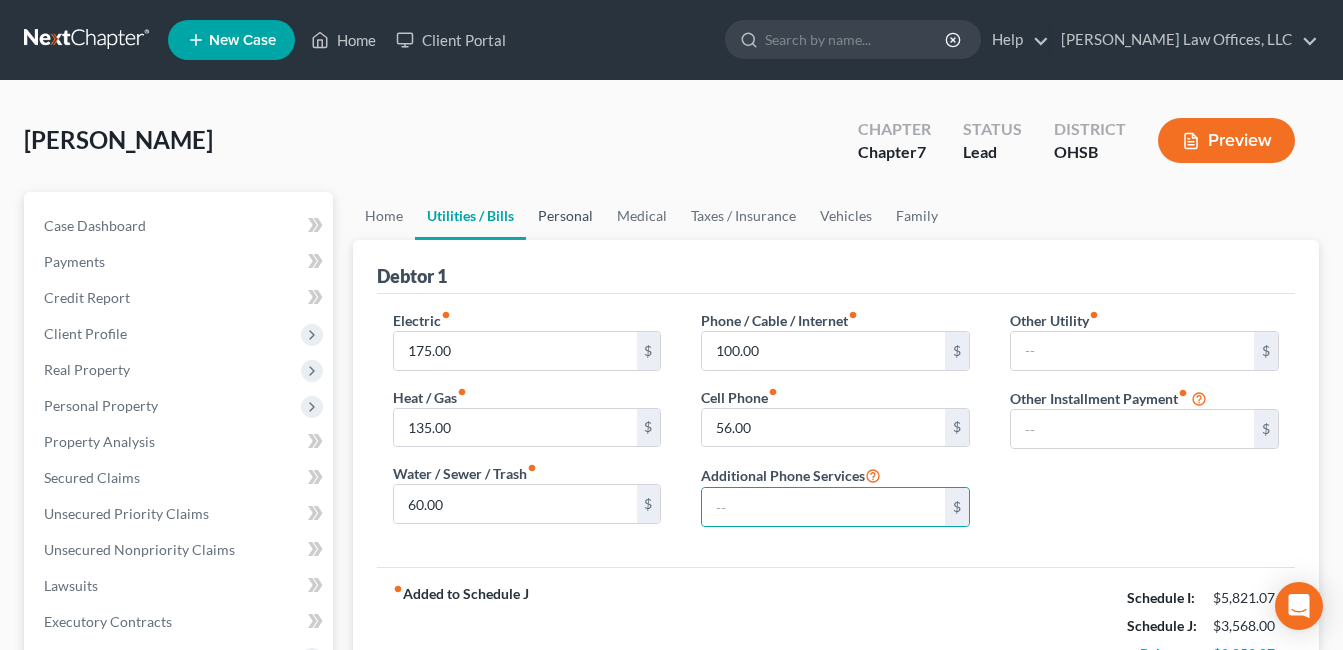 click on "Personal" at bounding box center (565, 216) 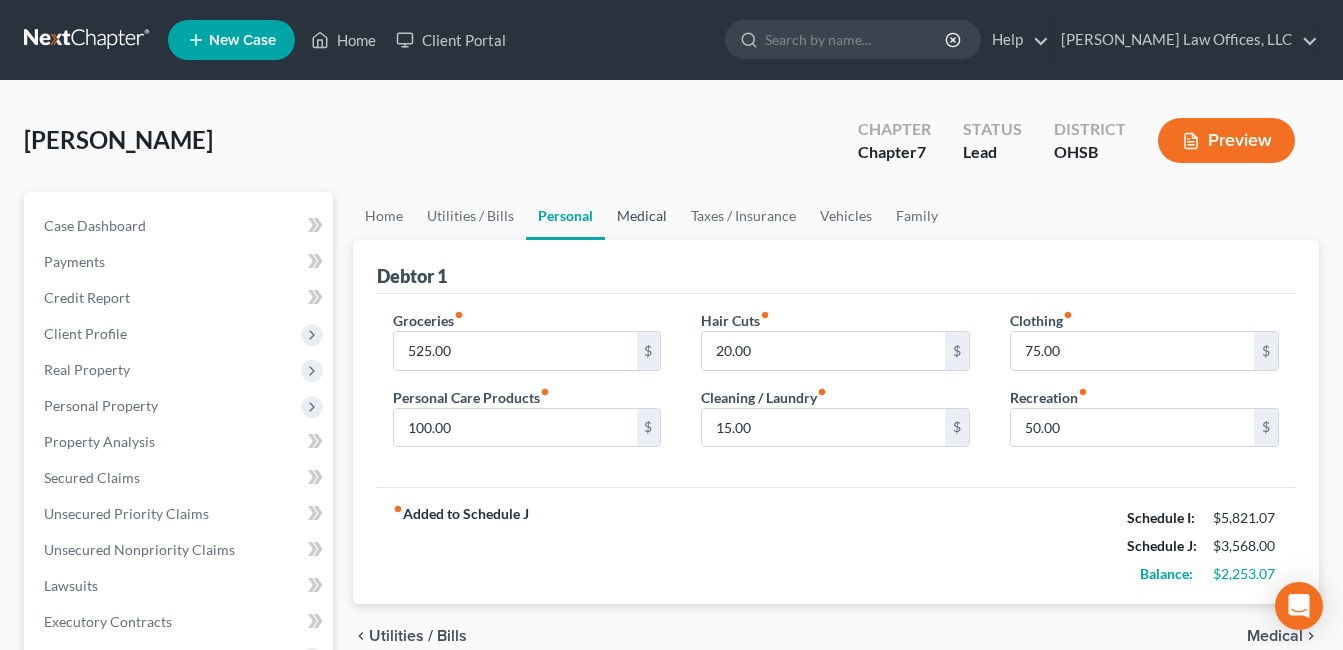 click on "Medical" at bounding box center [642, 216] 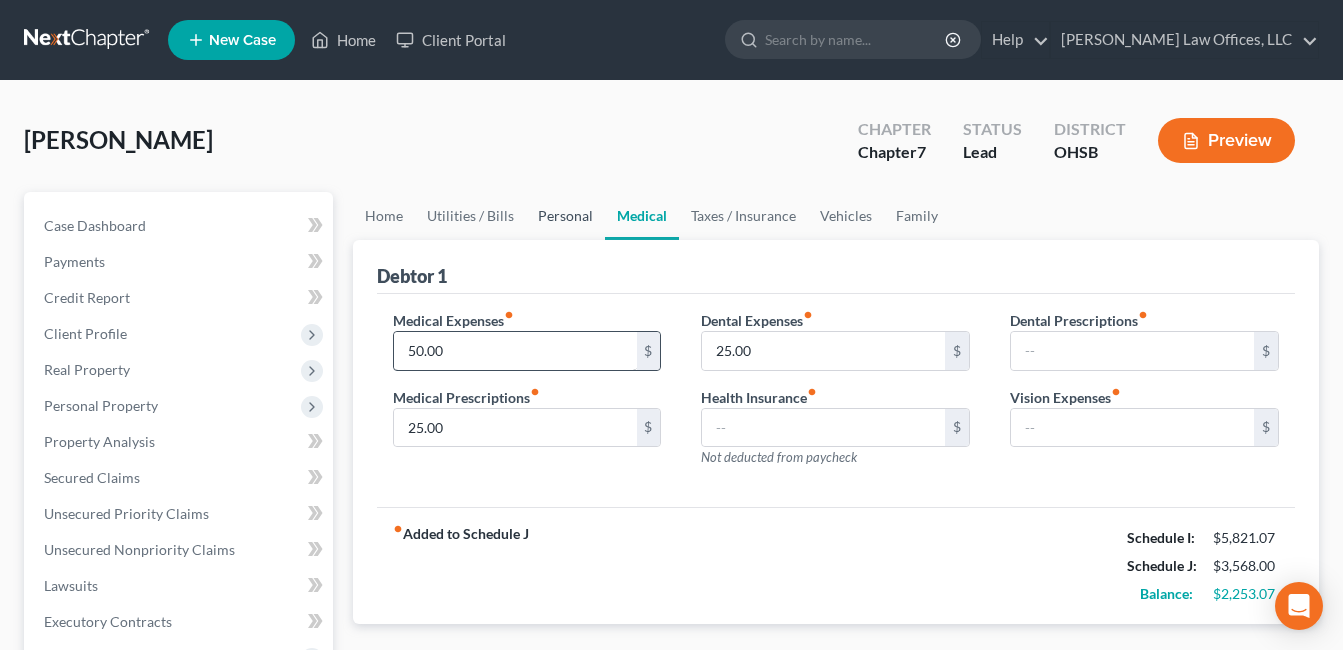 click on "Personal" at bounding box center [565, 216] 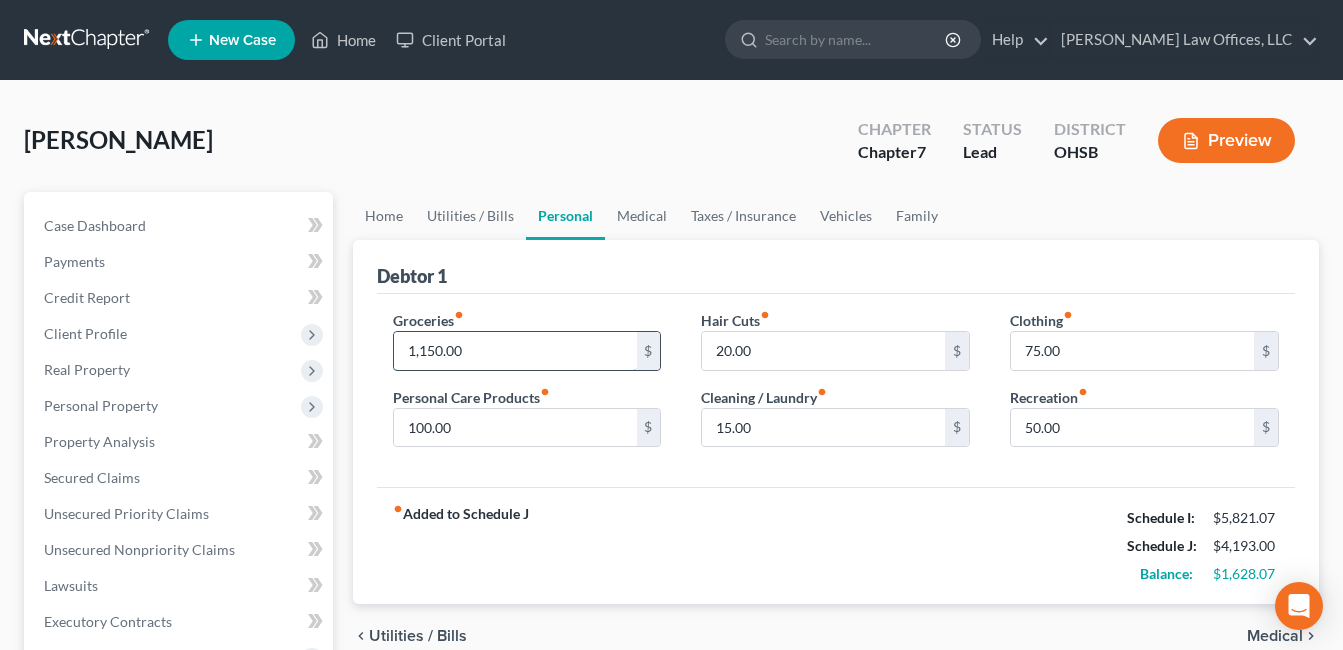 type on "1,150.00" 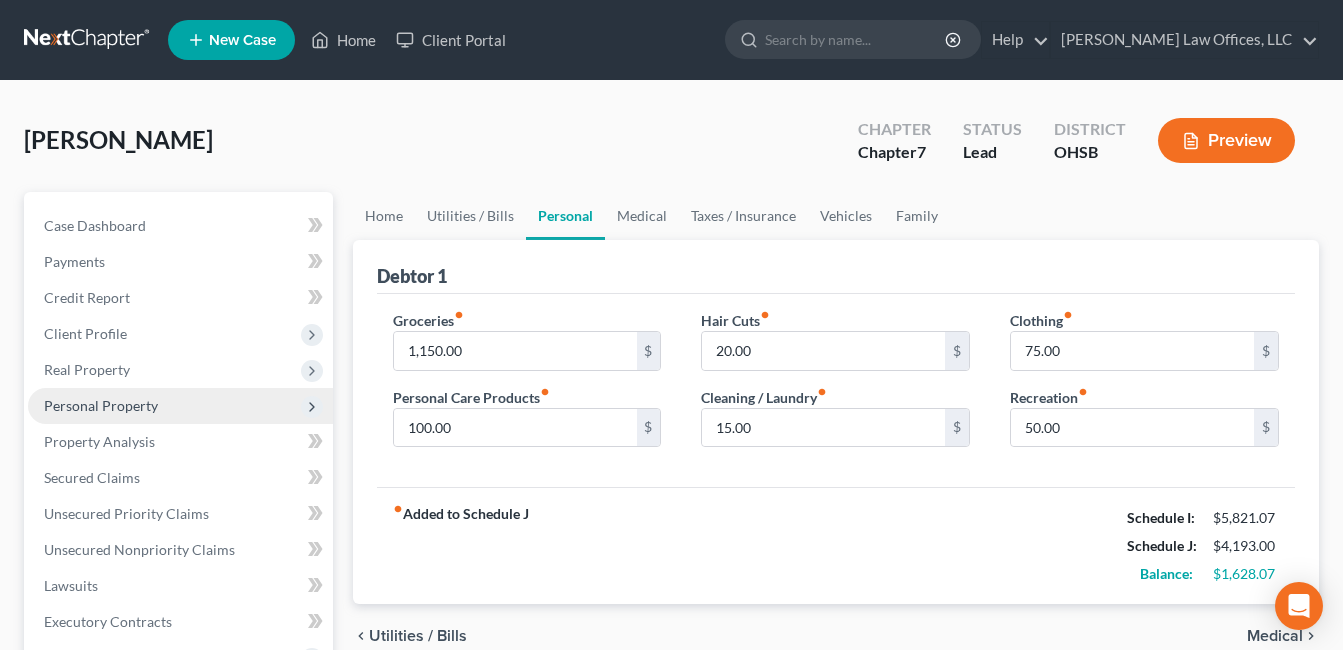 click on "Personal Property" at bounding box center (180, 406) 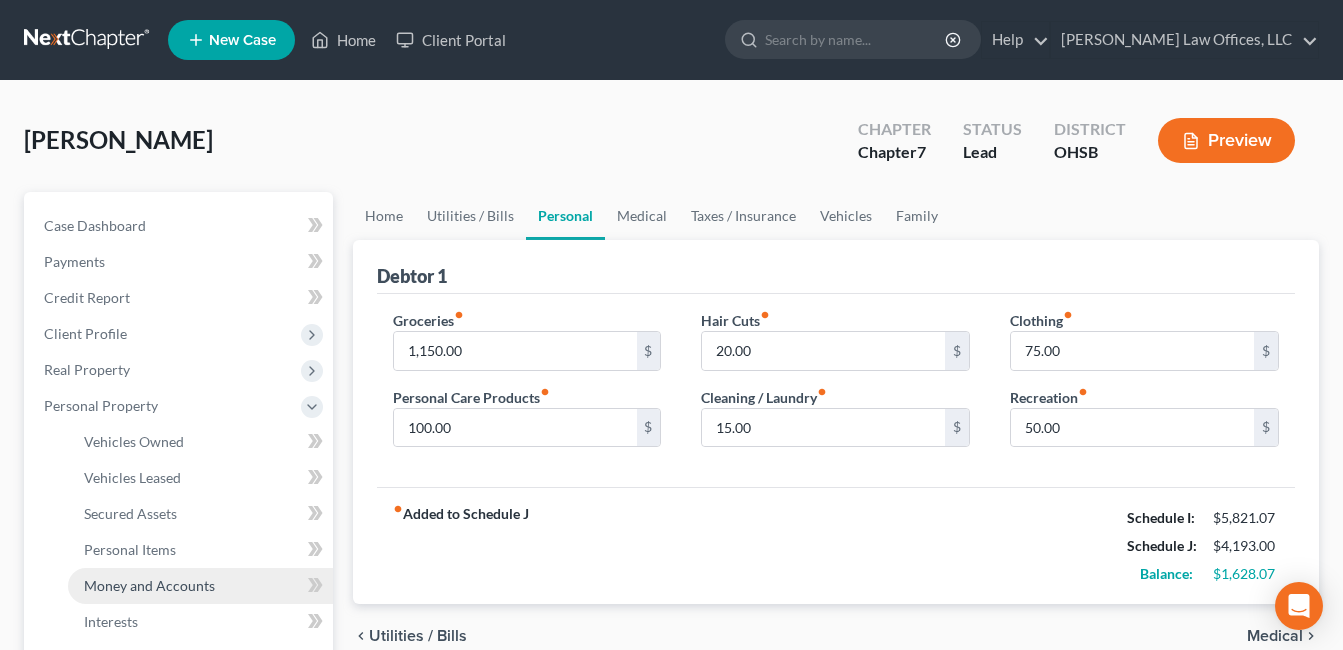 click on "Money and Accounts" at bounding box center [149, 585] 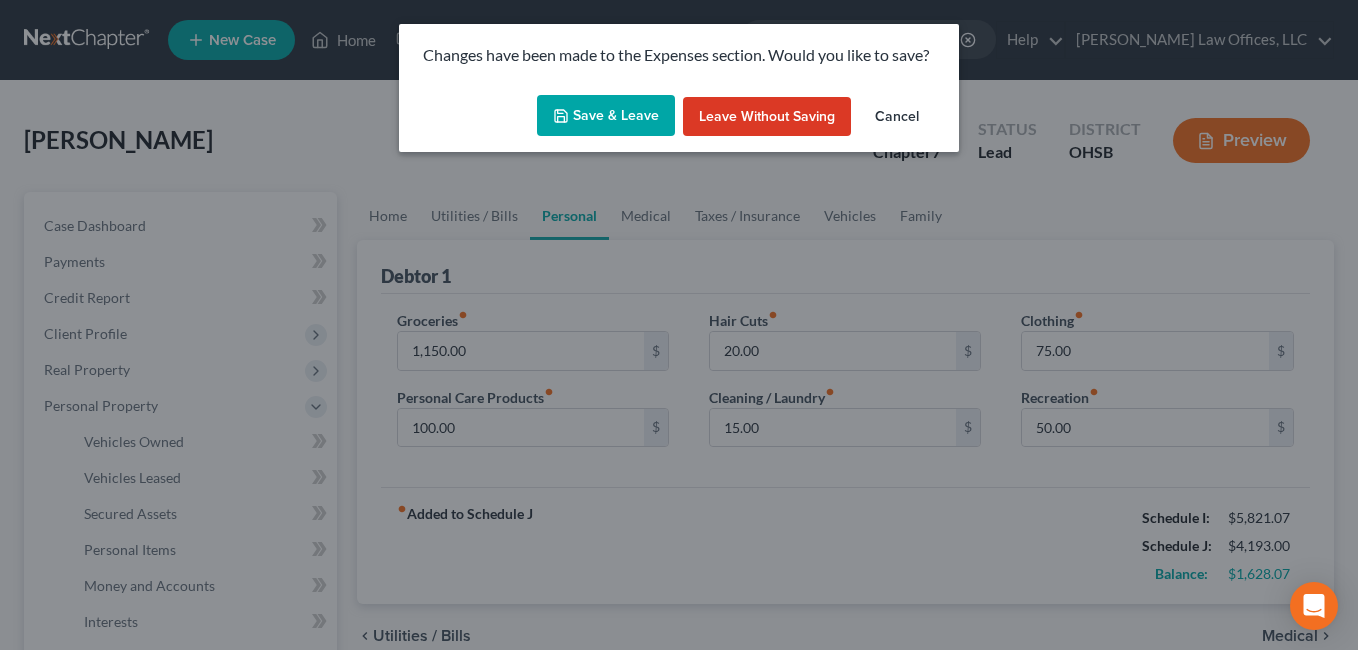 click on "Save & Leave" at bounding box center [606, 116] 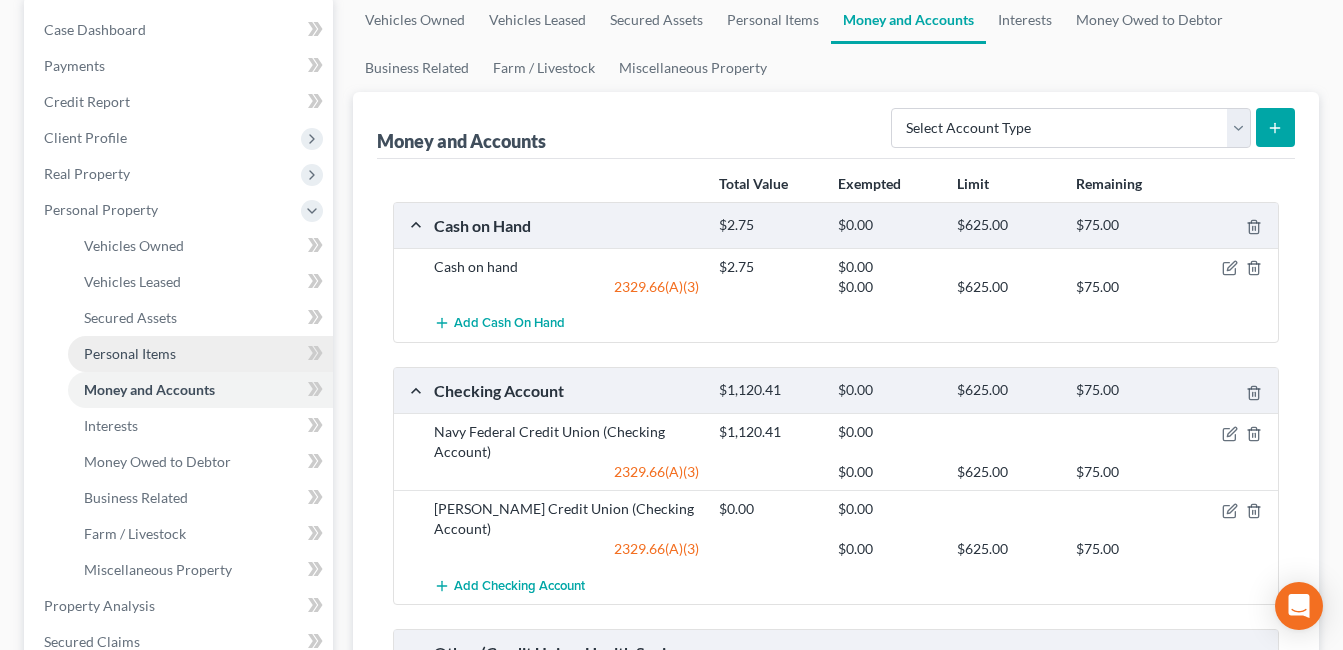 scroll, scrollTop: 200, scrollLeft: 0, axis: vertical 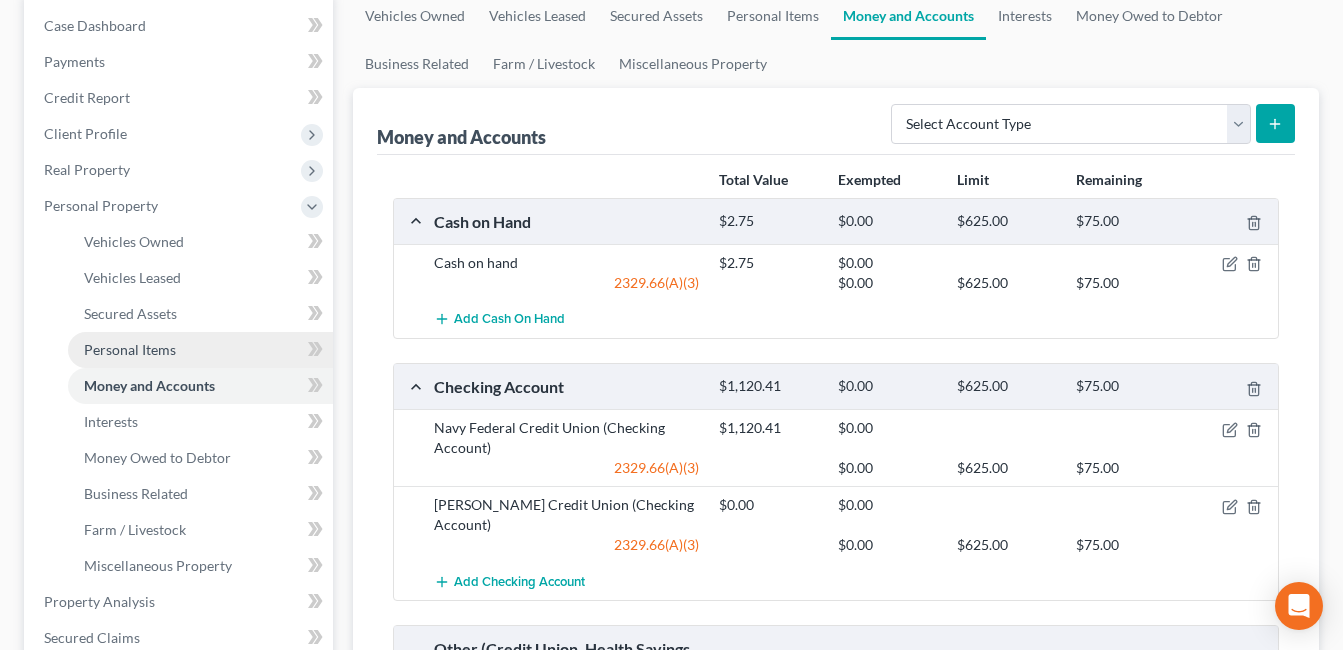 click on "Personal Items" at bounding box center [130, 349] 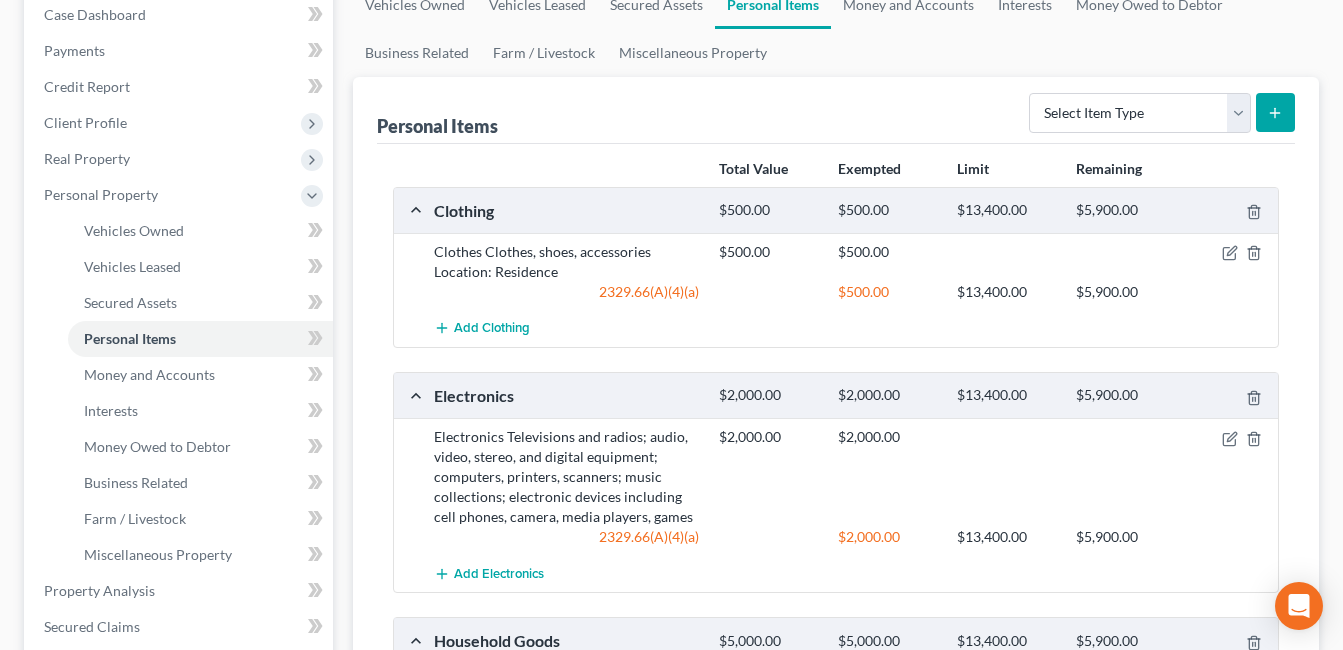 scroll, scrollTop: 209, scrollLeft: 0, axis: vertical 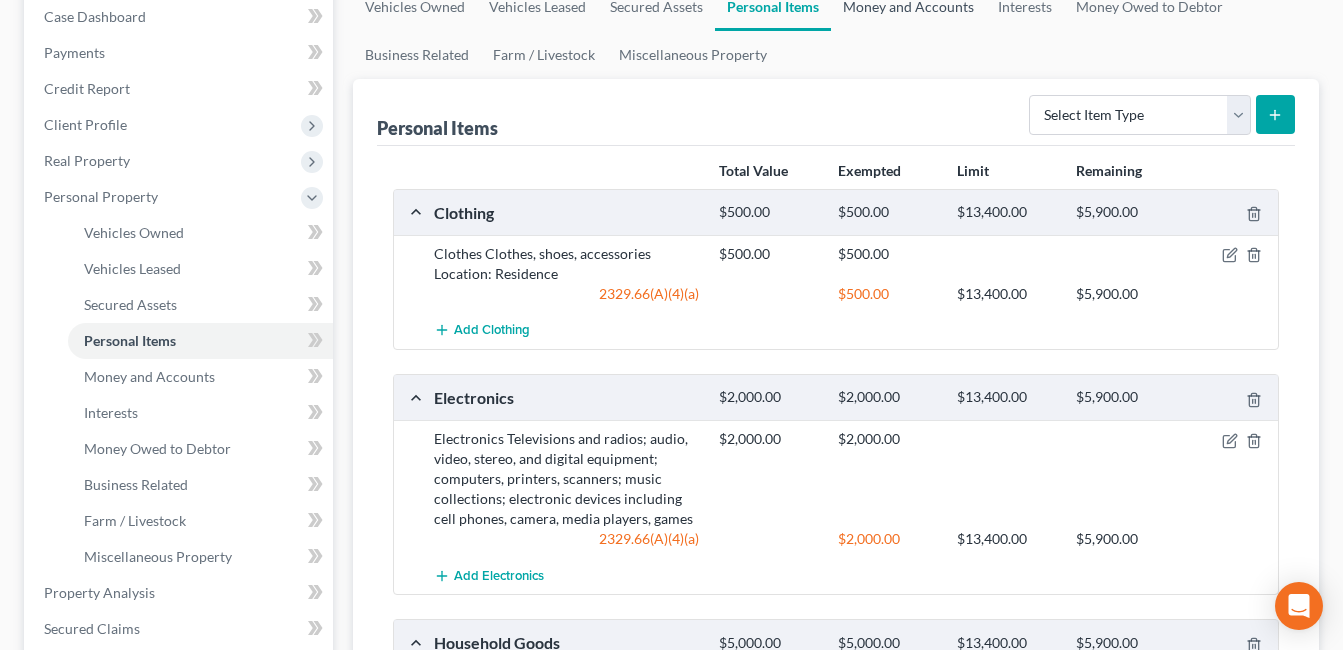 click on "Money and Accounts" at bounding box center (908, 7) 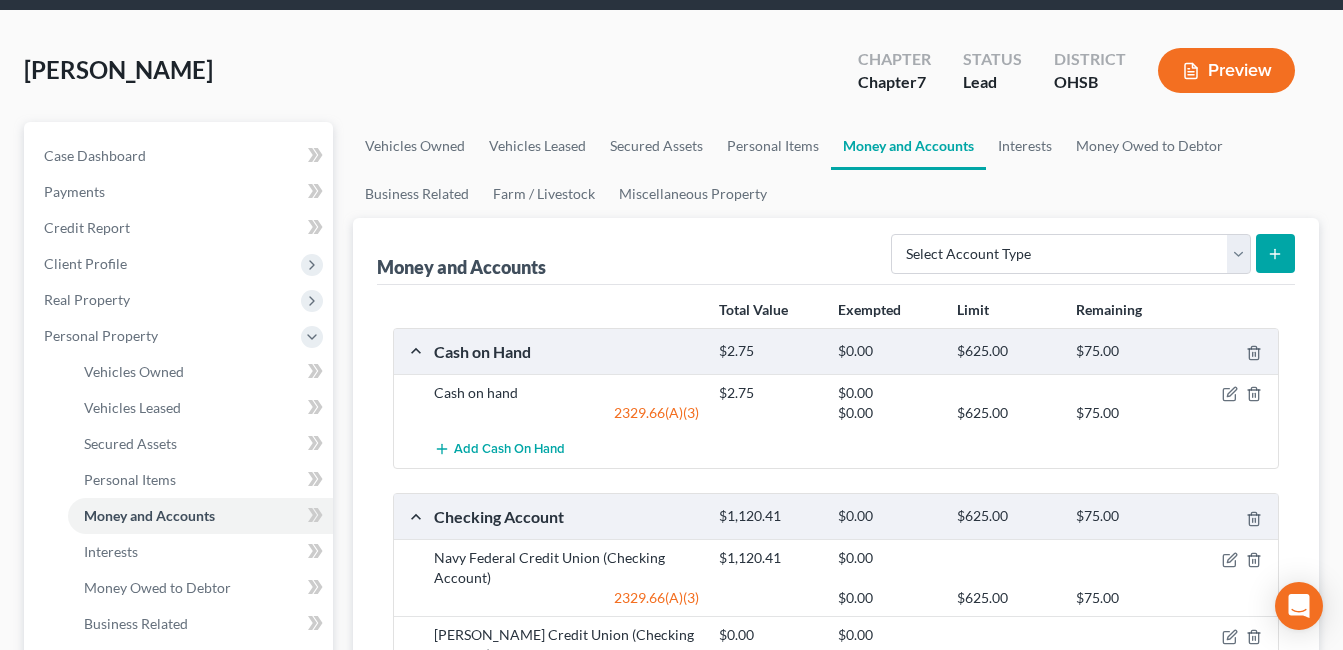 scroll, scrollTop: 65, scrollLeft: 0, axis: vertical 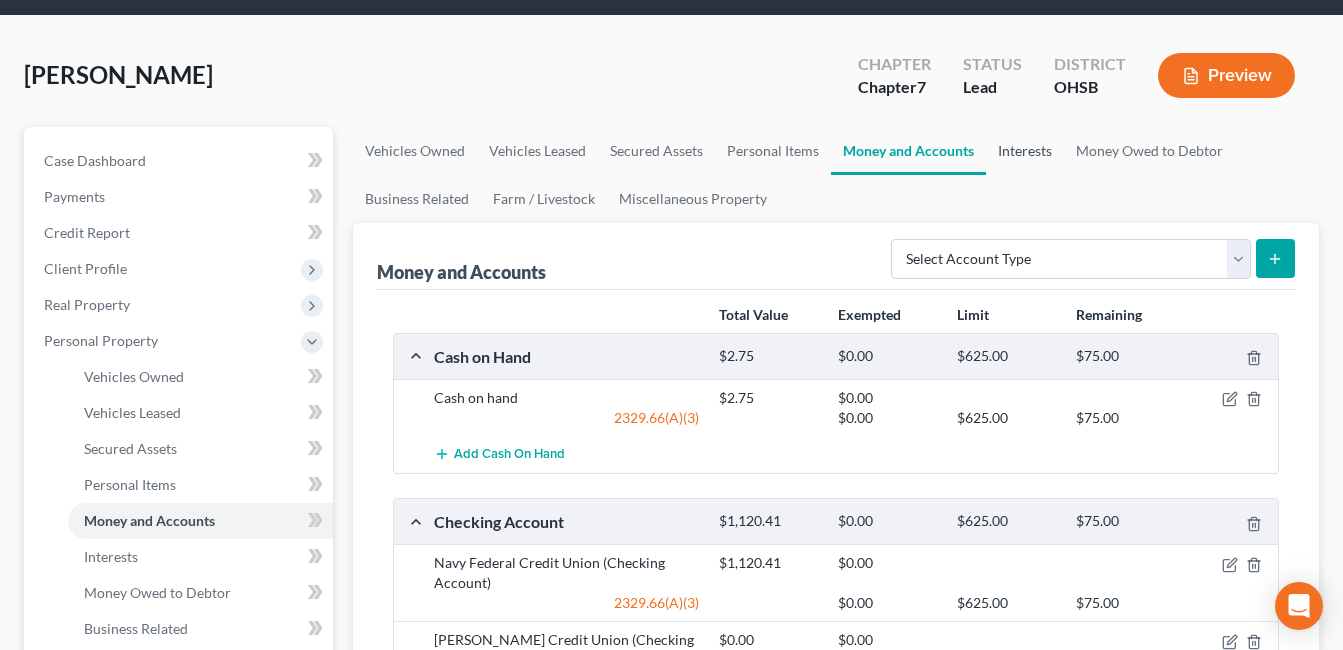 click on "Interests" at bounding box center (1025, 151) 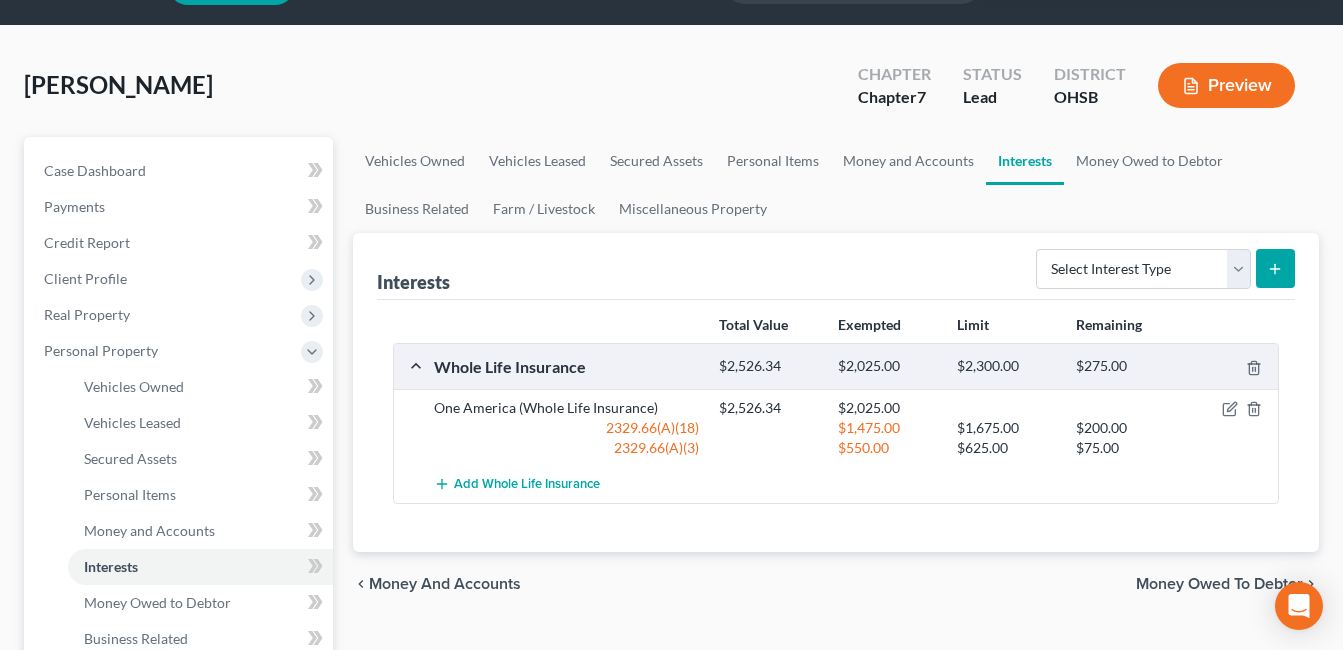 scroll, scrollTop: 100, scrollLeft: 0, axis: vertical 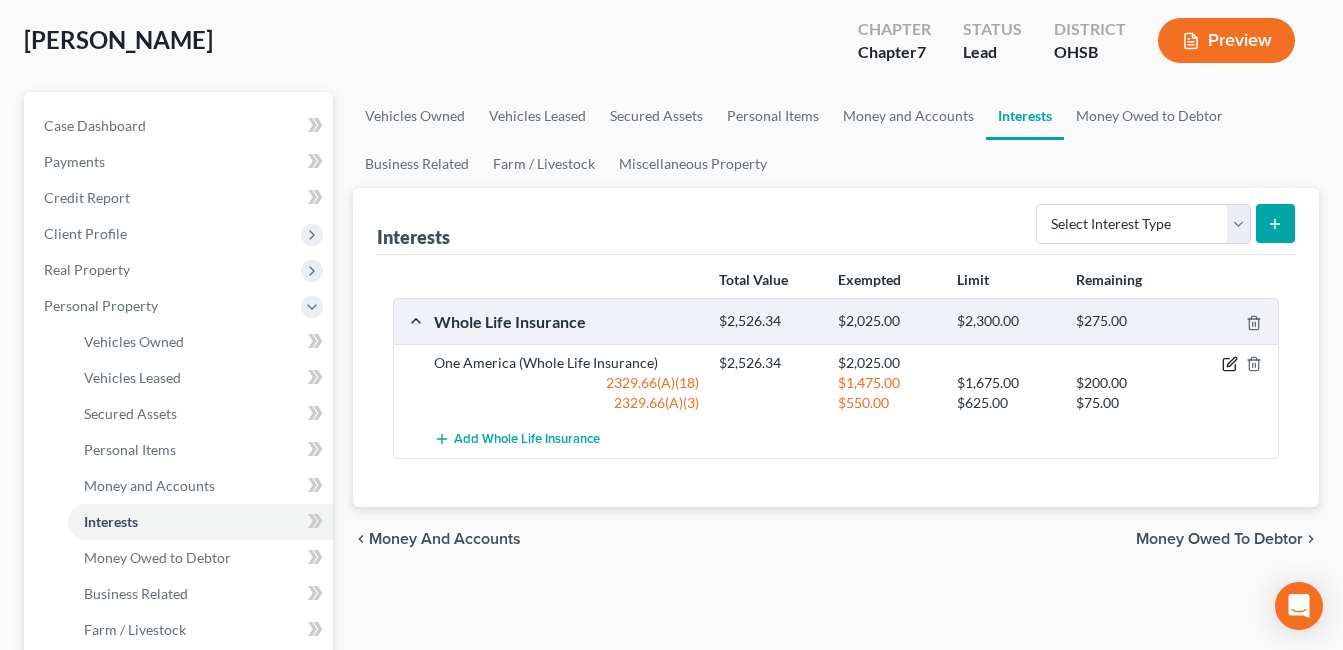 click 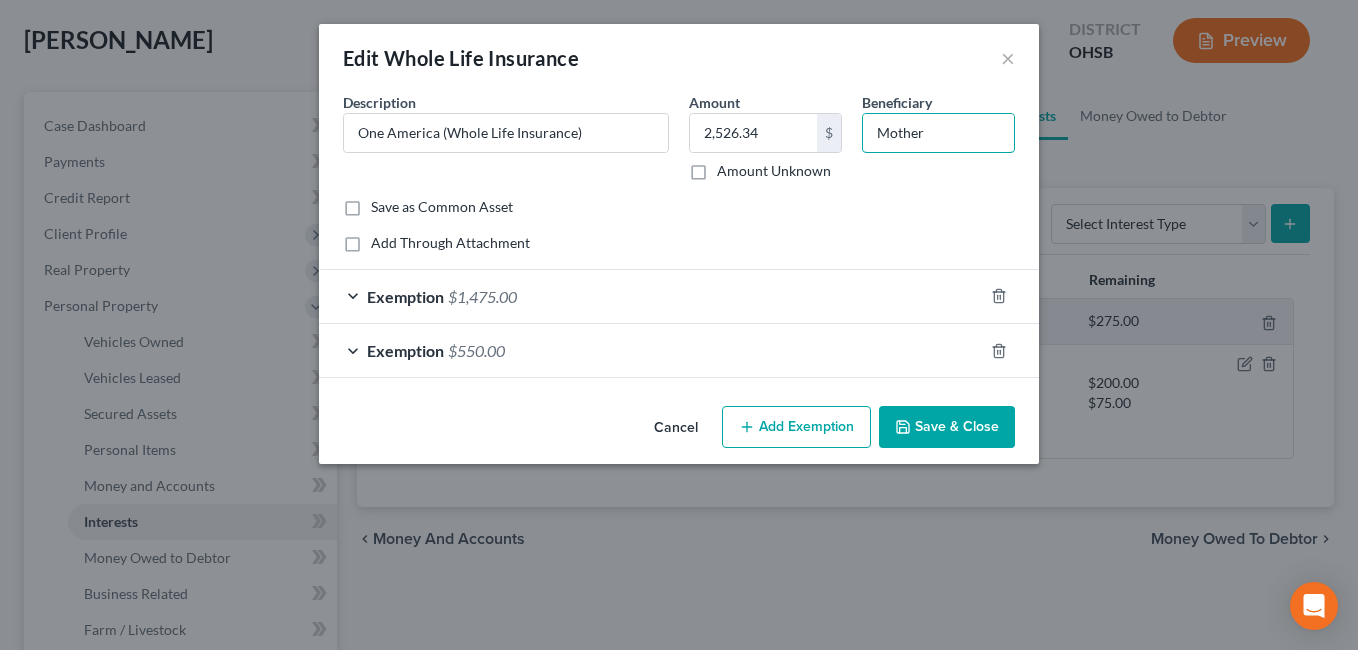 click on "Description
*
One America (Whole Life Insurance) Amount 2,526.34 $ Amount Unknown Beneficiary Mother" at bounding box center (679, 144) 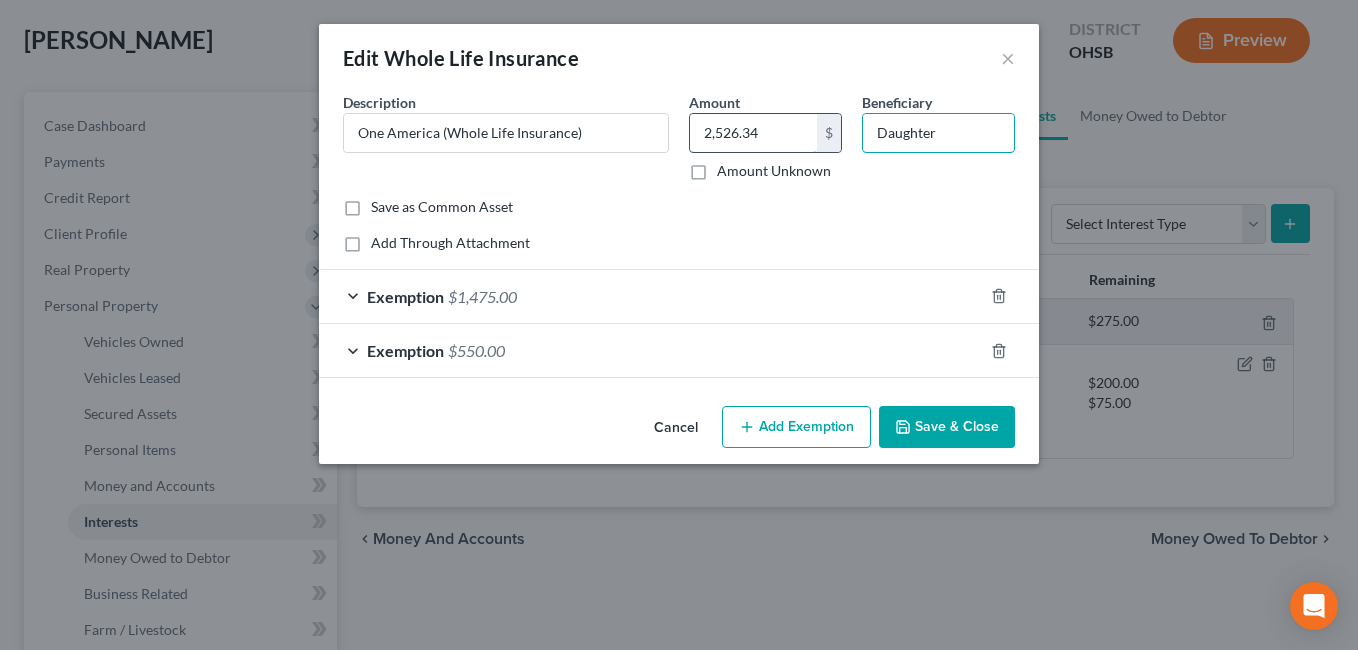 type on "Daughter" 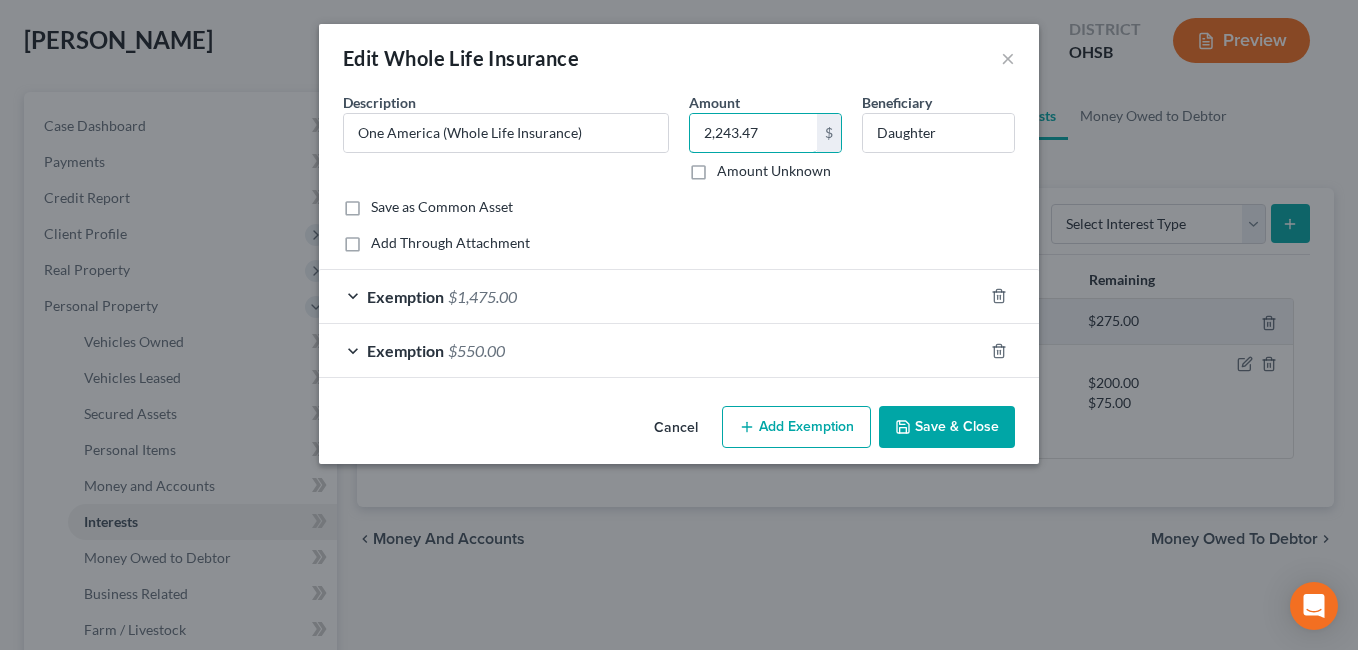 type on "2,243.47" 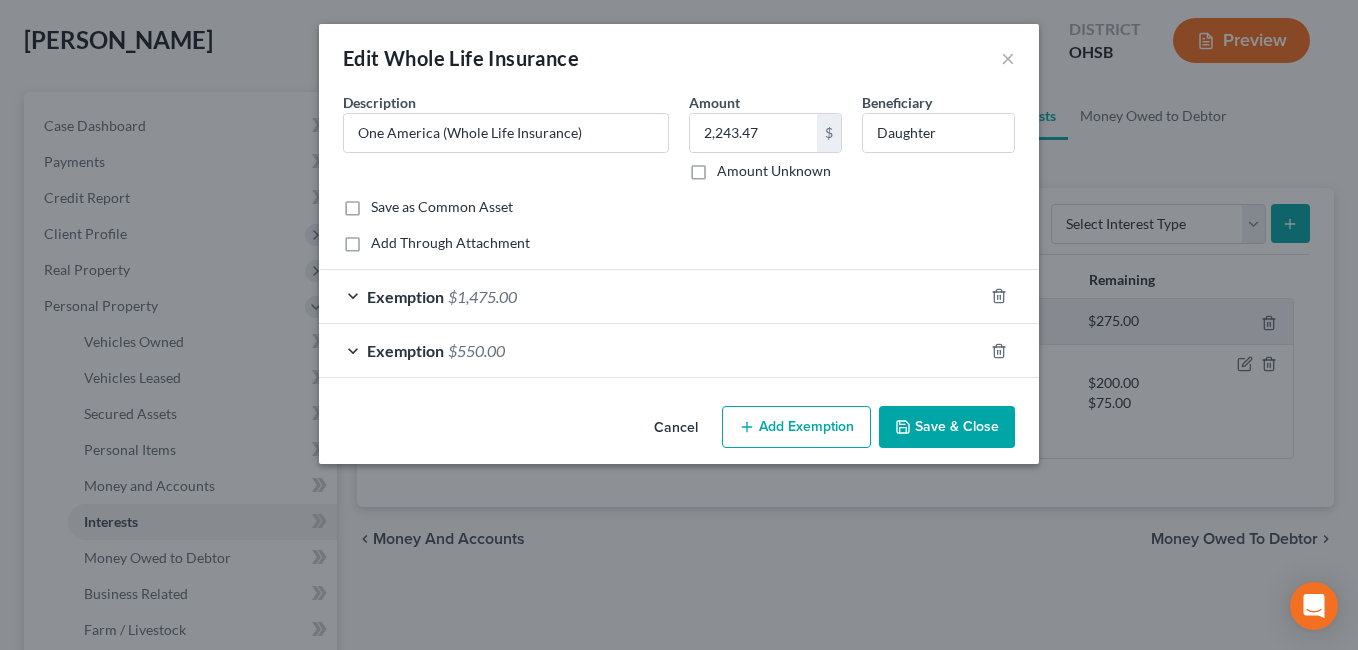 click on "Save as Common Asset" at bounding box center [679, 207] 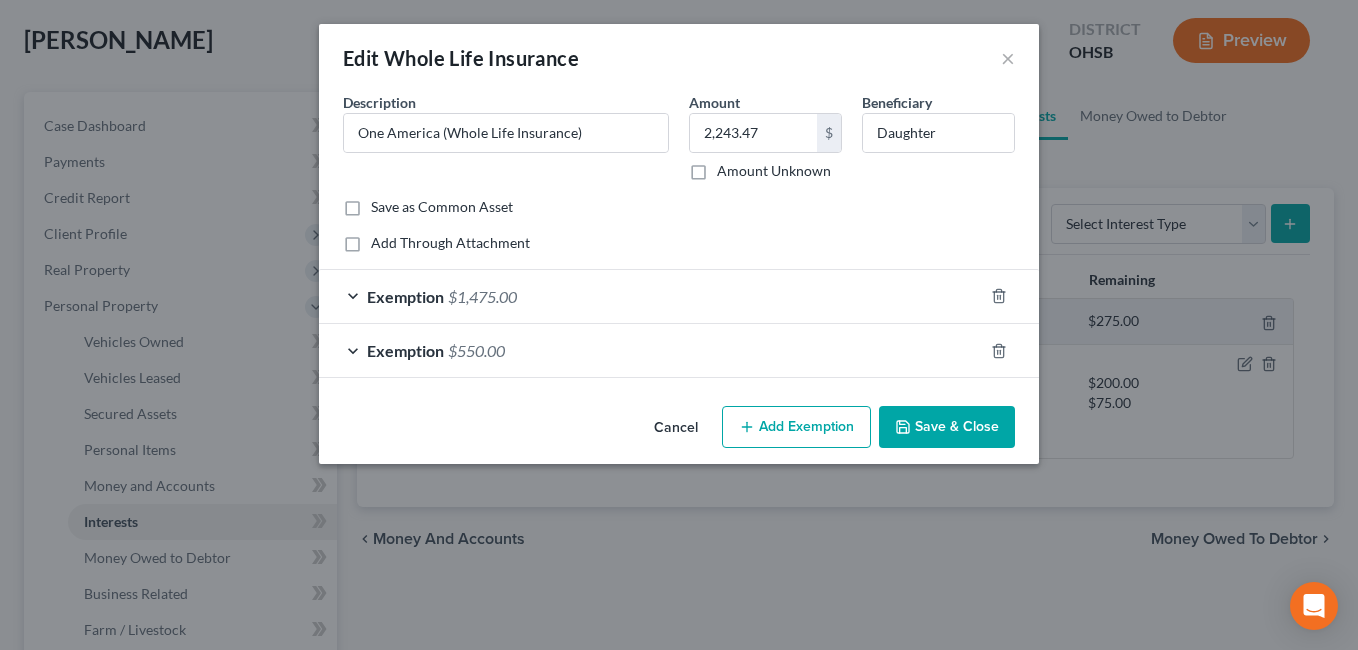click on "Save & Close" at bounding box center (947, 427) 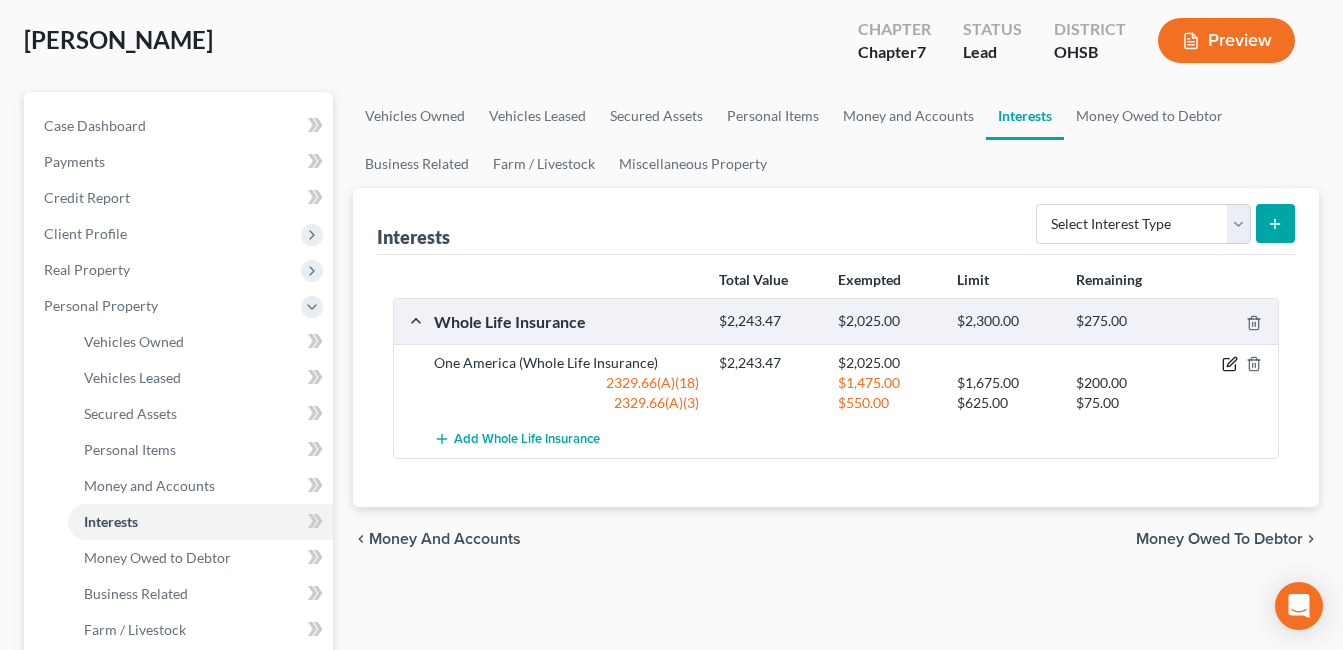 click 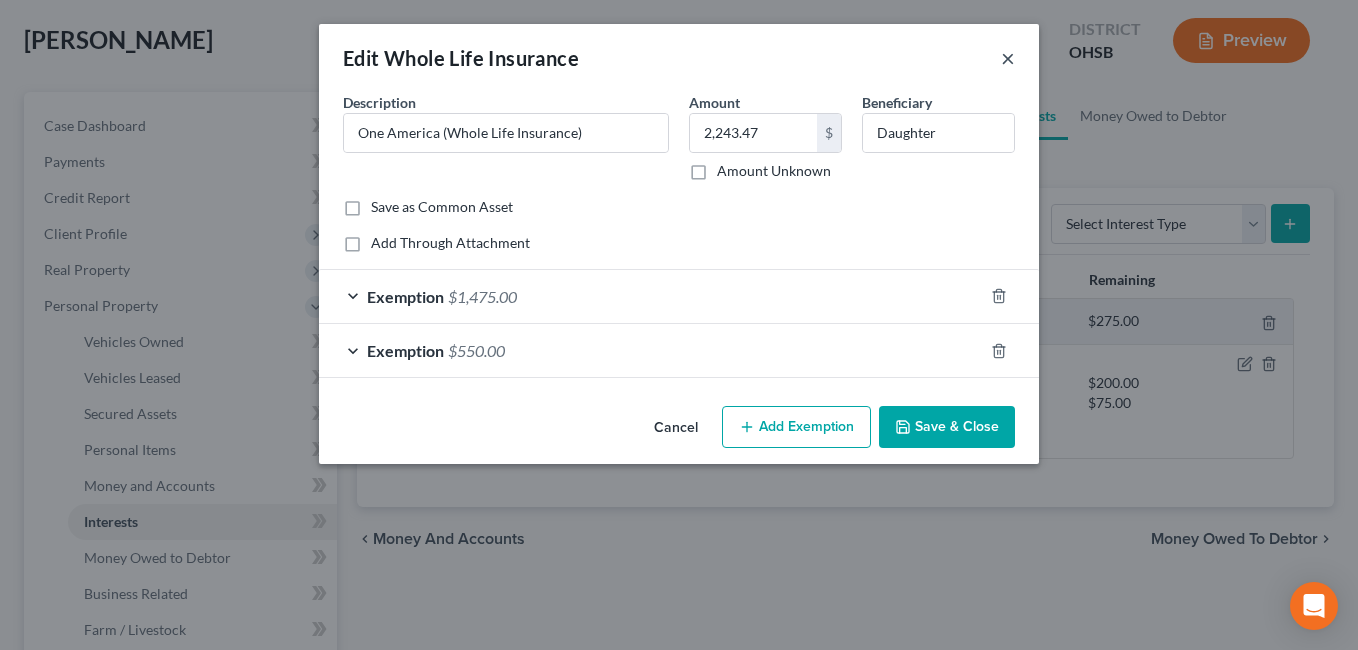 click on "×" at bounding box center (1008, 58) 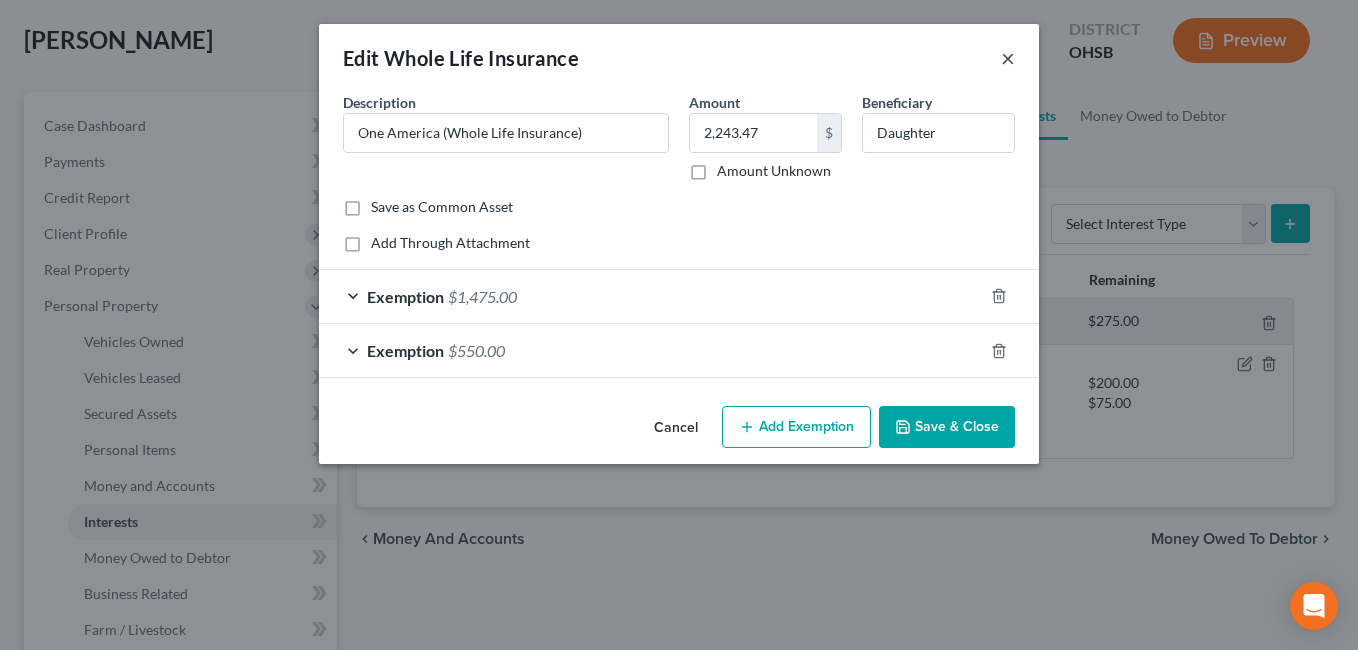 click on "×" at bounding box center [1008, 58] 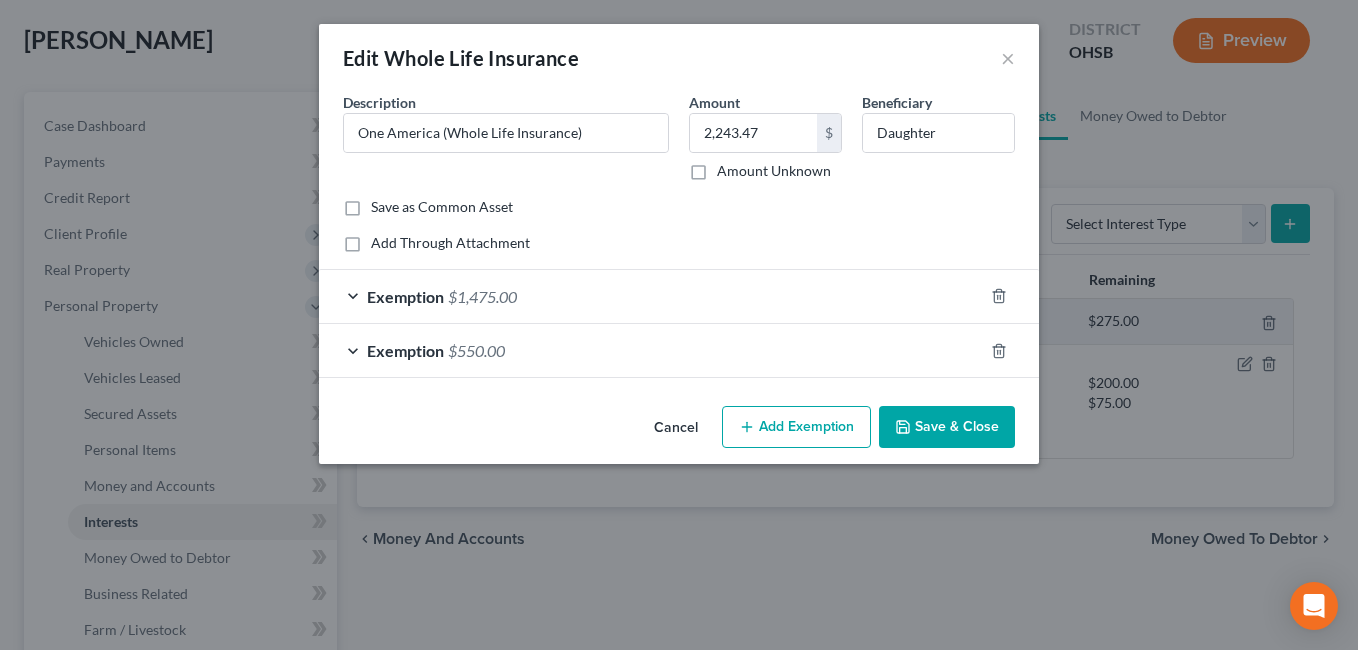 click on "Save & Close" at bounding box center [947, 427] 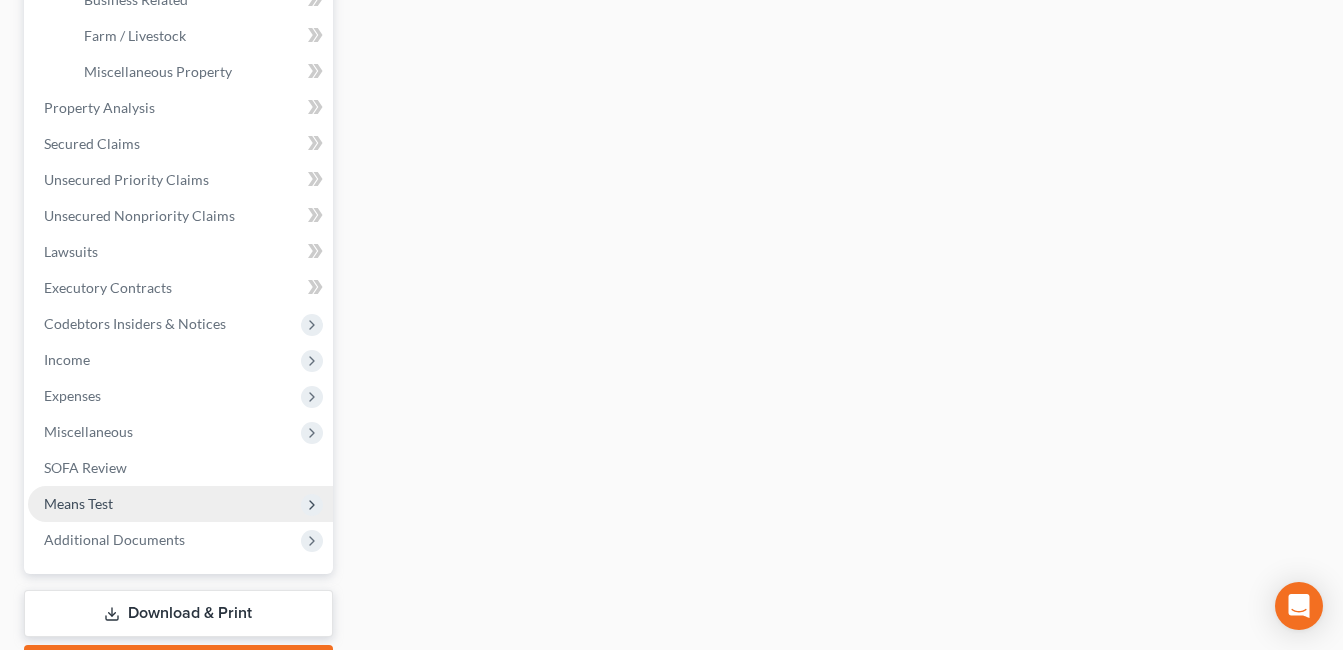scroll, scrollTop: 700, scrollLeft: 0, axis: vertical 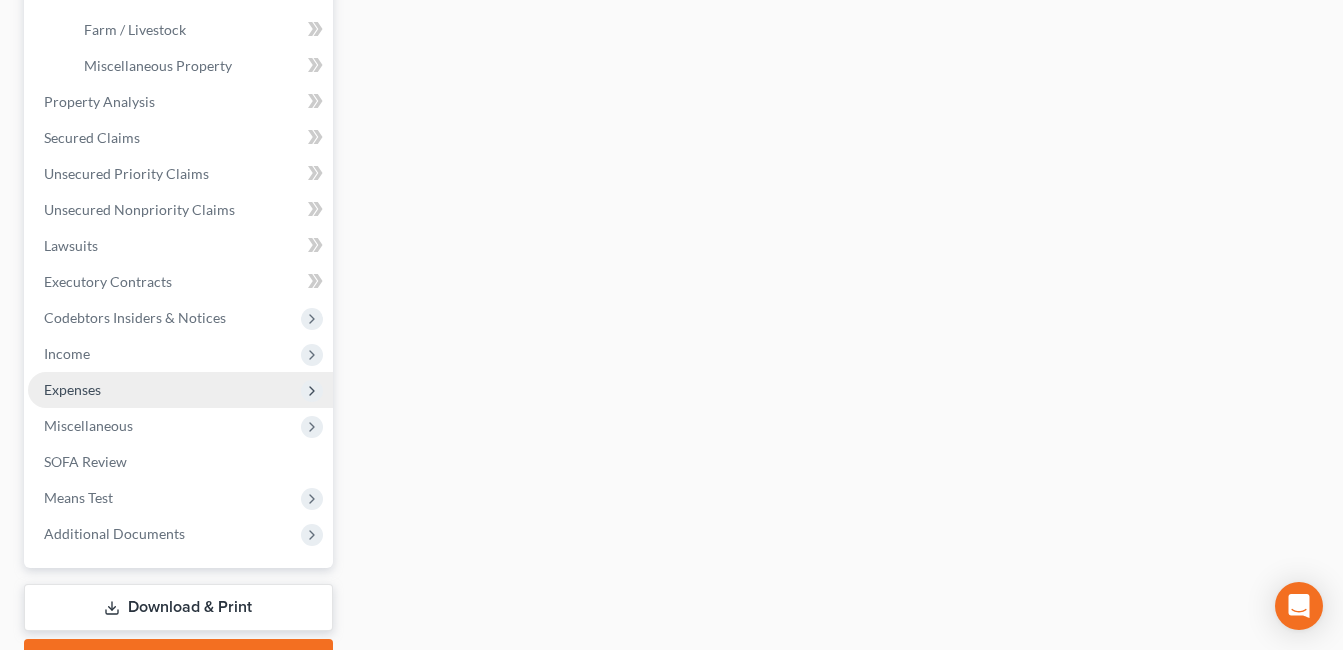 click on "Expenses" at bounding box center (180, 390) 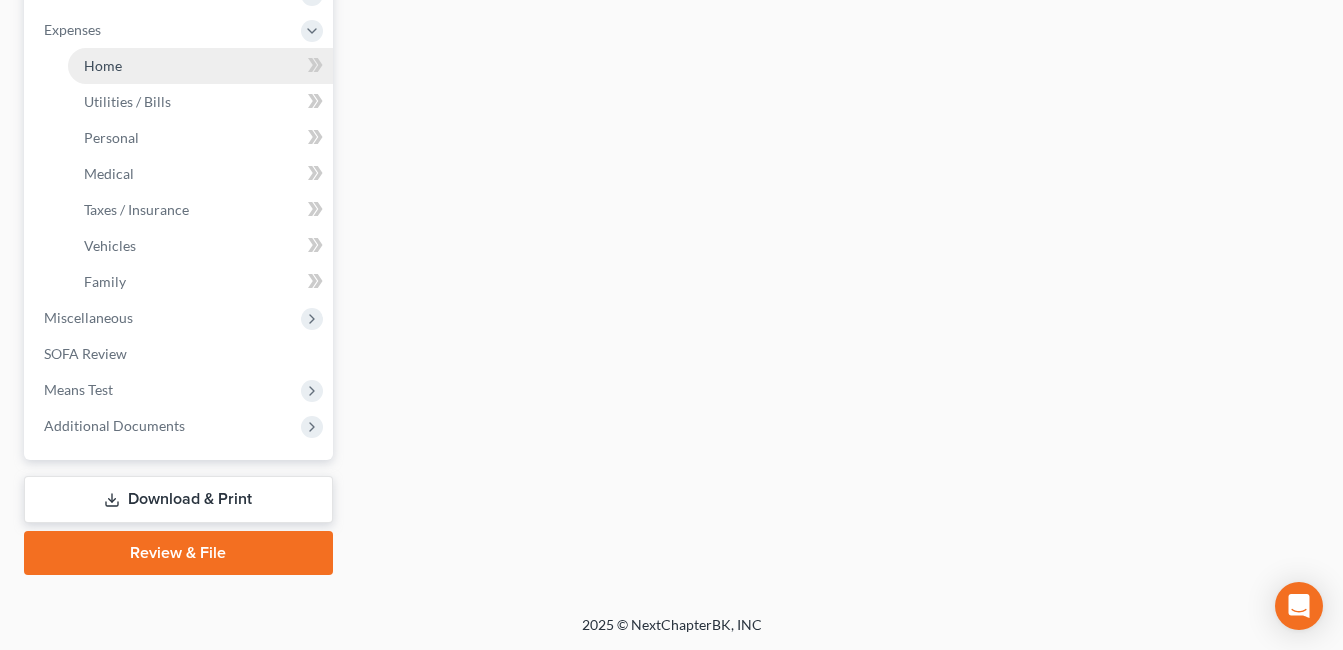 click on "Home" at bounding box center [200, 66] 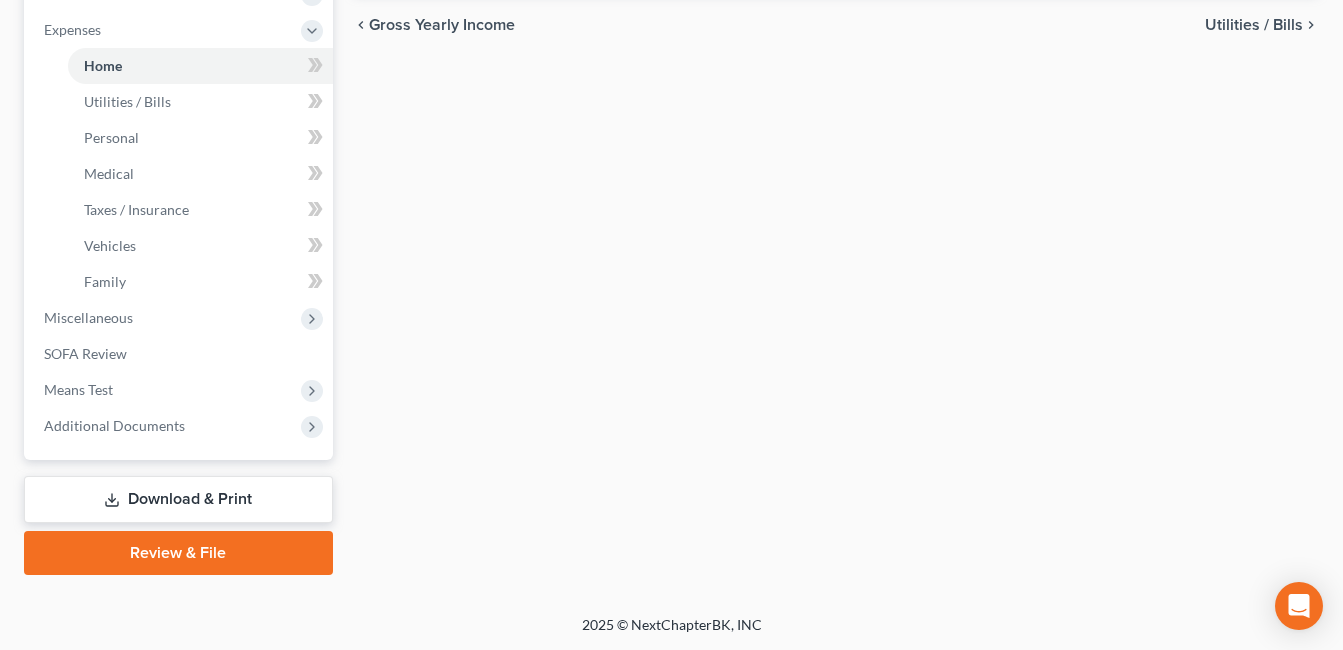 type on "1,017.00" 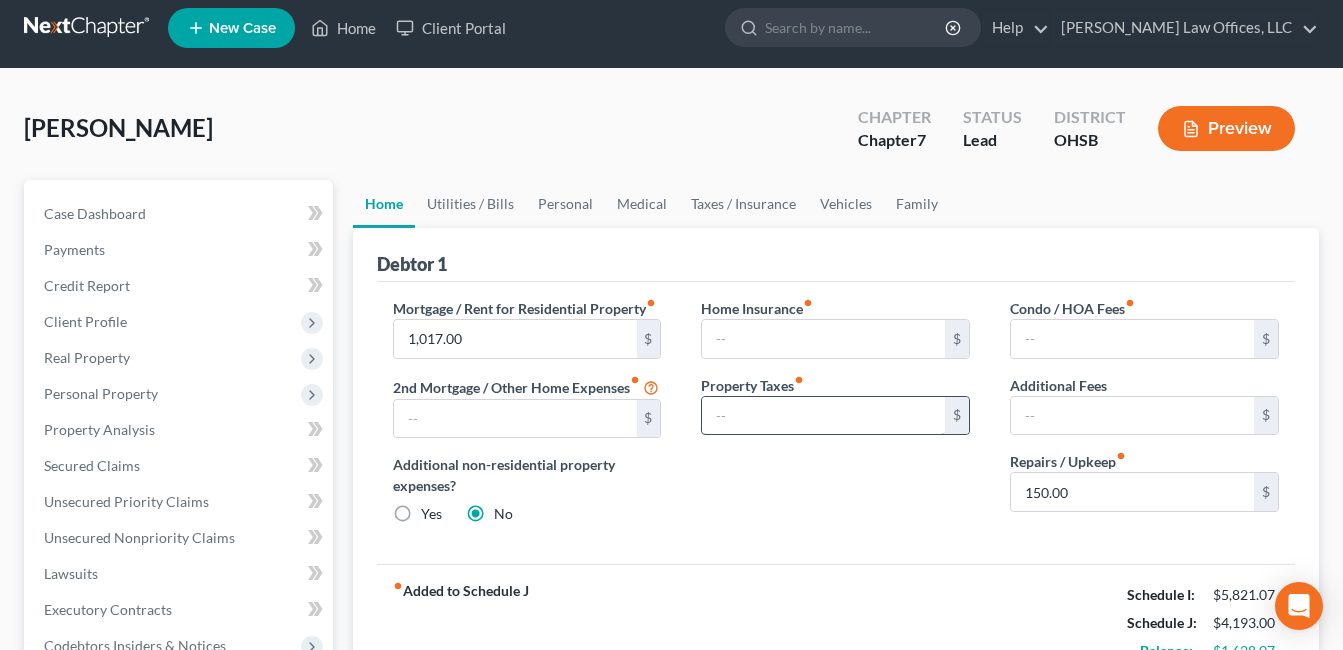 scroll, scrollTop: 0, scrollLeft: 0, axis: both 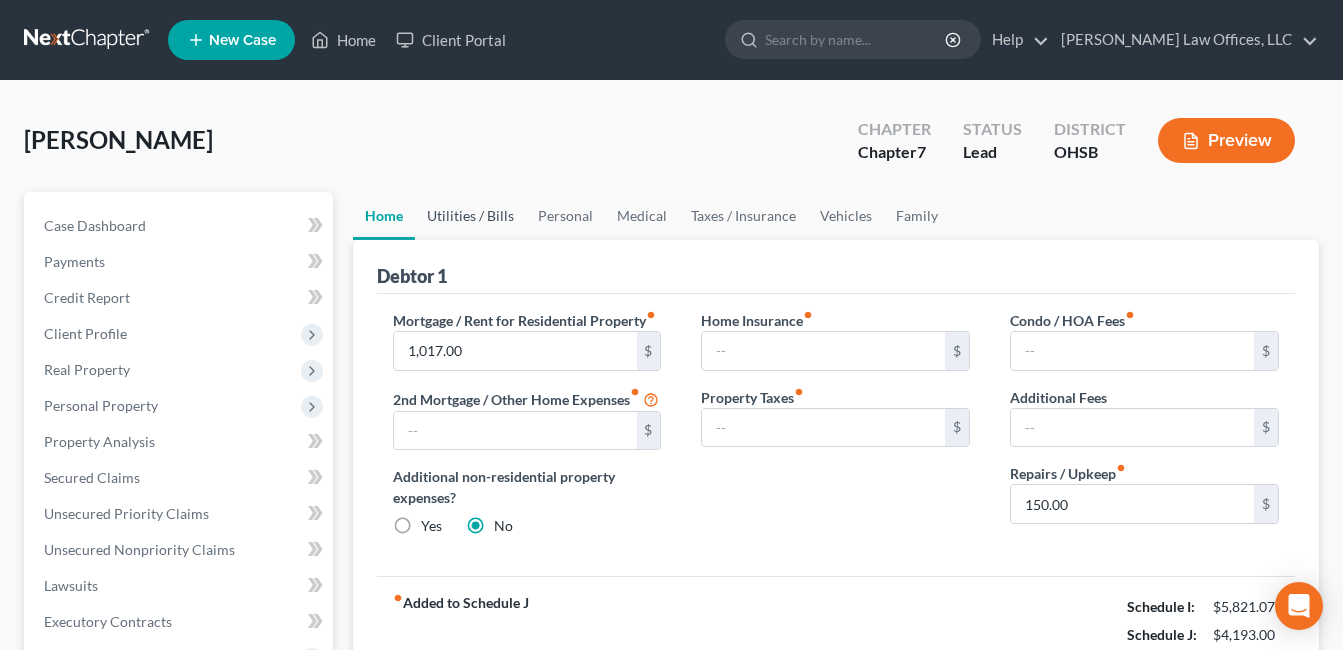 click on "Utilities / Bills" at bounding box center (470, 216) 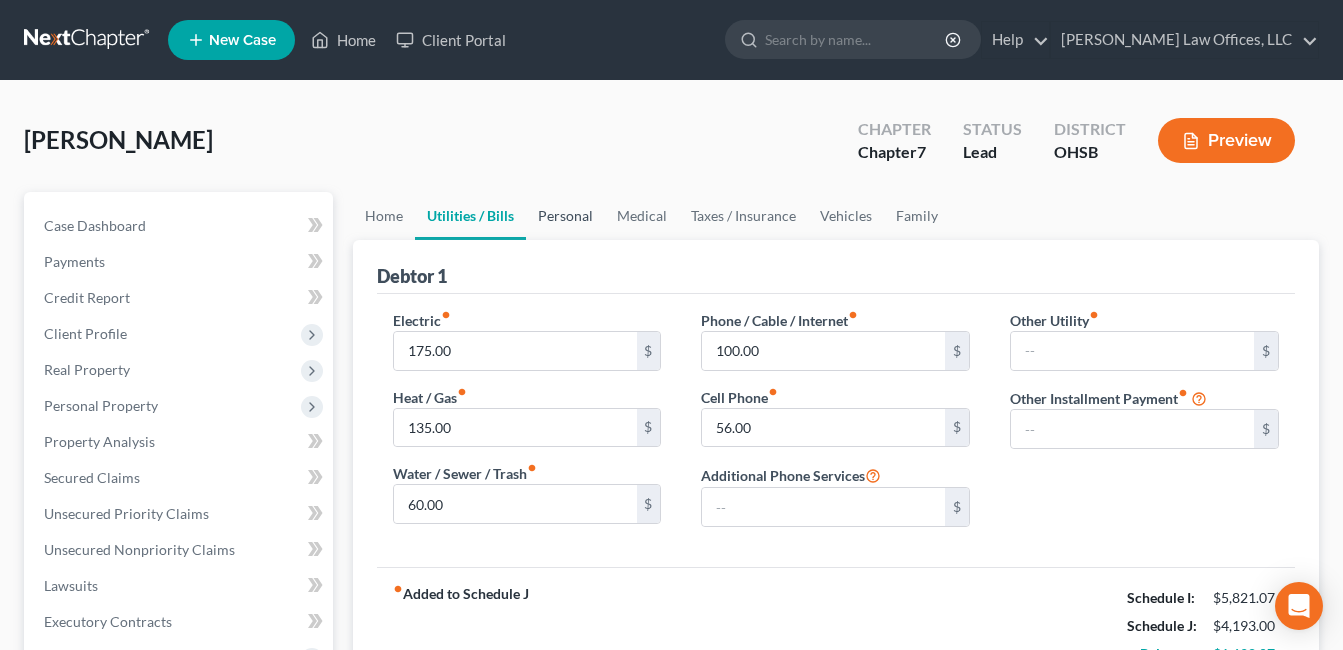 click on "Personal" at bounding box center (565, 216) 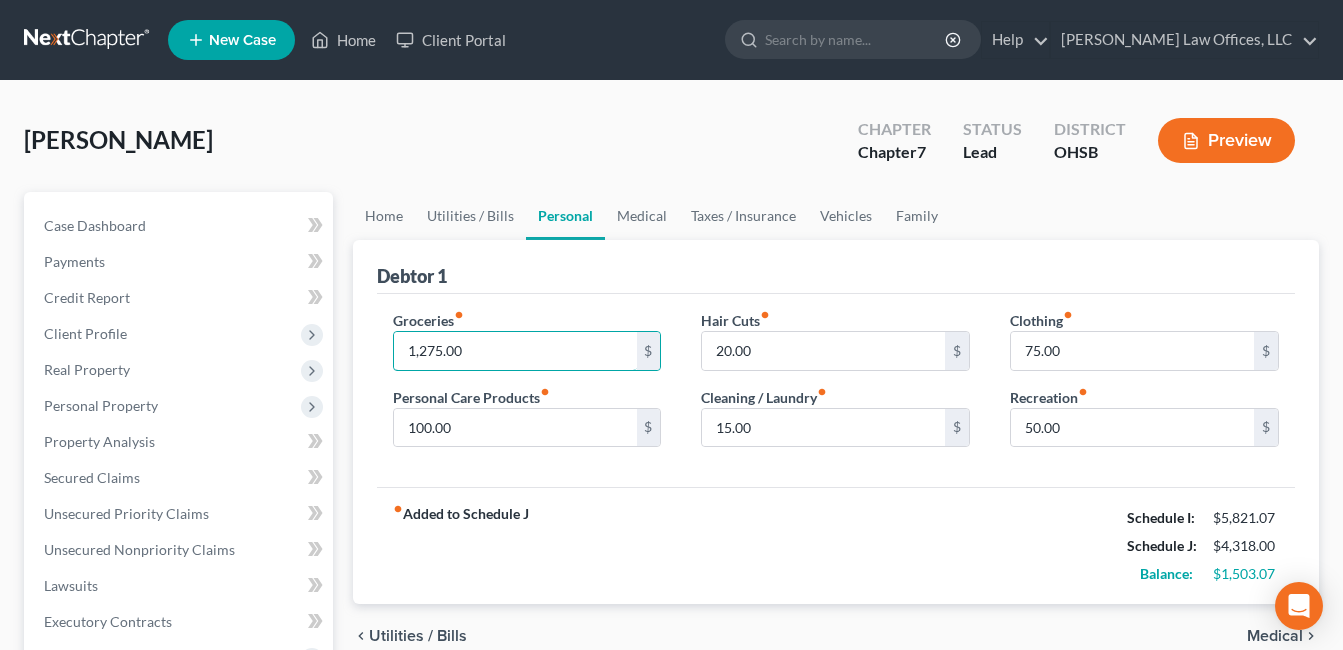 type on "1,275.00" 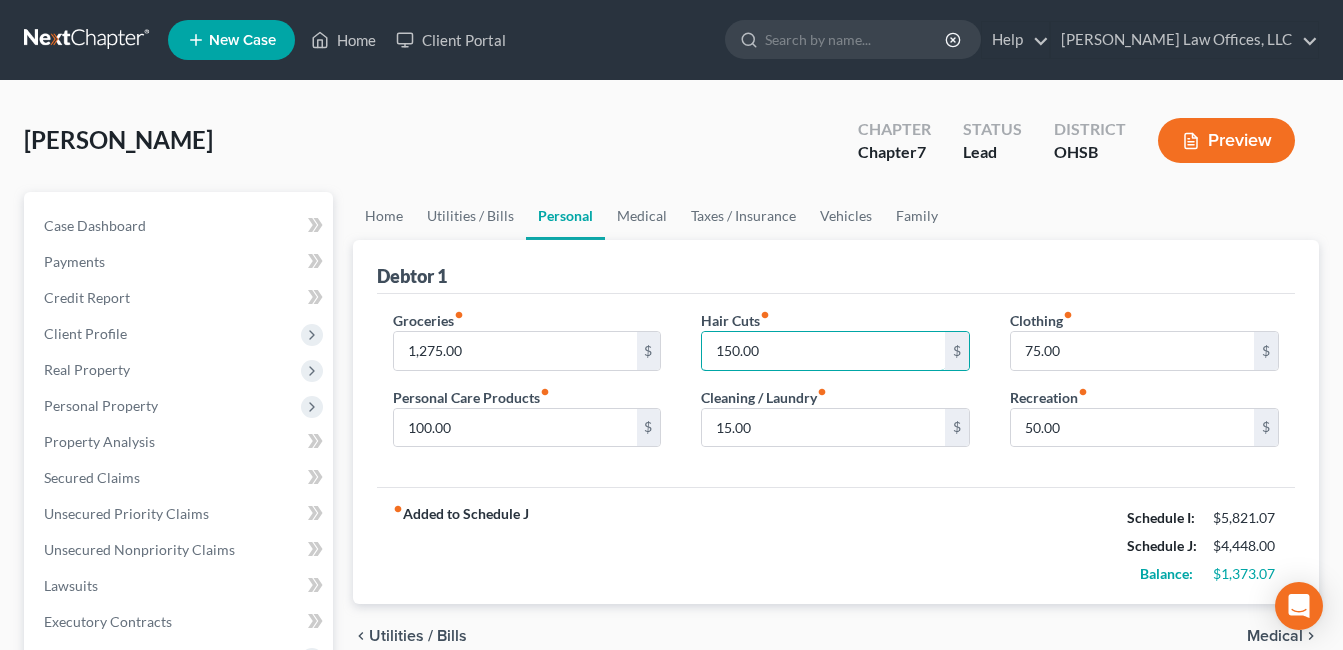 type on "150.00" 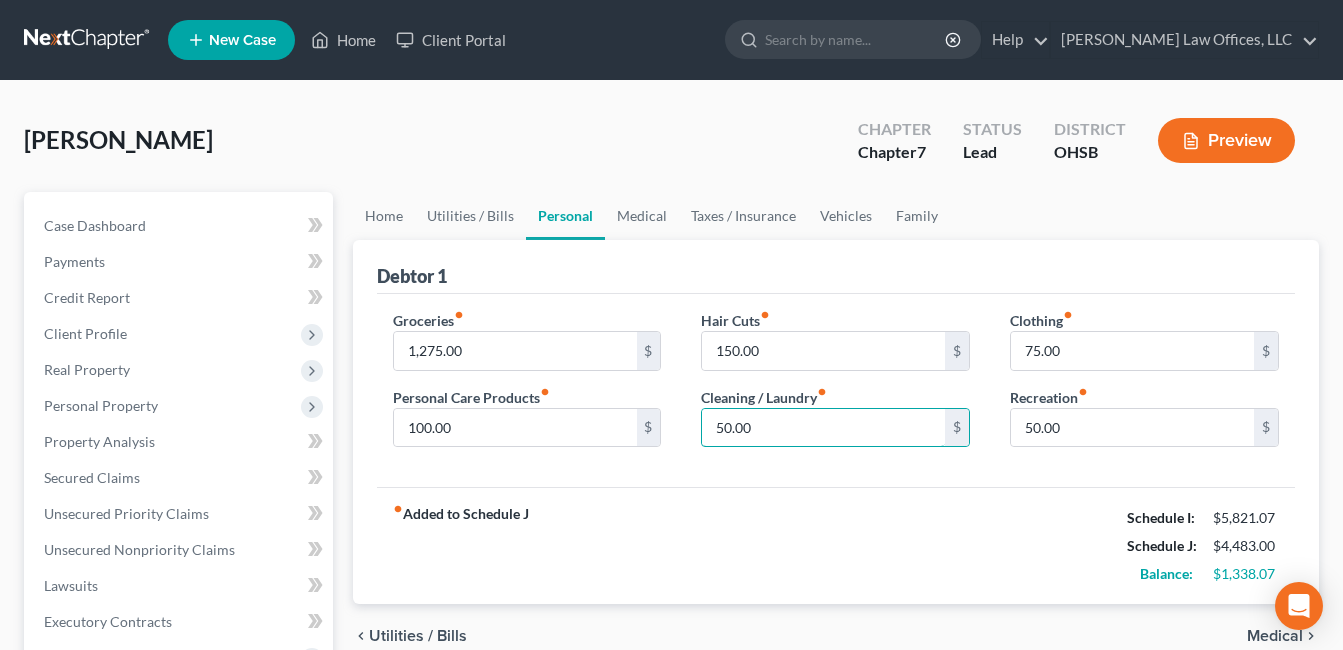 type on "50.00" 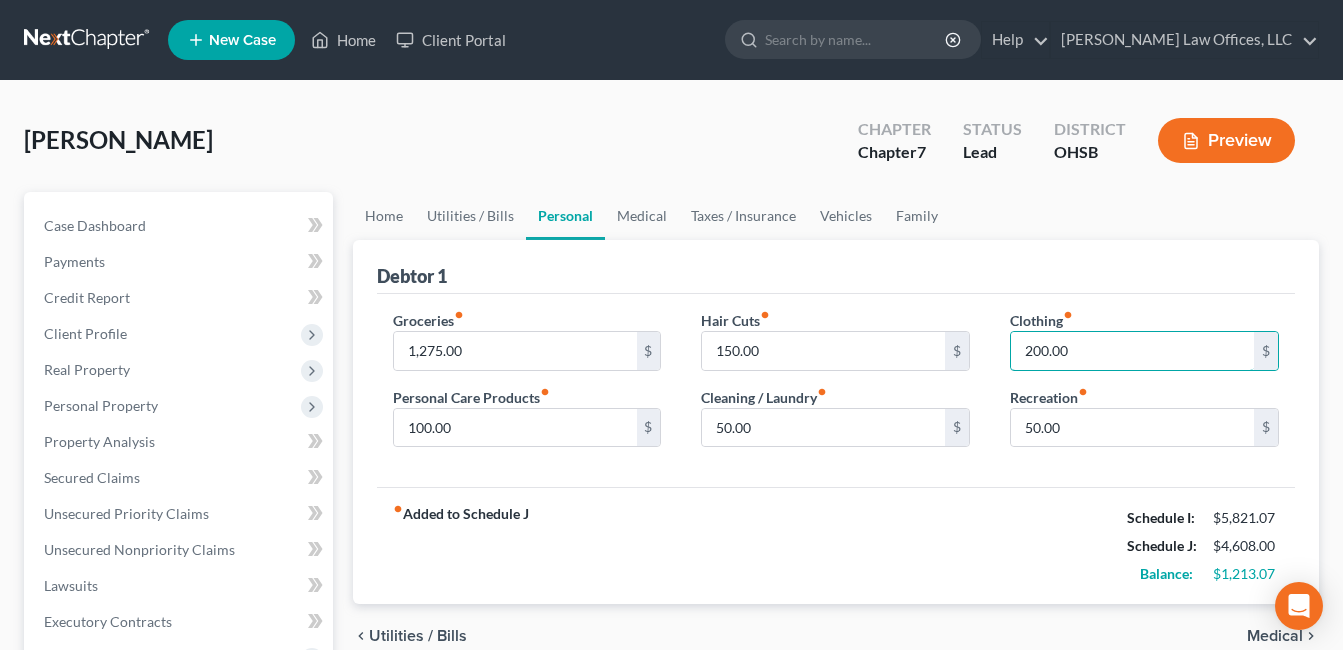 type on "200.00" 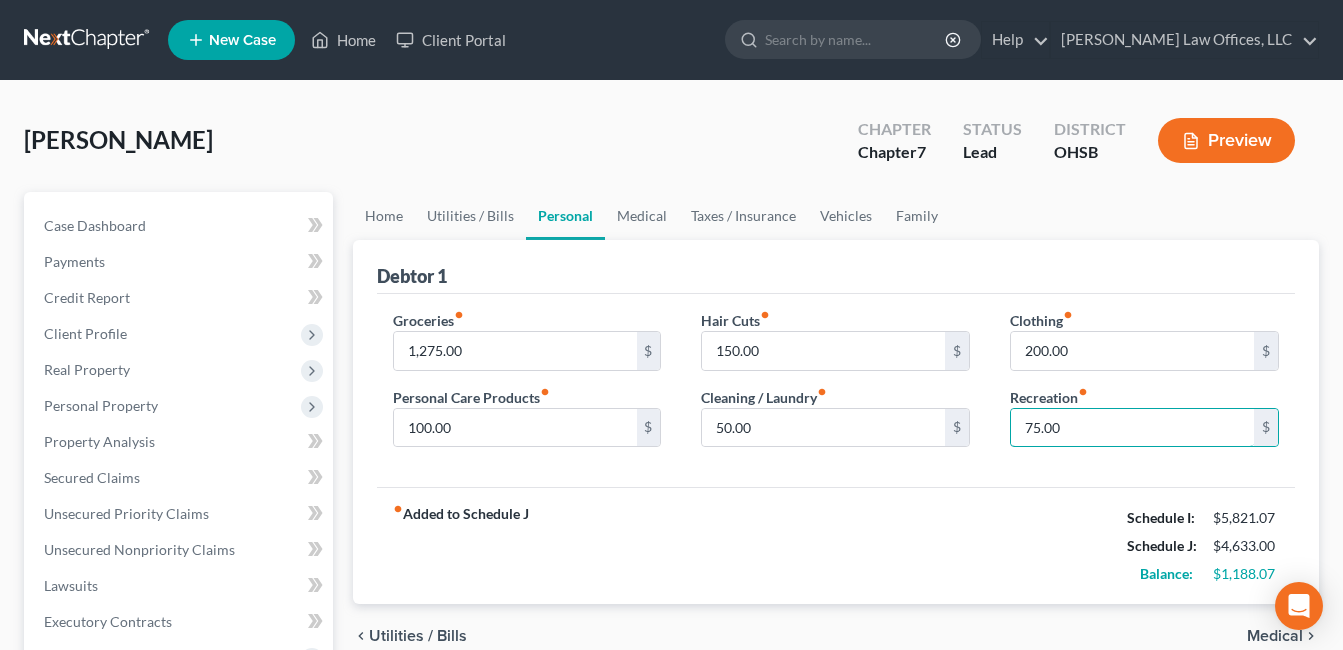 type on "75.00" 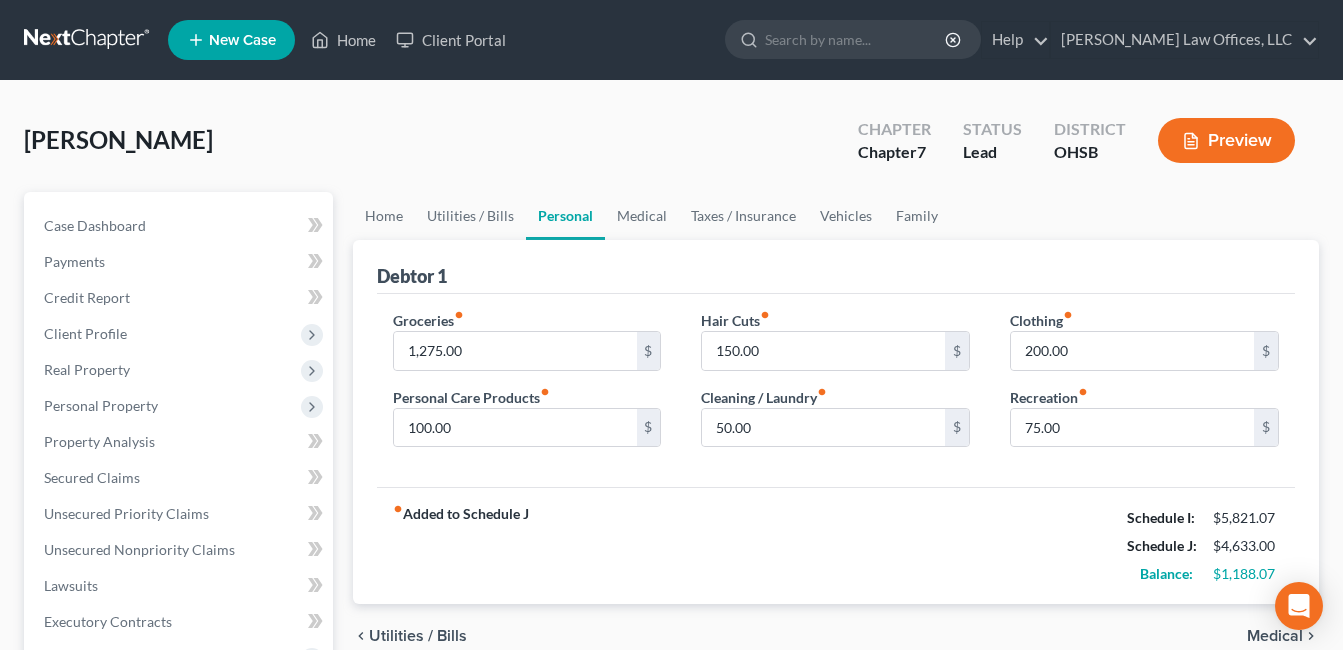 type 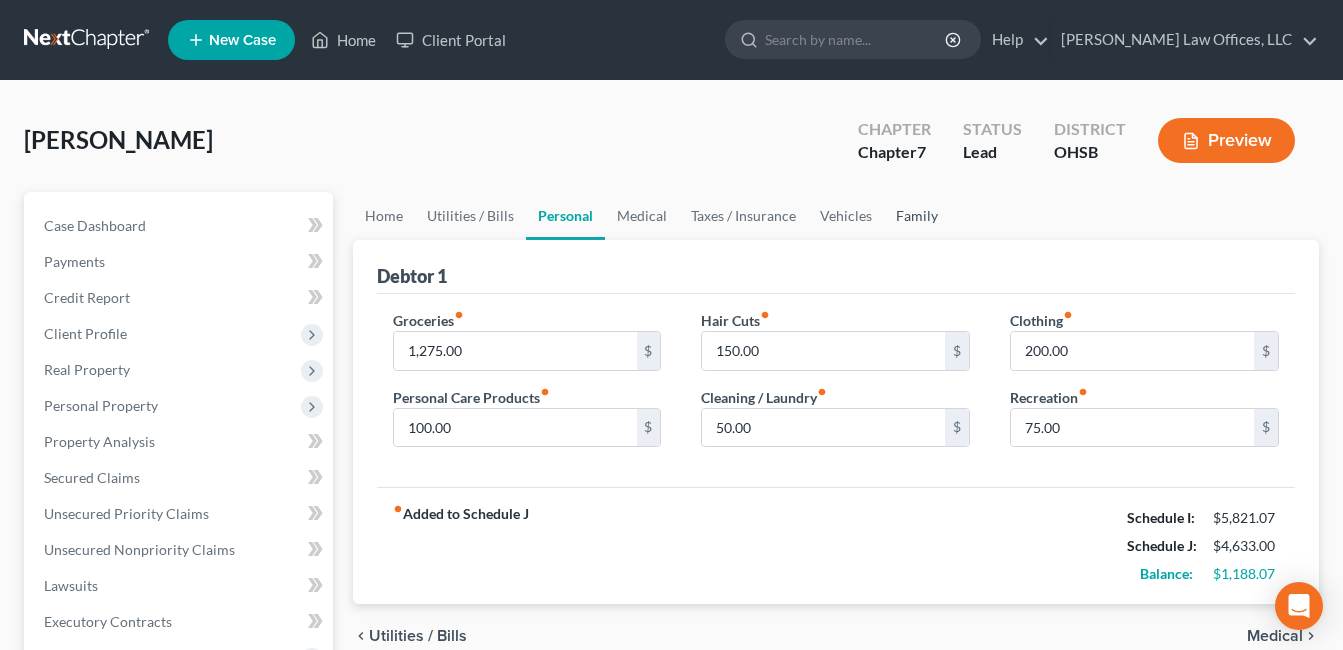 click on "Family" at bounding box center [917, 216] 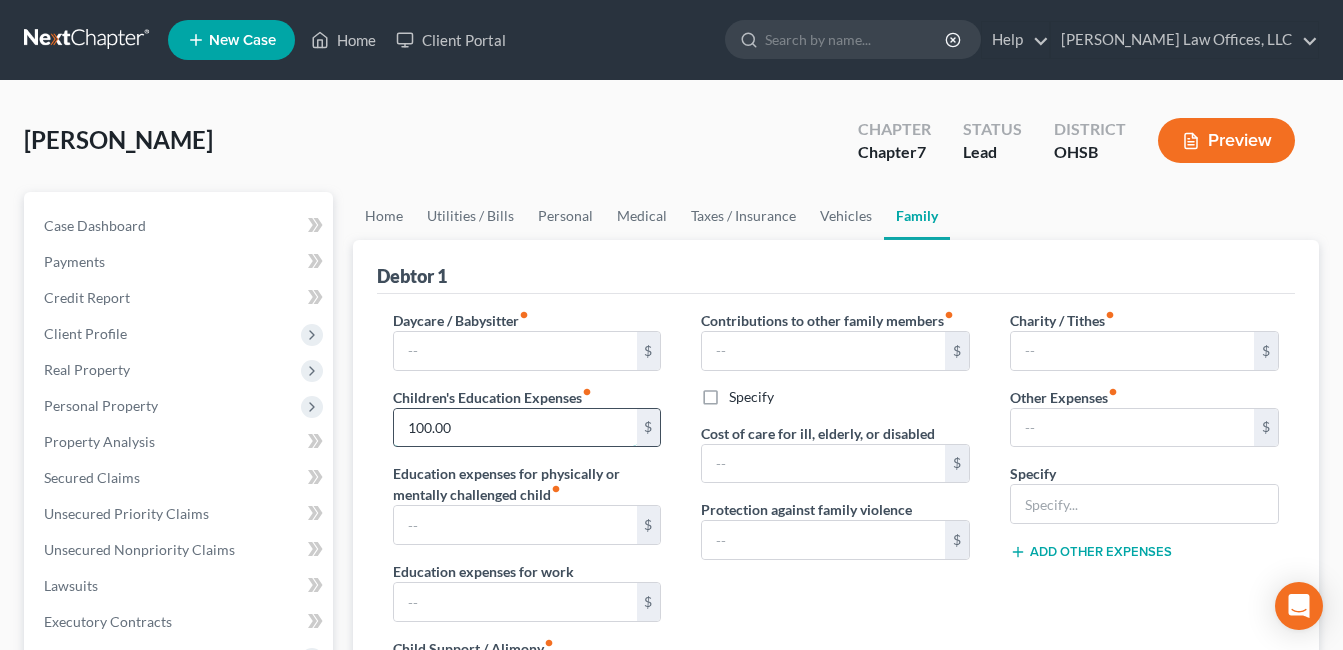 type on "100.00" 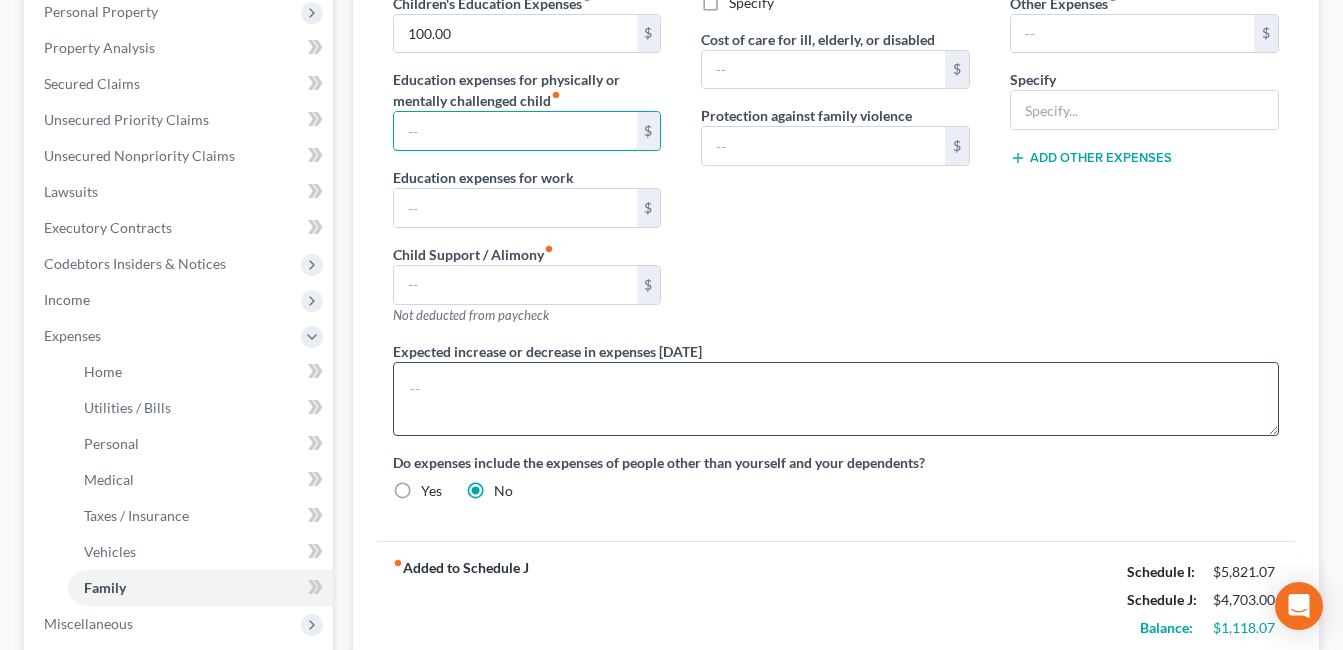 scroll, scrollTop: 400, scrollLeft: 0, axis: vertical 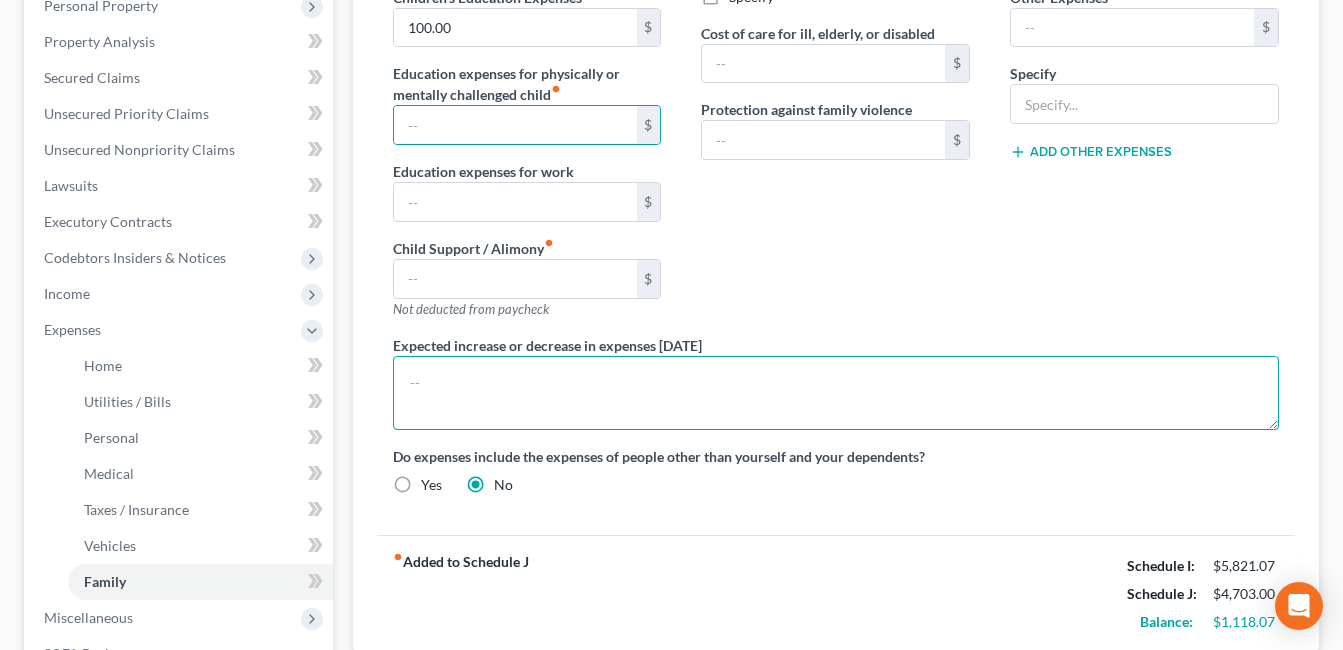 click at bounding box center [836, 393] 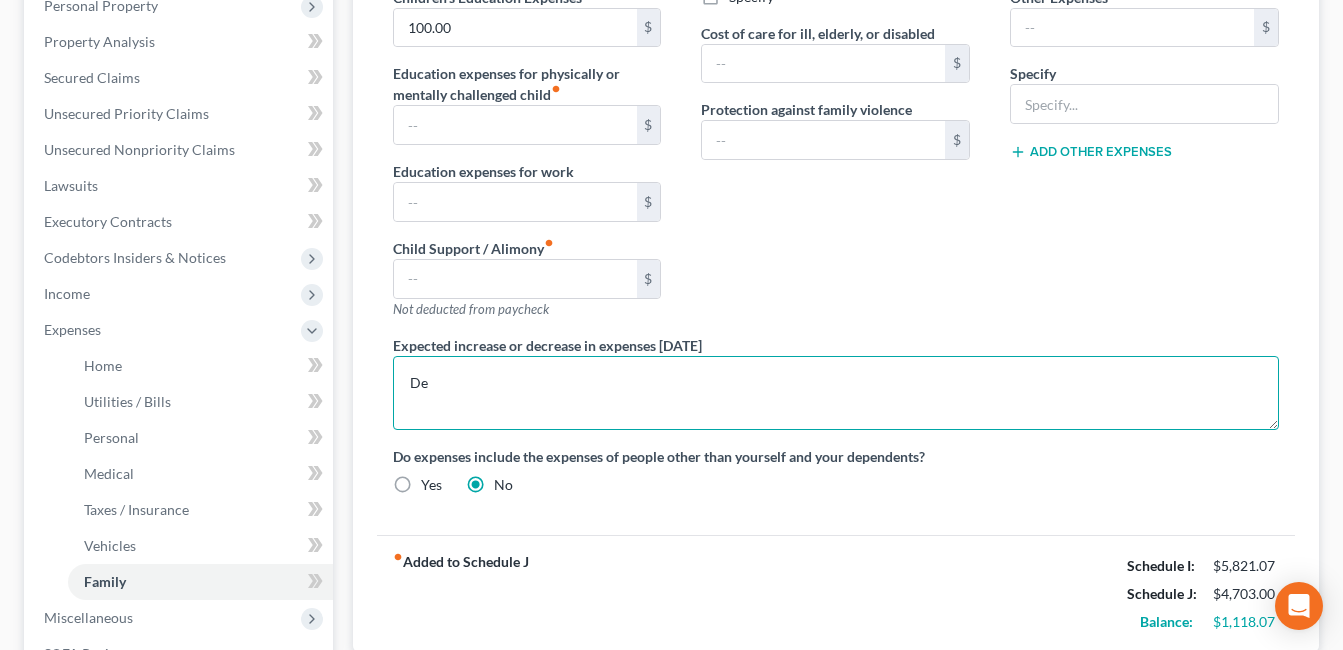 type on "D" 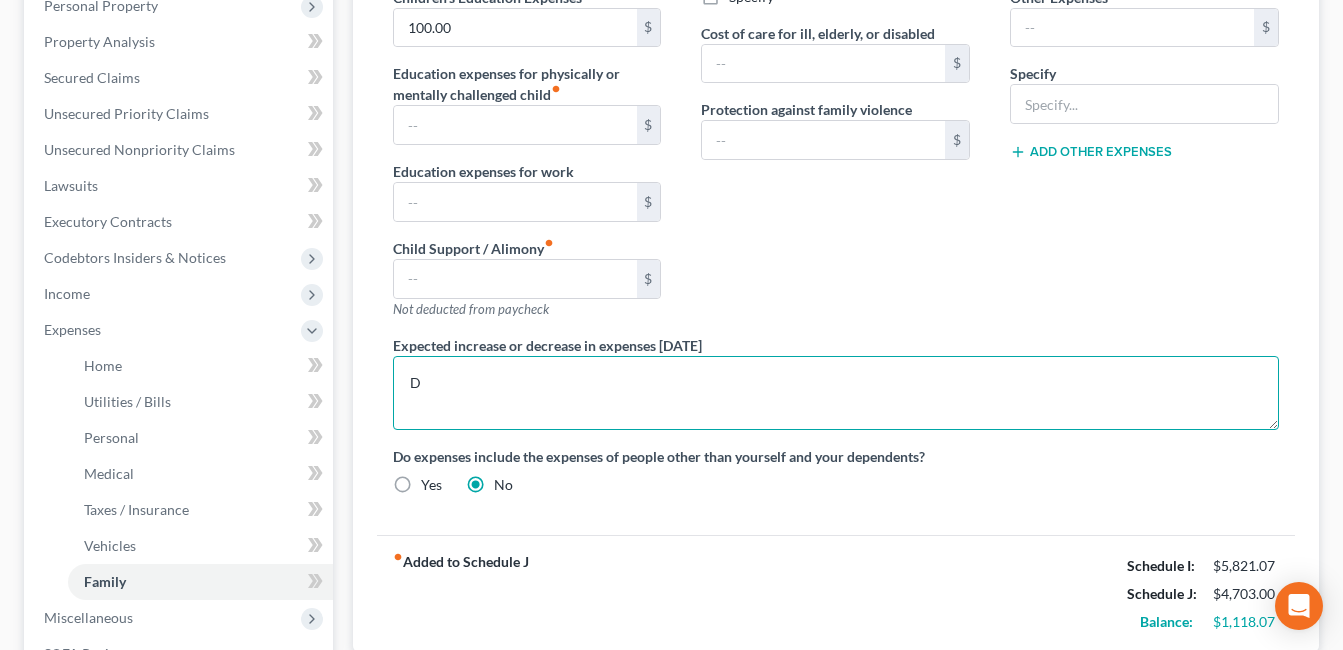type 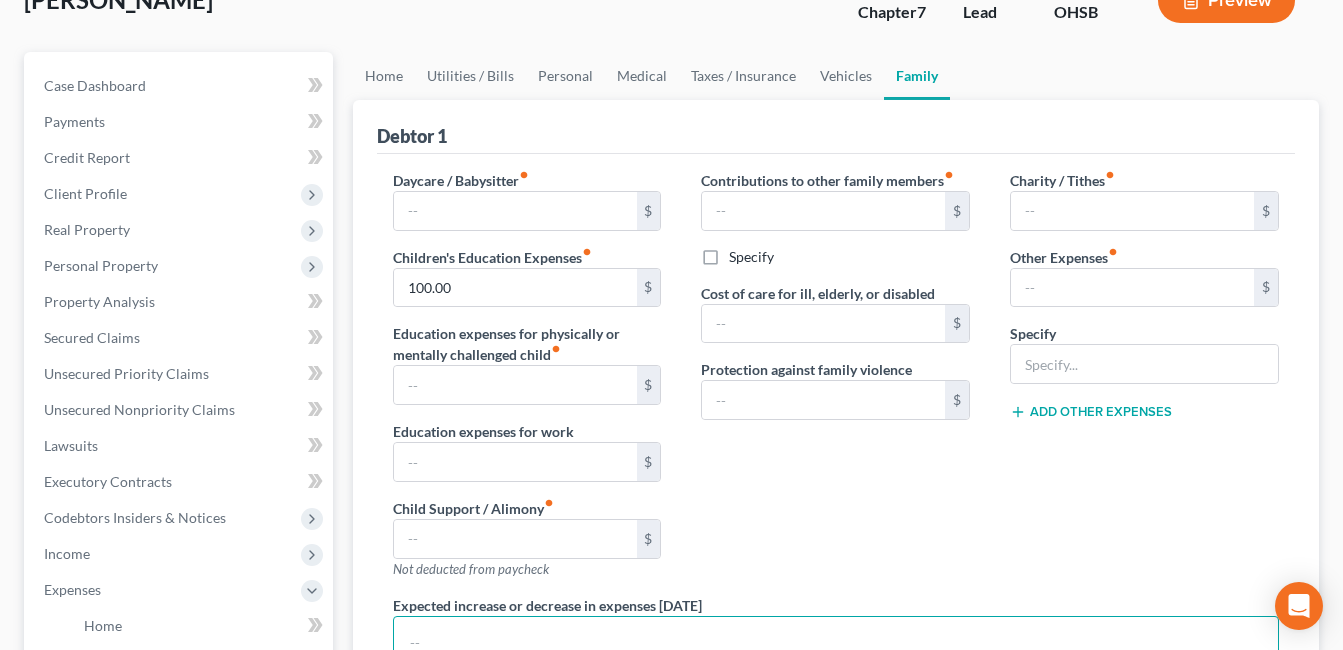 scroll, scrollTop: 0, scrollLeft: 0, axis: both 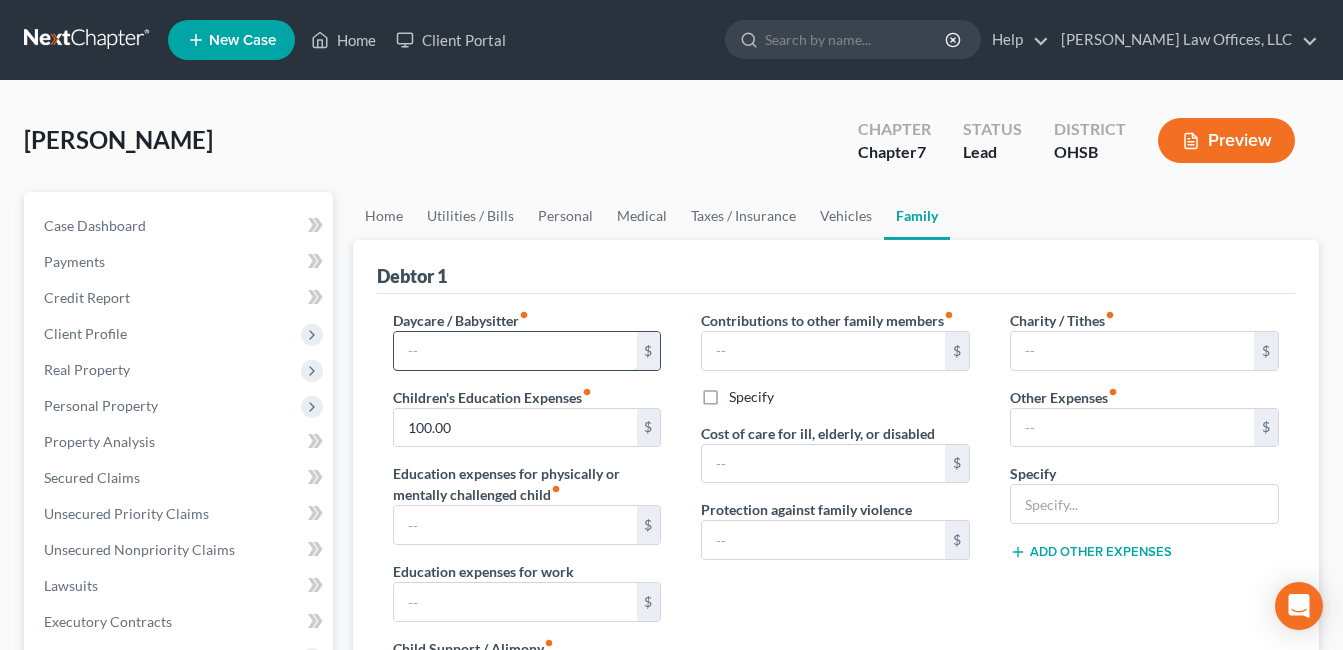 click at bounding box center [515, 351] 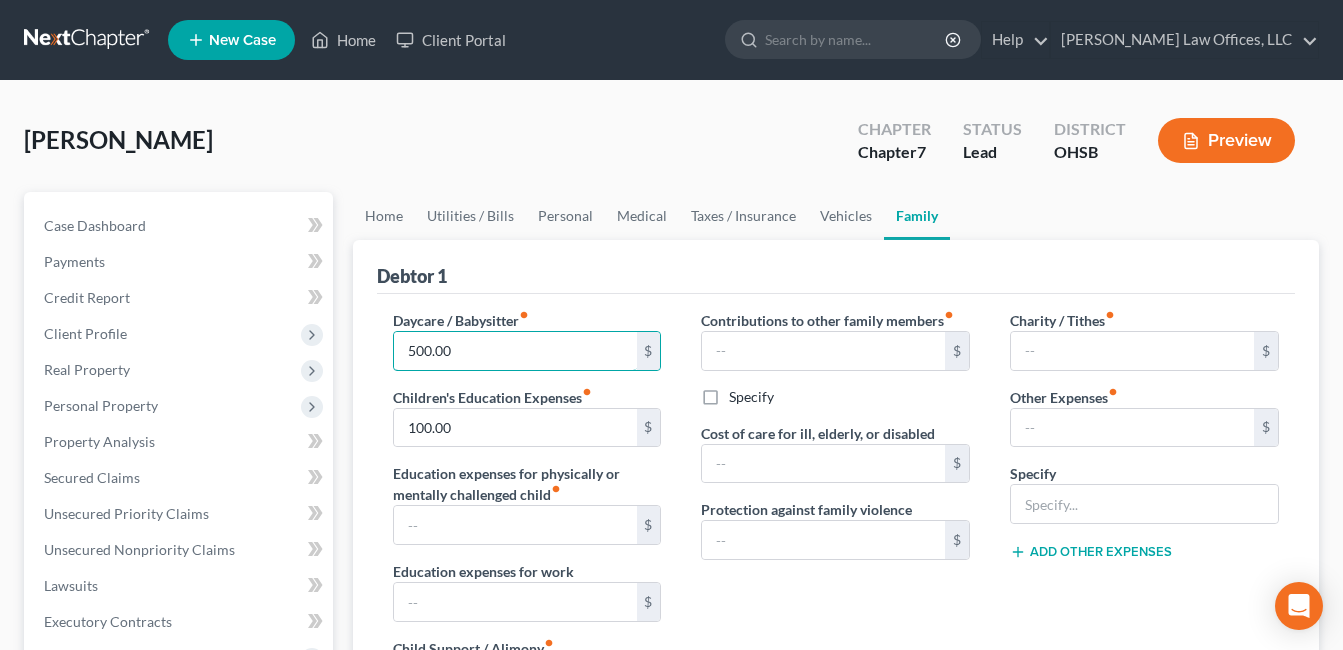 type on "500.00" 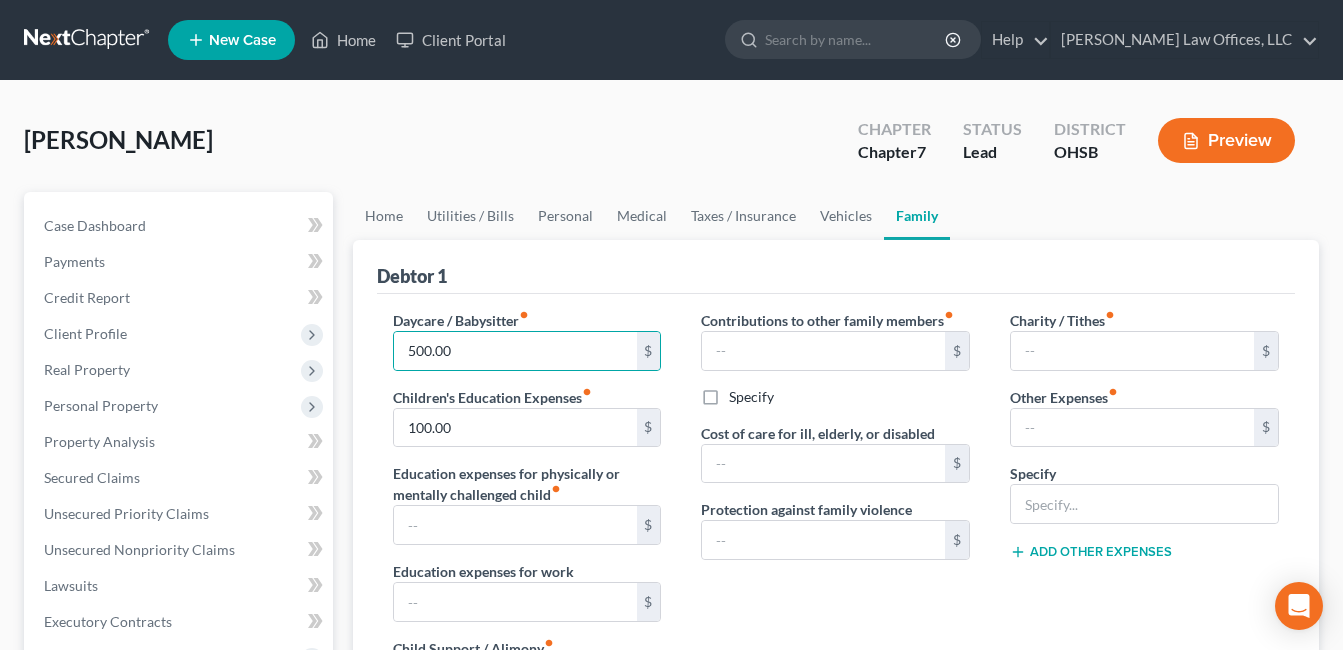drag, startPoint x: 674, startPoint y: 432, endPoint x: 676, endPoint y: 418, distance: 14.142136 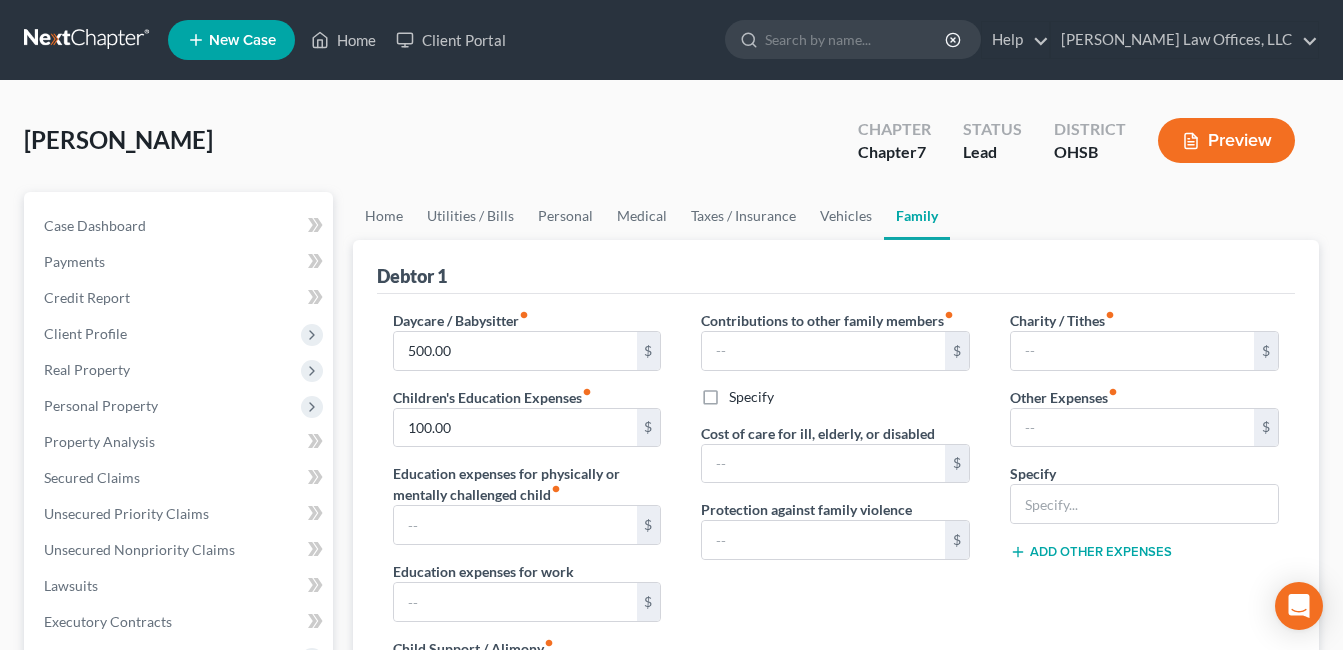 scroll, scrollTop: 400, scrollLeft: 0, axis: vertical 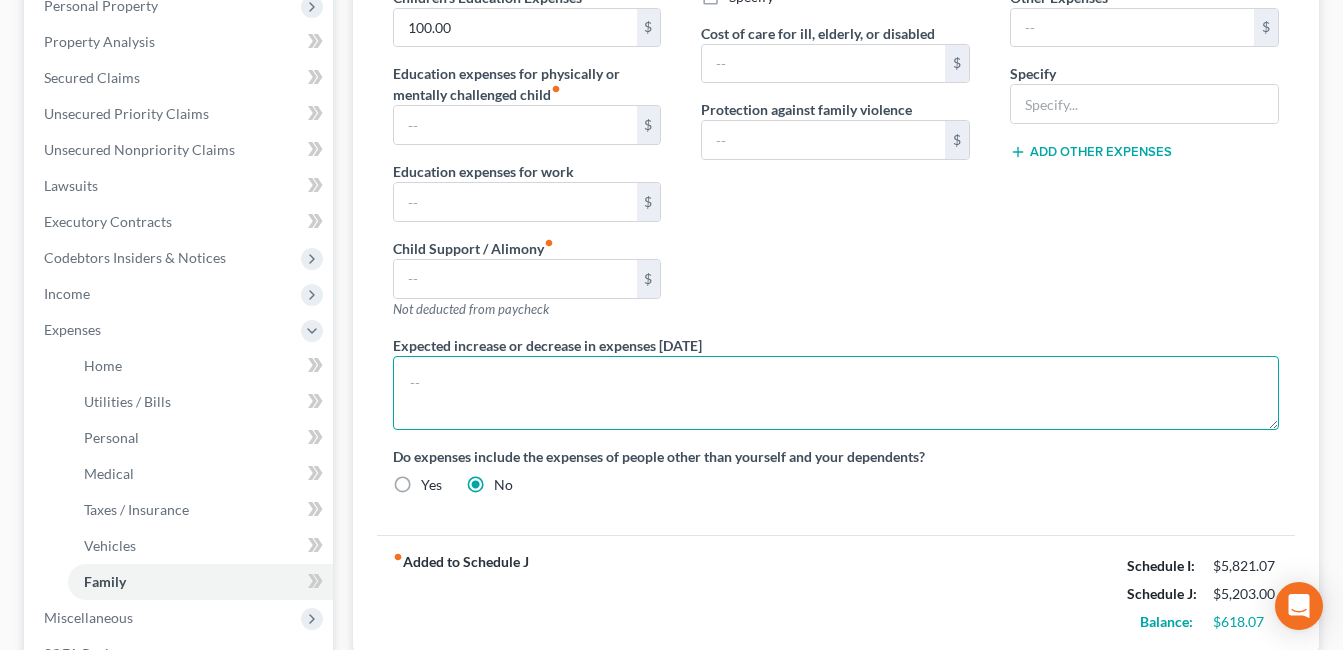 click at bounding box center [836, 393] 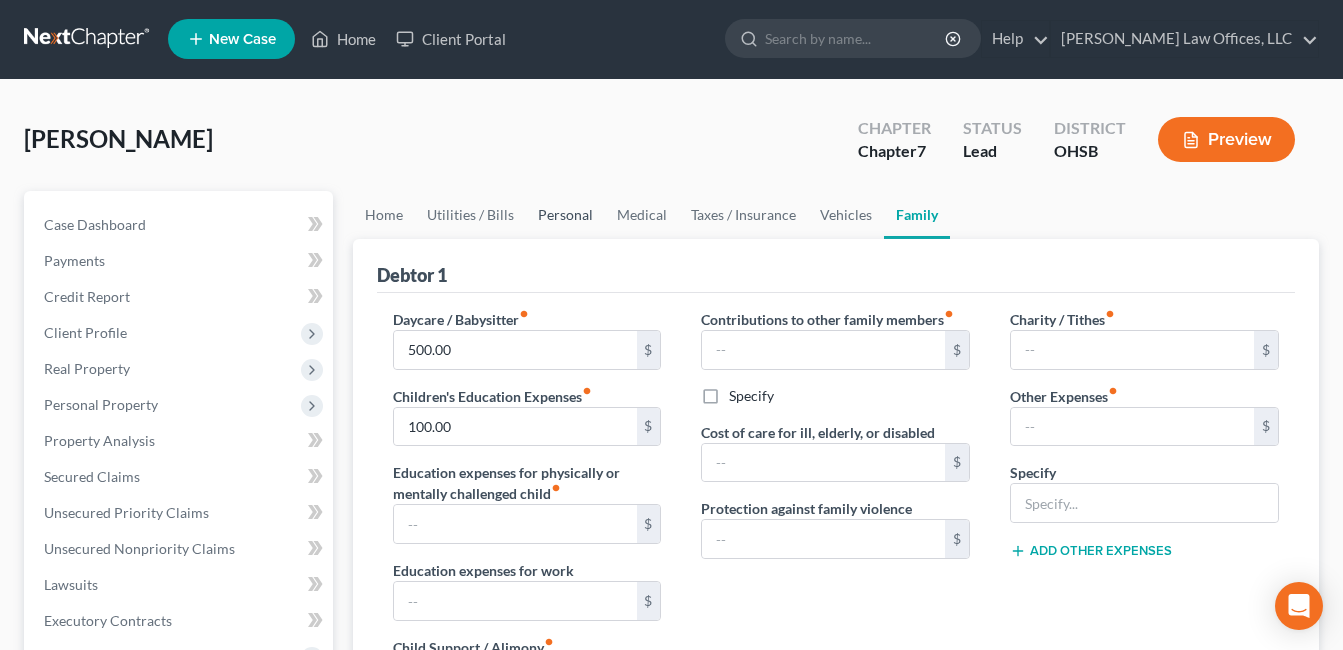 scroll, scrollTop: 0, scrollLeft: 0, axis: both 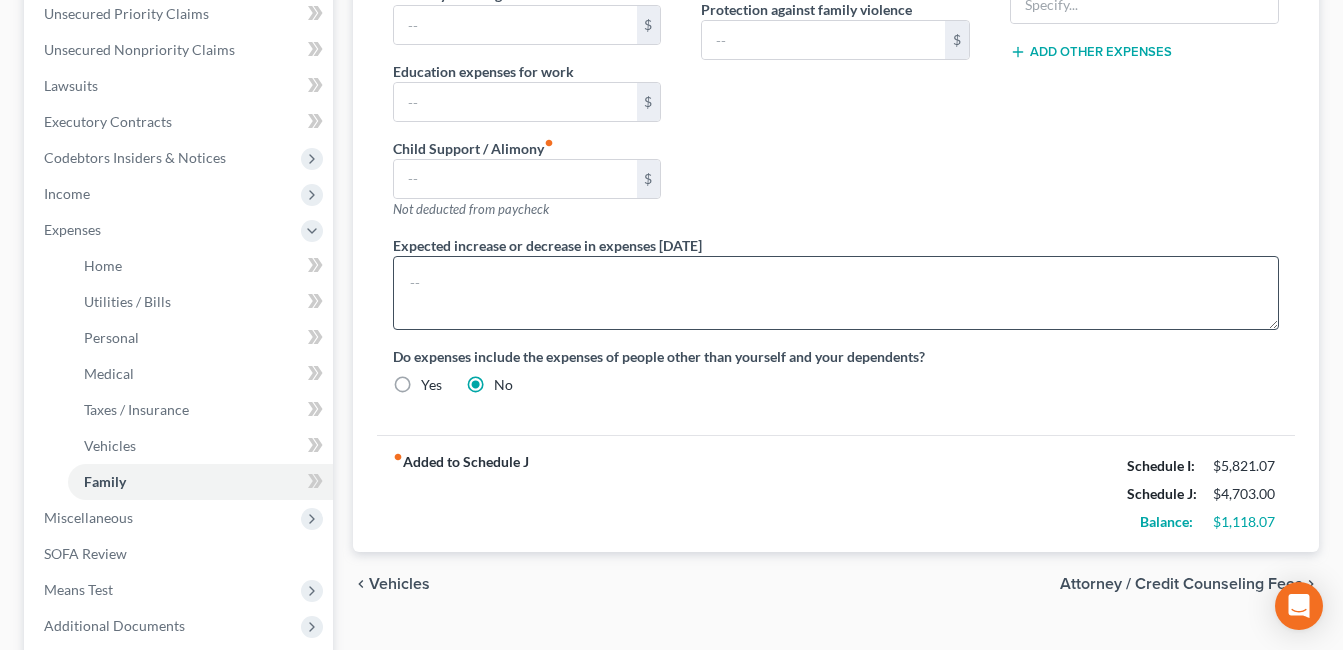 type 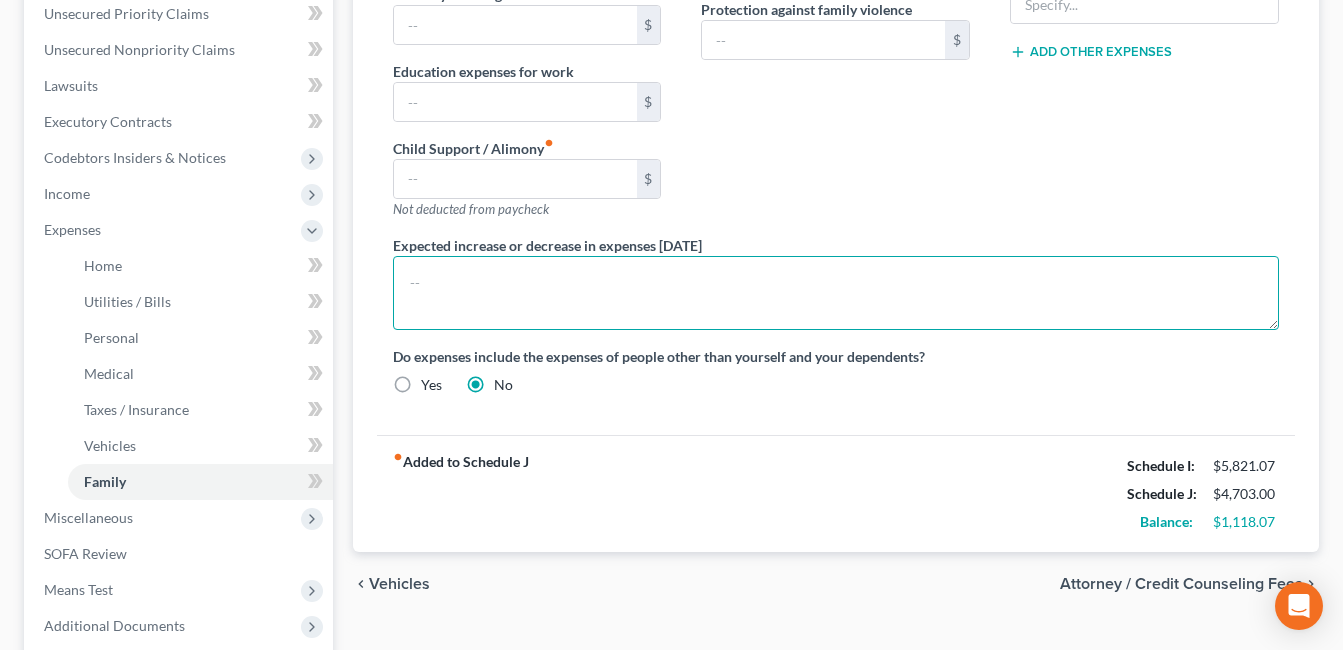 click at bounding box center [836, 293] 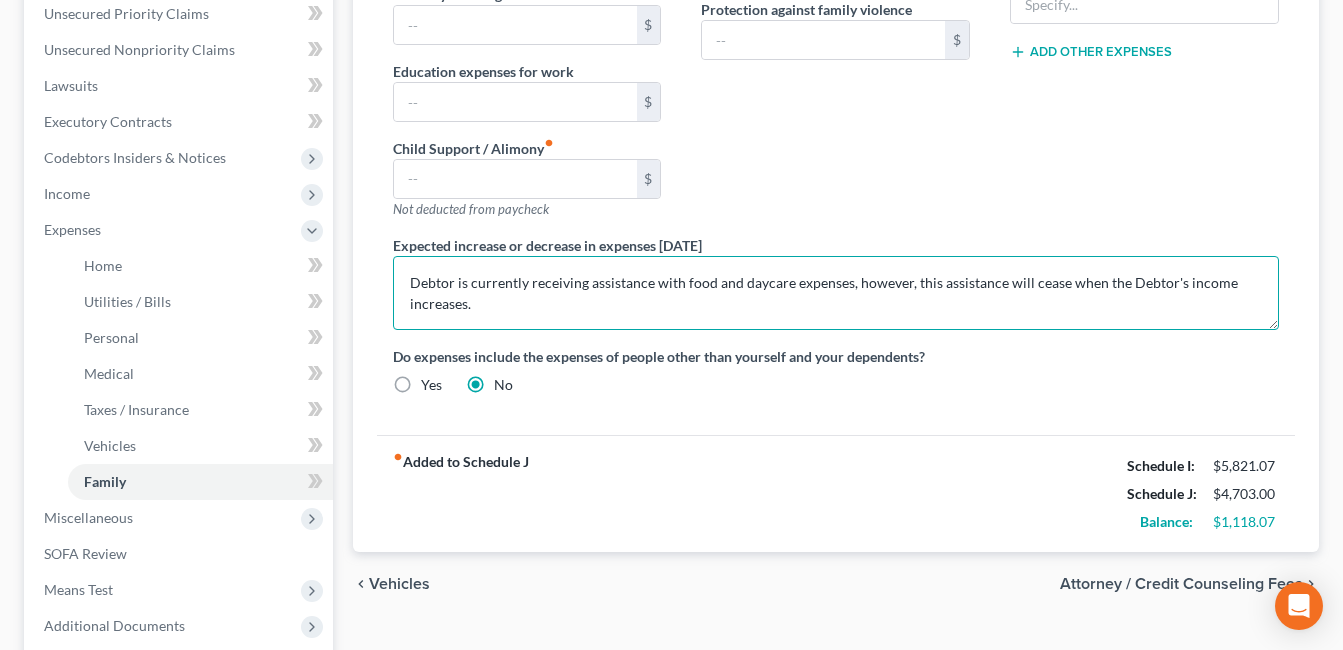 click on "Debtor is currently receiving assistance with food and daycare expenses, however, this assistance will cease when the Debtor's income increases." at bounding box center [836, 293] 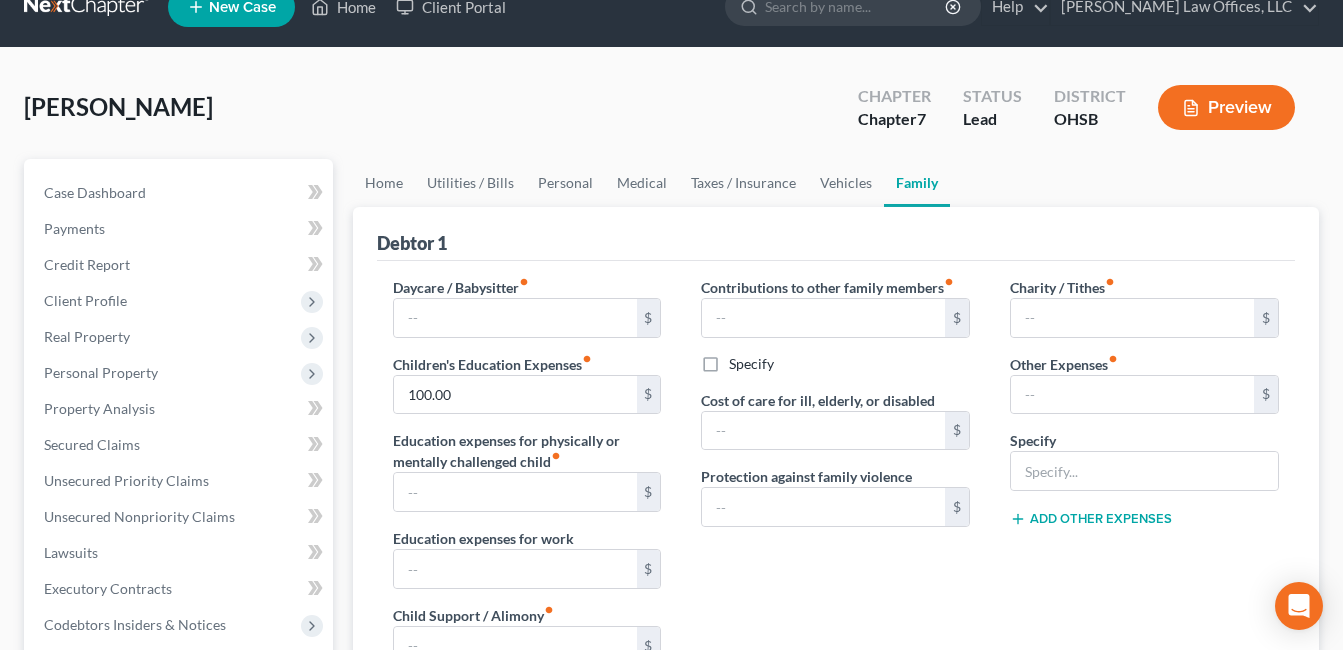 scroll, scrollTop: 0, scrollLeft: 0, axis: both 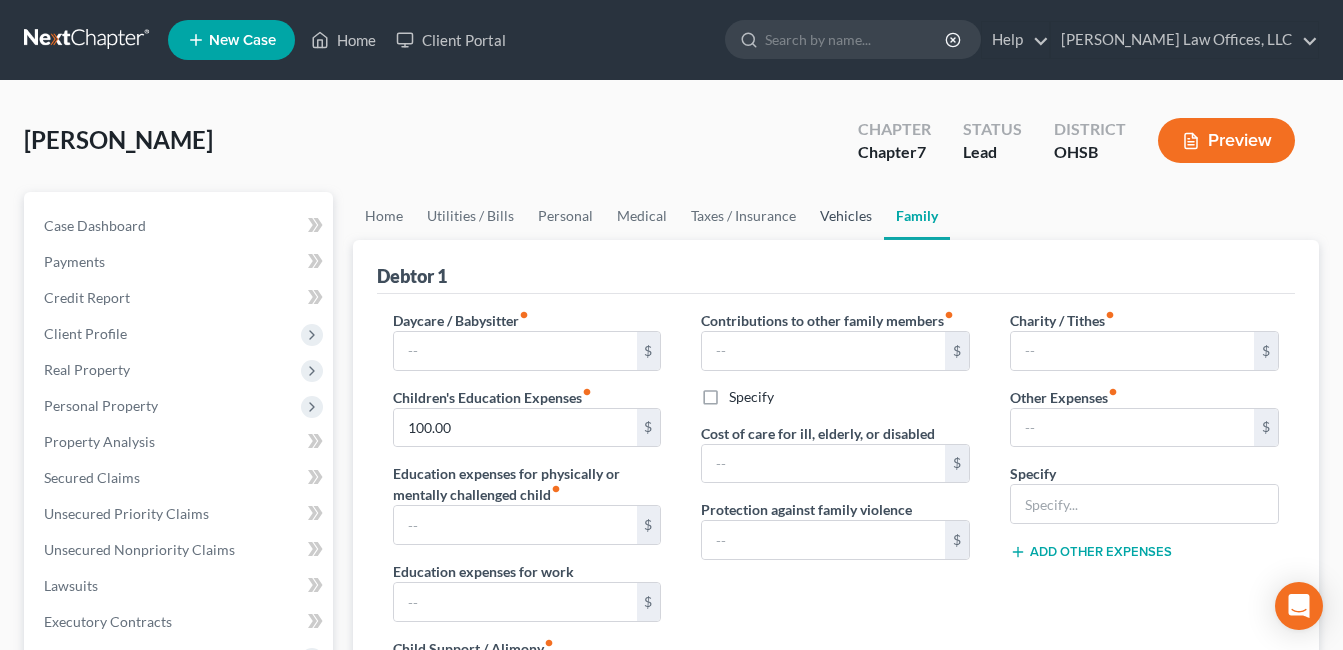type on "Debtor is currently receiving assistance with food and daycare expenses, however, this assistance will cease, or be reduced, when the Debtor's income increases." 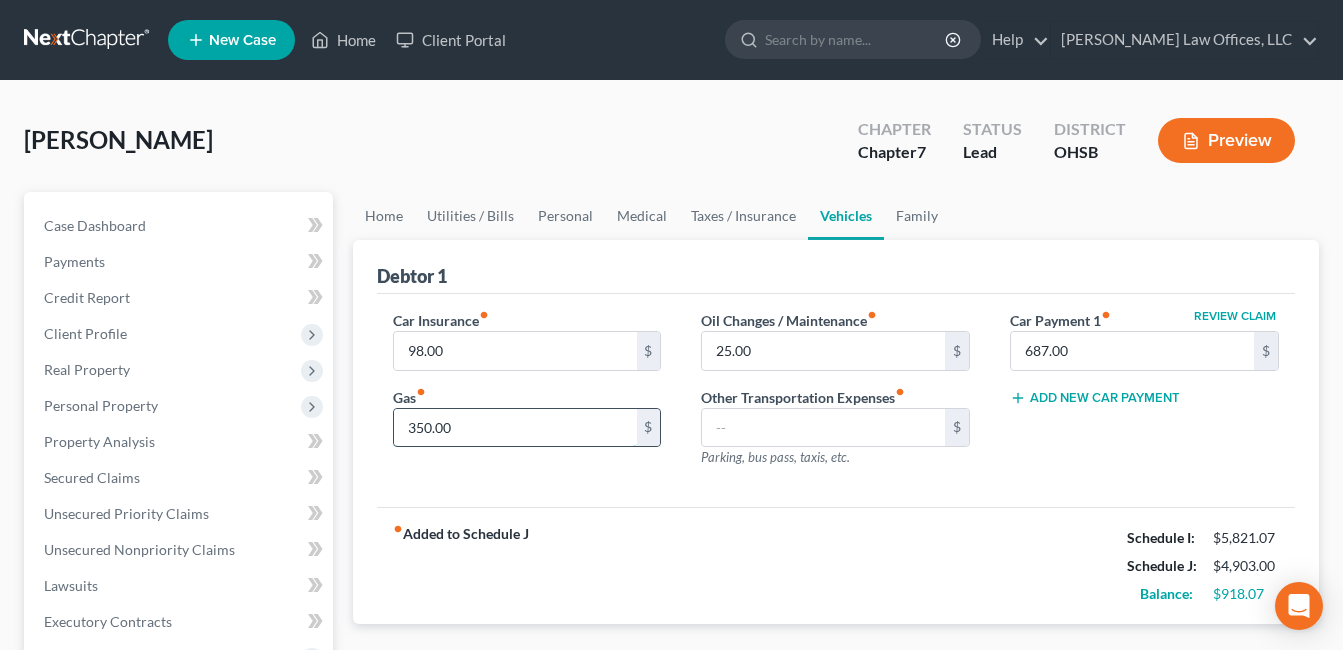 type on "350.00" 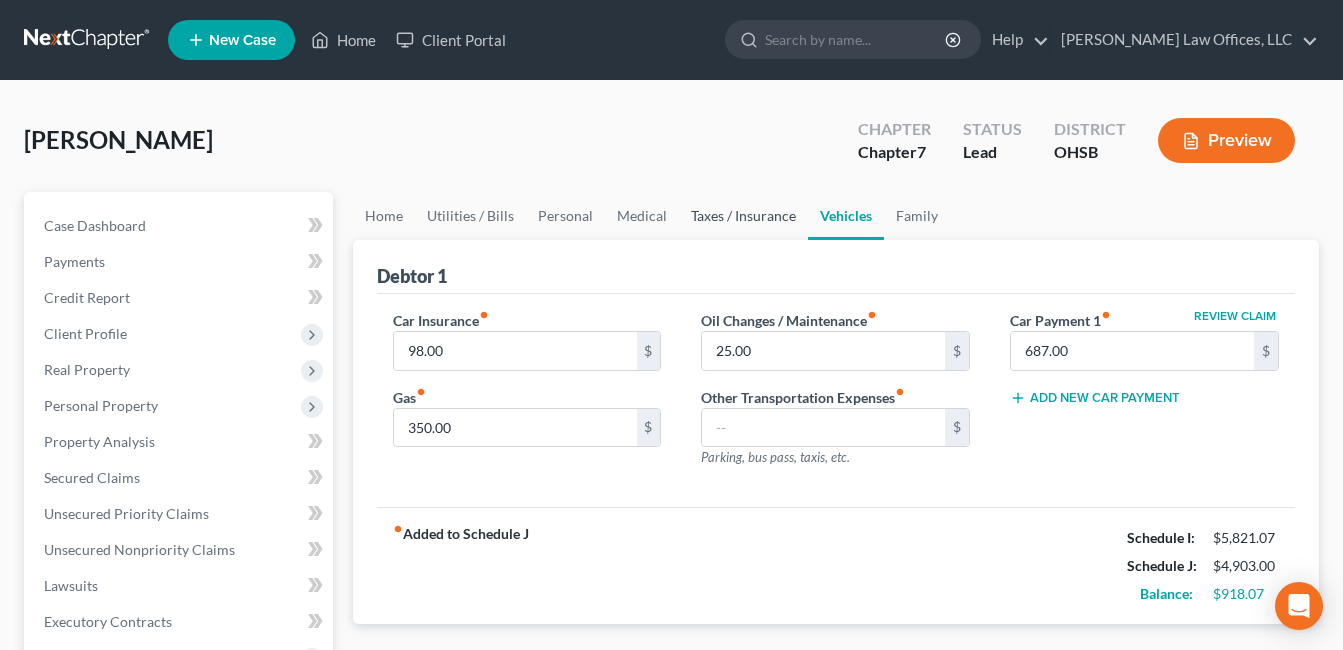 click on "Taxes / Insurance" at bounding box center (743, 216) 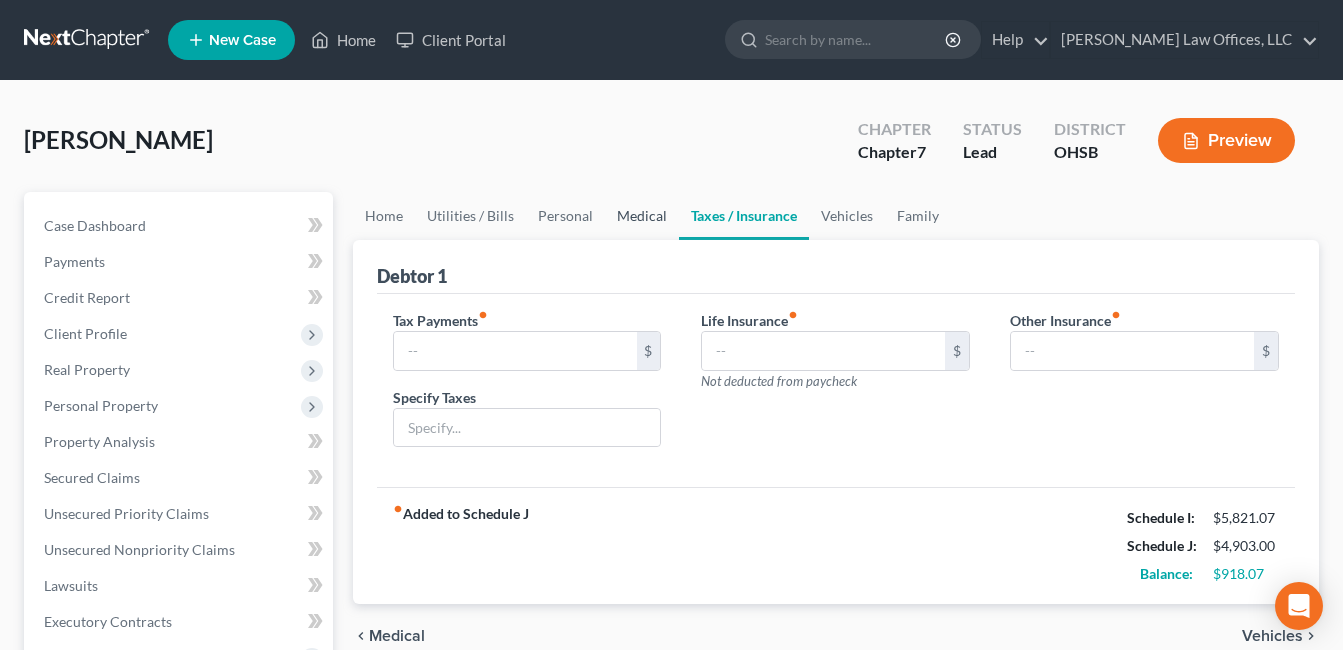 click on "Medical" at bounding box center [642, 216] 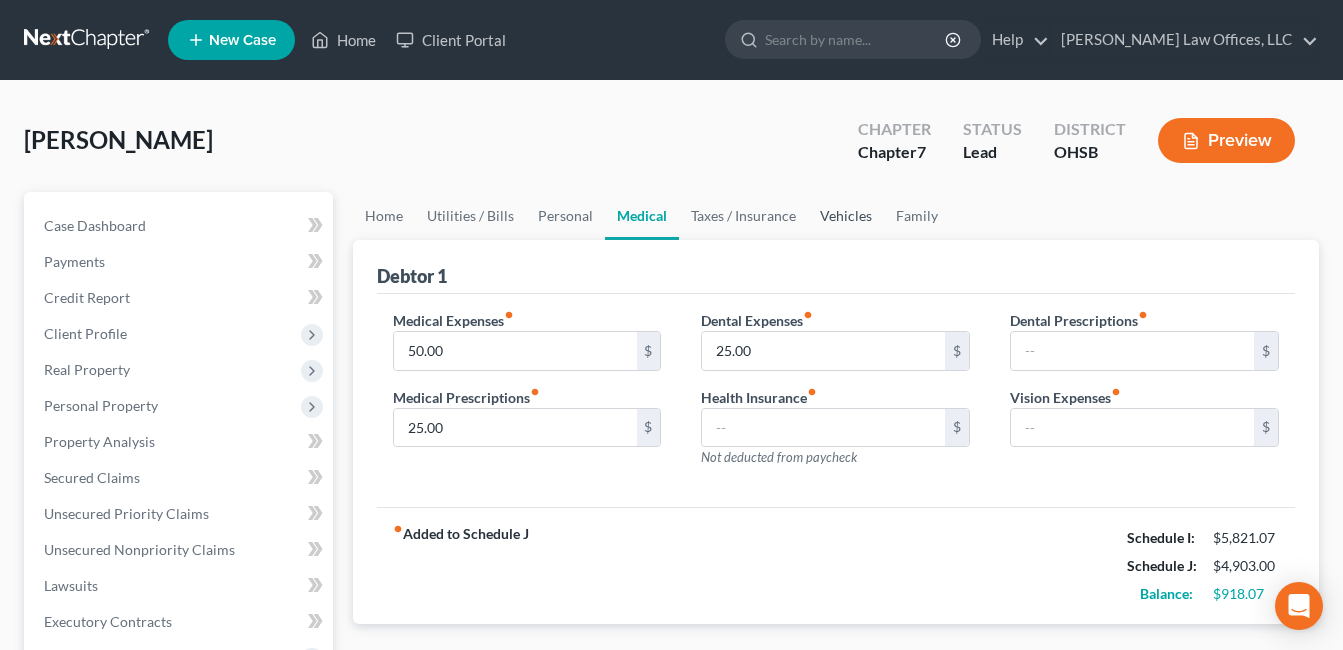 click on "Vehicles" at bounding box center [846, 216] 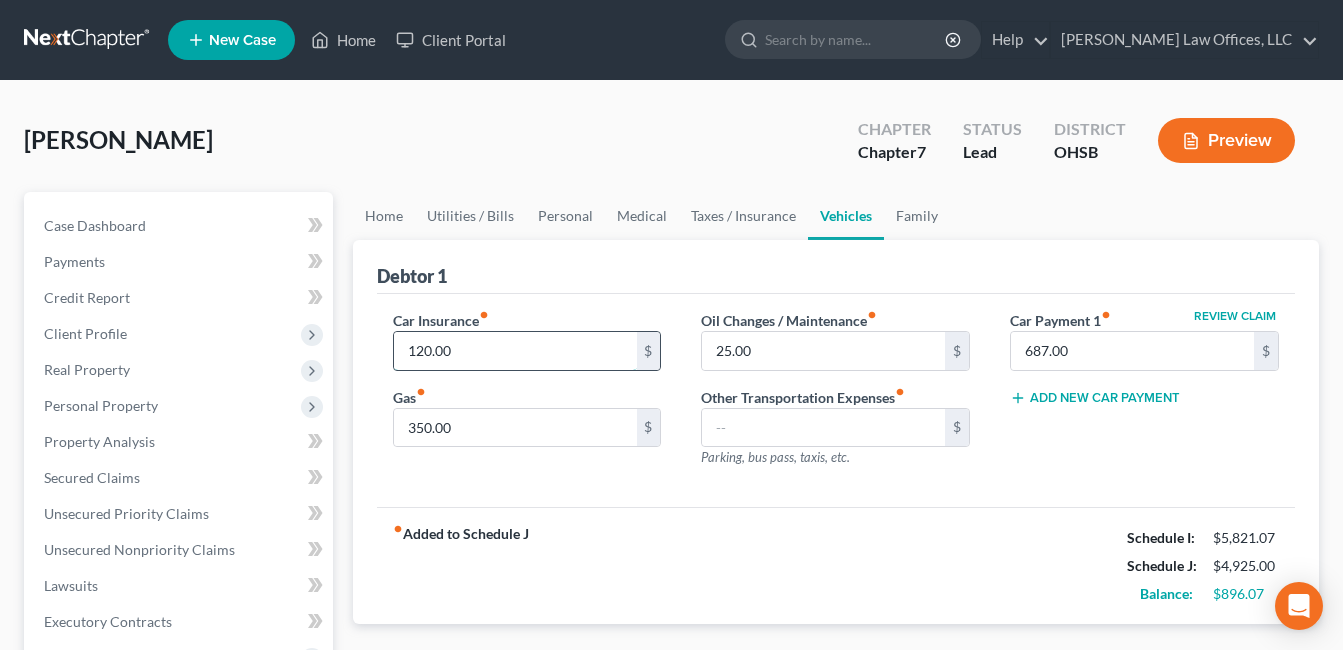 type on "120.00" 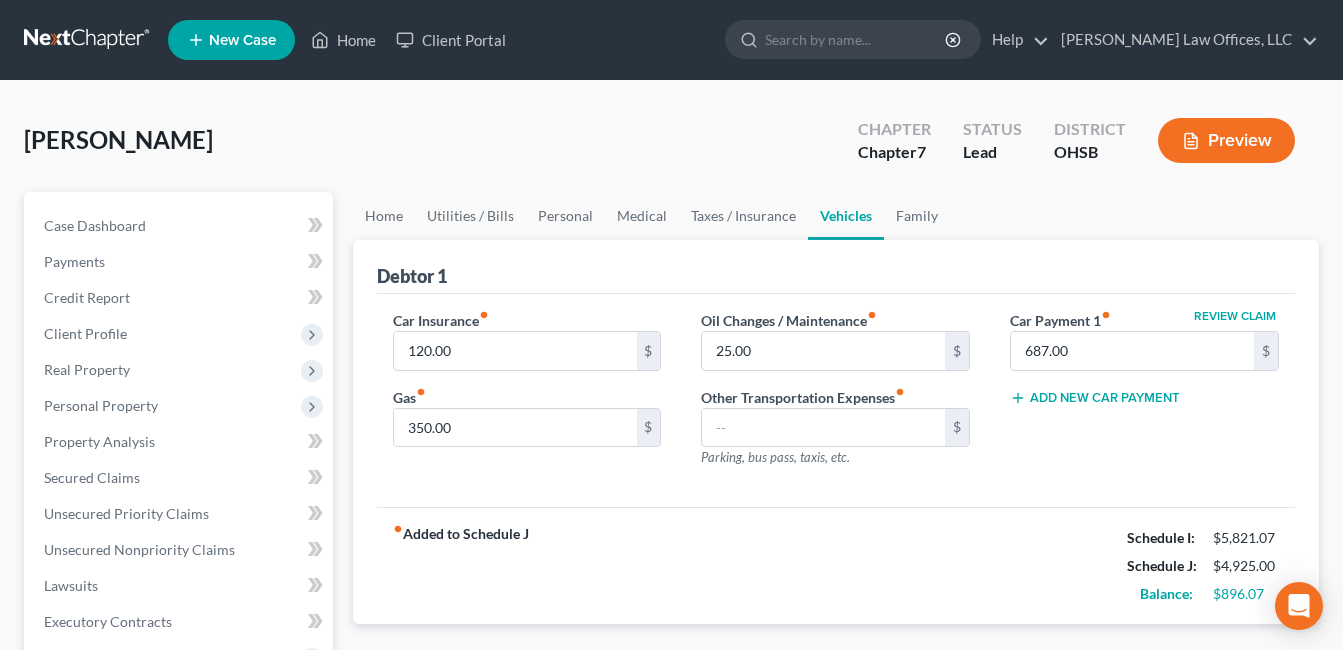 click on "Oil Changes / Maintenance  fiber_manual_record 25.00 $ Other Transportation Expenses  fiber_manual_record $ Parking, bus pass, taxis, etc." at bounding box center [835, 397] 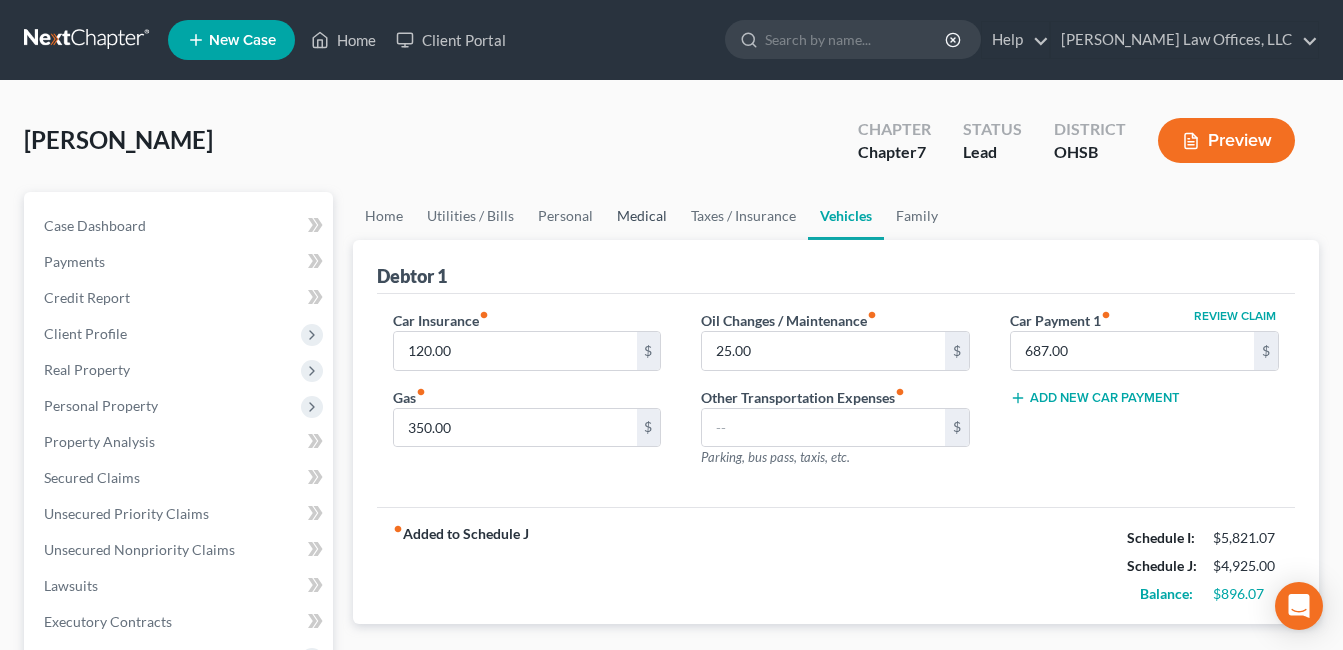 click on "Medical" at bounding box center (642, 216) 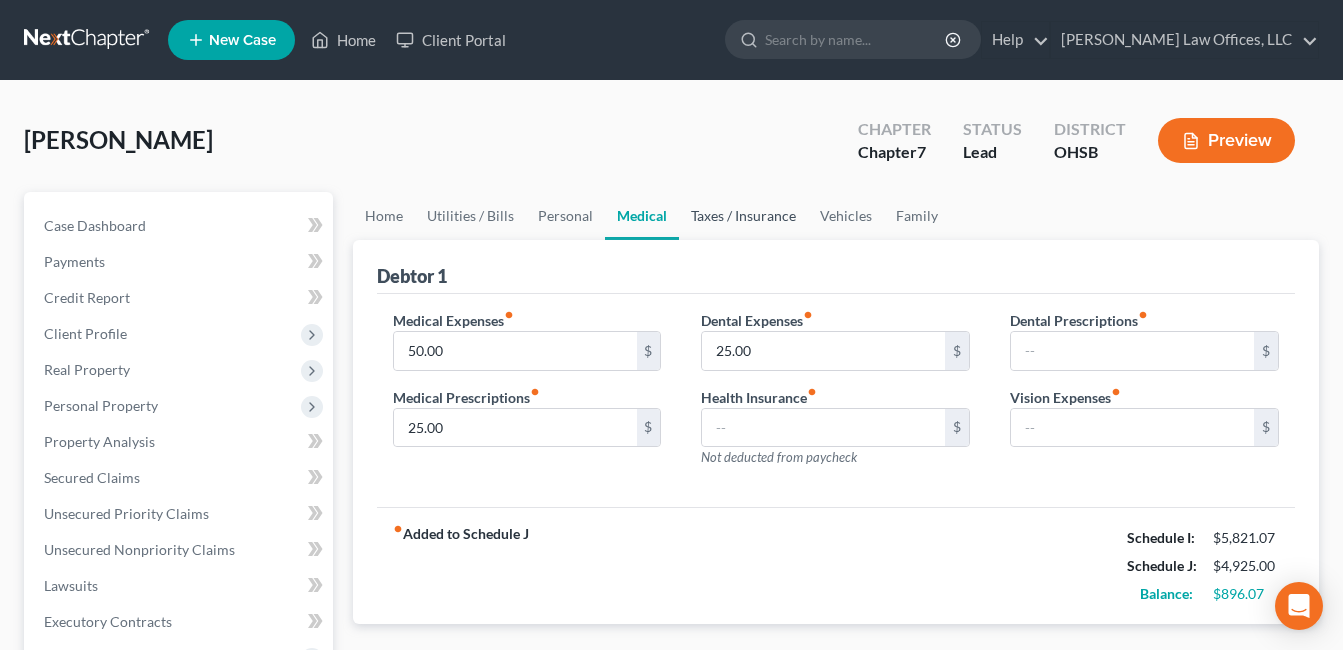 click on "Taxes / Insurance" at bounding box center (743, 216) 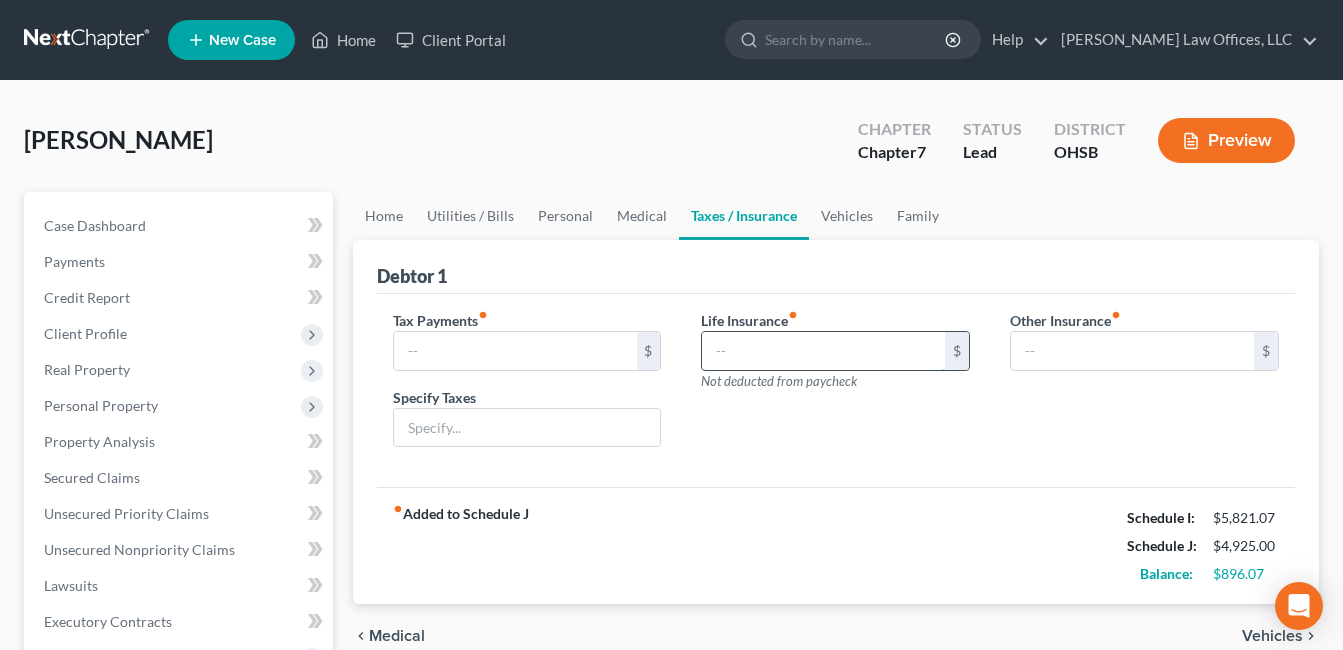 click at bounding box center (823, 351) 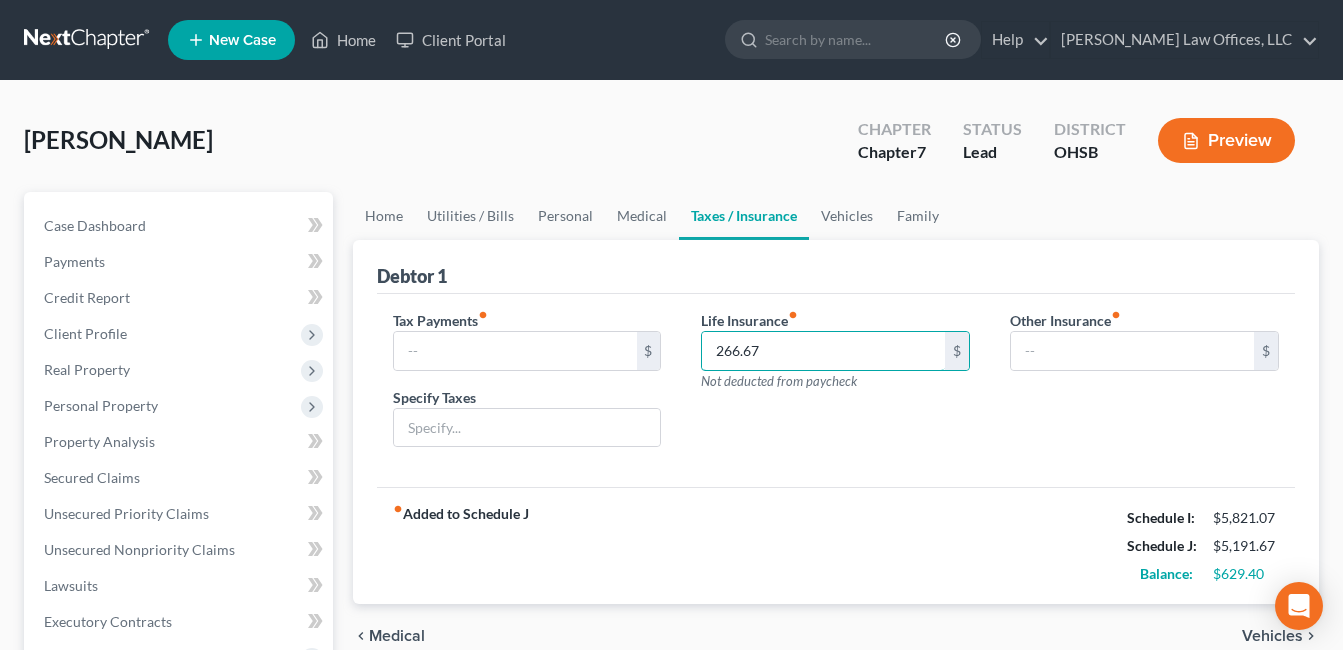 type on "266.67" 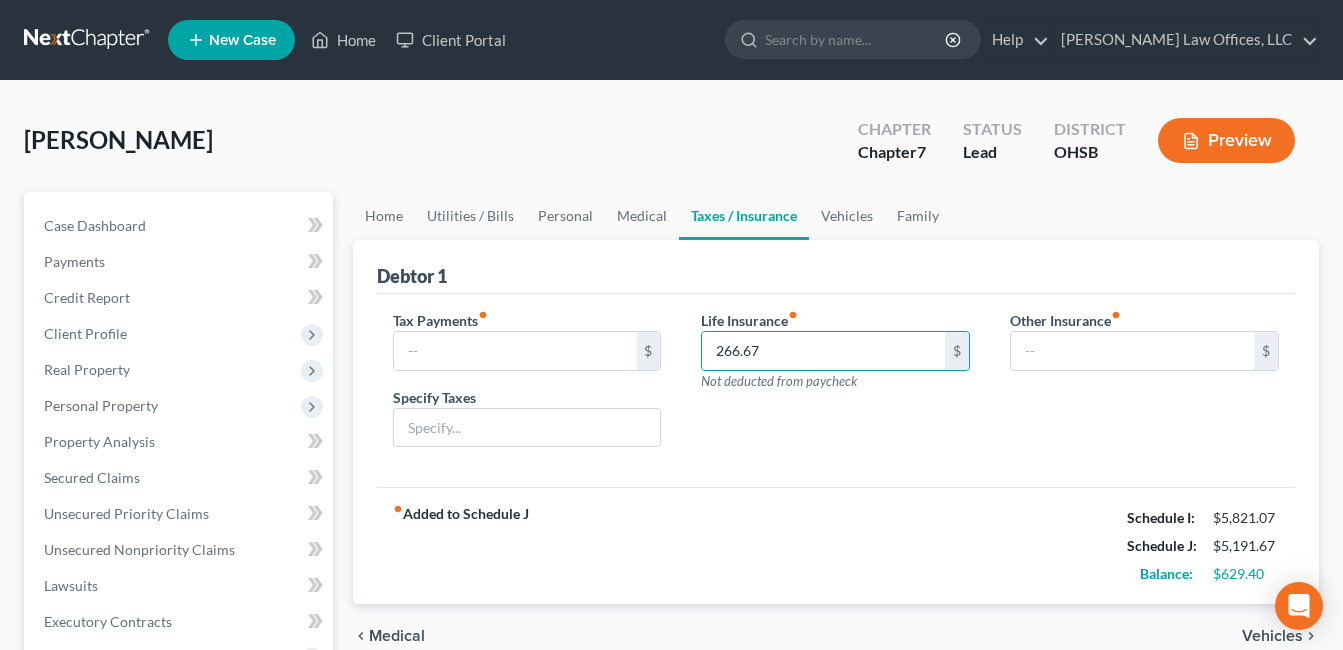 click on "Life Insurance  fiber_manual_record 266.67 $ Not deducted from paycheck" at bounding box center (835, 387) 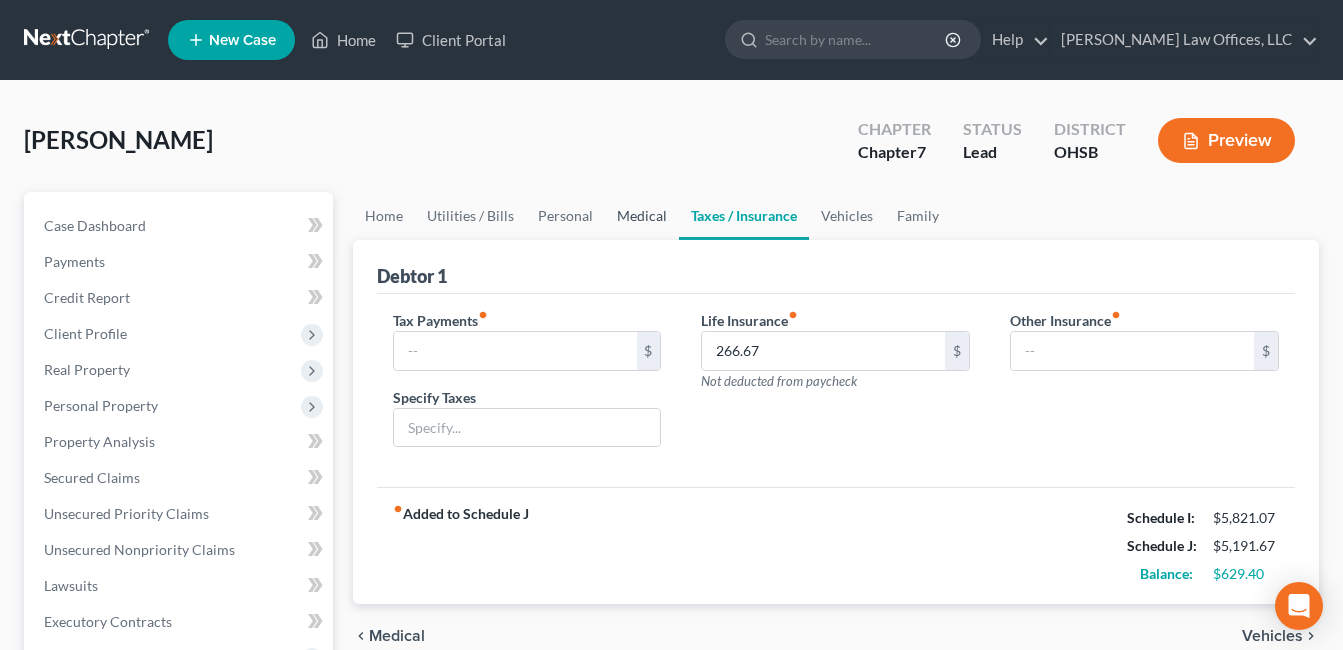 click on "Medical" at bounding box center (642, 216) 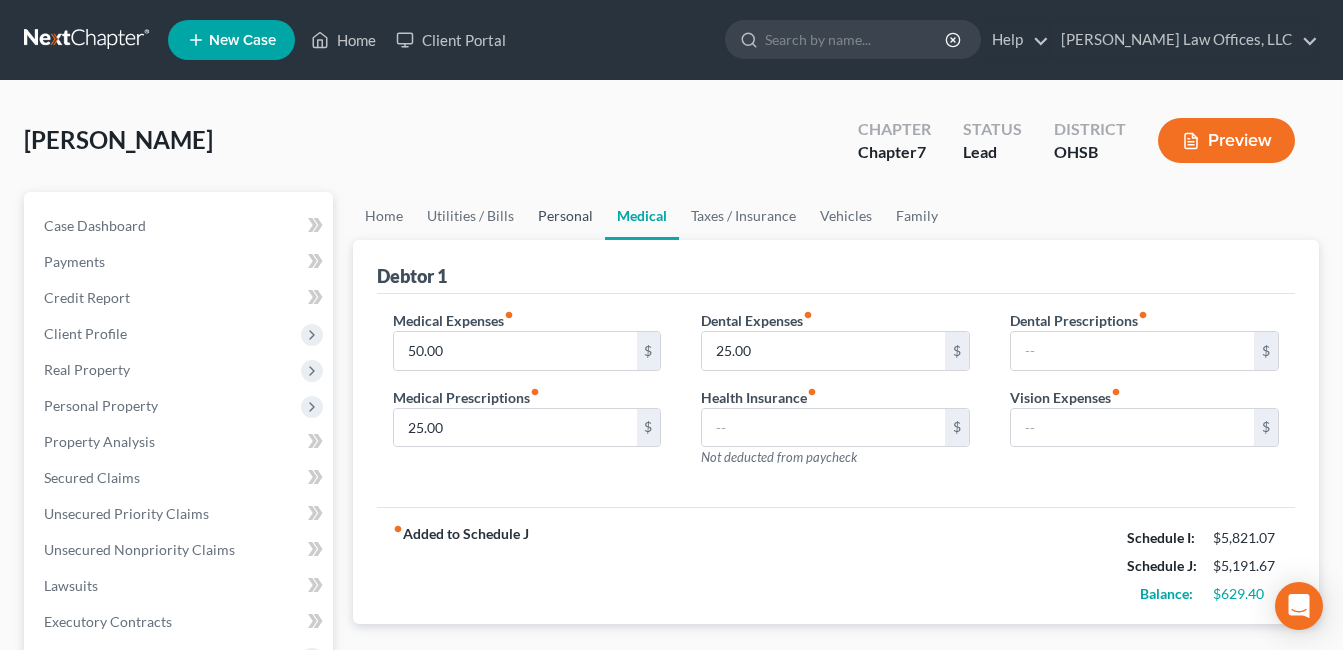 click on "Personal" at bounding box center [565, 216] 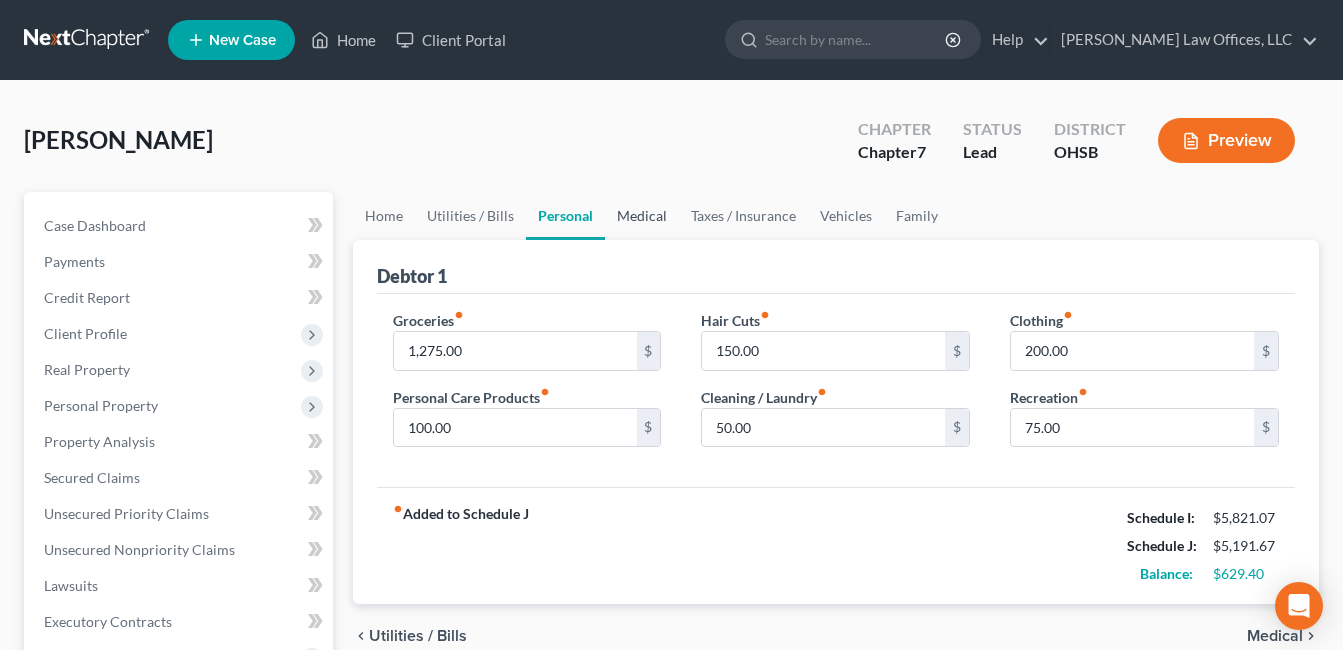 click on "Medical" at bounding box center (642, 216) 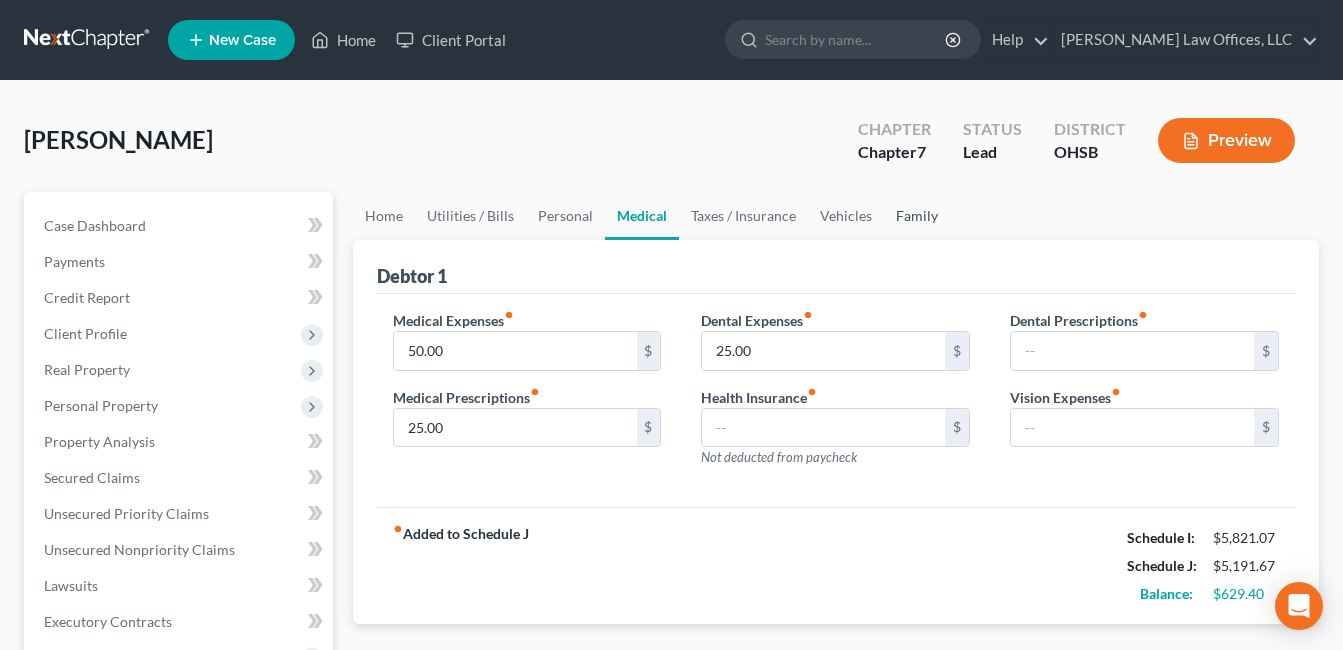 click on "Family" at bounding box center (917, 216) 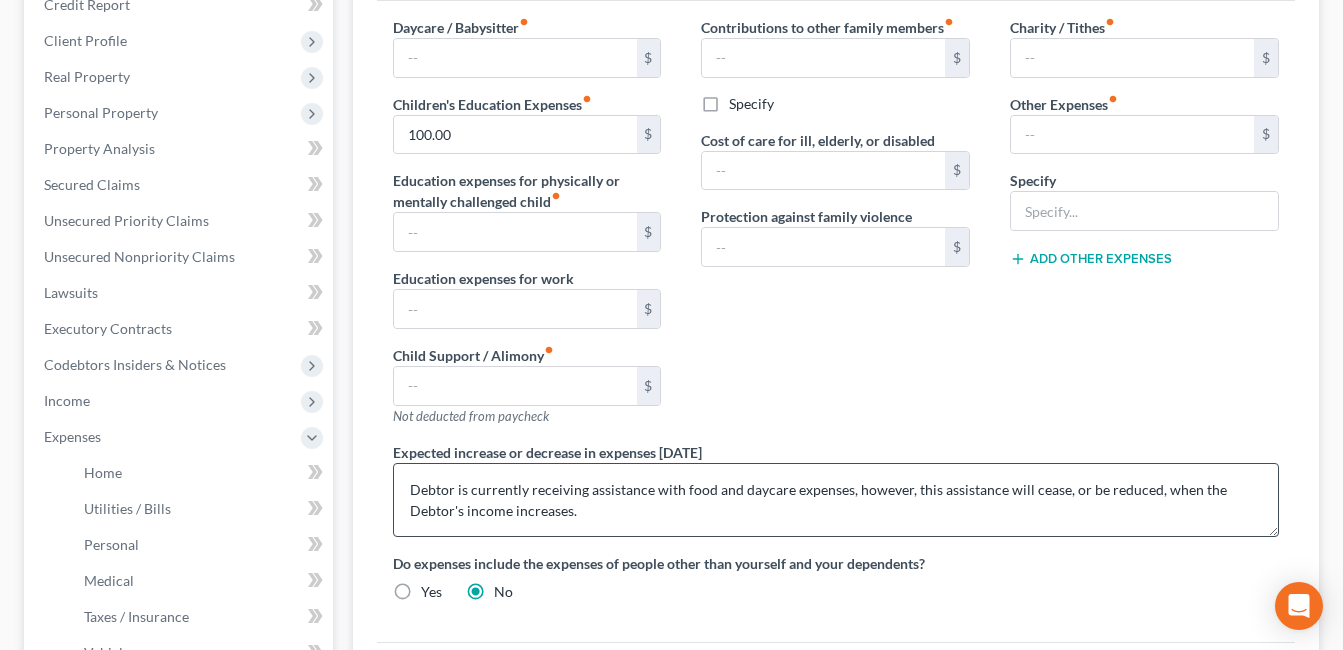 scroll, scrollTop: 300, scrollLeft: 0, axis: vertical 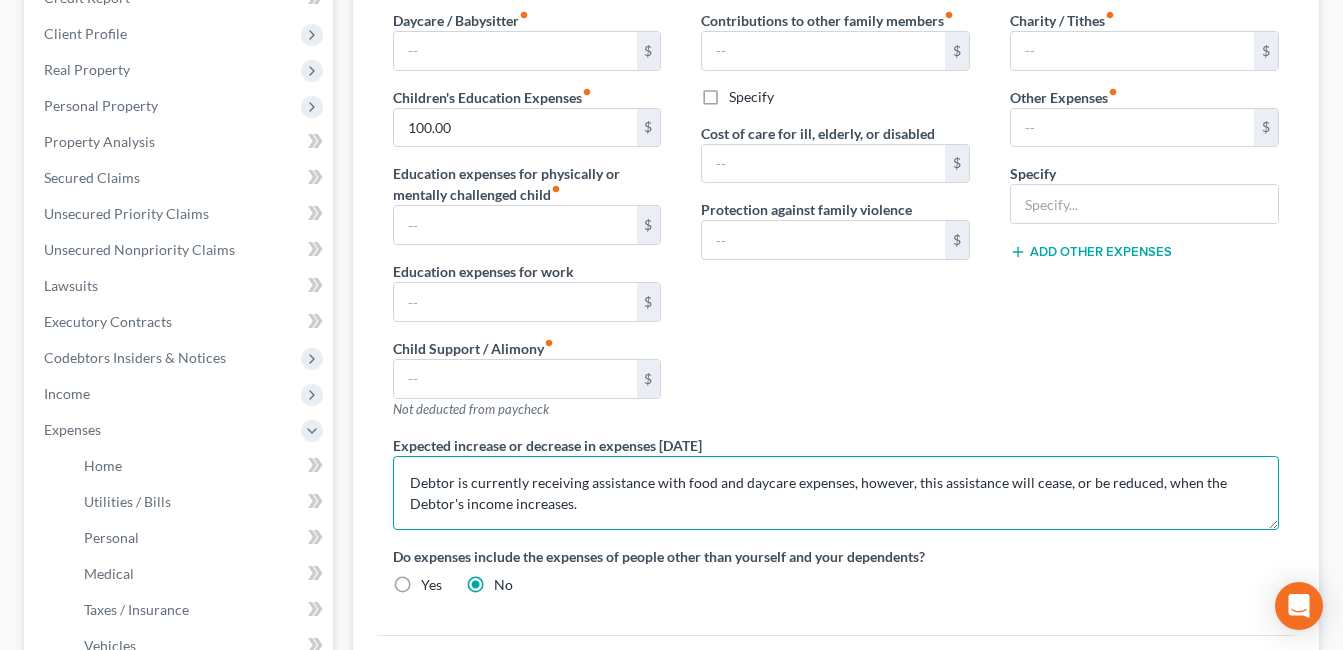 click on "Debtor is currently receiving assistance with food and daycare expenses, however, this assistance will cease, or be reduced, when the Debtor's income increases." at bounding box center (836, 493) 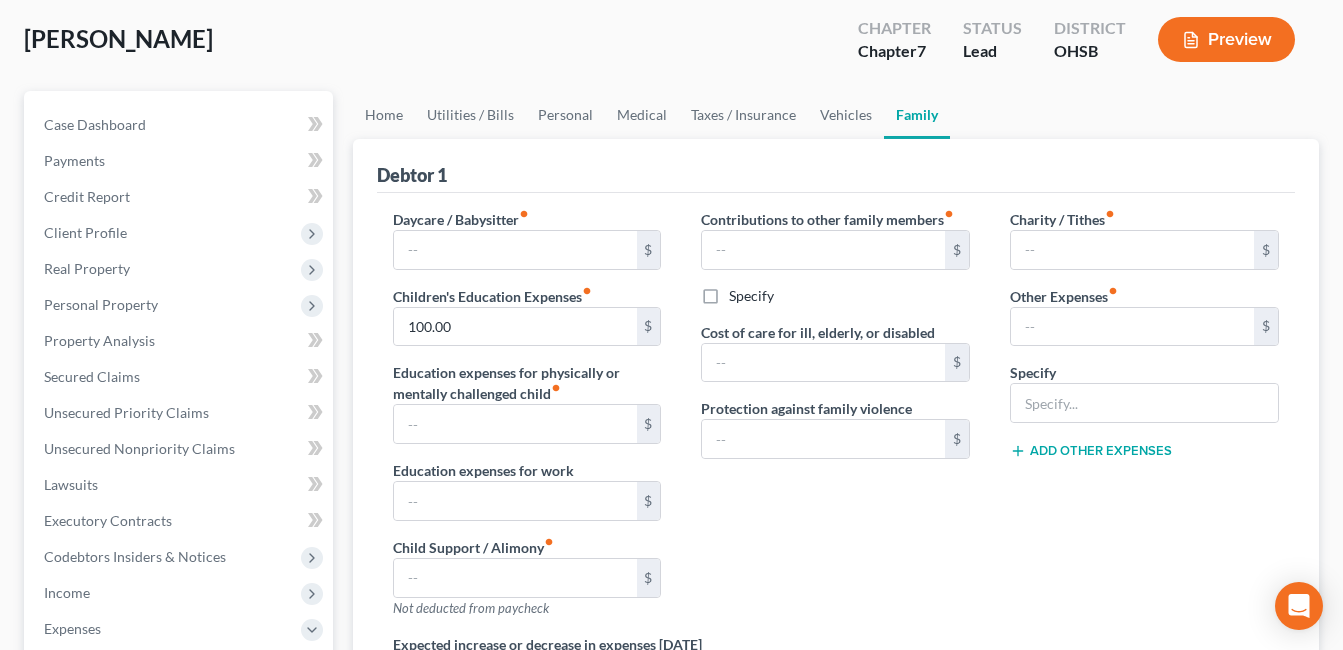 scroll, scrollTop: 100, scrollLeft: 0, axis: vertical 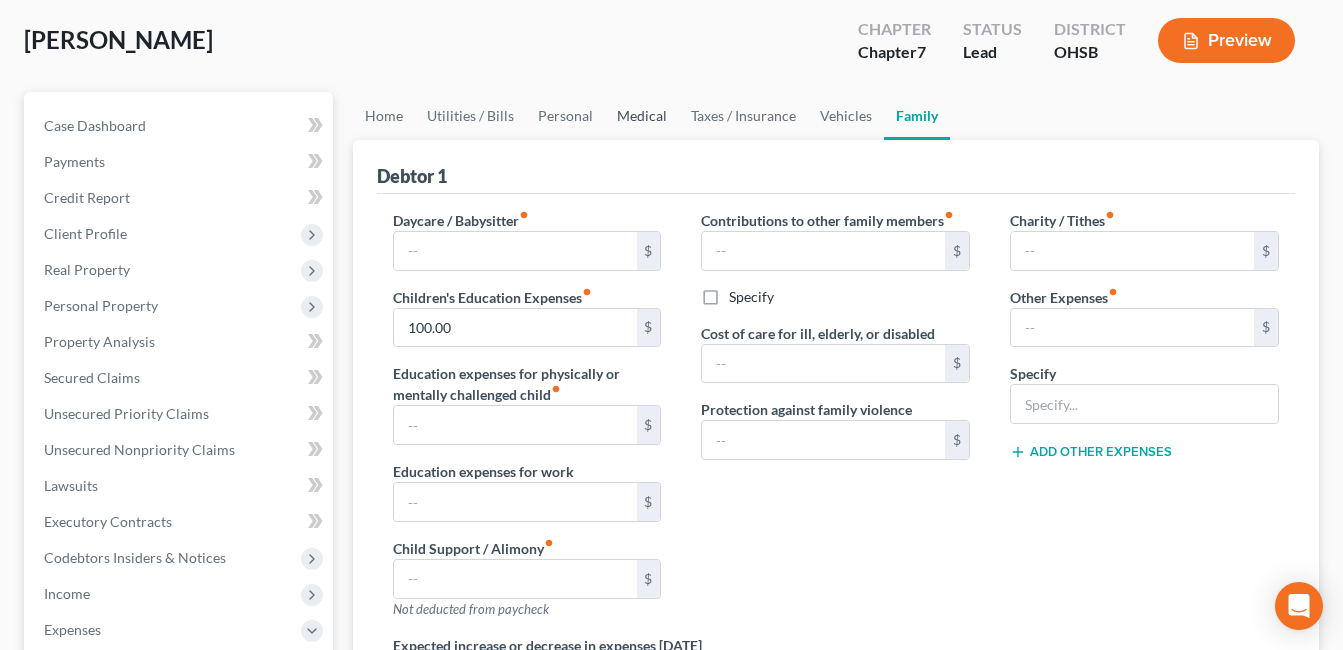 type on "Debtor is currently receiving assistance with food, medical and daycare expenses, however, this assistance will cease, or be reduced, when the Debtor's income increases." 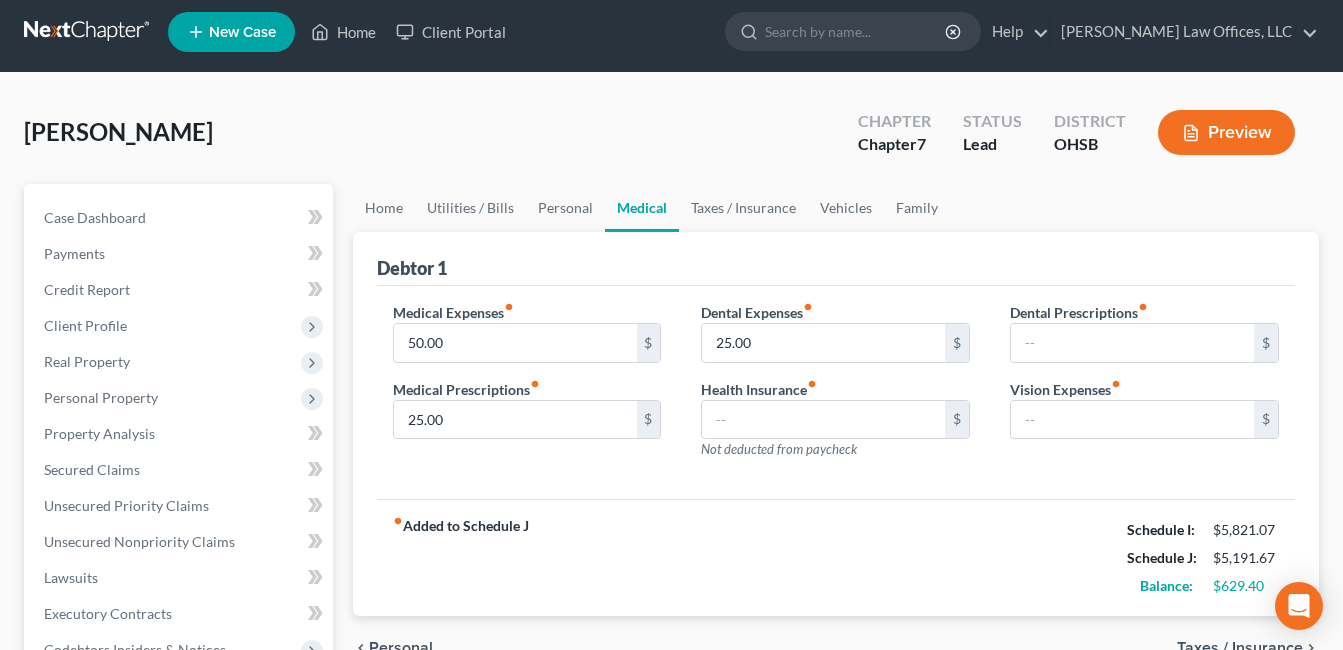 scroll, scrollTop: 0, scrollLeft: 0, axis: both 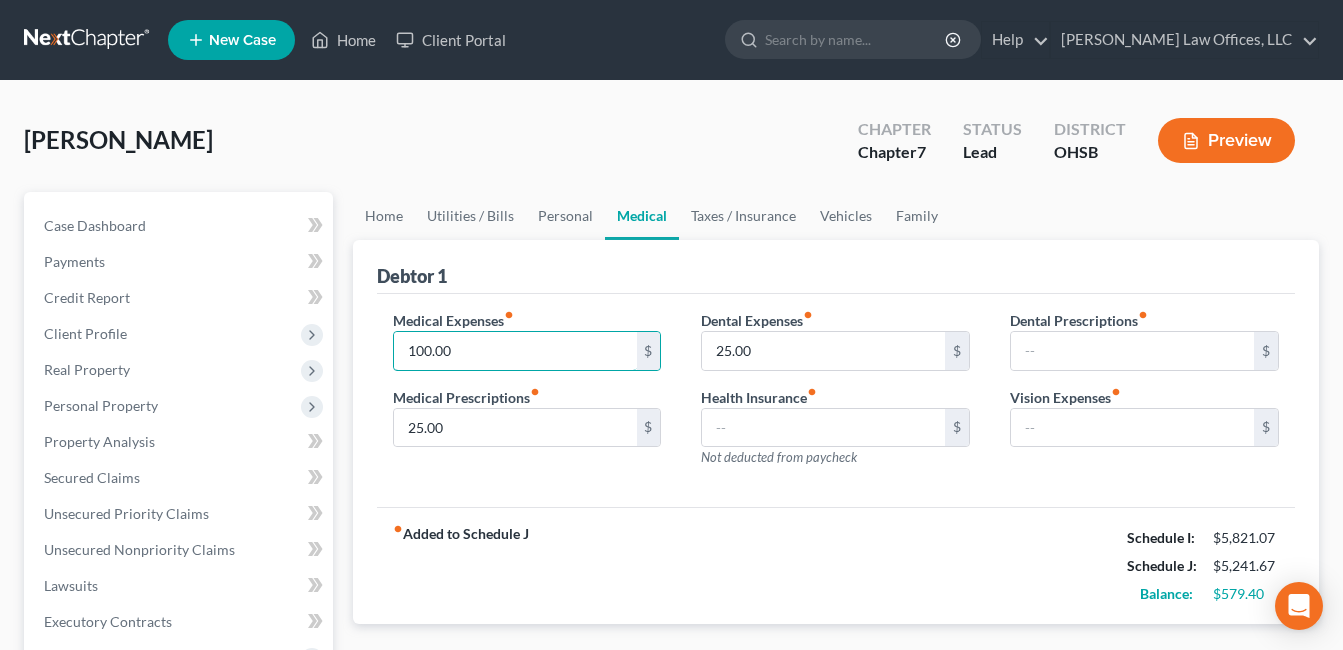 type on "100.00" 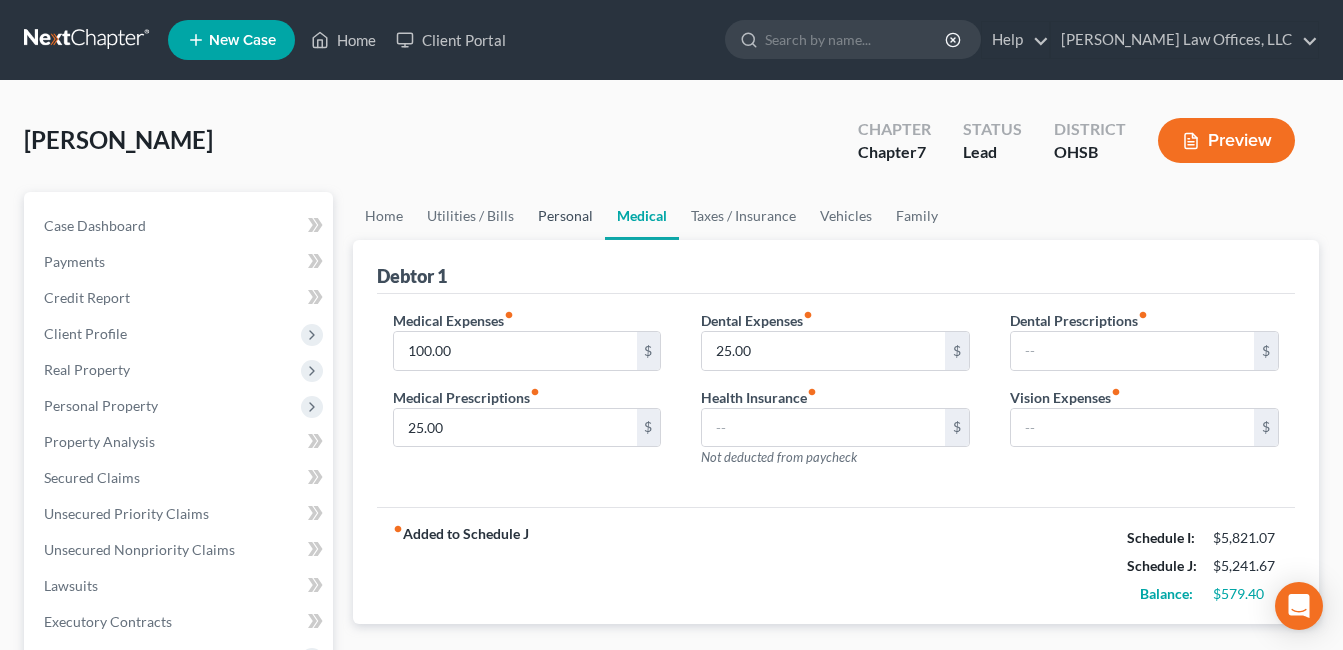 click on "Personal" at bounding box center (565, 216) 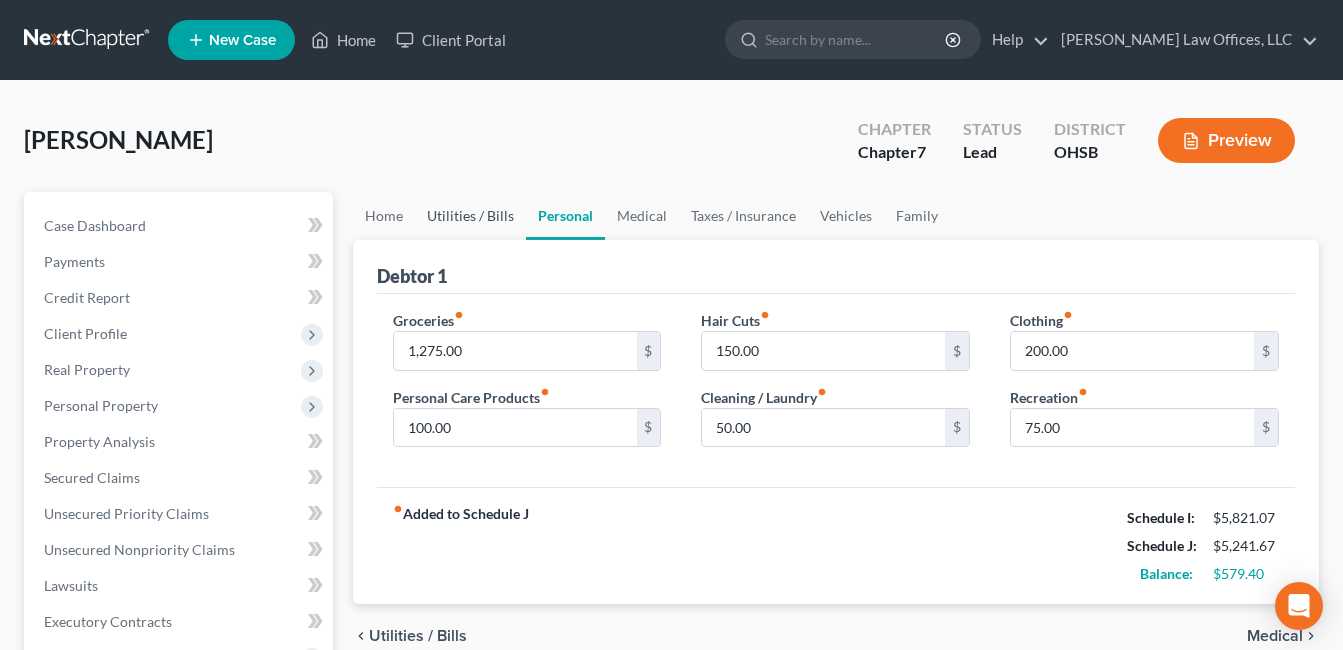 click on "Utilities / Bills" at bounding box center (470, 216) 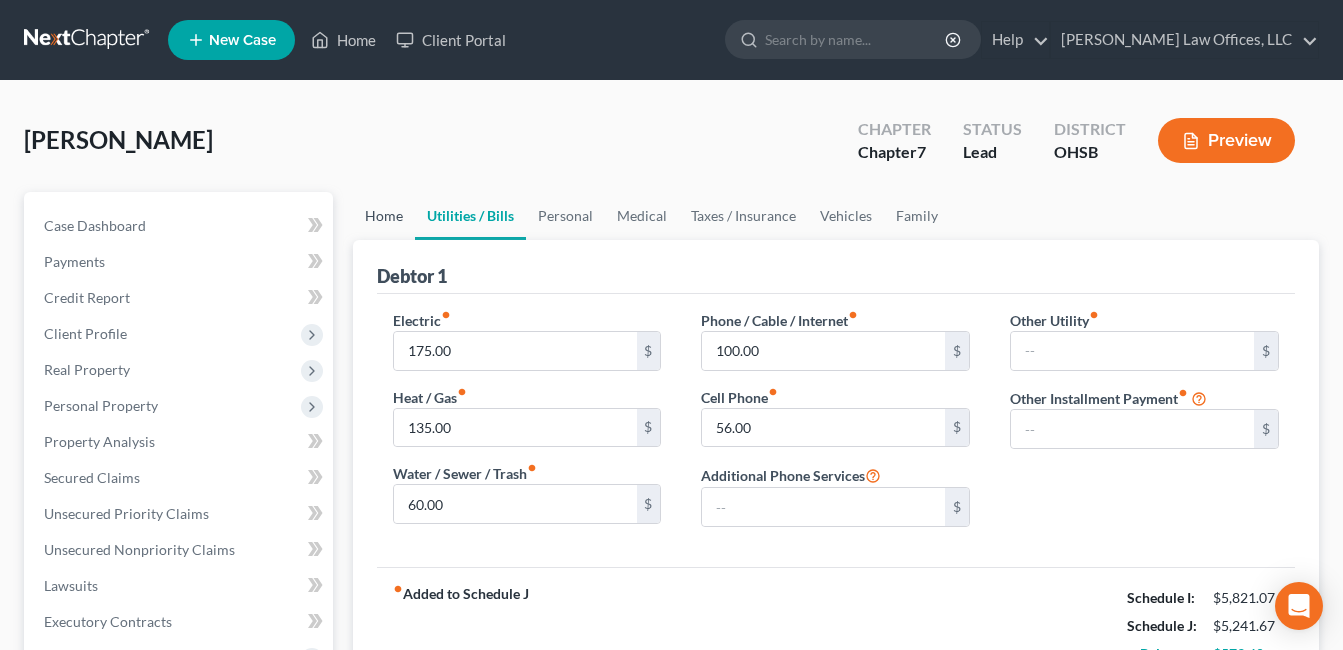 drag, startPoint x: 386, startPoint y: 218, endPoint x: 426, endPoint y: 242, distance: 46.647614 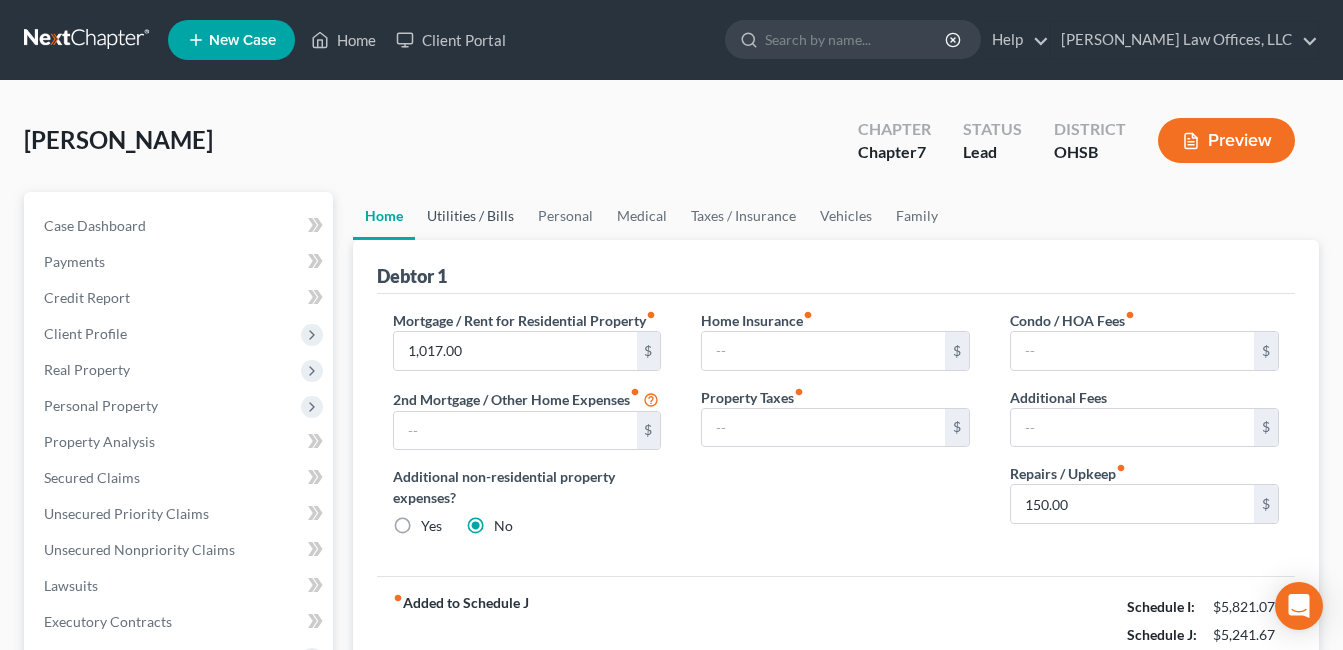 click on "Utilities / Bills" at bounding box center (470, 216) 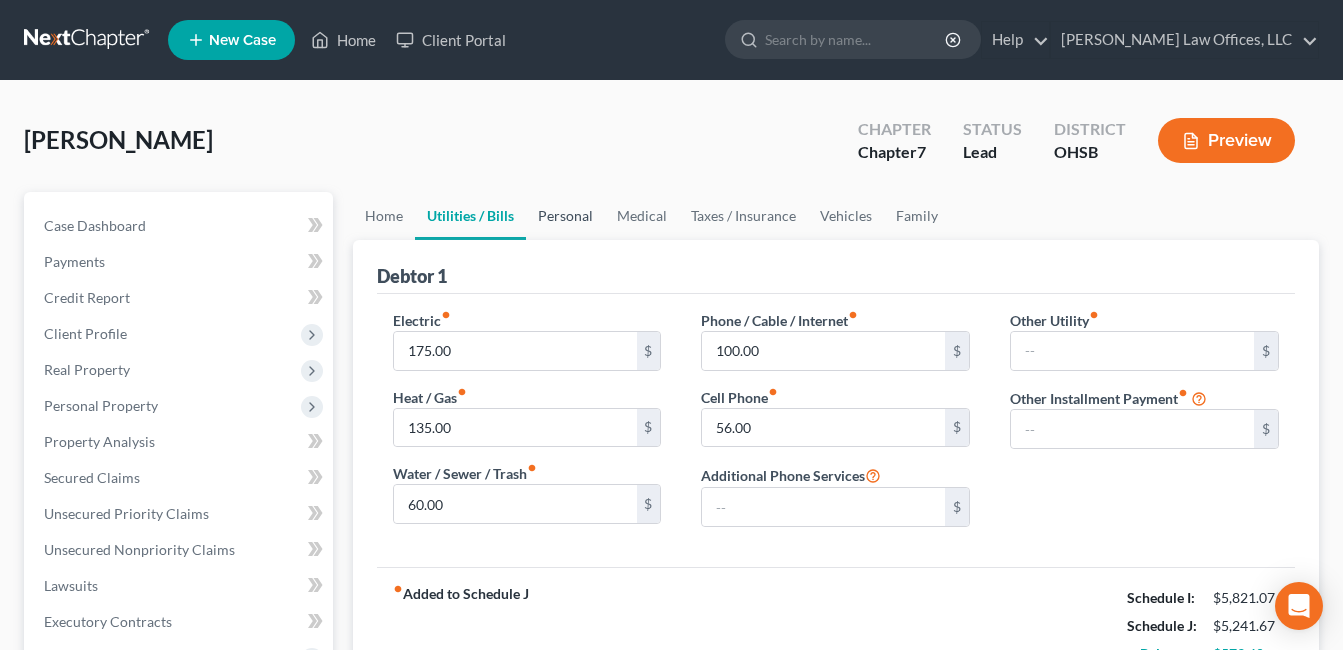 click on "Personal" at bounding box center [565, 216] 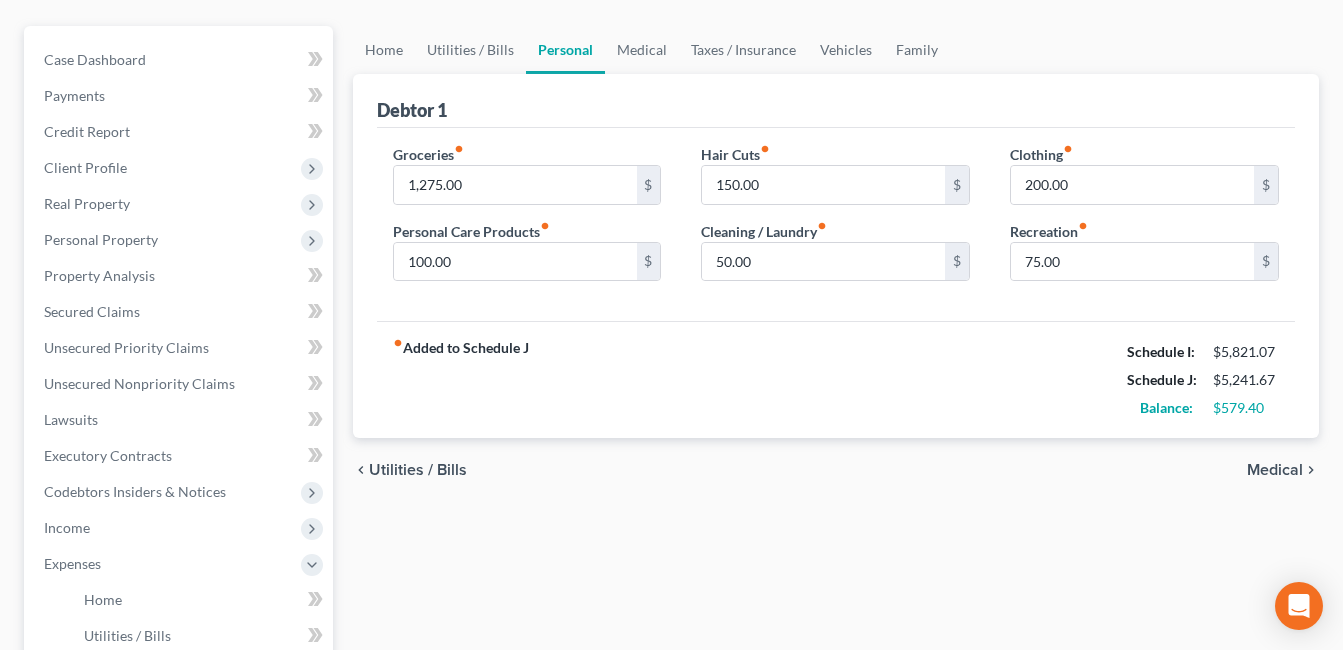 scroll, scrollTop: 200, scrollLeft: 0, axis: vertical 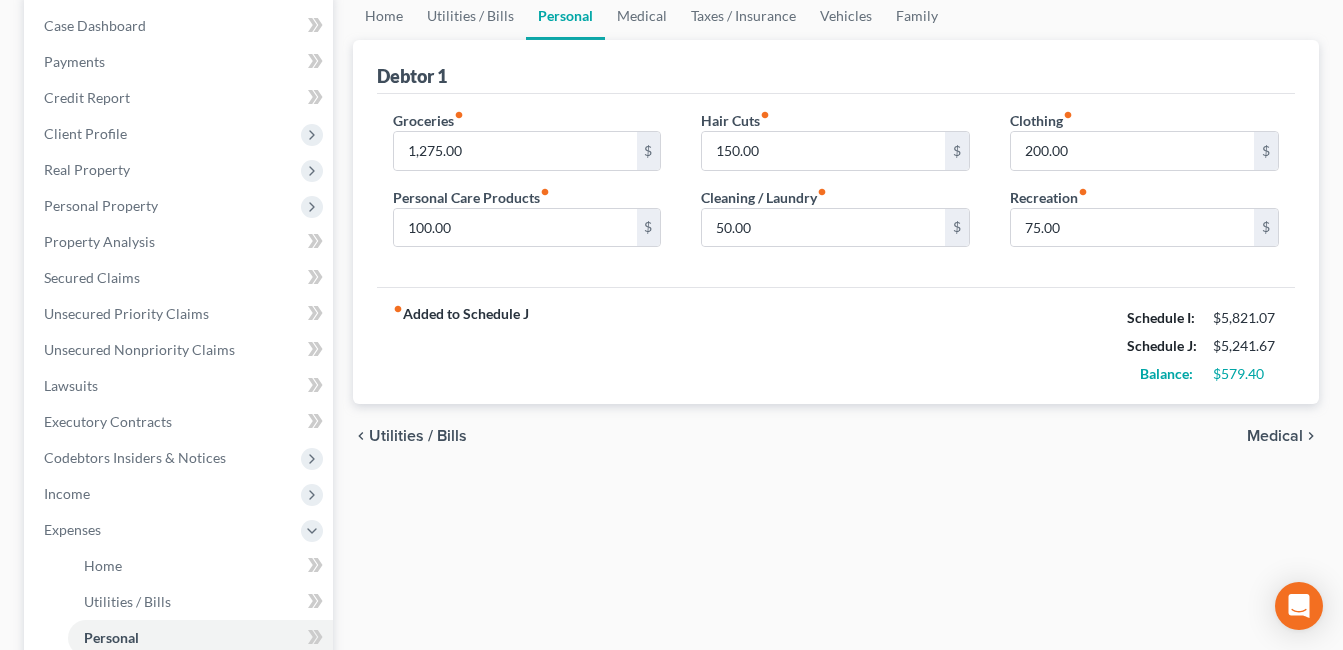 click on "Income" at bounding box center (67, 493) 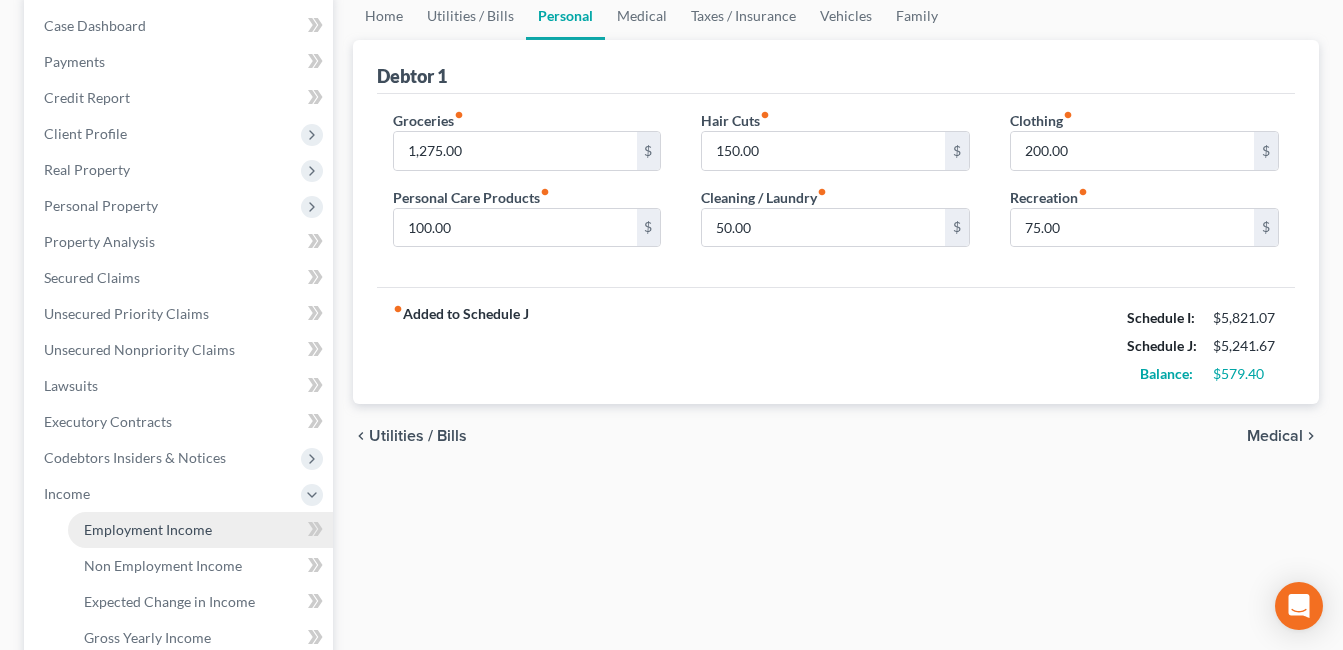 click on "Employment Income" at bounding box center (148, 529) 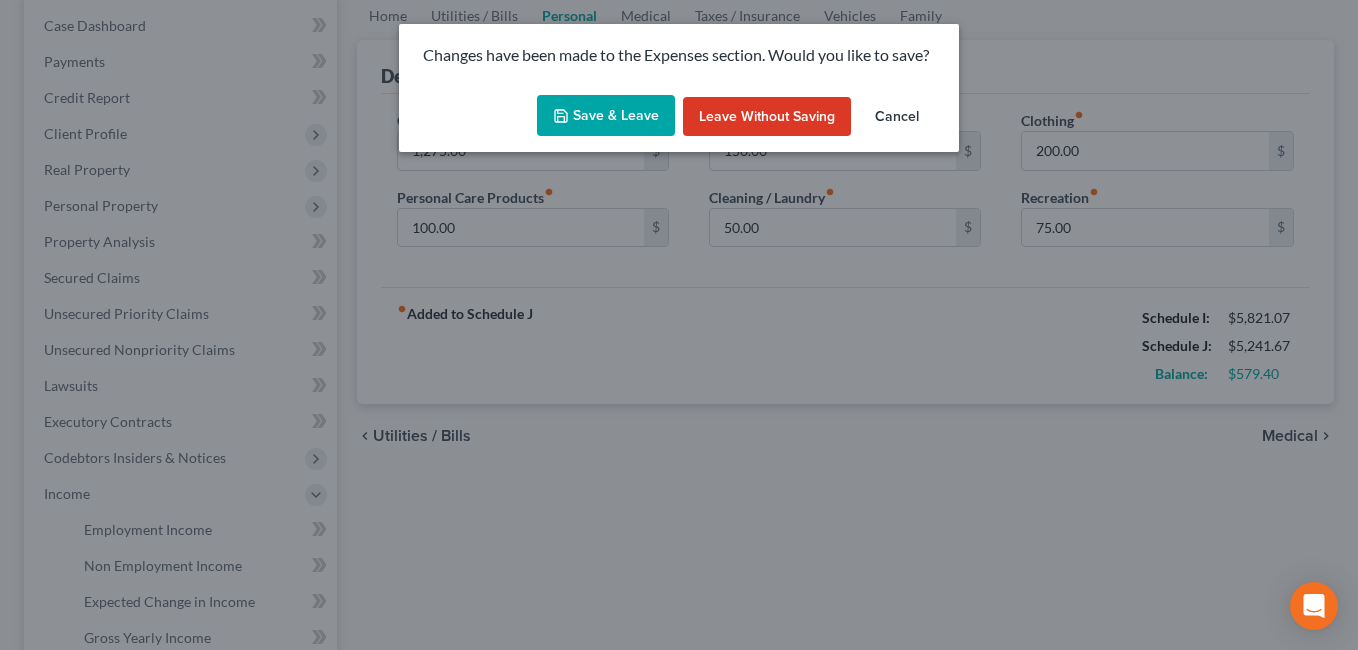 click on "Save & Leave" at bounding box center [606, 116] 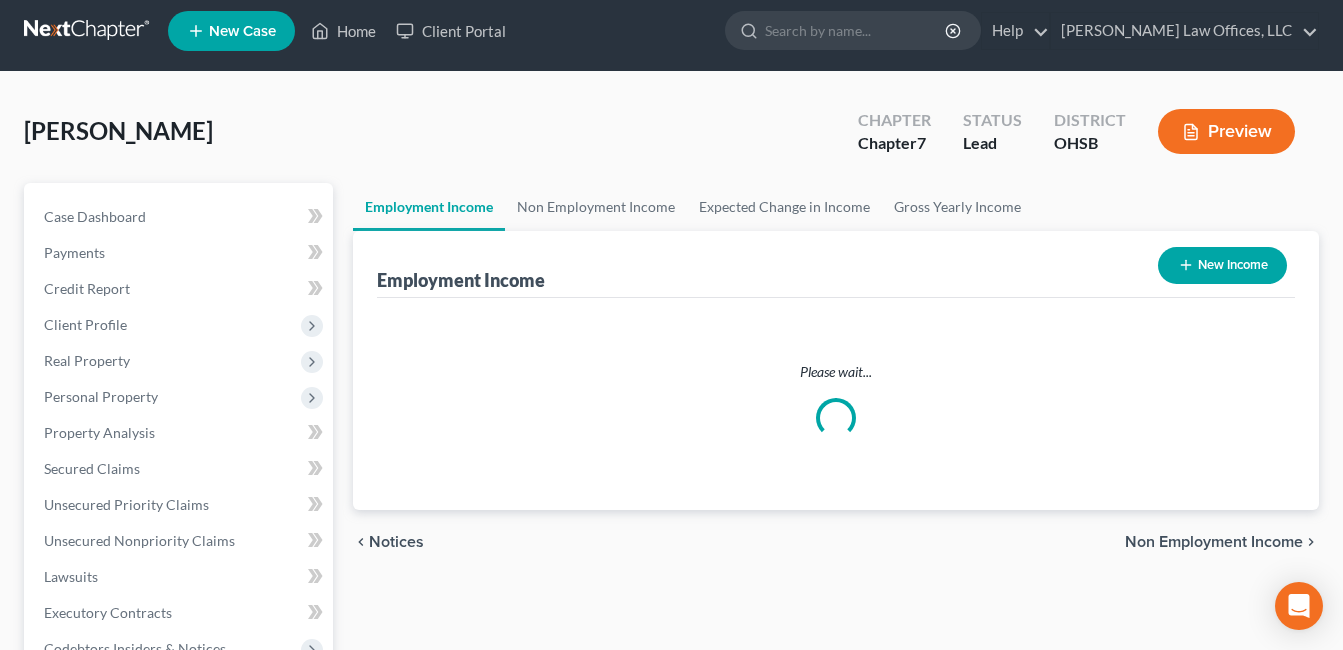 scroll, scrollTop: 0, scrollLeft: 0, axis: both 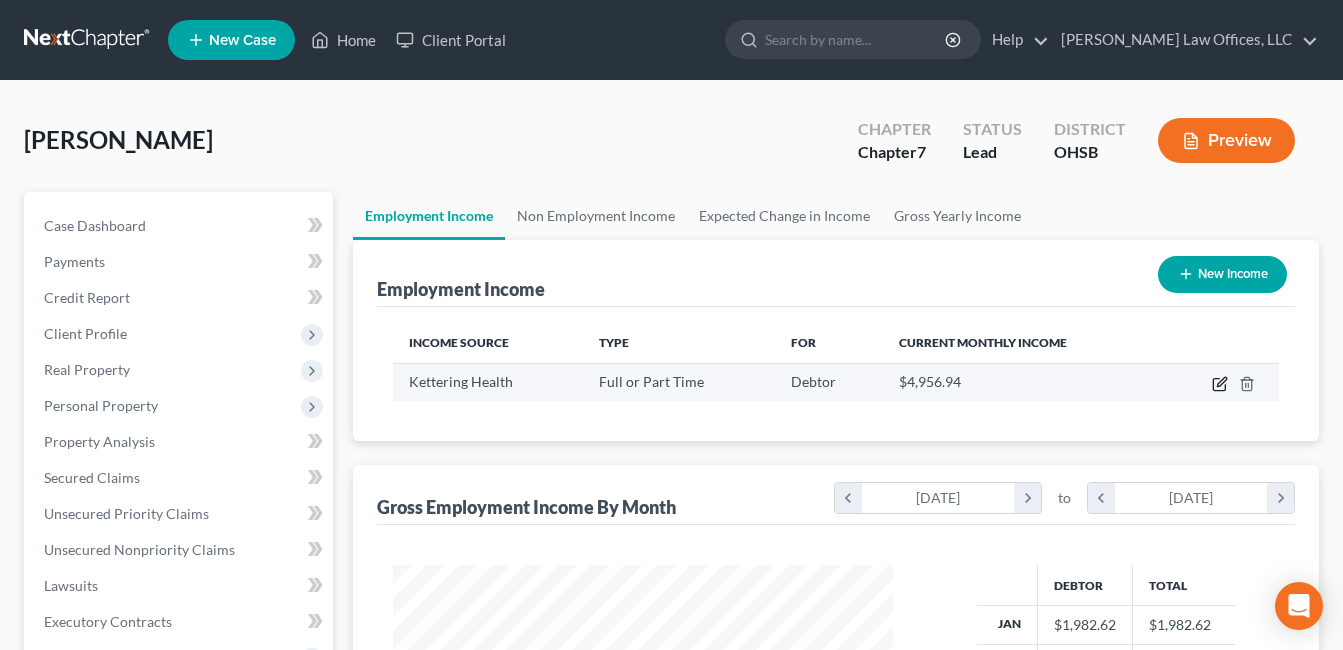 click 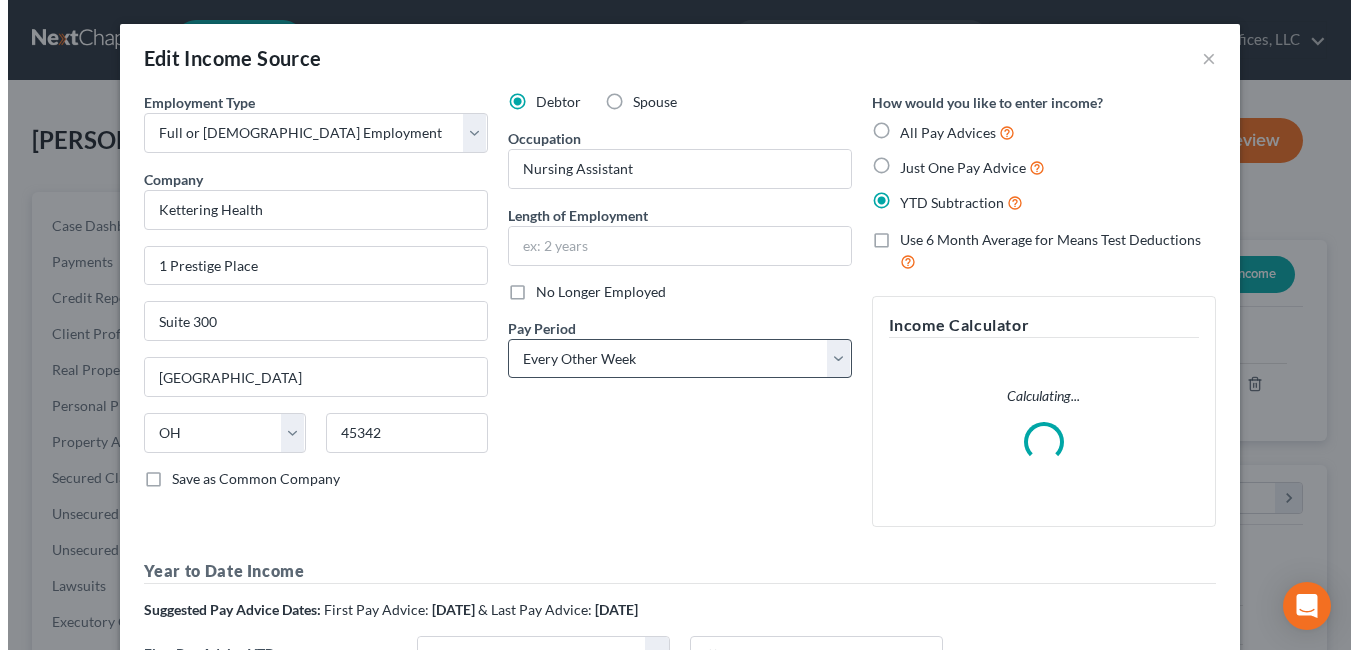 scroll, scrollTop: 999642, scrollLeft: 999453, axis: both 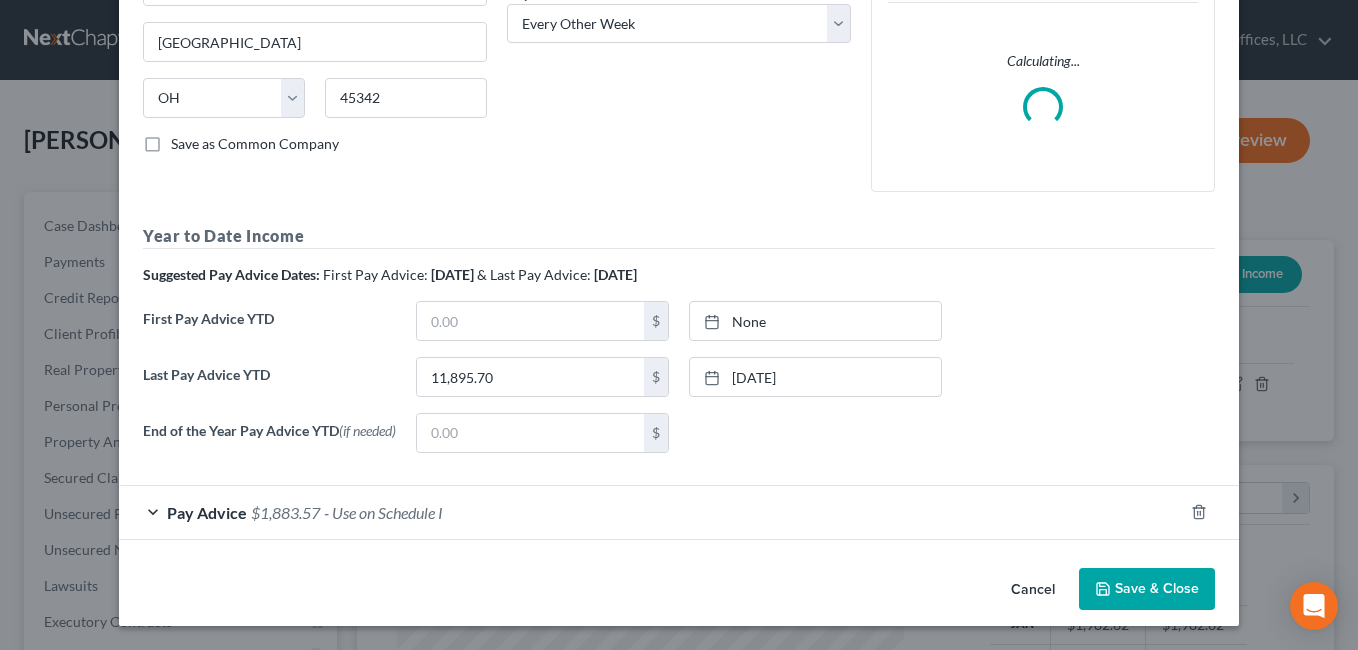 click on "Employment Type
*
Select Full or [DEMOGRAPHIC_DATA] Employment Self Employment
Company
*
Kettering Health                      [GEOGRAPHIC_DATA] [US_STATE][GEOGRAPHIC_DATA] AZ CA CO [GEOGRAPHIC_DATA] DE [GEOGRAPHIC_DATA] [GEOGRAPHIC_DATA] [GEOGRAPHIC_DATA] GU HI ID IL IN [GEOGRAPHIC_DATA] [GEOGRAPHIC_DATA] [GEOGRAPHIC_DATA] [GEOGRAPHIC_DATA] MD [GEOGRAPHIC_DATA] [GEOGRAPHIC_DATA] [GEOGRAPHIC_DATA] [GEOGRAPHIC_DATA] [GEOGRAPHIC_DATA] MT [GEOGRAPHIC_DATA] [GEOGRAPHIC_DATA] [GEOGRAPHIC_DATA] [GEOGRAPHIC_DATA] [GEOGRAPHIC_DATA] [GEOGRAPHIC_DATA] [GEOGRAPHIC_DATA] [GEOGRAPHIC_DATA] [GEOGRAPHIC_DATA] [GEOGRAPHIC_DATA] OR [GEOGRAPHIC_DATA] PR [GEOGRAPHIC_DATA] SC SD [GEOGRAPHIC_DATA] [GEOGRAPHIC_DATA] [GEOGRAPHIC_DATA] VI VA [GEOGRAPHIC_DATA] [GEOGRAPHIC_DATA] WV [GEOGRAPHIC_DATA] WY 45342 Save as Common Company Debtor Spouse Occupation Nursing Assistant Length of Employment No Longer Employed
Pay Period
*
Select Monthly Twice Monthly Every Other Week Weekly How would you like to enter income?
All Pay Advices
Just One Pay Advice
YTD Subtraction
Use 6 Month Average for Means Test Deductions  Income Calculator
Calculating...
Year to Date Income Suggested Pay Advice Dates:   First Pay Advice:   [DATE]   & Last Pay Advice:" at bounding box center (679, 148) 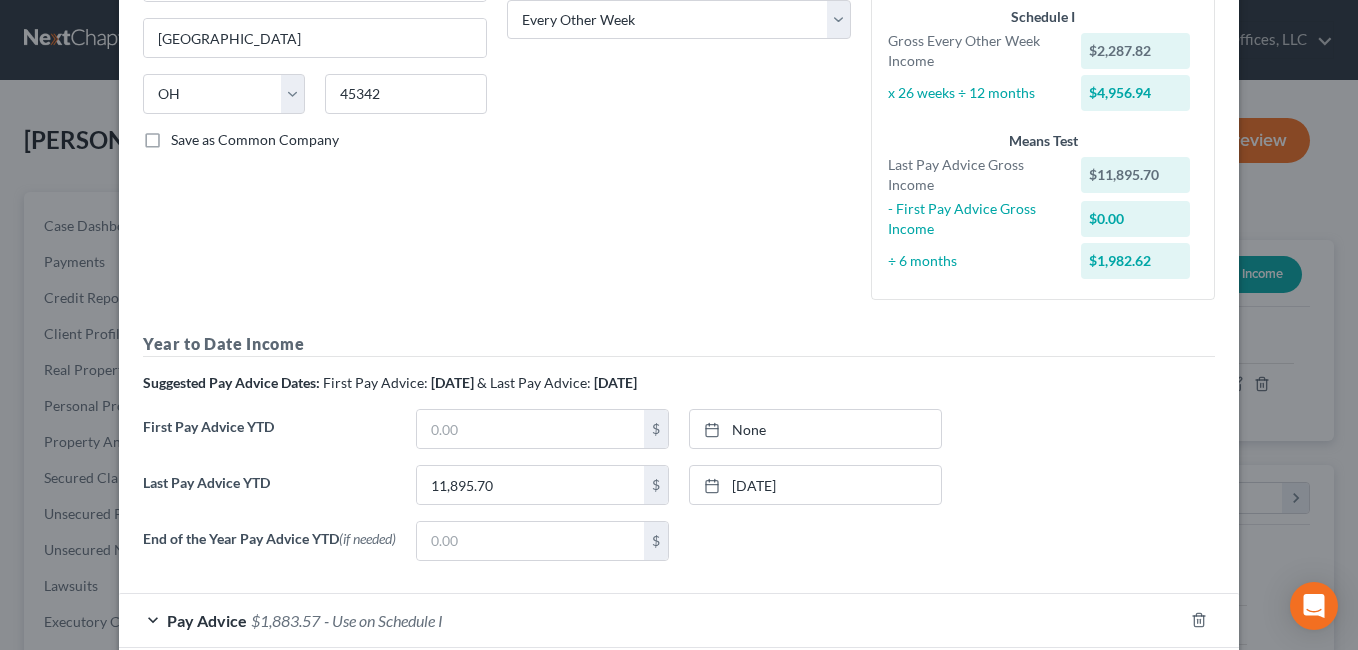 scroll, scrollTop: 451, scrollLeft: 0, axis: vertical 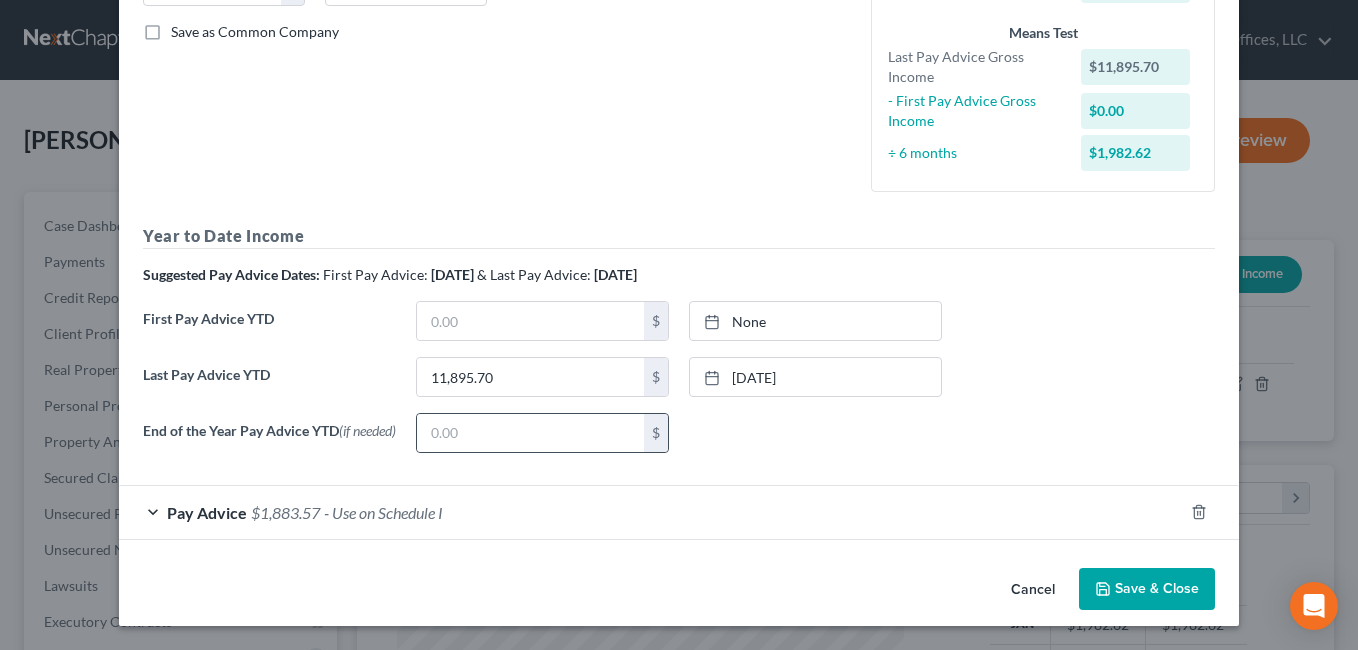 click on "- Use on Schedule I" at bounding box center [383, 512] 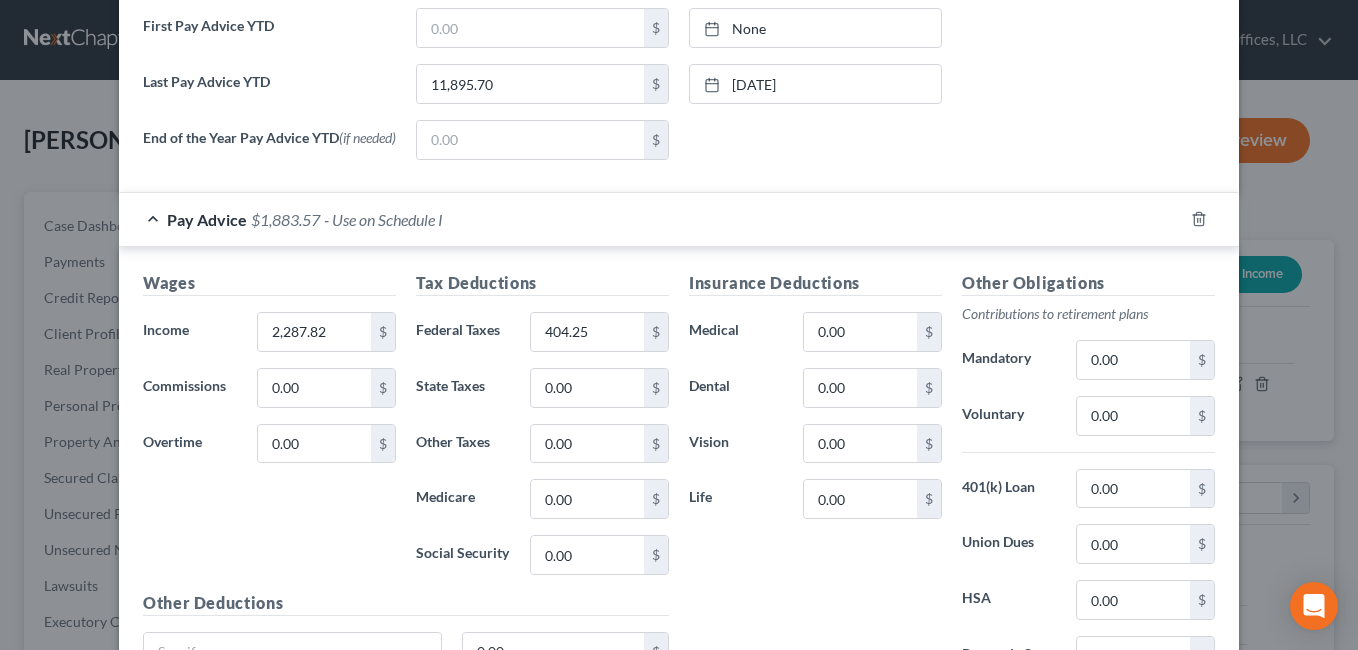 scroll, scrollTop: 751, scrollLeft: 0, axis: vertical 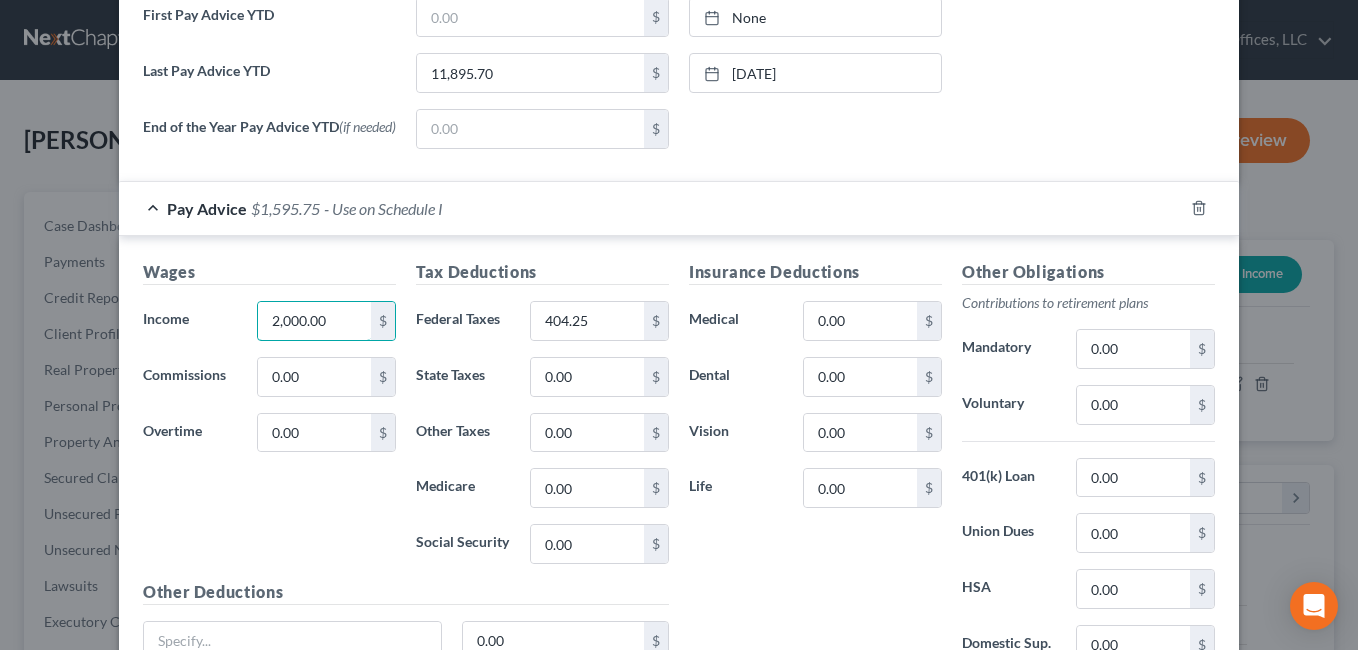 type on "2,000.00" 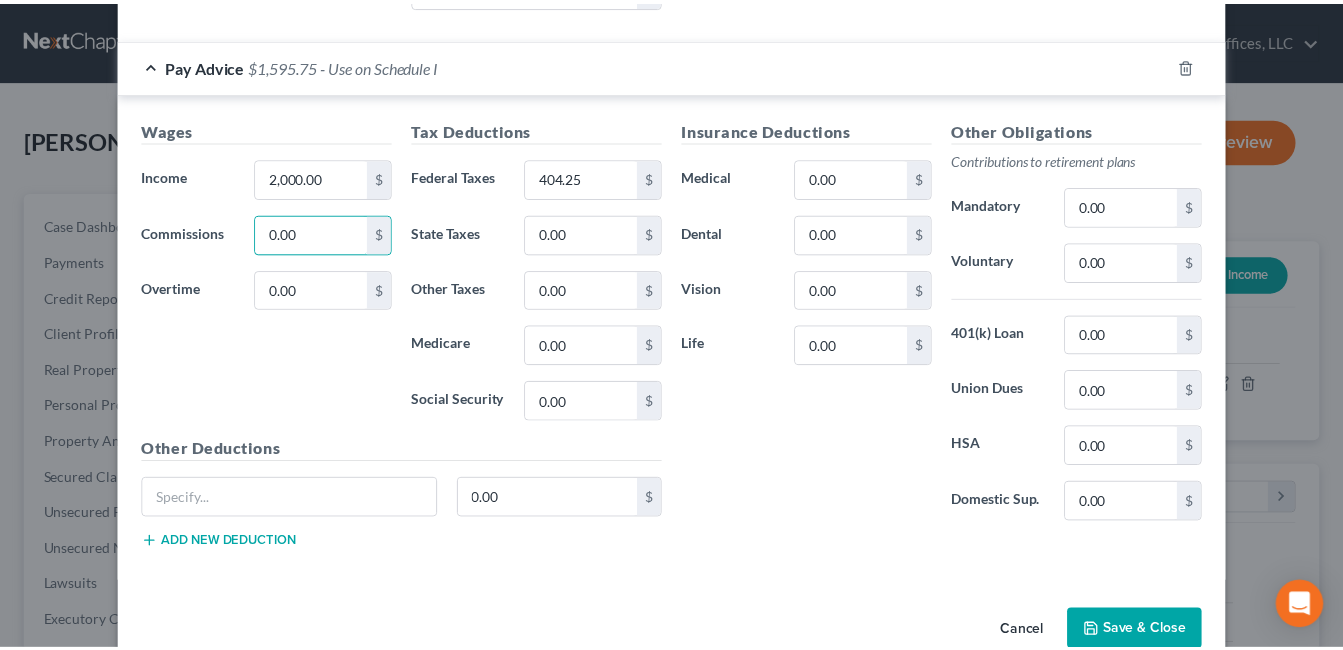 scroll, scrollTop: 940, scrollLeft: 0, axis: vertical 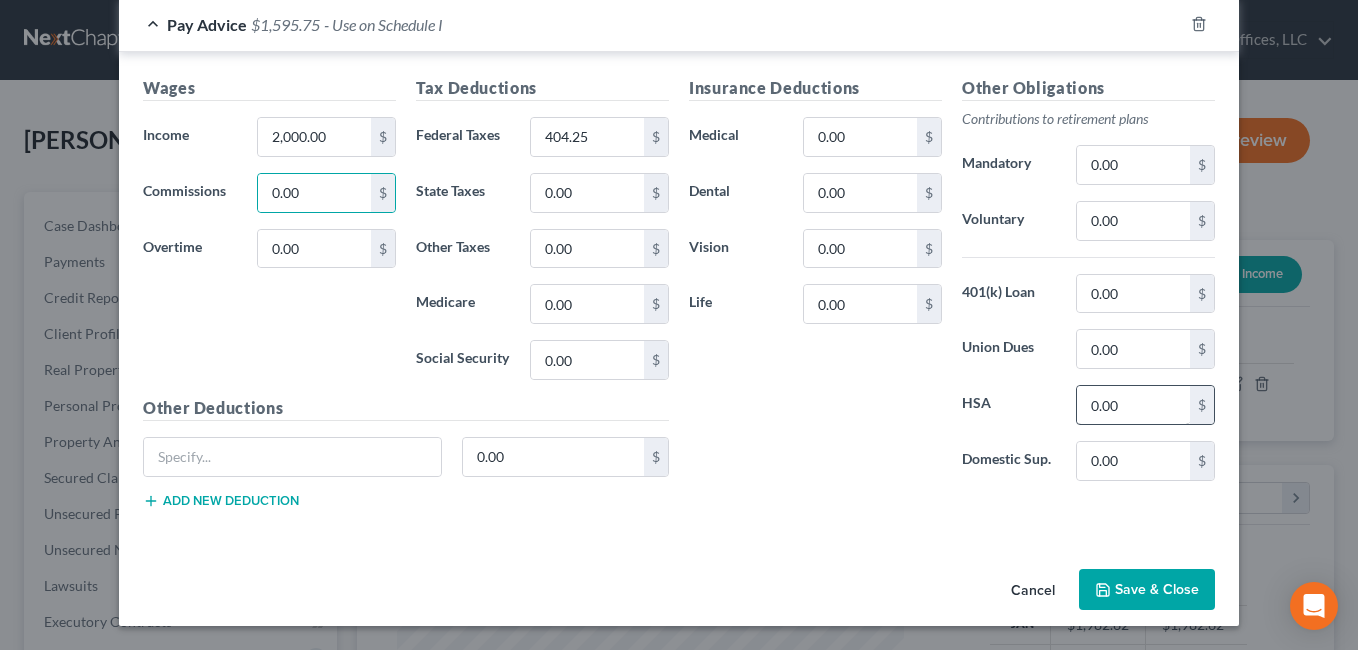 drag, startPoint x: 1166, startPoint y: 578, endPoint x: 1153, endPoint y: 386, distance: 192.4396 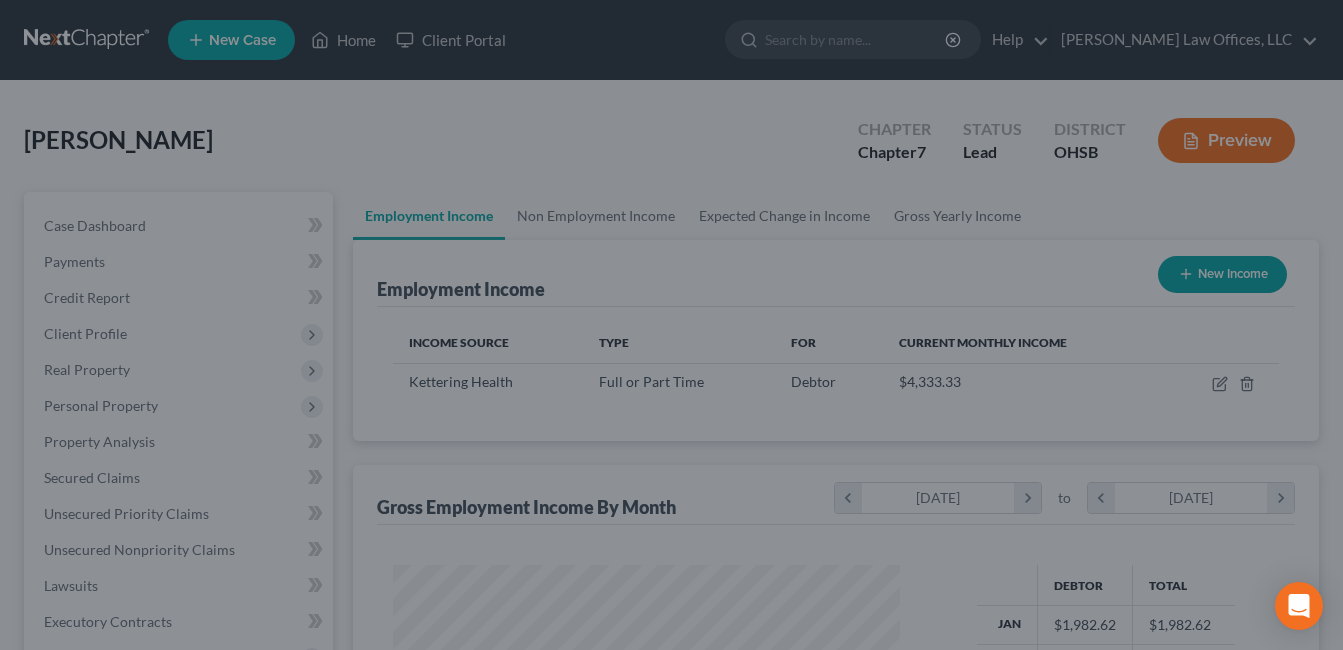 scroll, scrollTop: 359, scrollLeft: 541, axis: both 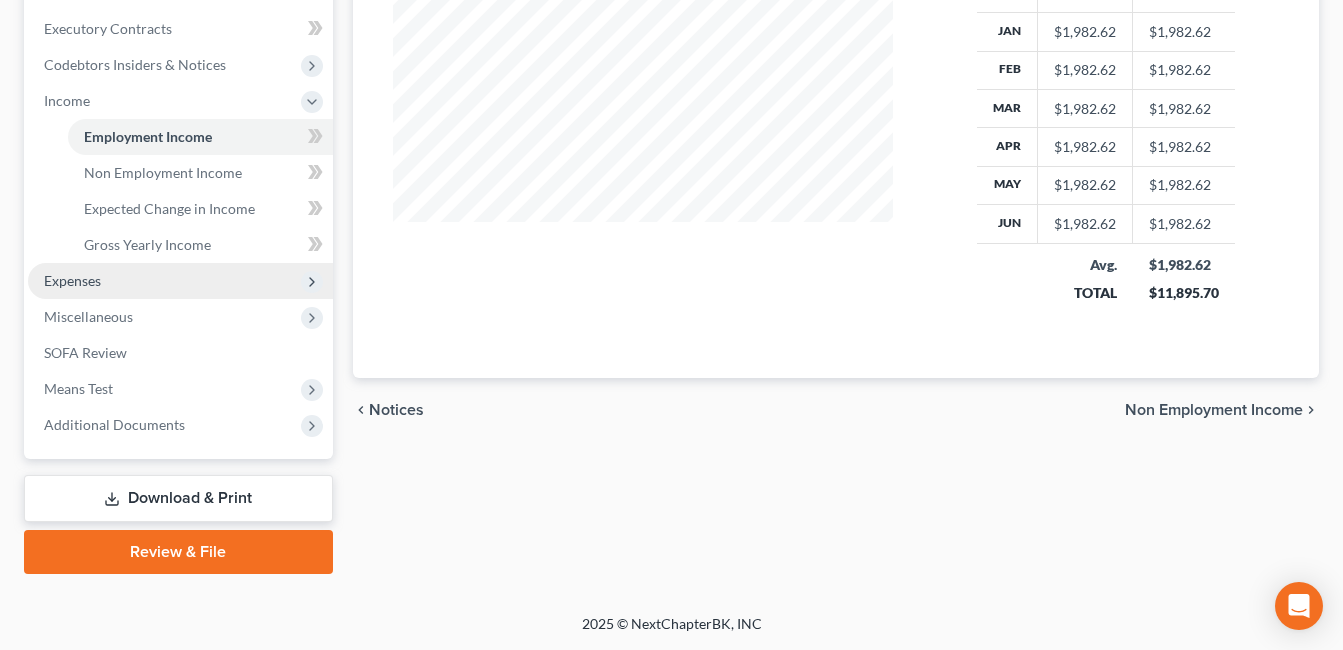 click on "Expenses" at bounding box center (72, 280) 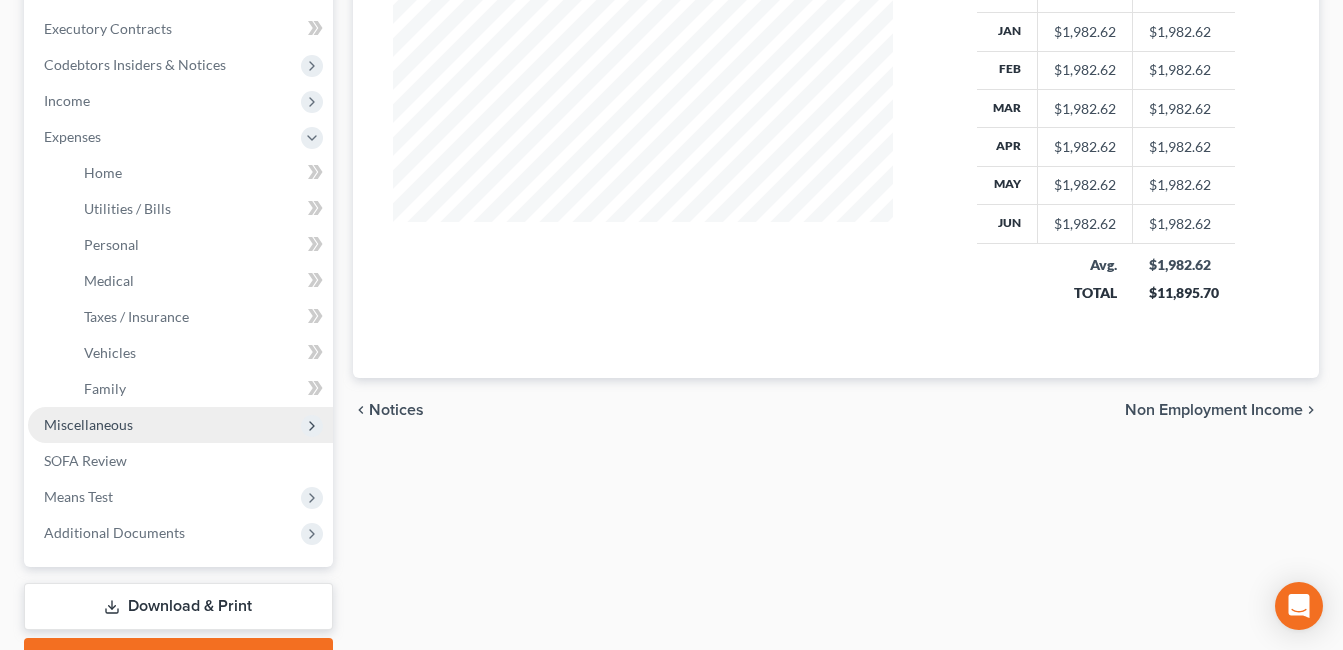 click on "Miscellaneous" at bounding box center [88, 424] 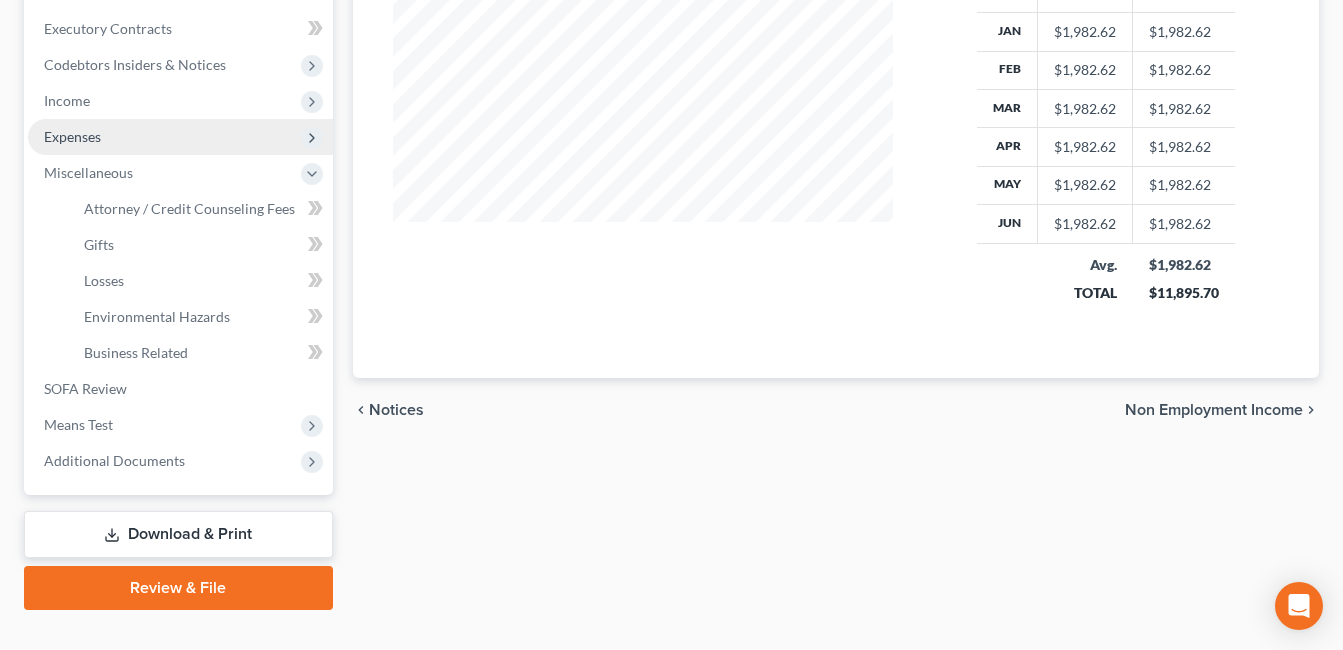 drag, startPoint x: 123, startPoint y: 133, endPoint x: 138, endPoint y: 138, distance: 15.811388 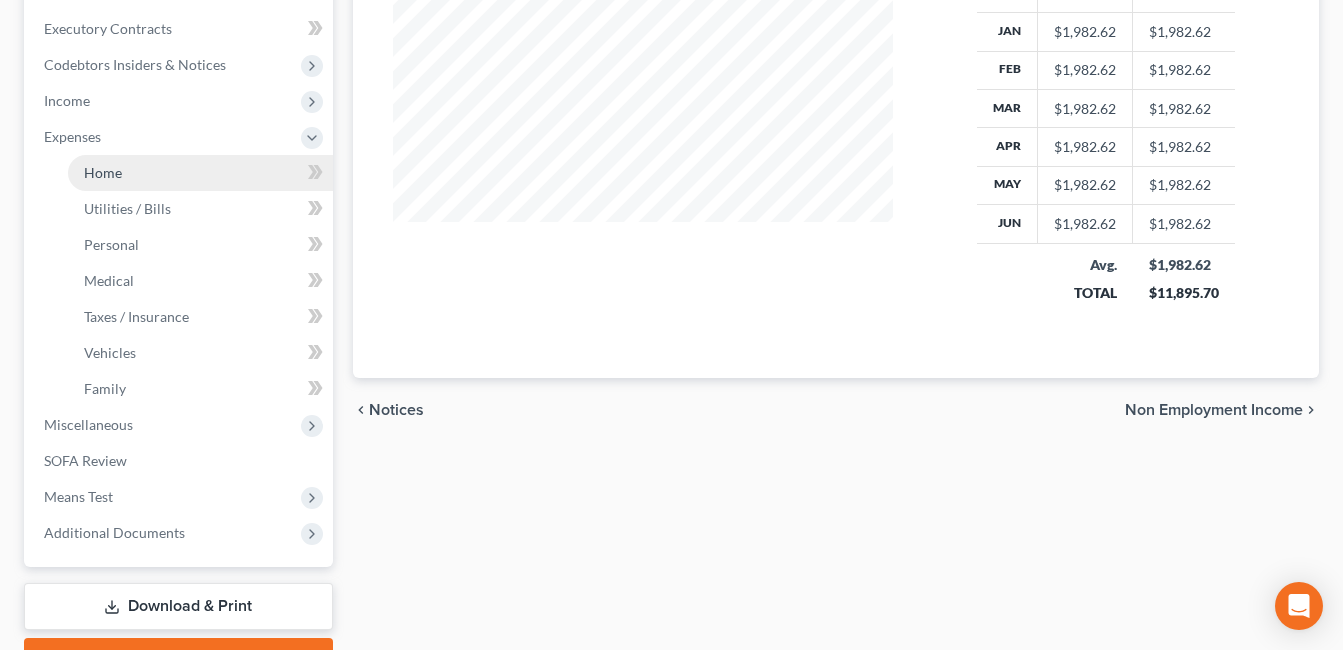 click on "Home" at bounding box center (200, 173) 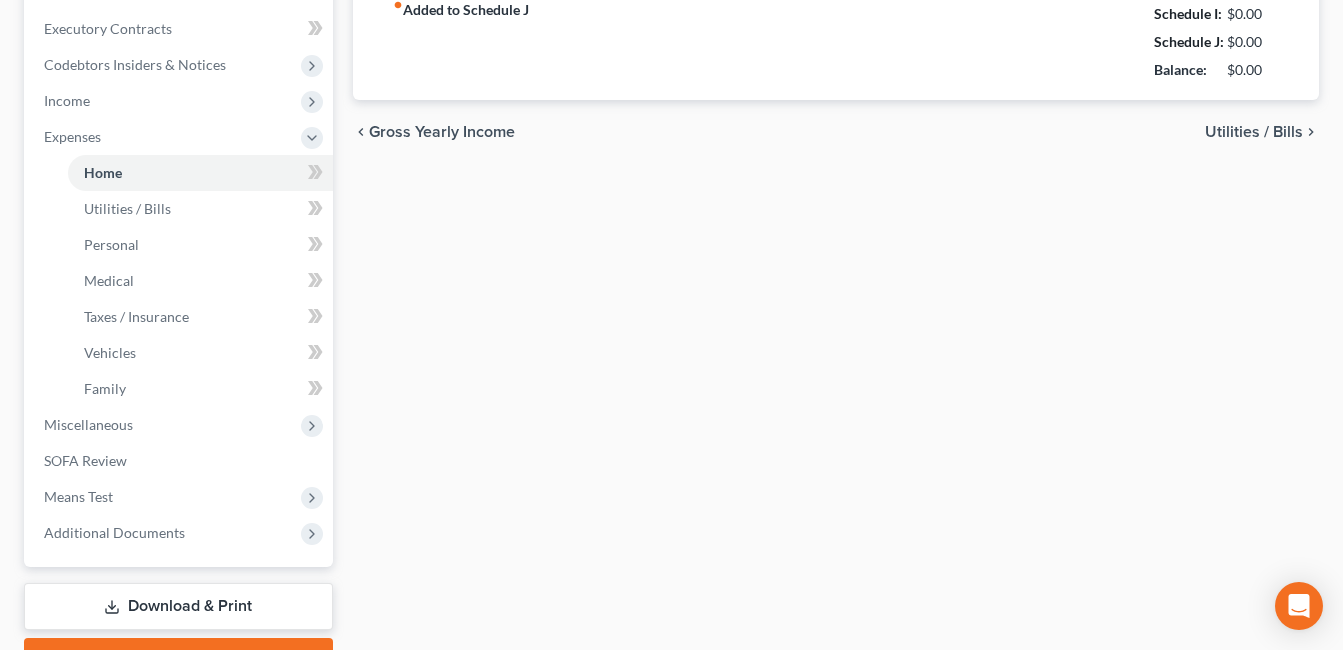 type on "1,017.00" 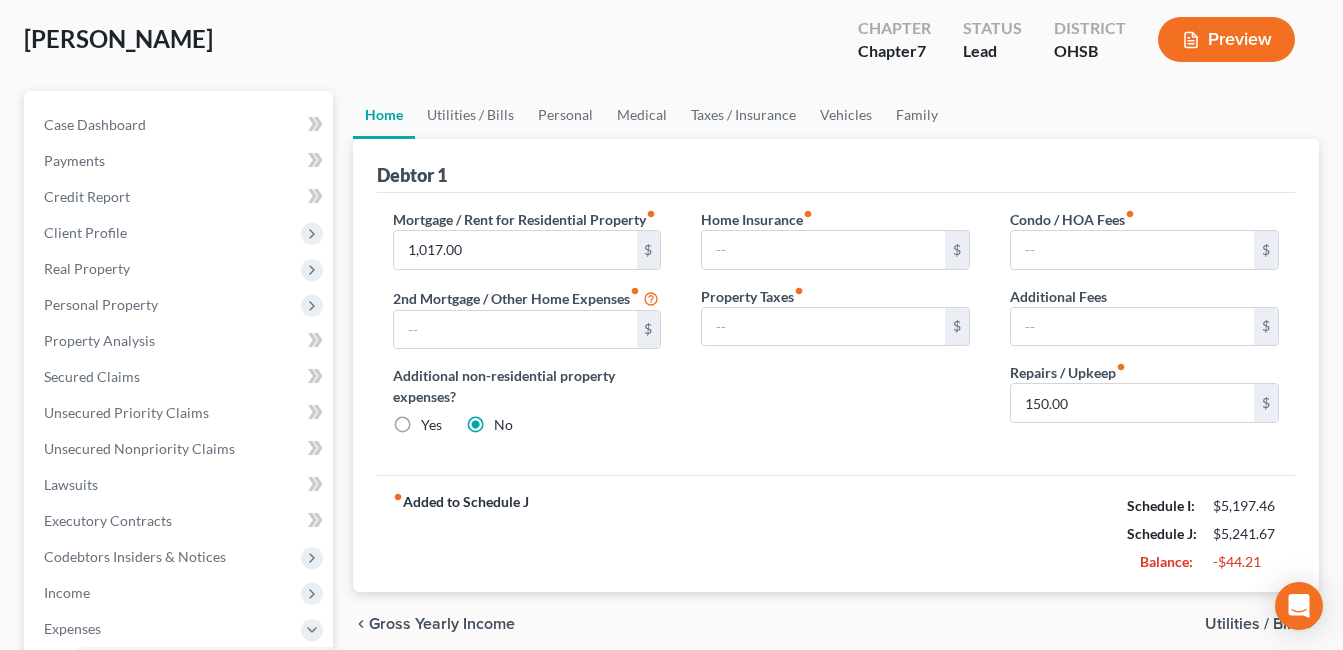 scroll, scrollTop: 100, scrollLeft: 0, axis: vertical 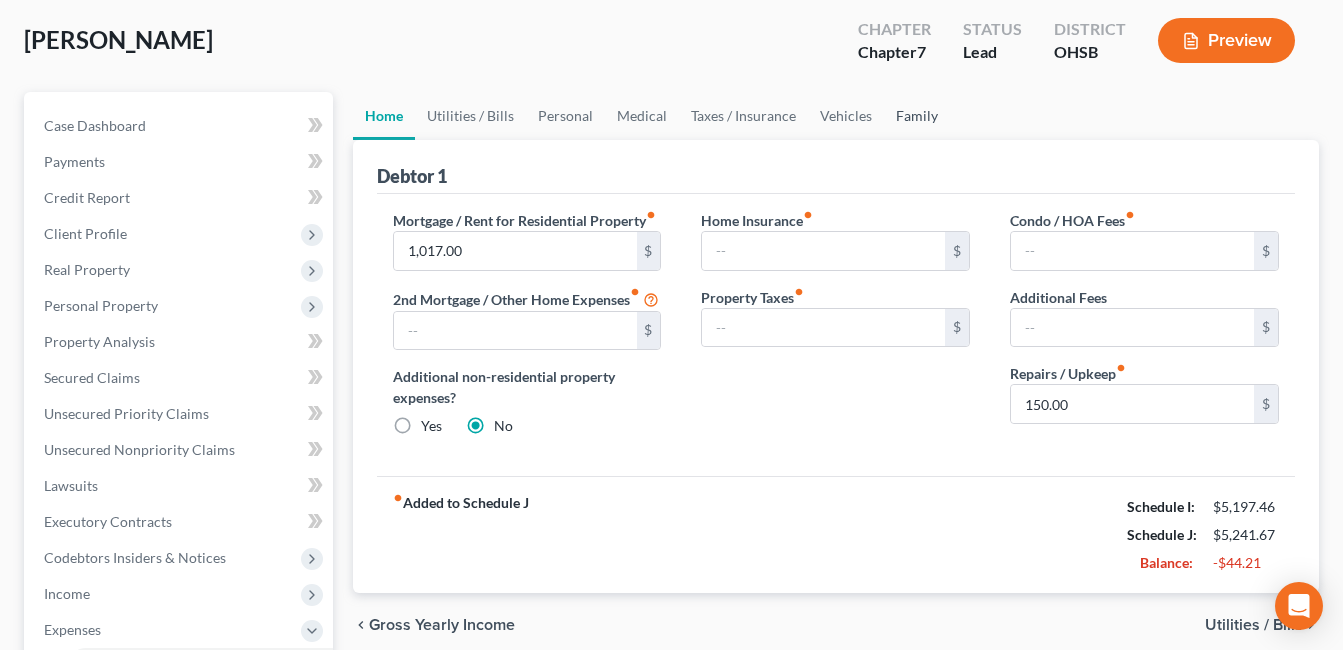 click on "Family" at bounding box center (917, 116) 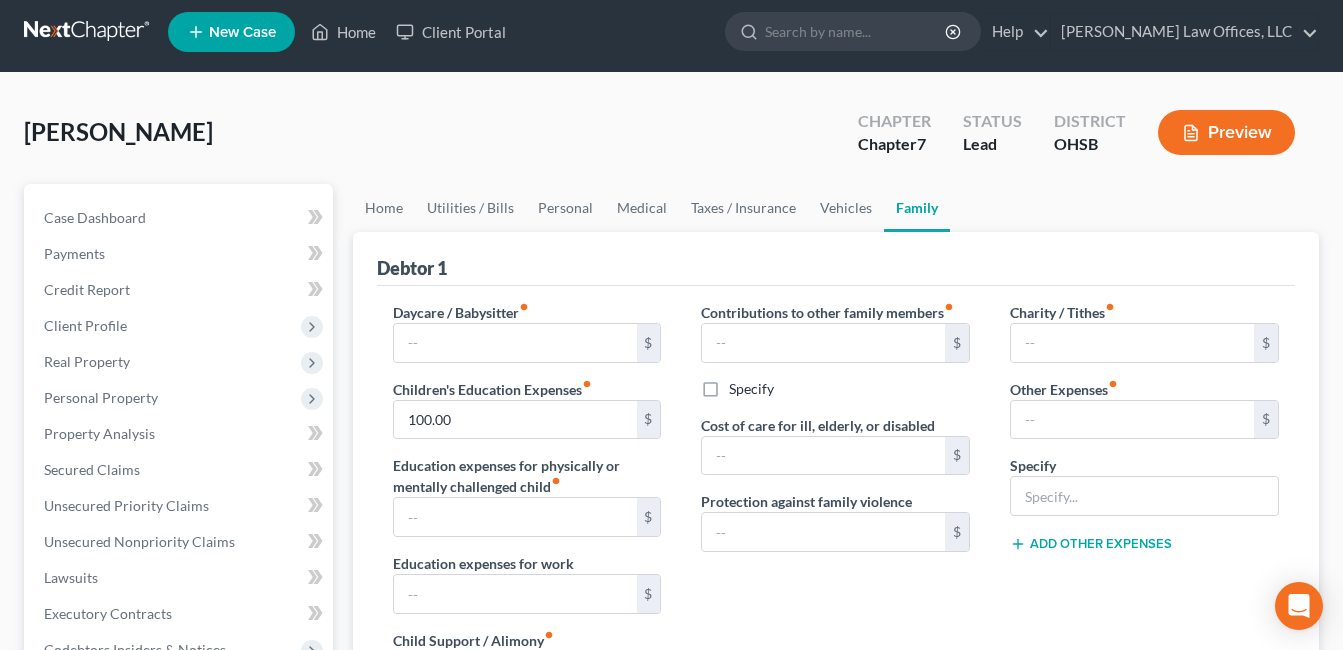 scroll, scrollTop: 0, scrollLeft: 0, axis: both 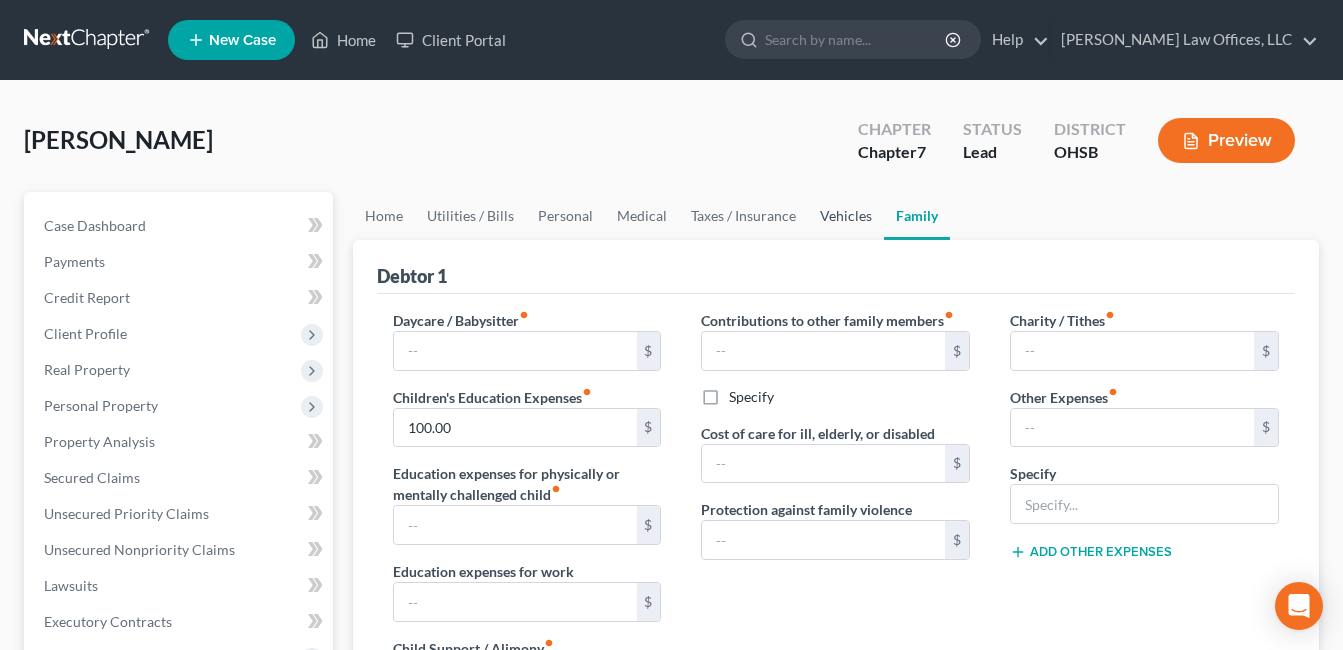 click on "Vehicles" at bounding box center (846, 216) 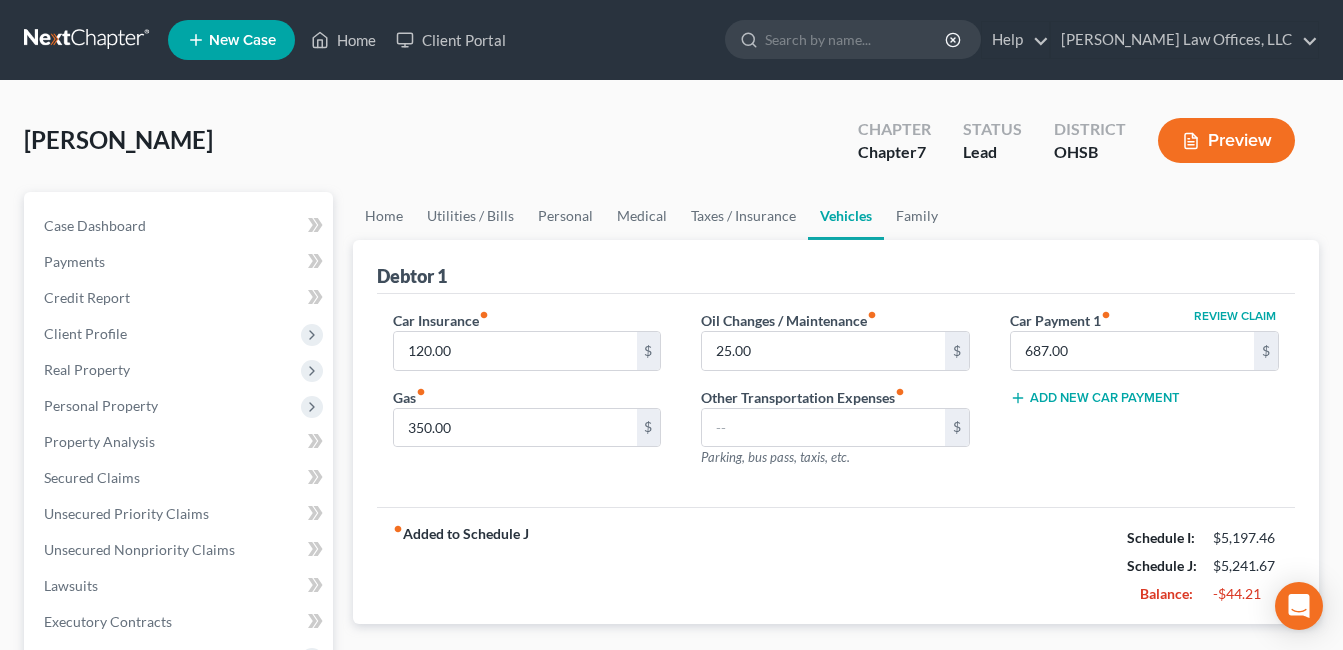 scroll, scrollTop: 500, scrollLeft: 0, axis: vertical 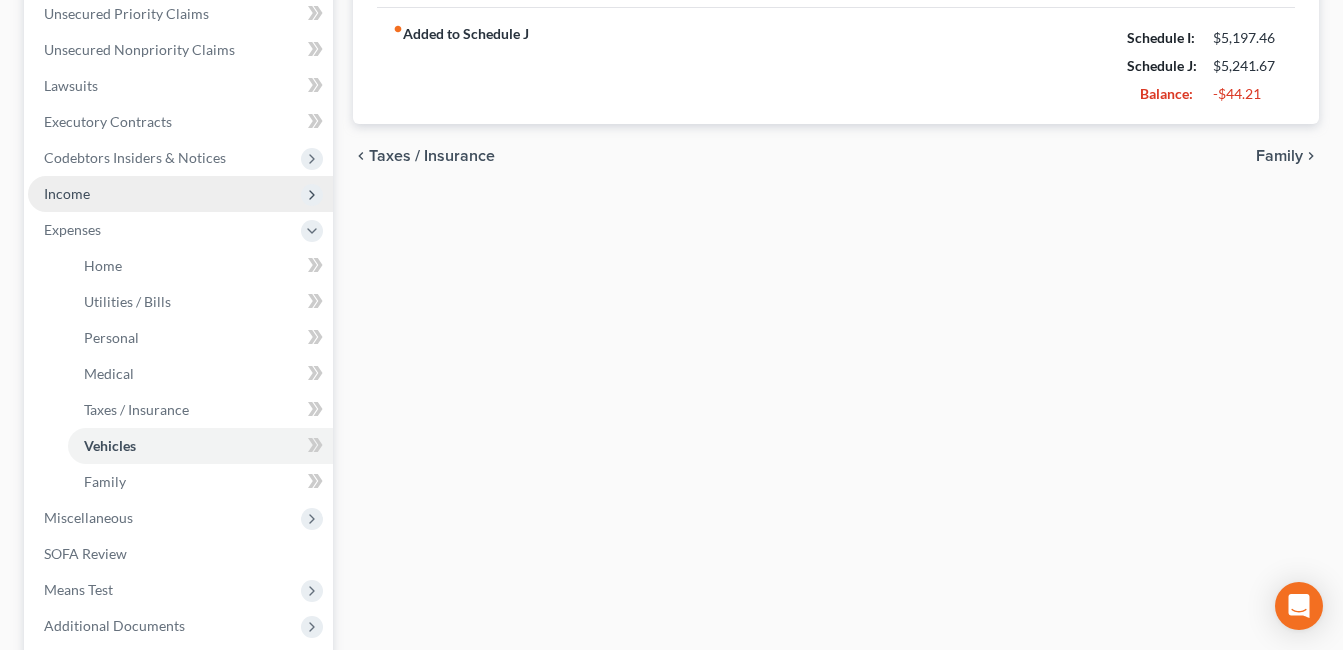 click on "Income" at bounding box center (180, 194) 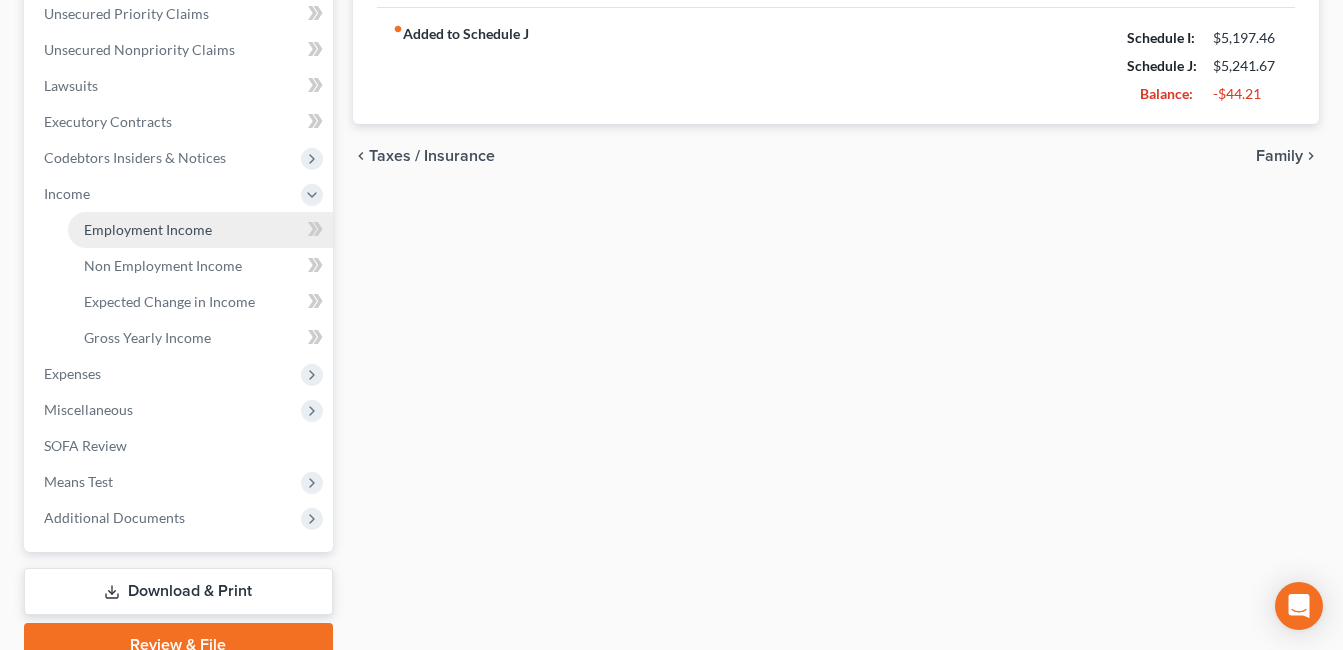 click on "Employment Income" at bounding box center [148, 229] 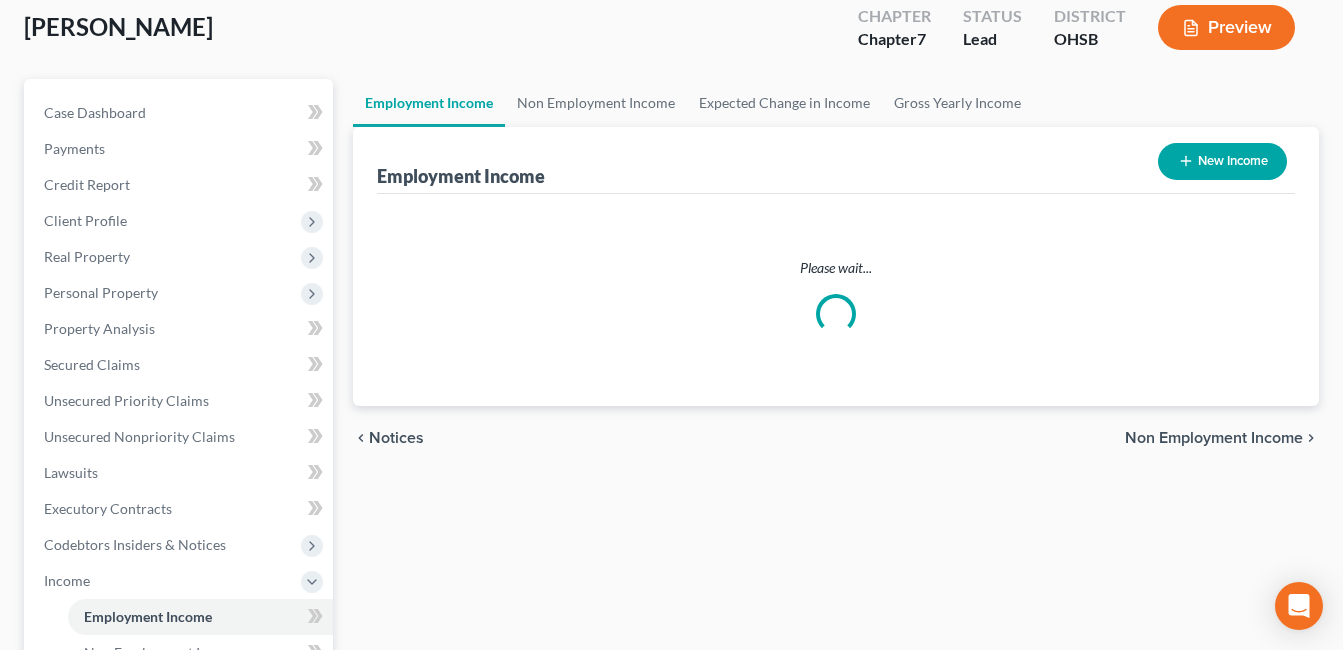 scroll, scrollTop: 0, scrollLeft: 0, axis: both 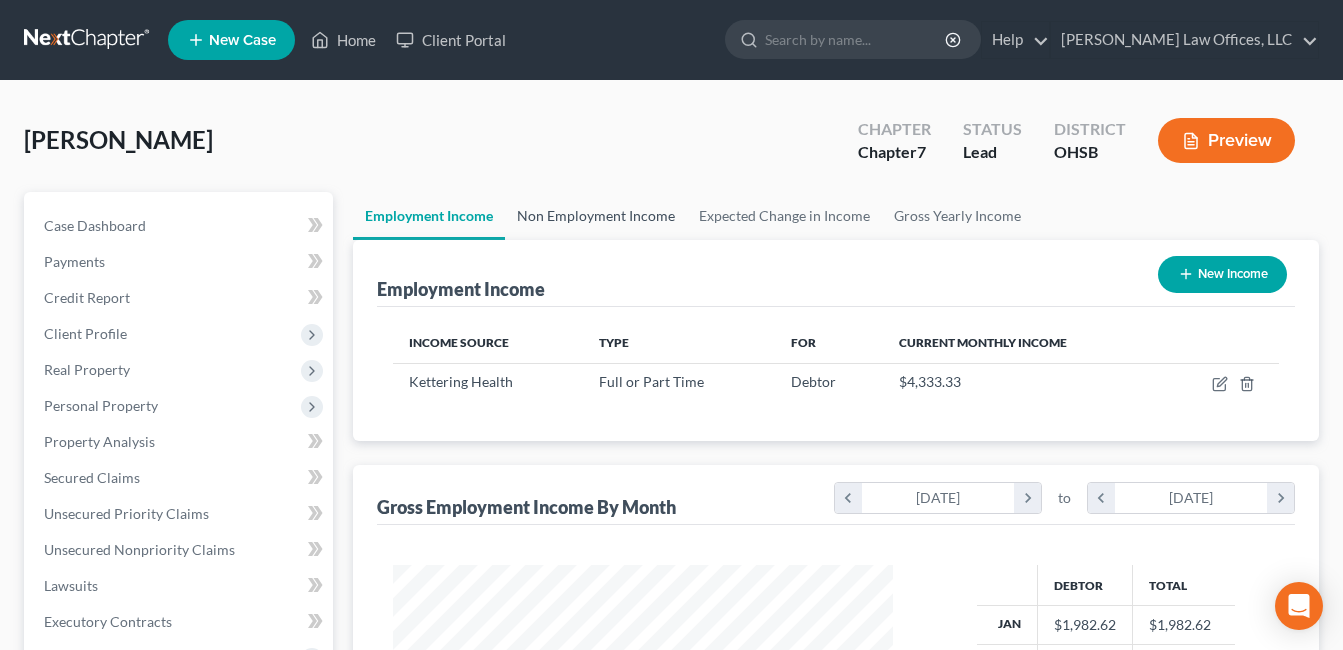 click on "Non Employment Income" at bounding box center (596, 216) 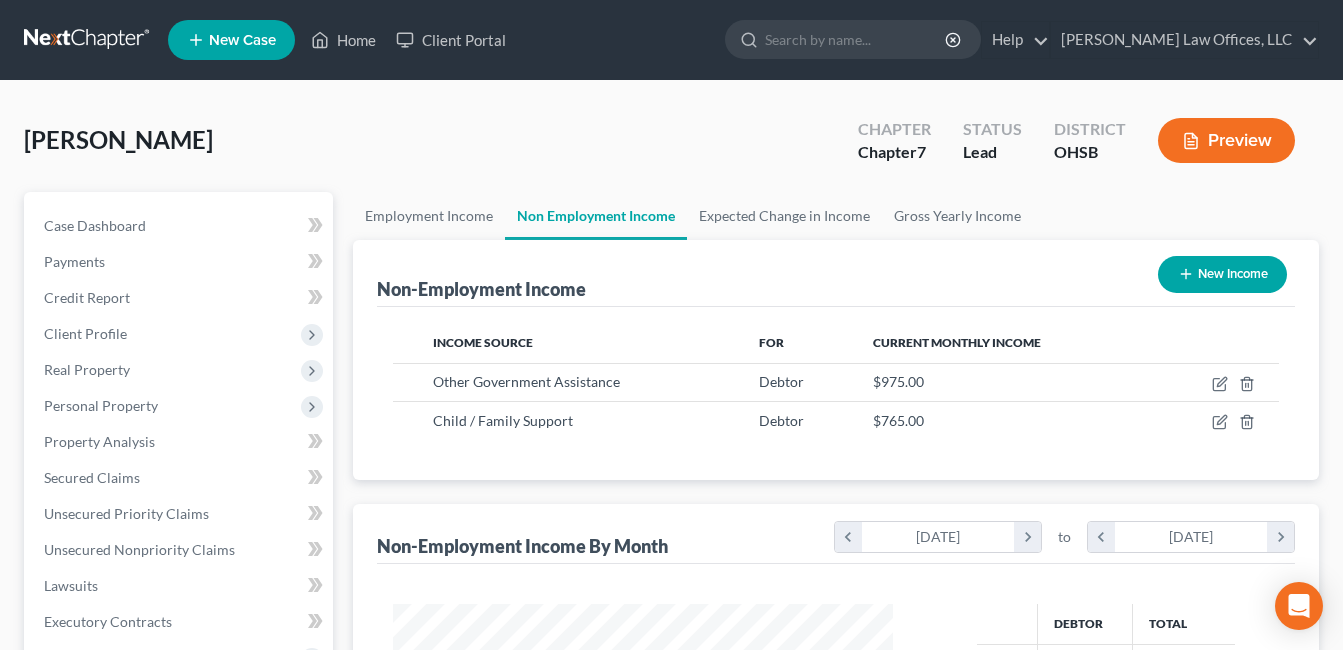 scroll, scrollTop: 999642, scrollLeft: 999460, axis: both 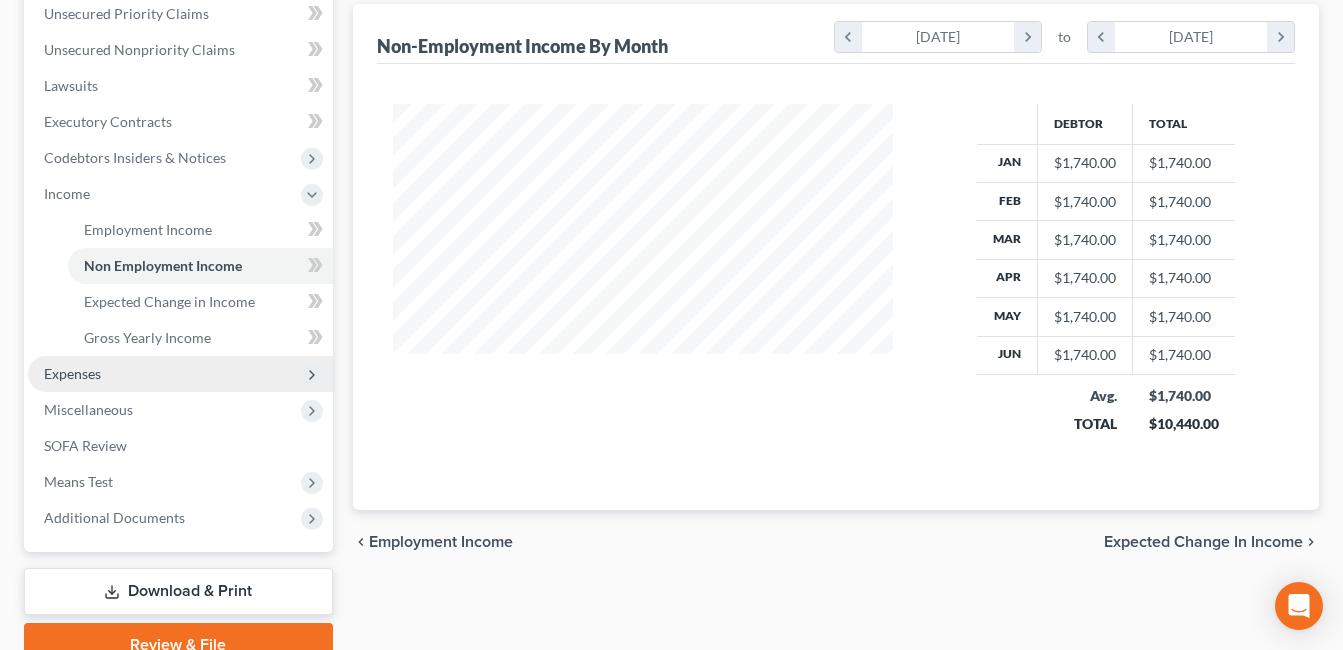 drag, startPoint x: 128, startPoint y: 364, endPoint x: 141, endPoint y: 381, distance: 21.400934 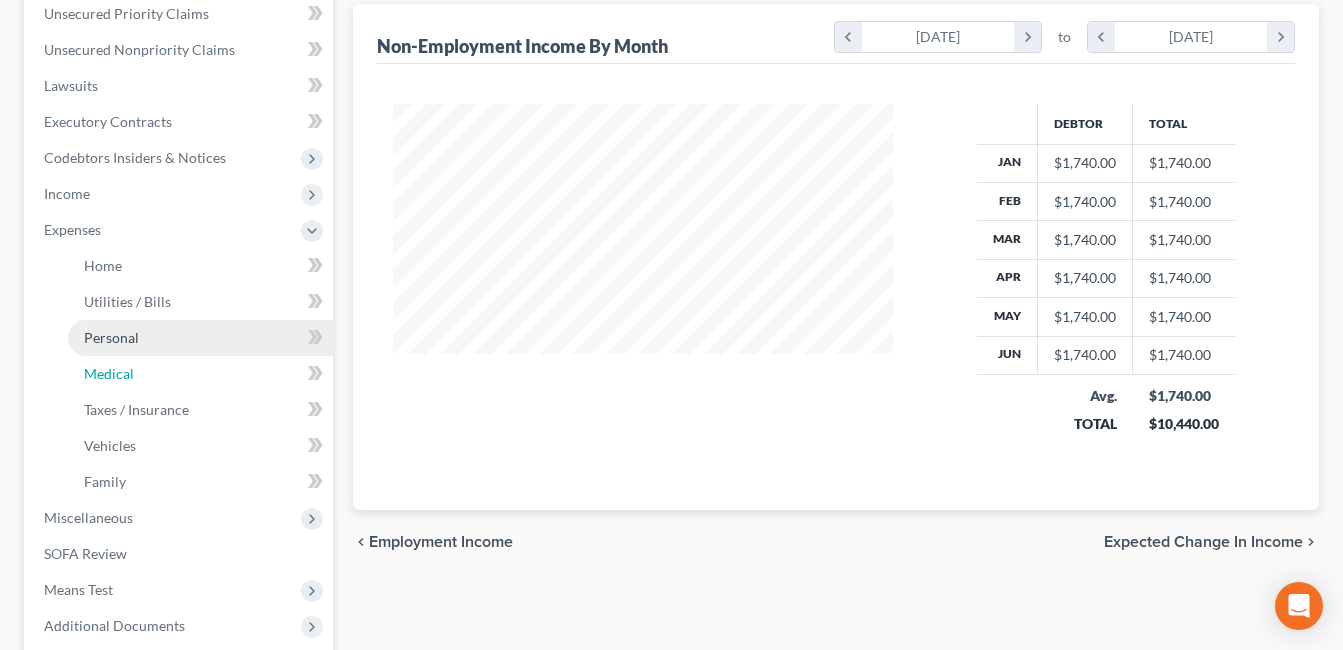 drag, startPoint x: 165, startPoint y: 376, endPoint x: 268, endPoint y: 353, distance: 105.53672 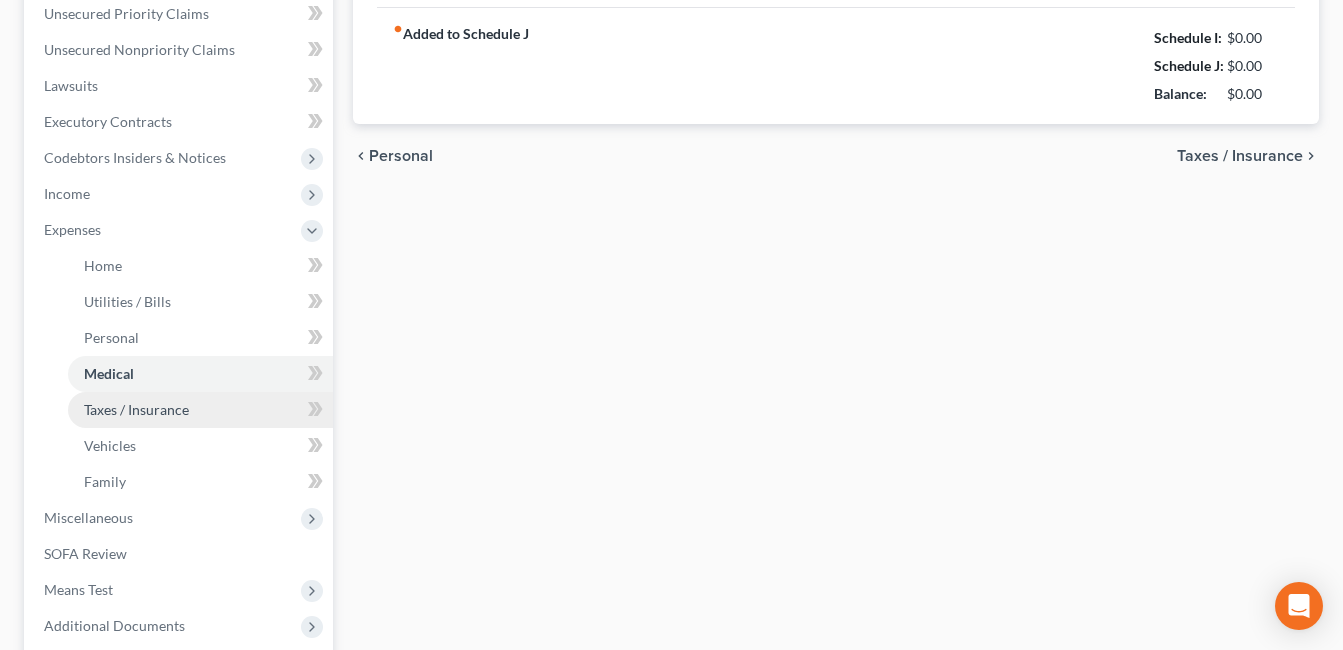 scroll, scrollTop: 367, scrollLeft: 0, axis: vertical 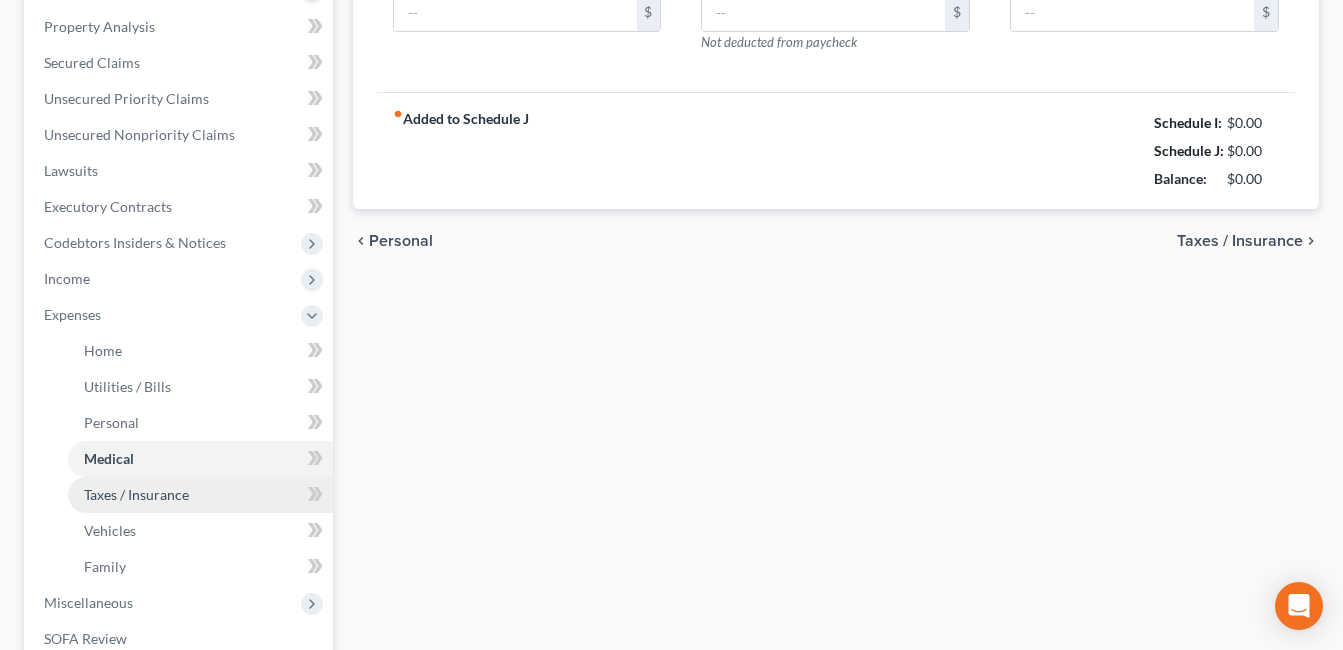 type on "100.00" 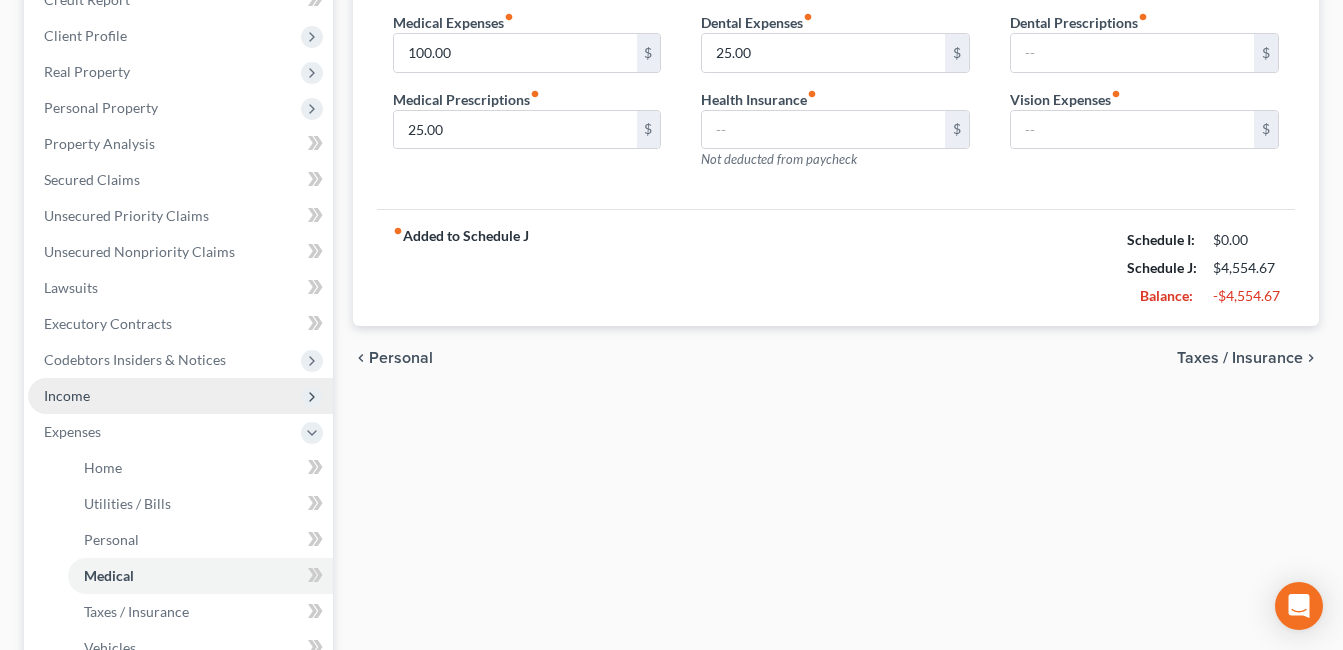 scroll, scrollTop: 300, scrollLeft: 0, axis: vertical 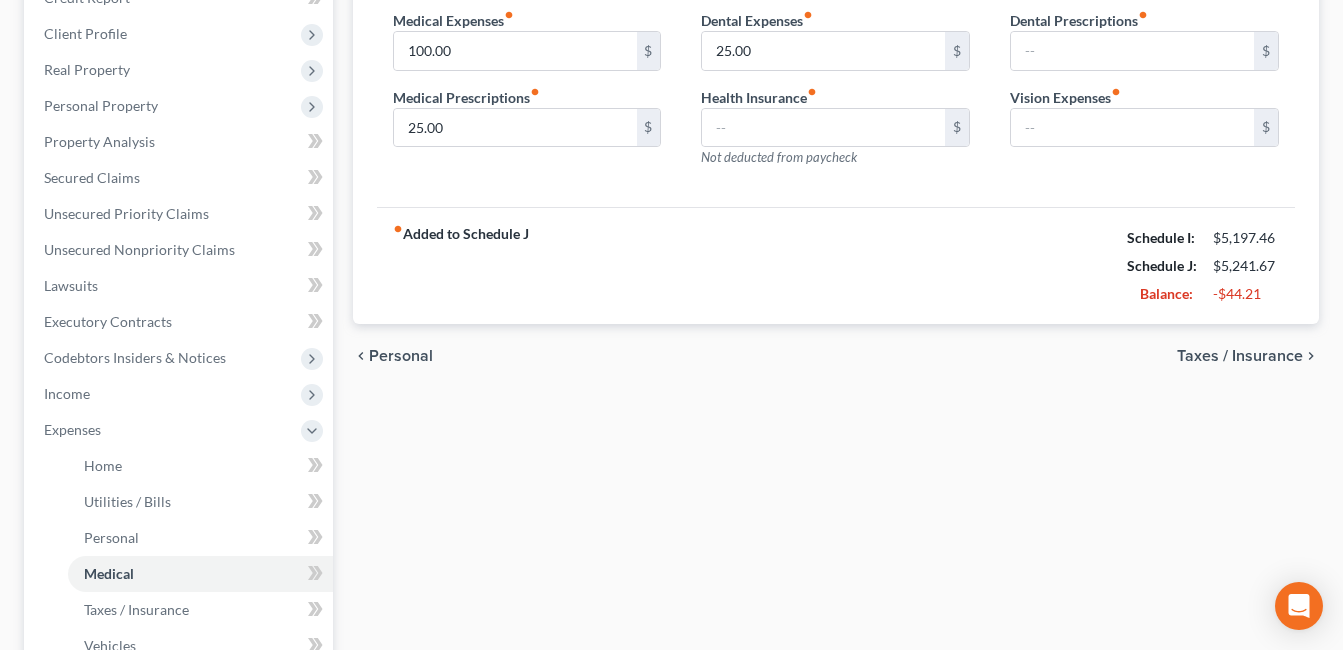 click on "Income" at bounding box center [180, 394] 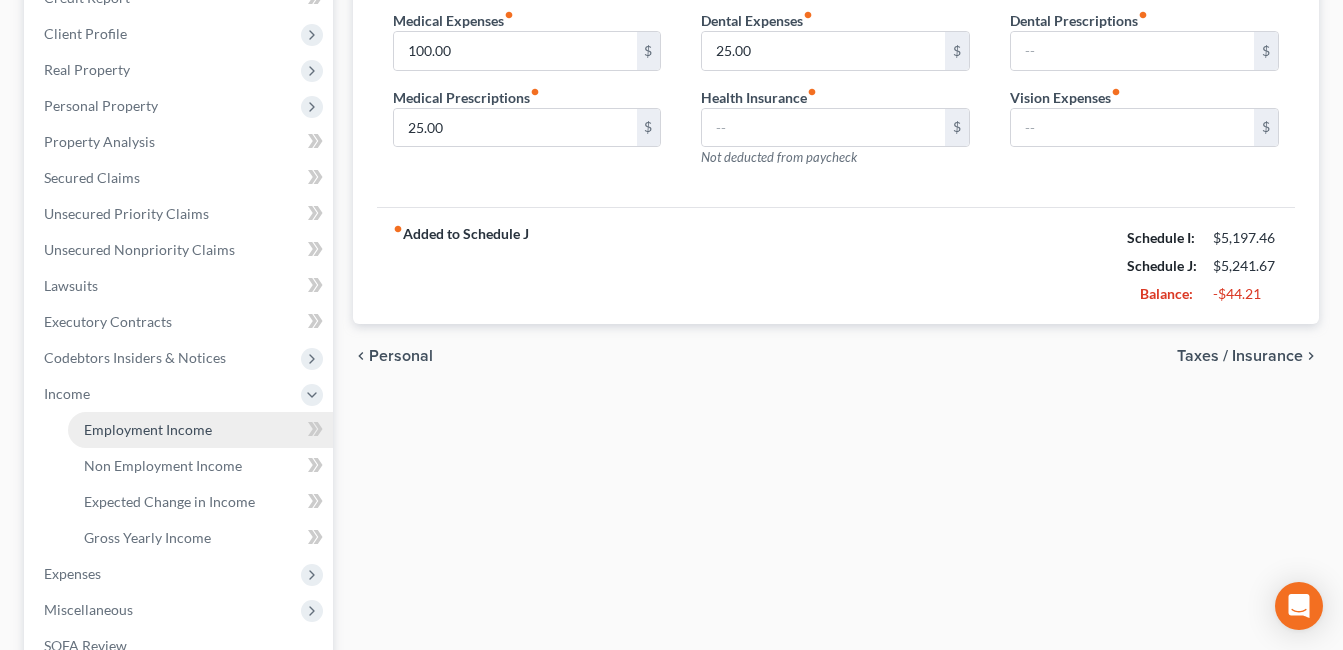 click on "Employment Income" at bounding box center [148, 429] 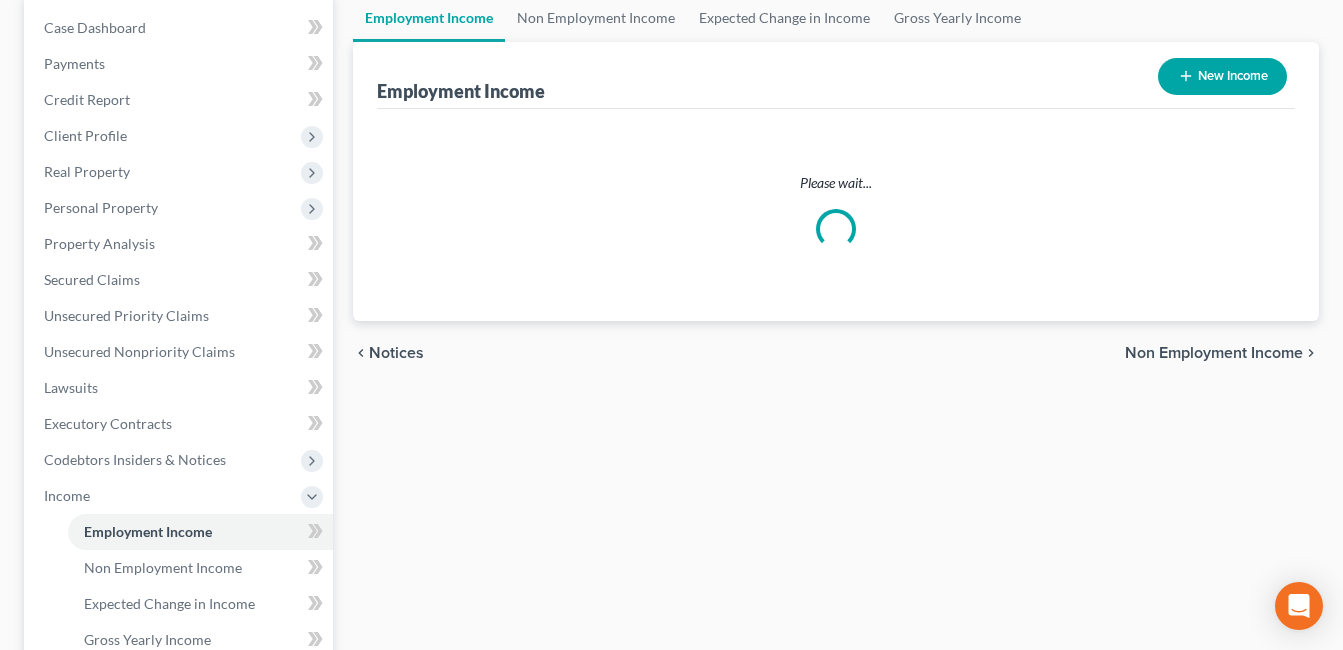 scroll, scrollTop: 0, scrollLeft: 0, axis: both 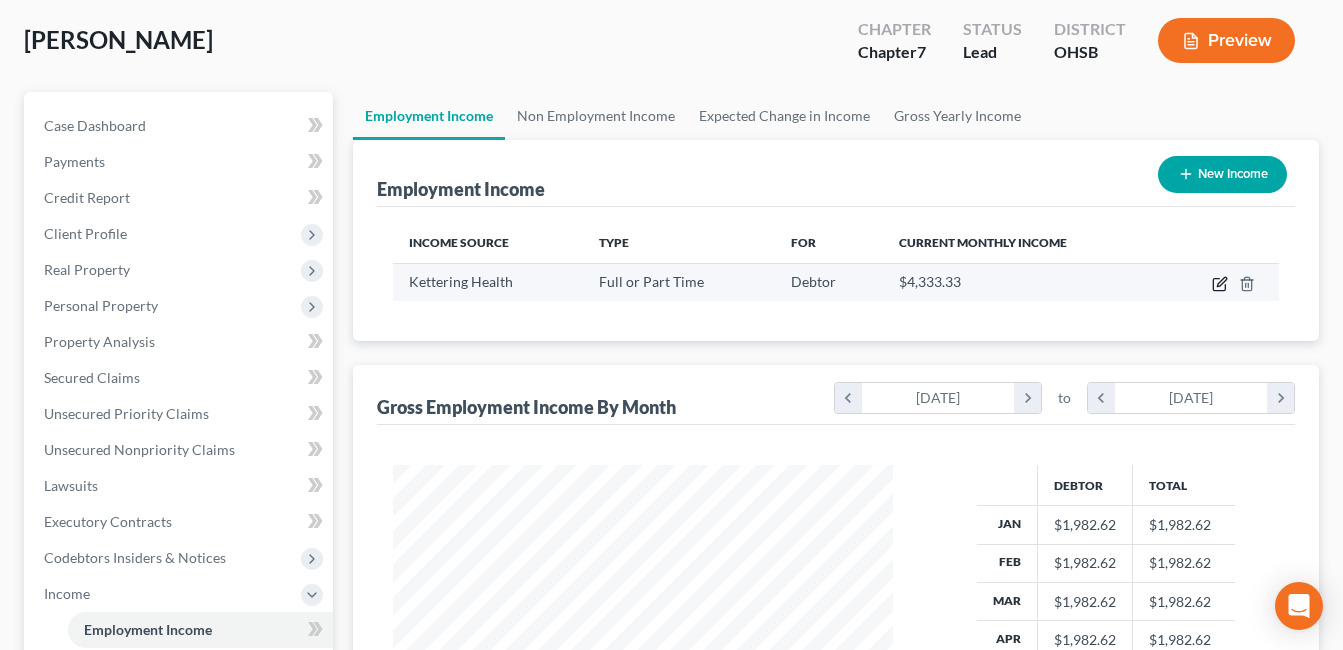 click 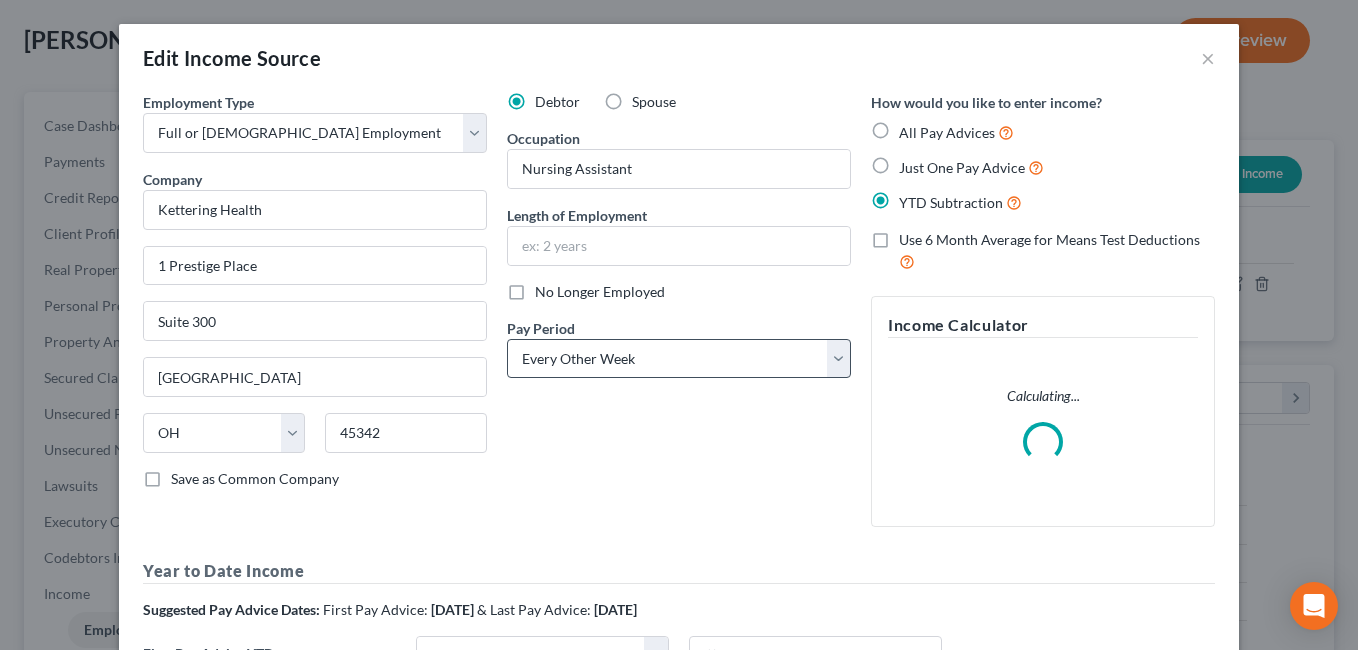 scroll, scrollTop: 999642, scrollLeft: 999453, axis: both 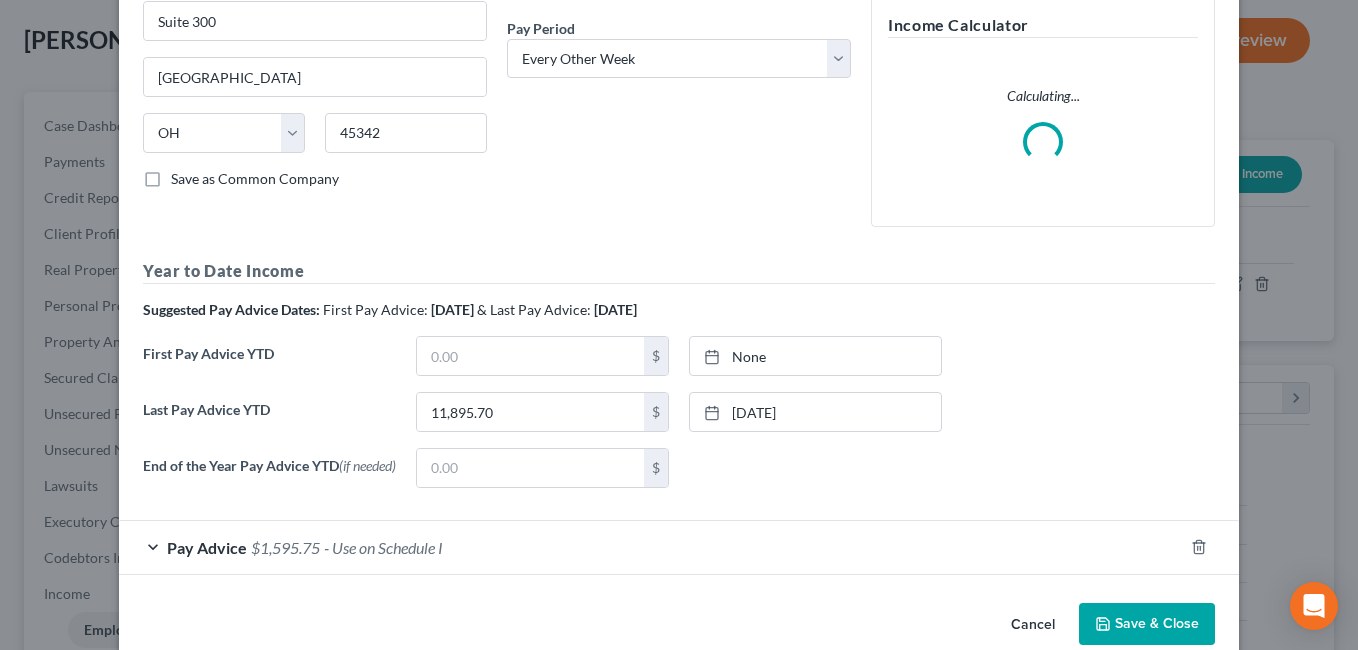 click on "$1,595.75" at bounding box center (285, 547) 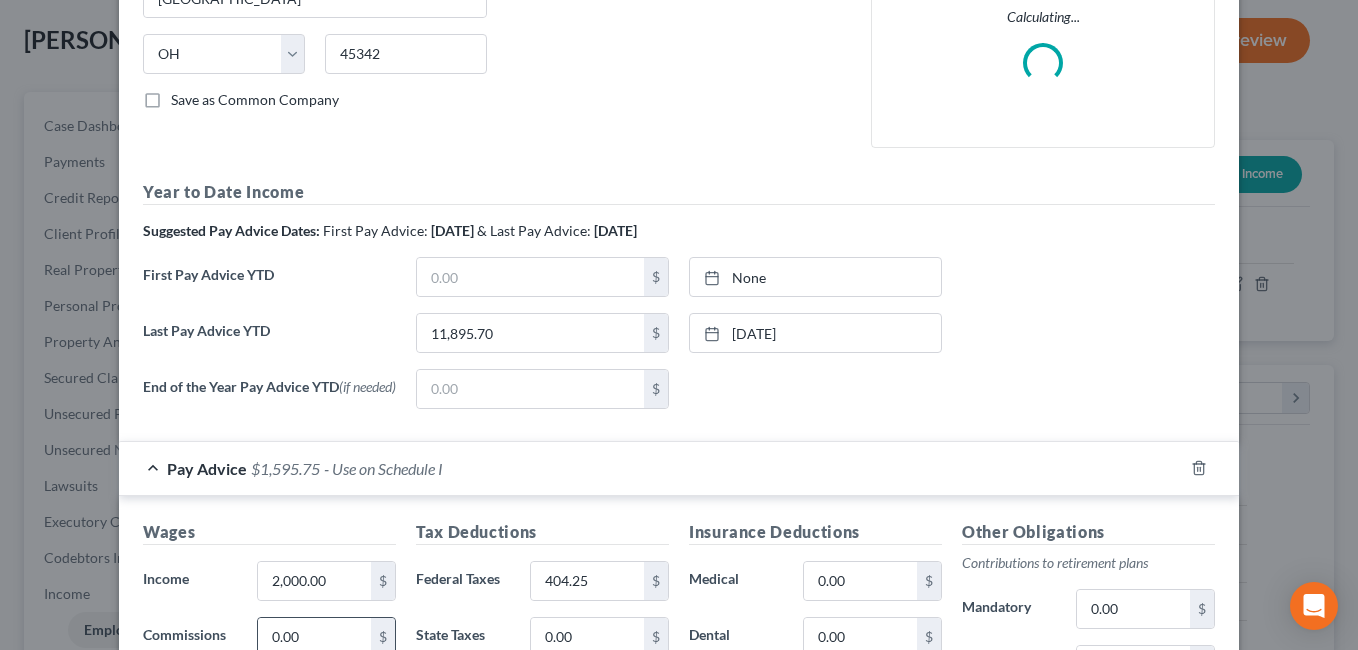 scroll, scrollTop: 600, scrollLeft: 0, axis: vertical 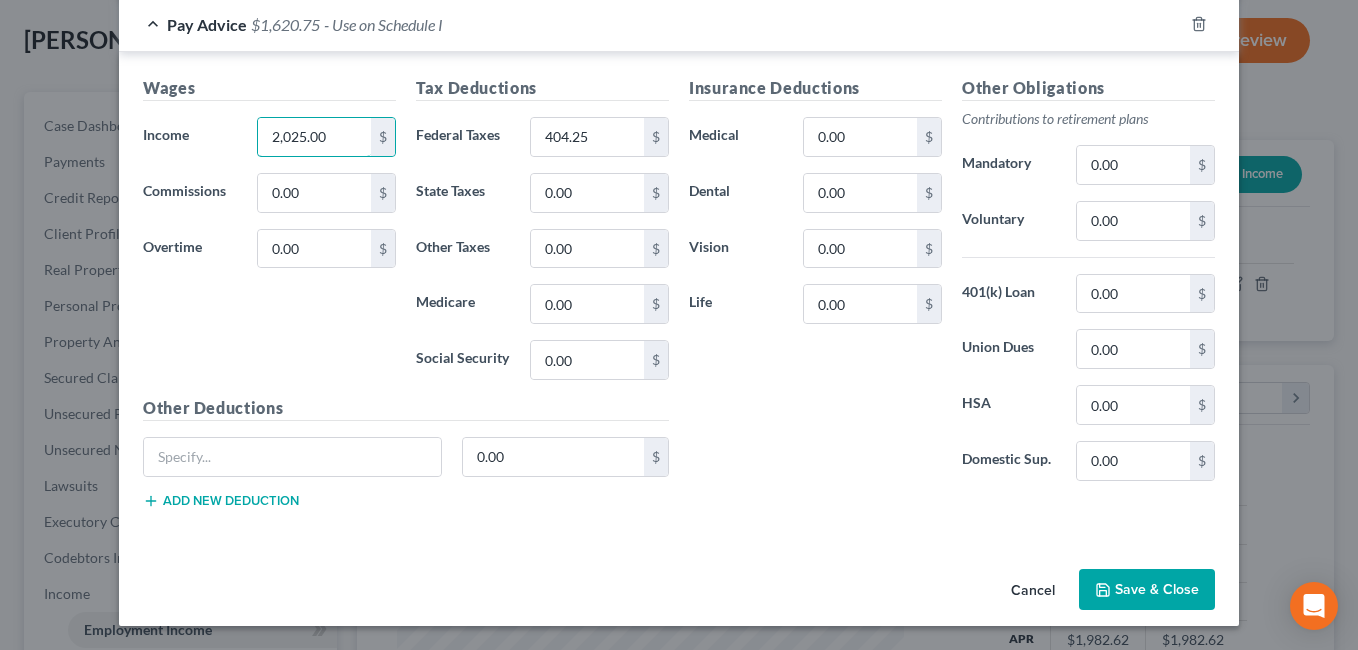 type on "2,025.00" 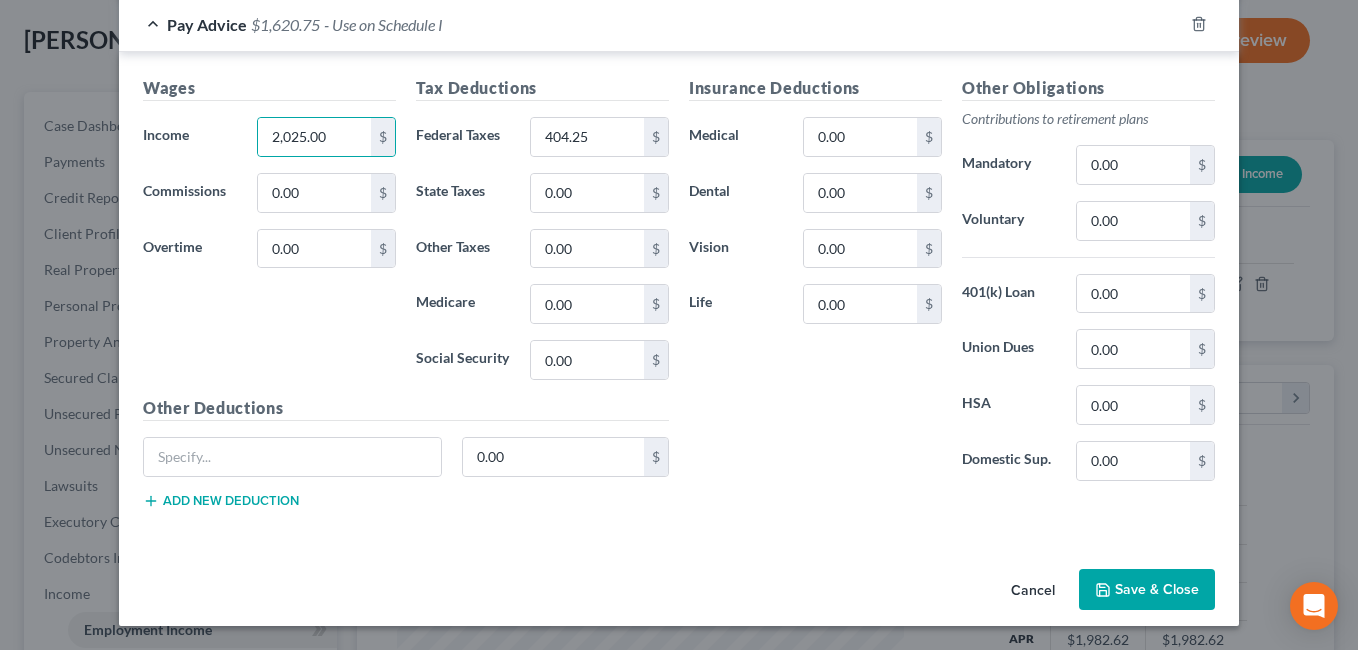 click on "Save & Close" at bounding box center (1147, 590) 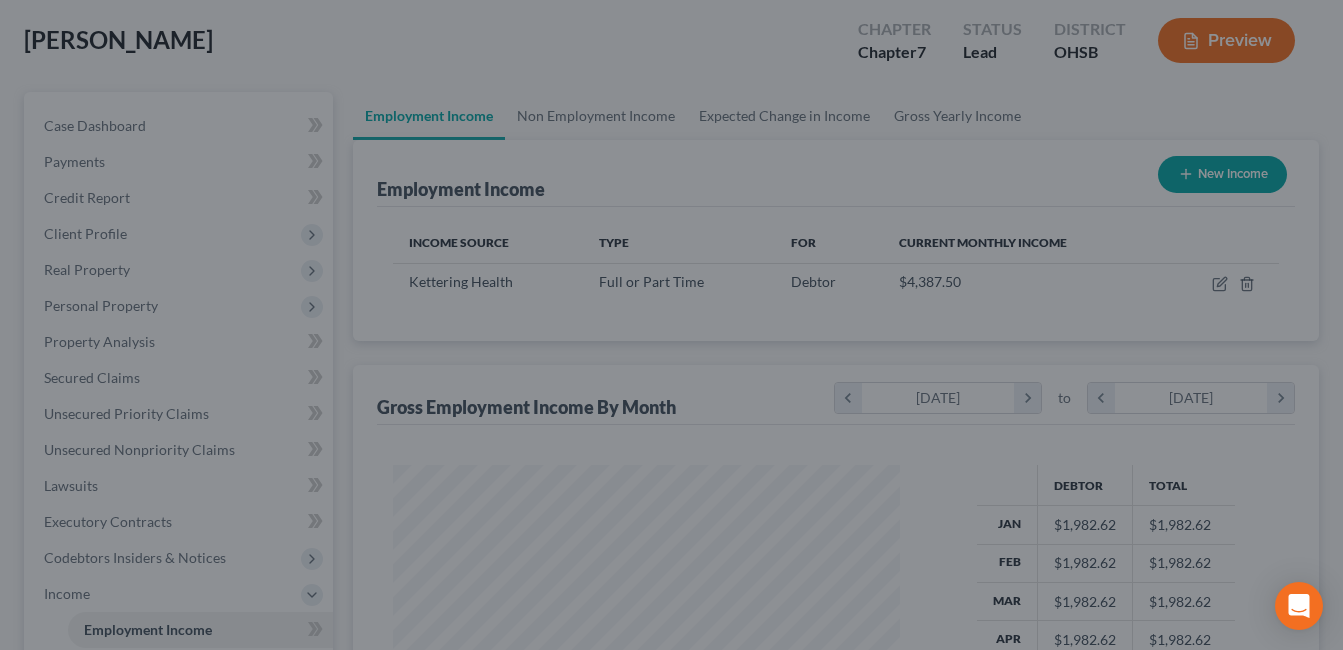 scroll, scrollTop: 359, scrollLeft: 541, axis: both 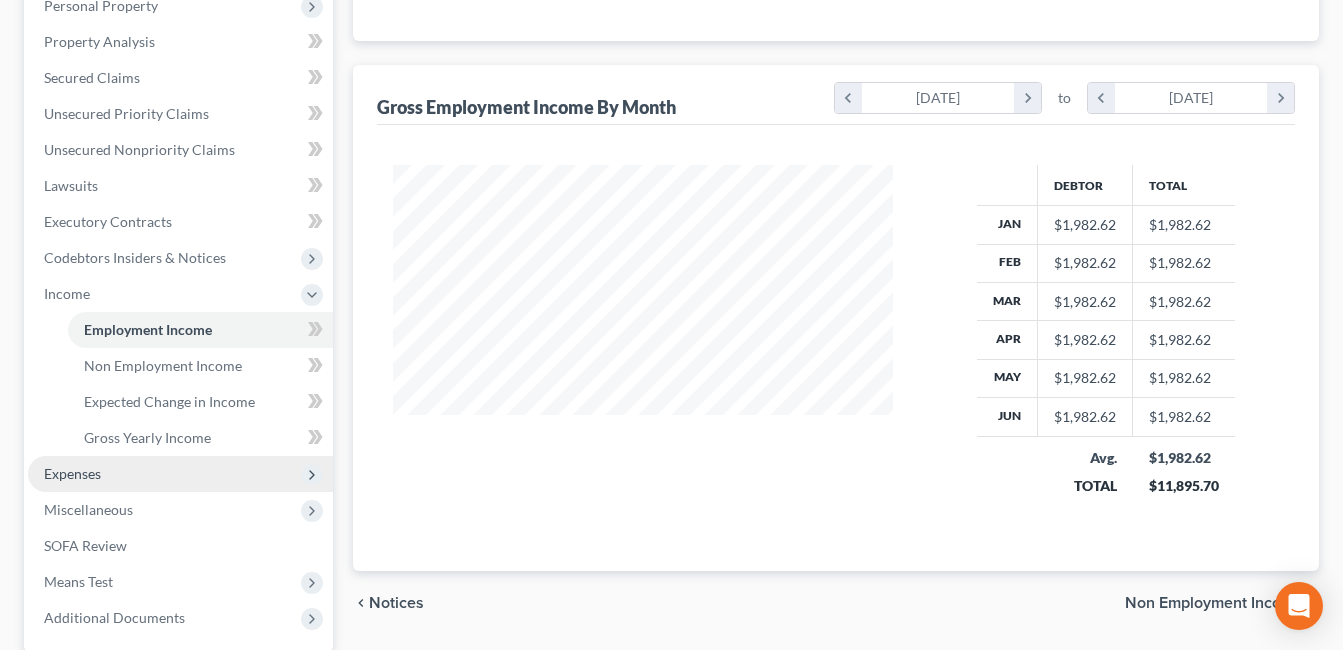 drag, startPoint x: 116, startPoint y: 469, endPoint x: 153, endPoint y: 476, distance: 37.65634 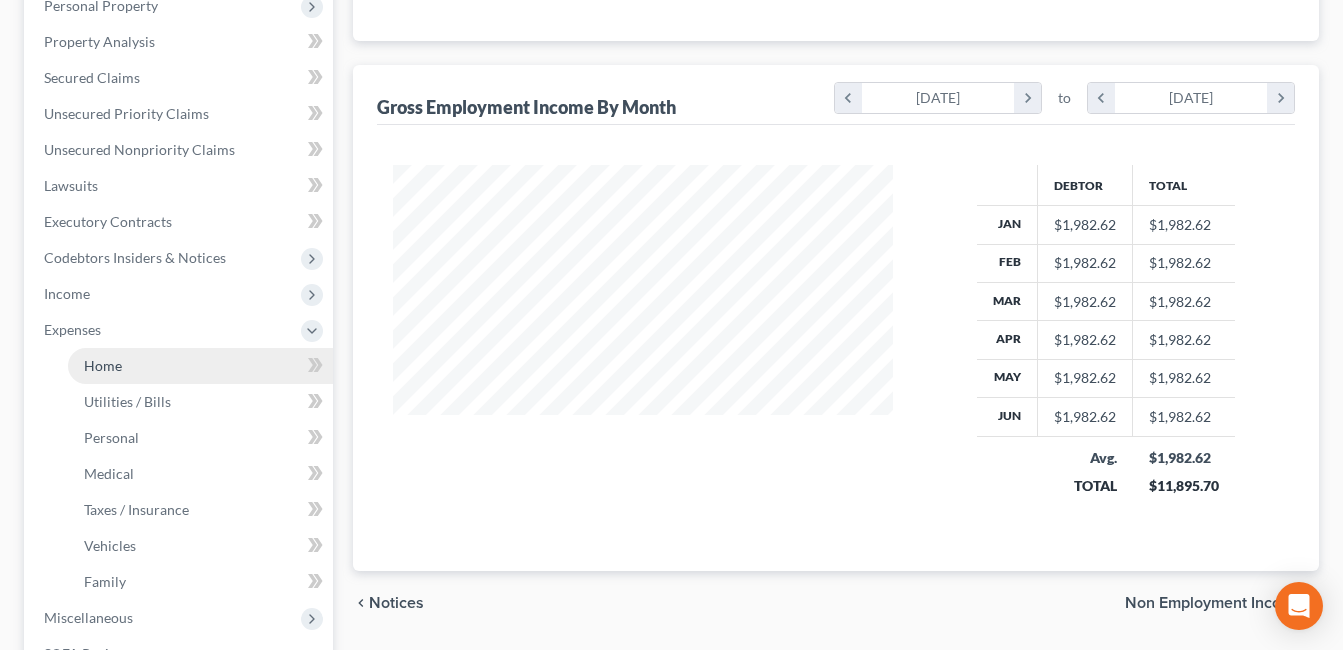 click on "Home" at bounding box center (200, 366) 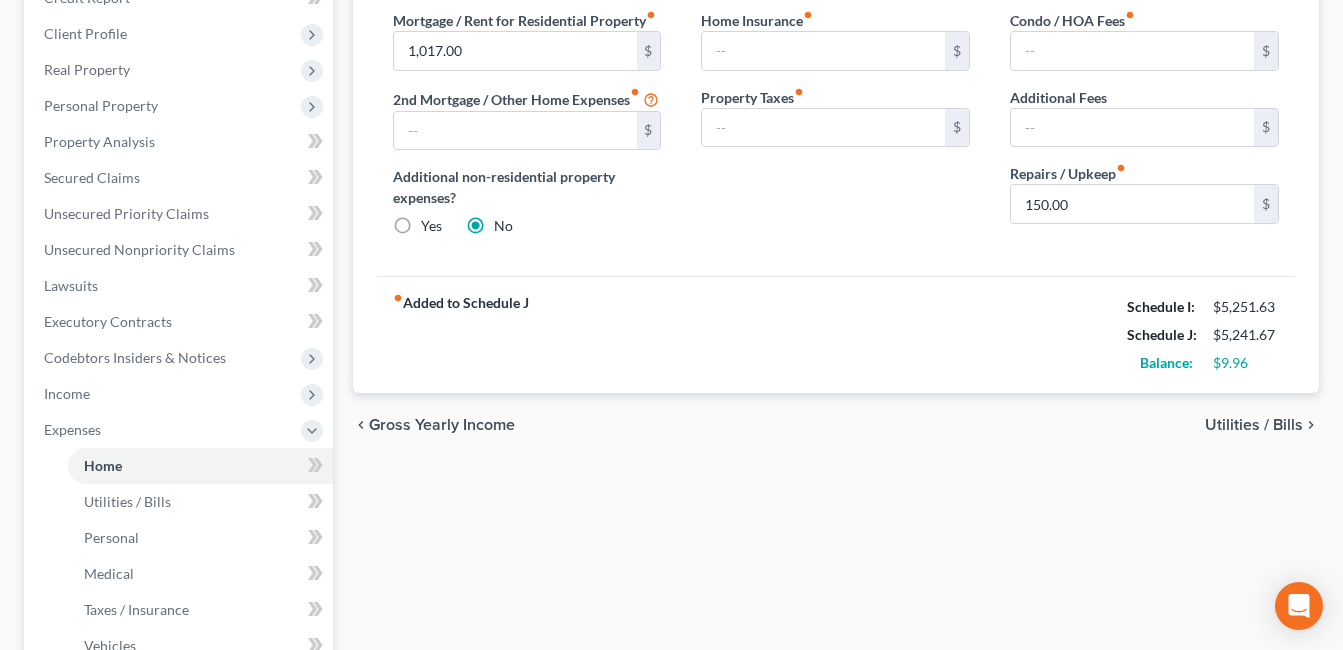 scroll, scrollTop: 200, scrollLeft: 0, axis: vertical 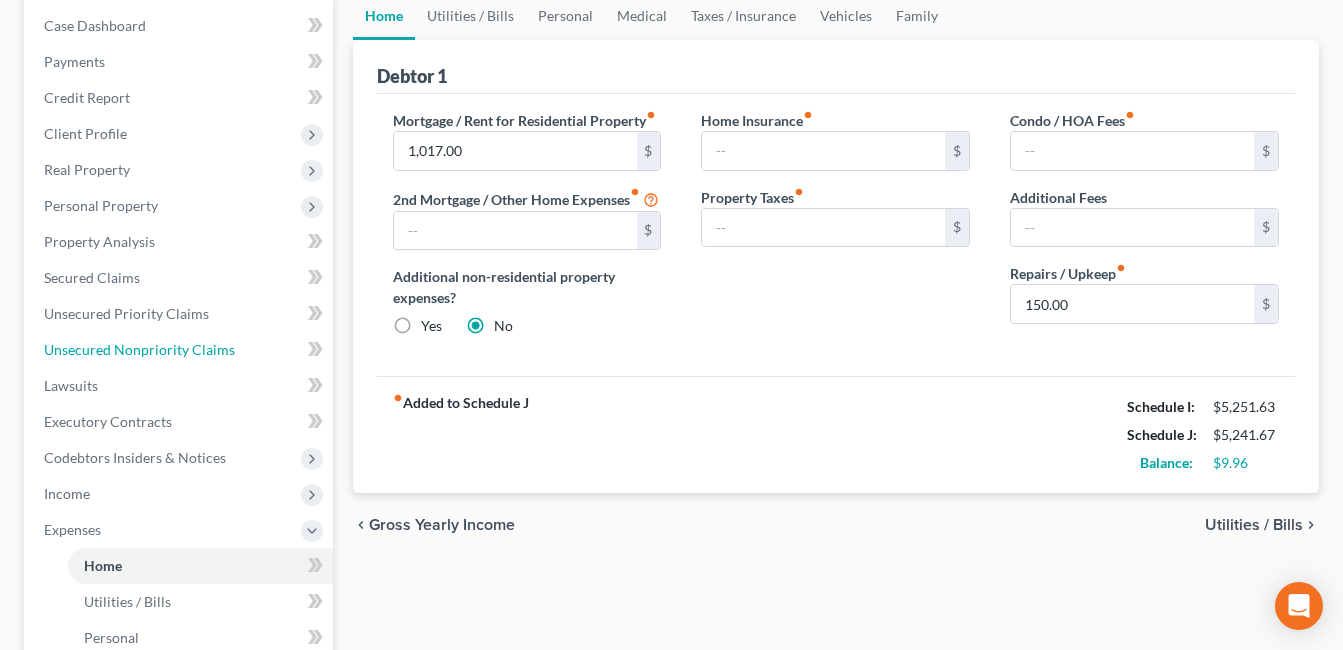 click on "Unsecured Nonpriority Claims" at bounding box center (139, 349) 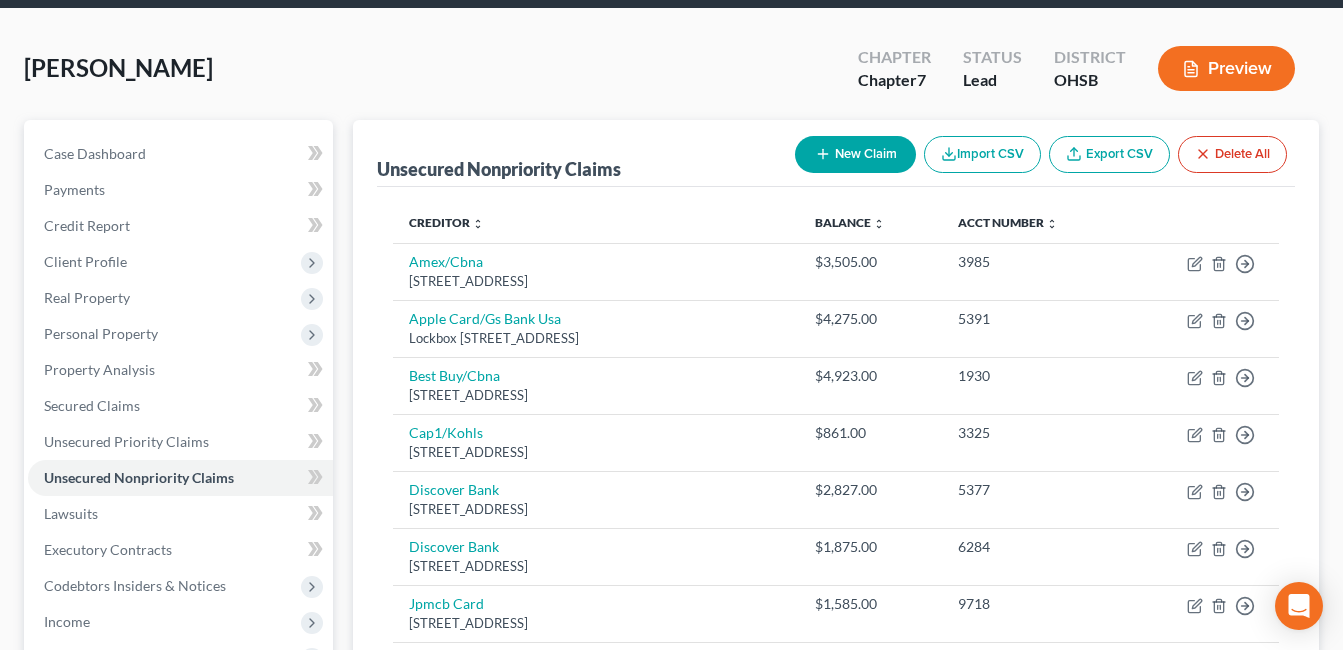 scroll, scrollTop: 0, scrollLeft: 0, axis: both 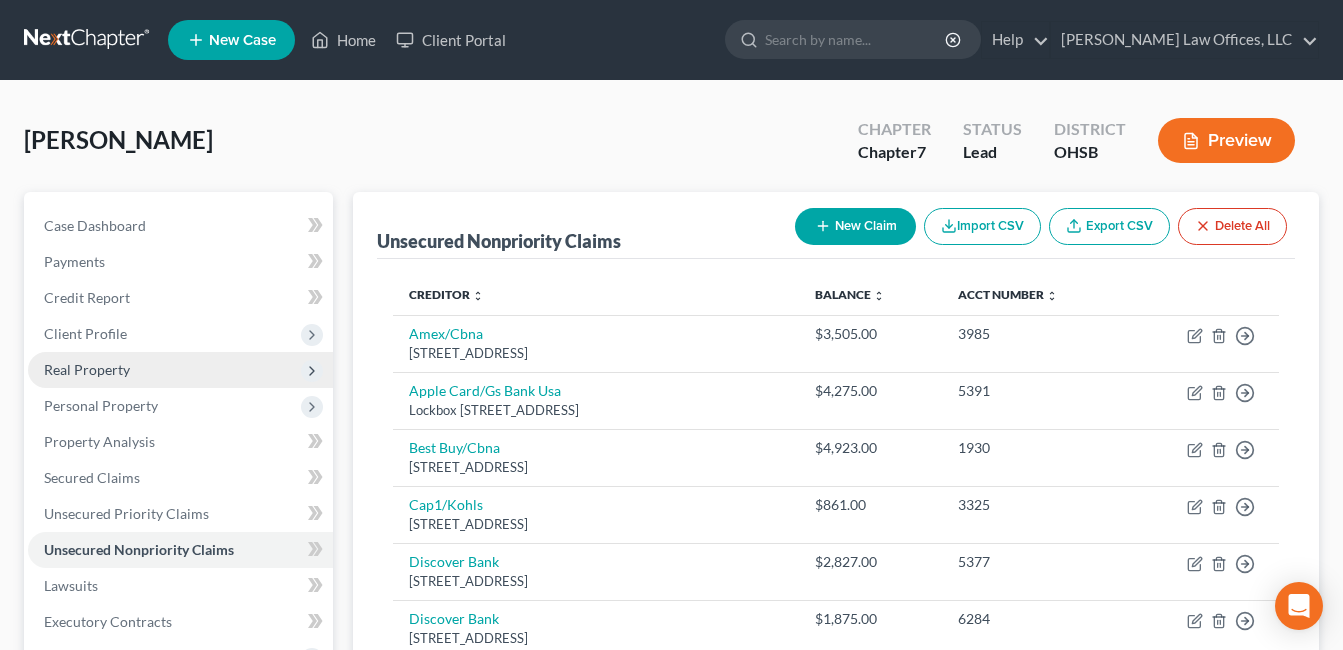 click on "Real Property" at bounding box center (87, 369) 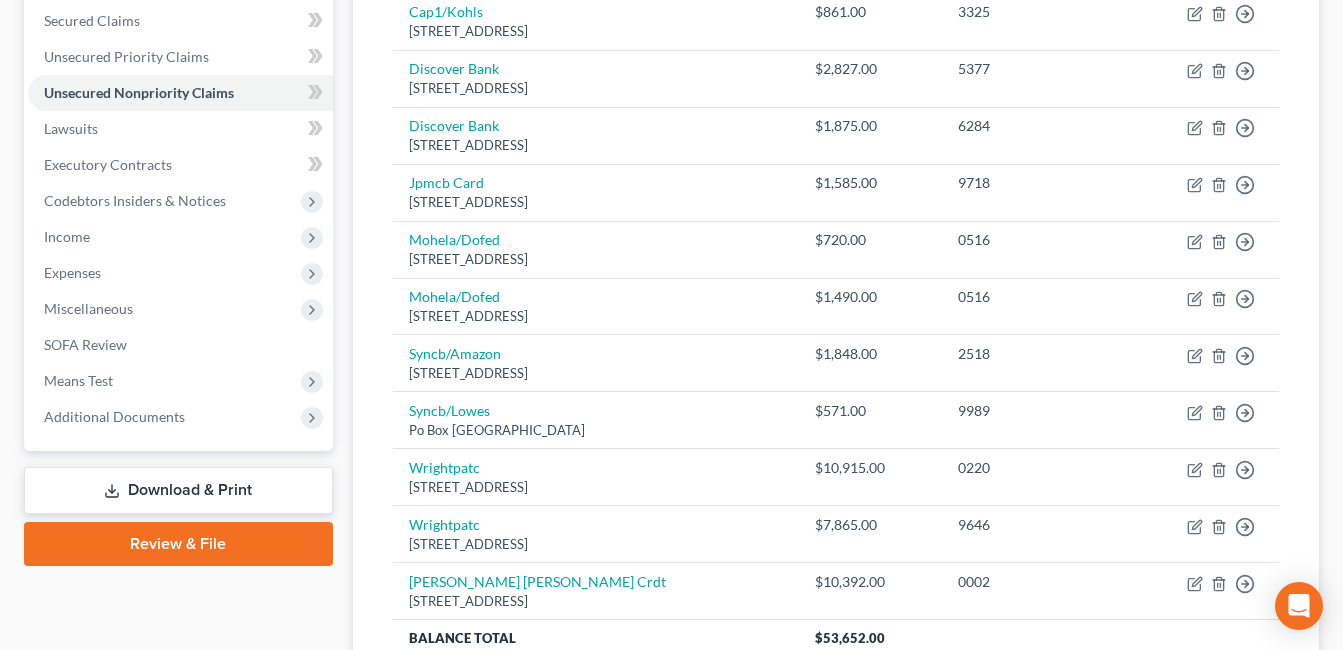 scroll, scrollTop: 500, scrollLeft: 0, axis: vertical 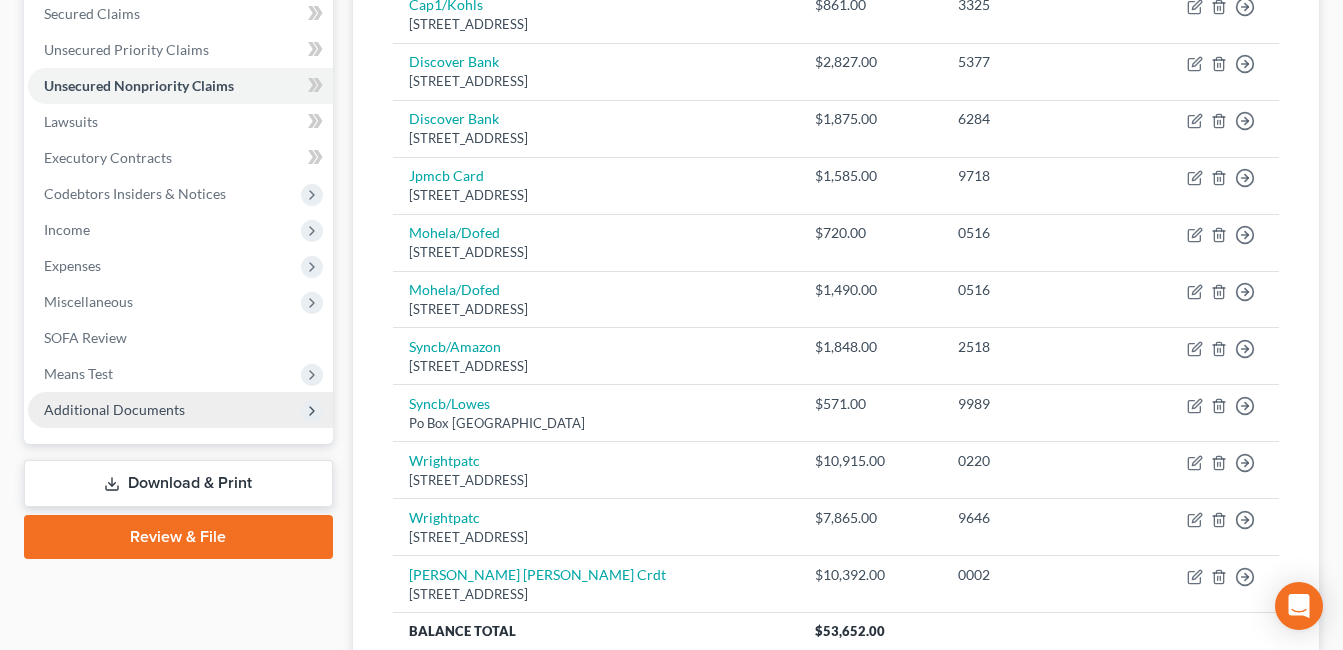 drag, startPoint x: 165, startPoint y: 410, endPoint x: 246, endPoint y: 427, distance: 82.764725 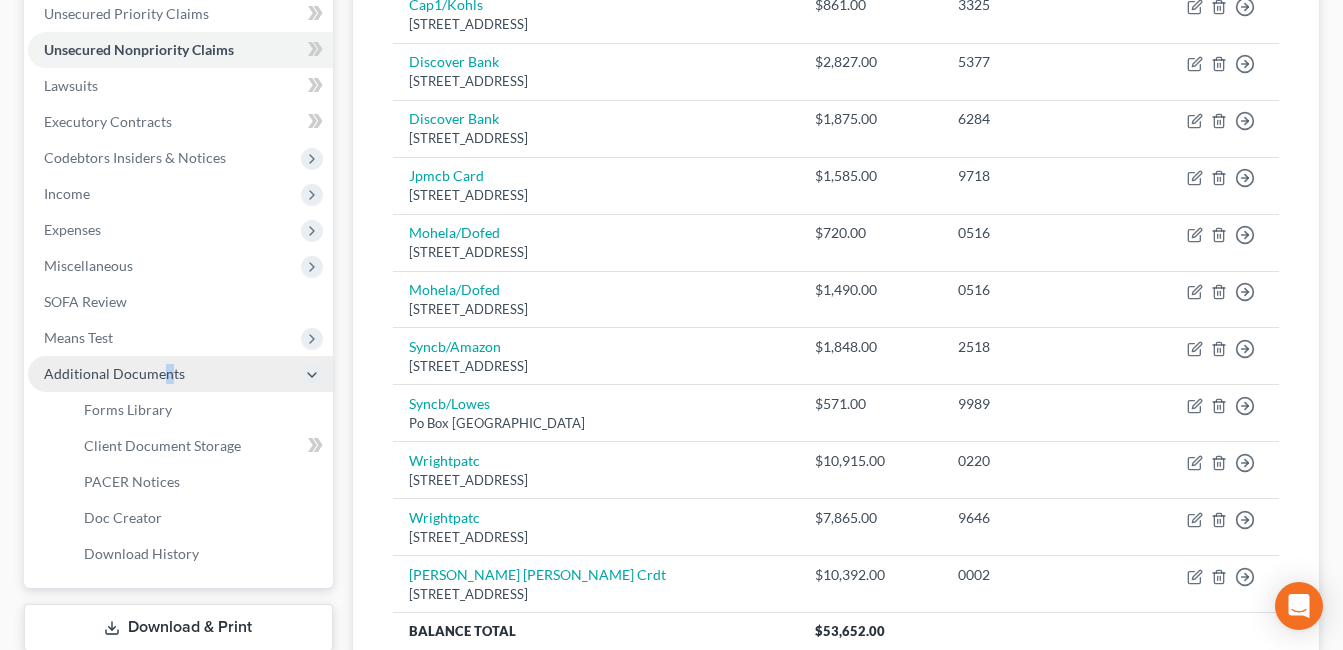 scroll, scrollTop: 464, scrollLeft: 0, axis: vertical 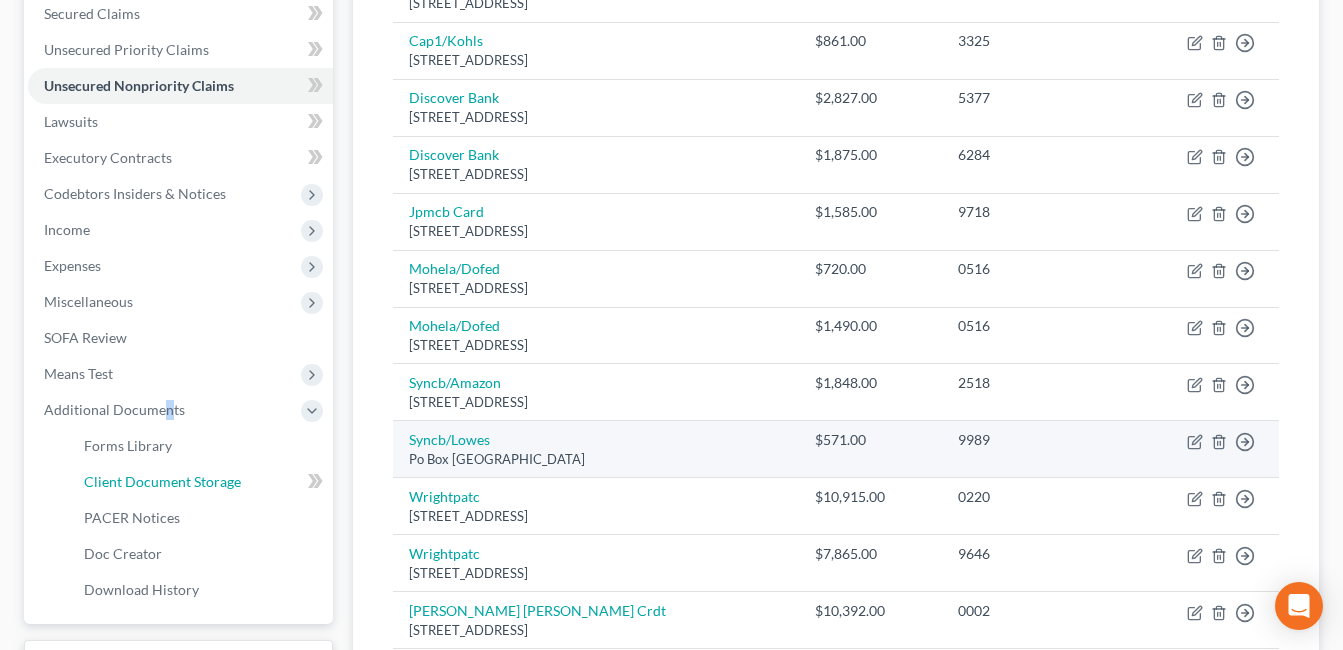 drag, startPoint x: 246, startPoint y: 427, endPoint x: 615, endPoint y: 456, distance: 370.13782 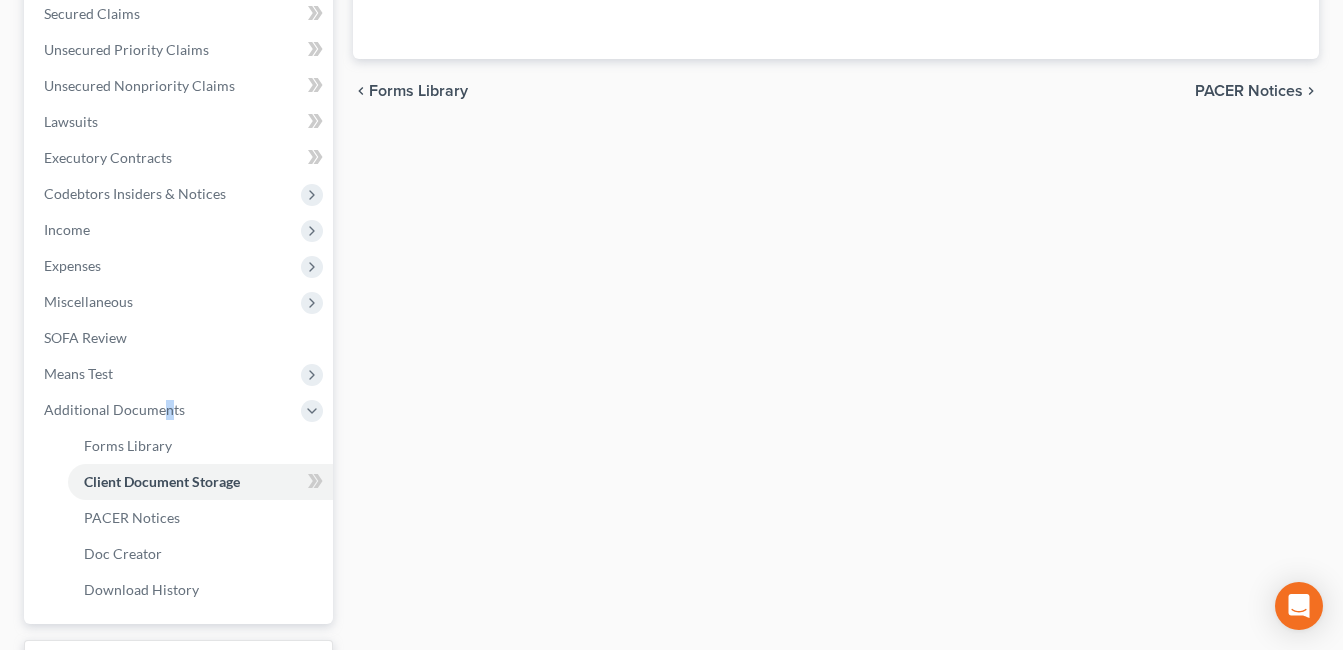 scroll, scrollTop: 331, scrollLeft: 0, axis: vertical 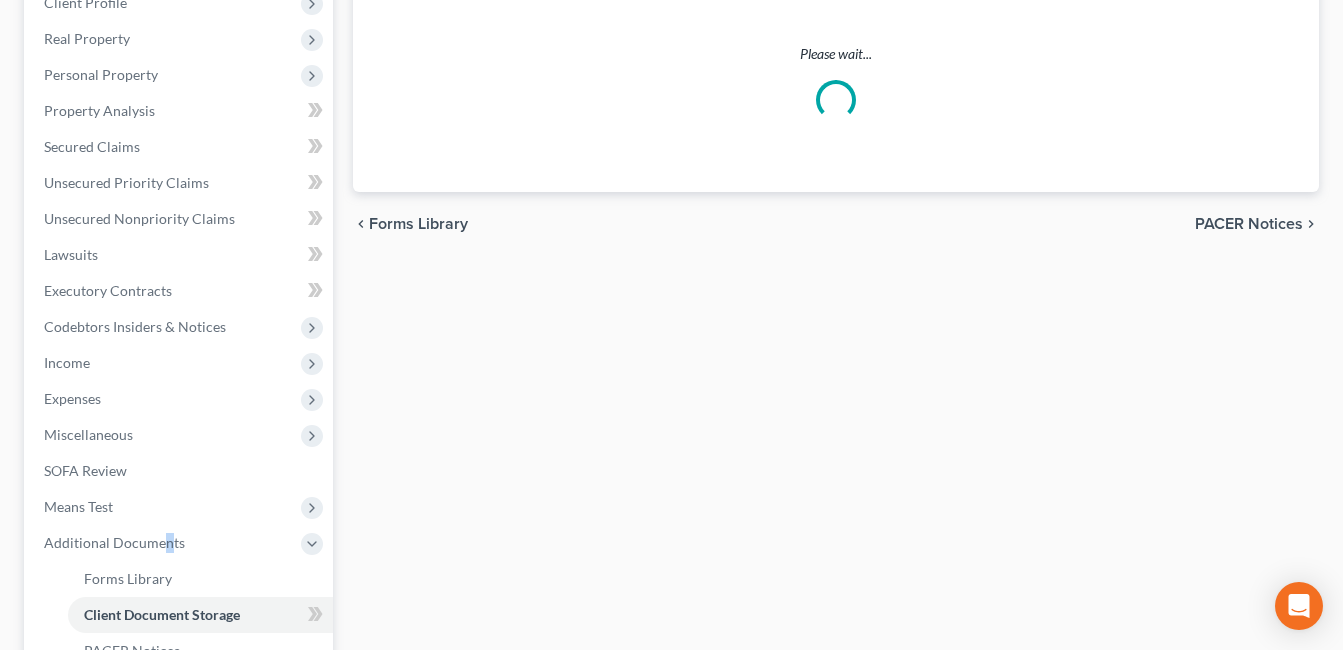 select on "7" 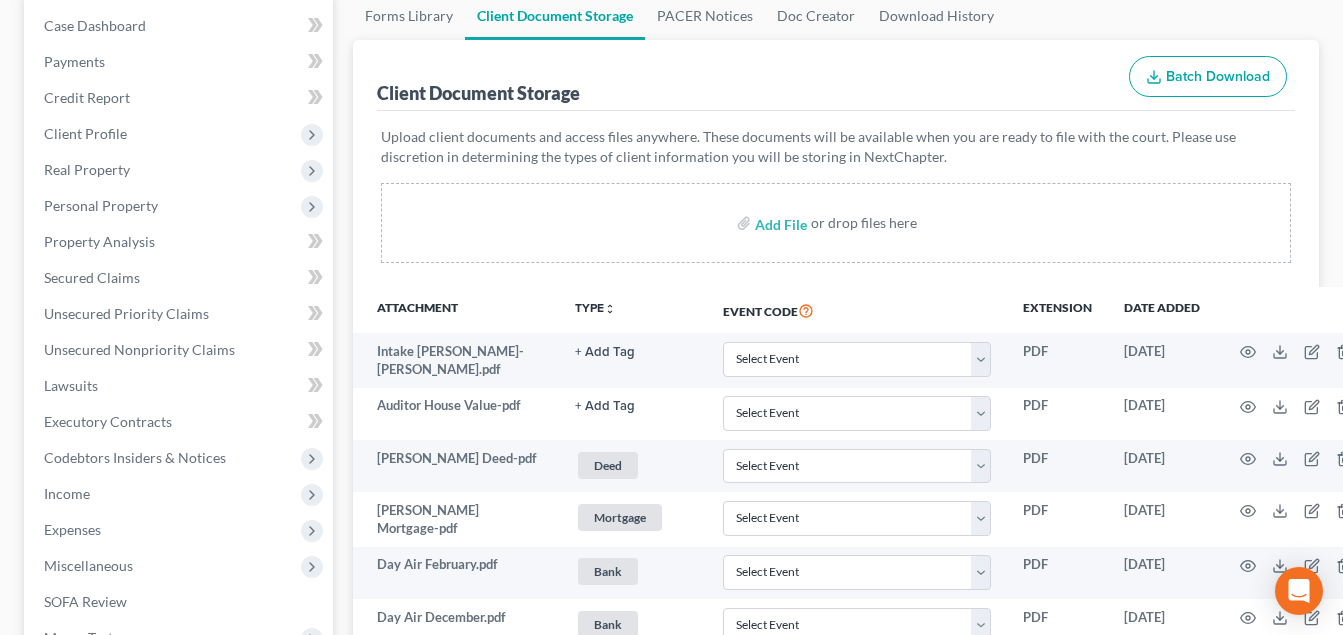 scroll, scrollTop: 300, scrollLeft: 0, axis: vertical 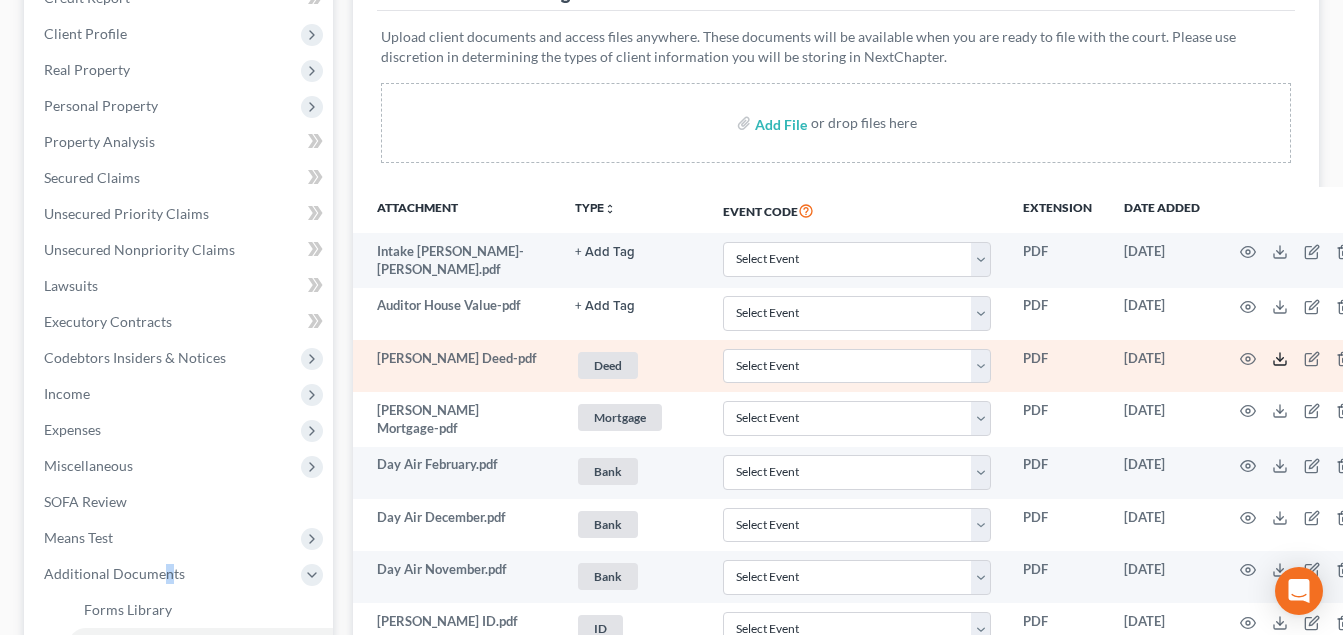 click 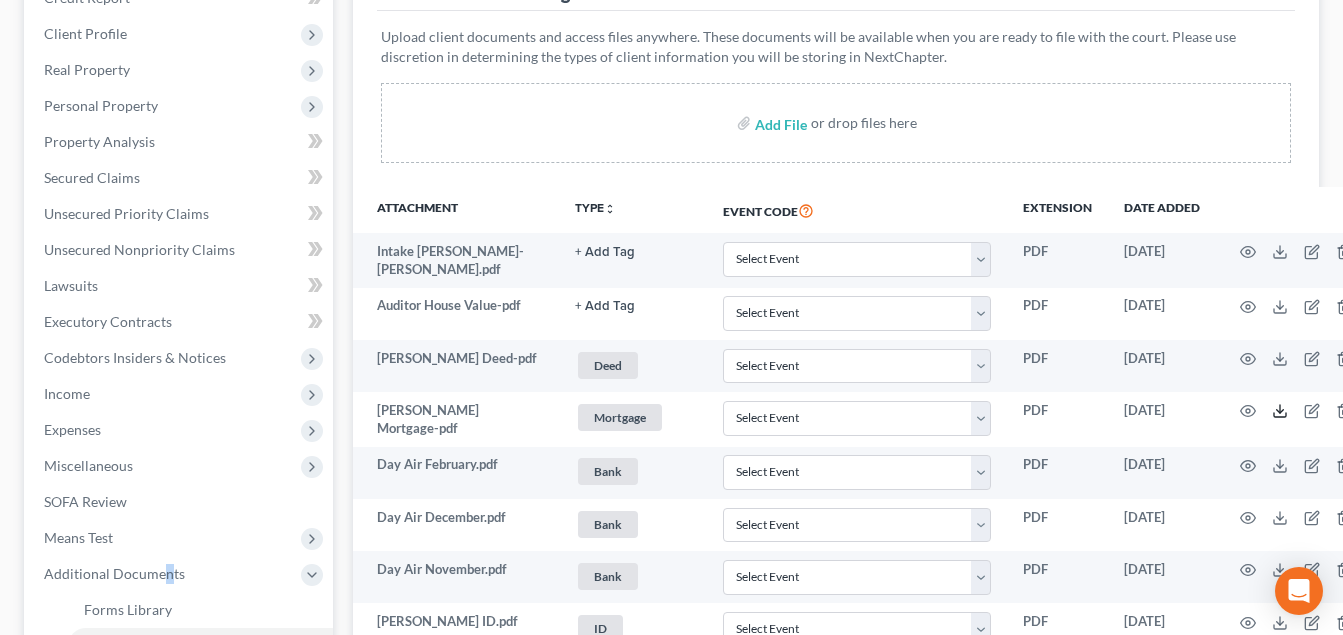 click 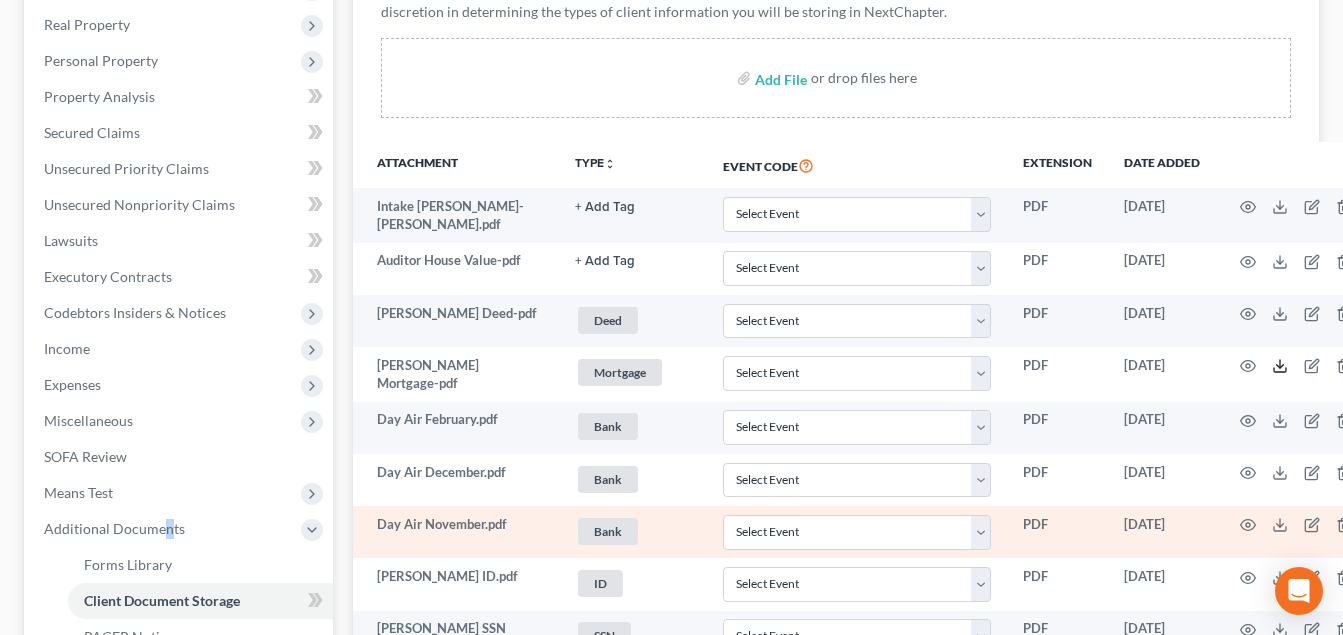 scroll, scrollTop: 600, scrollLeft: 0, axis: vertical 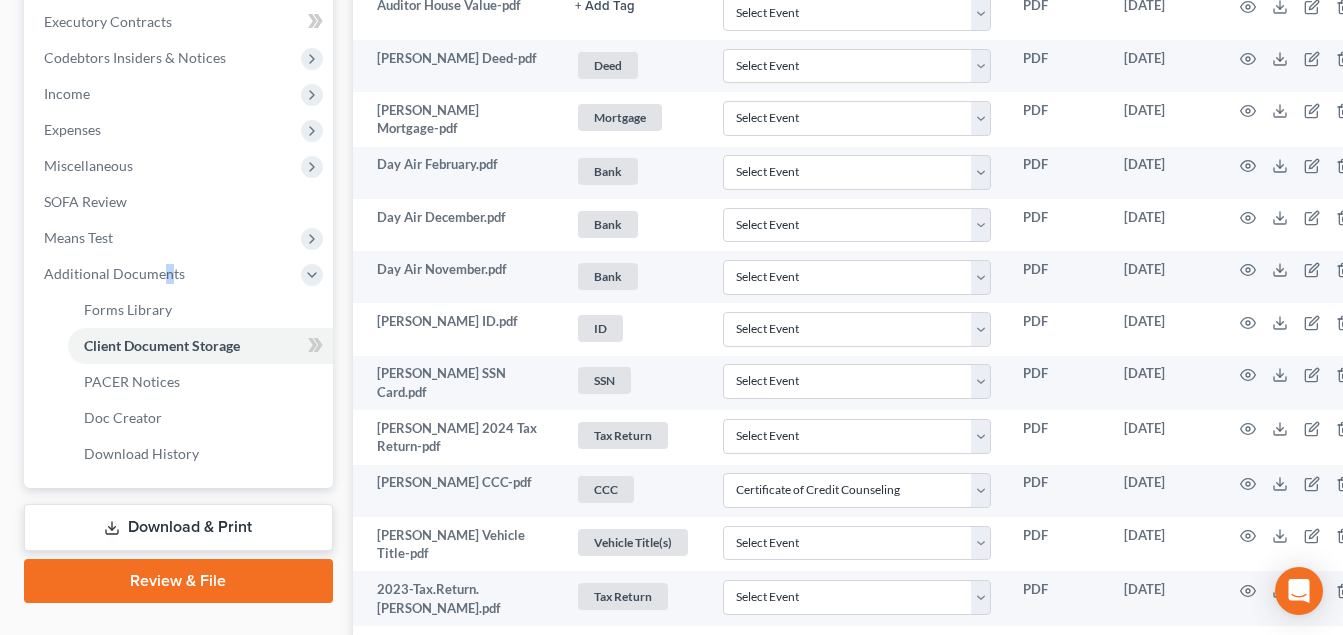 click on "Download & Print" at bounding box center [178, 527] 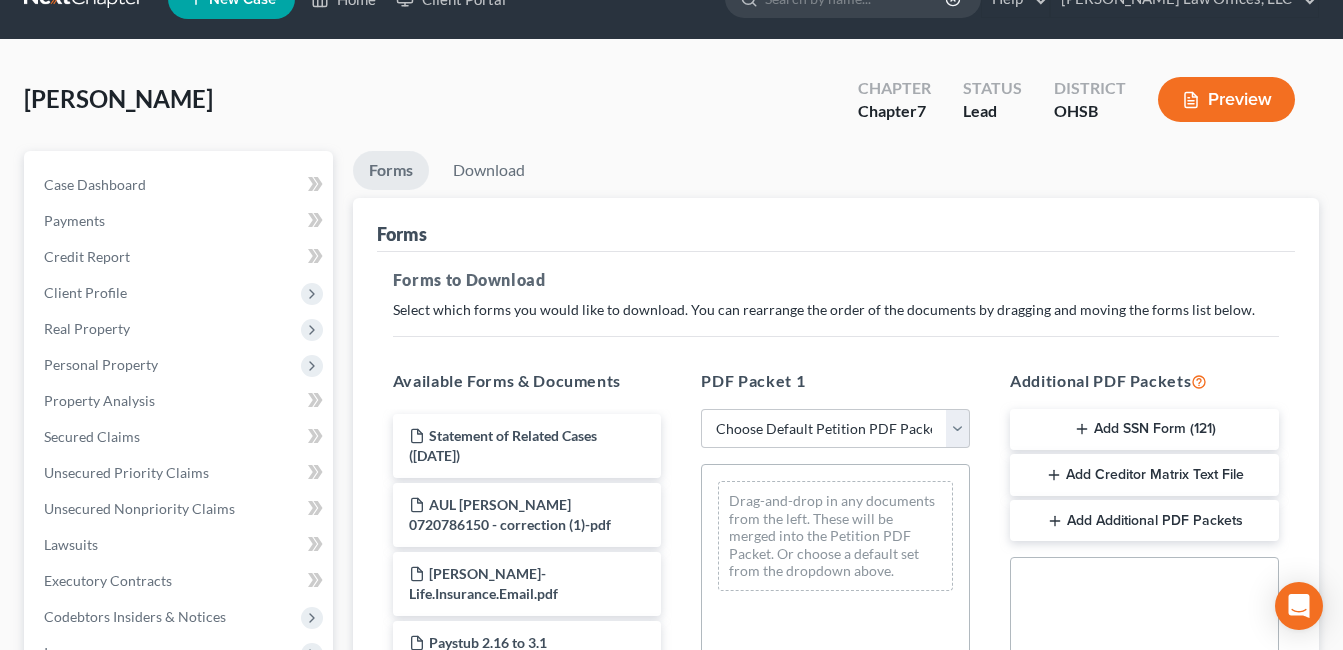 scroll, scrollTop: 0, scrollLeft: 0, axis: both 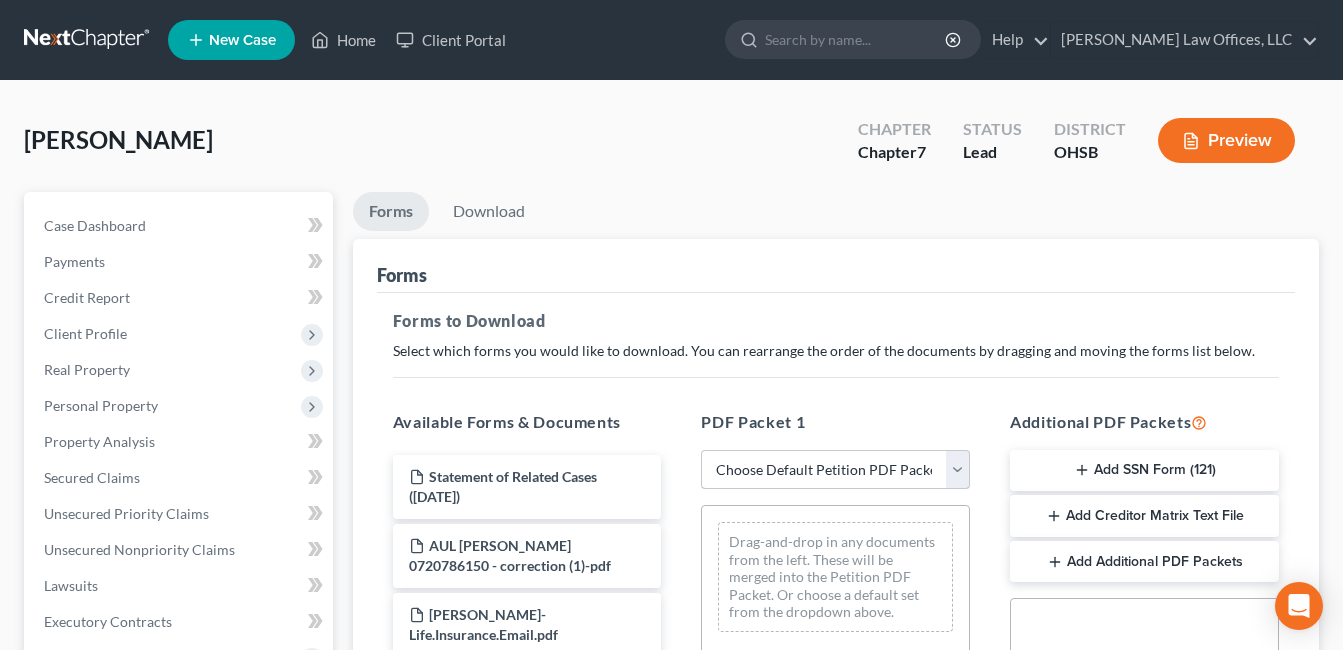 drag, startPoint x: 959, startPoint y: 471, endPoint x: 940, endPoint y: 491, distance: 27.58623 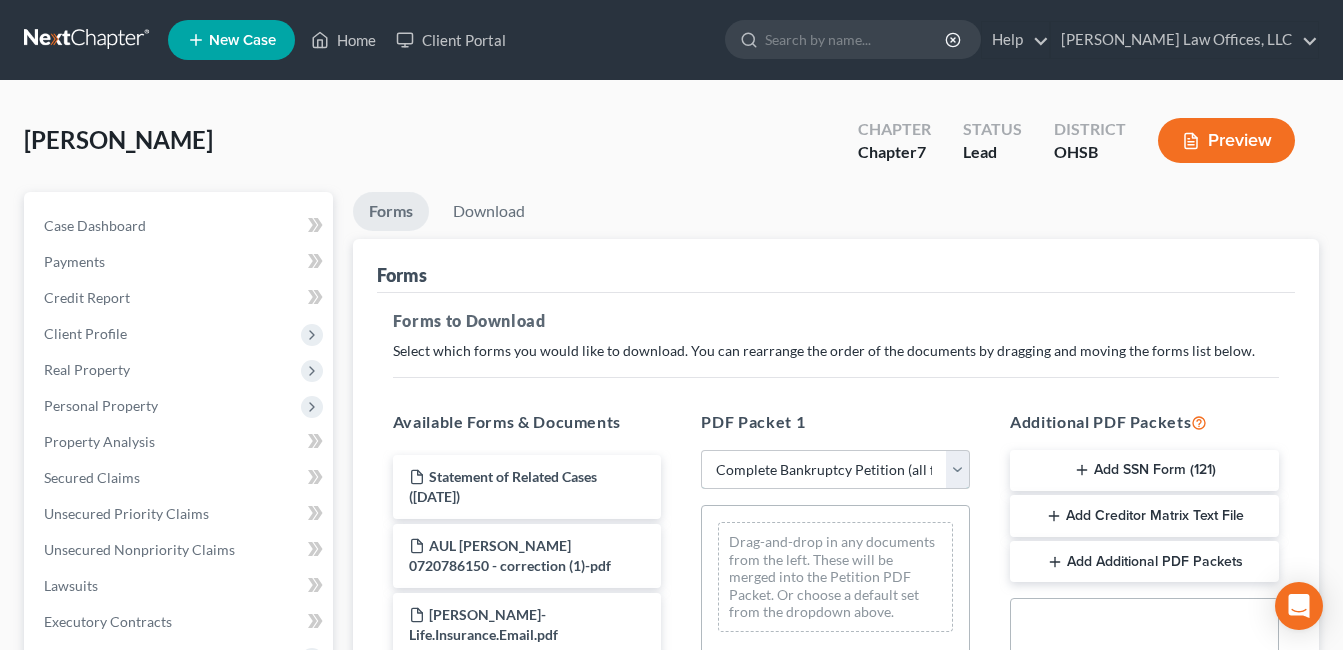 click on "Choose Default Petition PDF Packet Complete Bankruptcy Petition (all forms and schedules) Emergency Filing Forms (Petition and Creditor List Only) Amended Forms Signature Pages Only" at bounding box center [835, 470] 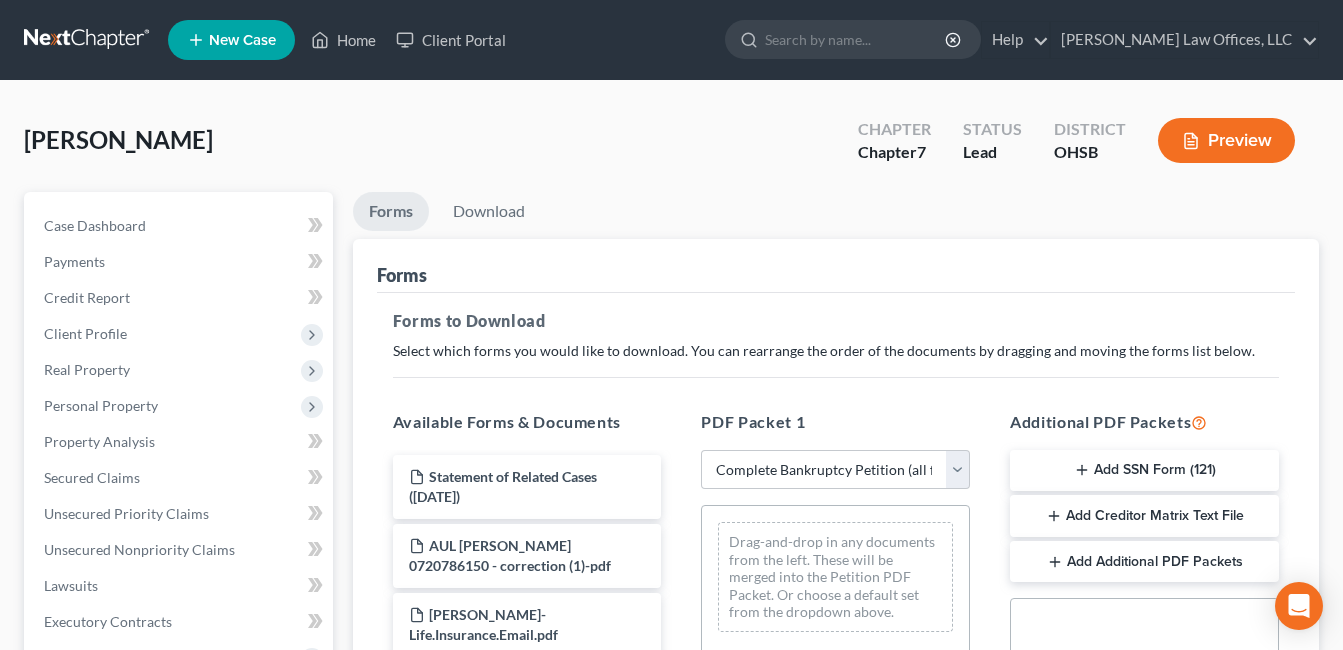 click on "Forms" at bounding box center [836, 266] 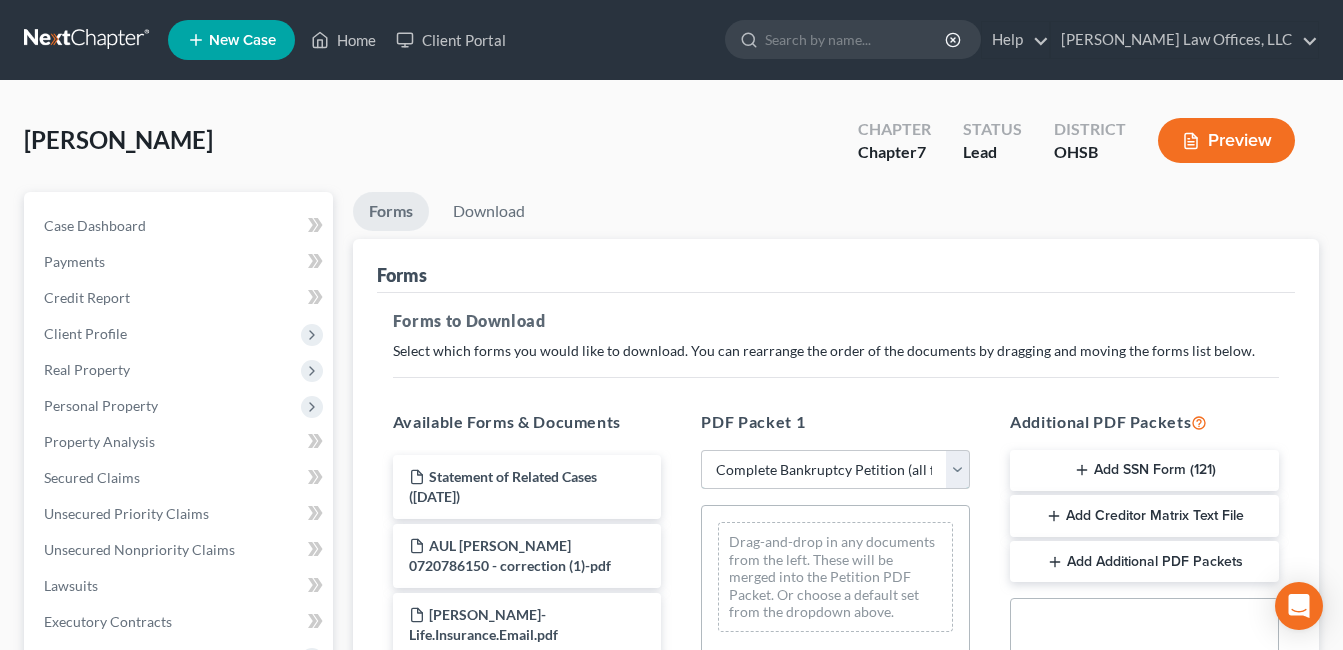 click on "Choose Default Petition PDF Packet Complete Bankruptcy Petition (all forms and schedules) Emergency Filing Forms (Petition and Creditor List Only) Amended Forms Signature Pages Only" at bounding box center (835, 470) 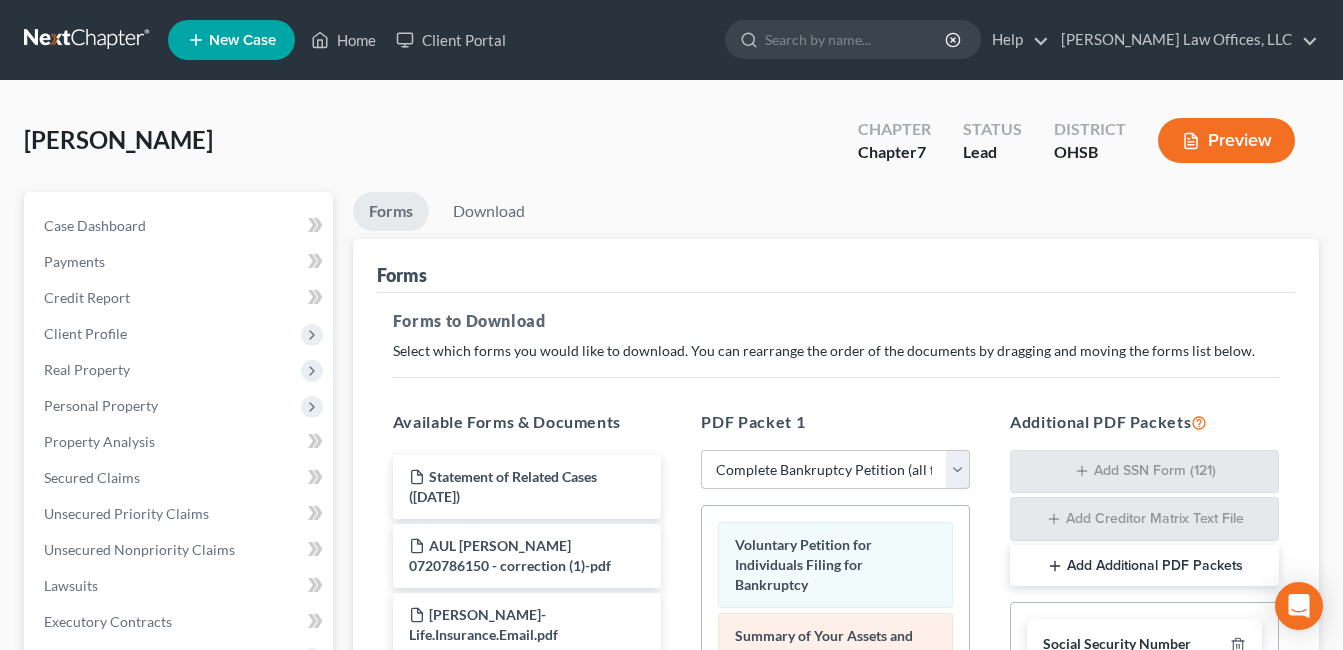 scroll, scrollTop: 300, scrollLeft: 0, axis: vertical 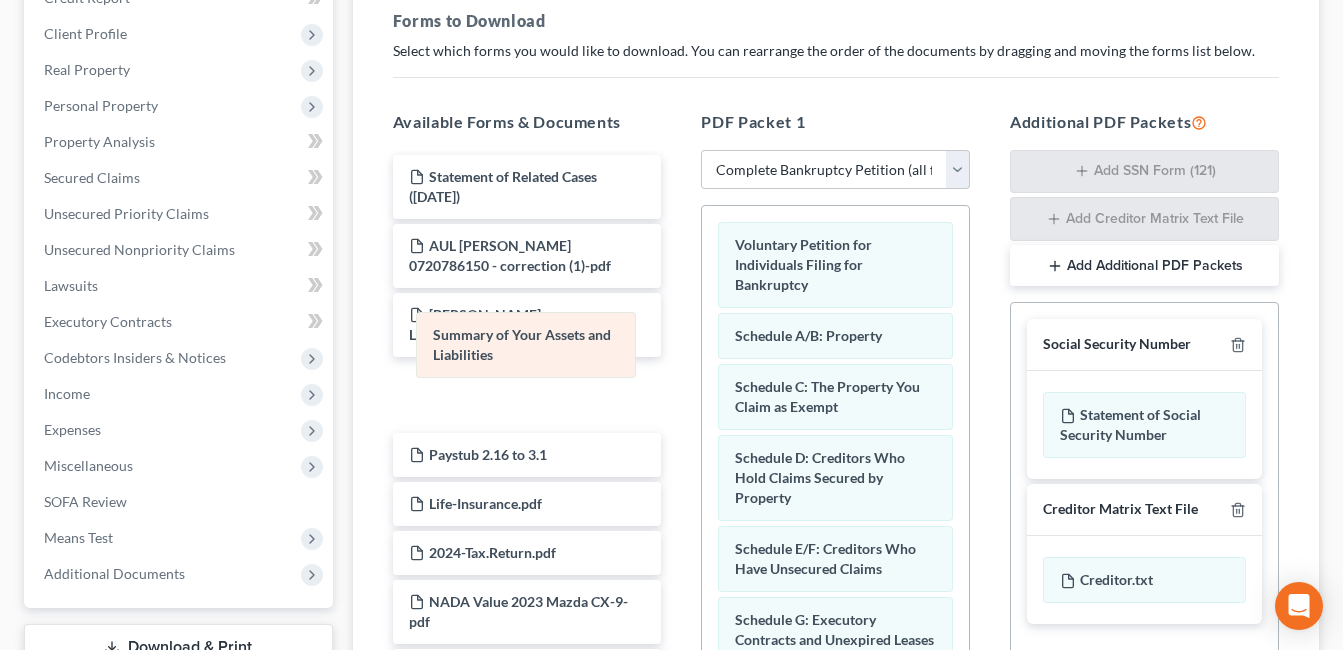 drag, startPoint x: 638, startPoint y: 320, endPoint x: 566, endPoint y: 335, distance: 73.545906 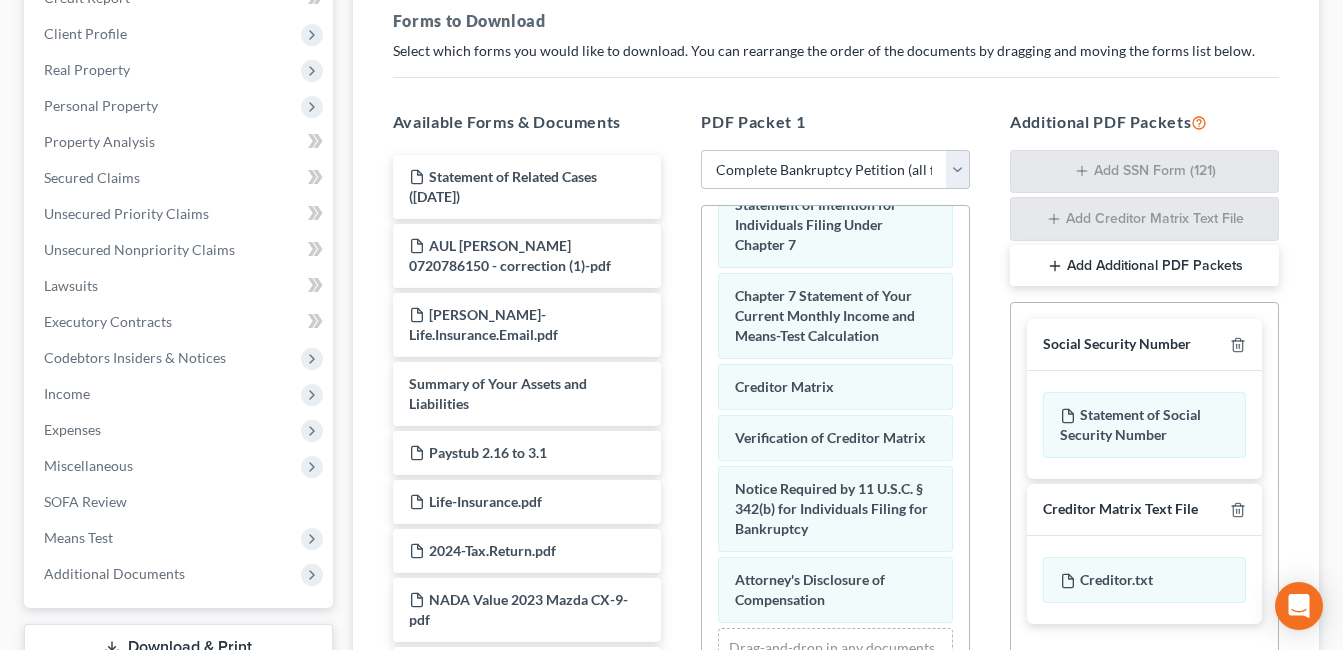 scroll, scrollTop: 841, scrollLeft: 0, axis: vertical 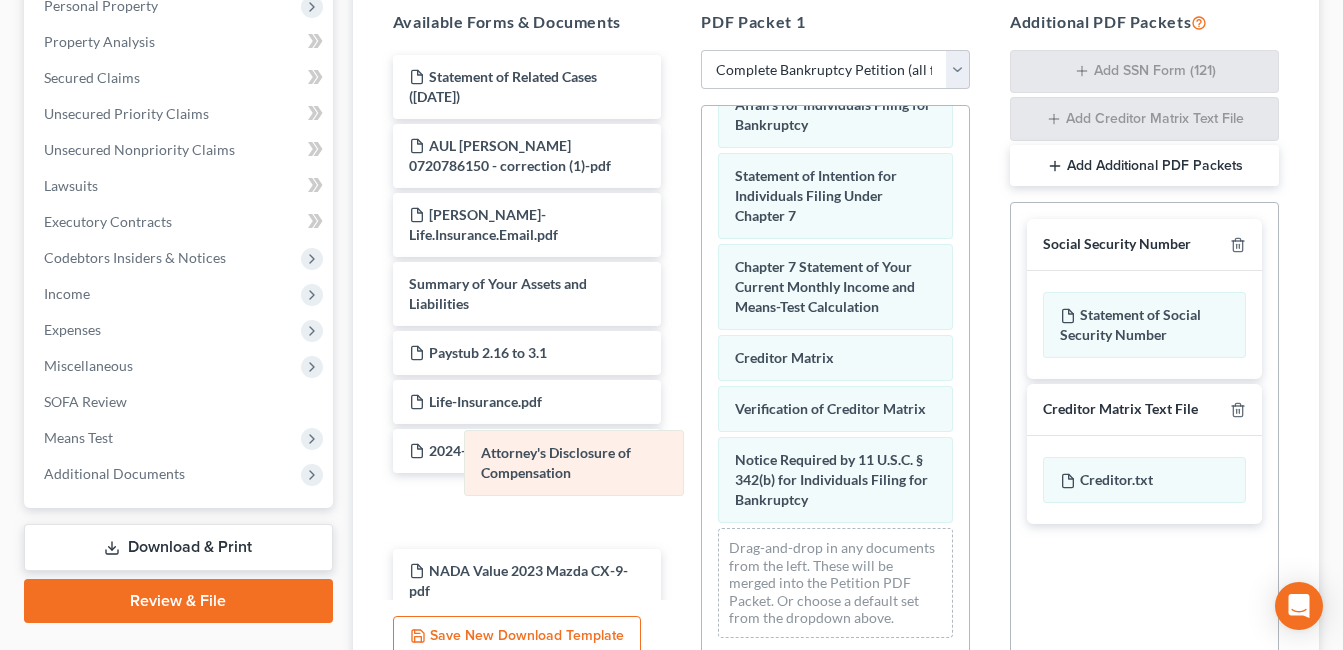 drag, startPoint x: 850, startPoint y: 480, endPoint x: 598, endPoint y: 453, distance: 253.4423 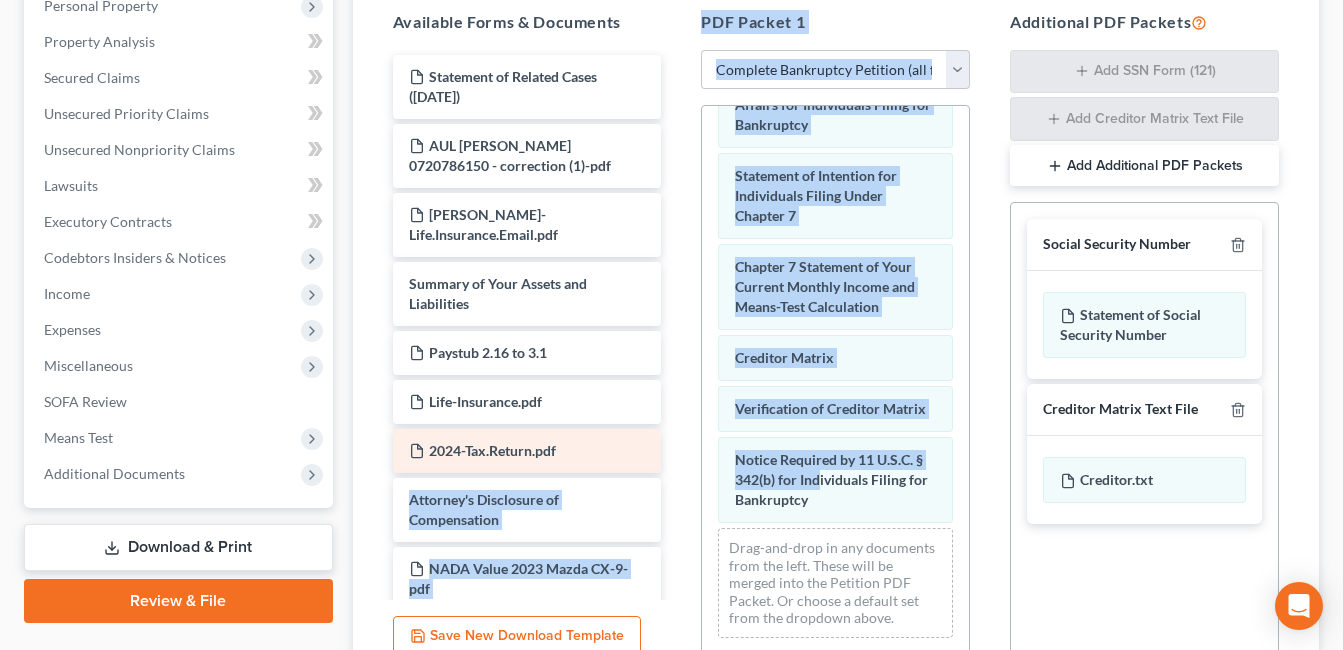 drag, startPoint x: 643, startPoint y: 446, endPoint x: 585, endPoint y: 430, distance: 60.166435 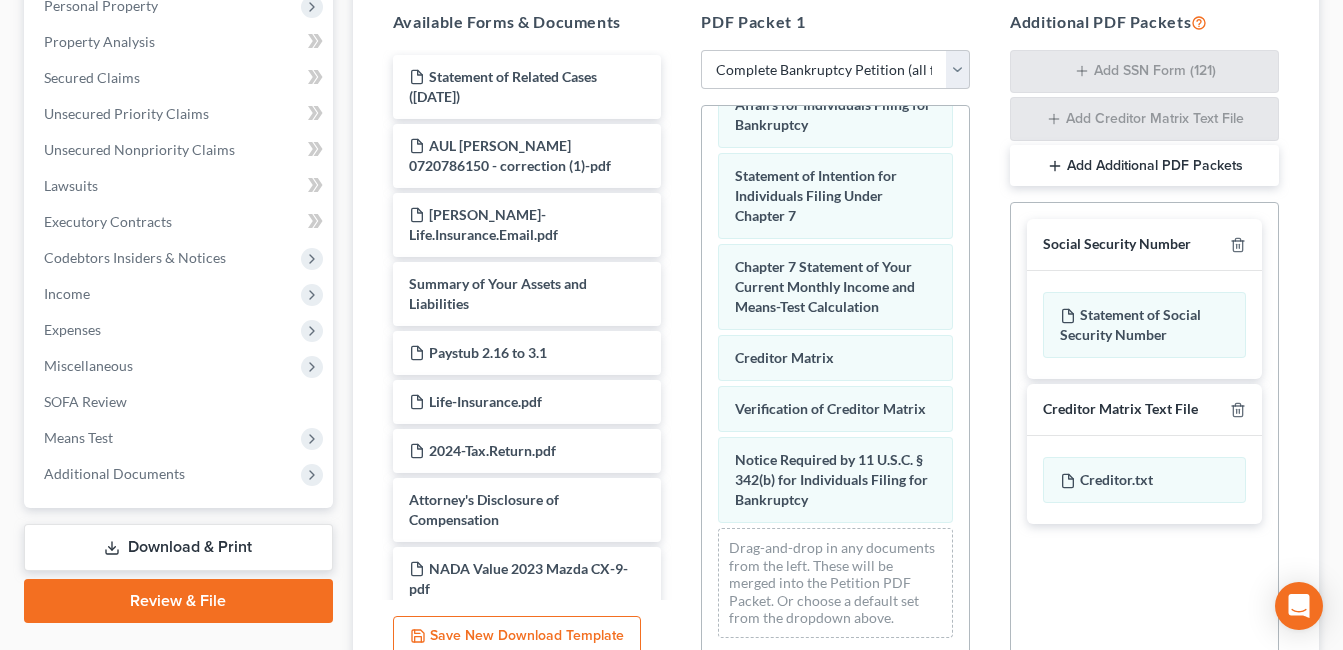 click on "PDF Packet 1 Choose Default Petition PDF Packet Complete Bankruptcy Petition (all forms and schedules) Emergency Filing Forms (Petition and Creditor List Only) Amended Forms Signature Pages Only Voluntary Petition for Individuals Filing for Bankruptcy Schedule A/B: Property Schedule C: The Property You Claim as Exempt Schedule D: Creditors Who Hold Claims Secured by Property Schedule E/F: Creditors Who Have Unsecured Claims Schedule G: Executory Contracts and Unexpired Leases Schedule H: Your Codebtors Schedule I: Your Income Schedule J: Your Expenses Declaration About an Individual Debtor's Schedules Your Statement of Financial Affairs for Individuals Filing for Bankruptcy Statement of Intention for Individuals Filing Under Chapter 7 Chapter 7 Statement of Your Current Monthly Income and Means-Test Calculation Creditor Matrix Verification of Creditor Matrix Notice Required by 11 U.S.C. § 342(b) for Individuals Filing for Bankruptcy" at bounding box center (835, 334) 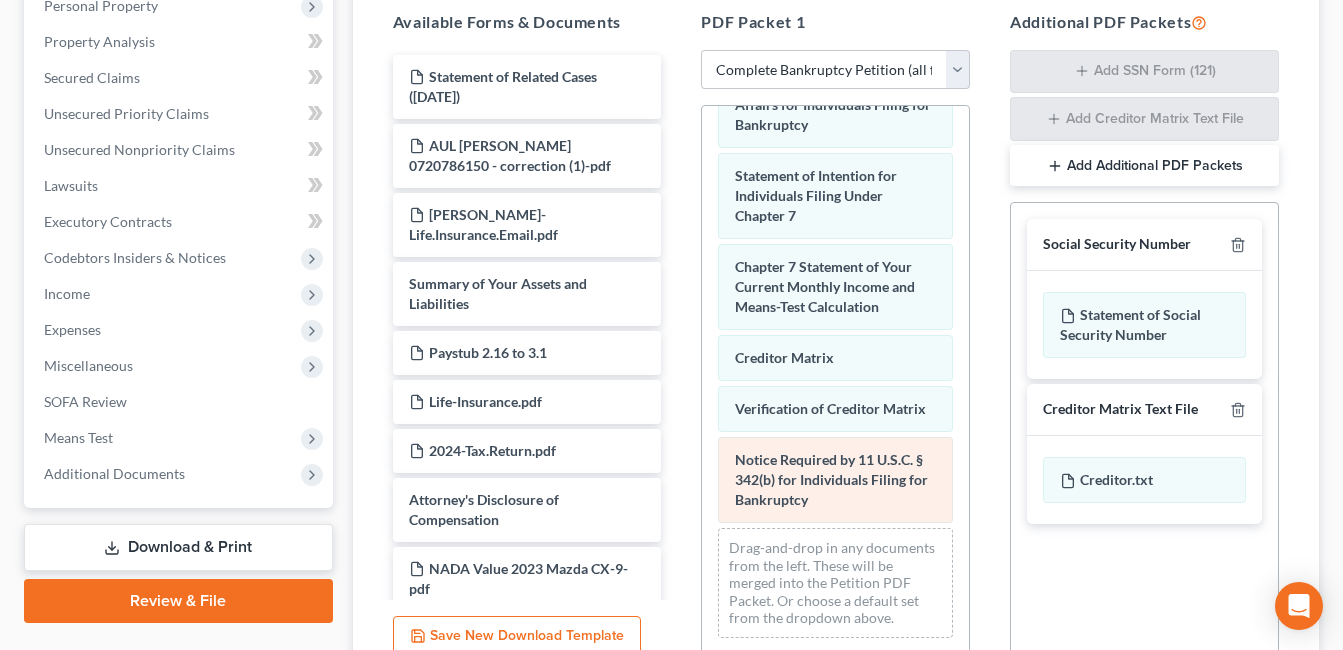 click on "Notice Required by 11 U.S.C. § 342(b) for Individuals Filing for Bankruptcy" at bounding box center [831, 479] 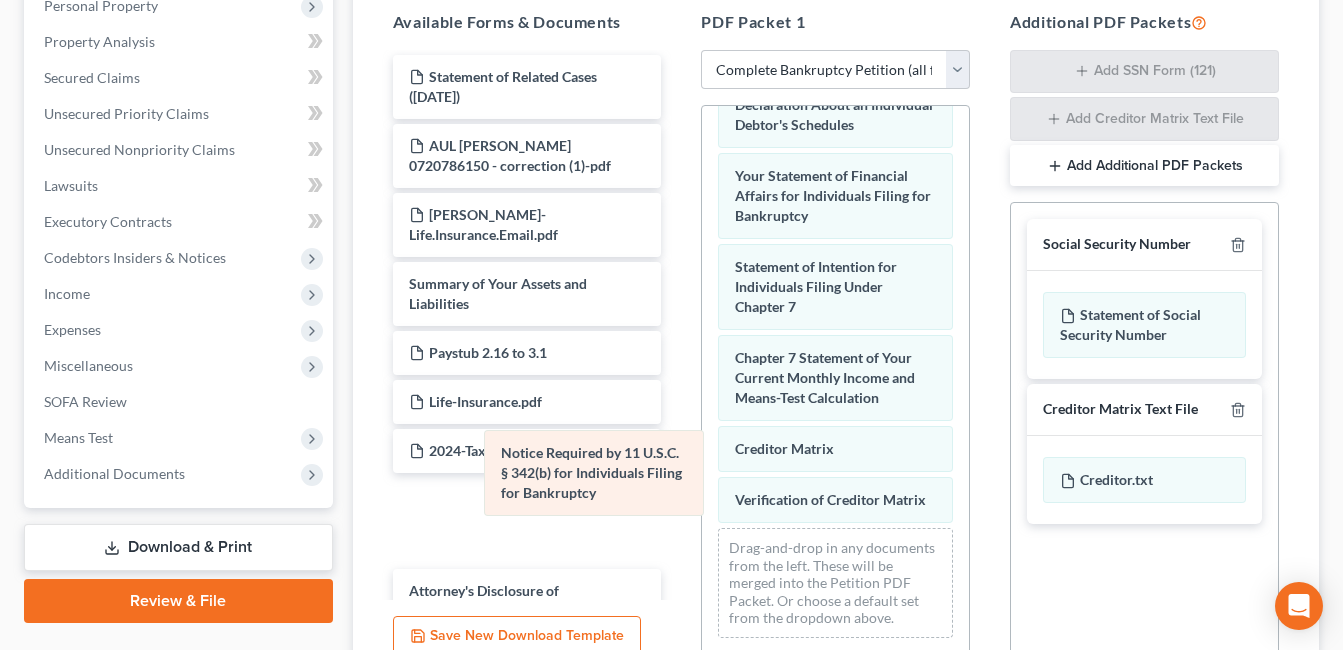 scroll, scrollTop: 679, scrollLeft: 0, axis: vertical 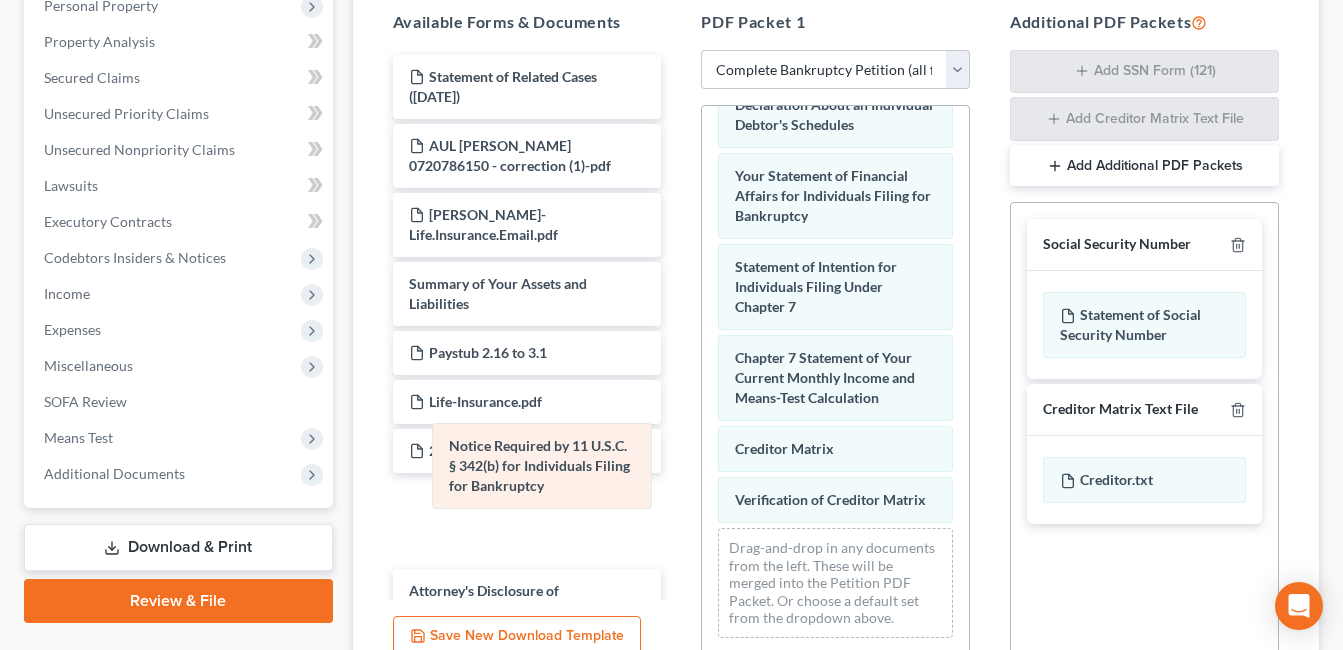 drag, startPoint x: 705, startPoint y: 472, endPoint x: 596, endPoint y: 461, distance: 109.55364 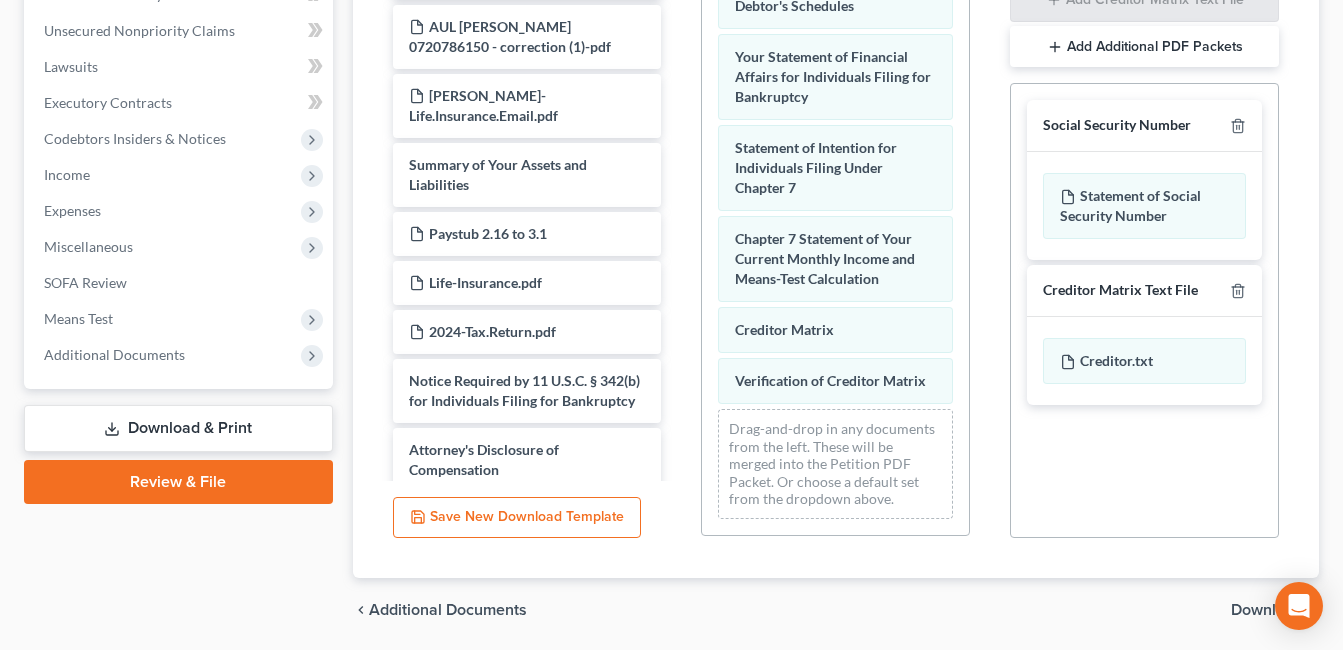 scroll, scrollTop: 587, scrollLeft: 0, axis: vertical 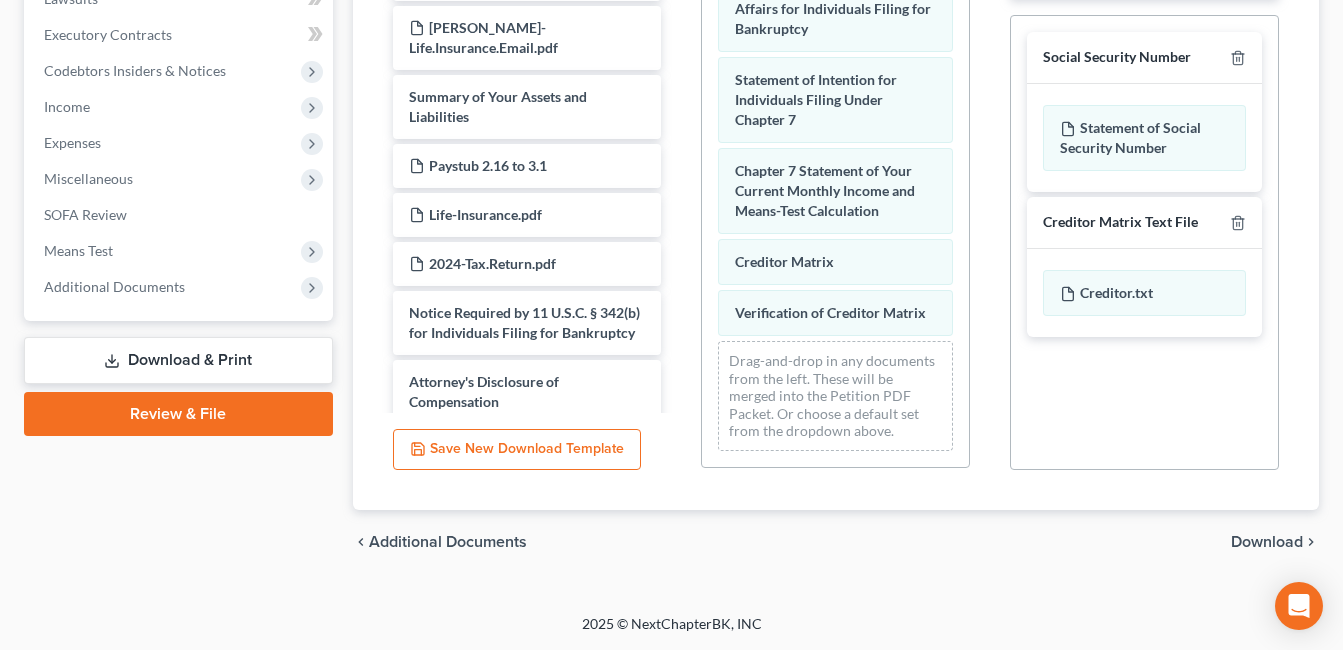 click on "Download" at bounding box center (1267, 542) 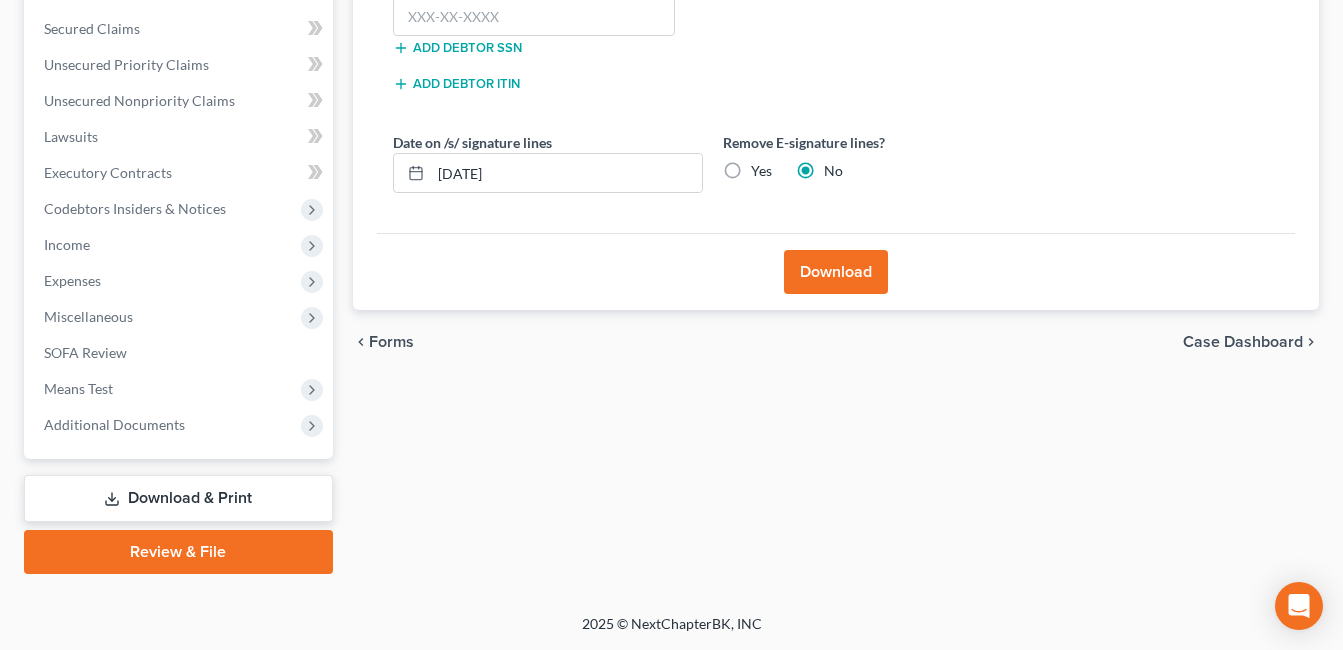 scroll, scrollTop: 449, scrollLeft: 0, axis: vertical 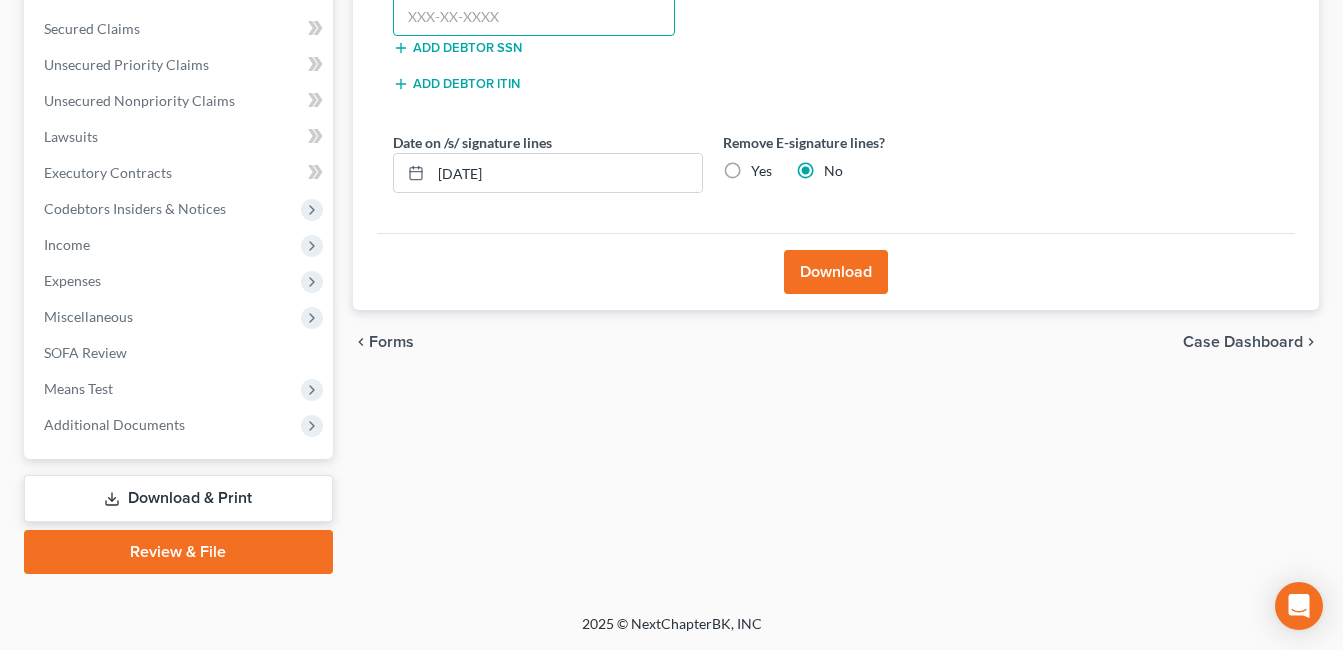 click at bounding box center (534, 17) 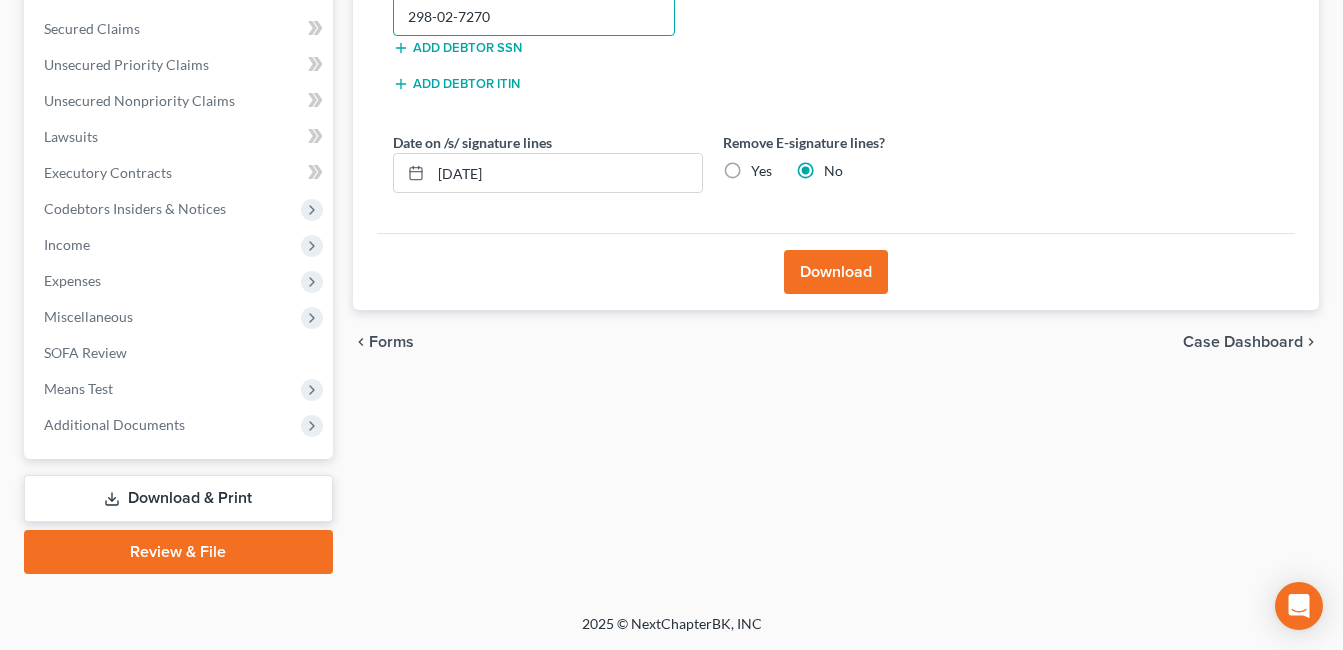 type on "298-02-7270" 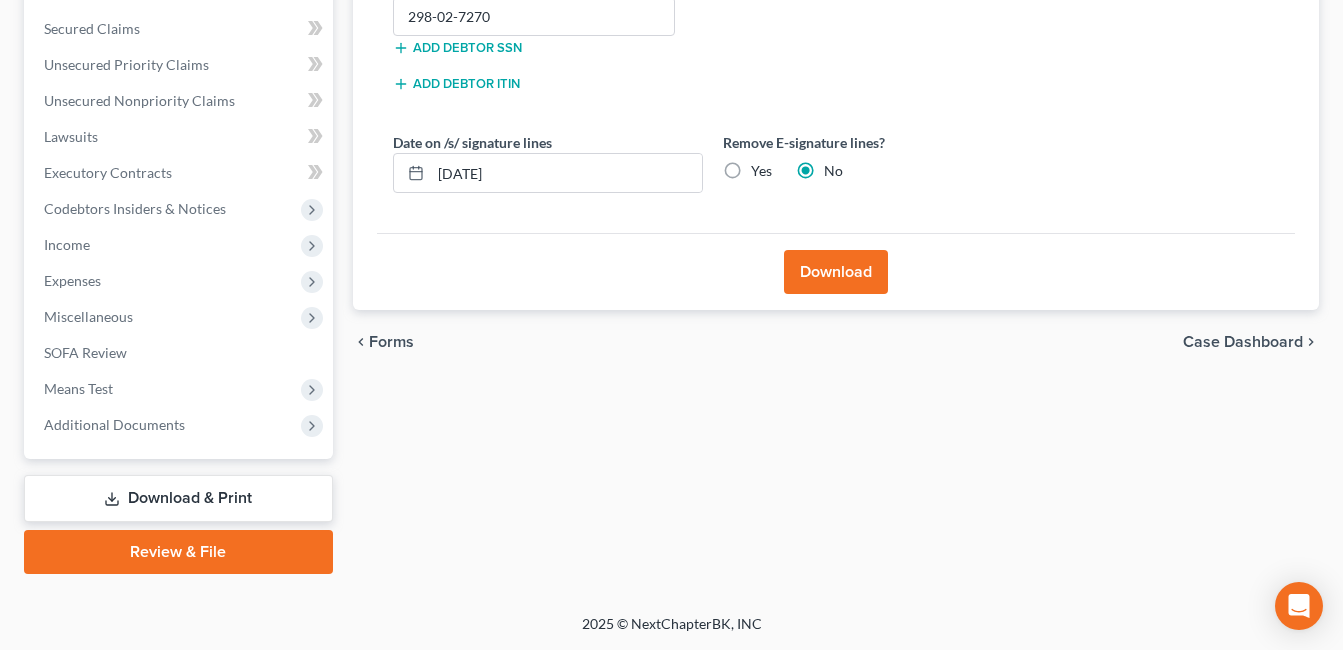click on "Download" at bounding box center [836, 272] 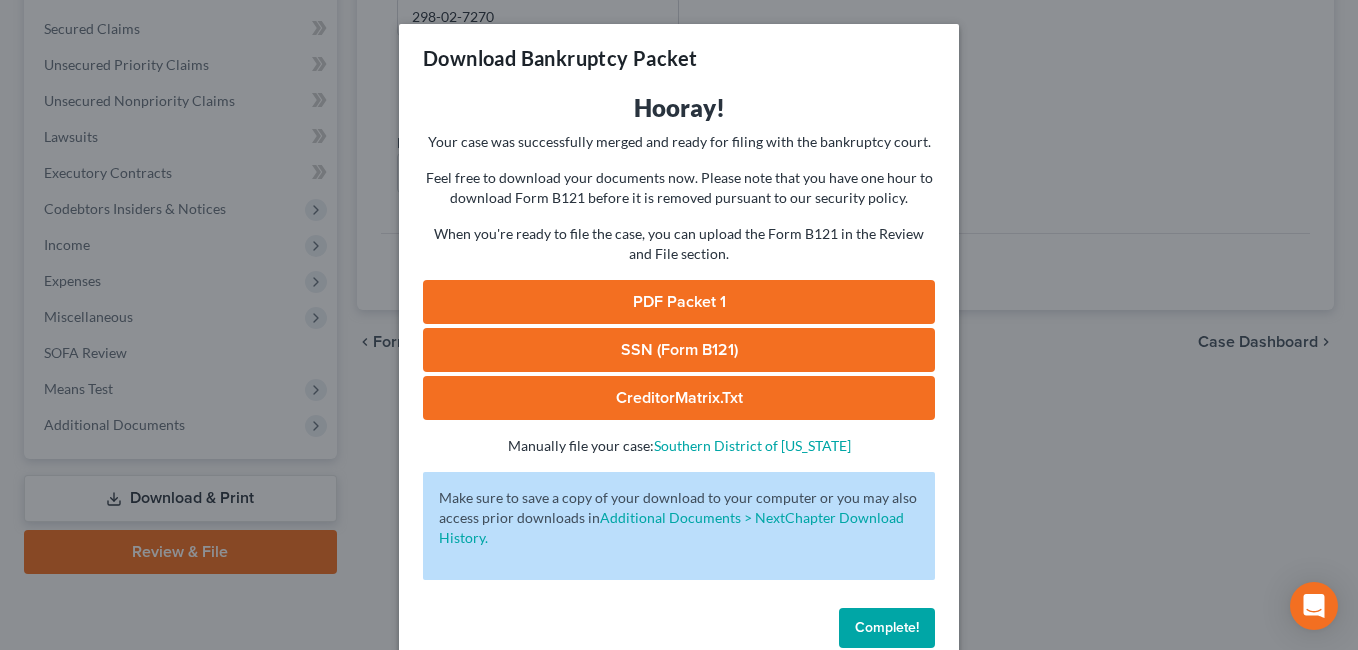 click on "PDF Packet 1" at bounding box center [679, 302] 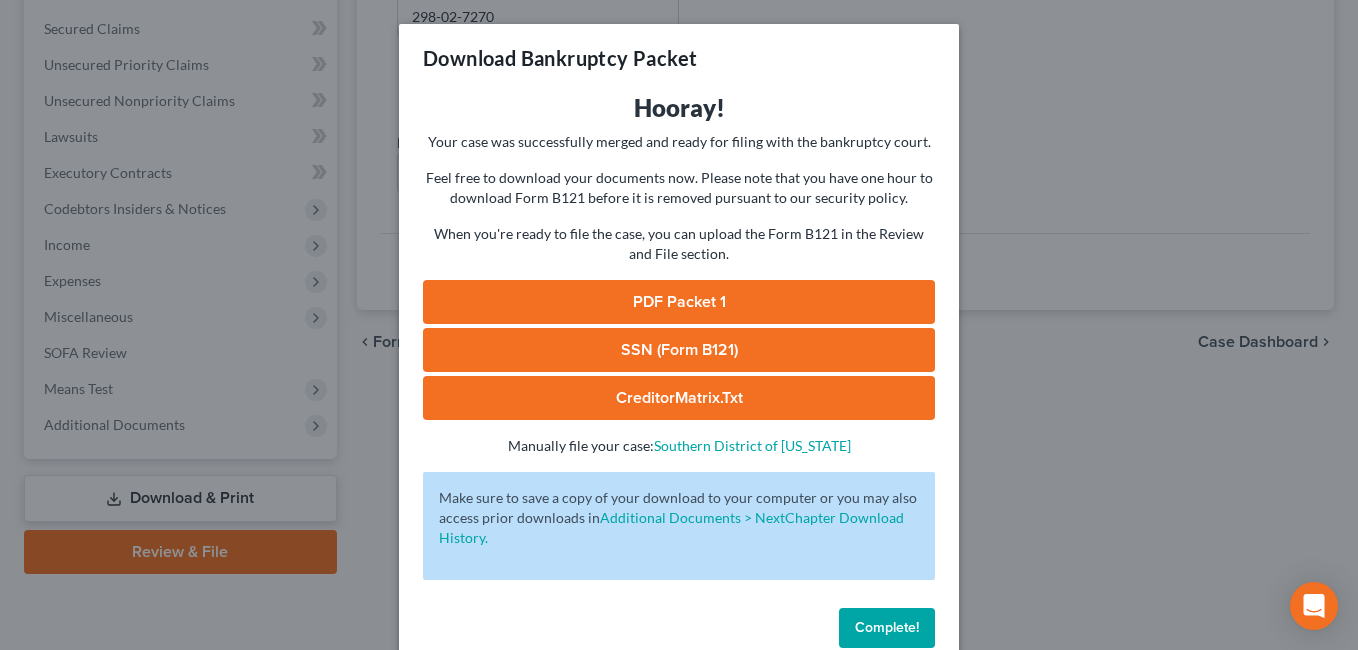 click on "Complete!" at bounding box center [887, 627] 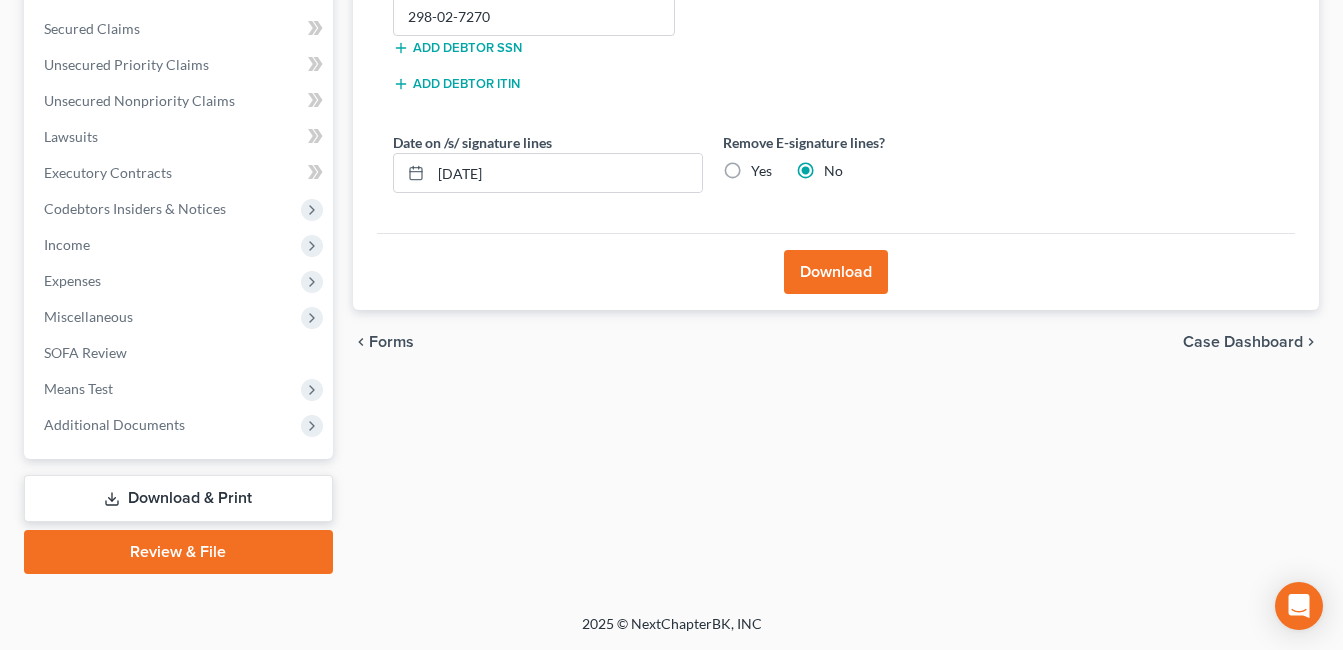 click on "Additional Documents" at bounding box center [180, 425] 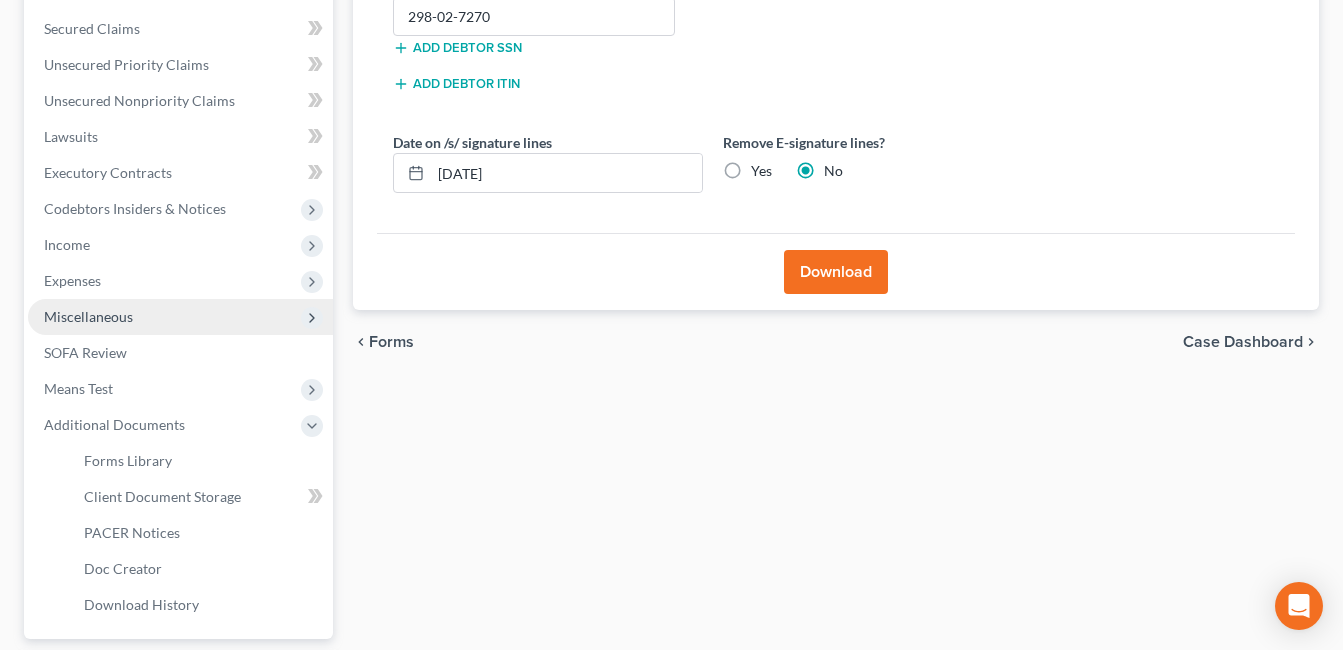 scroll, scrollTop: 149, scrollLeft: 0, axis: vertical 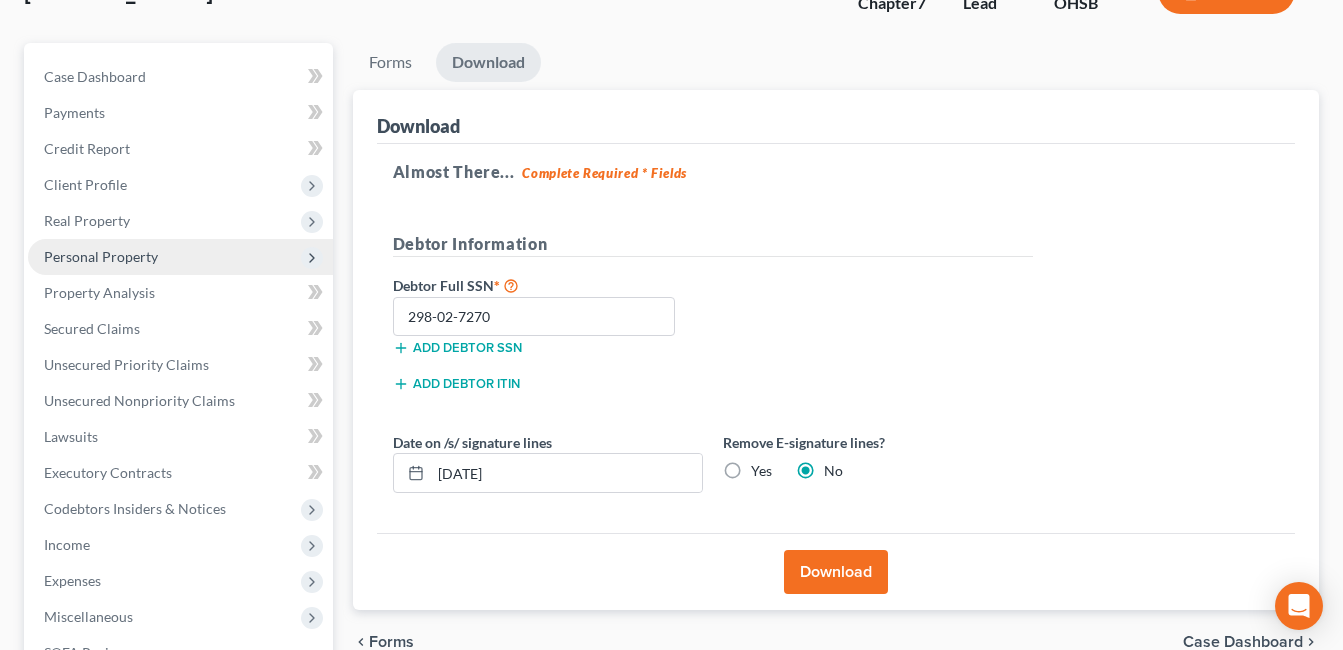 click on "Personal Property" at bounding box center [180, 257] 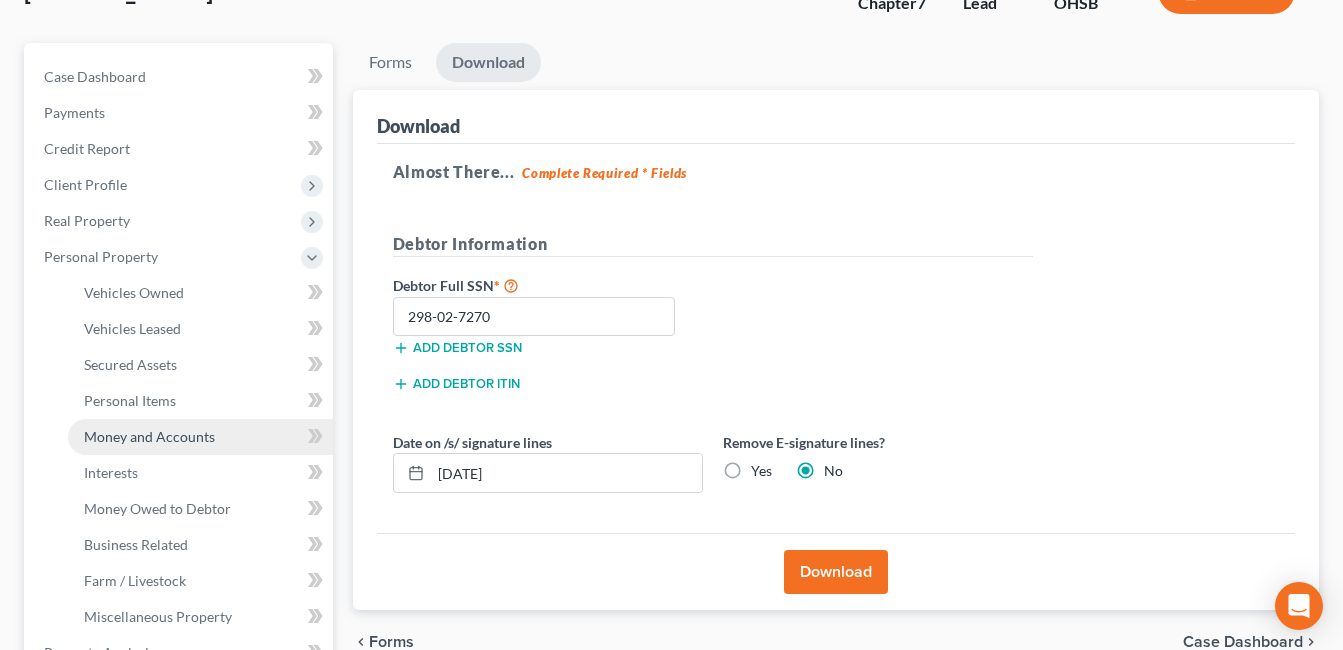 click on "Money and Accounts" at bounding box center (149, 436) 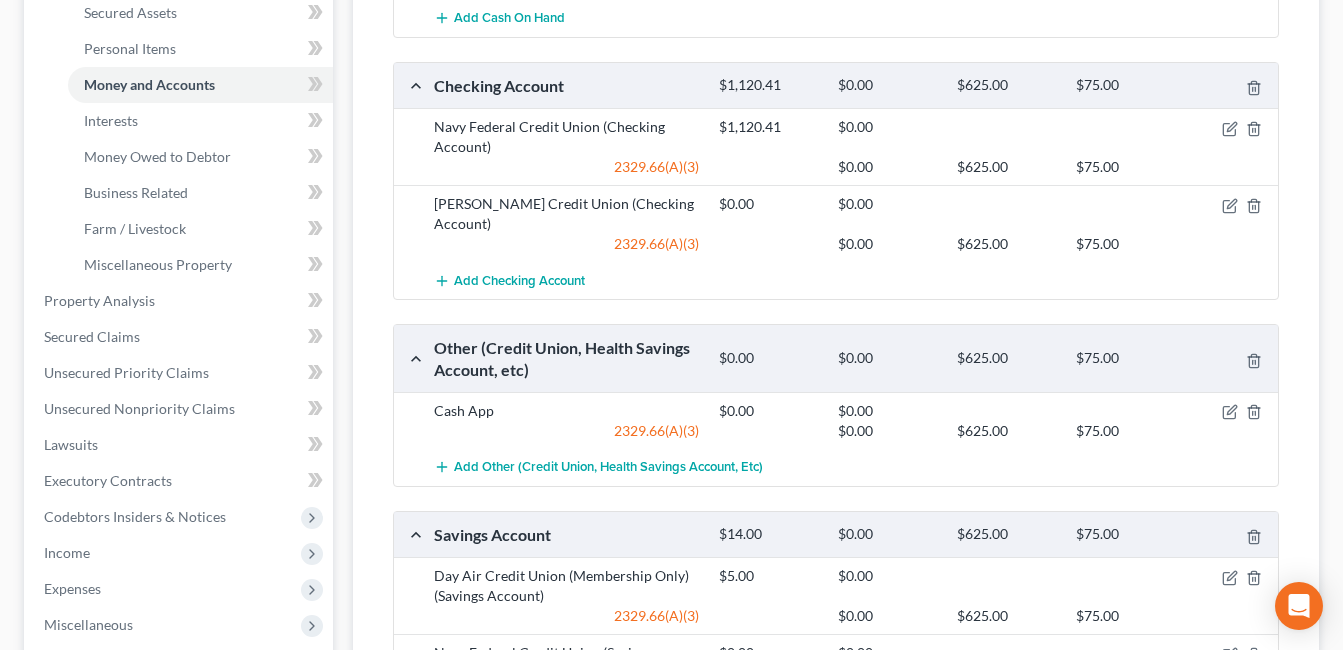 scroll, scrollTop: 500, scrollLeft: 0, axis: vertical 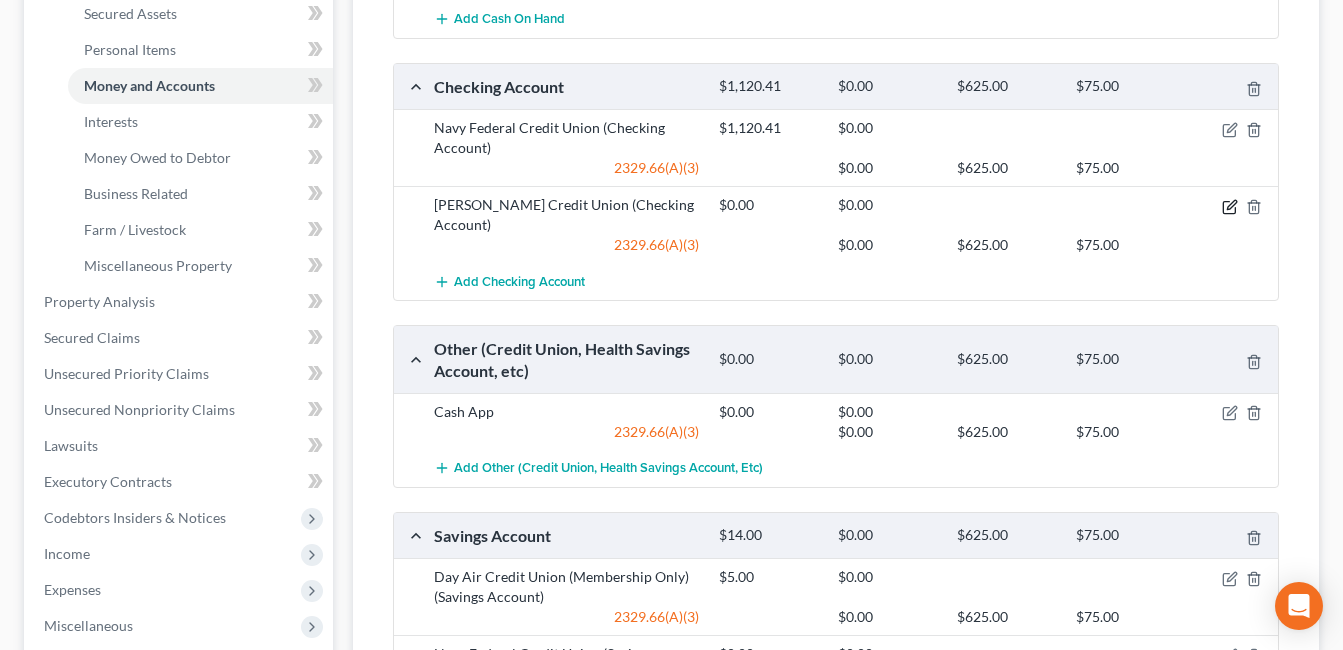 click 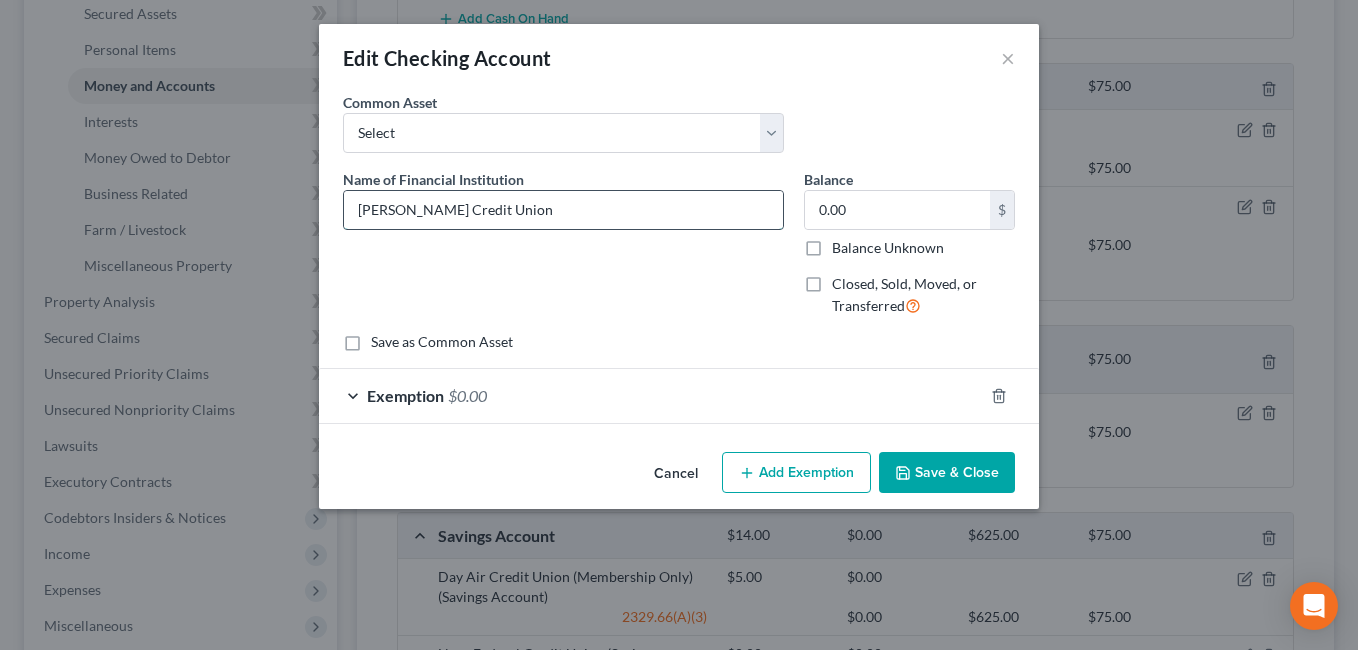 click on "[PERSON_NAME] Credit Union" at bounding box center [563, 210] 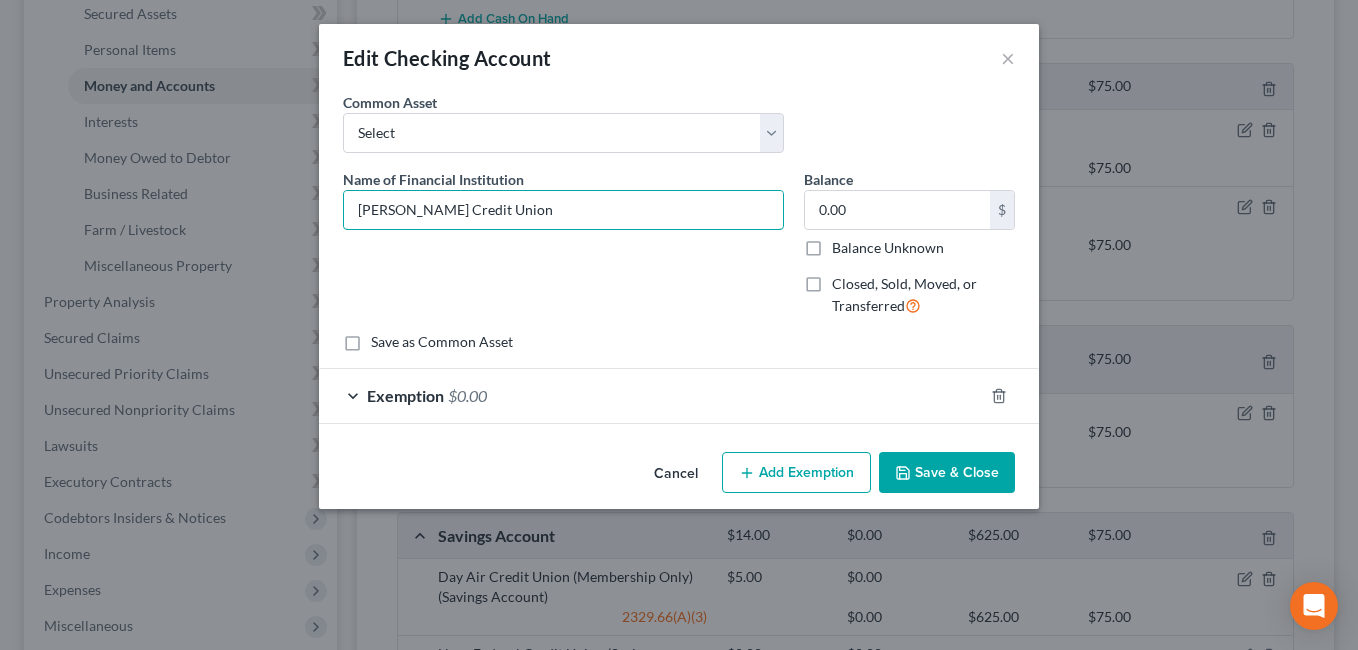 type on "[PERSON_NAME] Credit Union" 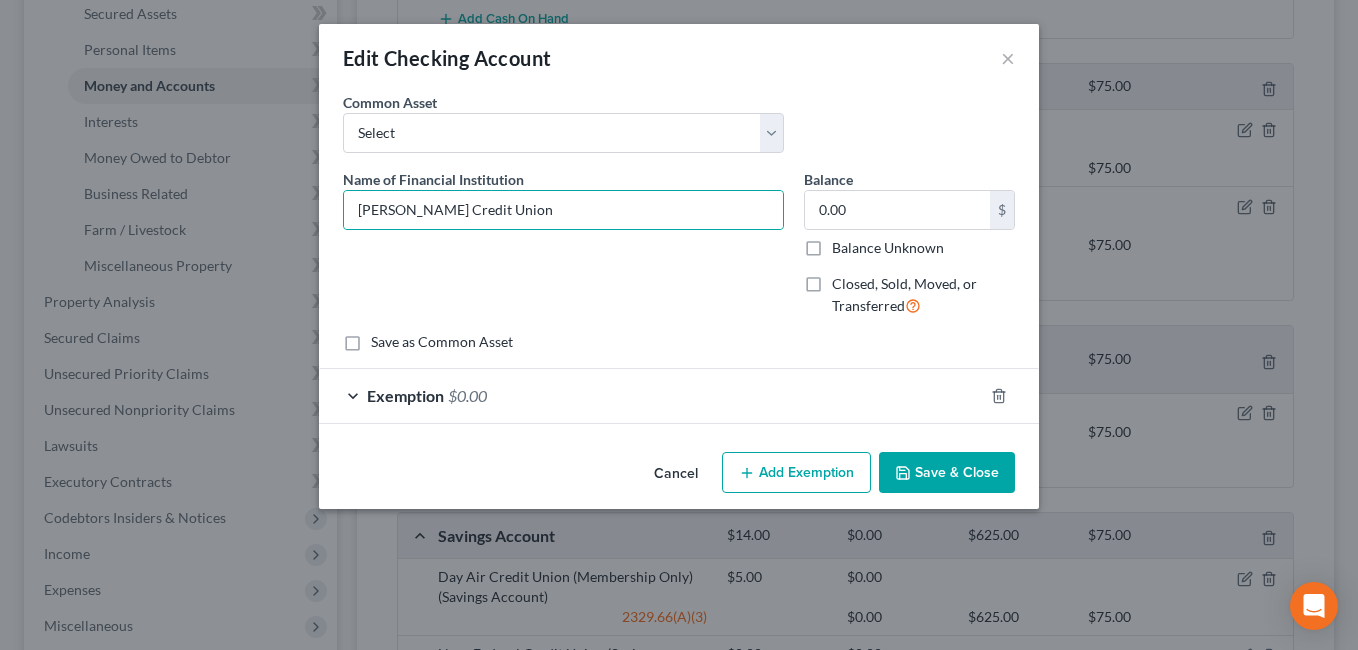 click on "Save & Close" at bounding box center [947, 473] 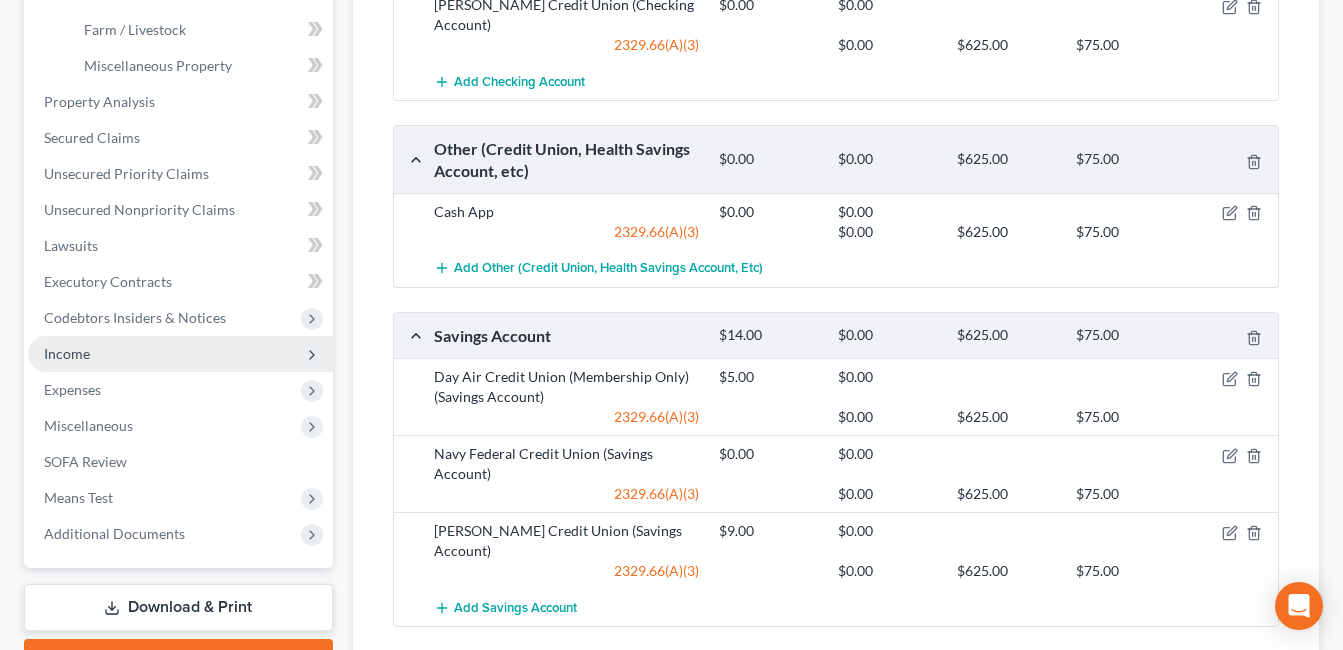 scroll, scrollTop: 865, scrollLeft: 0, axis: vertical 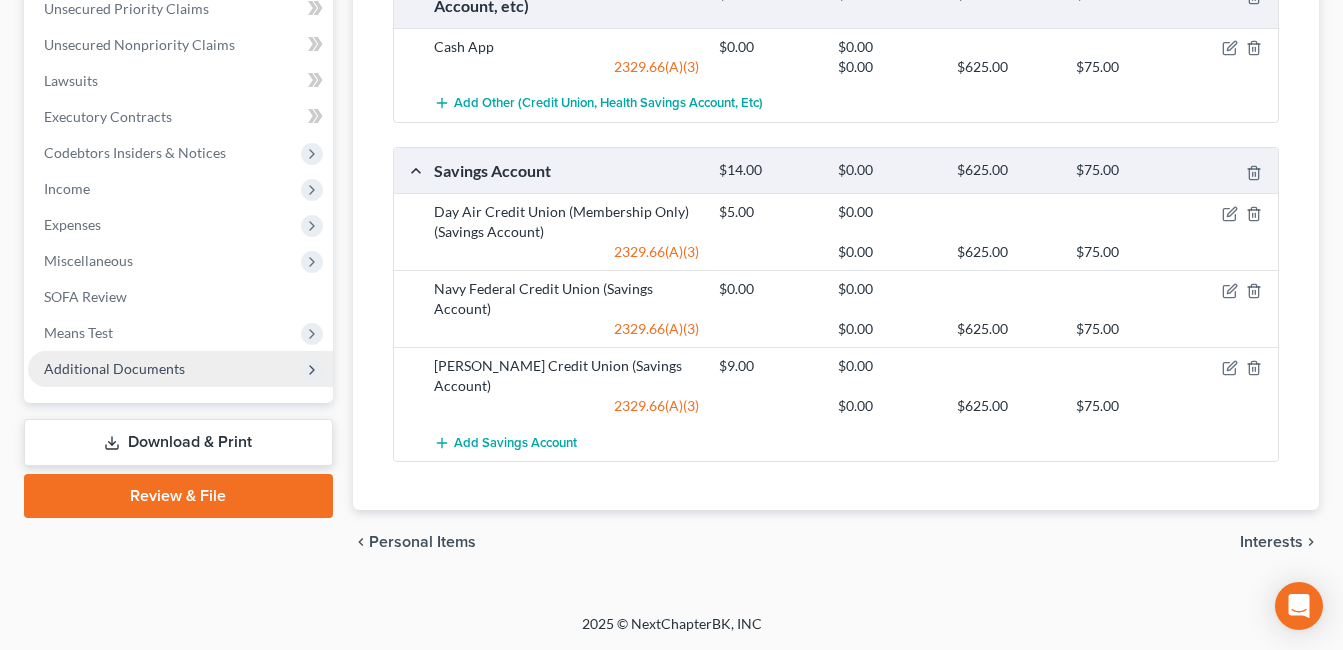click on "Additional Documents" at bounding box center (114, 368) 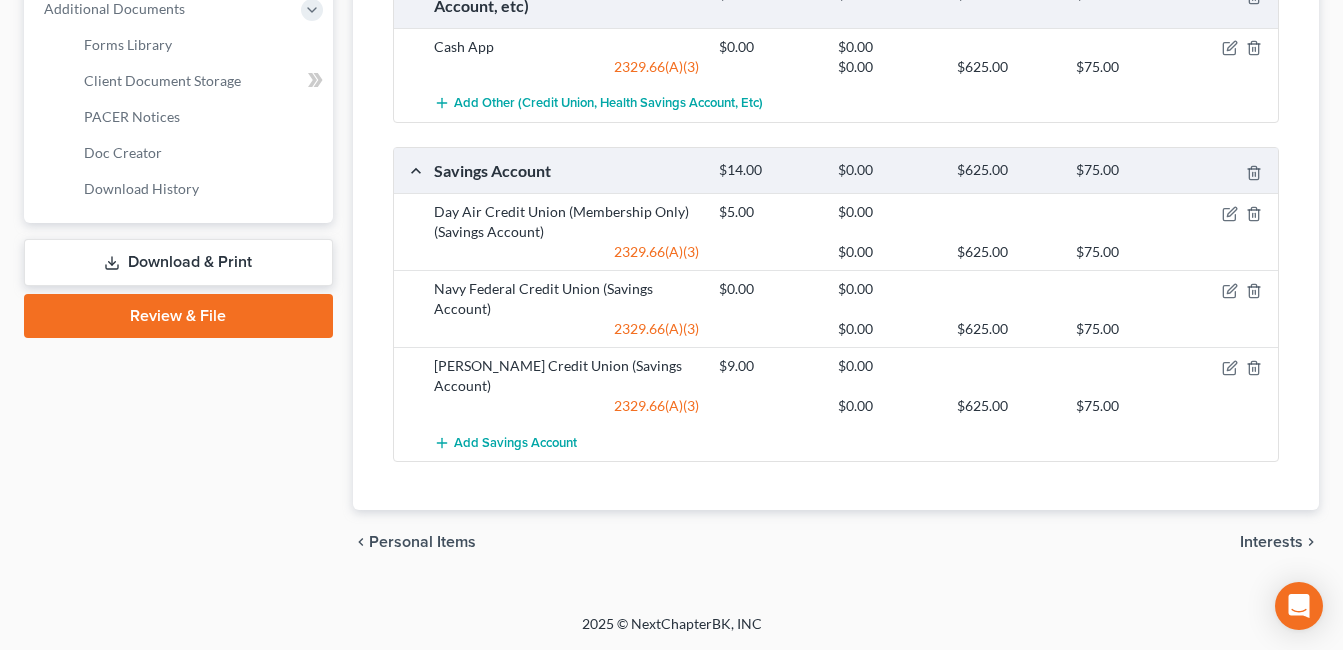 scroll, scrollTop: 505, scrollLeft: 0, axis: vertical 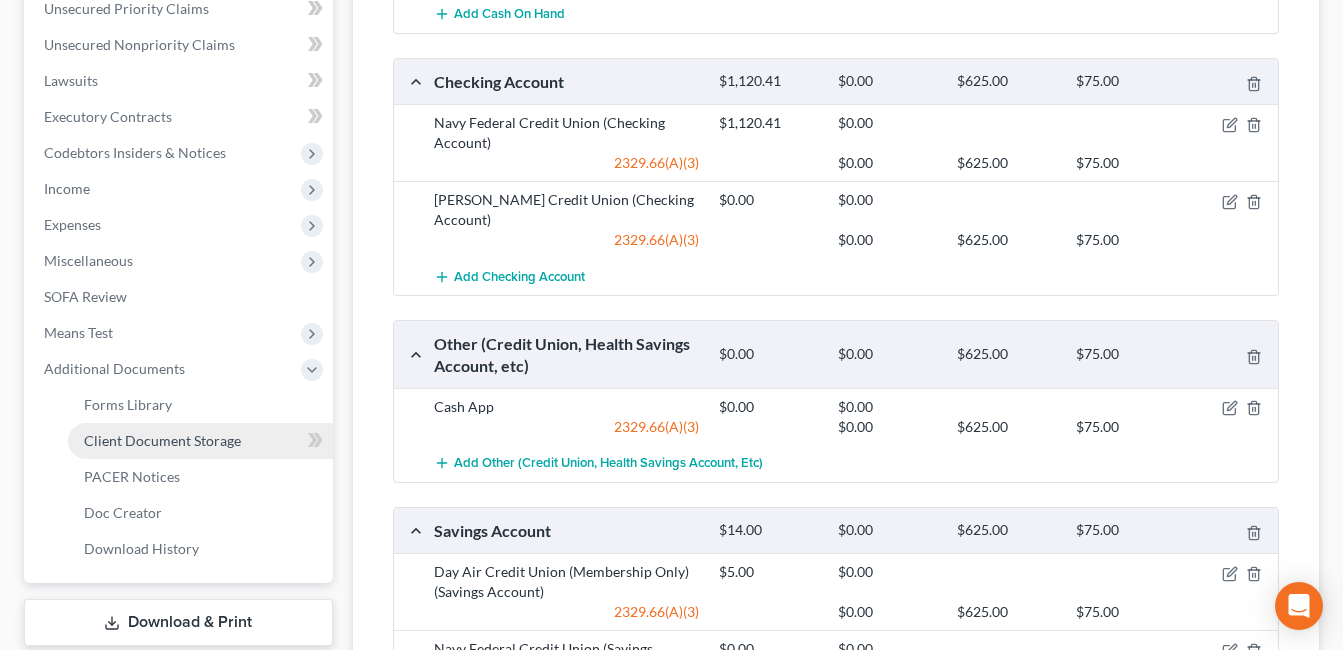click on "Client Document Storage" at bounding box center (200, 441) 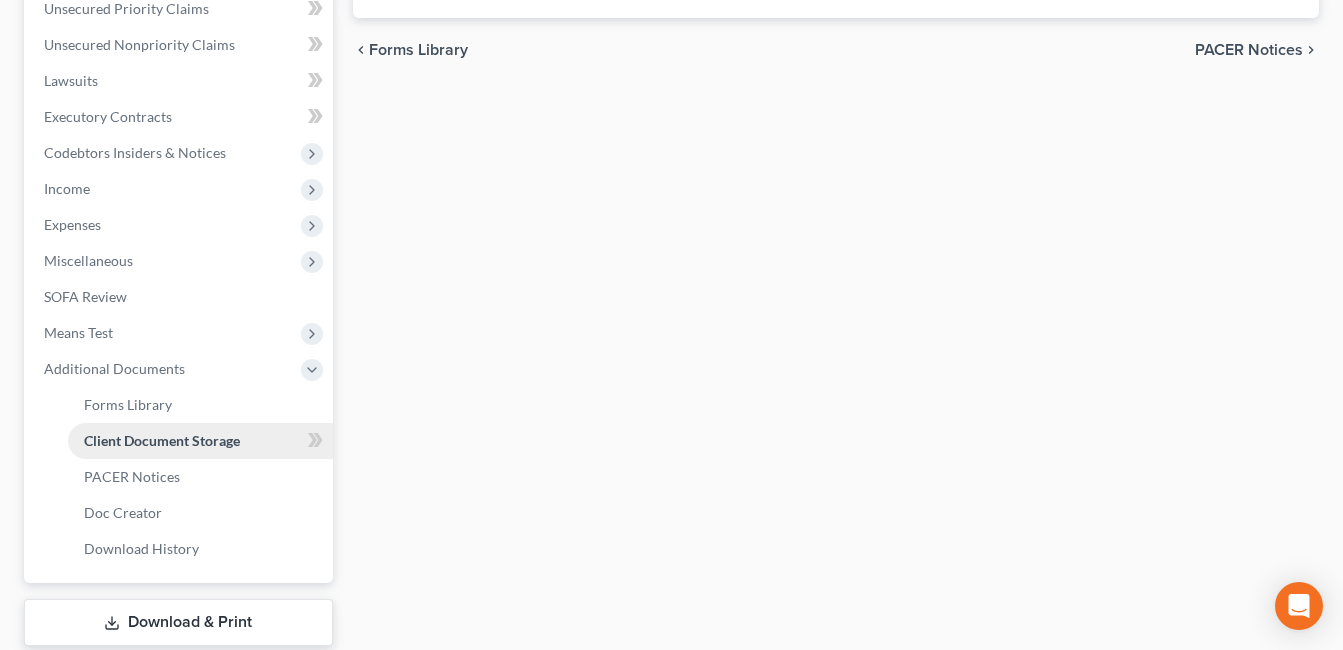 select on "7" 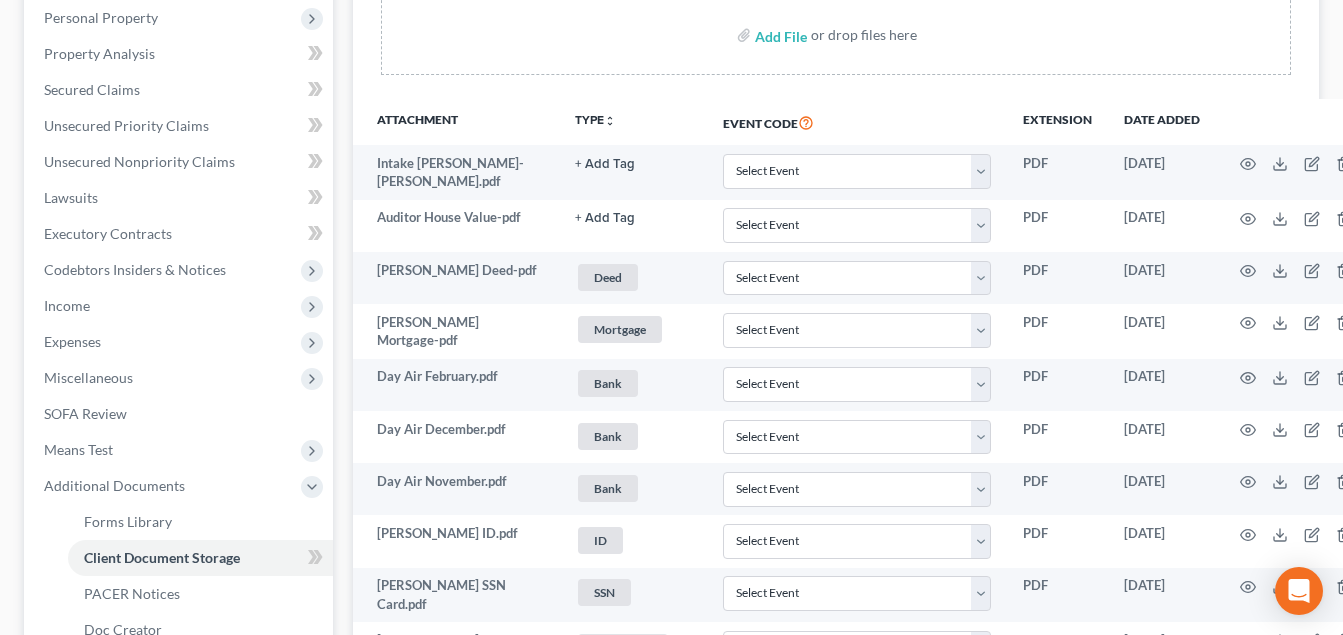 scroll, scrollTop: 100, scrollLeft: 0, axis: vertical 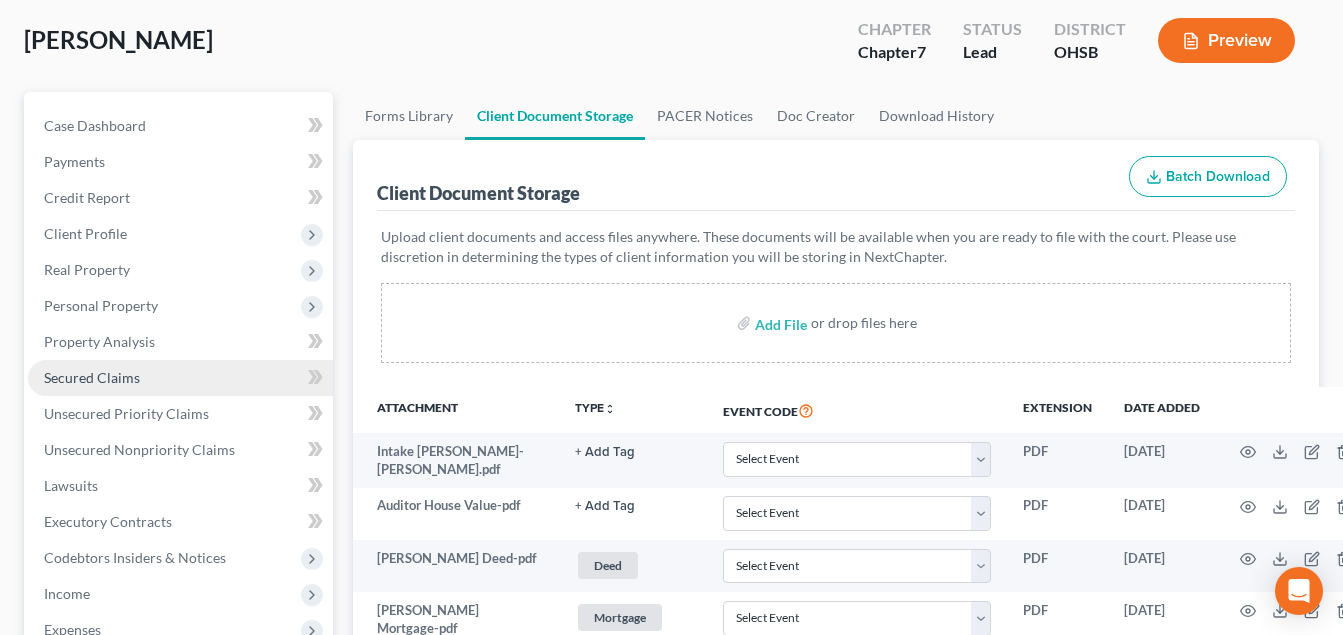 click on "Secured Claims" at bounding box center (180, 378) 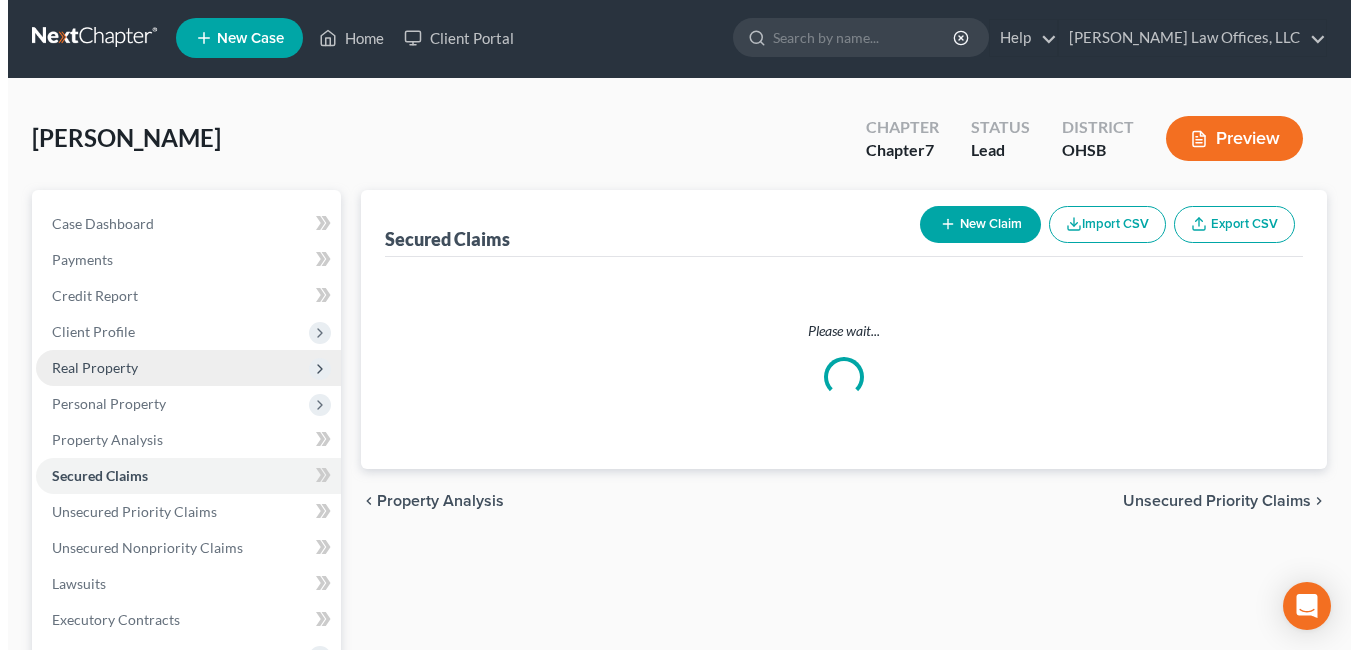 scroll, scrollTop: 0, scrollLeft: 0, axis: both 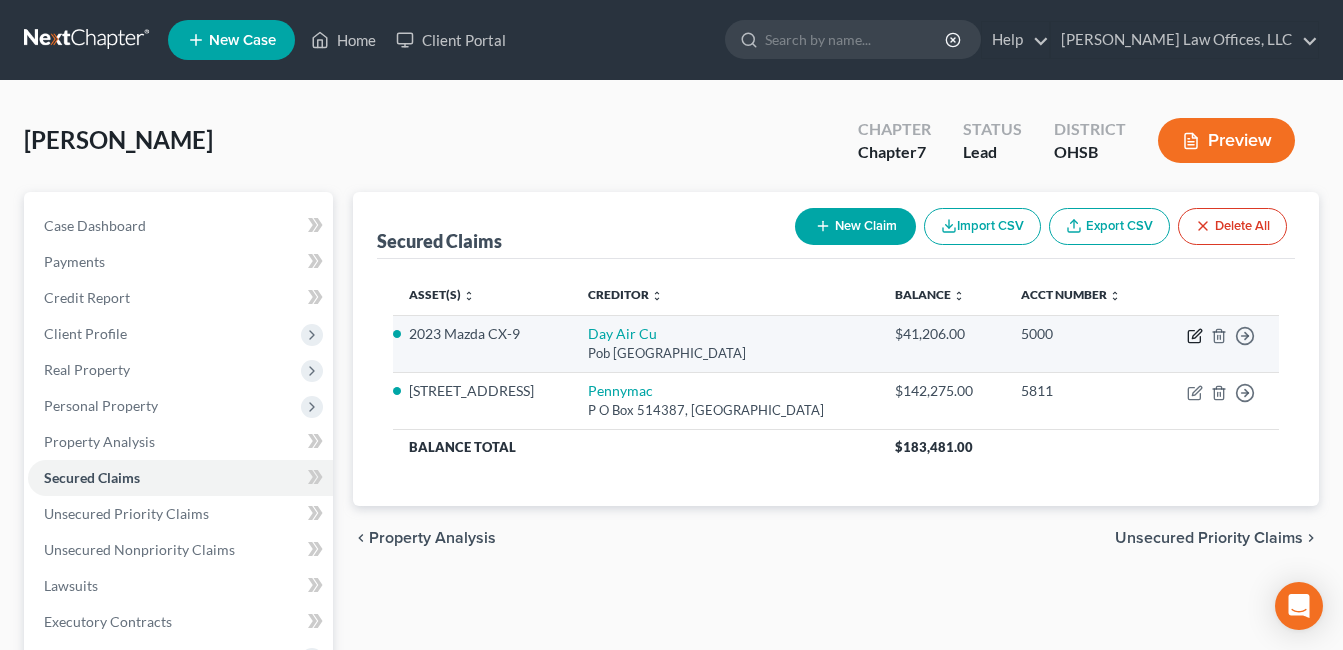 click 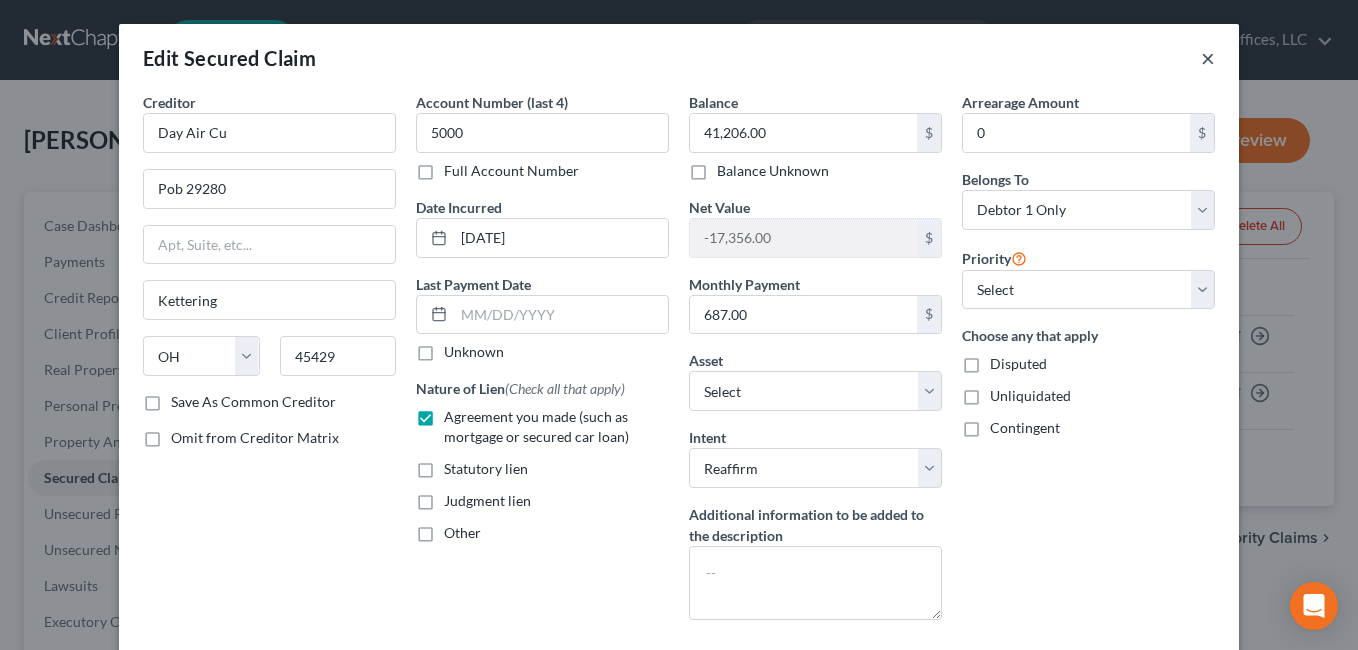 click on "×" at bounding box center [1208, 58] 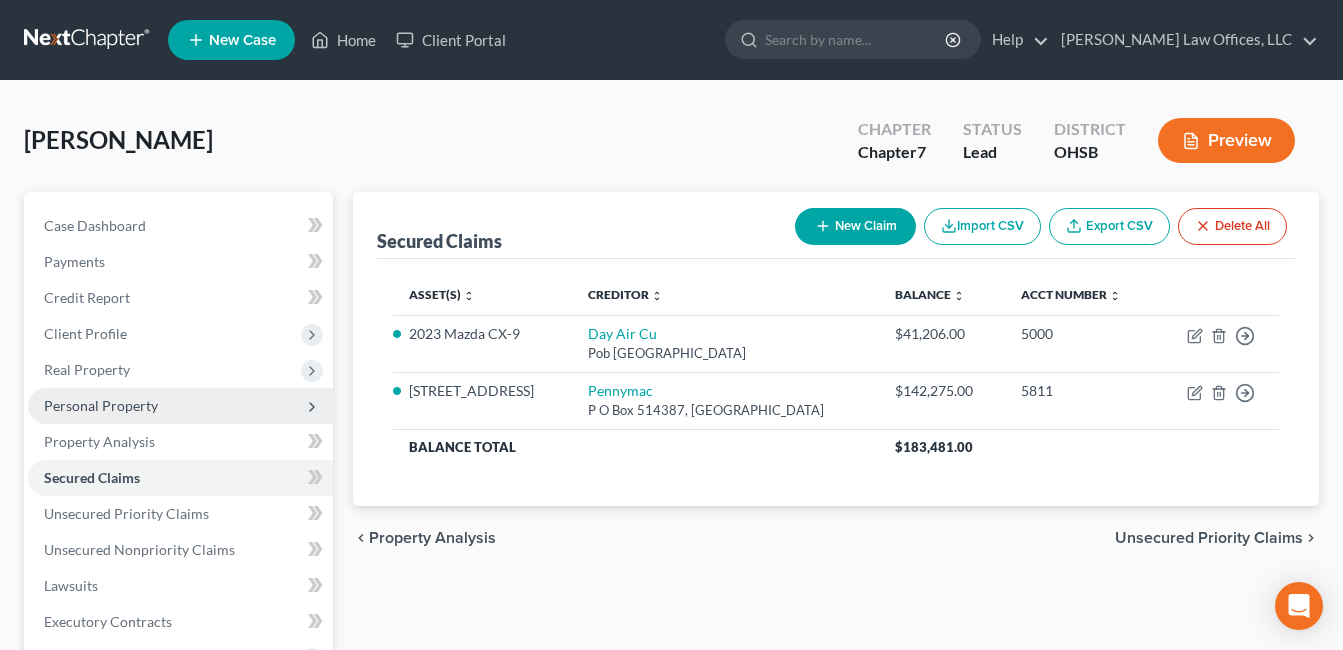 click on "Personal Property" at bounding box center (101, 405) 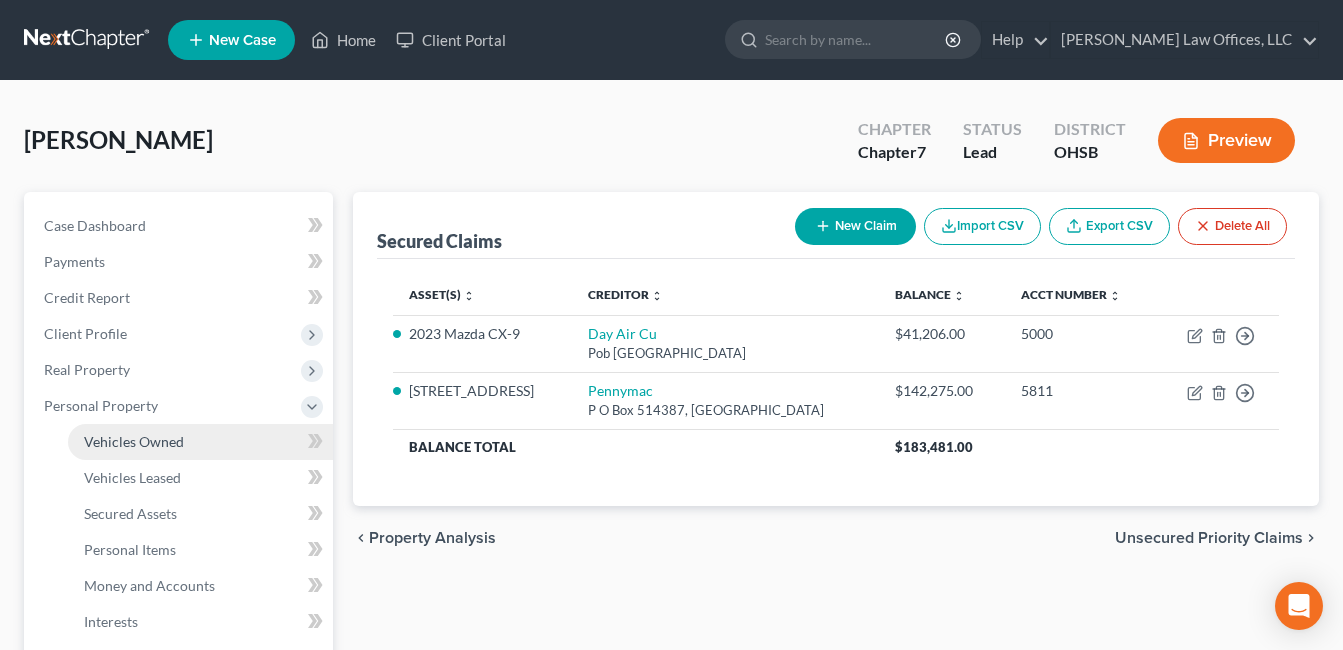 click on "Vehicles Owned" at bounding box center (134, 441) 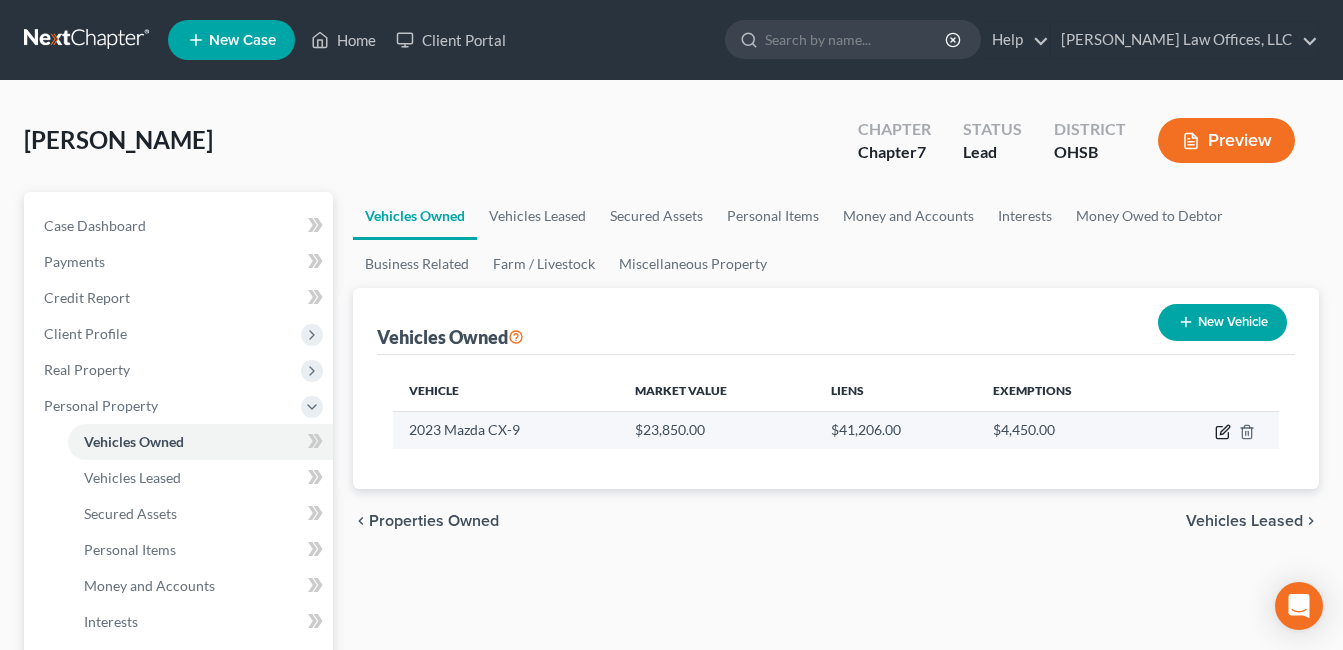 click 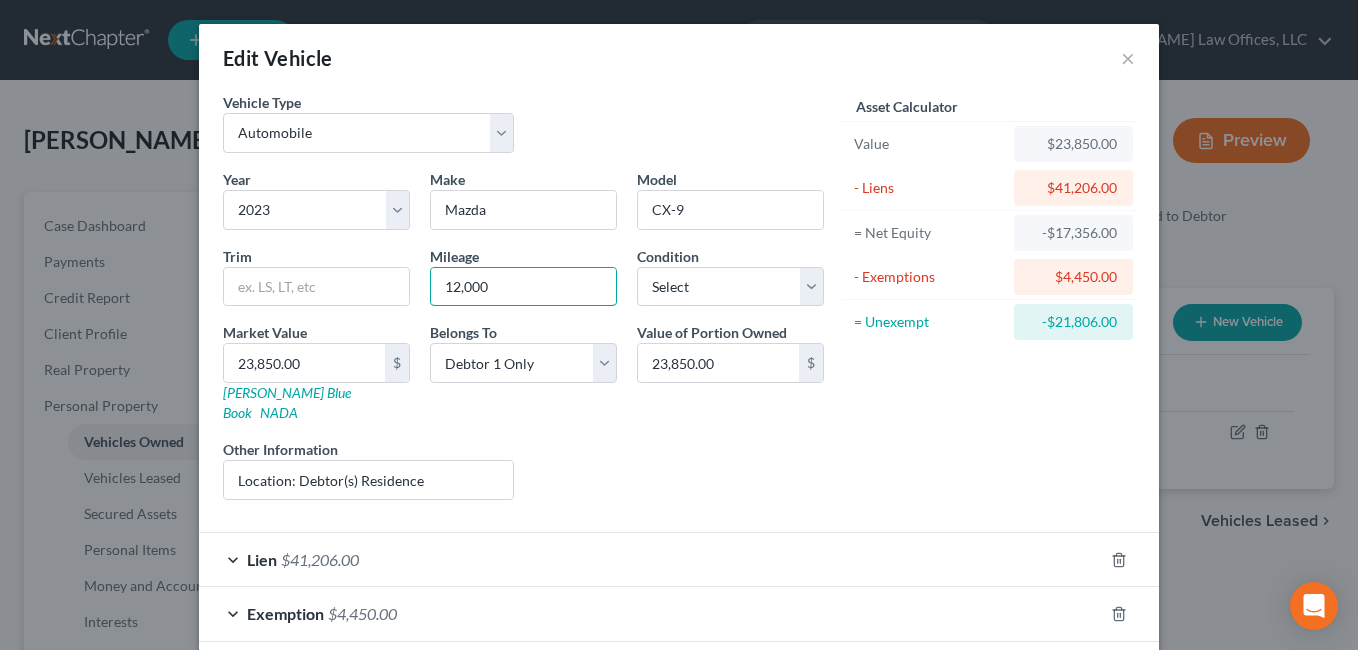 drag, startPoint x: 521, startPoint y: 294, endPoint x: 408, endPoint y: 299, distance: 113.110565 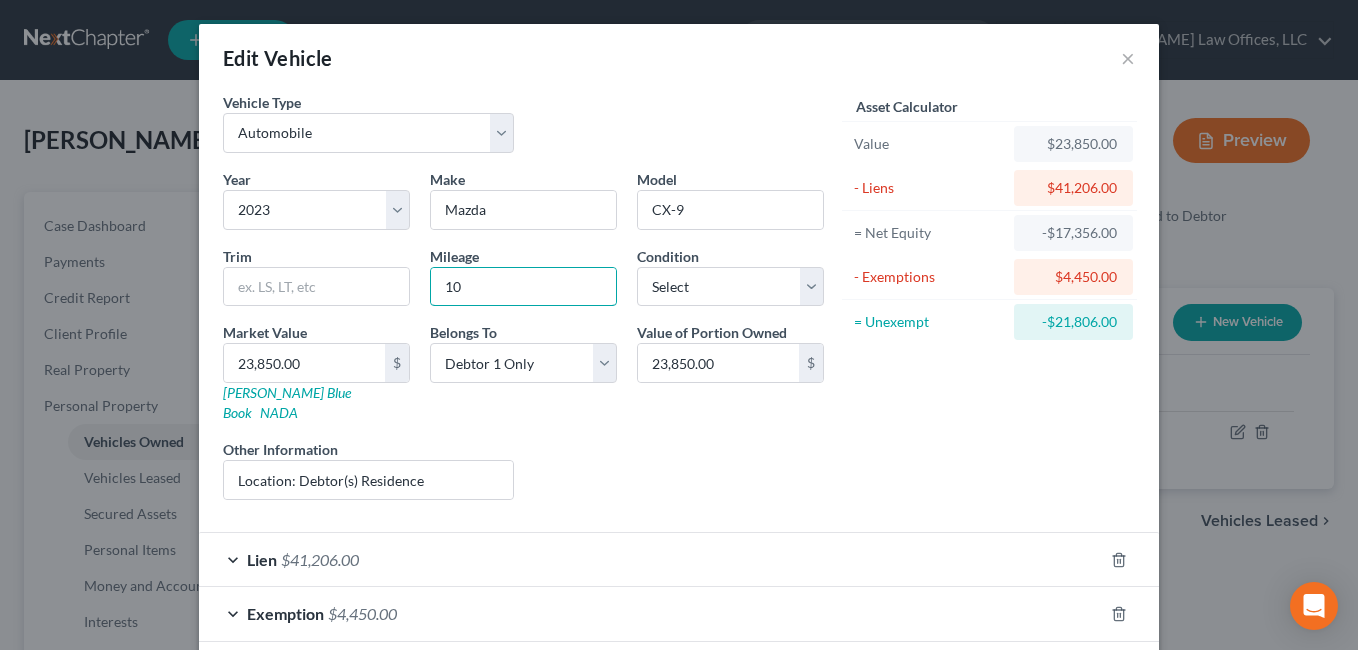 type on "1" 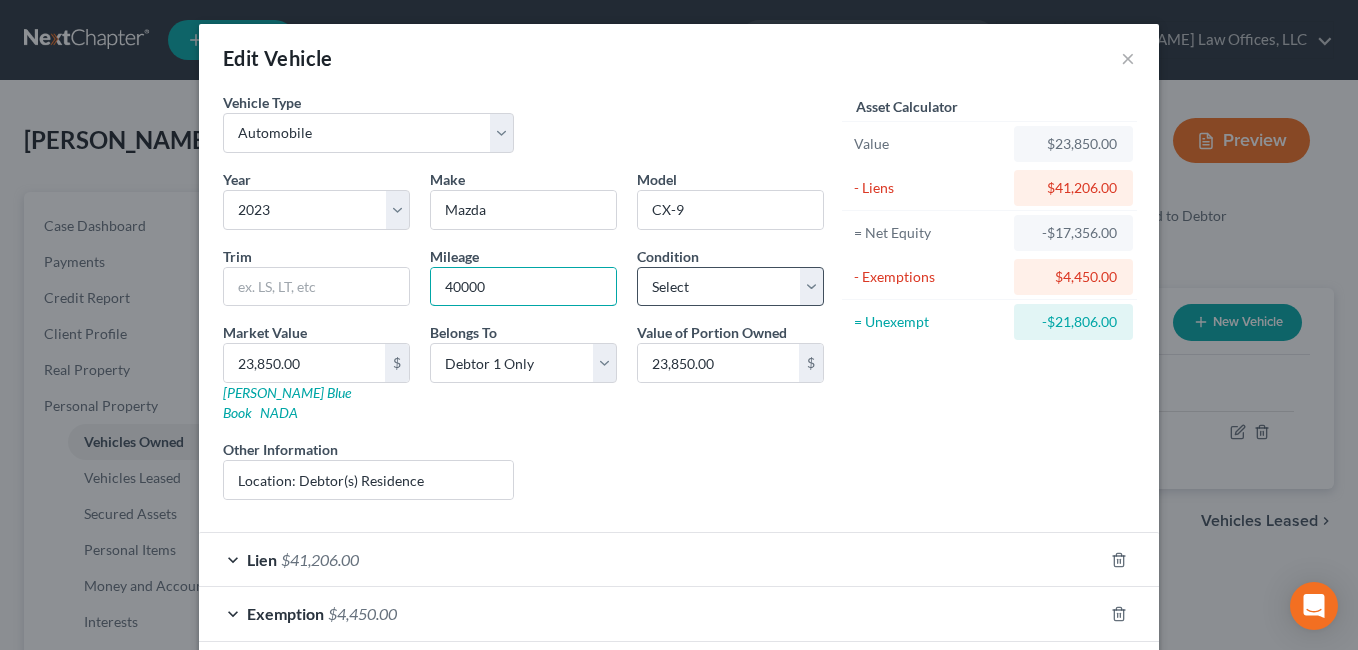 type on "40000" 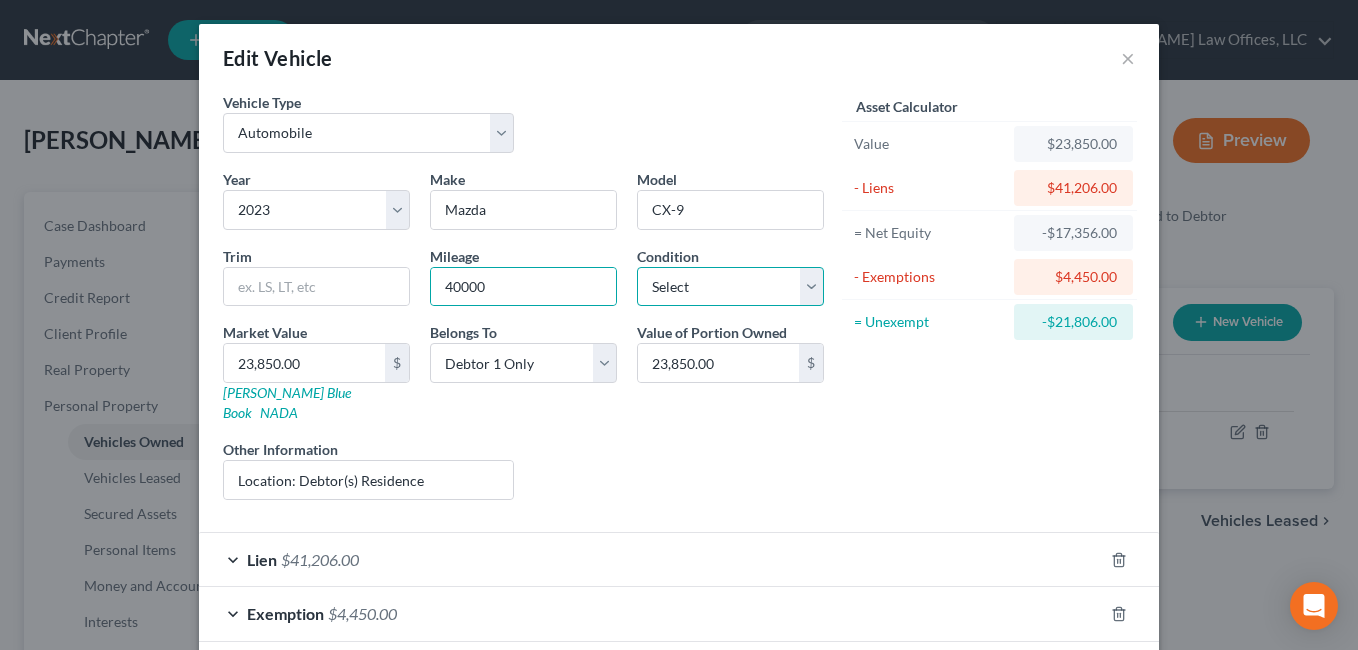 click on "Select Excellent Very Good Good Fair Poor" at bounding box center (730, 287) 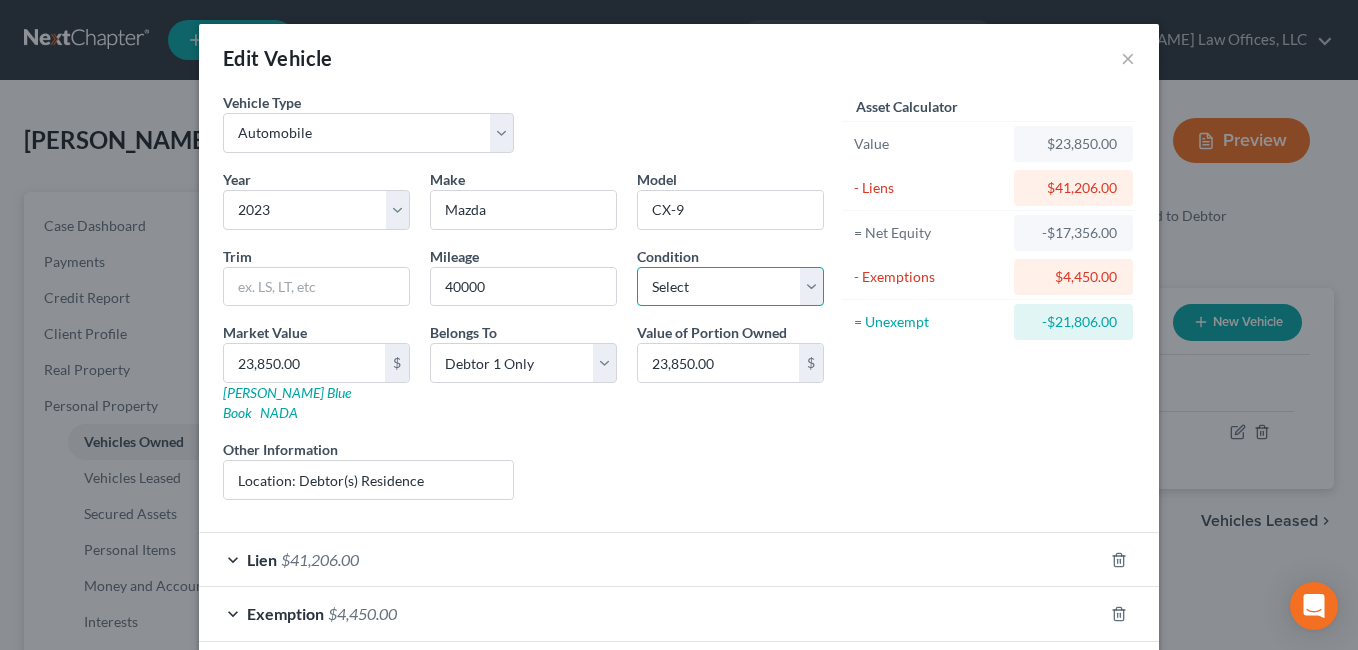 select on "2" 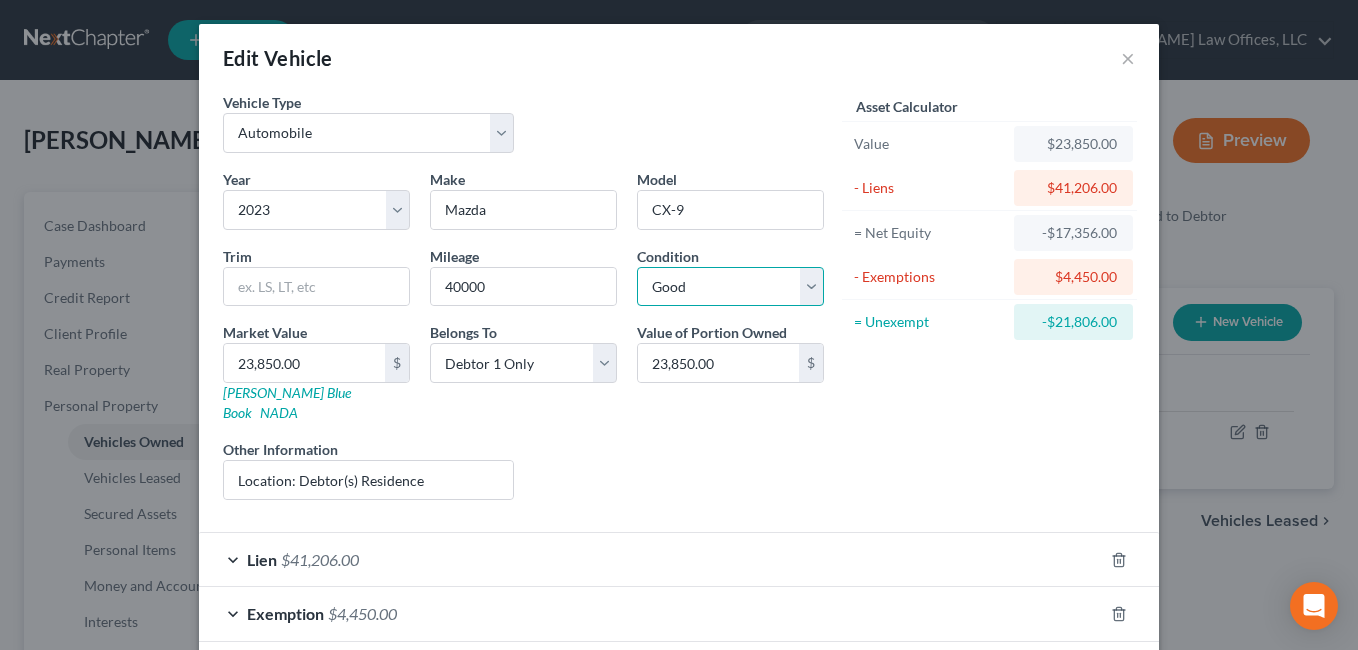 click on "Select Excellent Very Good Good Fair Poor" at bounding box center [730, 287] 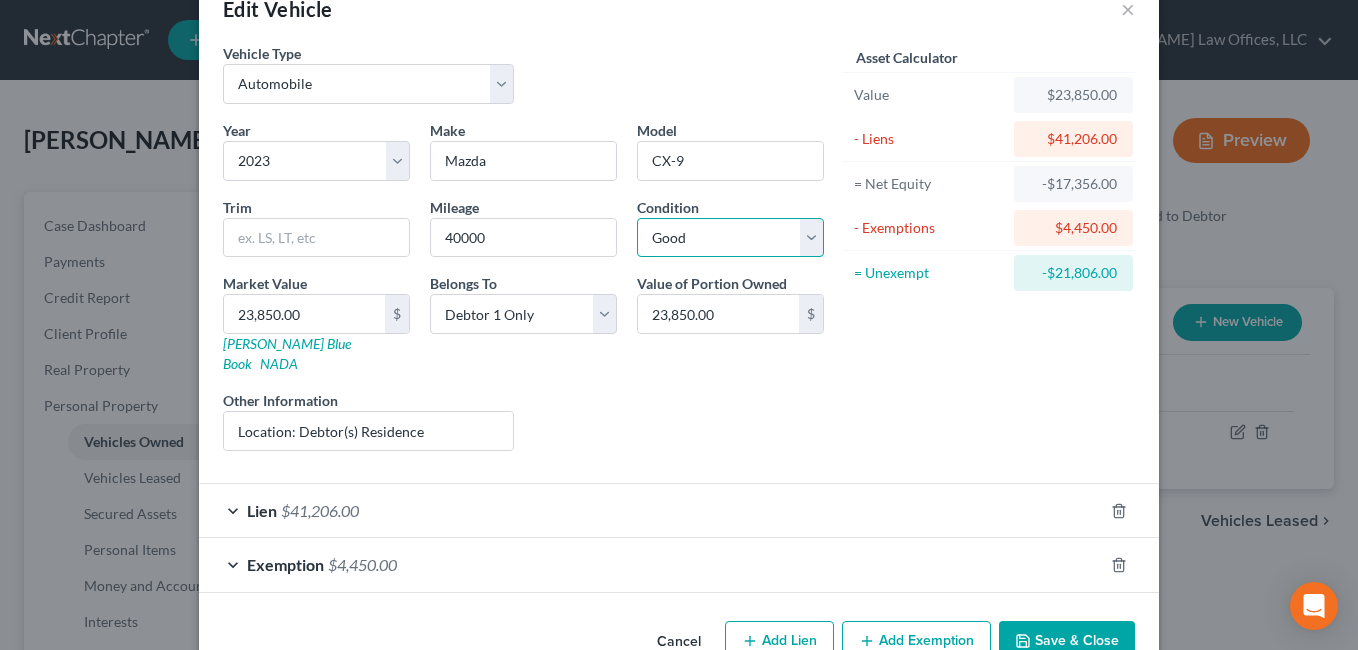 scroll, scrollTop: 81, scrollLeft: 0, axis: vertical 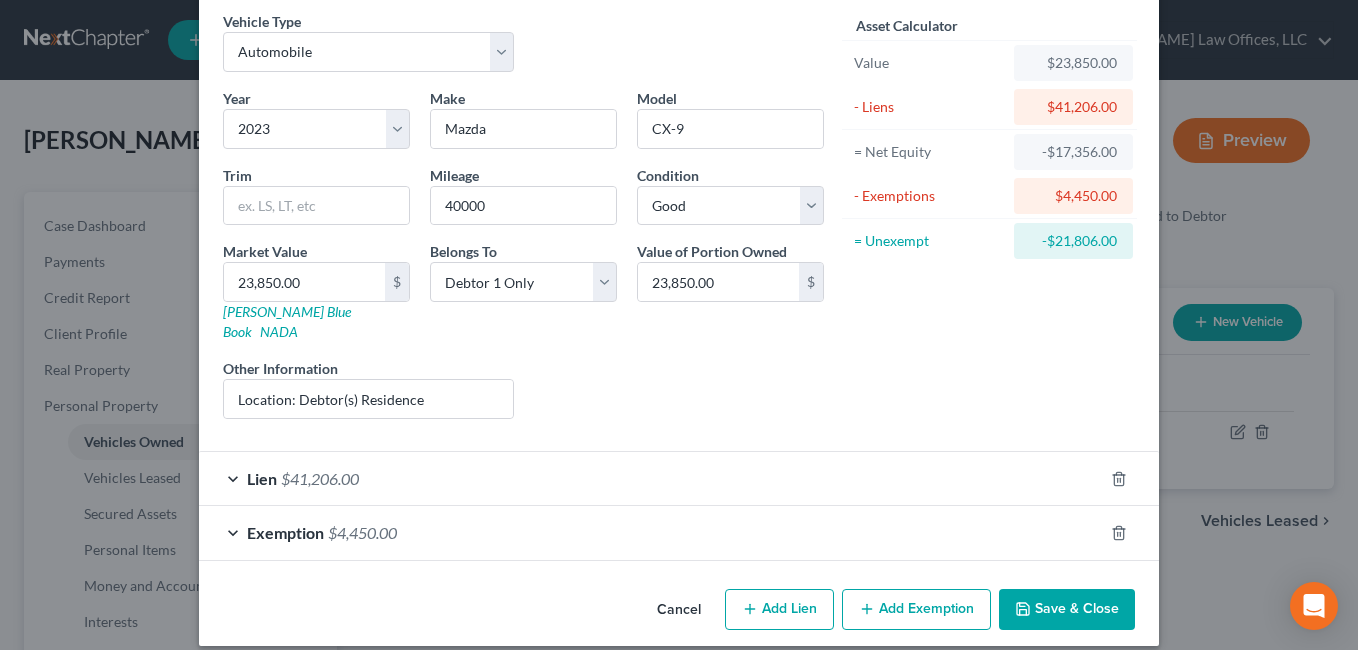 click on "Save & Close" at bounding box center (1067, 610) 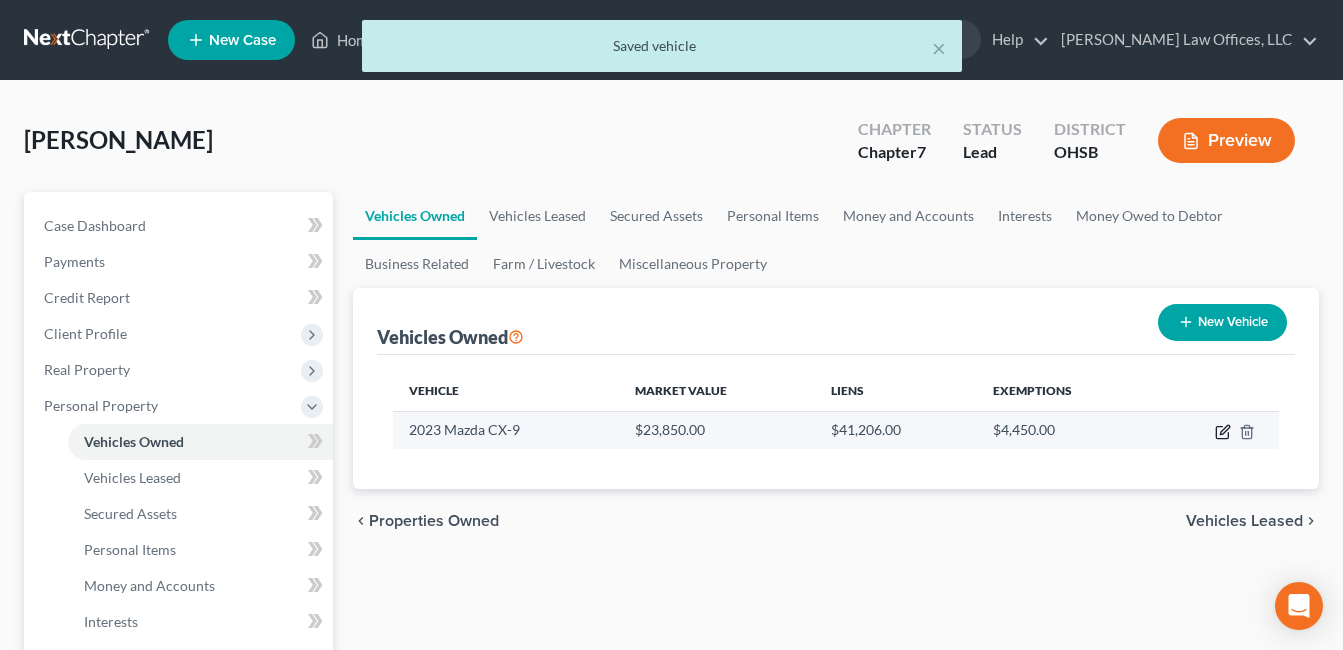 click 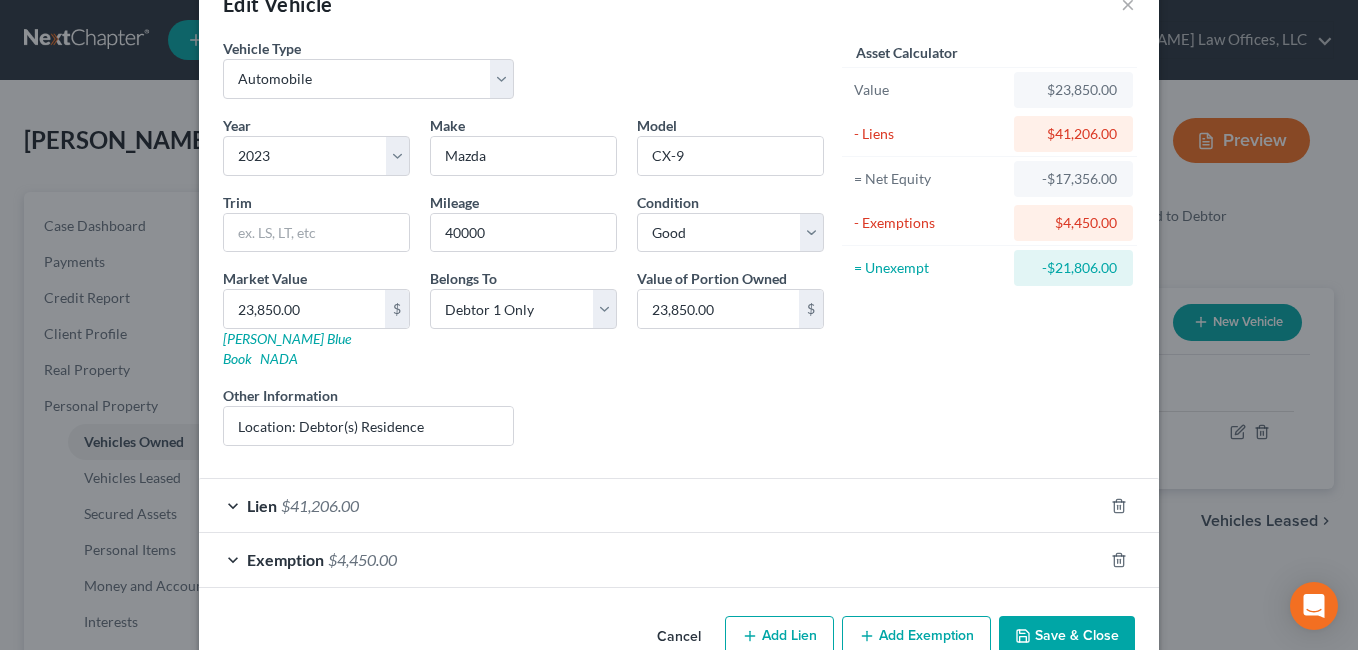 scroll, scrollTop: 81, scrollLeft: 0, axis: vertical 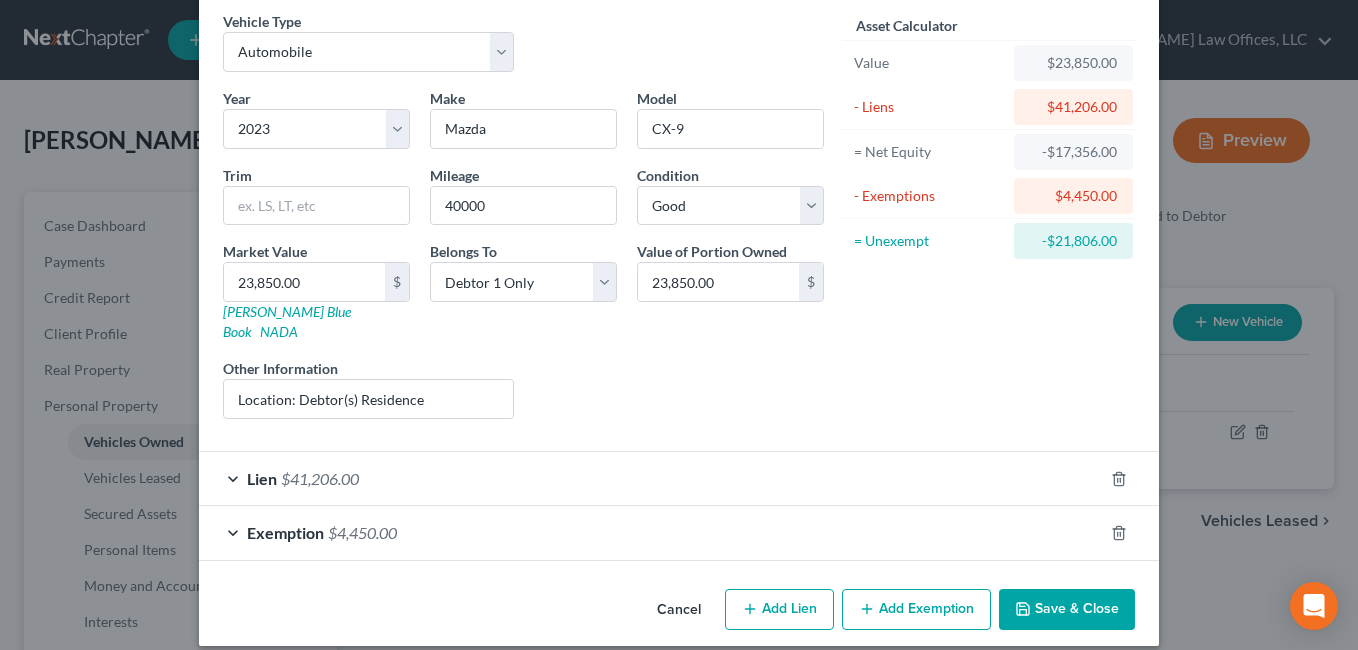 click on "Exemption $4,450.00" at bounding box center [651, 532] 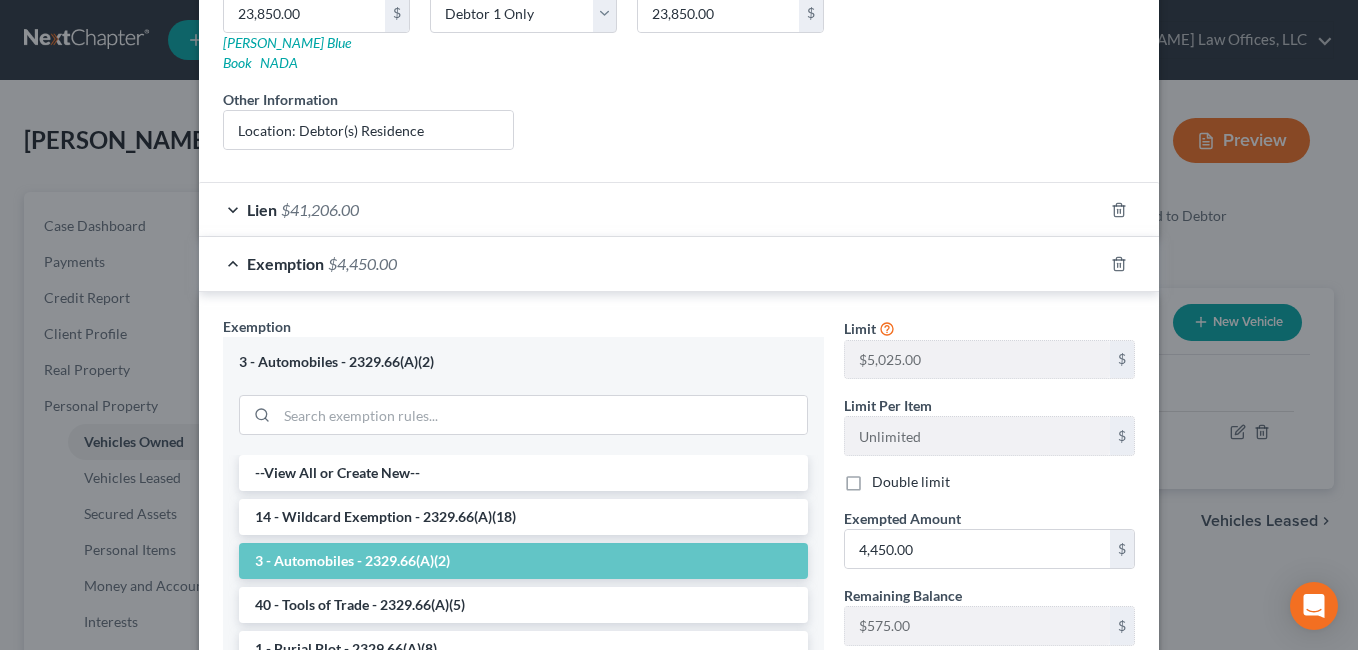 scroll, scrollTop: 381, scrollLeft: 0, axis: vertical 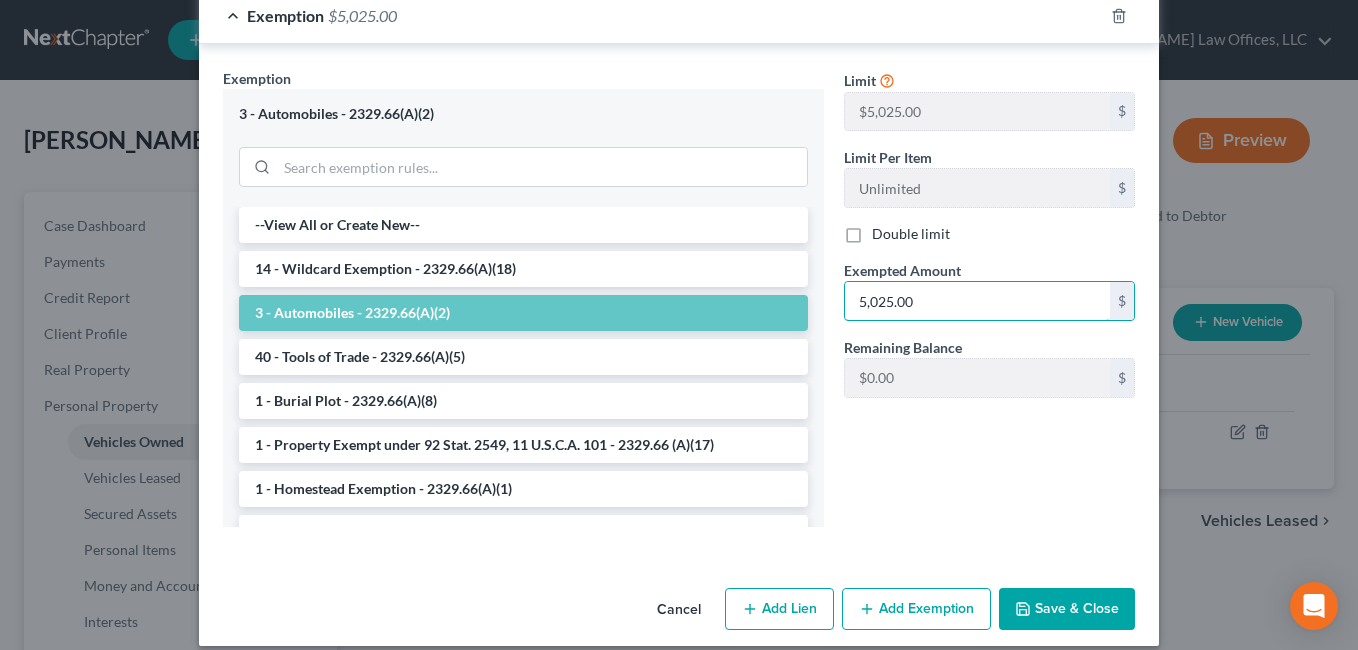 type on "5,025.00" 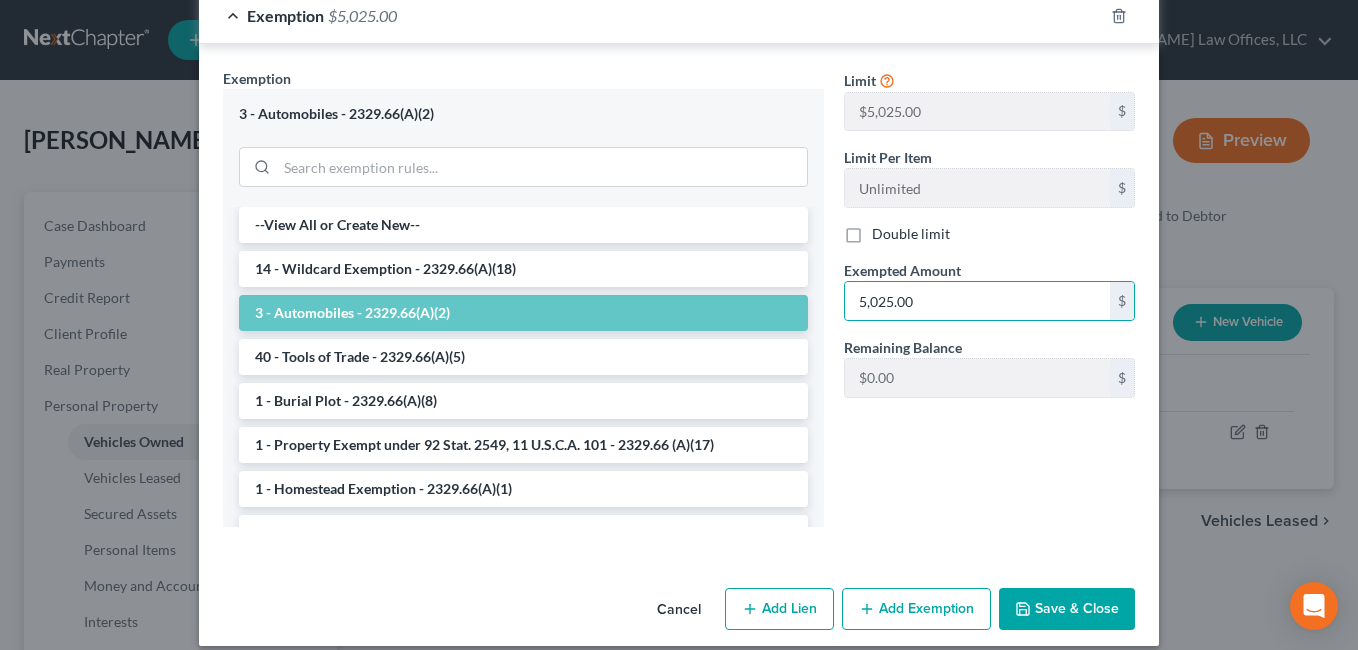 click on "Save & Close" at bounding box center (1067, 609) 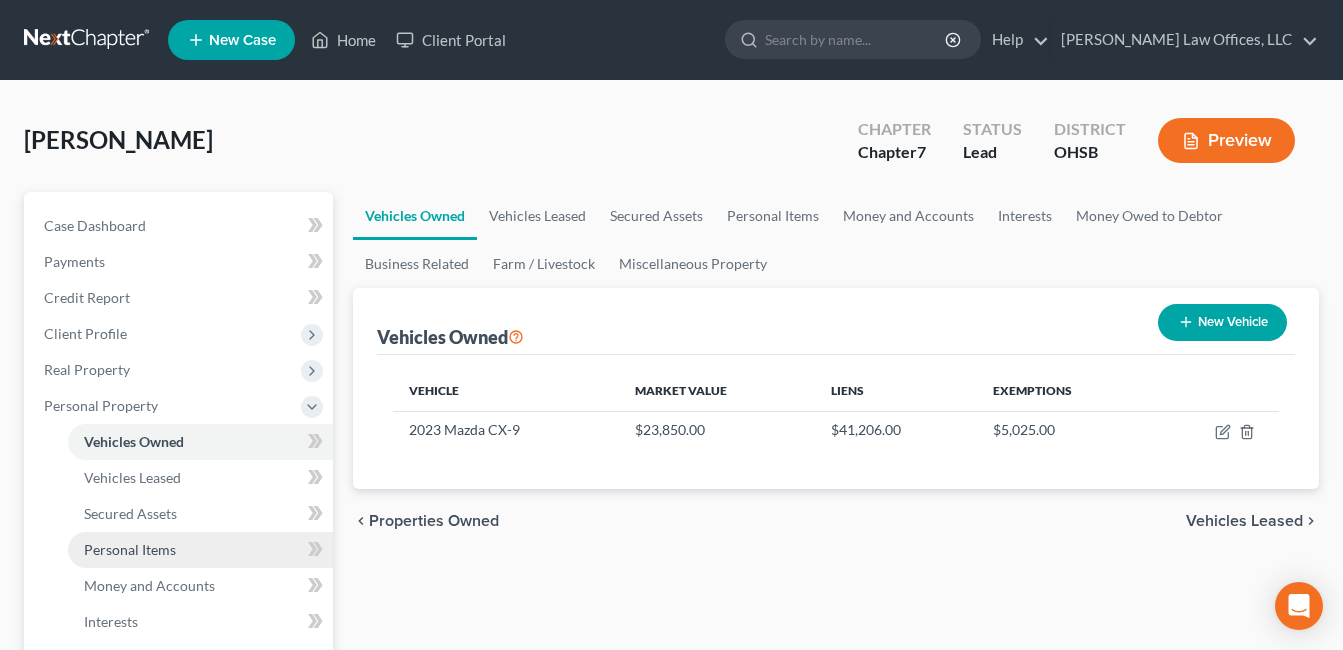 click on "Personal Items" at bounding box center (130, 549) 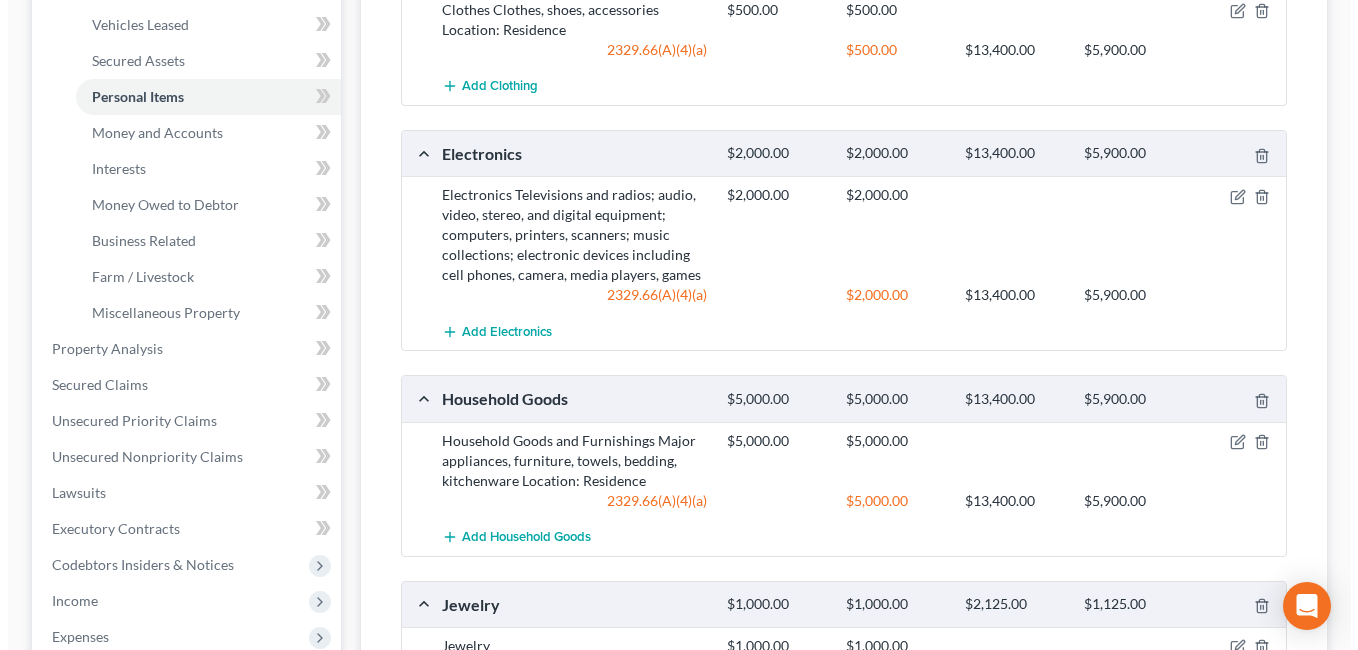 scroll, scrollTop: 400, scrollLeft: 0, axis: vertical 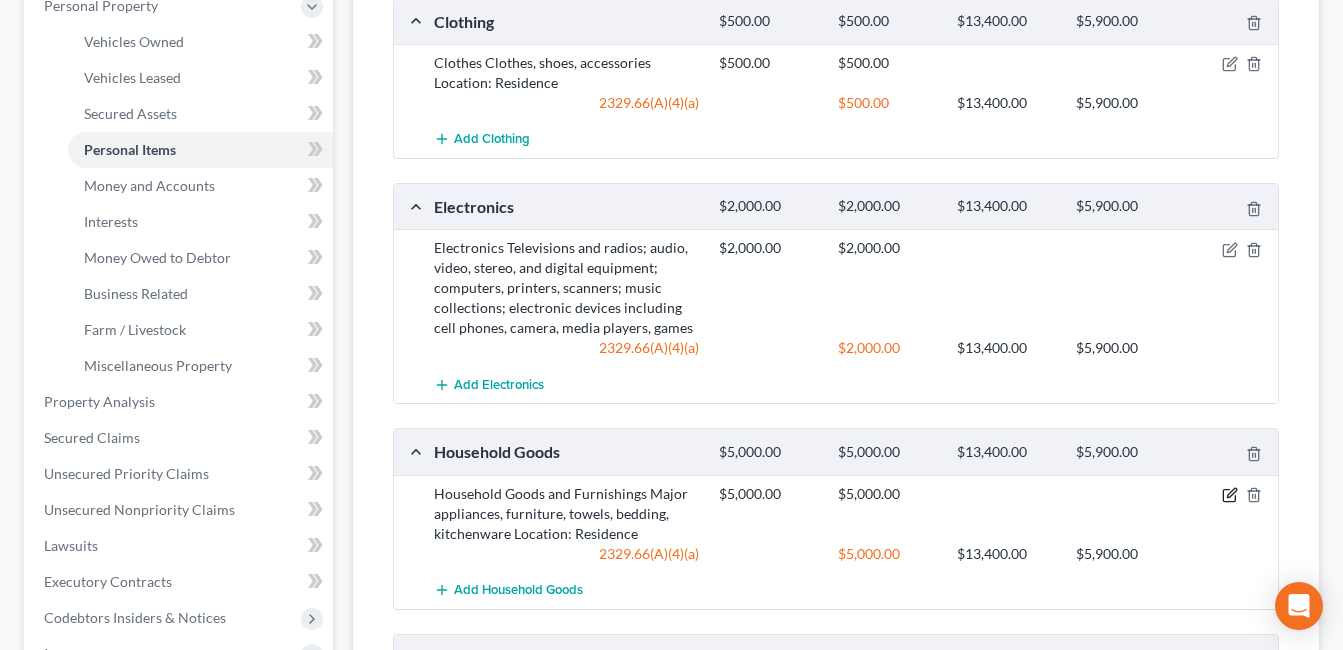 click 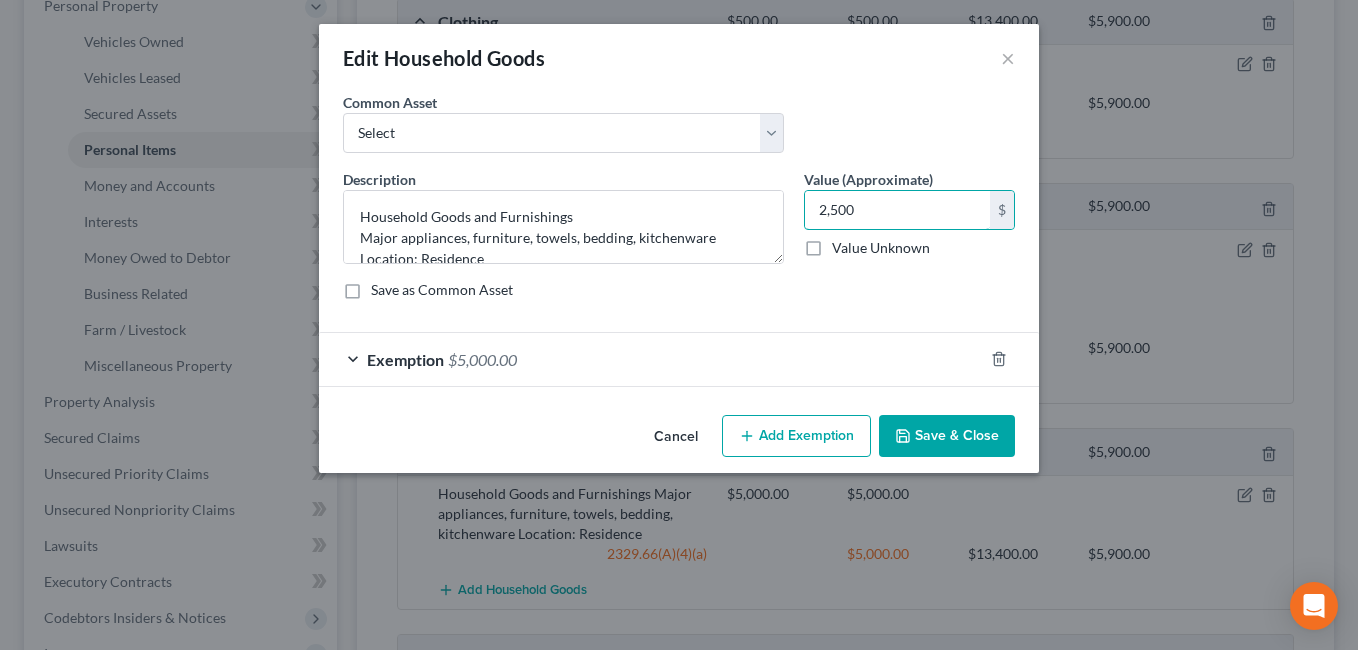 type on "2,500" 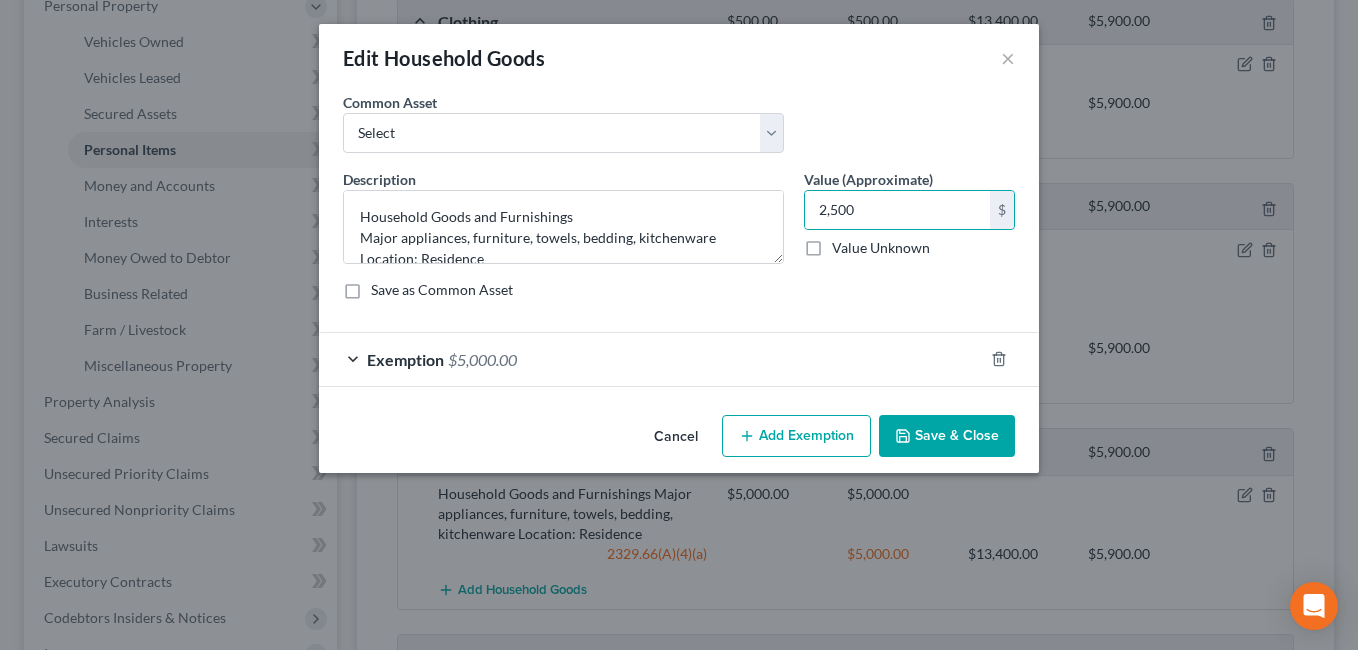 click on "Exemption $5,000.00" at bounding box center [651, 359] 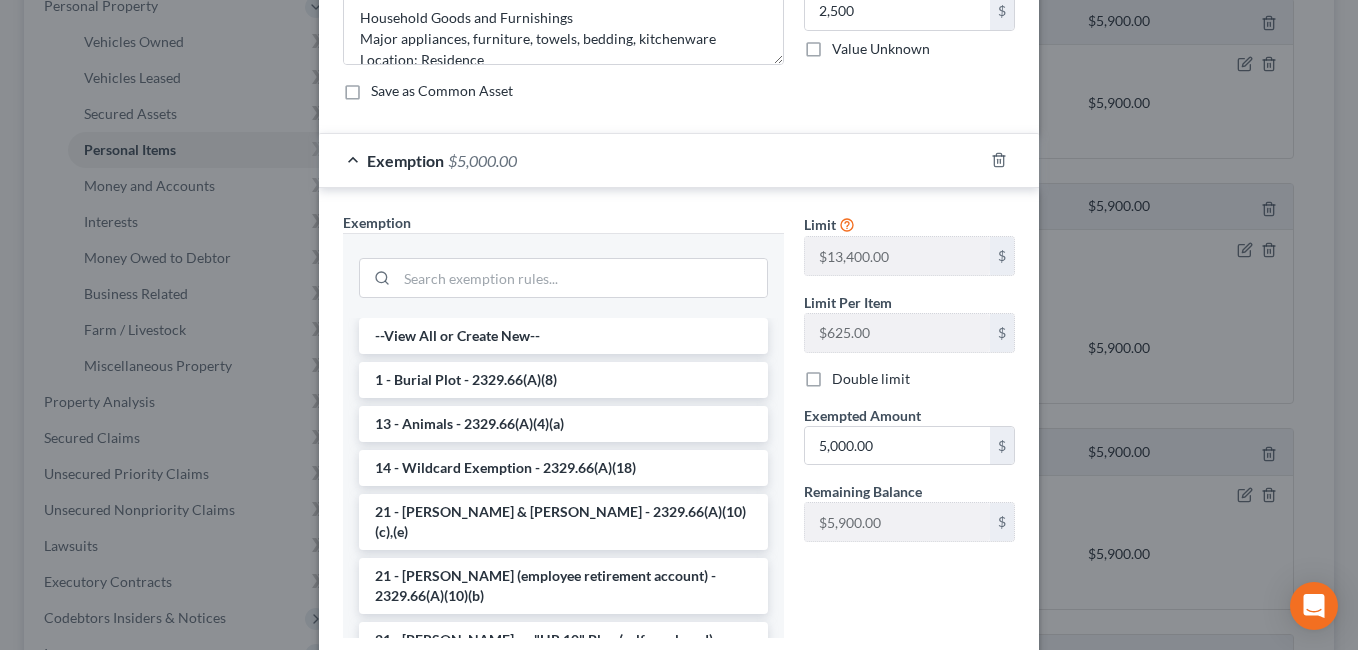 scroll, scrollTop: 200, scrollLeft: 0, axis: vertical 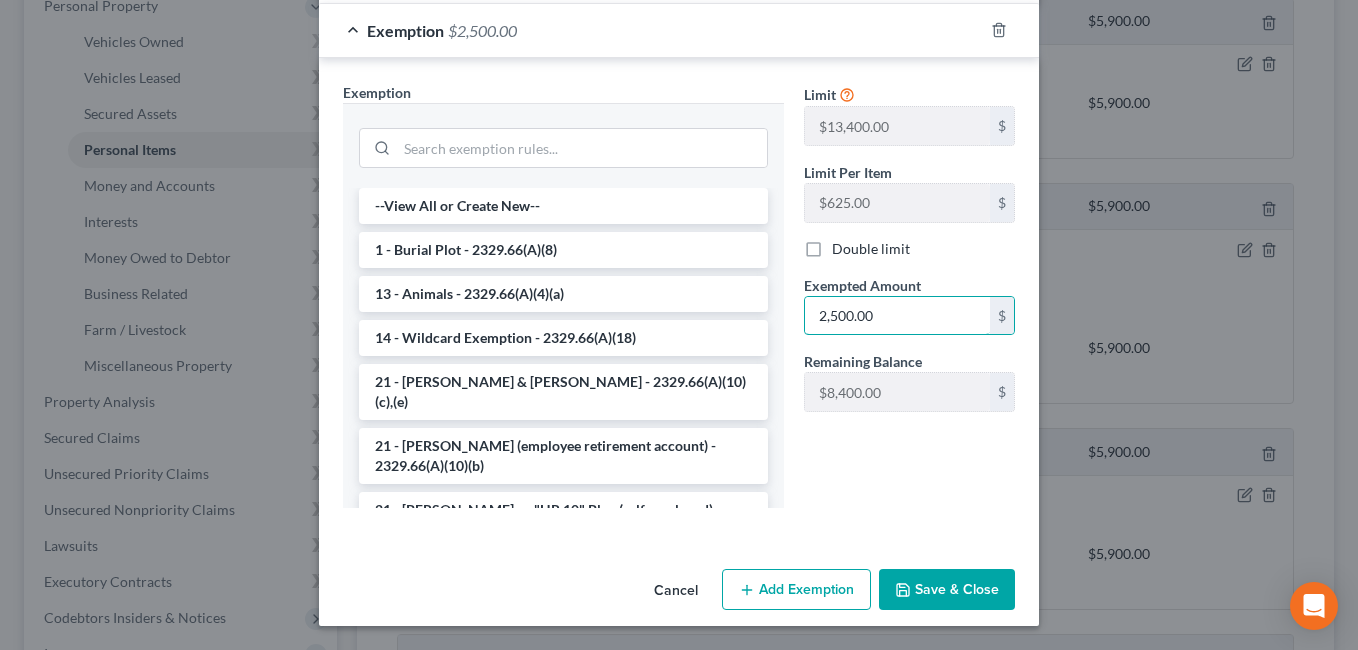 type on "2,500.00" 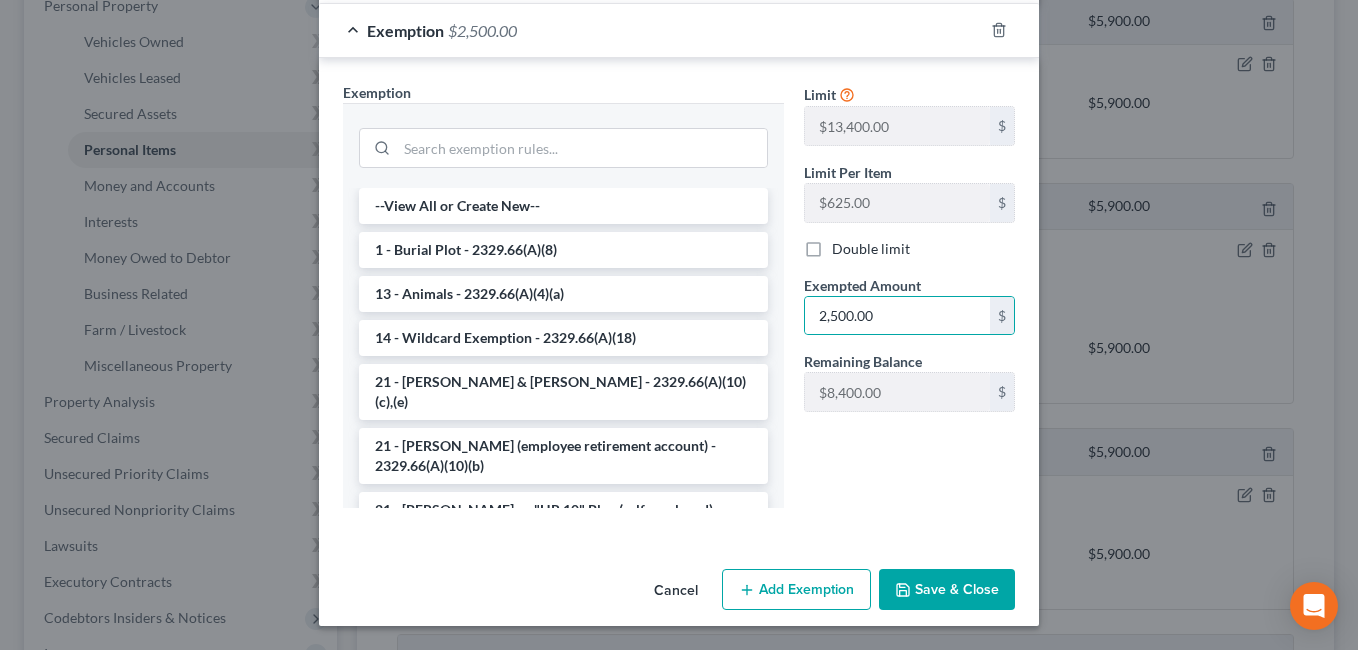 click on "Save & Close" at bounding box center [947, 590] 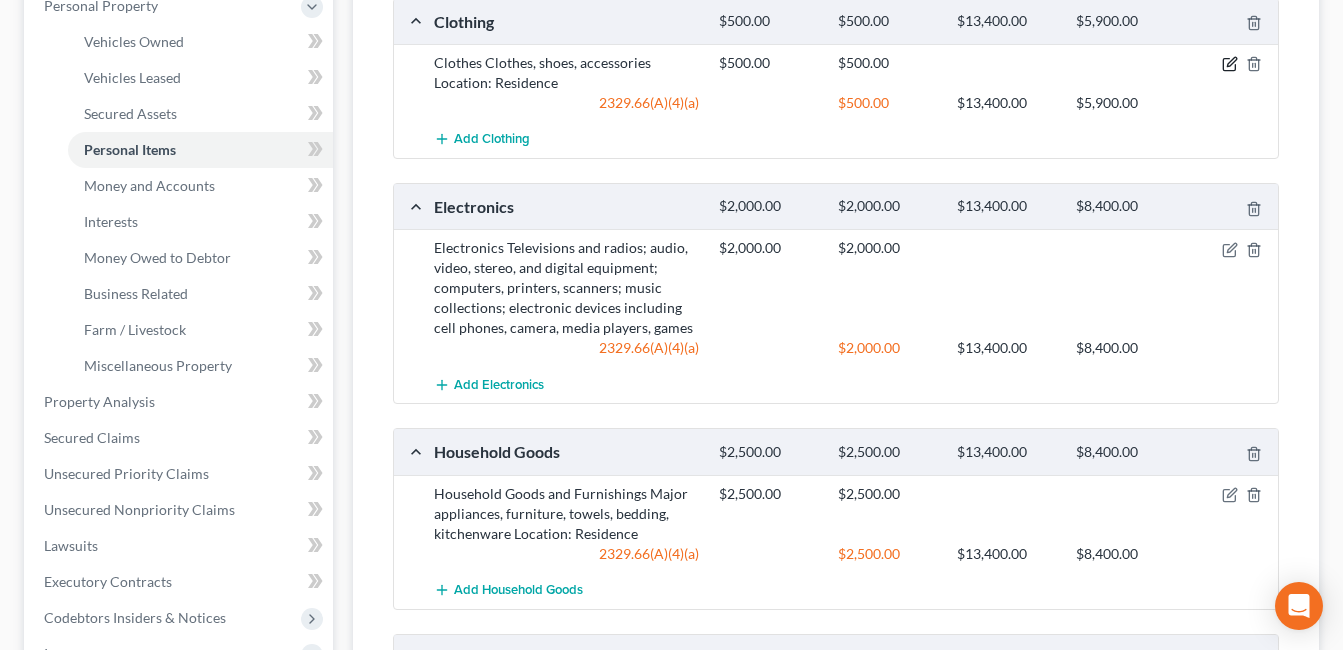 click 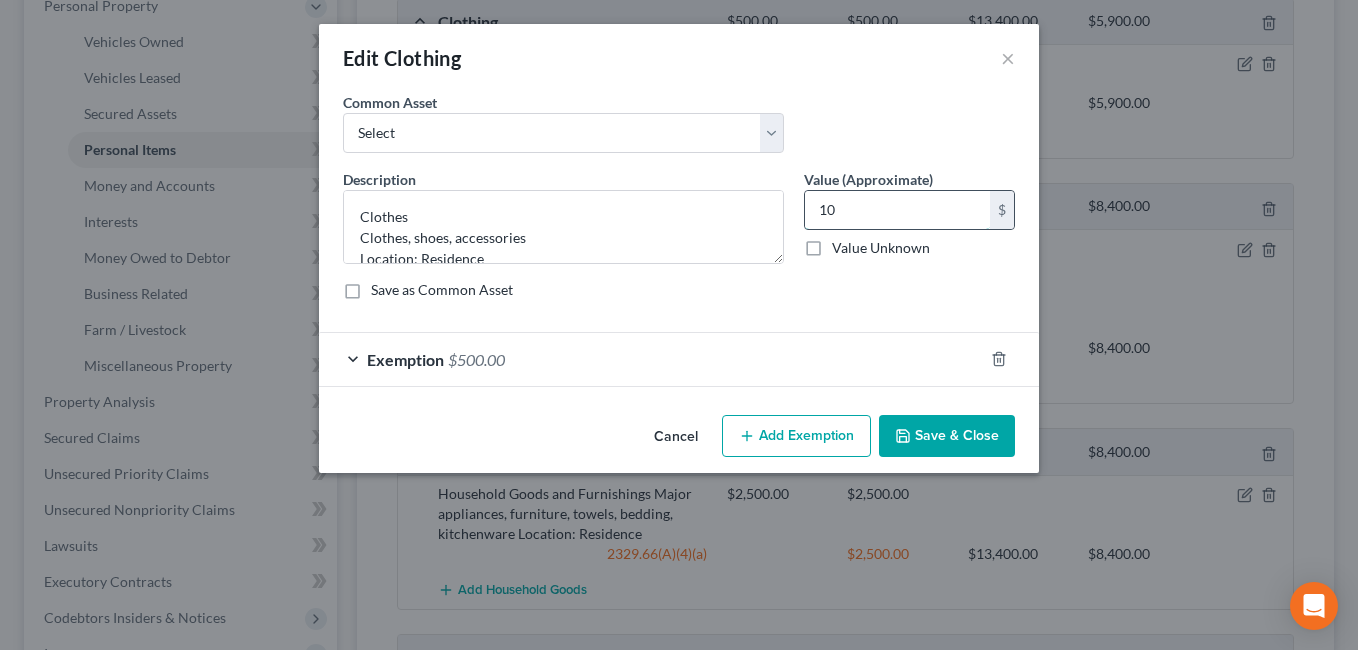 type on "1" 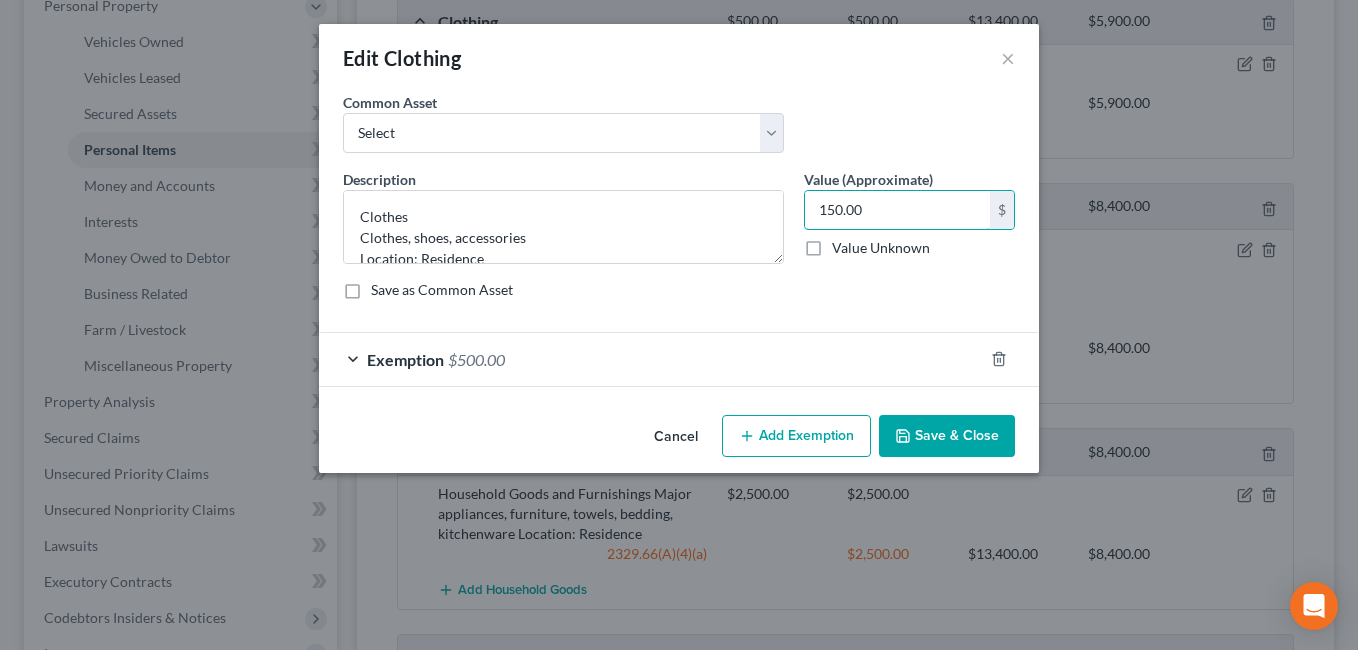 type on "150.00" 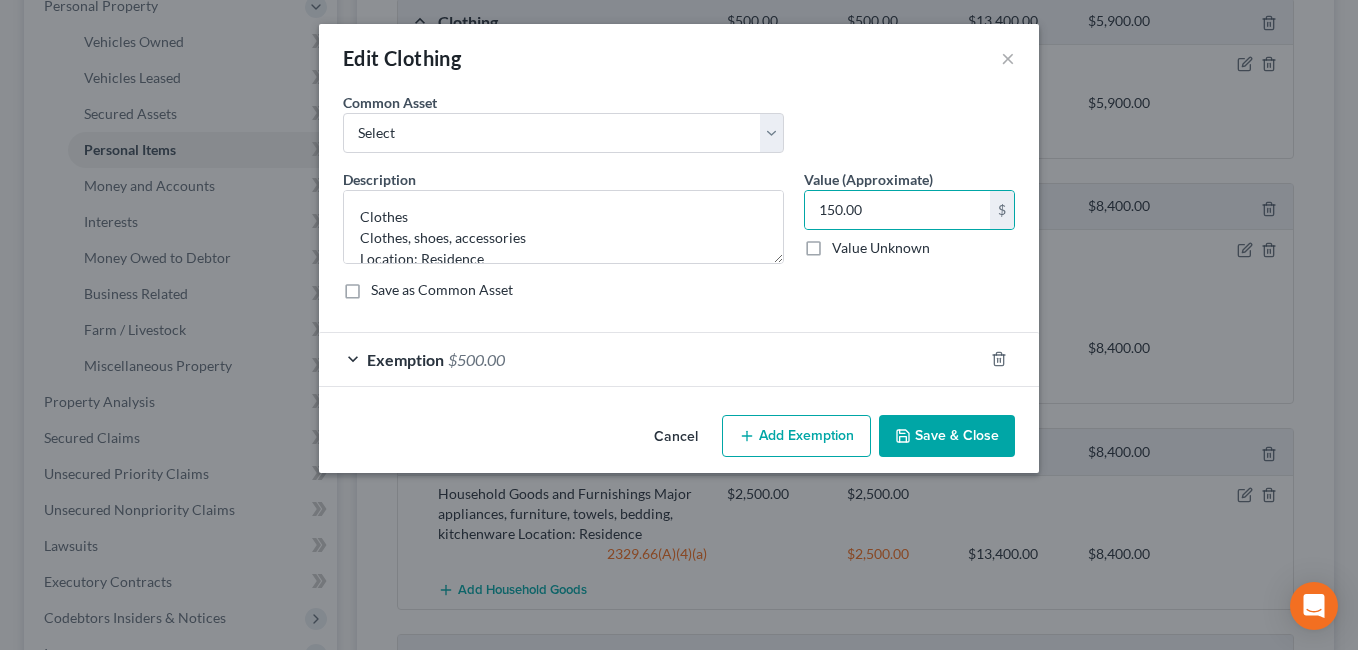 click on "Exemption $500.00" at bounding box center [651, 359] 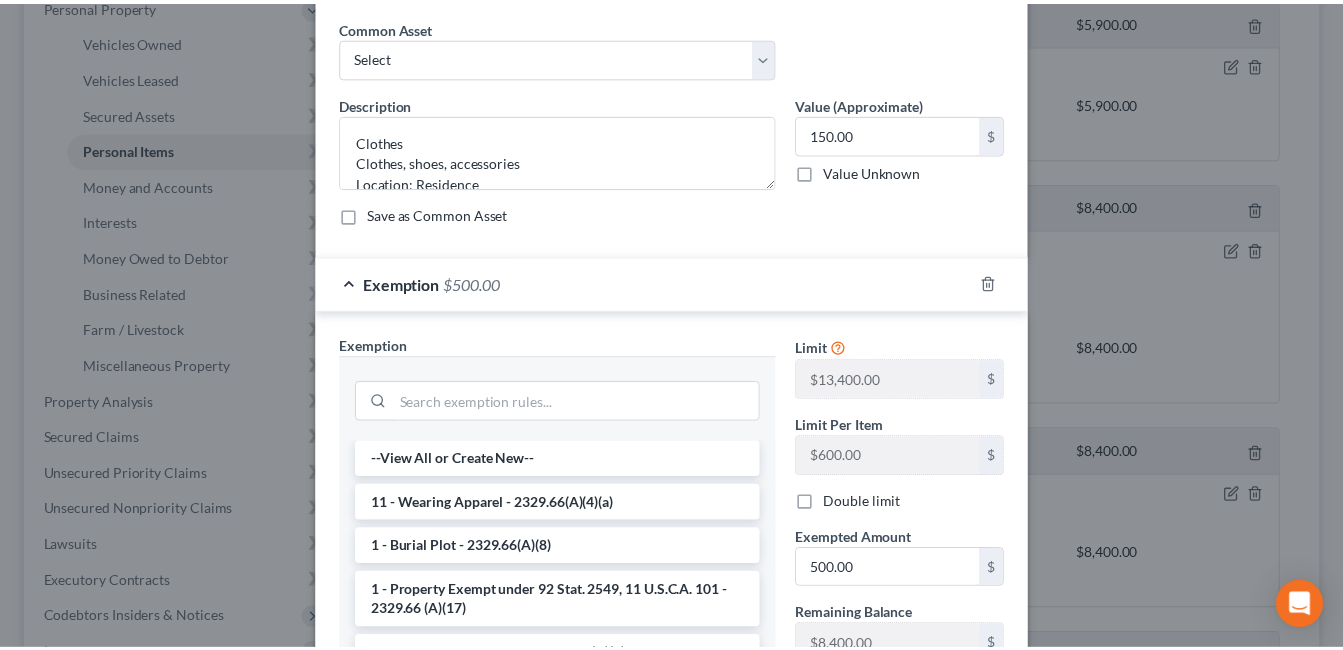 scroll, scrollTop: 300, scrollLeft: 0, axis: vertical 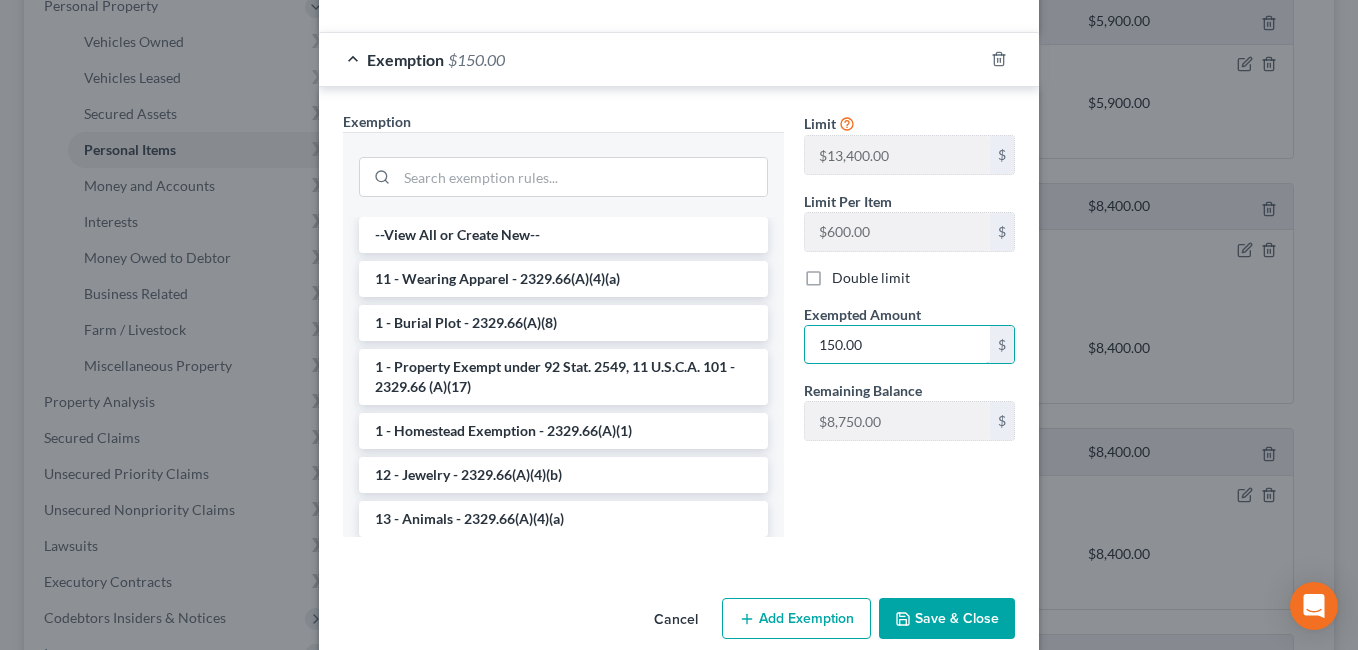 type on "150.00" 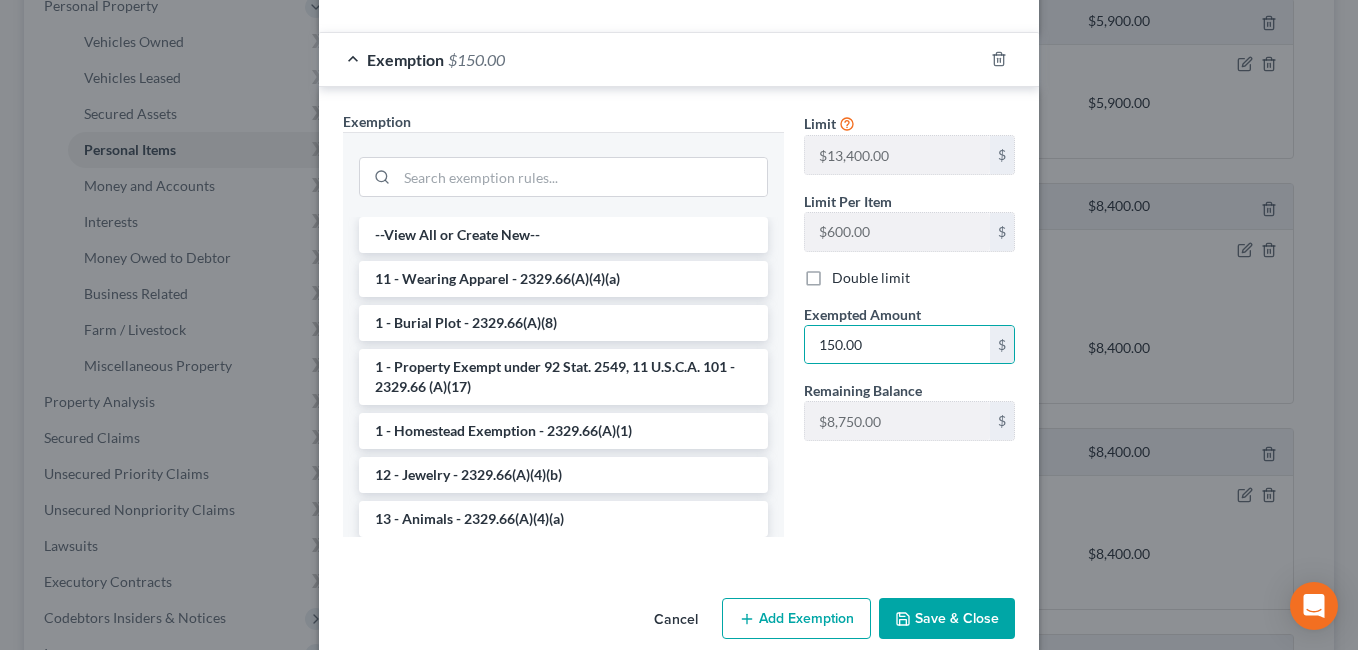 click on "Save & Close" at bounding box center [947, 619] 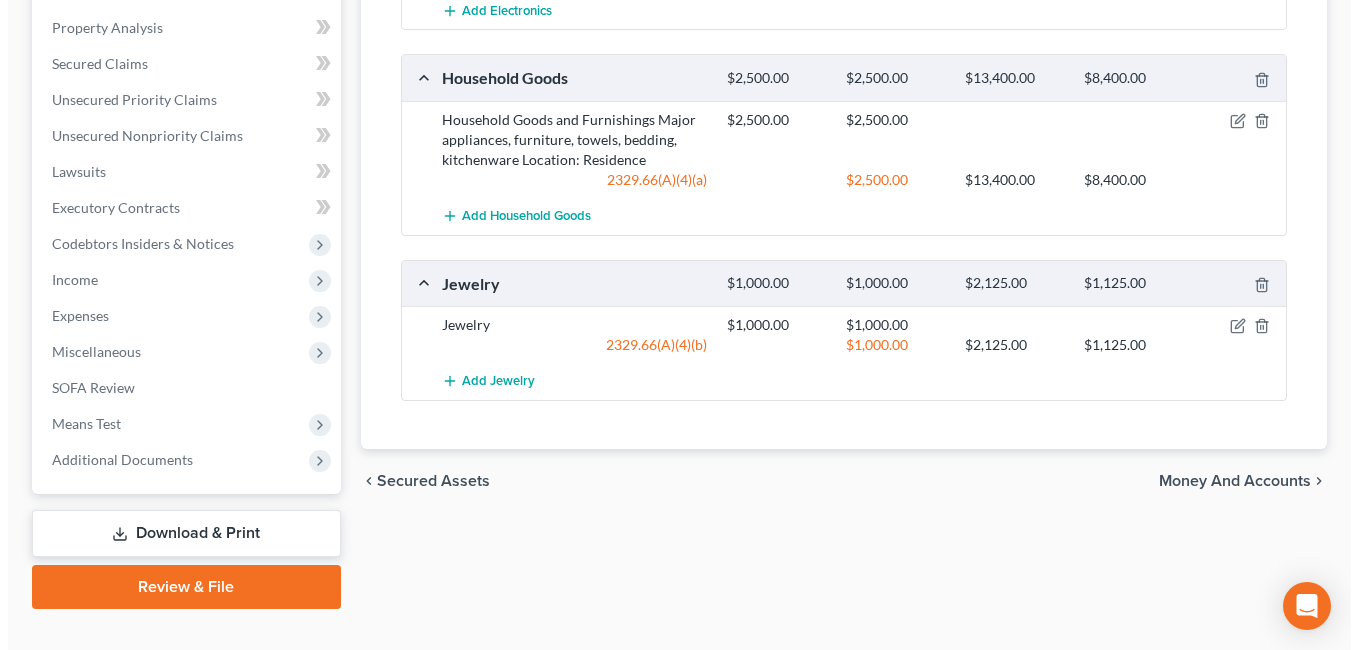 scroll, scrollTop: 800, scrollLeft: 0, axis: vertical 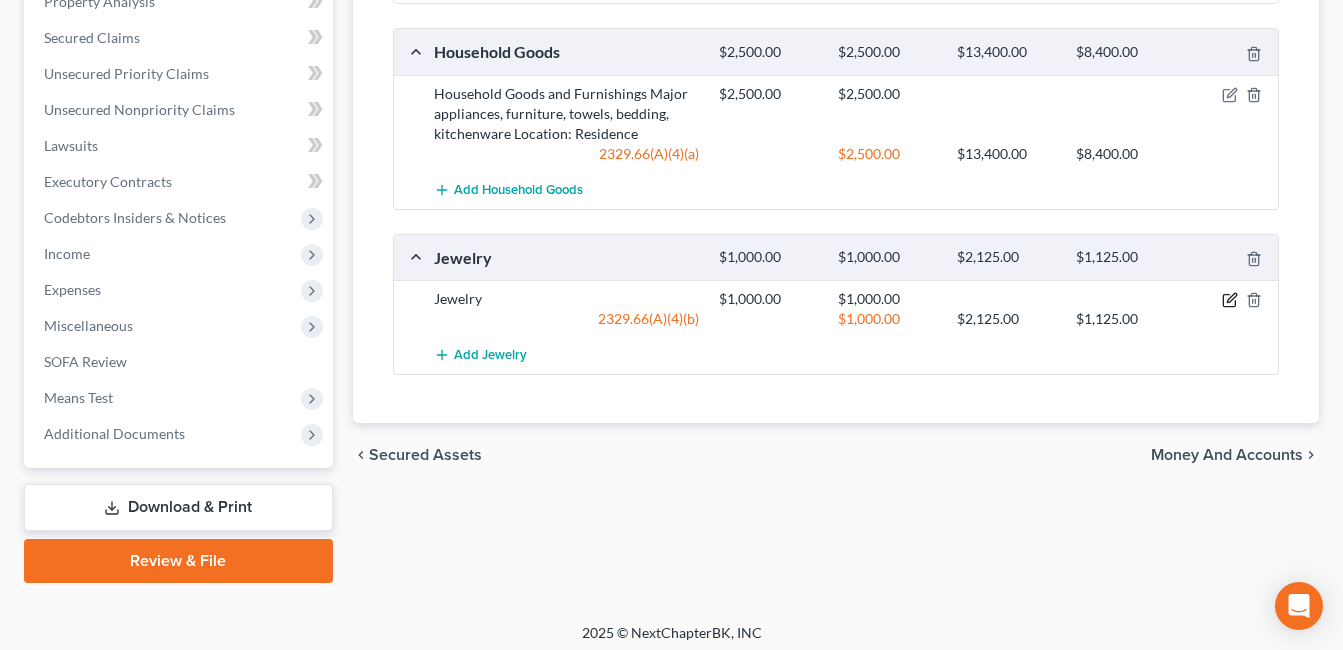 click 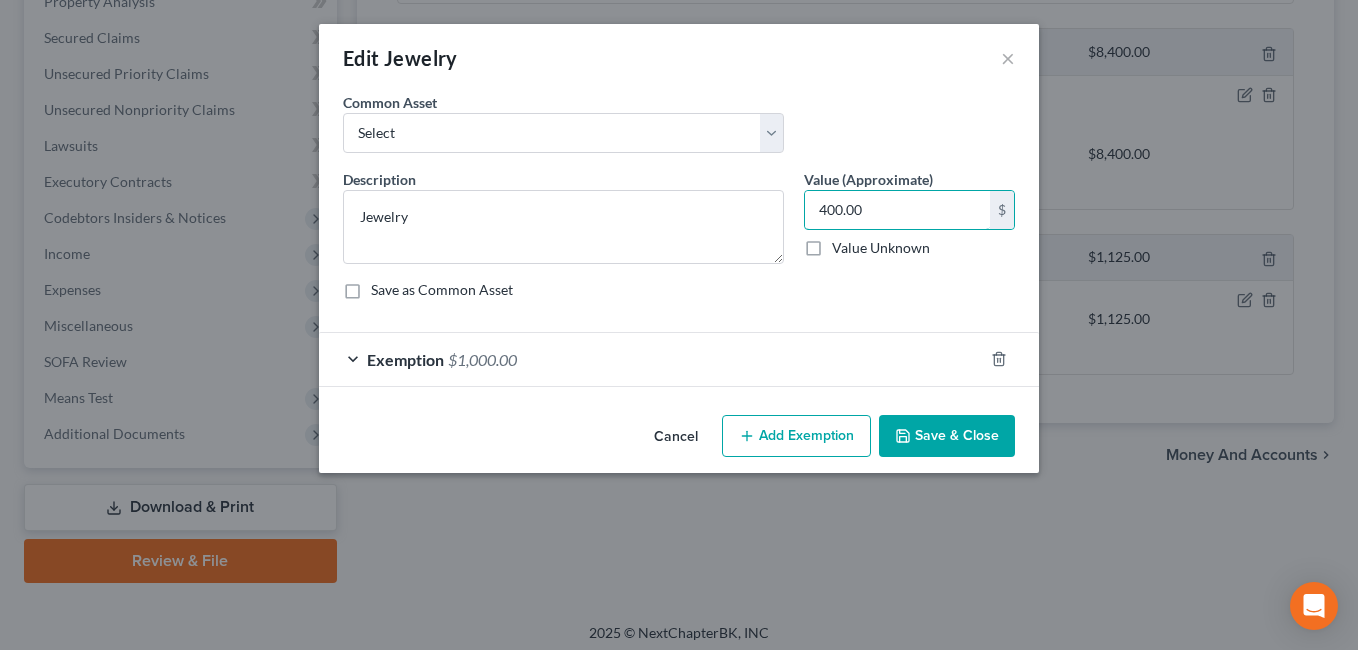 type on "400.00" 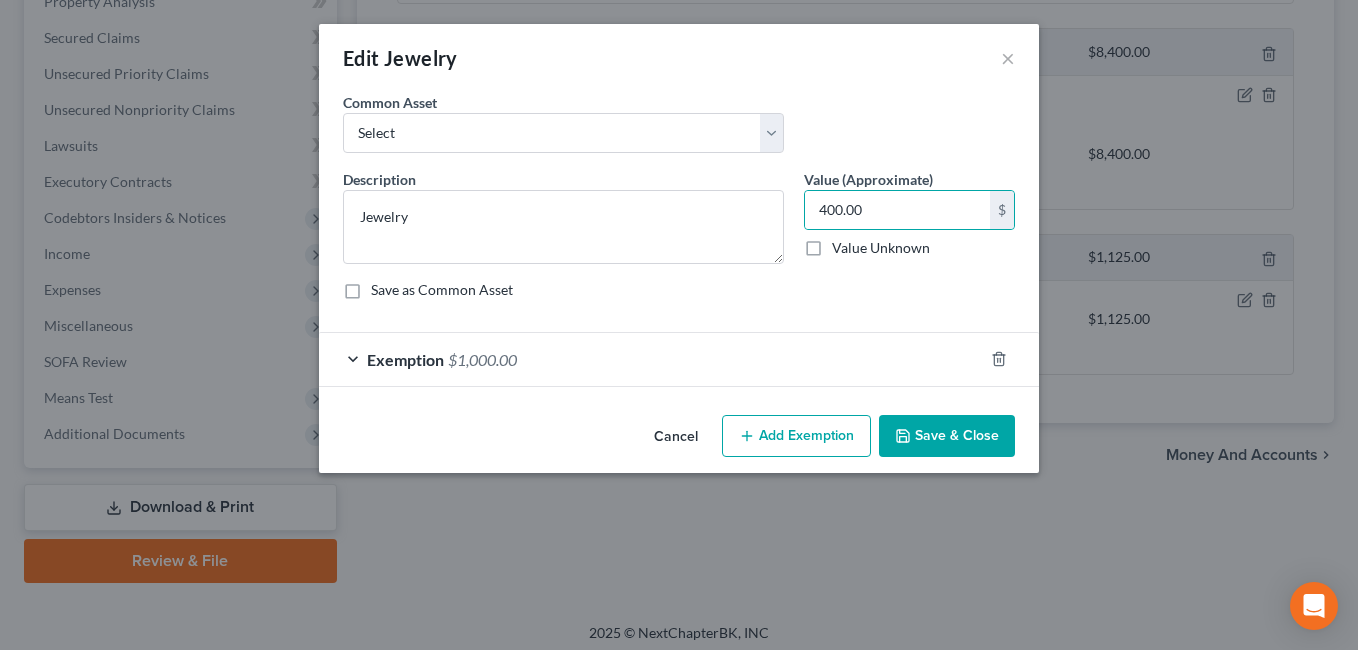 click on "Exemption $1,000.00" at bounding box center [651, 359] 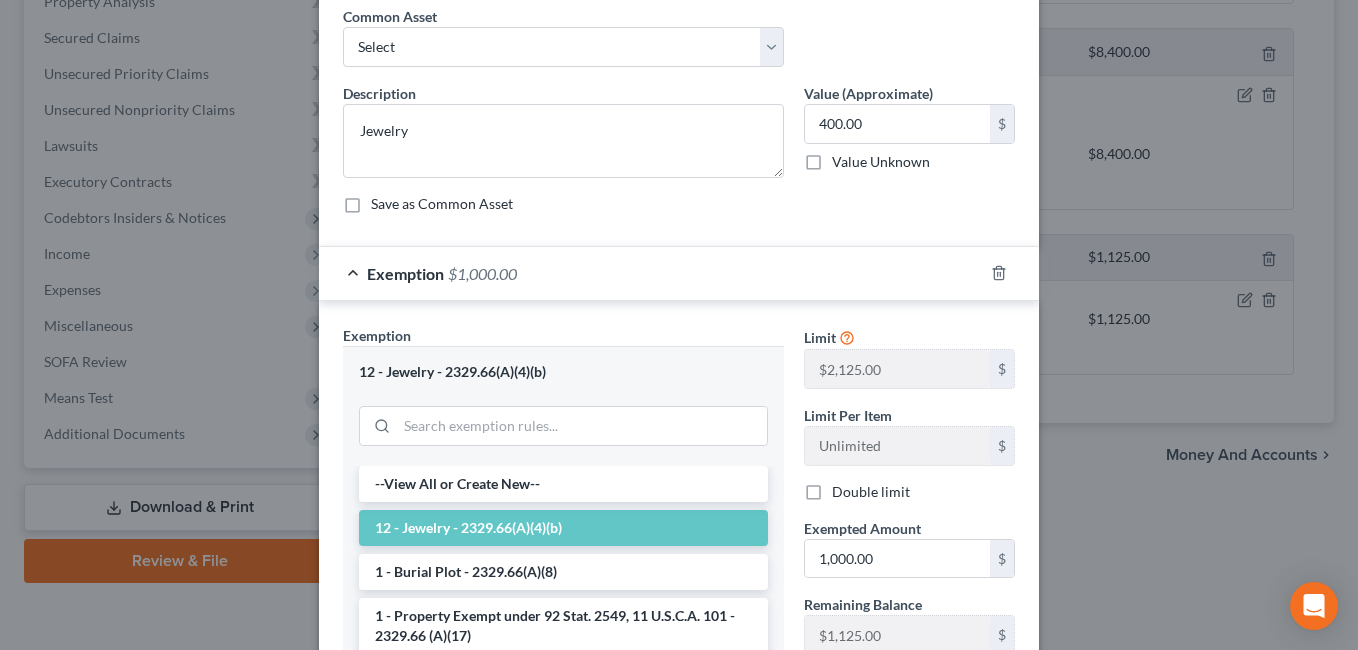 scroll, scrollTop: 200, scrollLeft: 0, axis: vertical 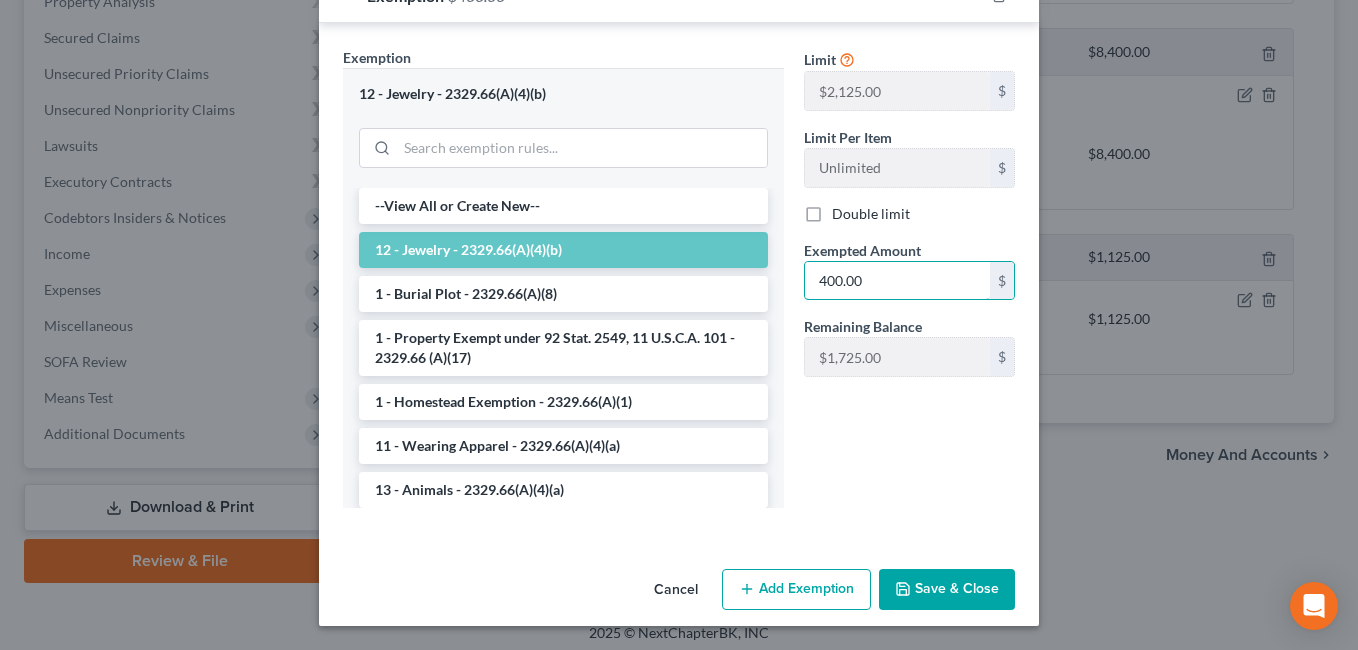 type on "400.00" 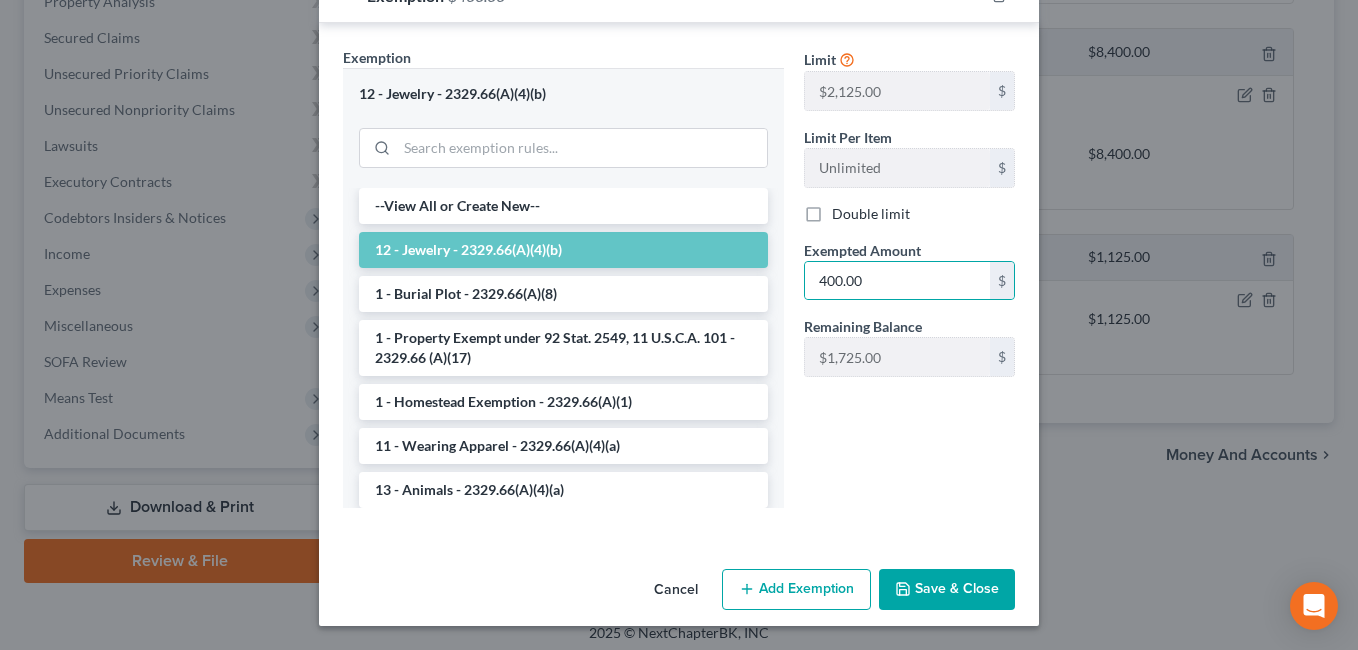 click on "Cancel Add Exemption Save & Close" at bounding box center [679, 594] 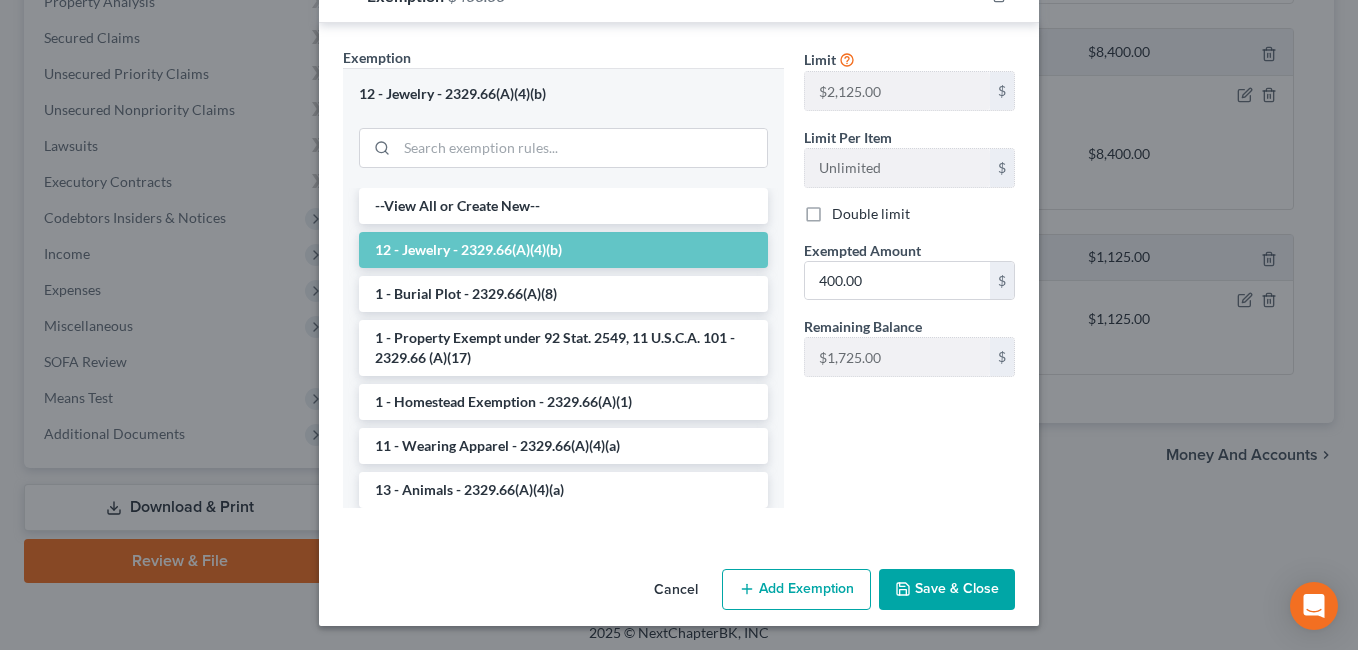 scroll, scrollTop: 364, scrollLeft: 0, axis: vertical 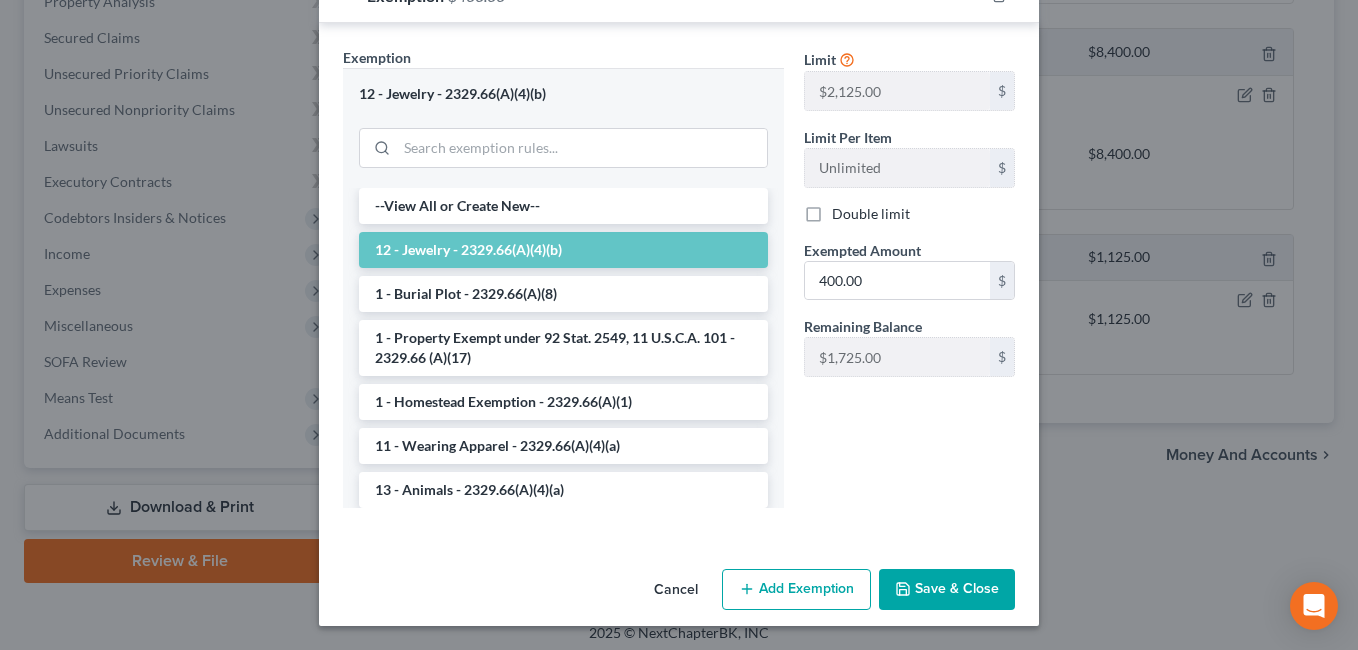 click on "Cancel Add Exemption Save & Close" at bounding box center [679, 594] 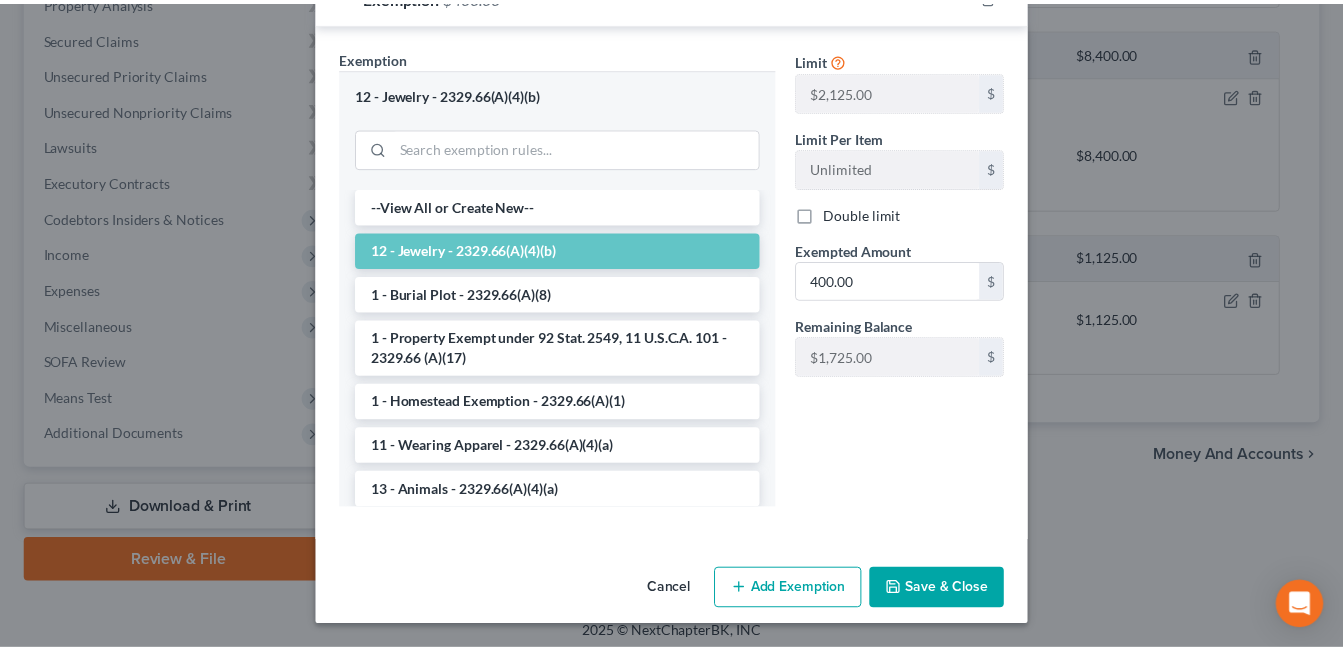 scroll, scrollTop: 364, scrollLeft: 0, axis: vertical 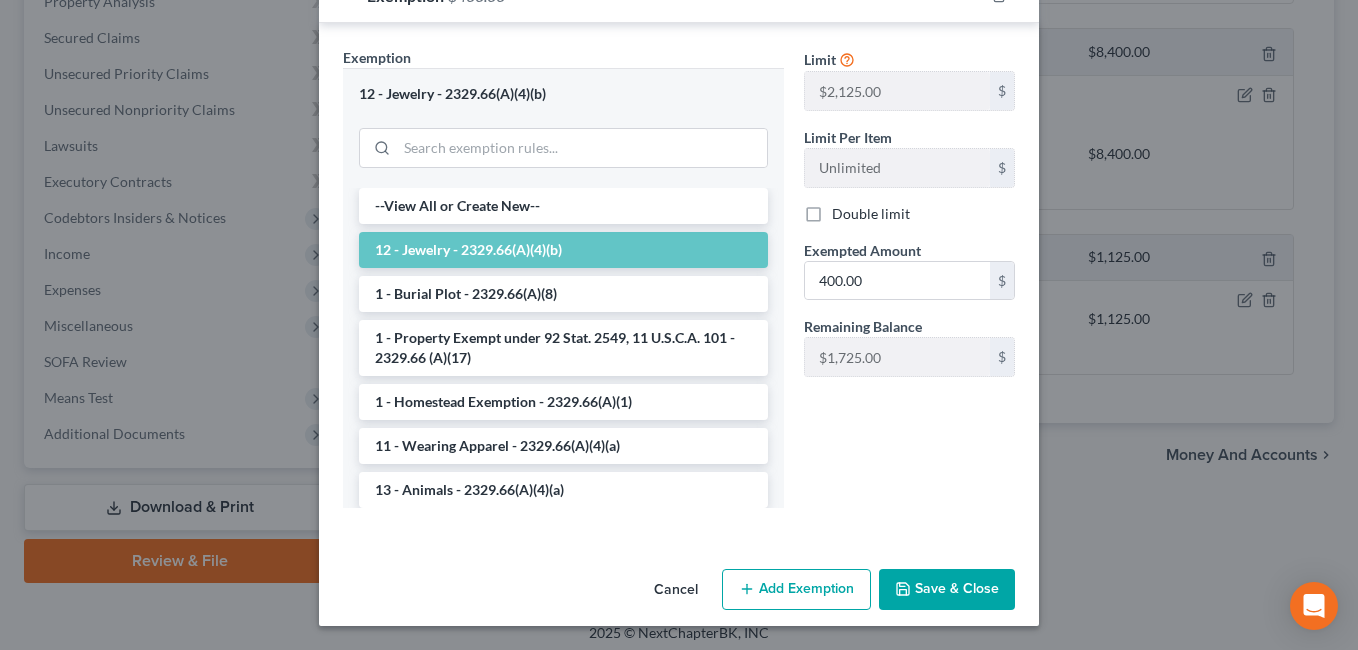 click on "Save & Close" at bounding box center [947, 590] 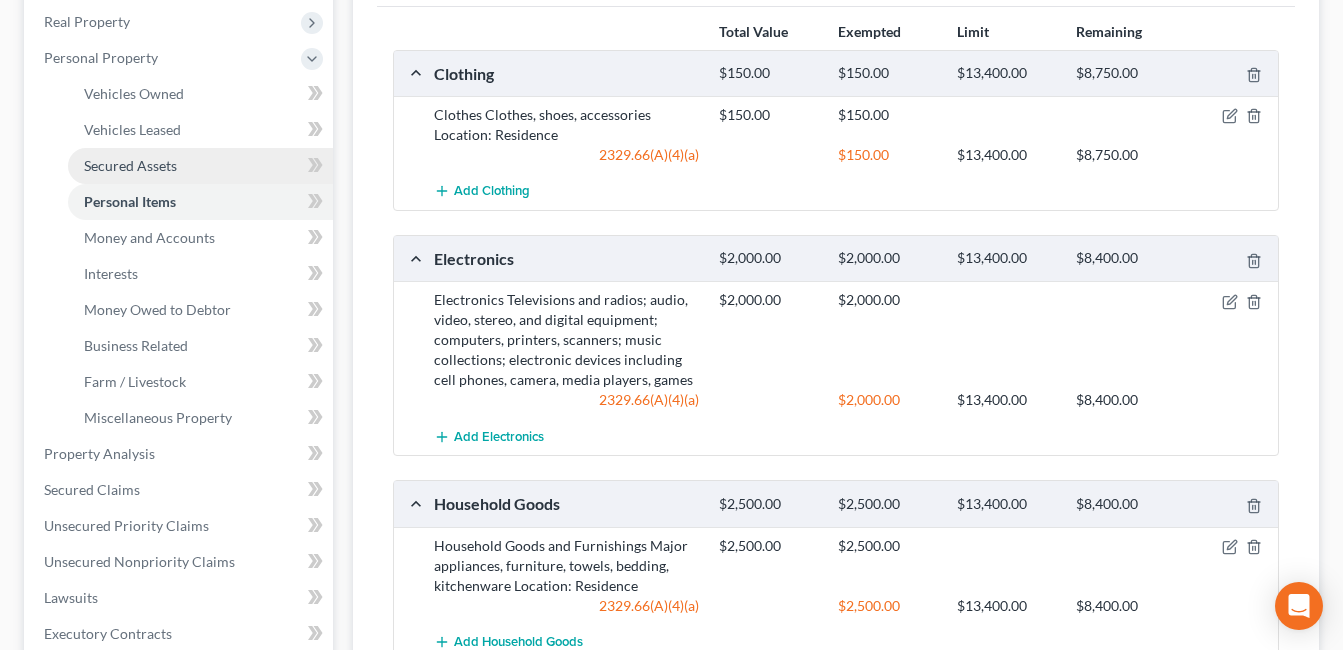 scroll, scrollTop: 300, scrollLeft: 0, axis: vertical 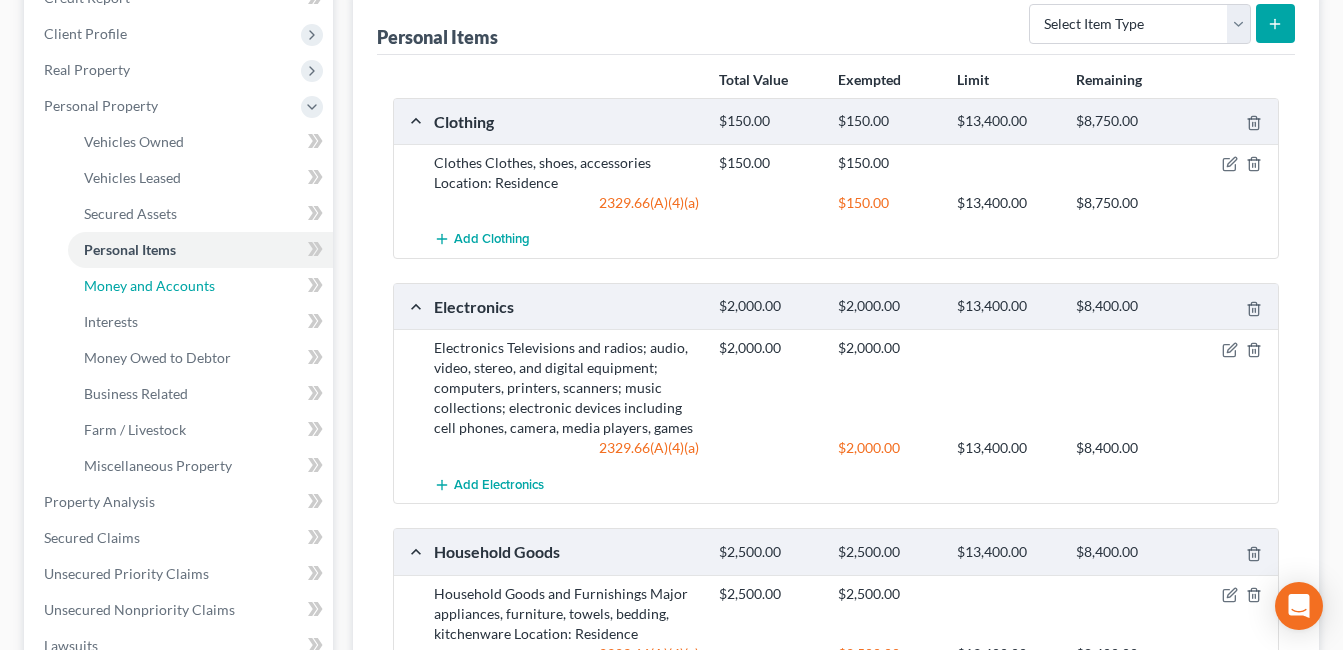 drag, startPoint x: 193, startPoint y: 284, endPoint x: 567, endPoint y: 262, distance: 374.6465 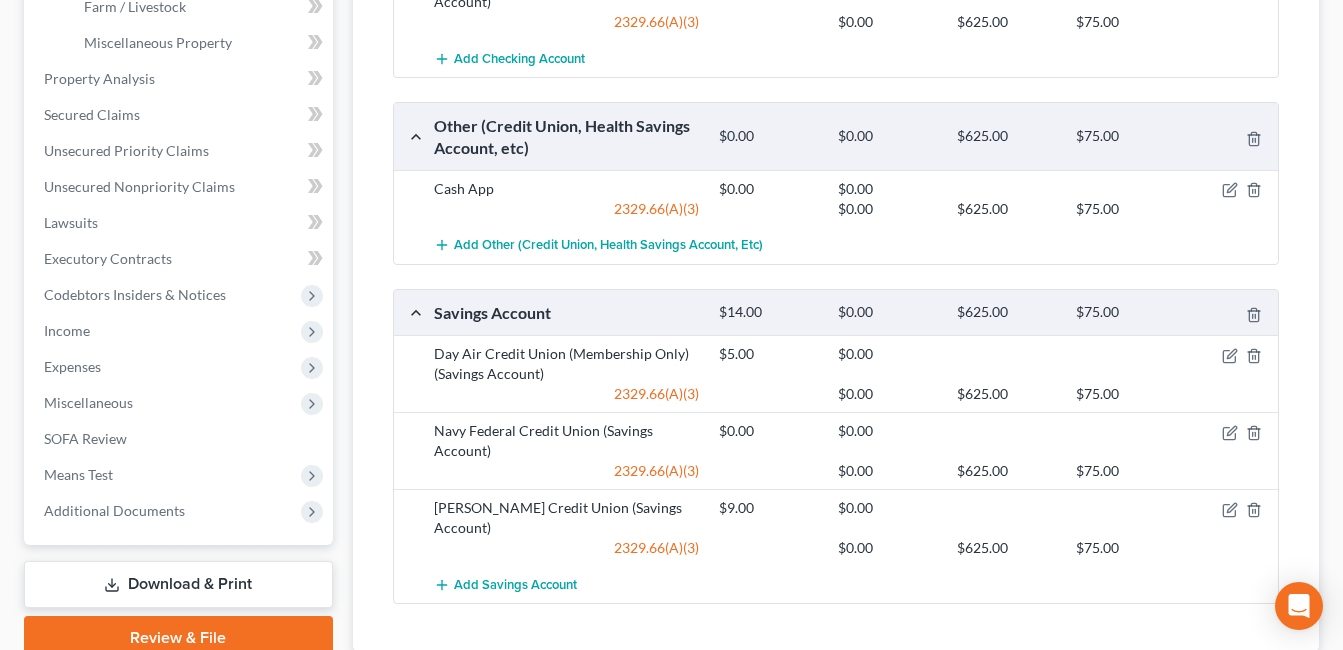 scroll, scrollTop: 800, scrollLeft: 0, axis: vertical 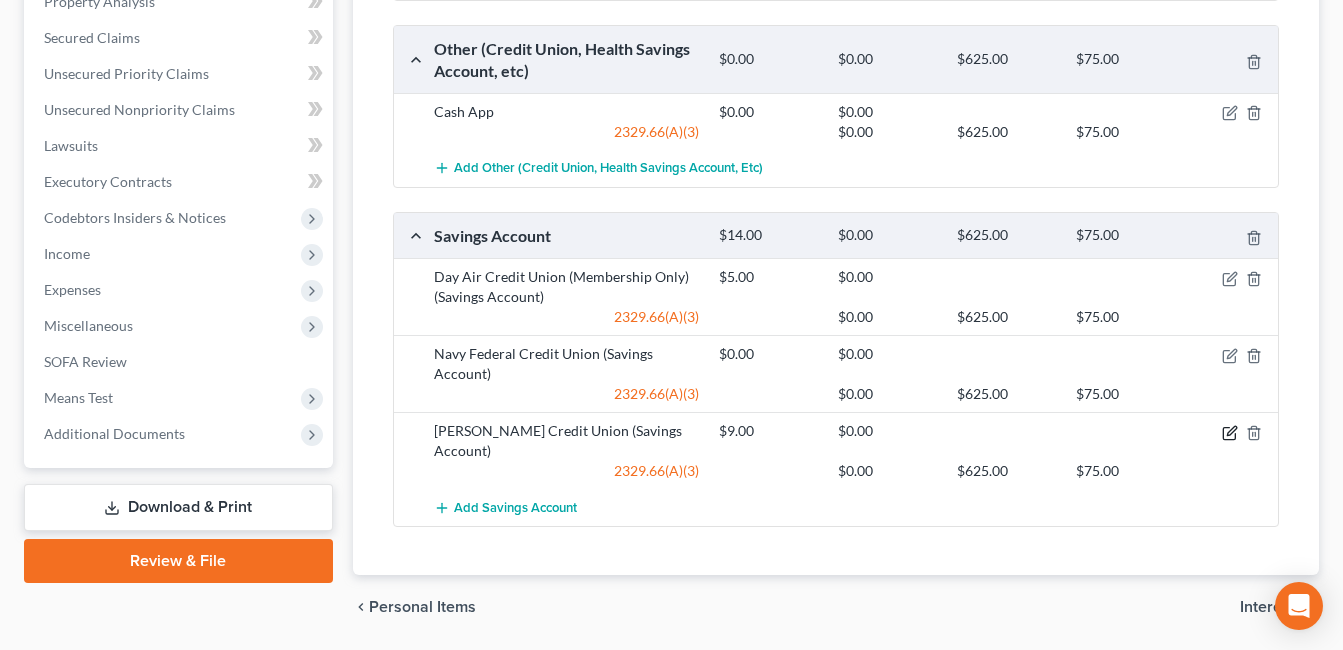 click 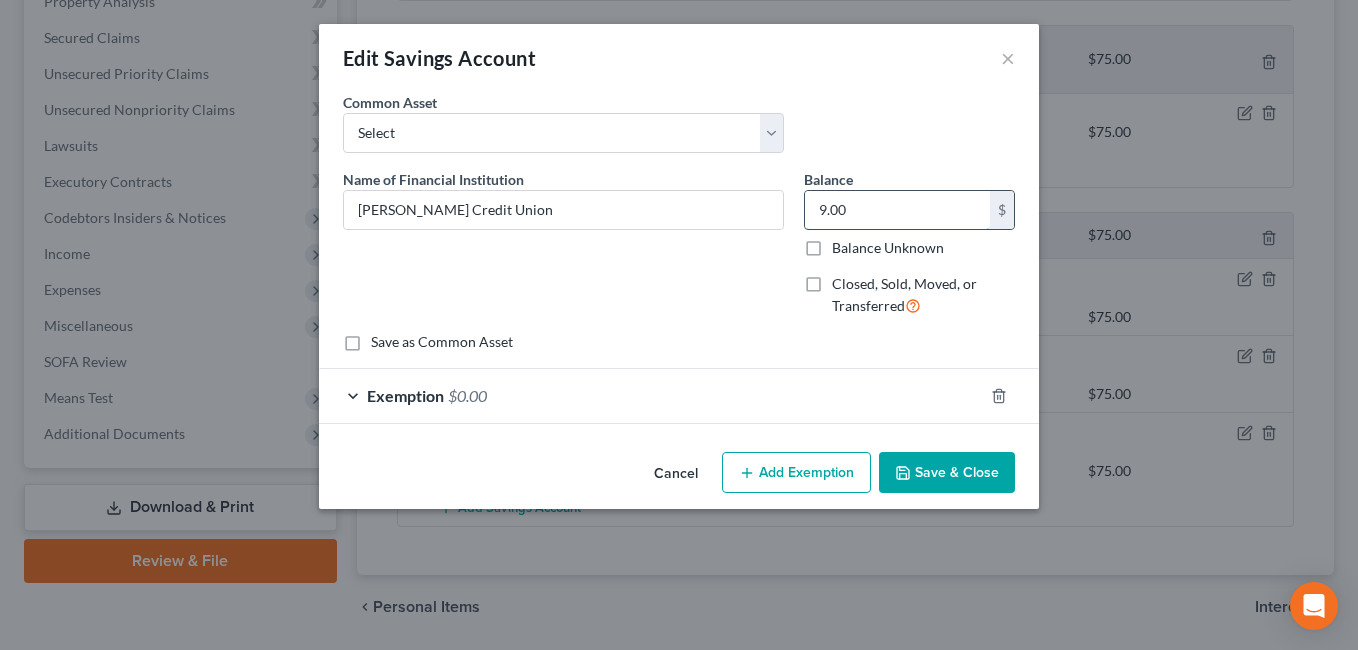 type 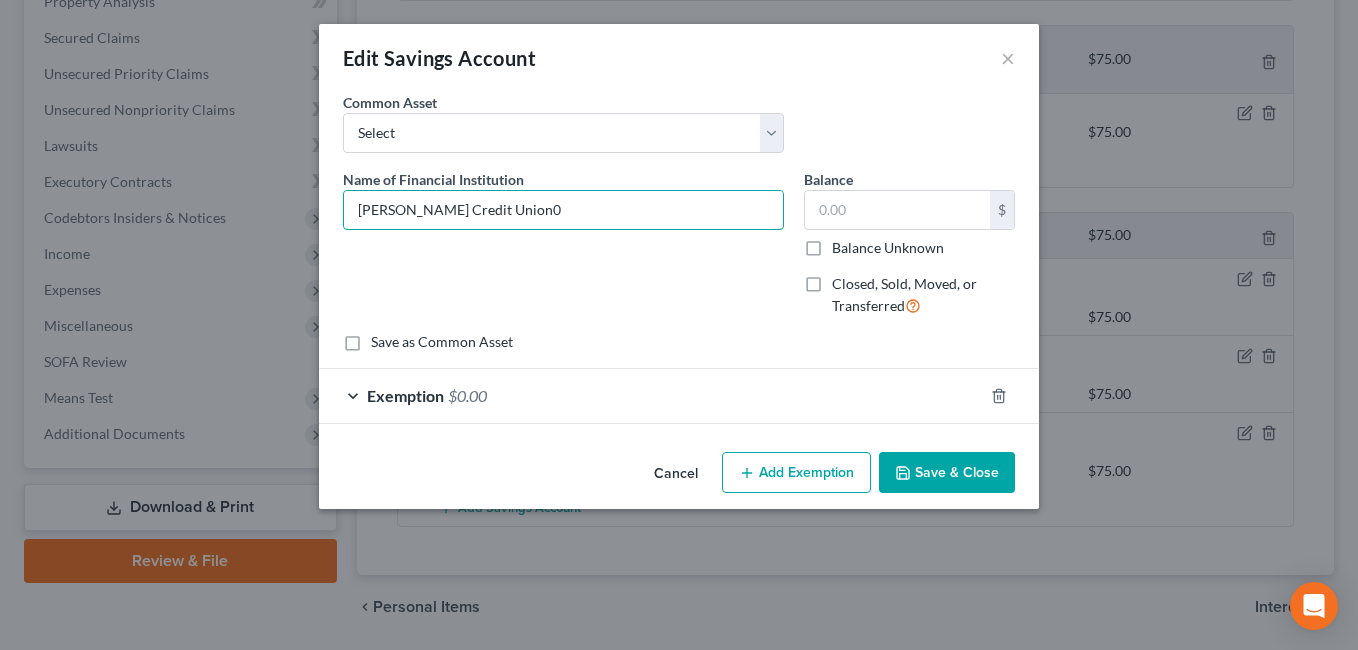 type on "[PERSON_NAME] Credit Union" 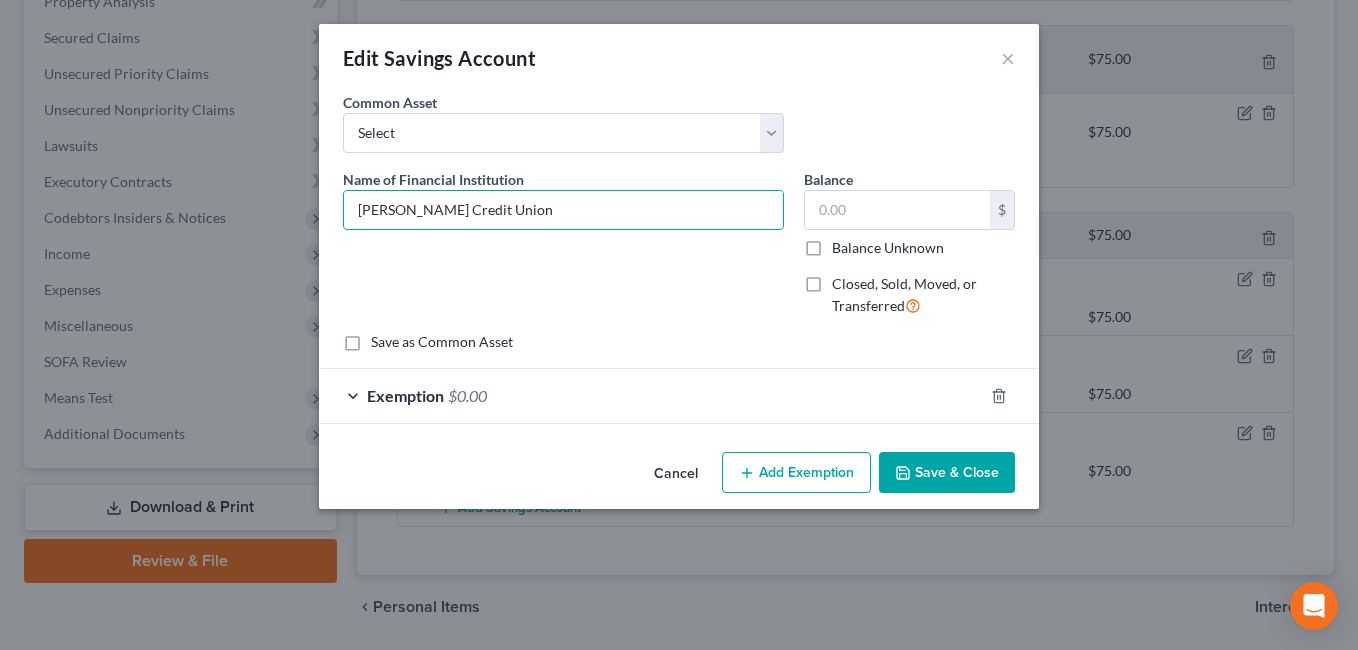click on "Save & Close" at bounding box center (947, 473) 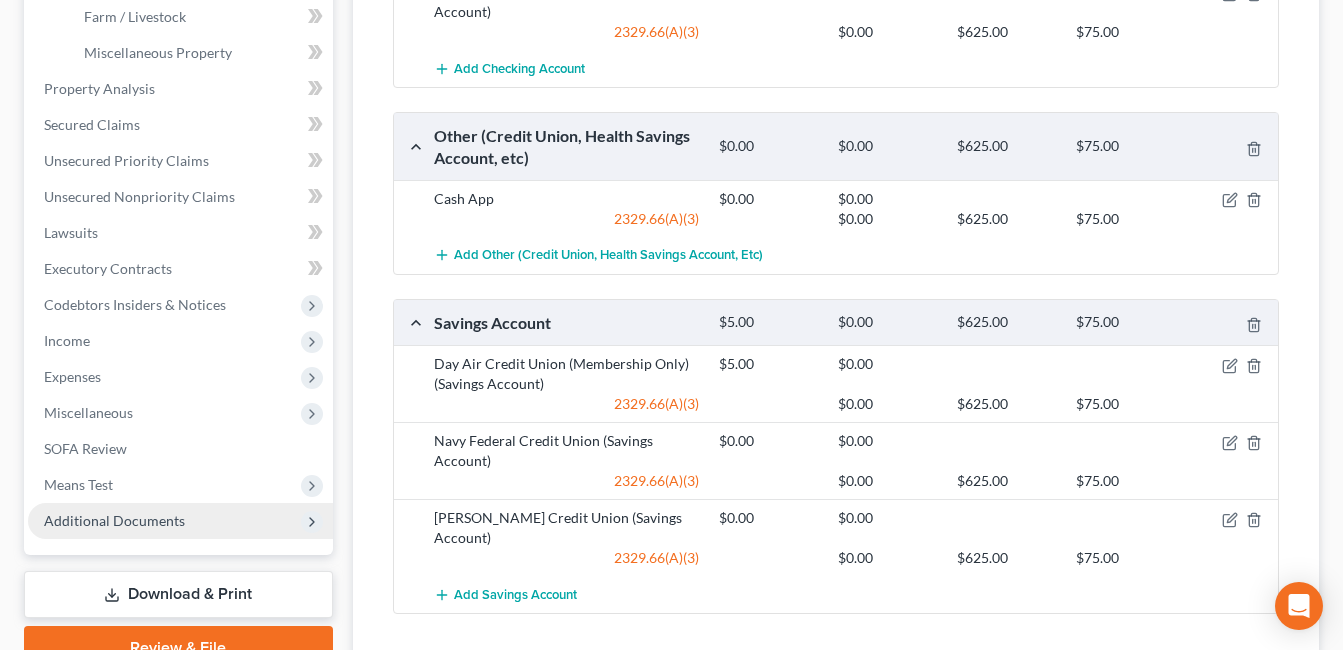 scroll, scrollTop: 600, scrollLeft: 0, axis: vertical 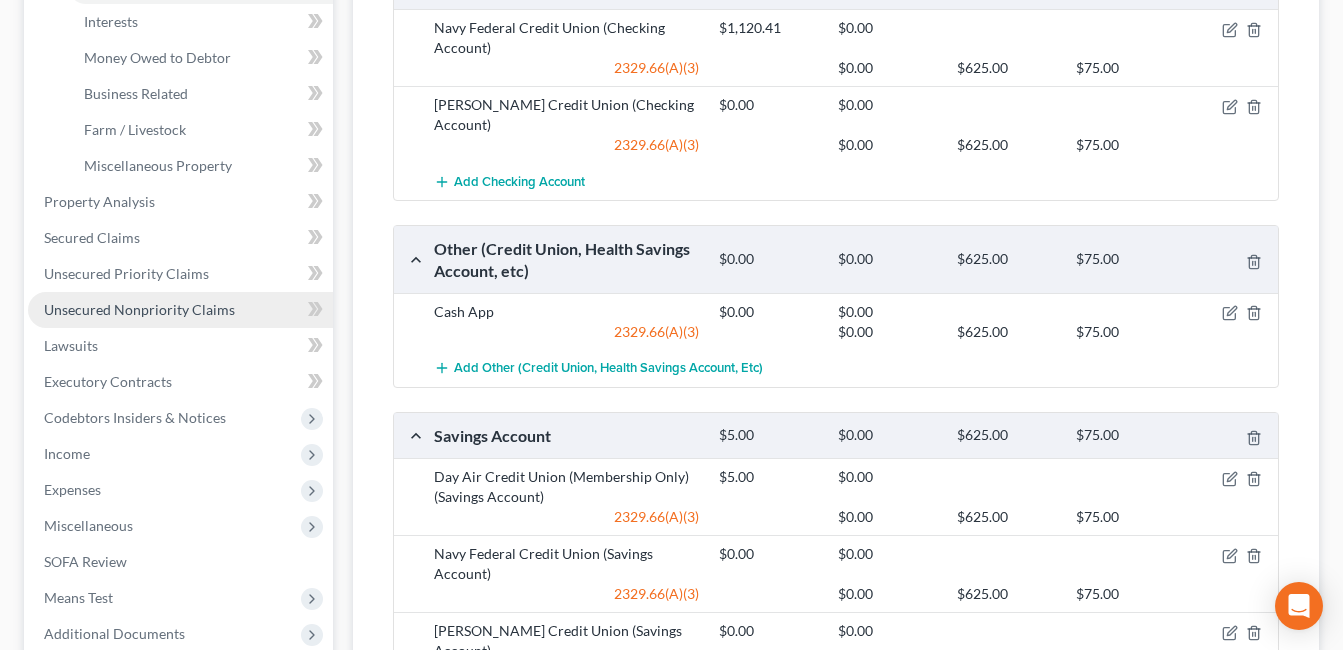 click on "Unsecured Nonpriority Claims" at bounding box center [139, 309] 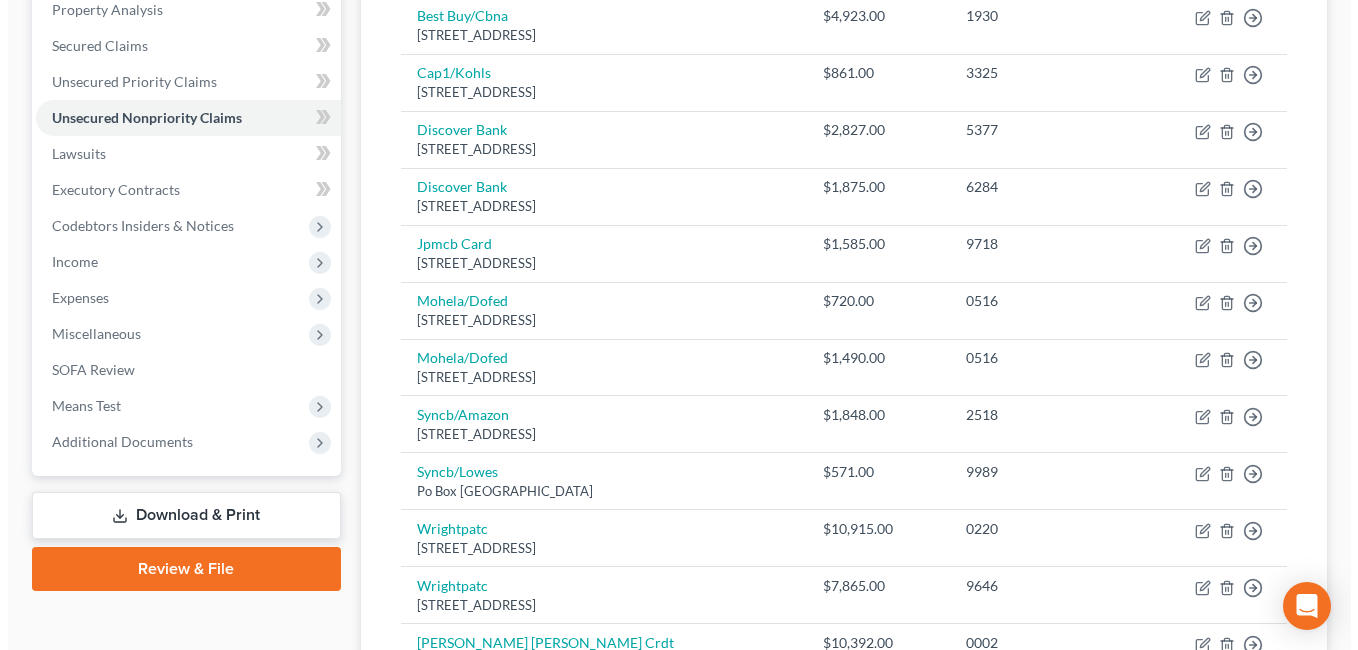 scroll, scrollTop: 0, scrollLeft: 0, axis: both 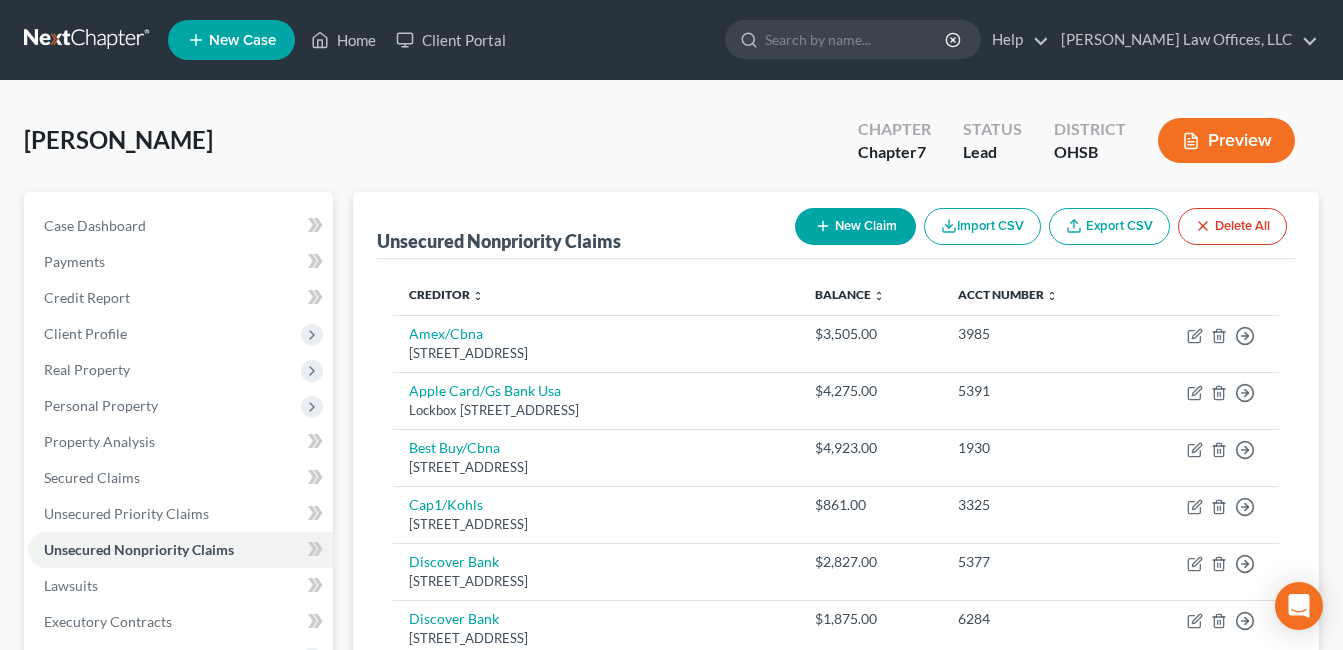click on "New Claim" at bounding box center (855, 226) 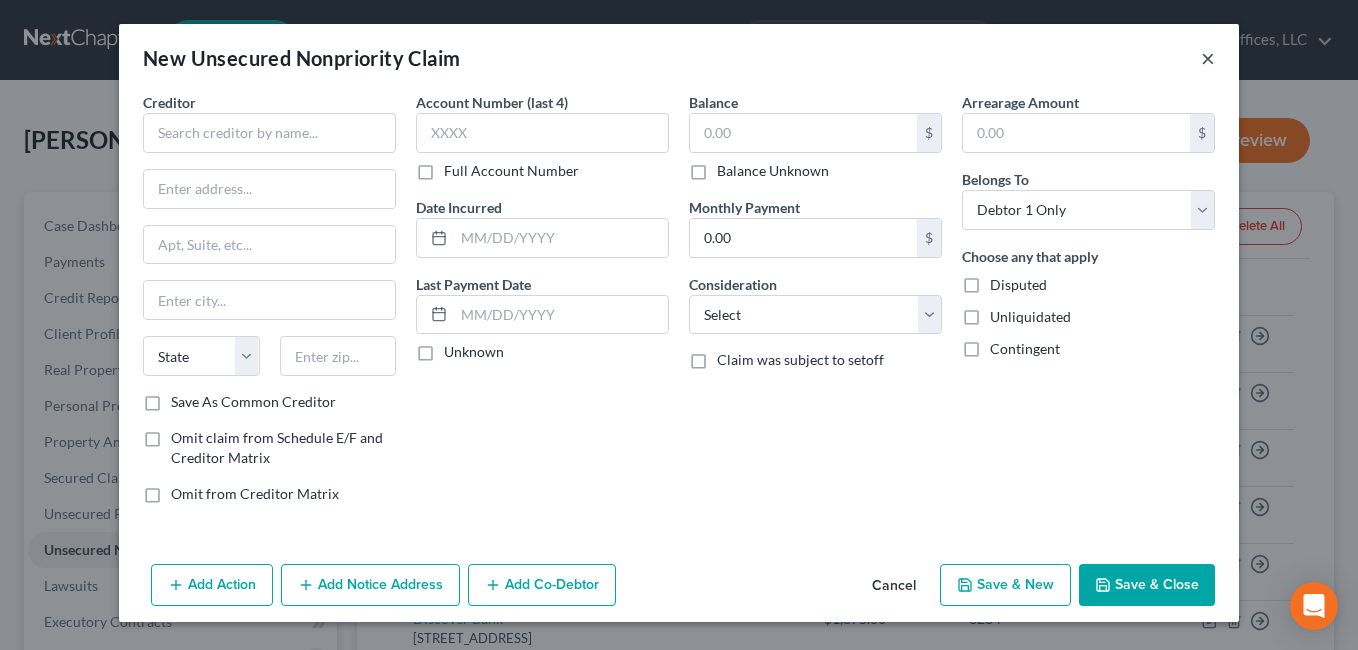 click on "×" at bounding box center [1208, 58] 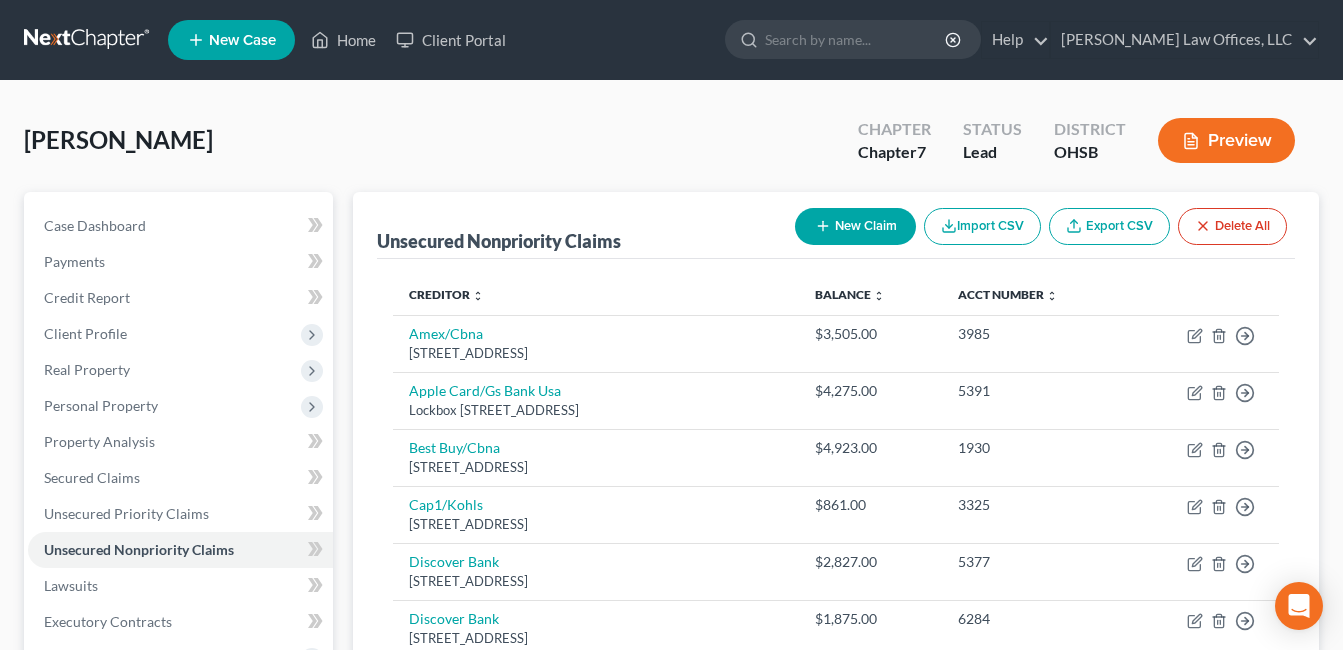 click on "New Claim" at bounding box center [855, 226] 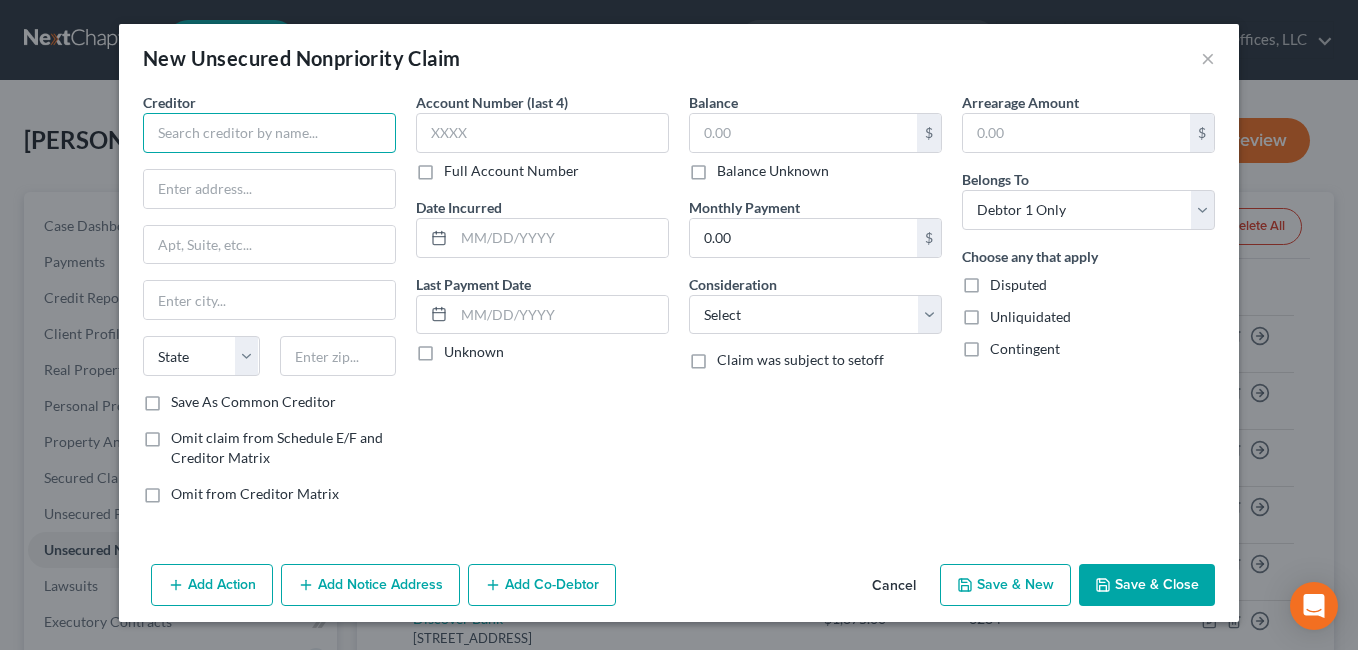 click at bounding box center (269, 133) 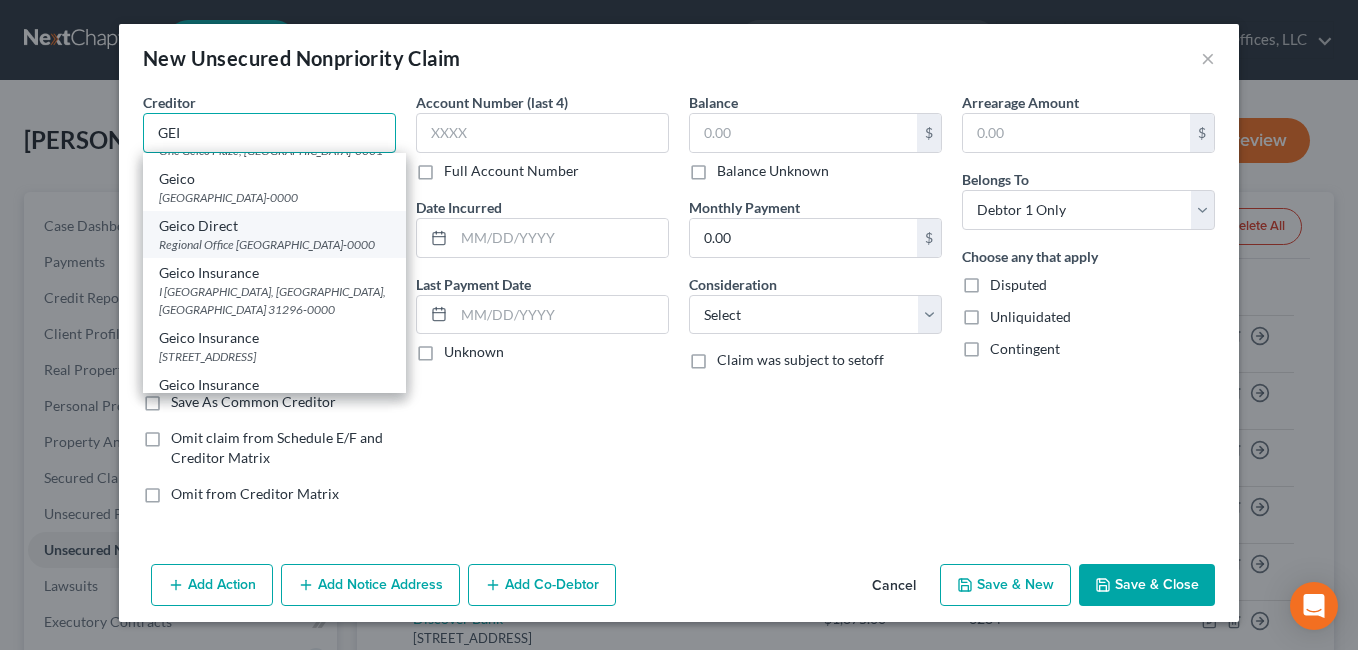scroll, scrollTop: 0, scrollLeft: 0, axis: both 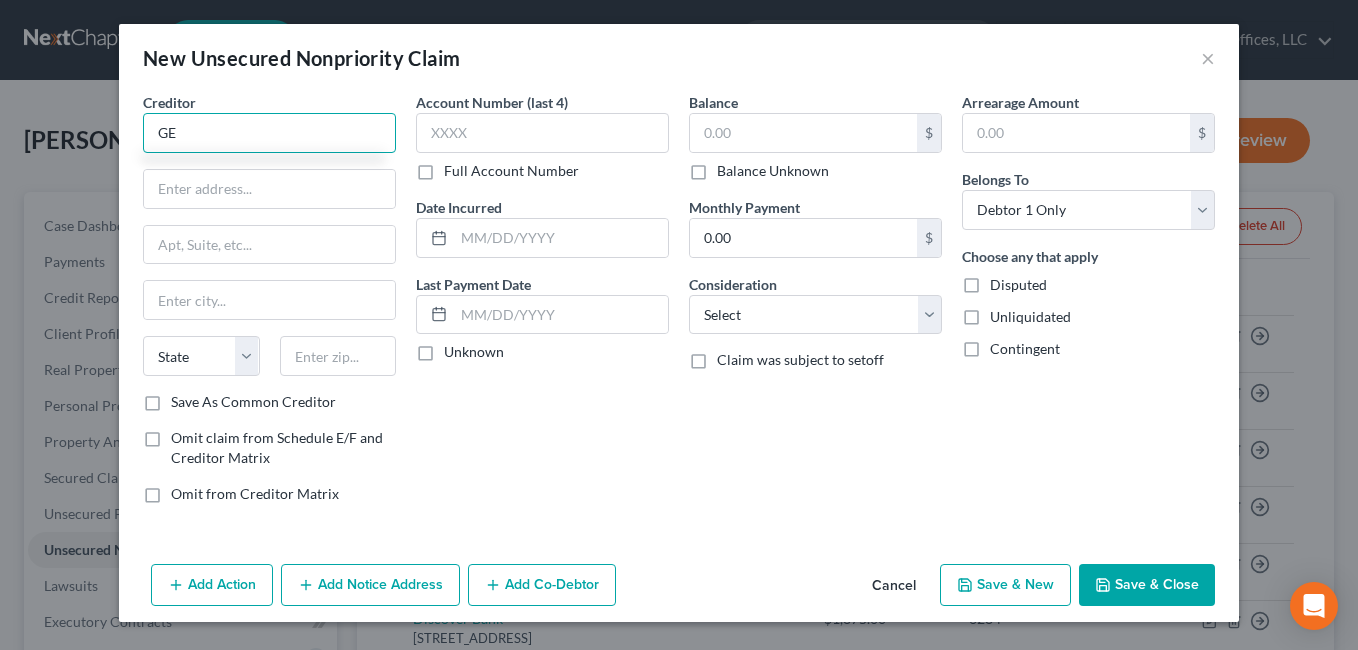 type on "G" 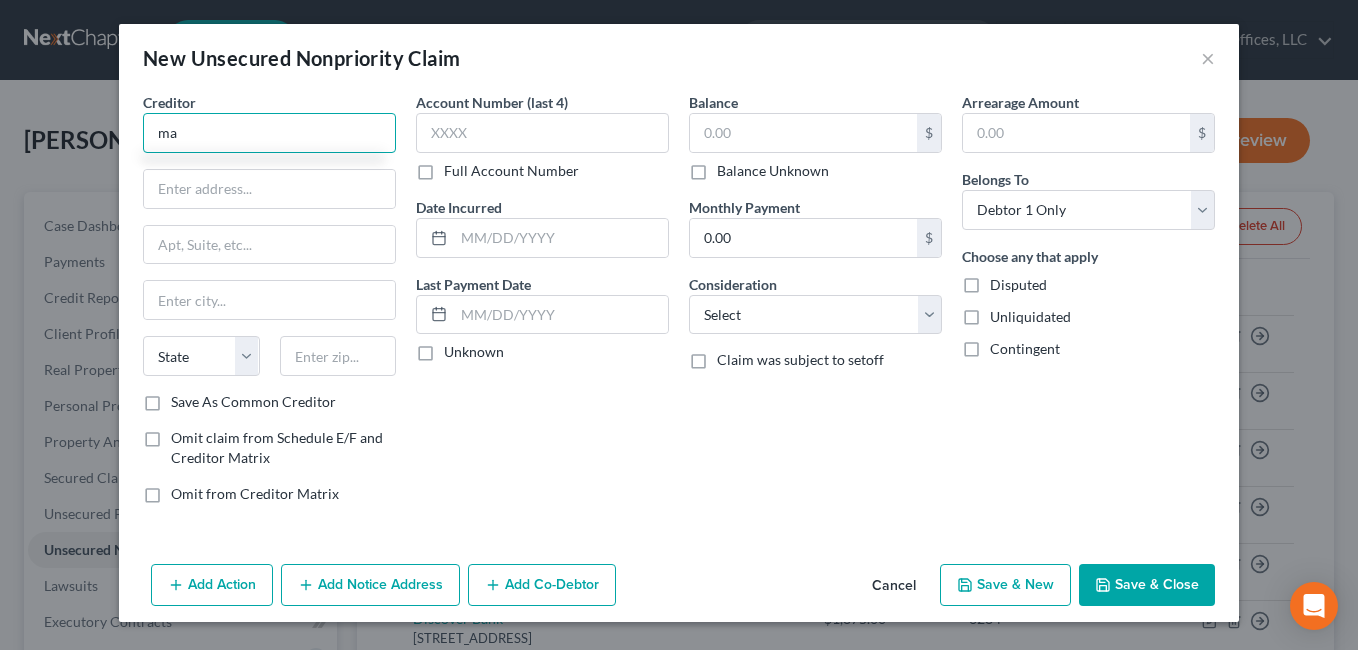 type on "m" 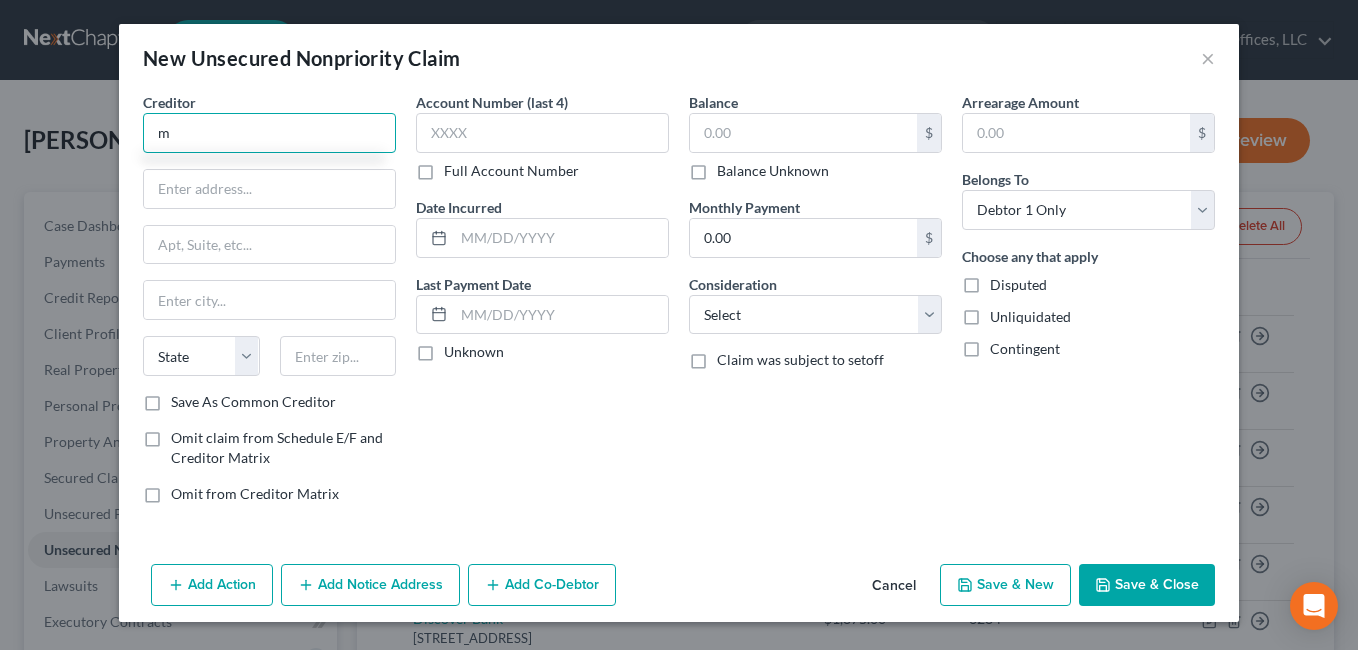 type 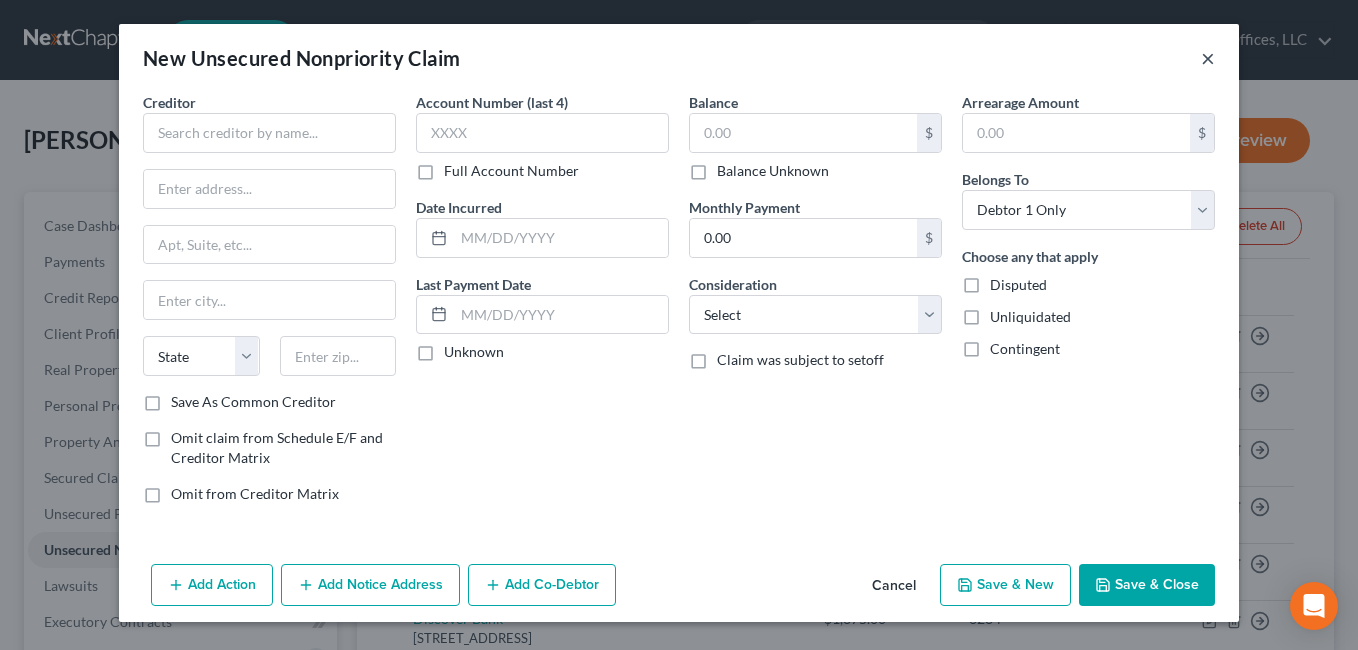 click on "×" at bounding box center (1208, 58) 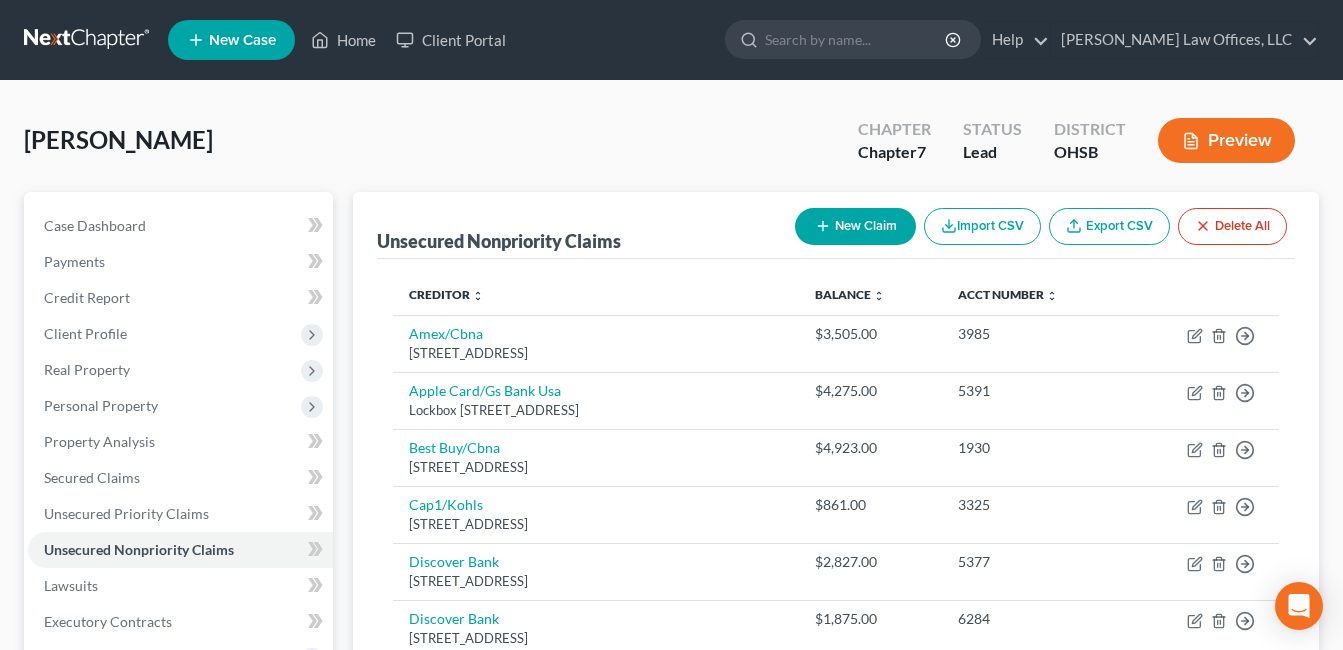 click on "Home New Case Client Portal [PERSON_NAME] Law Offices, LLC [EMAIL_ADDRESS][DOMAIN_NAME] My Account Settings Plan + Billing Account Add-Ons Upgrade to Whoa Help Center Webinars Training Videos What's new Log out New Case Home Client Portal         - No Result - See all results Or Press Enter... Help Help Center Webinars Training Videos What's new [PERSON_NAME] Law Offices, LLC [PERSON_NAME] Law Offices, LLC [EMAIL_ADDRESS][DOMAIN_NAME] My Account Settings Plan + Billing Account Add-Ons Upgrade to Whoa Log out" at bounding box center [671, 40] 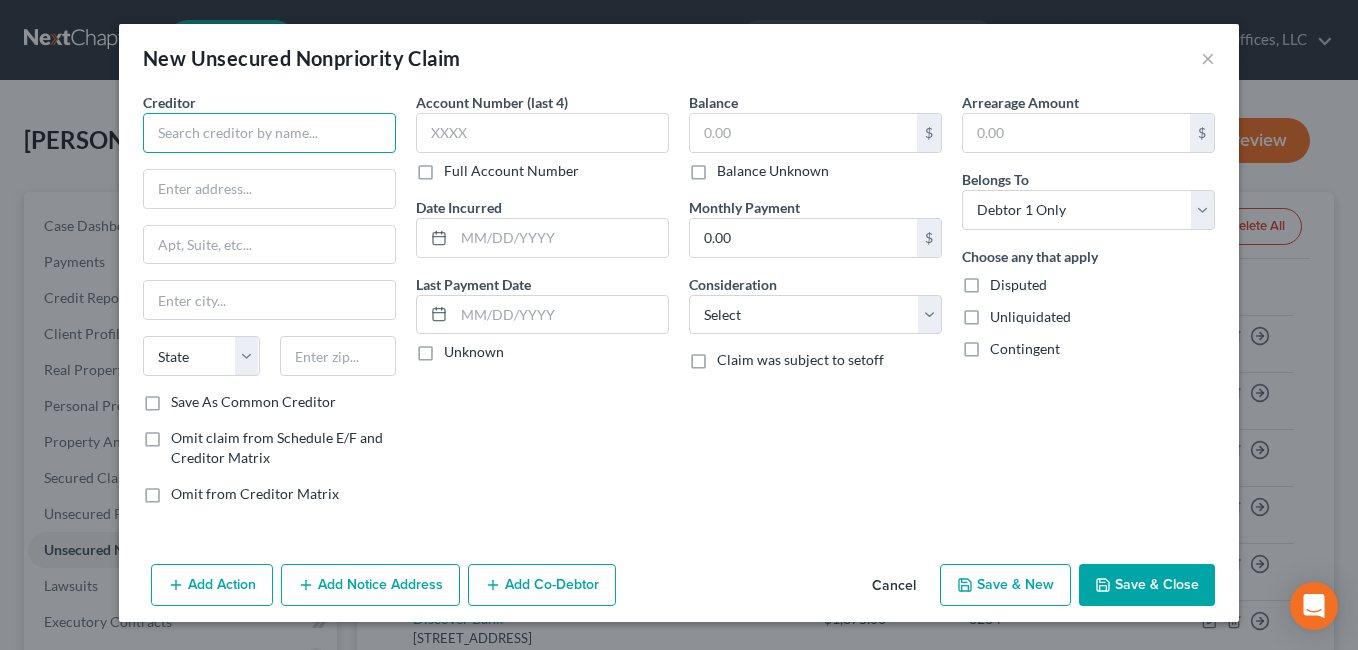 click at bounding box center [269, 133] 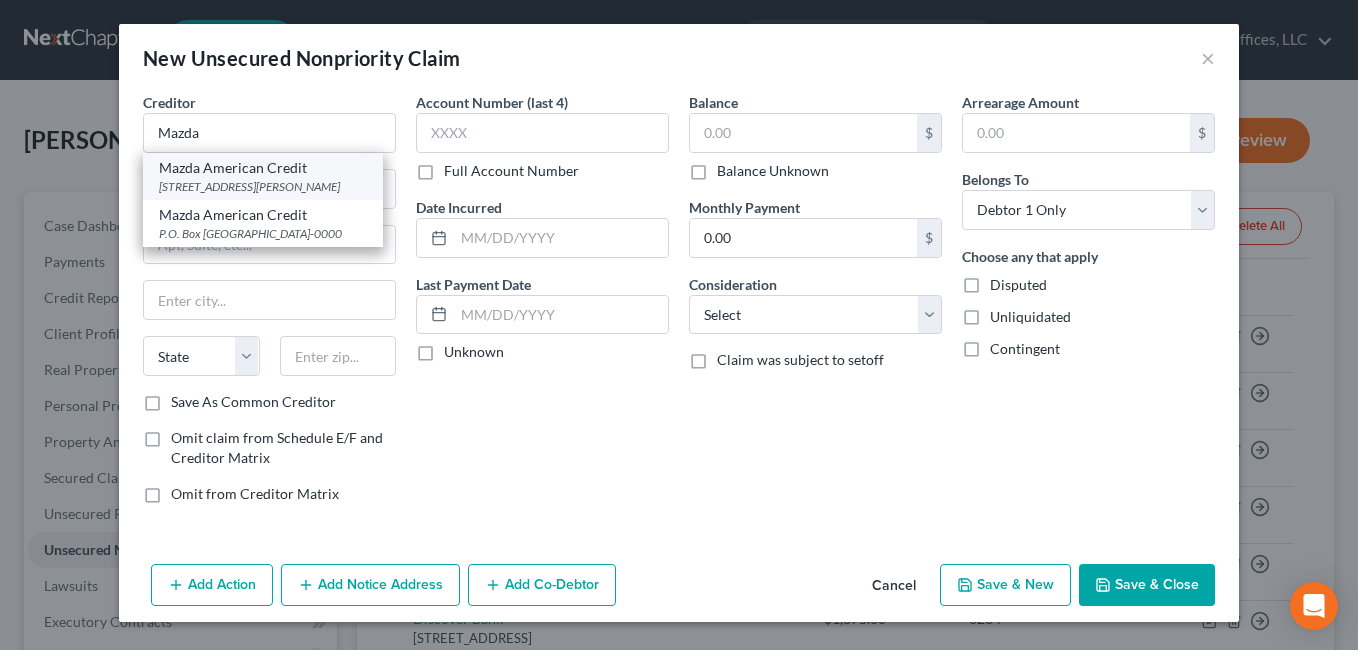 click on "[STREET_ADDRESS][PERSON_NAME]" at bounding box center [263, 186] 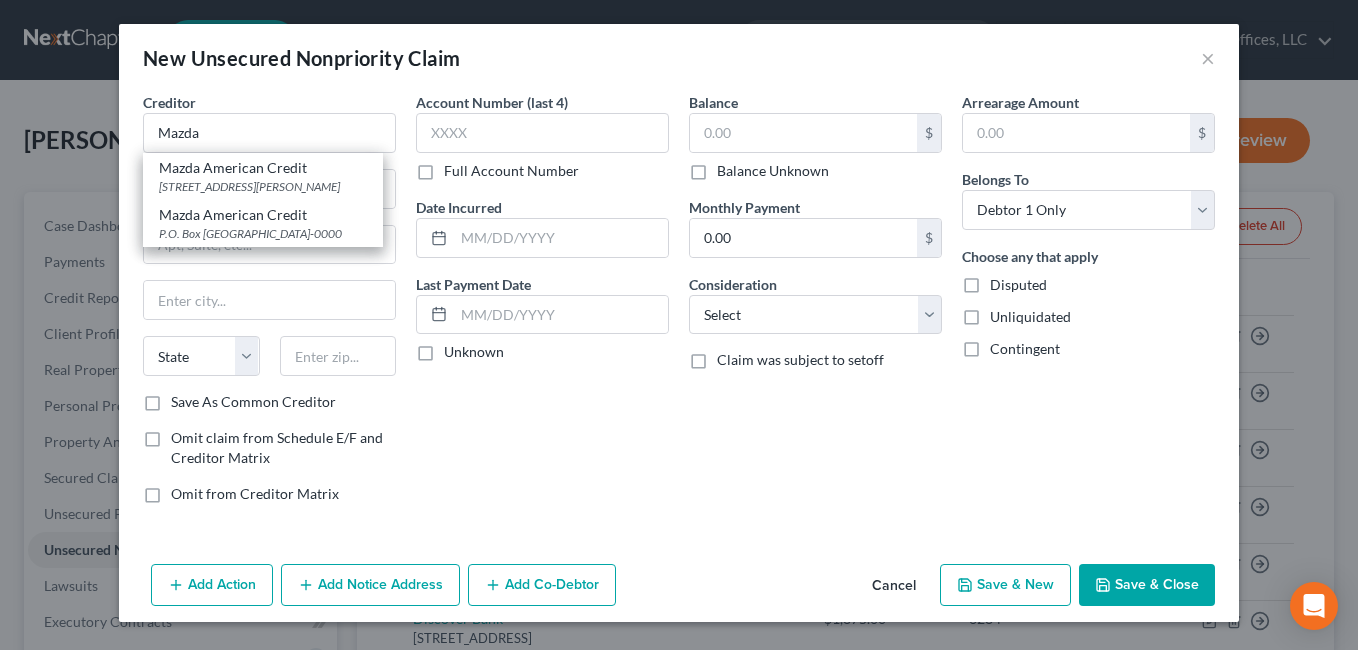 type on "Mazda American Credit" 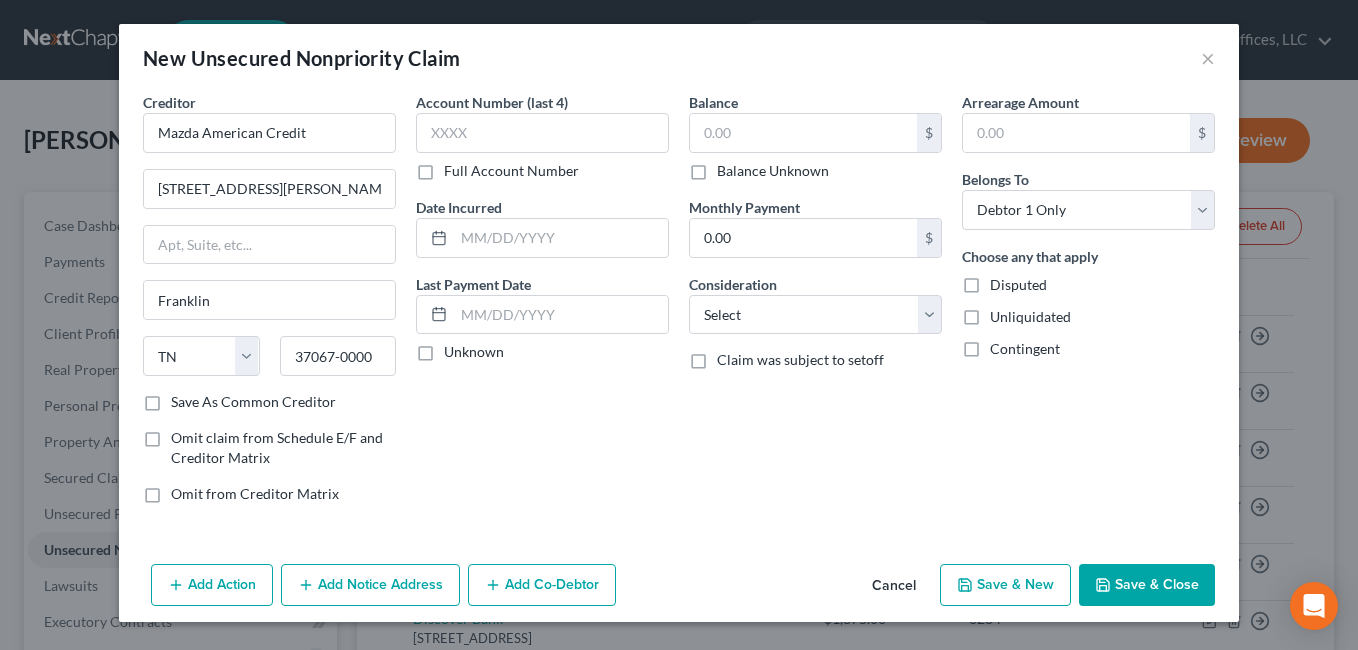 click on "Balance Unknown" at bounding box center (773, 171) 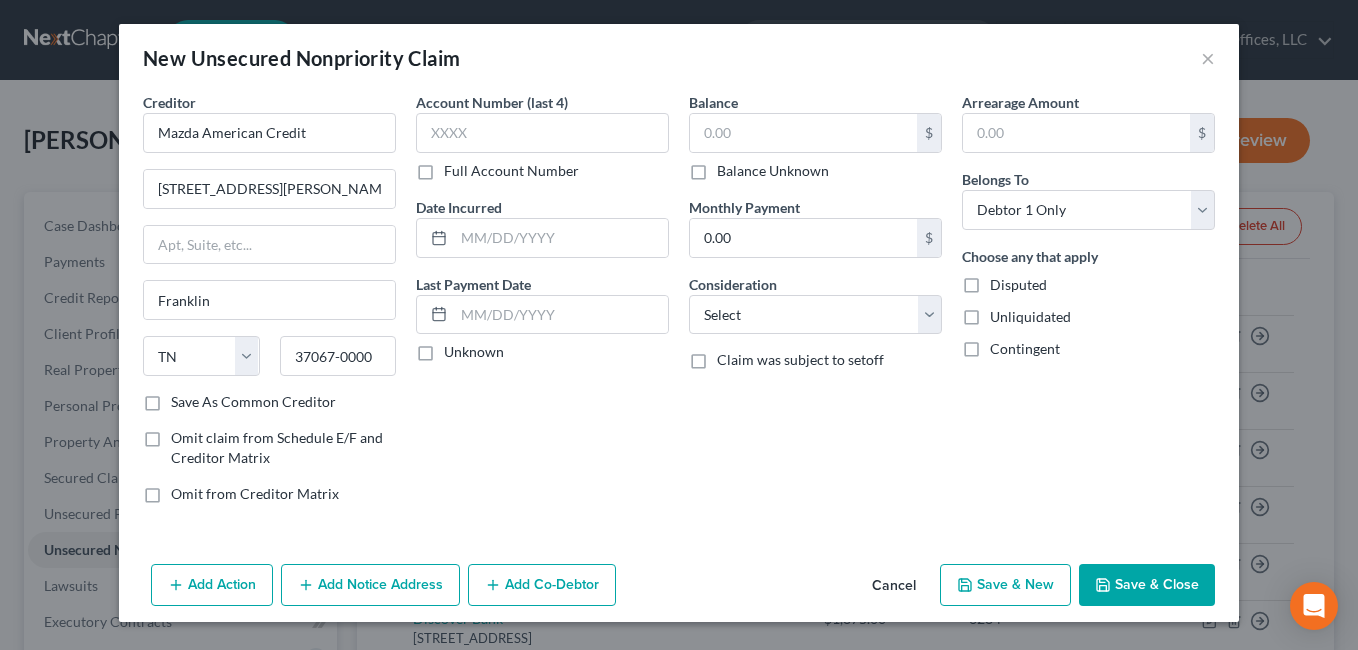 click on "Balance Unknown" at bounding box center (731, 167) 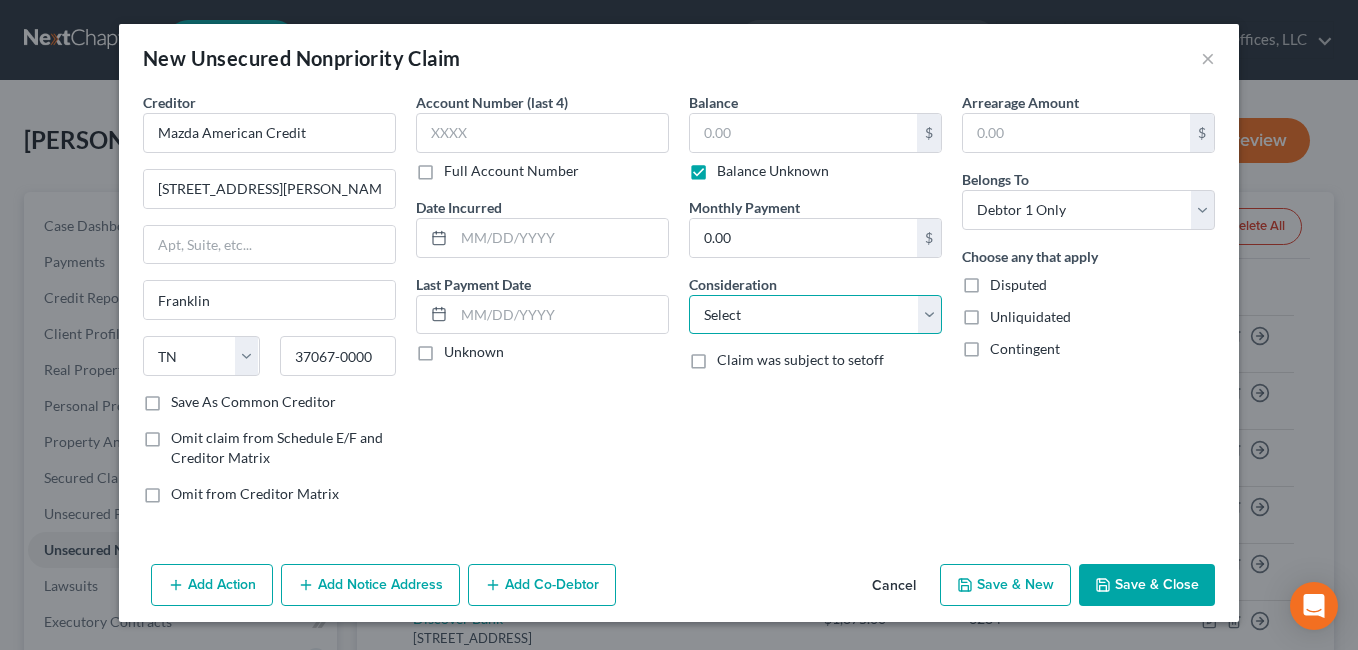 click on "Select Cable / Satellite Services Collection Agency Credit Card Debt Debt Counseling / Attorneys Deficiency Balance Domestic Support Obligations Home / Car Repairs Income Taxes Judgment Liens Medical Services Monies Loaned / Advanced Mortgage Obligation From Divorce Or Separation Obligation To Pensions Other Overdrawn Bank Account Promised To Help Pay Creditors Student Loans Suppliers And Vendors Telephone / Internet Services Utility Services" at bounding box center [815, 315] 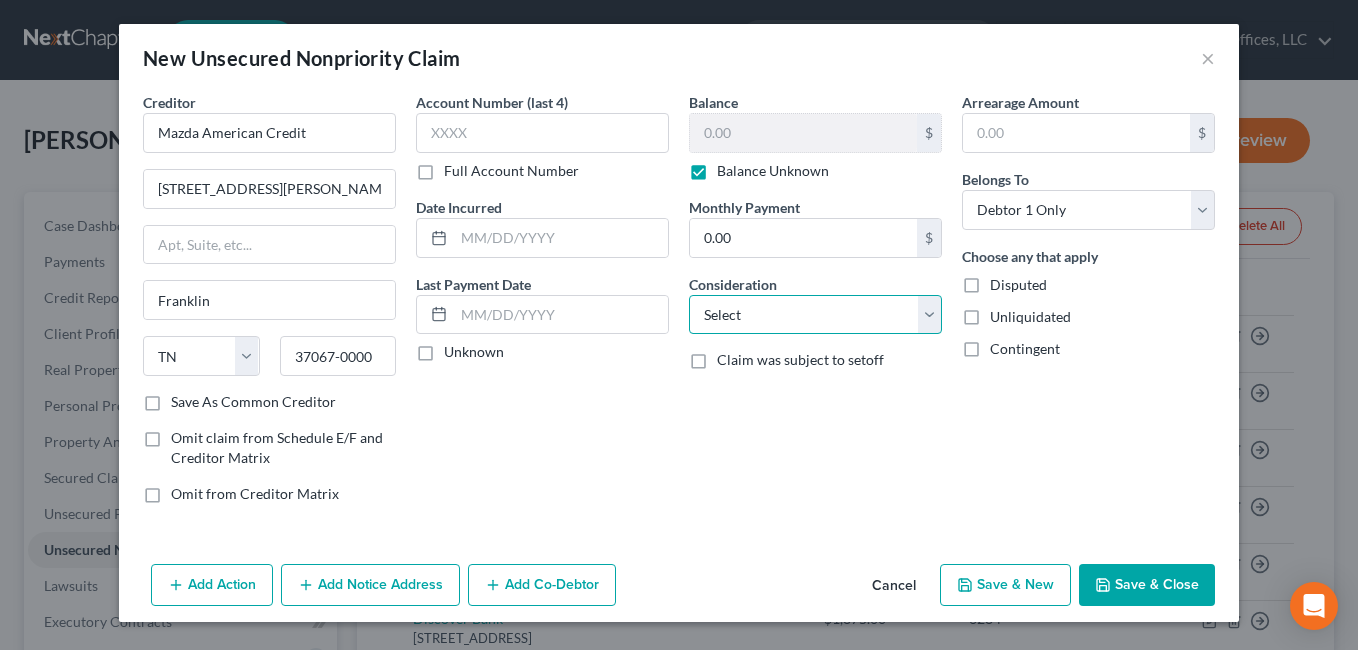 type on "0.00" 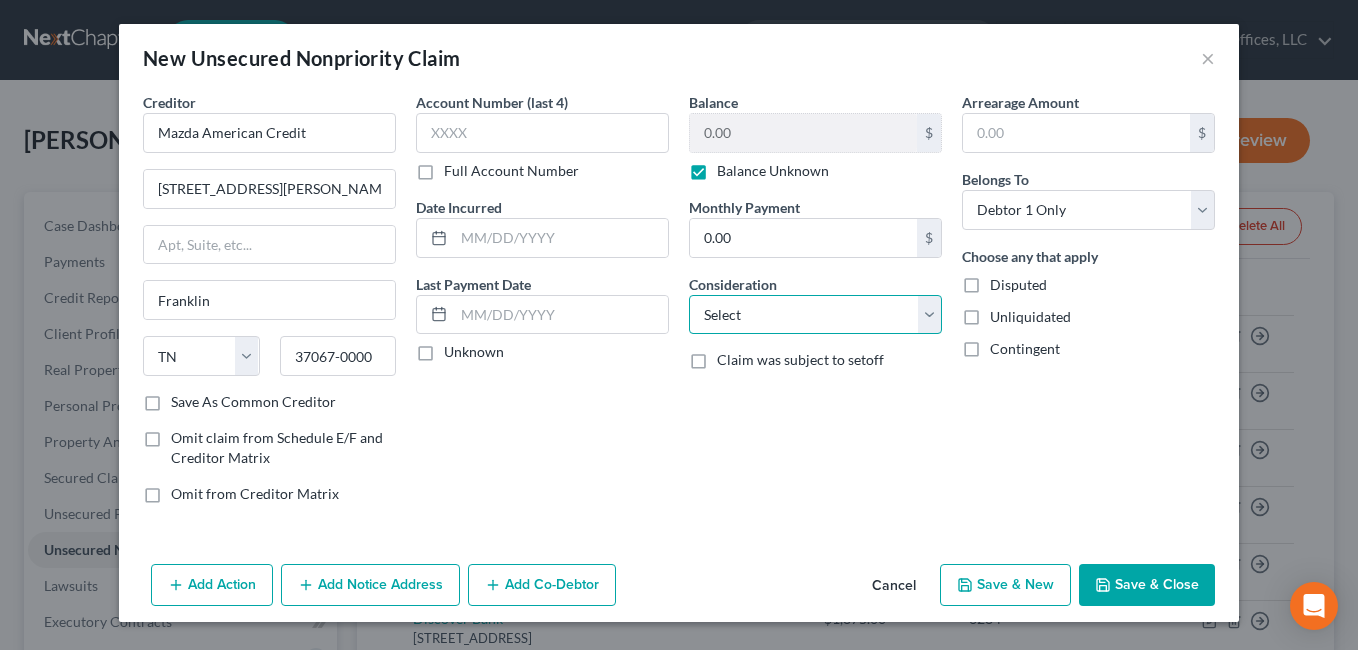 select on "14" 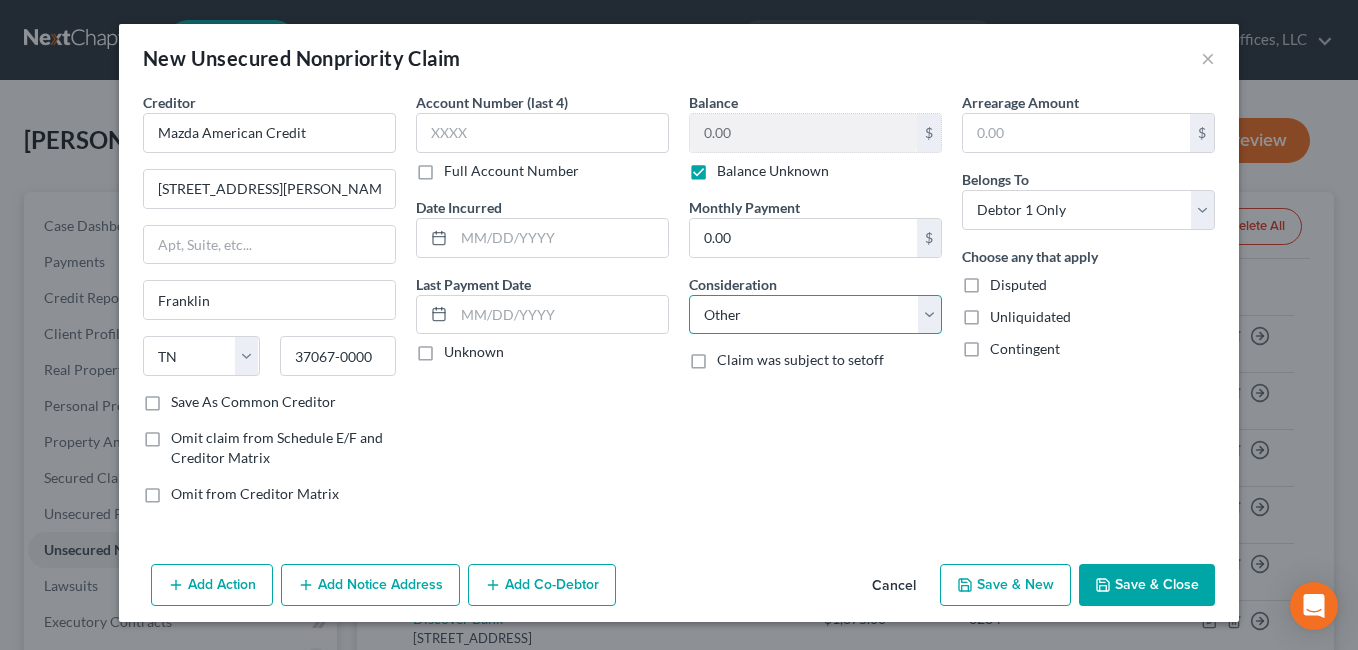 click on "Select Cable / Satellite Services Collection Agency Credit Card Debt Debt Counseling / Attorneys Deficiency Balance Domestic Support Obligations Home / Car Repairs Income Taxes Judgment Liens Medical Services Monies Loaned / Advanced Mortgage Obligation From Divorce Or Separation Obligation To Pensions Other Overdrawn Bank Account Promised To Help Pay Creditors Student Loans Suppliers And Vendors Telephone / Internet Services Utility Services" at bounding box center (815, 315) 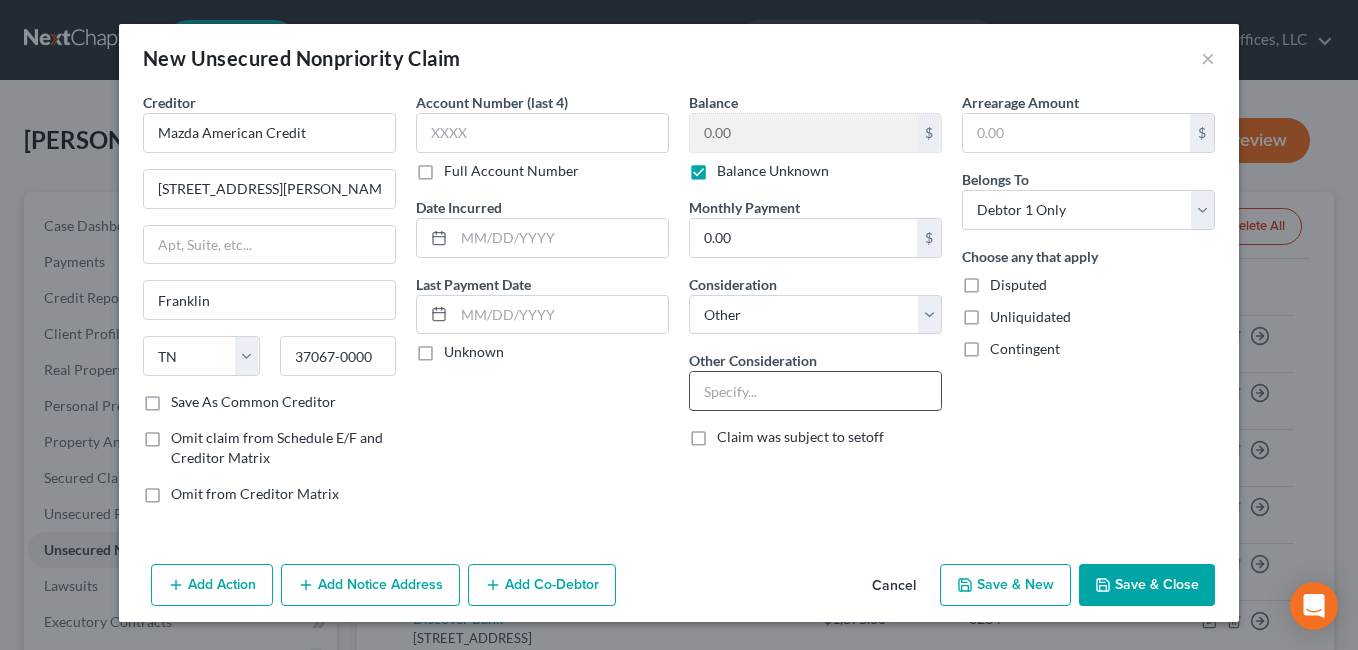 click at bounding box center (815, 391) 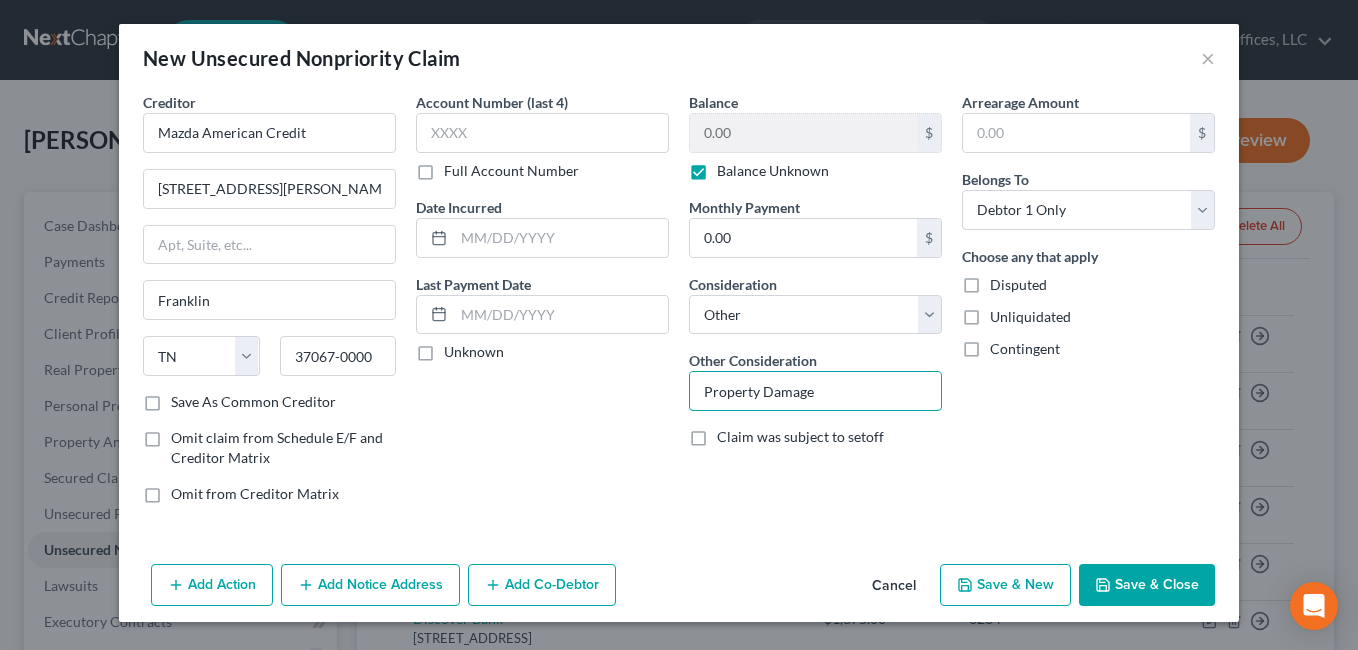 type on "Property Damage" 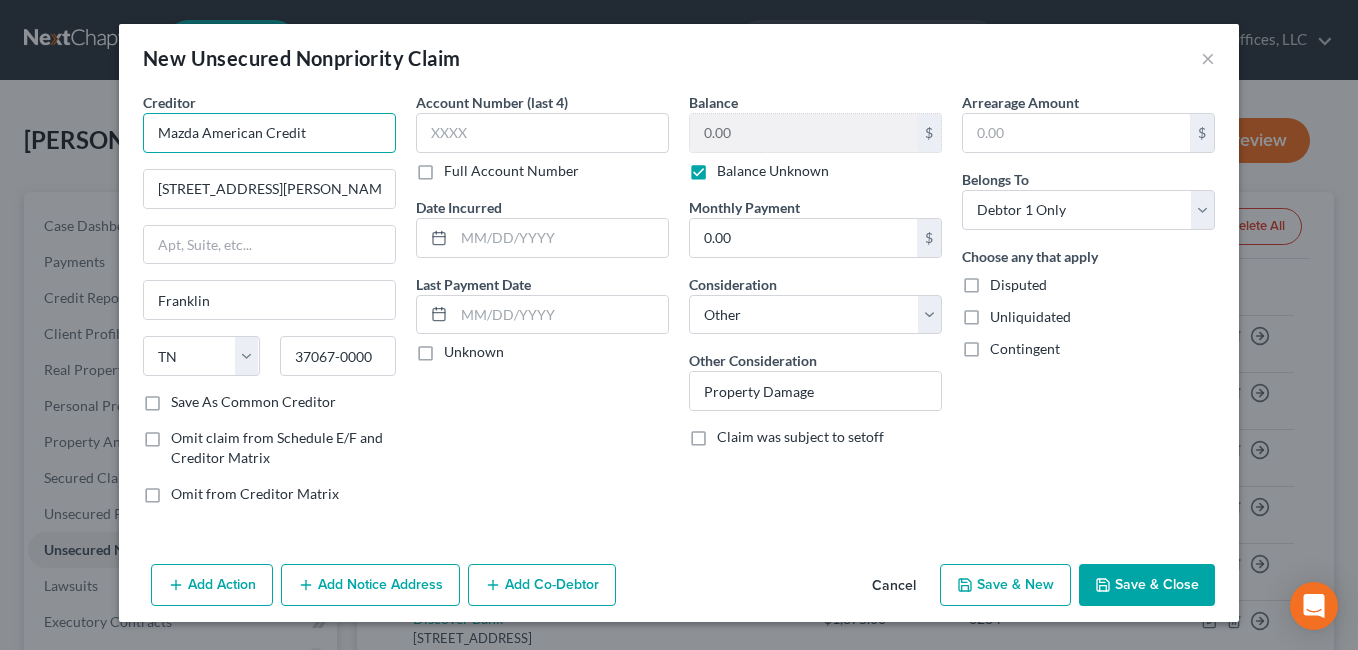 drag, startPoint x: 167, startPoint y: 131, endPoint x: 149, endPoint y: 131, distance: 18 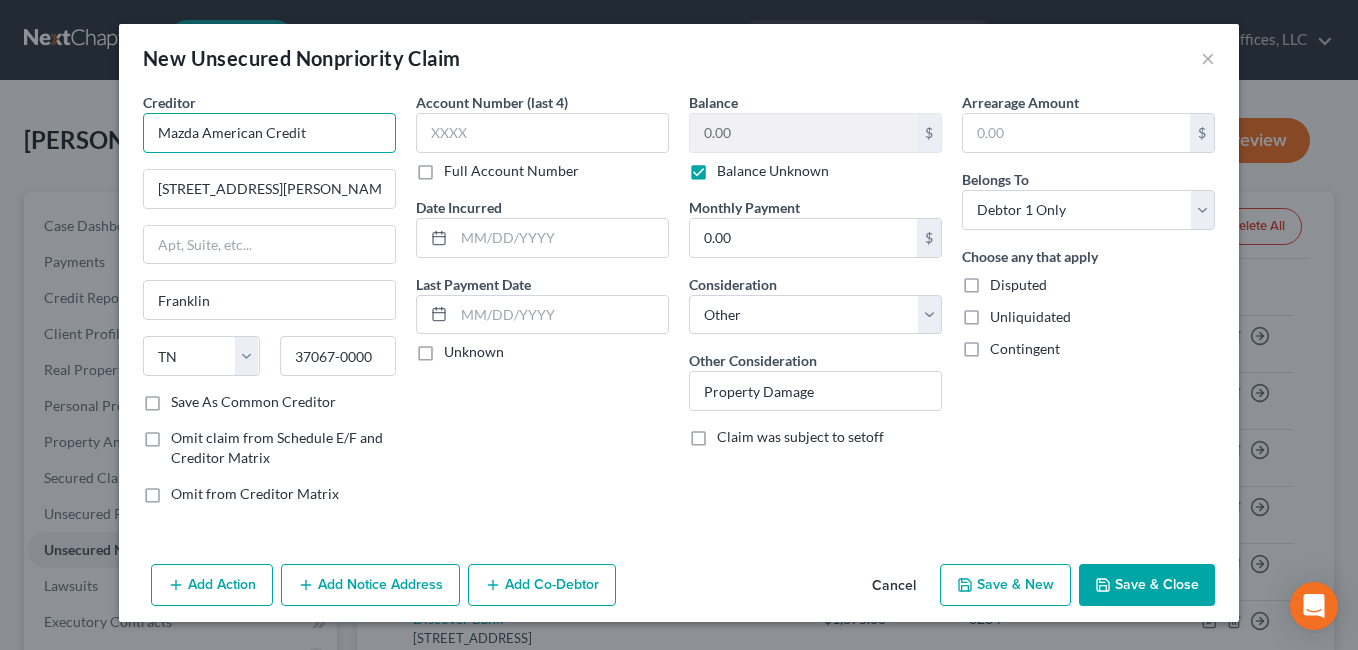 click on "Mazda American Credit" at bounding box center [269, 133] 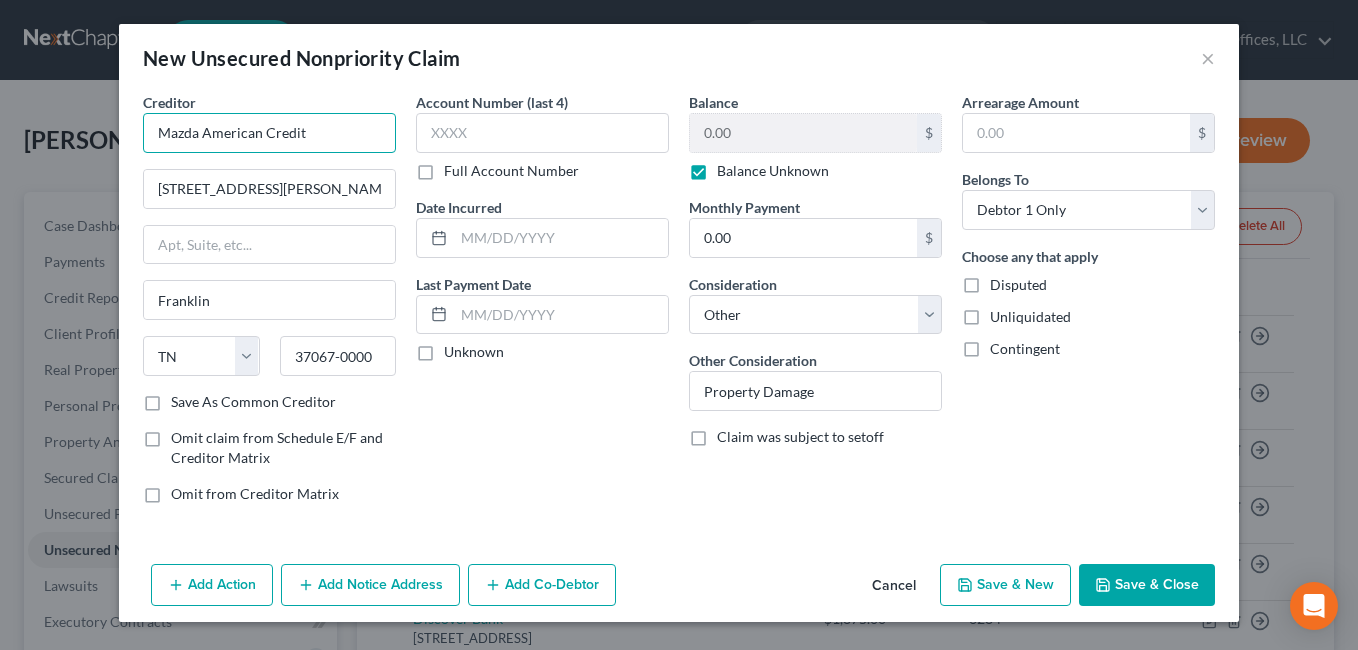 drag, startPoint x: 314, startPoint y: 130, endPoint x: 201, endPoint y: 133, distance: 113.03982 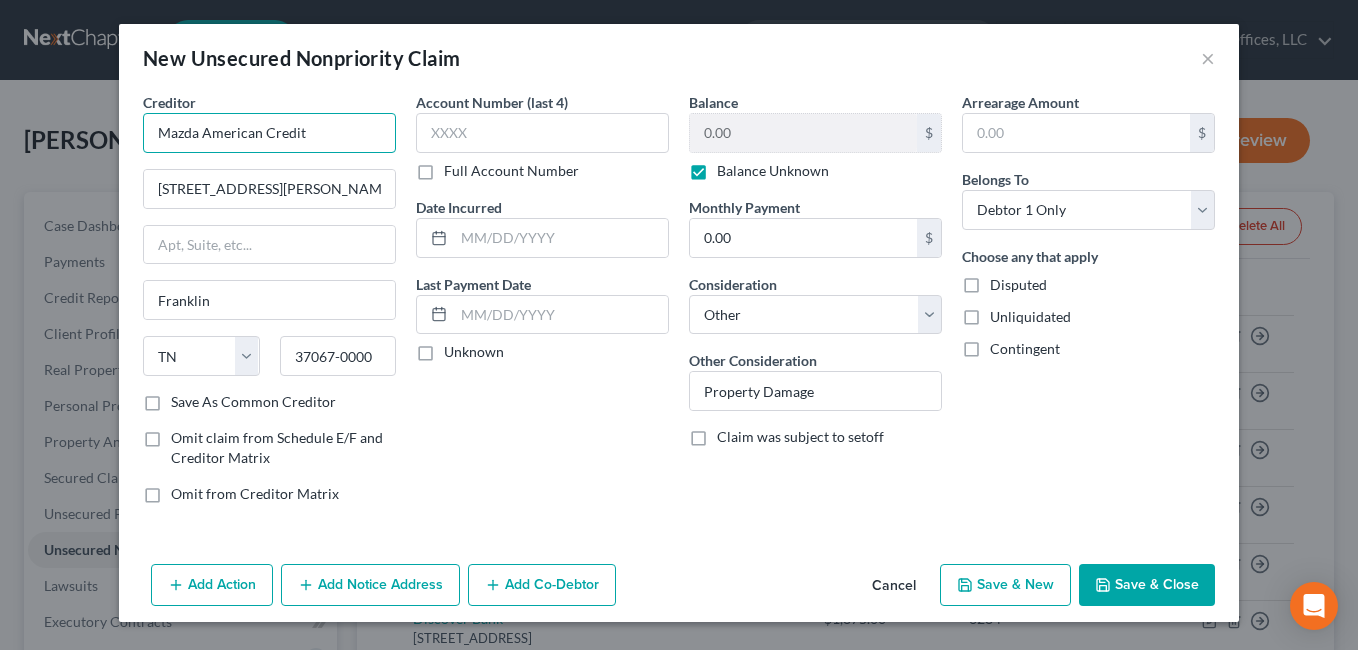 click on "Mazda American Credit" at bounding box center [269, 133] 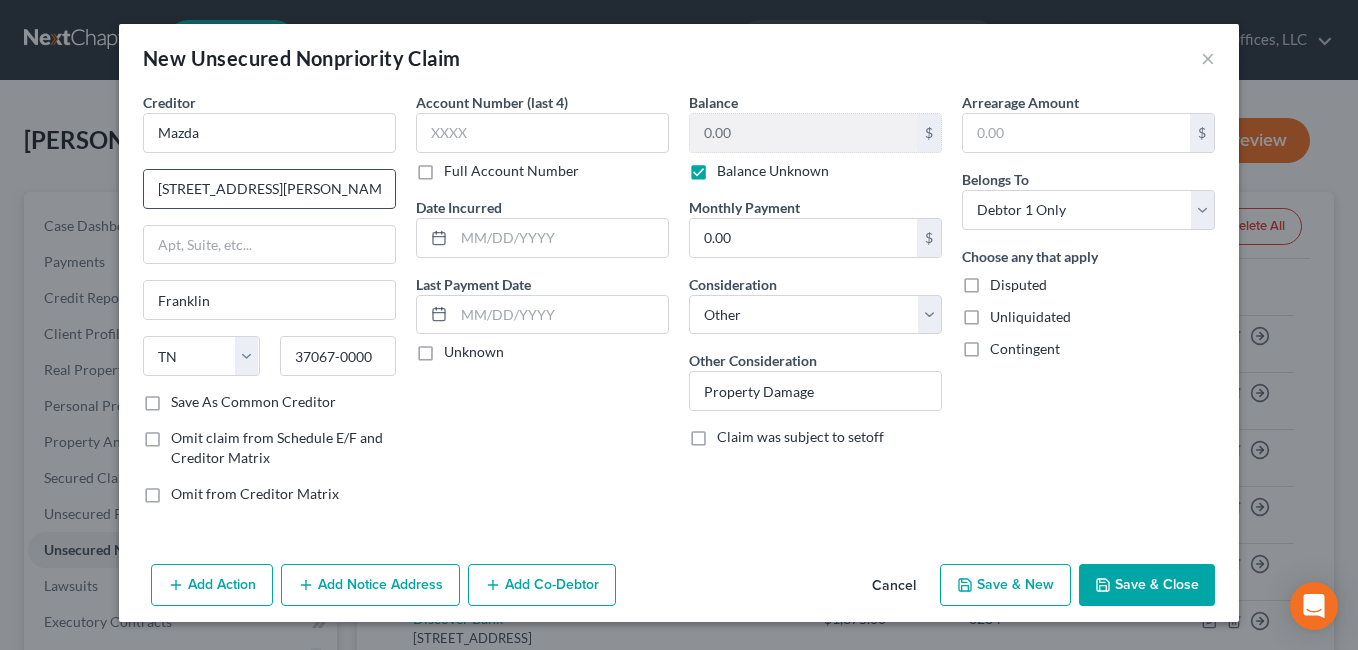 type on "Mazda" 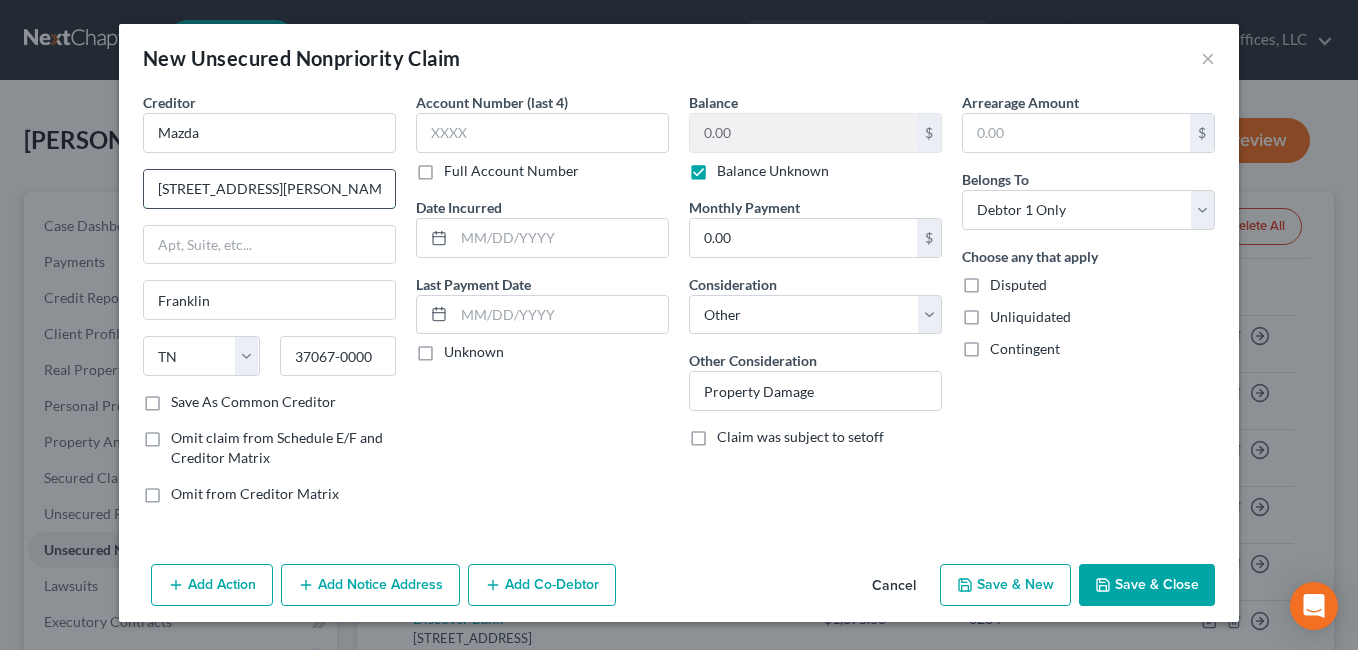 paste on "[STREET_ADDRESS][PERSON_NAME]" 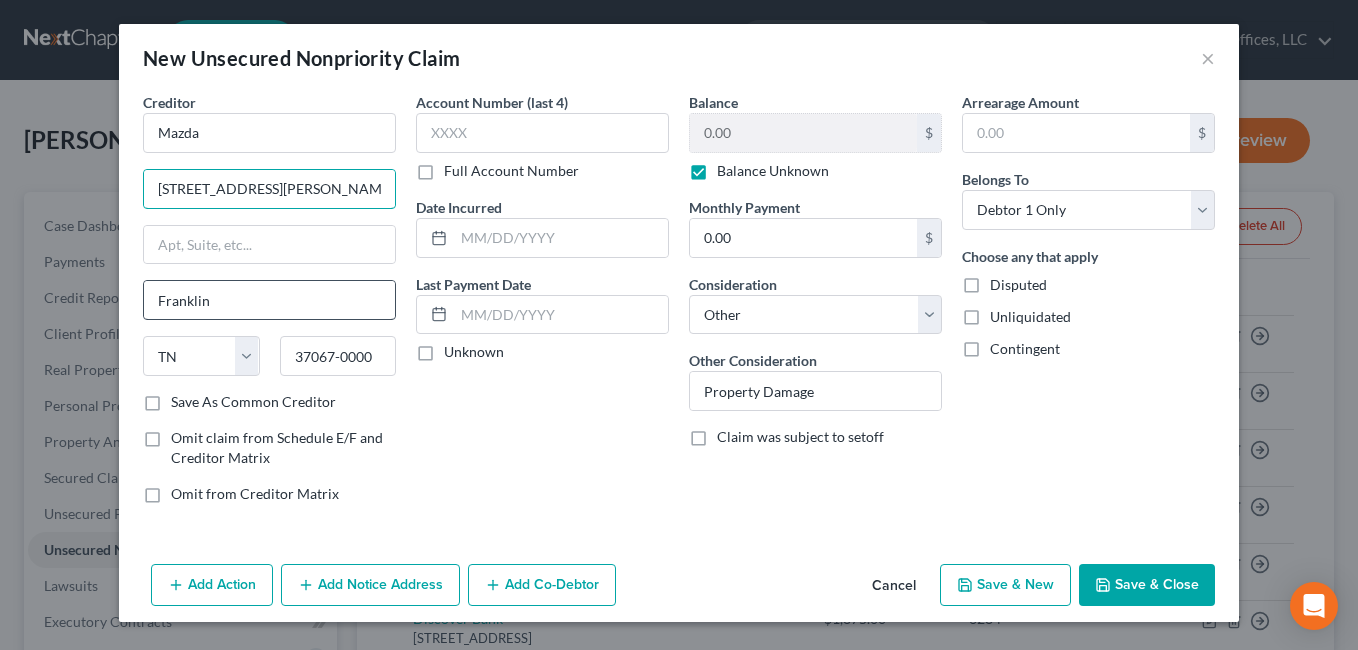 scroll, scrollTop: 0, scrollLeft: 24, axis: horizontal 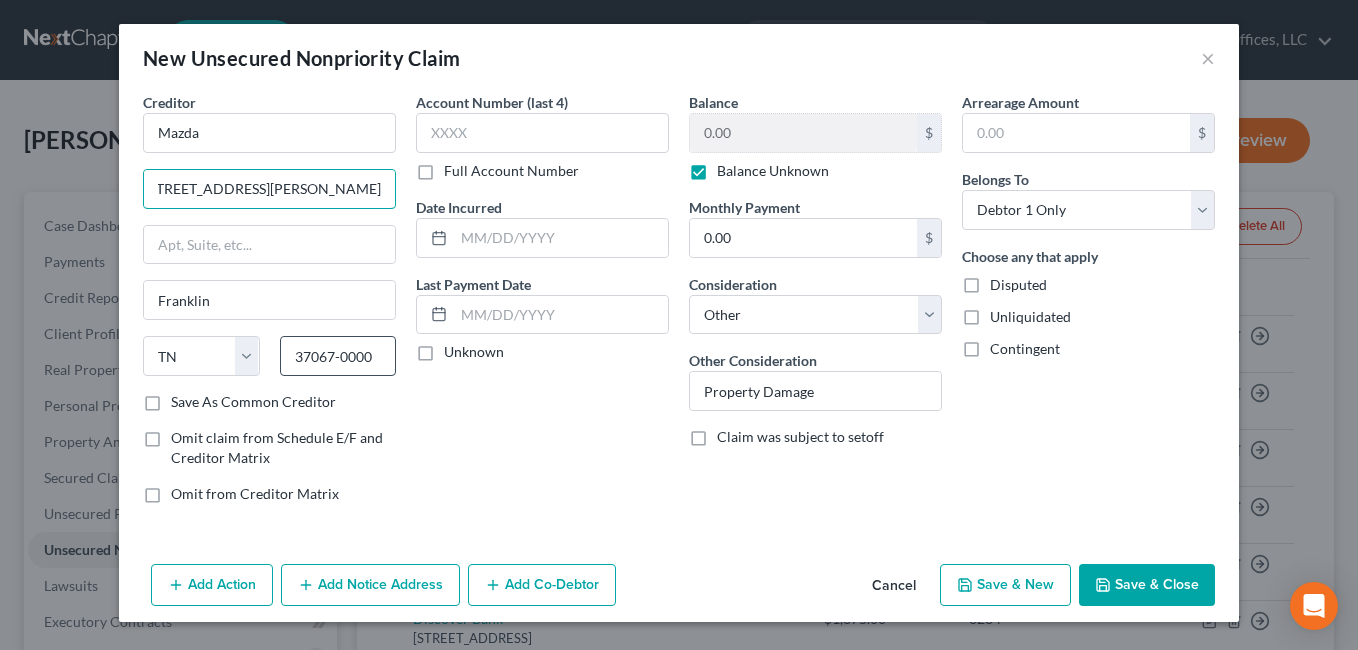 type on "[STREET_ADDRESS][PERSON_NAME]" 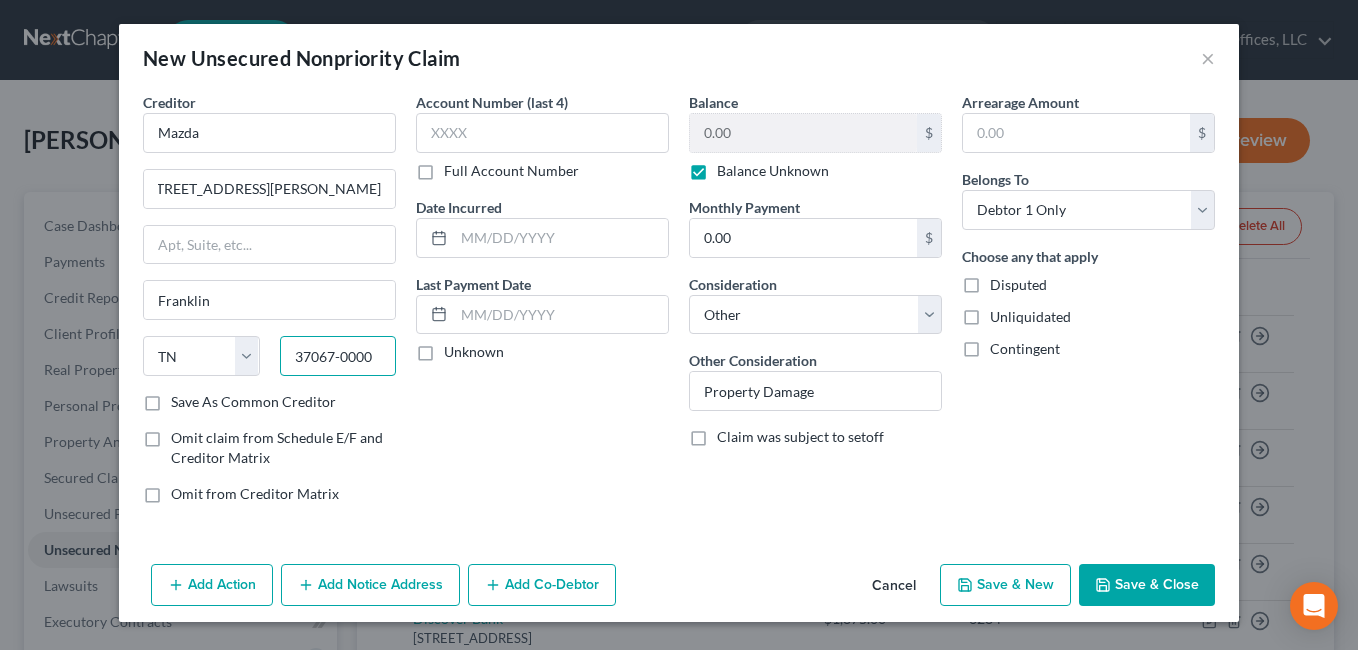 scroll, scrollTop: 0, scrollLeft: 0, axis: both 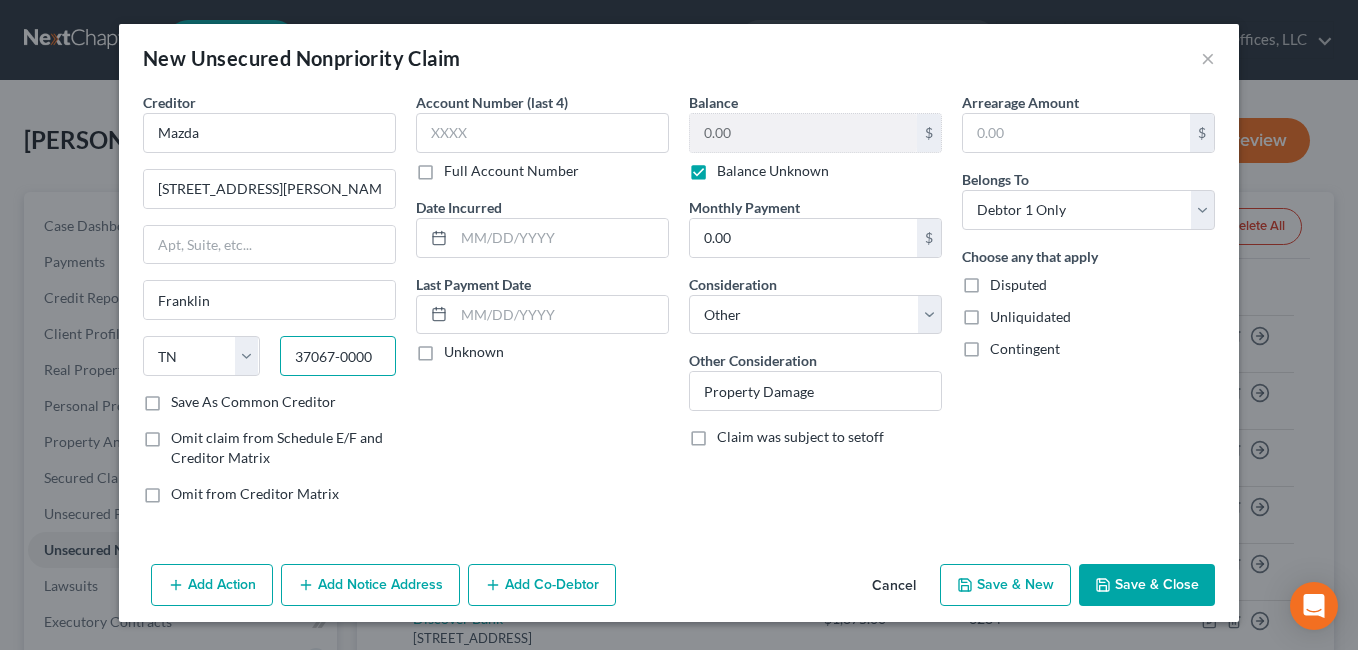 drag, startPoint x: 291, startPoint y: 358, endPoint x: 433, endPoint y: 345, distance: 142.59383 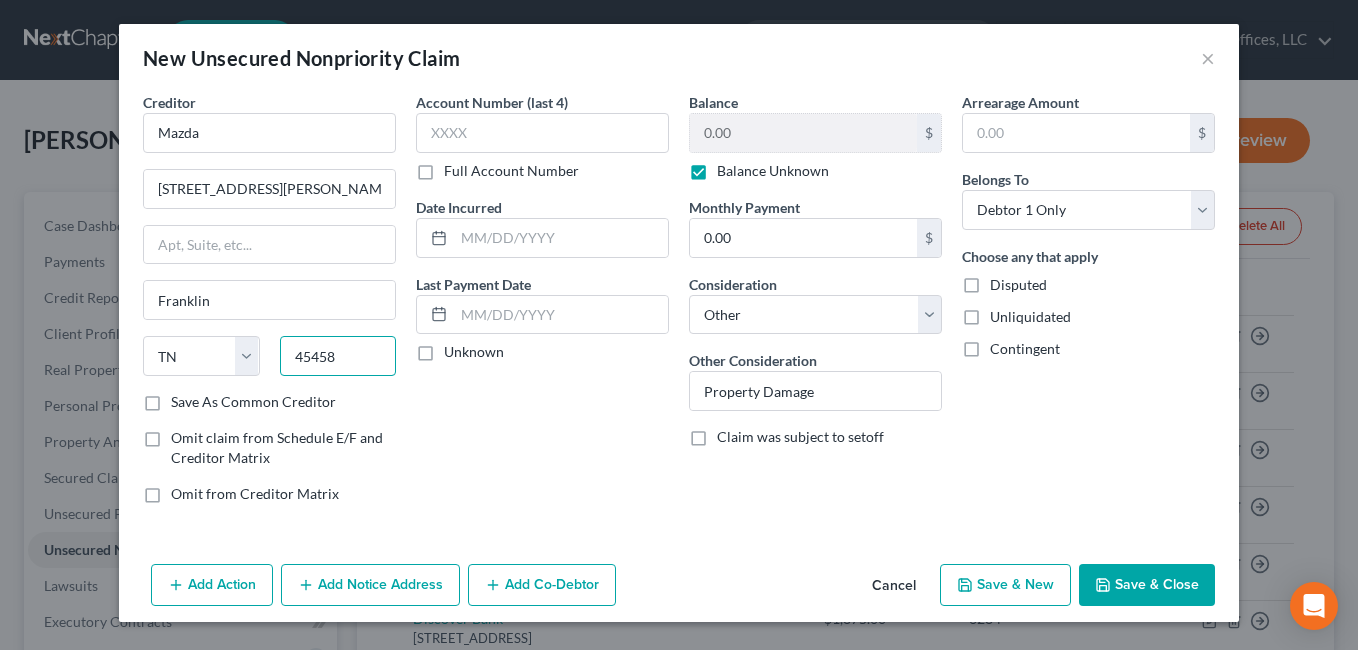 type on "45458" 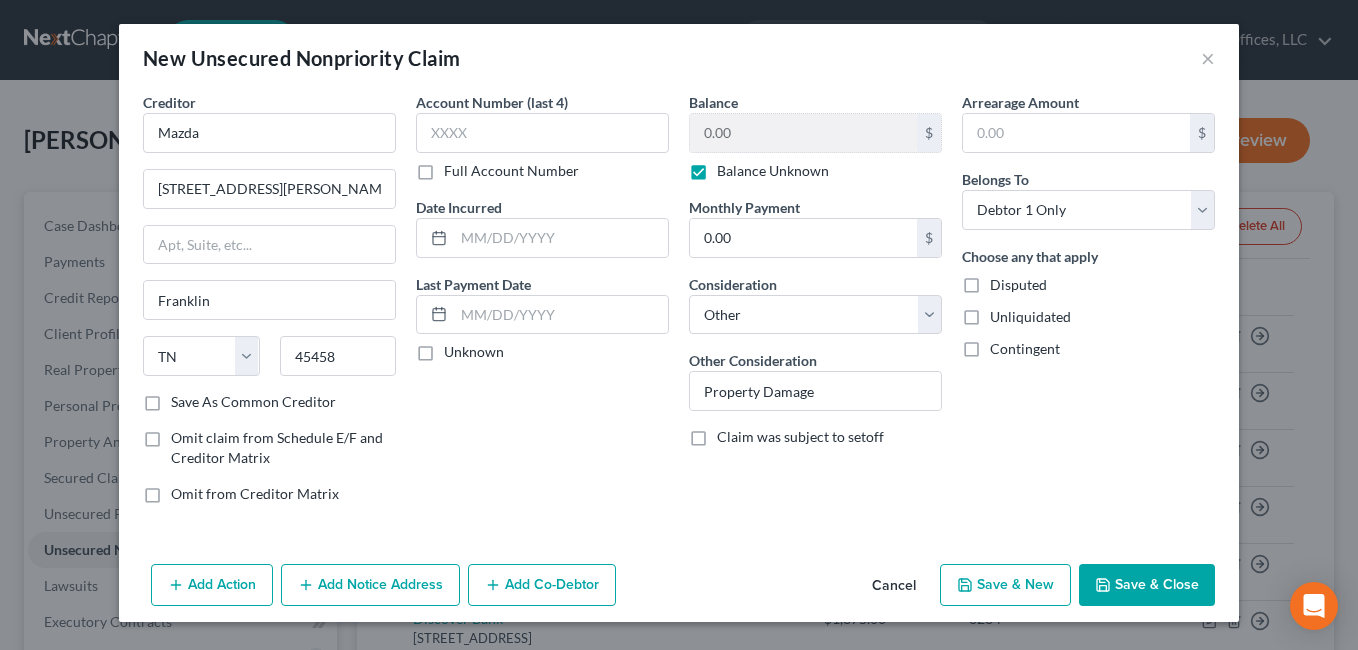 type on "[GEOGRAPHIC_DATA]" 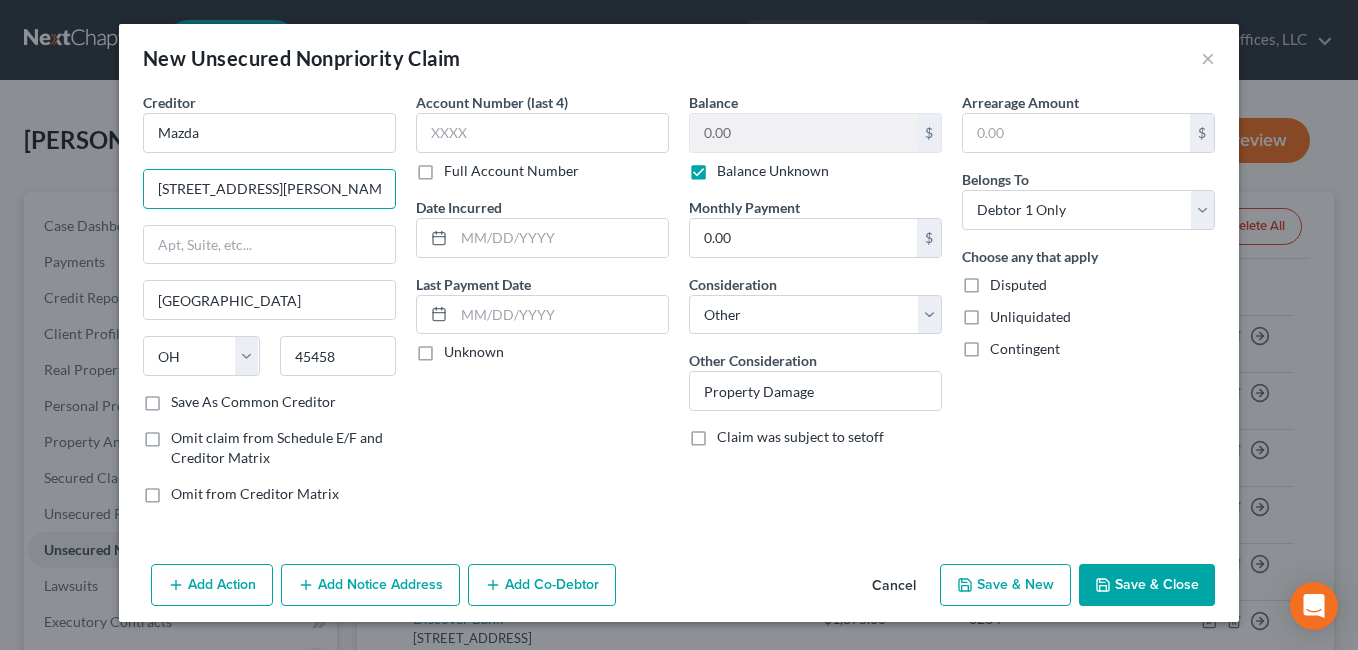 scroll, scrollTop: 0, scrollLeft: 25, axis: horizontal 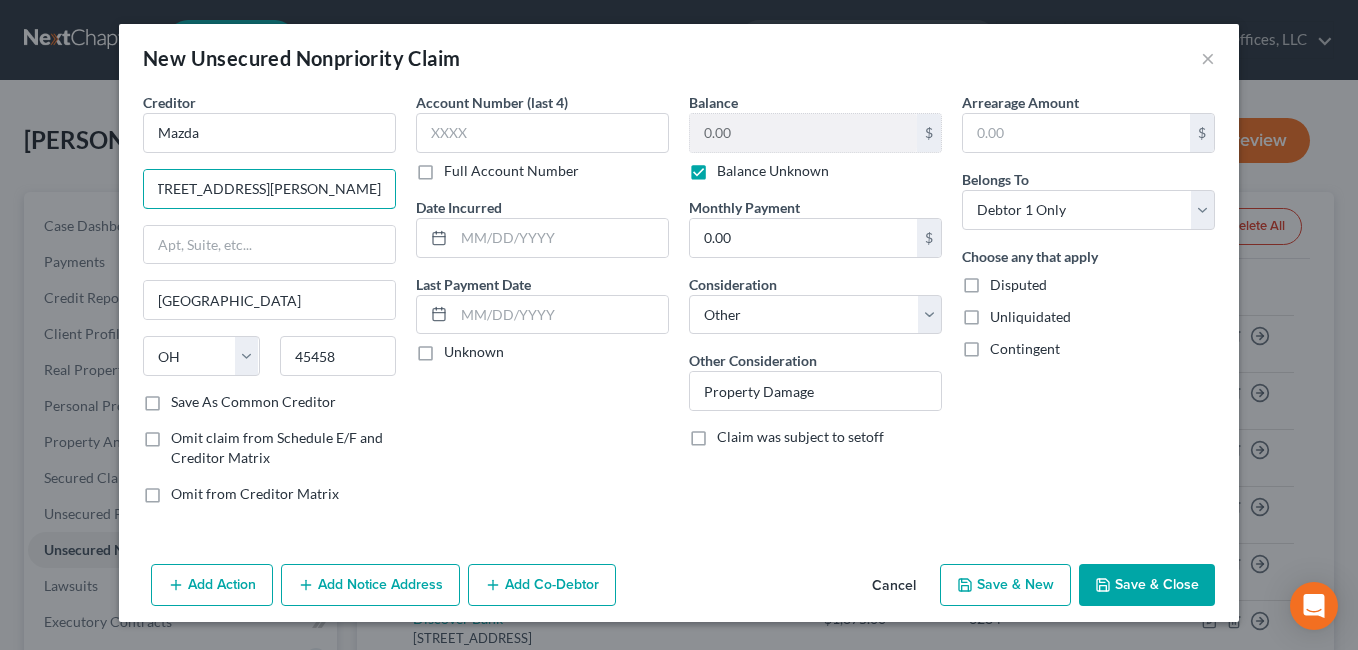 drag, startPoint x: 286, startPoint y: 189, endPoint x: 468, endPoint y: 193, distance: 182.04395 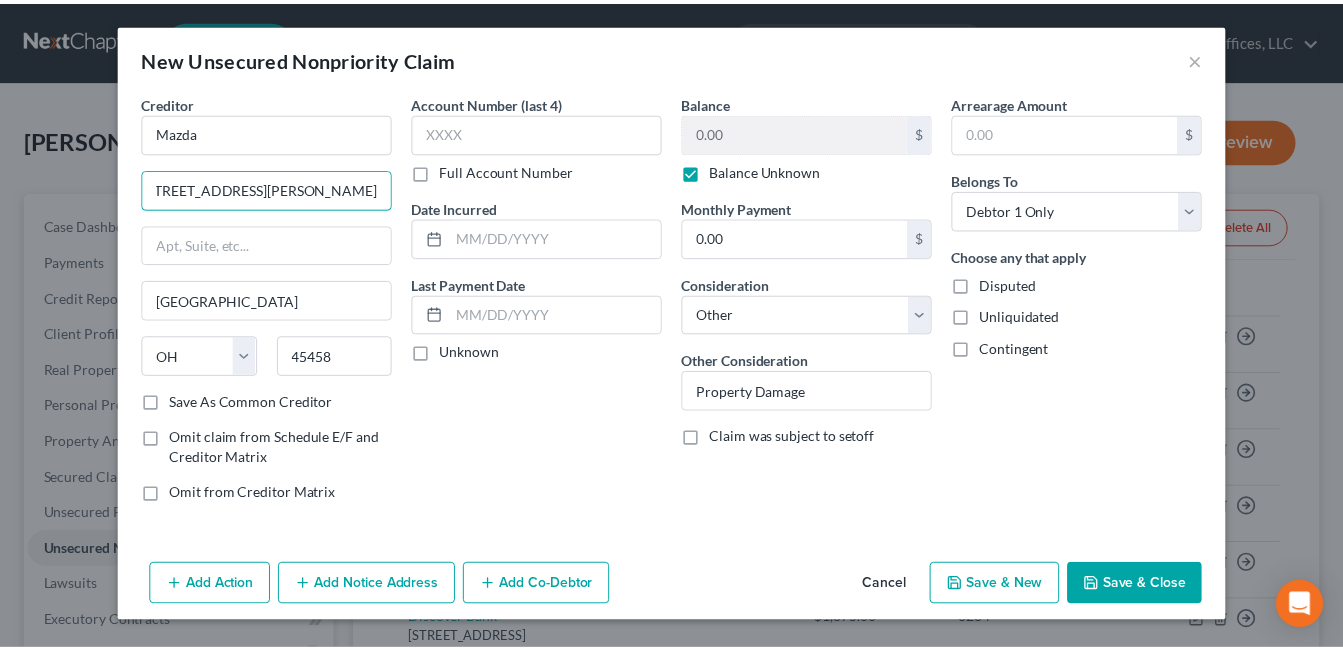 scroll, scrollTop: 0, scrollLeft: 0, axis: both 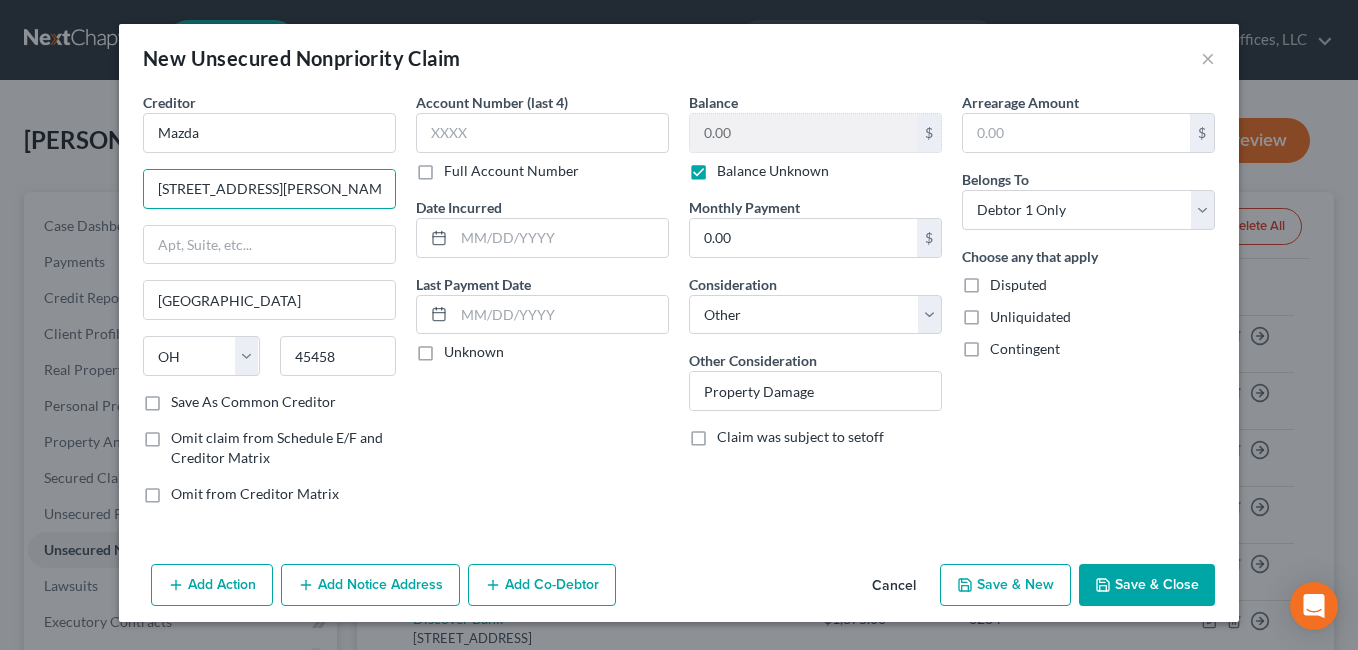 type on "[STREET_ADDRESS][PERSON_NAME]" 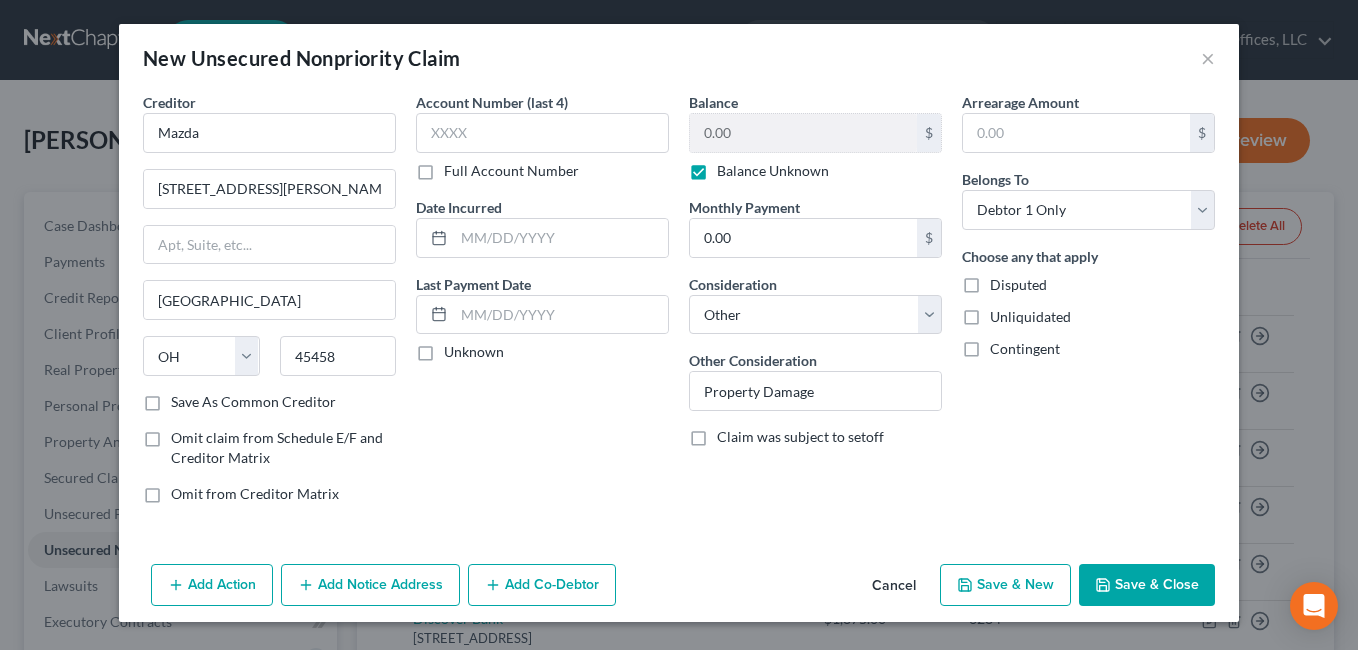click on "Save & Close" at bounding box center [1147, 585] 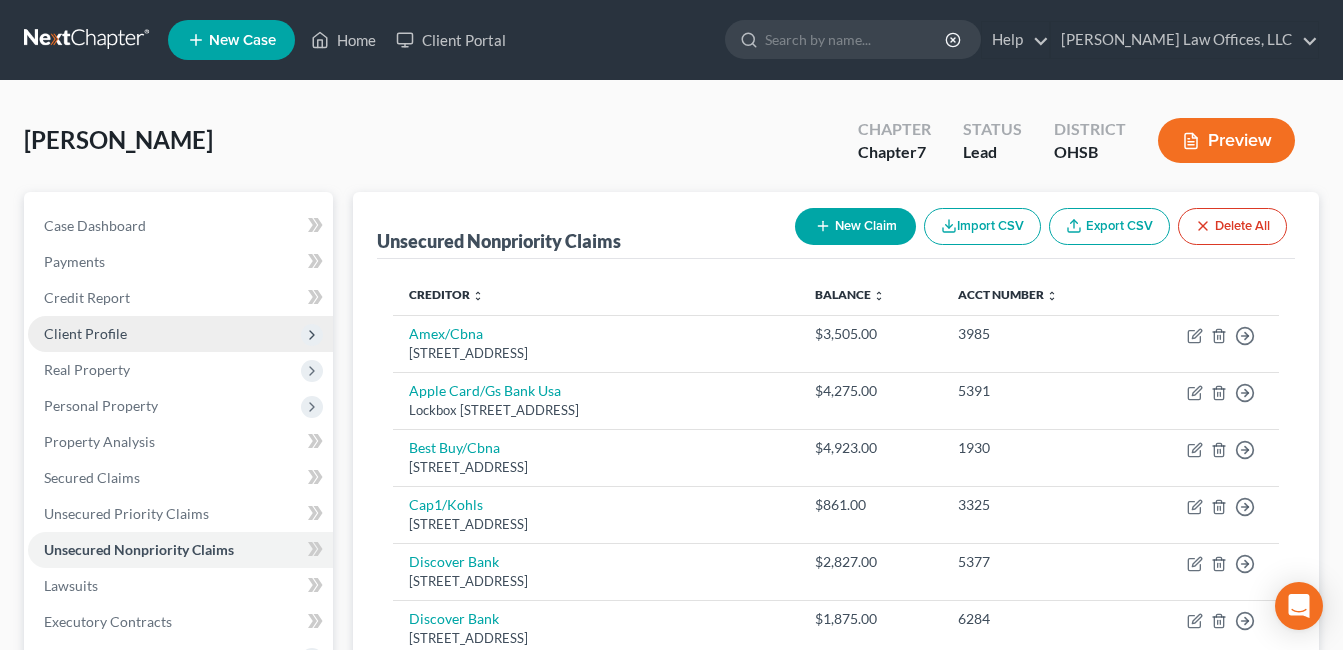 click on "Client Profile" at bounding box center [85, 333] 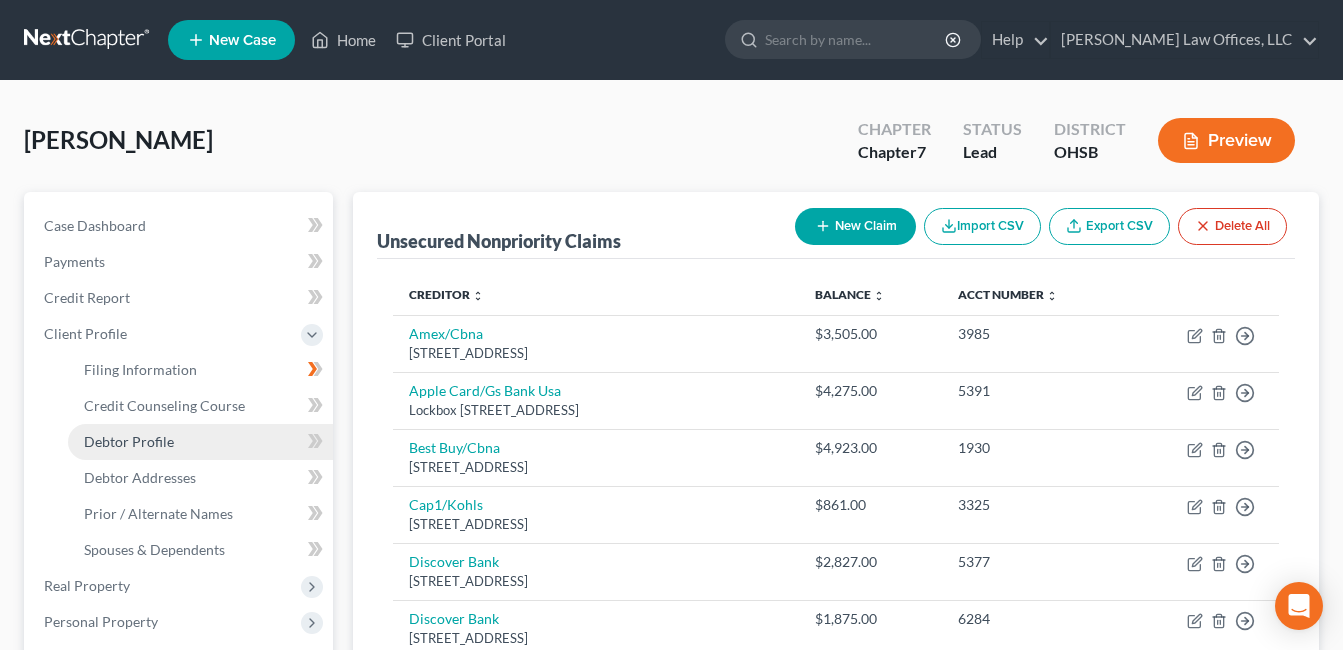 click on "Debtor Profile" at bounding box center (129, 441) 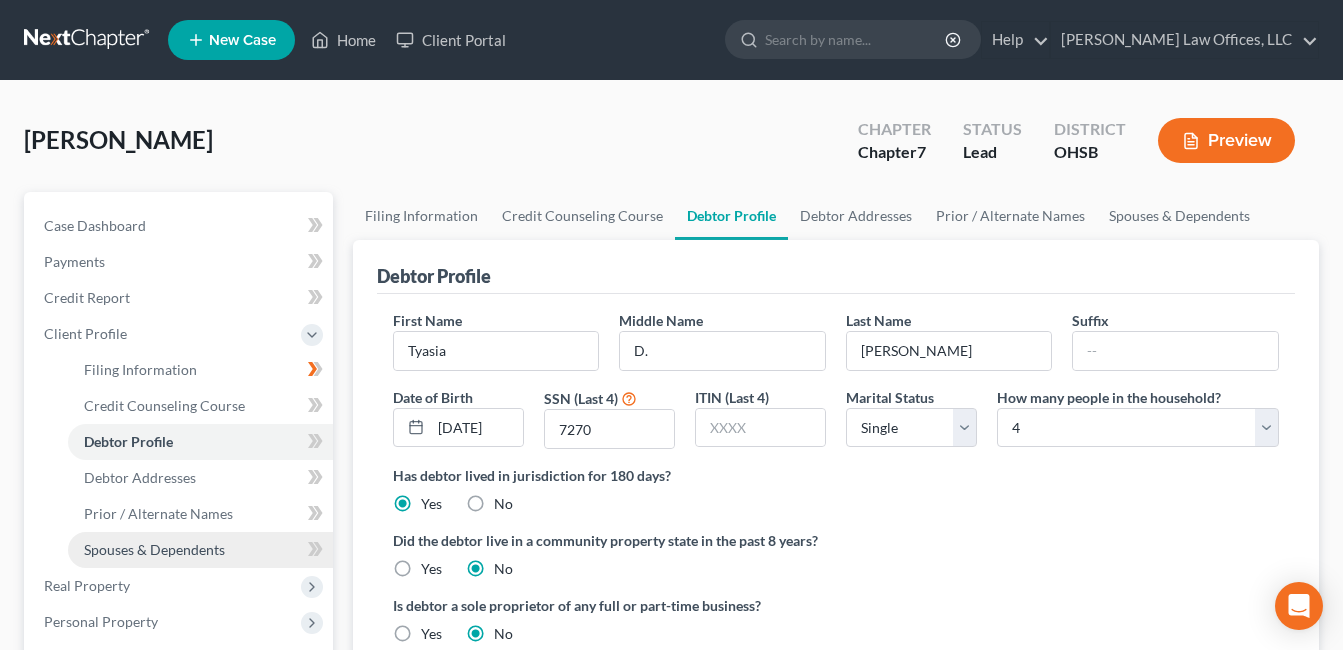 click on "Spouses & Dependents" at bounding box center [154, 549] 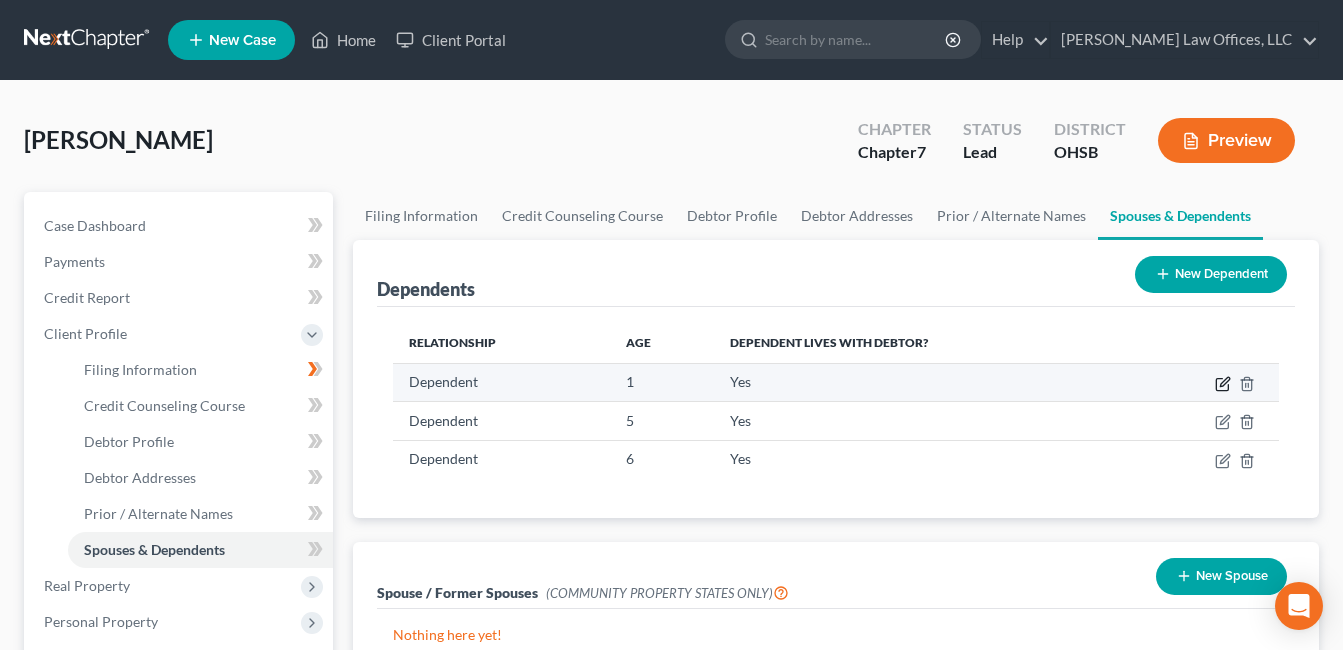 click 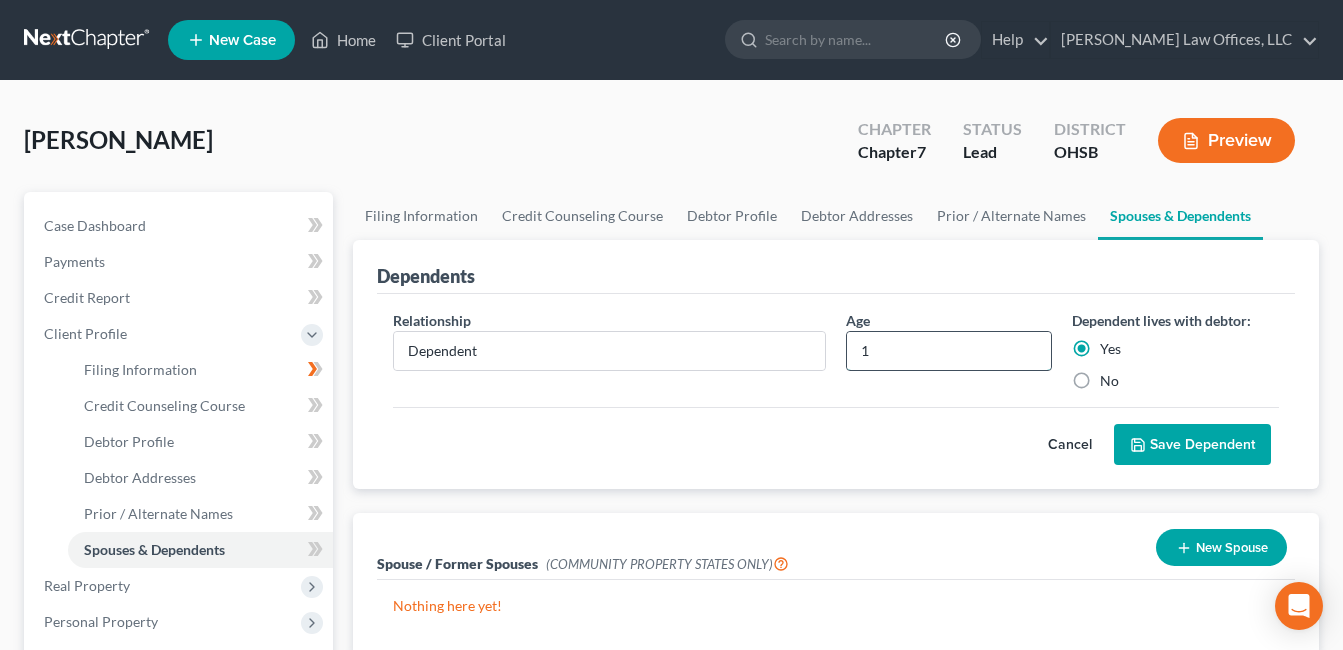 drag, startPoint x: 879, startPoint y: 352, endPoint x: 858, endPoint y: 336, distance: 26.400757 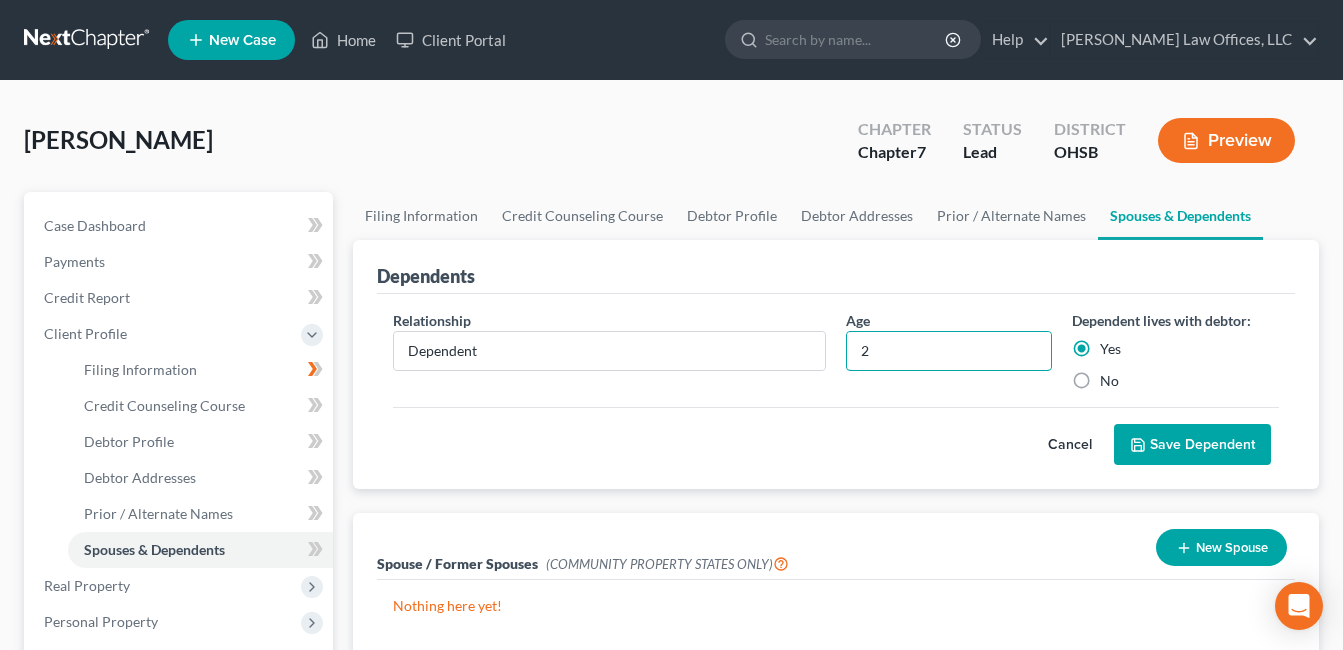 type on "2" 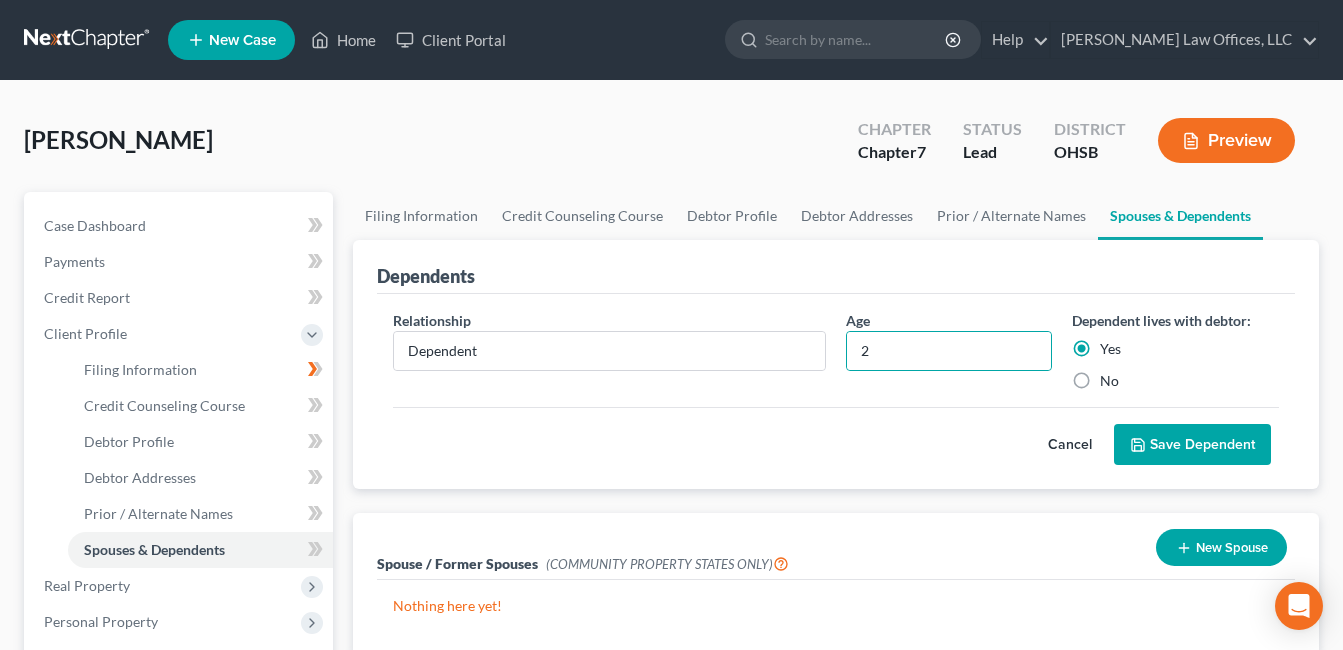 click on "Save Dependent" at bounding box center [1192, 445] 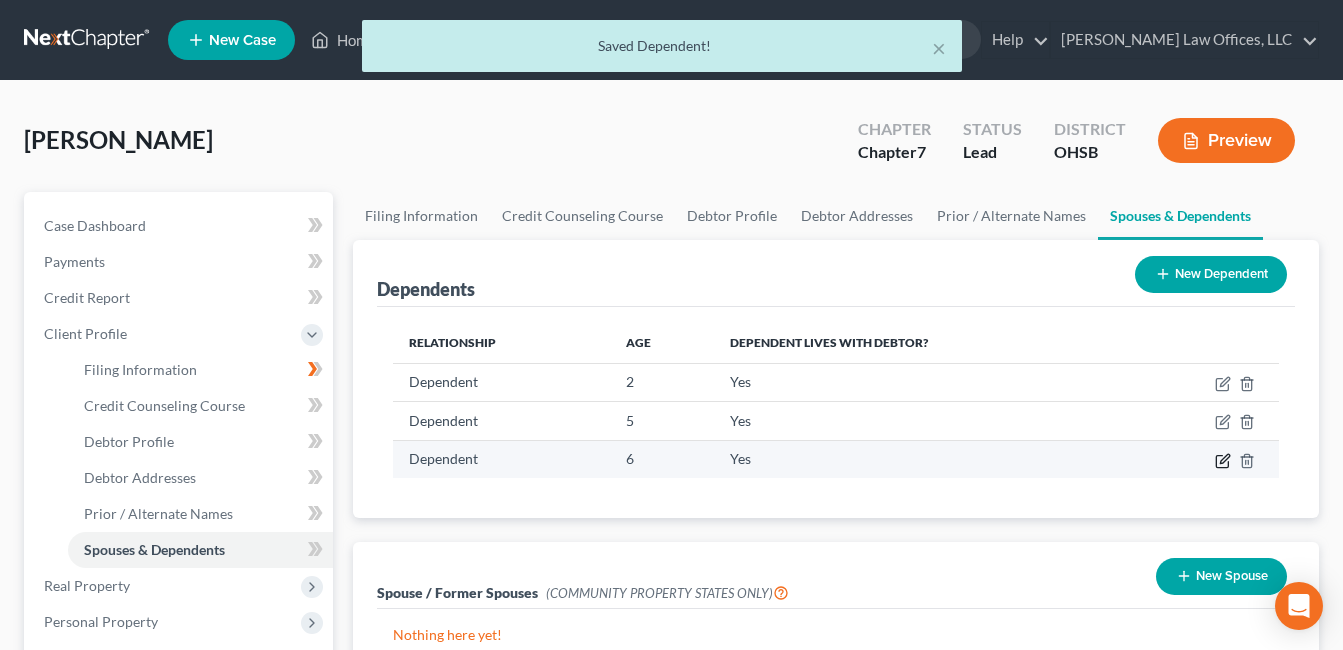 click 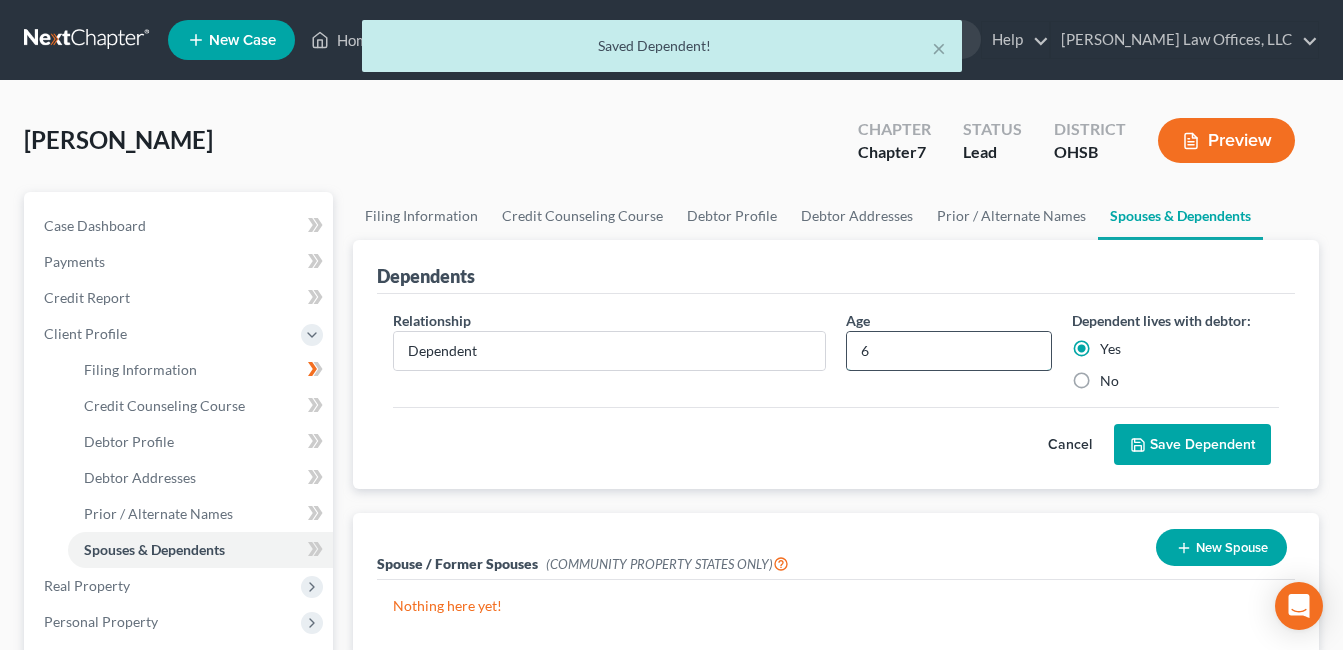 drag, startPoint x: 869, startPoint y: 354, endPoint x: 858, endPoint y: 351, distance: 11.401754 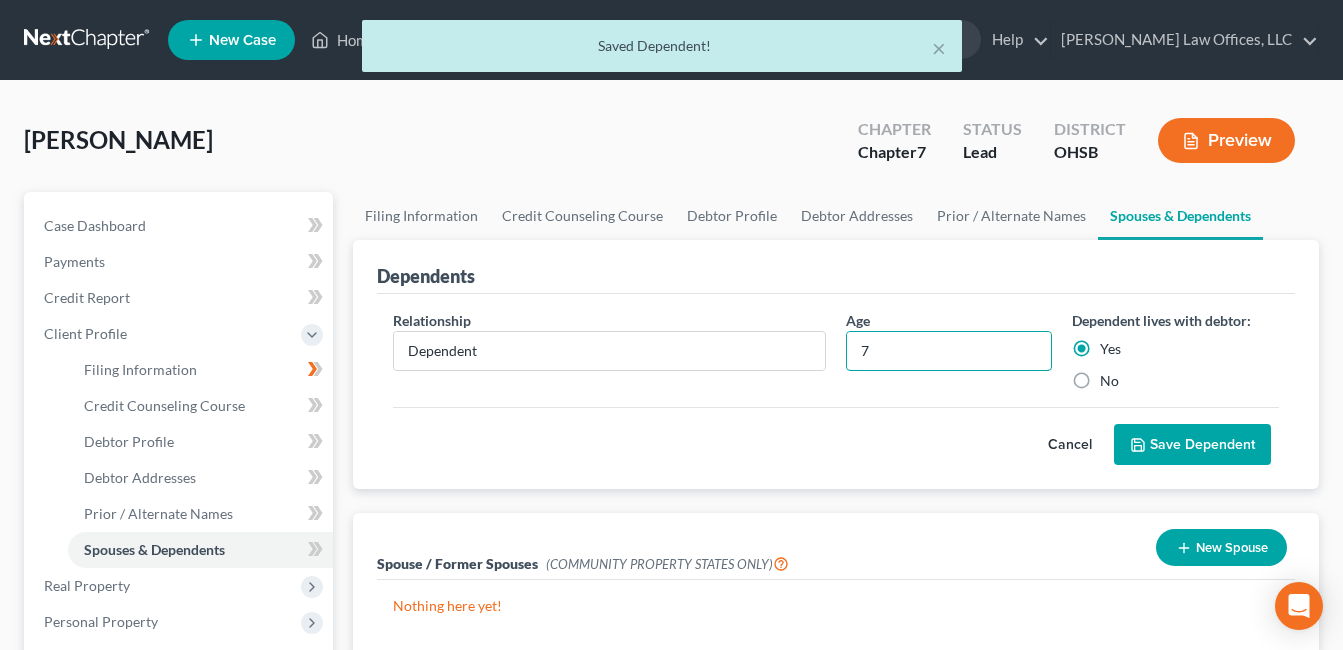 type on "7" 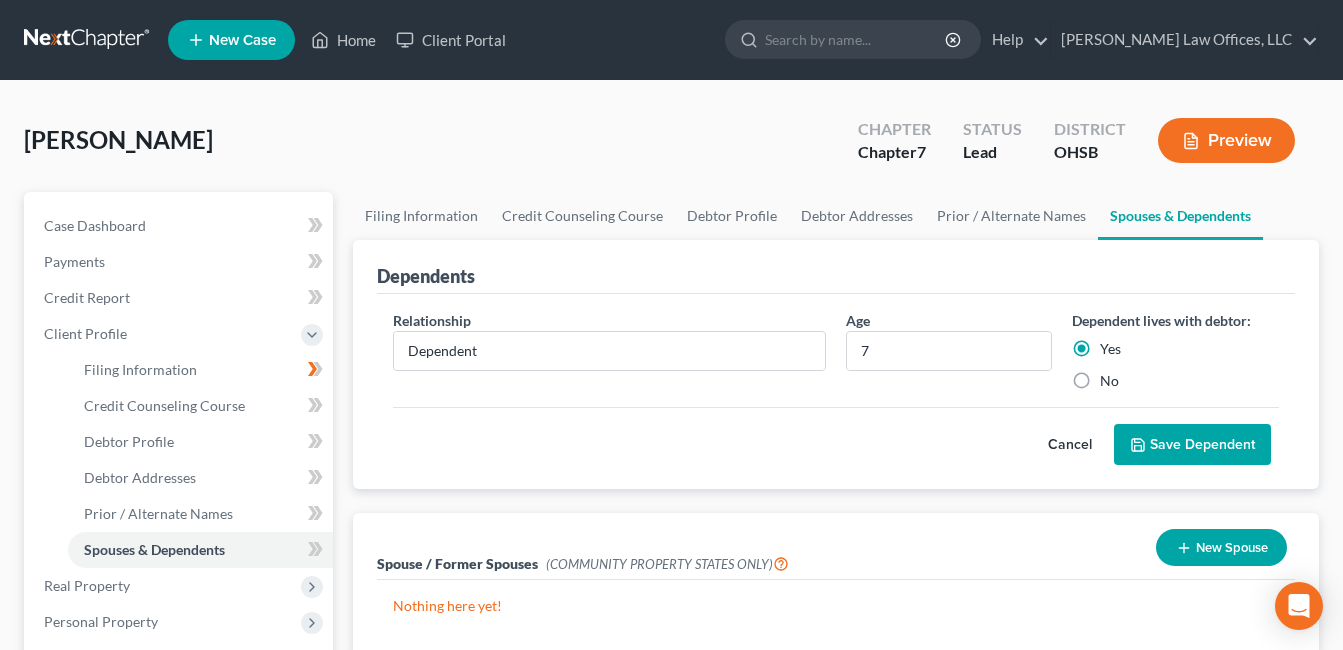 click on "Save Dependent" at bounding box center [1192, 445] 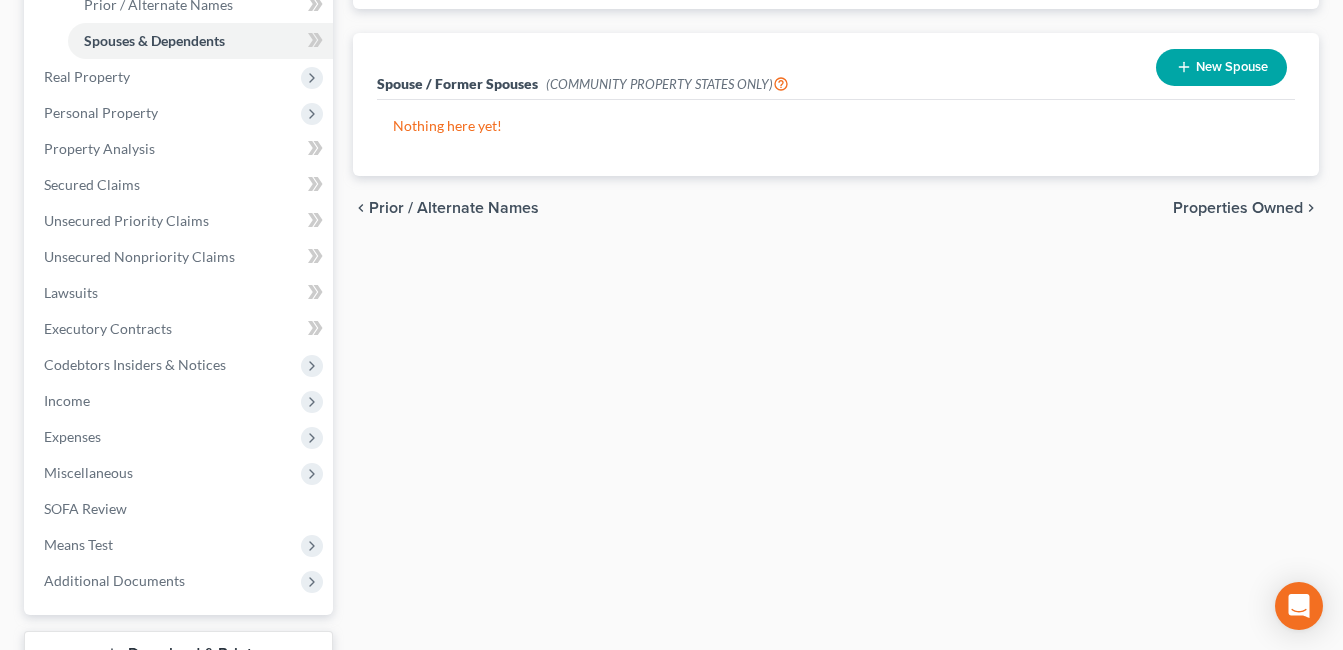 scroll, scrollTop: 600, scrollLeft: 0, axis: vertical 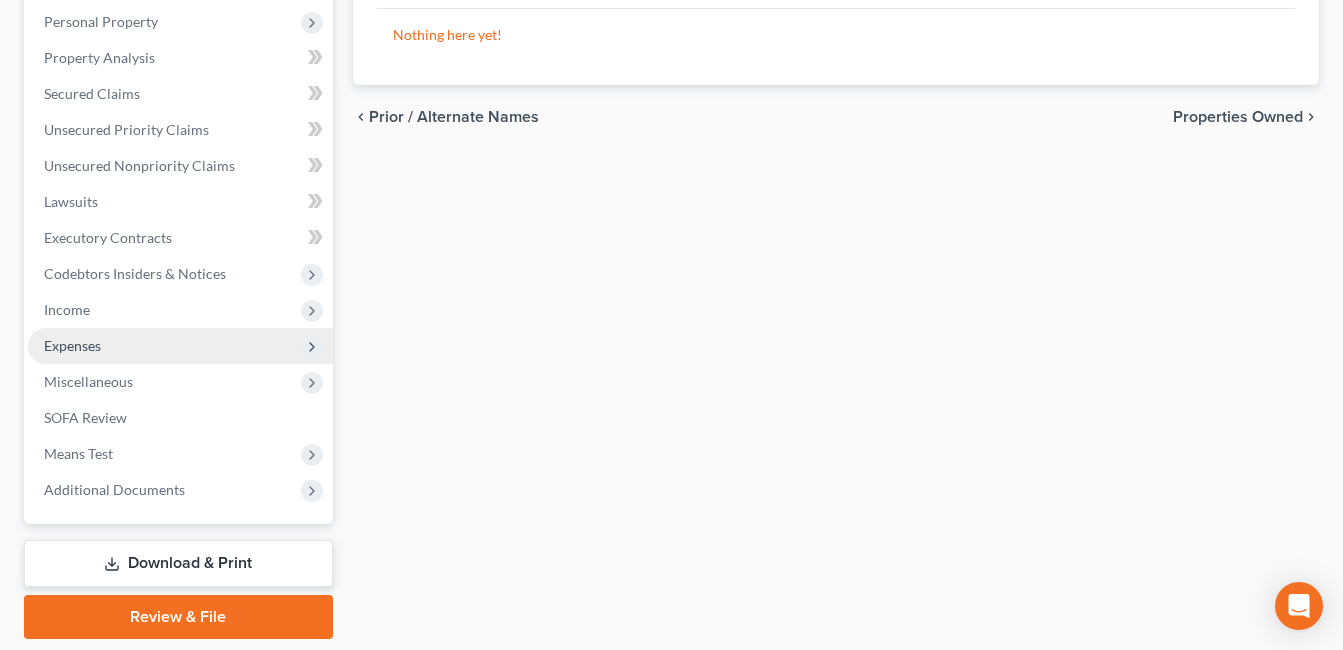 click on "Expenses" at bounding box center (180, 346) 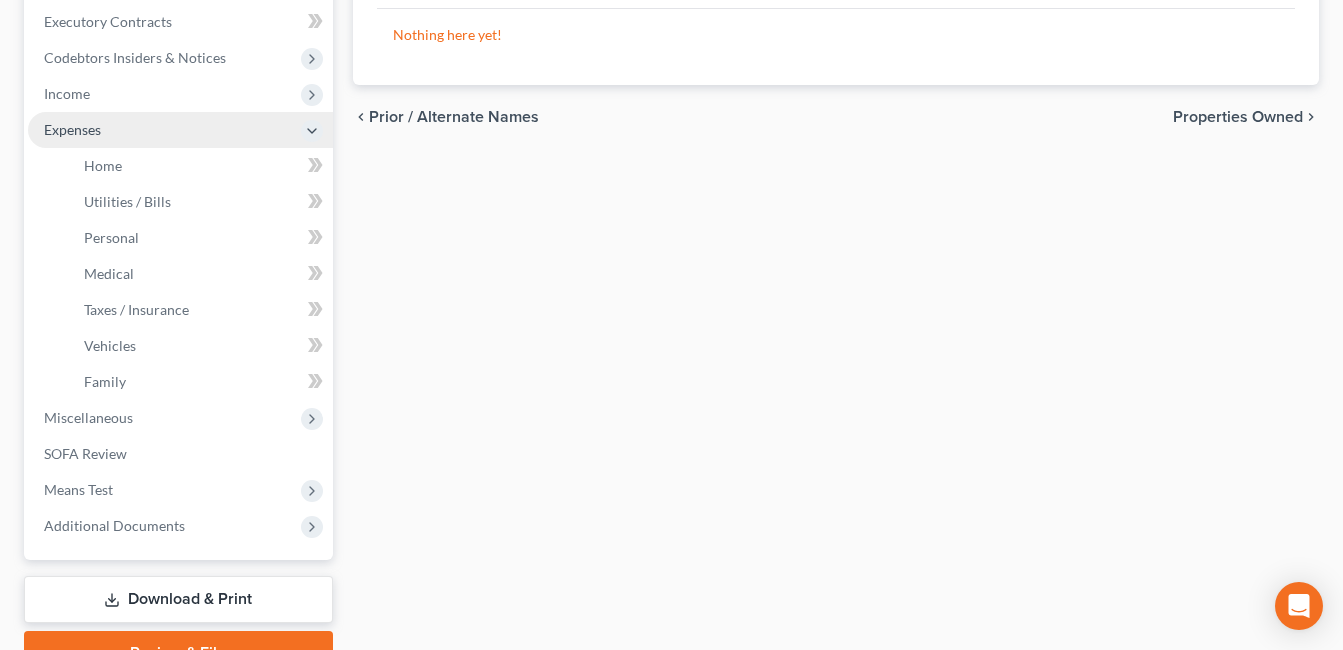 scroll, scrollTop: 384, scrollLeft: 0, axis: vertical 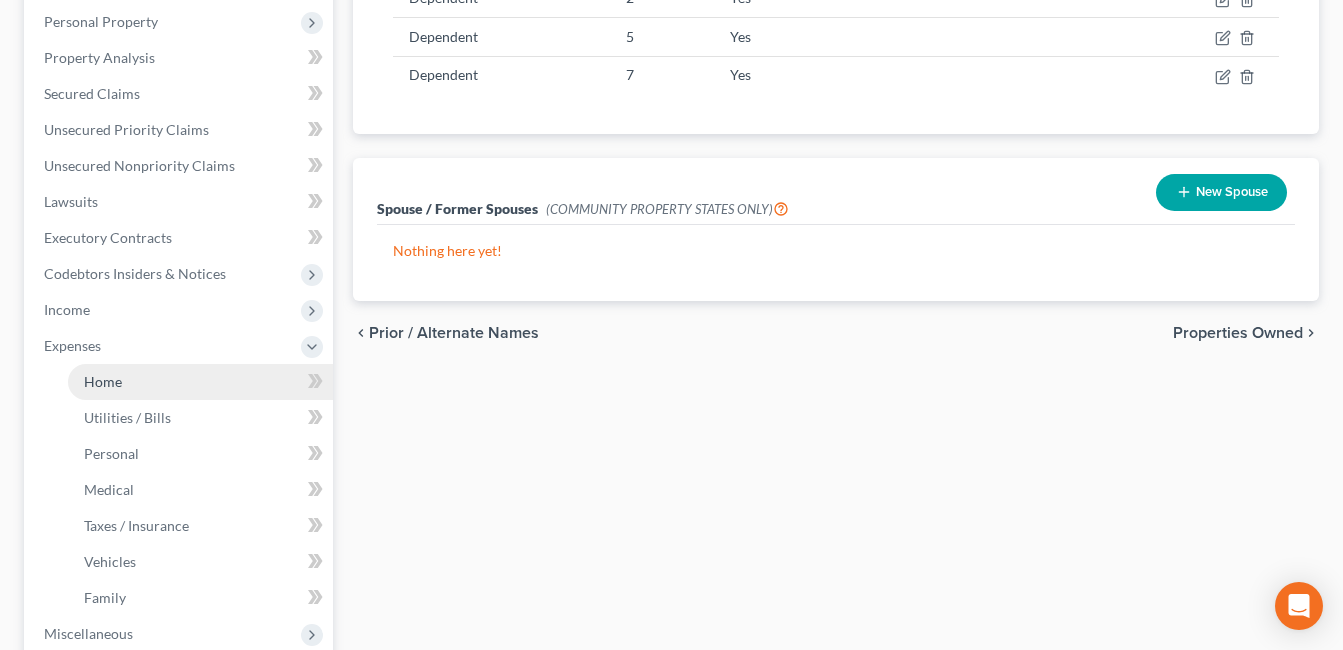 click on "Home" at bounding box center (200, 382) 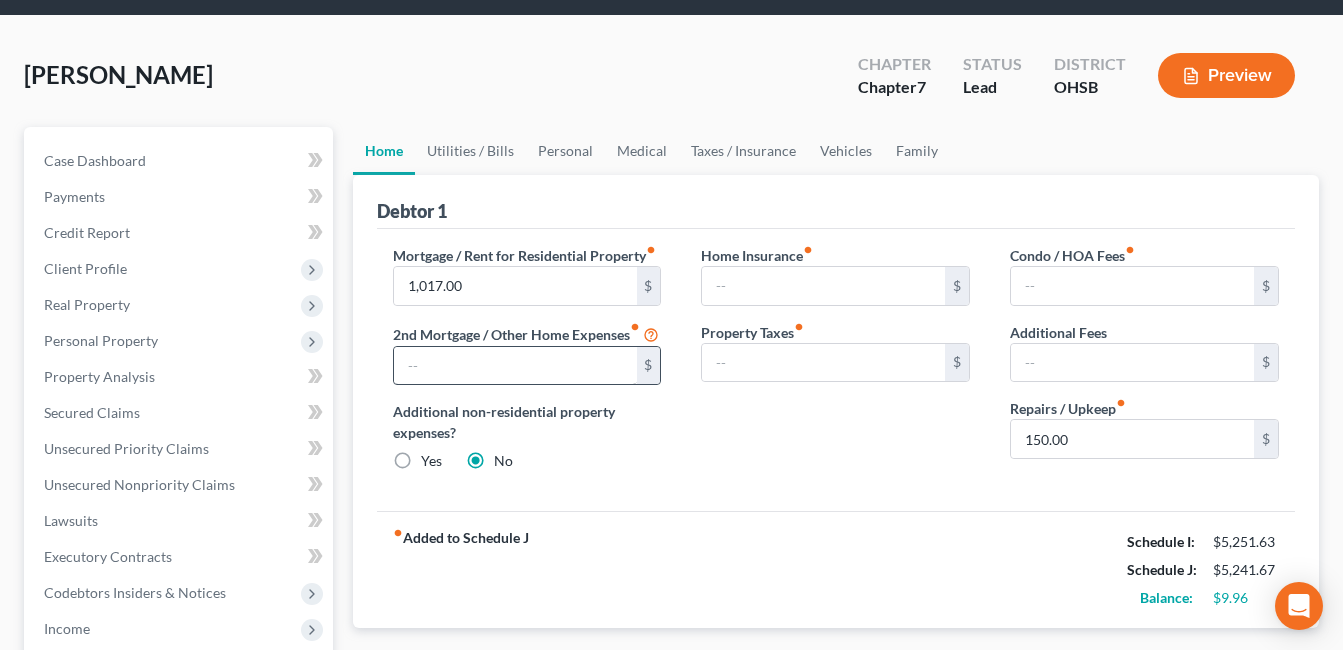 scroll, scrollTop: 0, scrollLeft: 0, axis: both 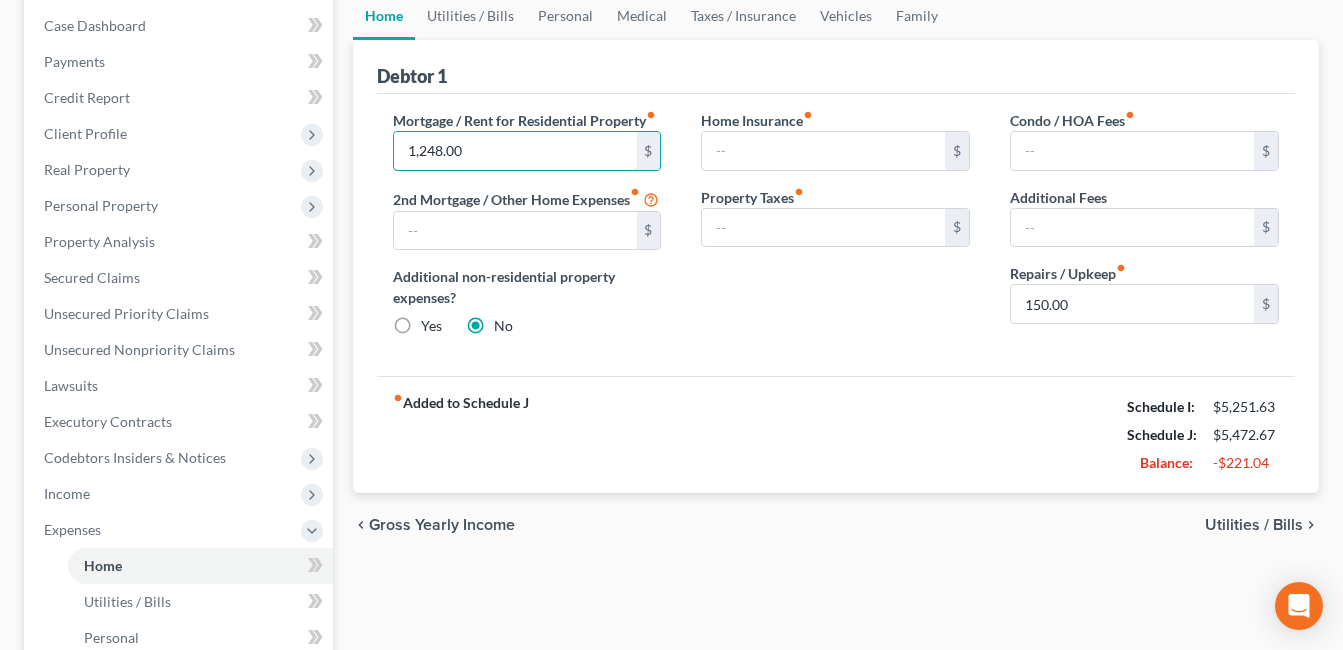 type on "1,248.00" 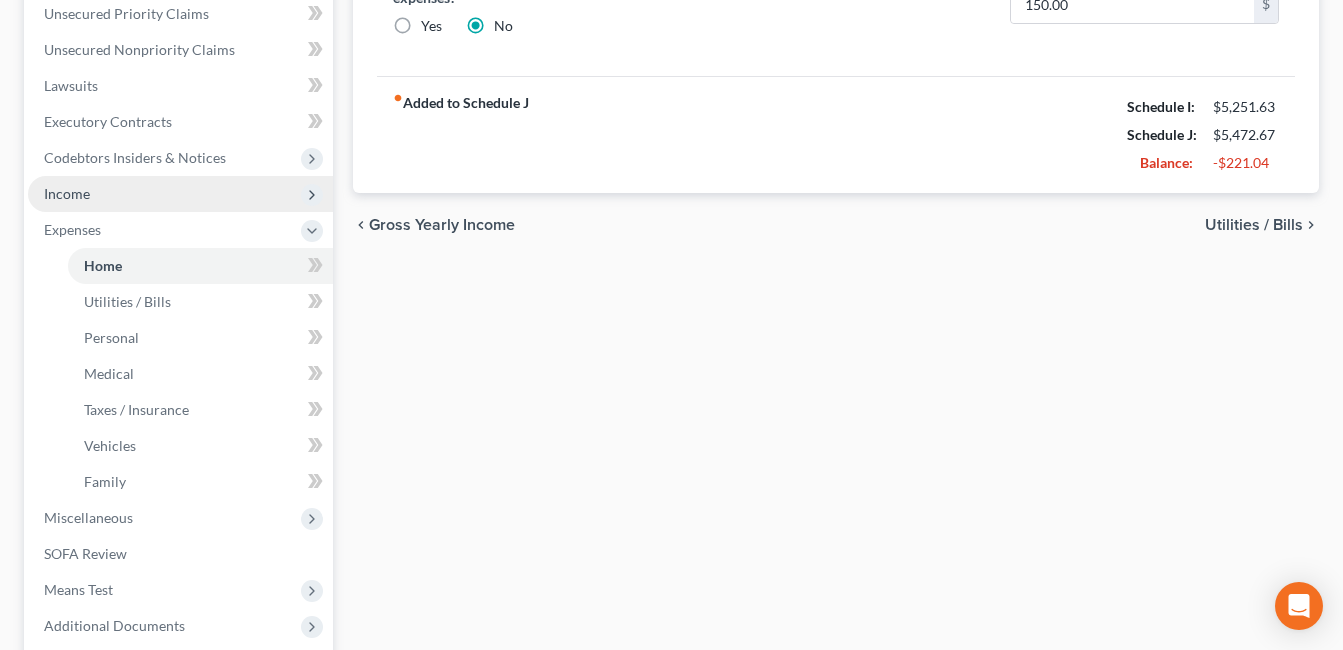 click on "Income" at bounding box center (180, 194) 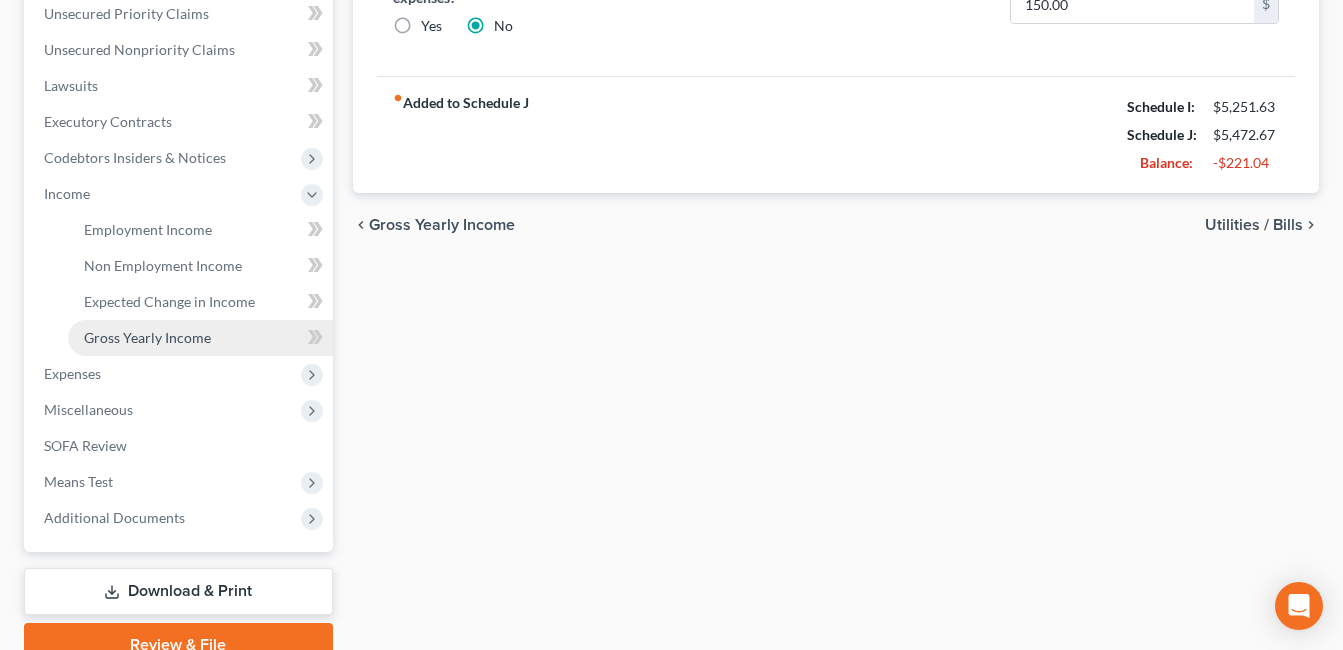click on "Gross Yearly Income" at bounding box center [147, 337] 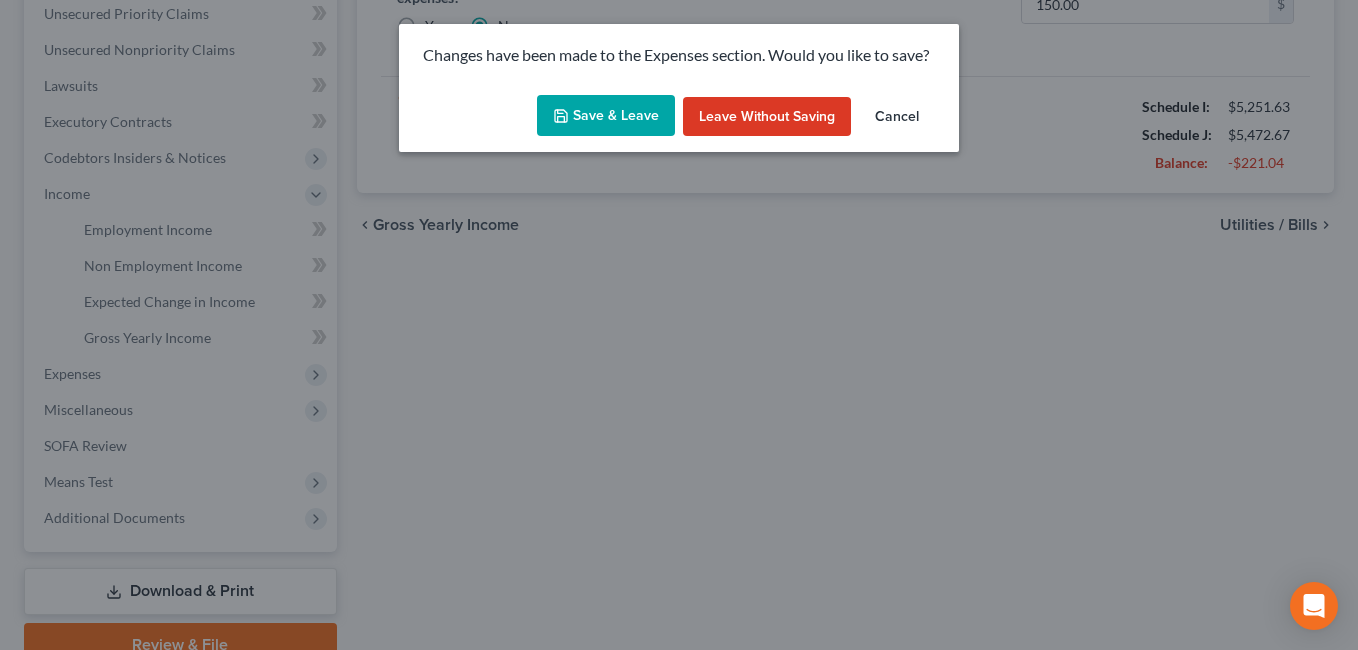 click on "Save & Leave" at bounding box center (606, 116) 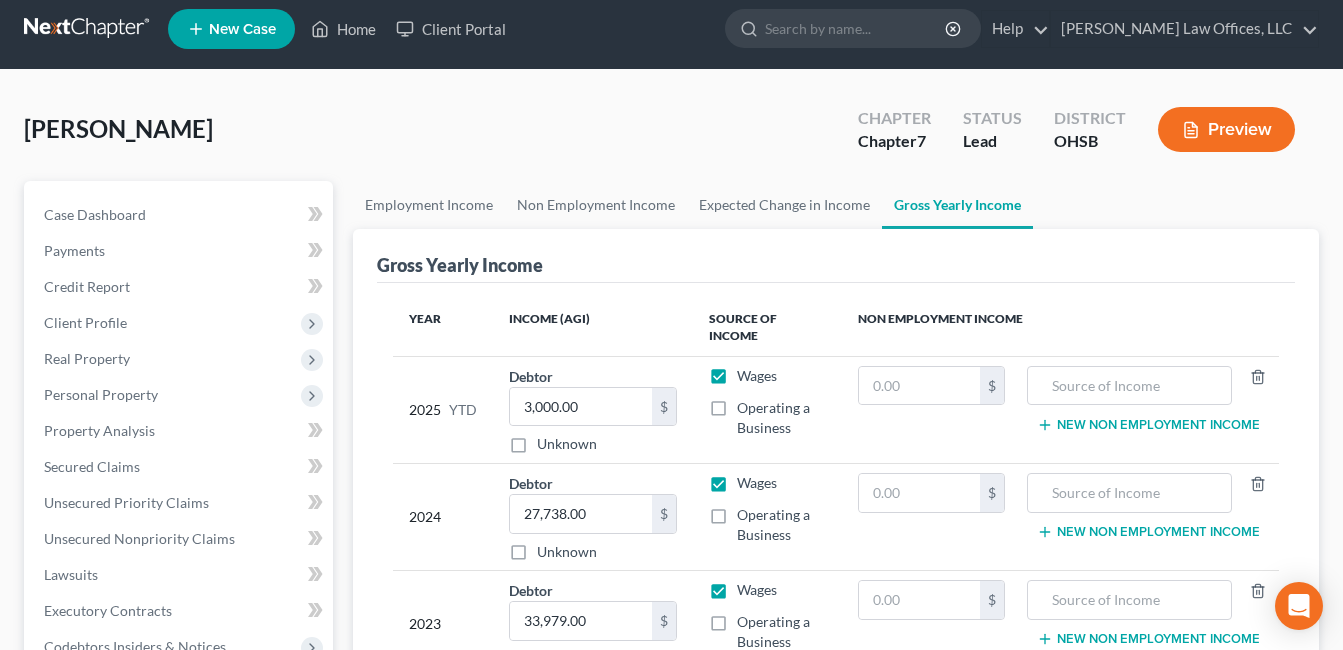 scroll, scrollTop: 0, scrollLeft: 0, axis: both 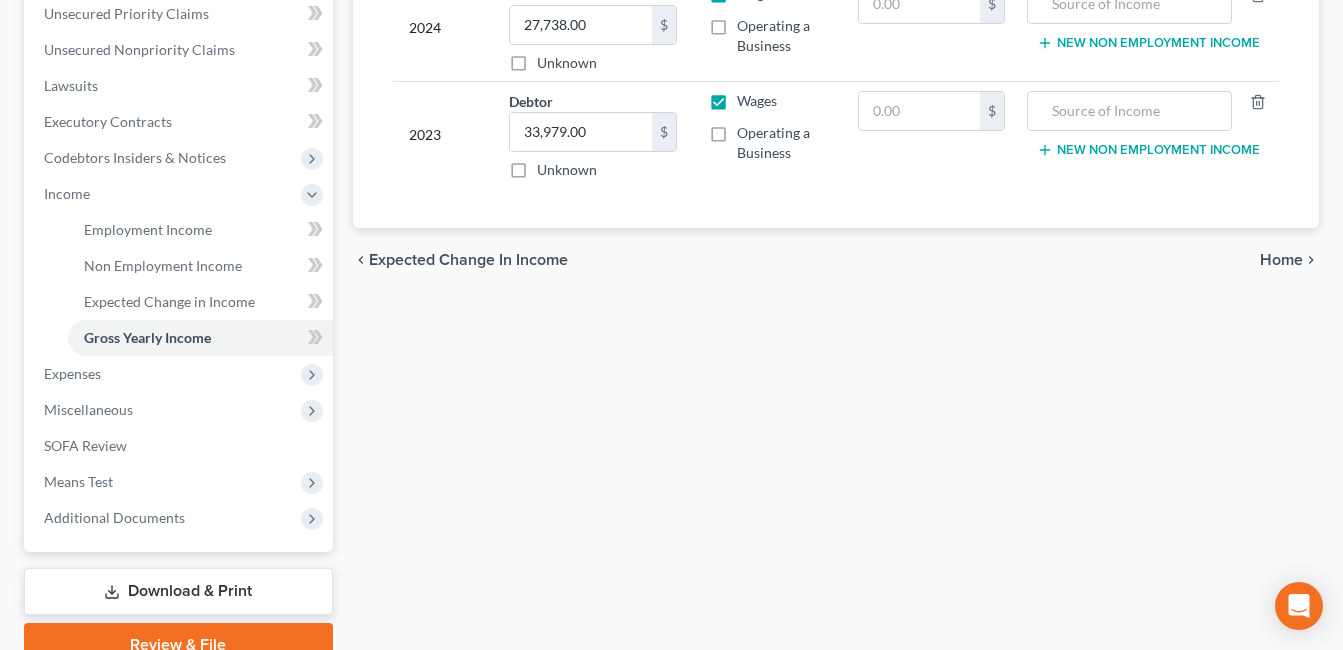 type on "12,166.84" 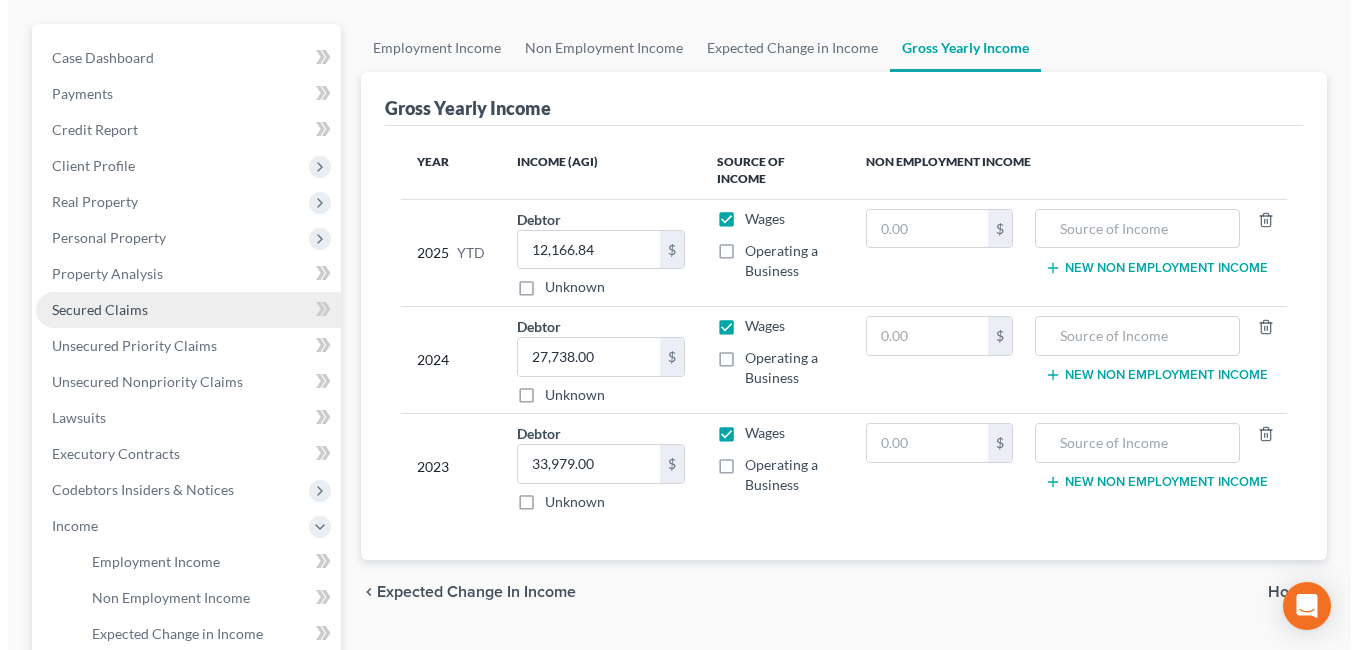 scroll, scrollTop: 0, scrollLeft: 0, axis: both 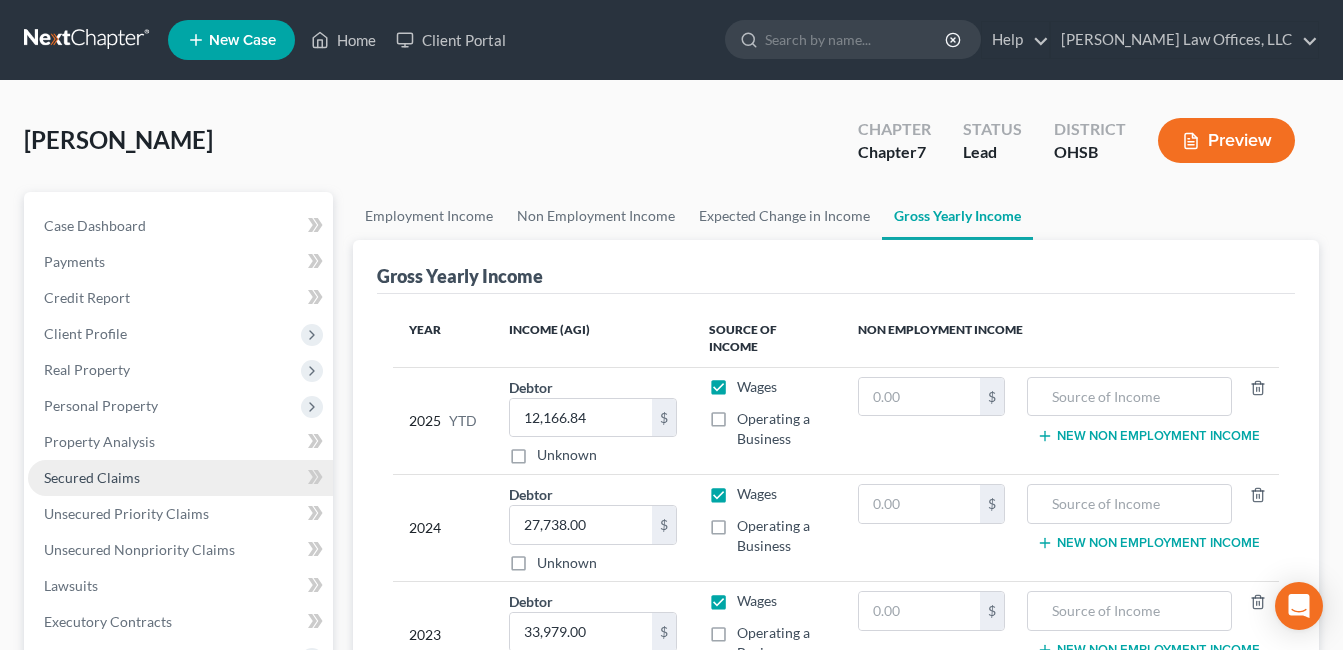 click on "Secured Claims" at bounding box center [180, 478] 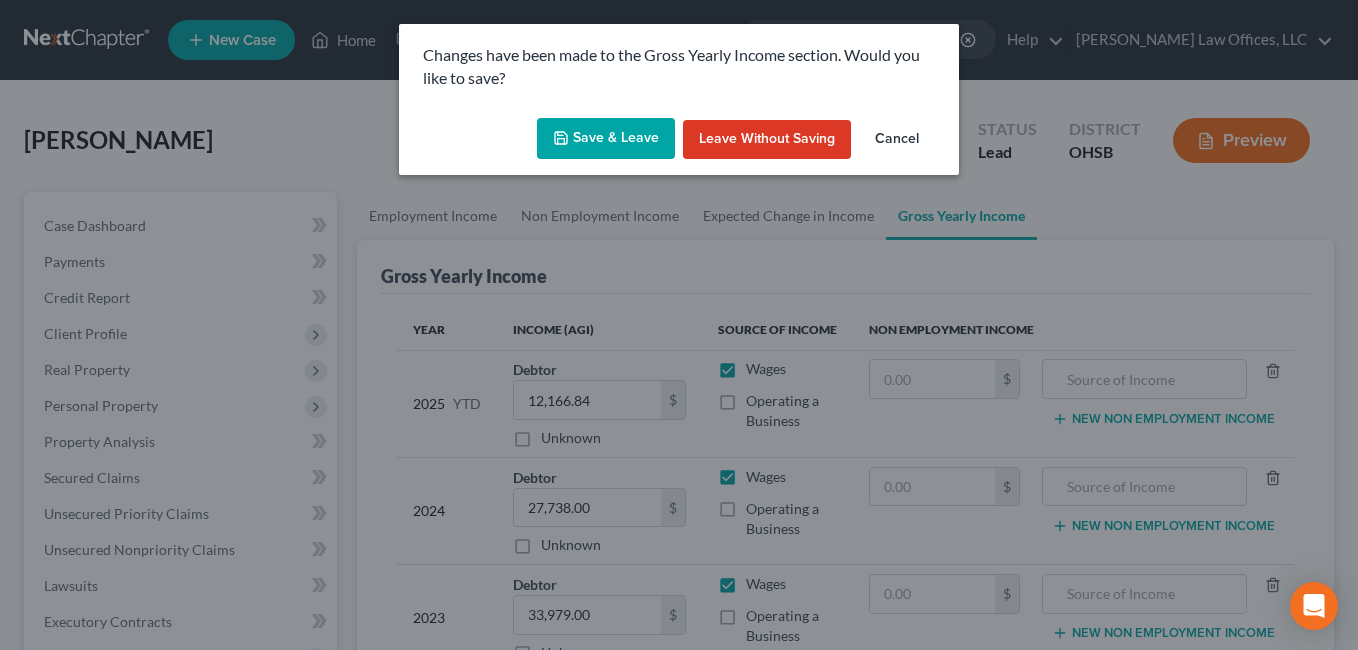 click on "Save & Leave" at bounding box center (606, 139) 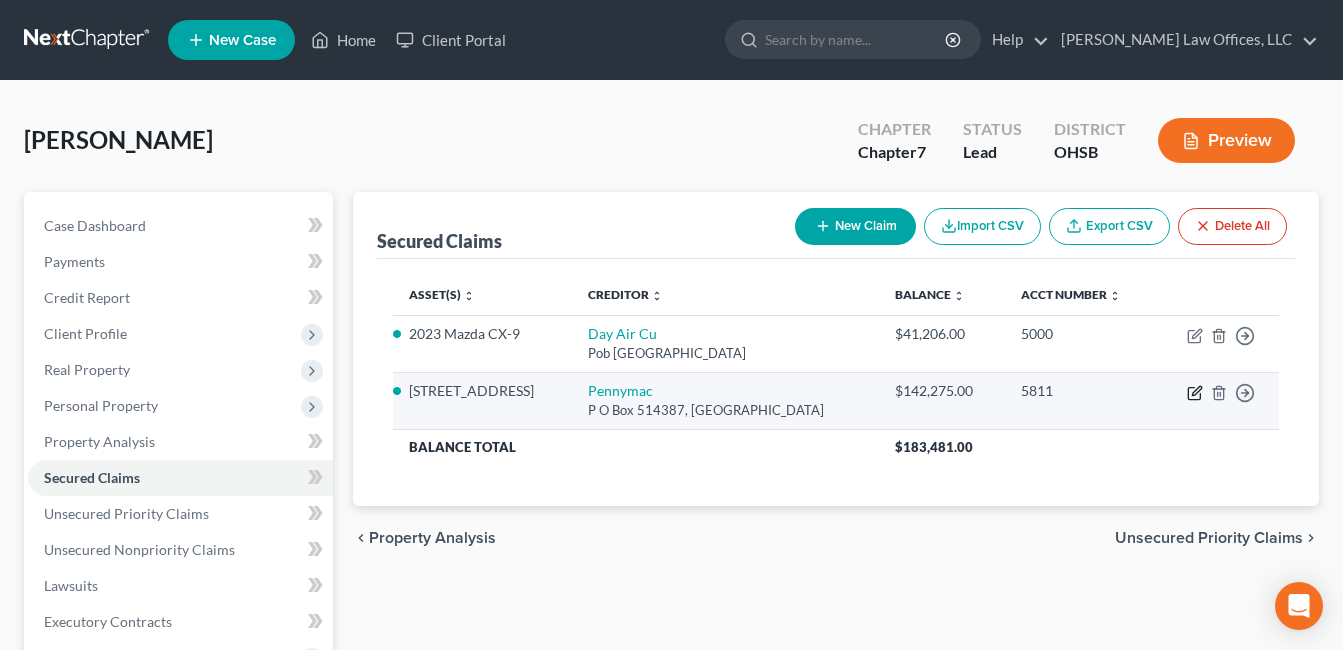 click 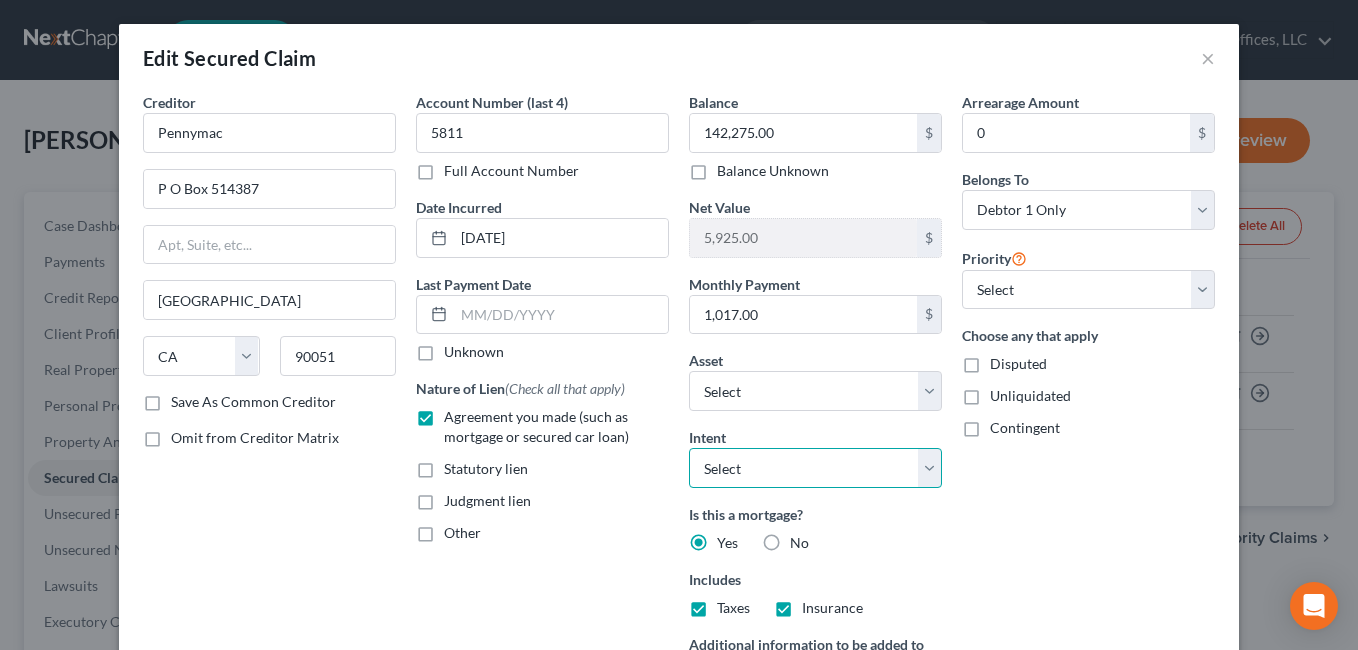 click on "Select Surrender Redeem Reaffirm Avoid Other" at bounding box center [815, 468] 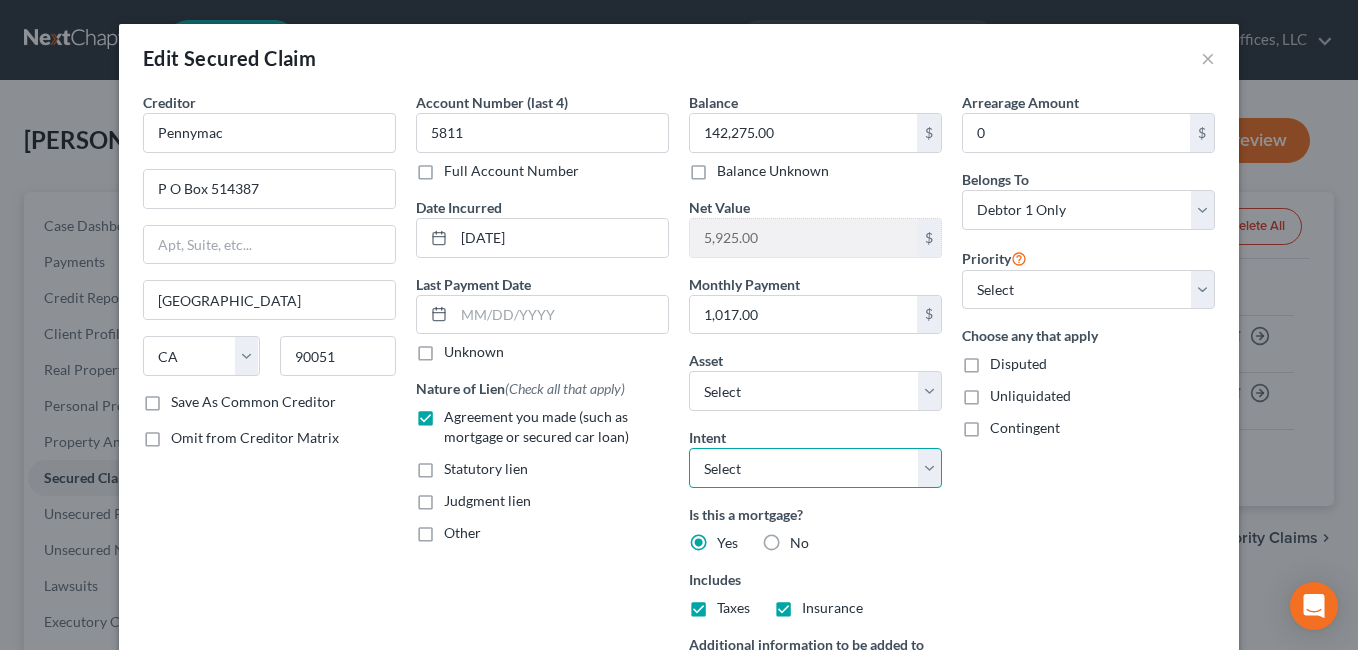 select on "2" 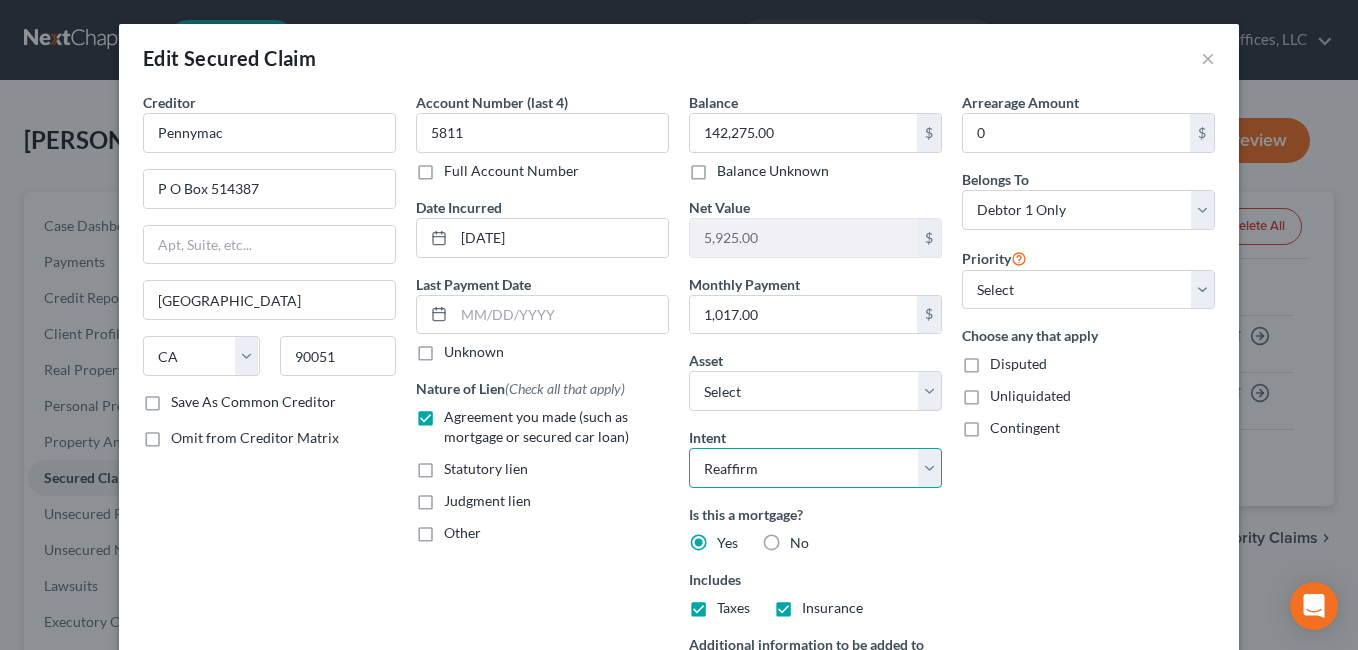 click on "Select Surrender Redeem Reaffirm Avoid Other" at bounding box center [815, 468] 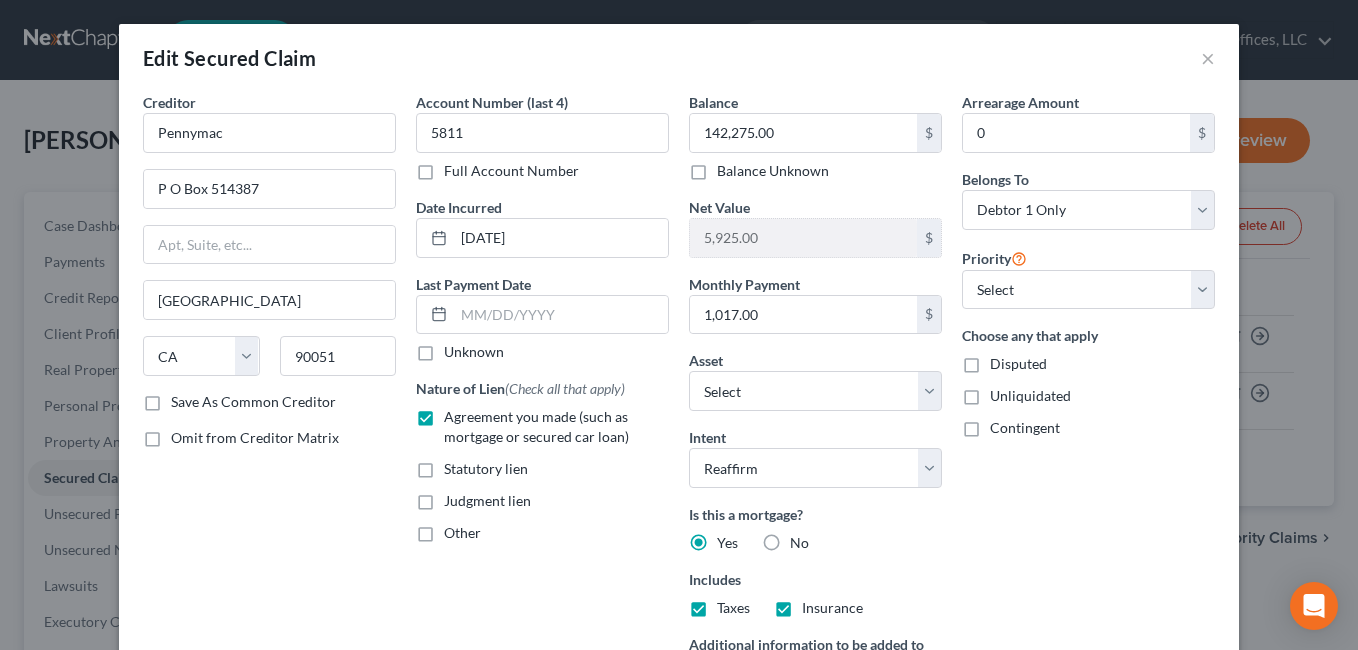 click on "Arrearage Amount 0 $
Belongs To
*
Select Debtor 1 Only Debtor 2 Only Debtor 1 And Debtor 2 Only At Least One Of The Debtors And Another Community Property Priority  Select 1st 2nd 3rd 4th 5th 6th 7th 8th 9th 10th 11th 12th 13th 14th 15th 16th 17th 18th 19th 20th 21th 22th 23th 24th 25th 26th 27th 28th 29th 30th Choose any that apply Disputed Unliquidated Contingent" at bounding box center (1088, 429) 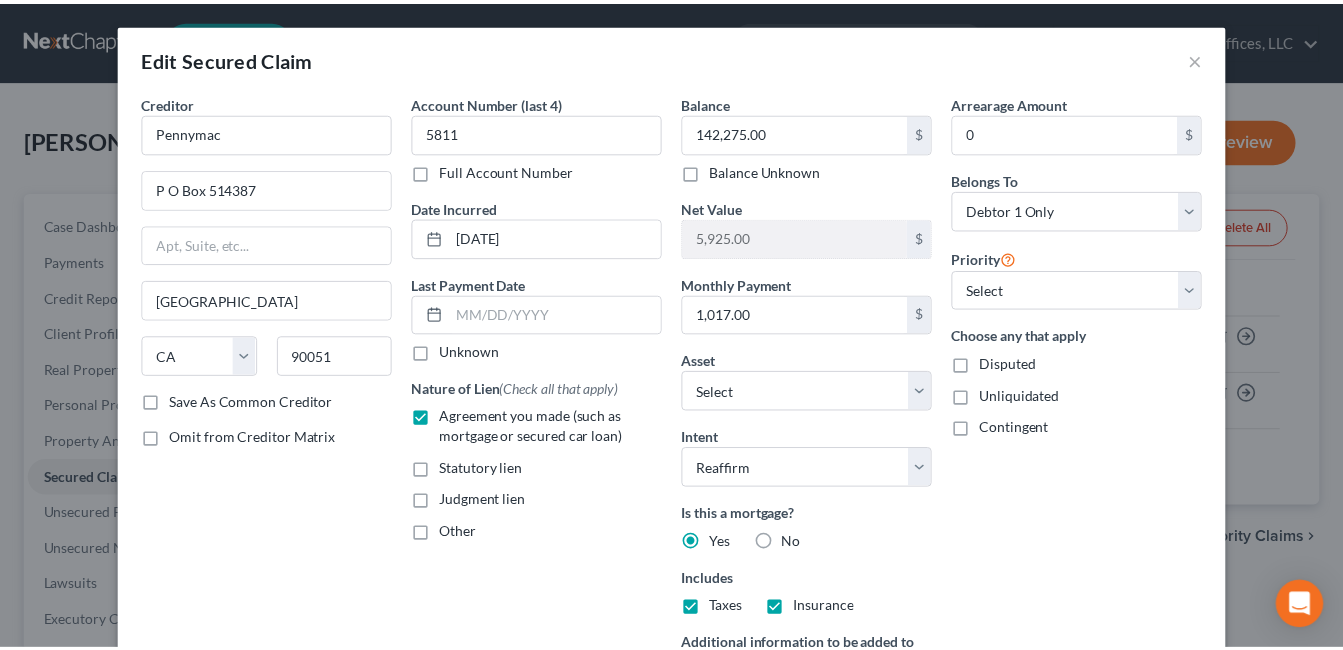 scroll, scrollTop: 299, scrollLeft: 0, axis: vertical 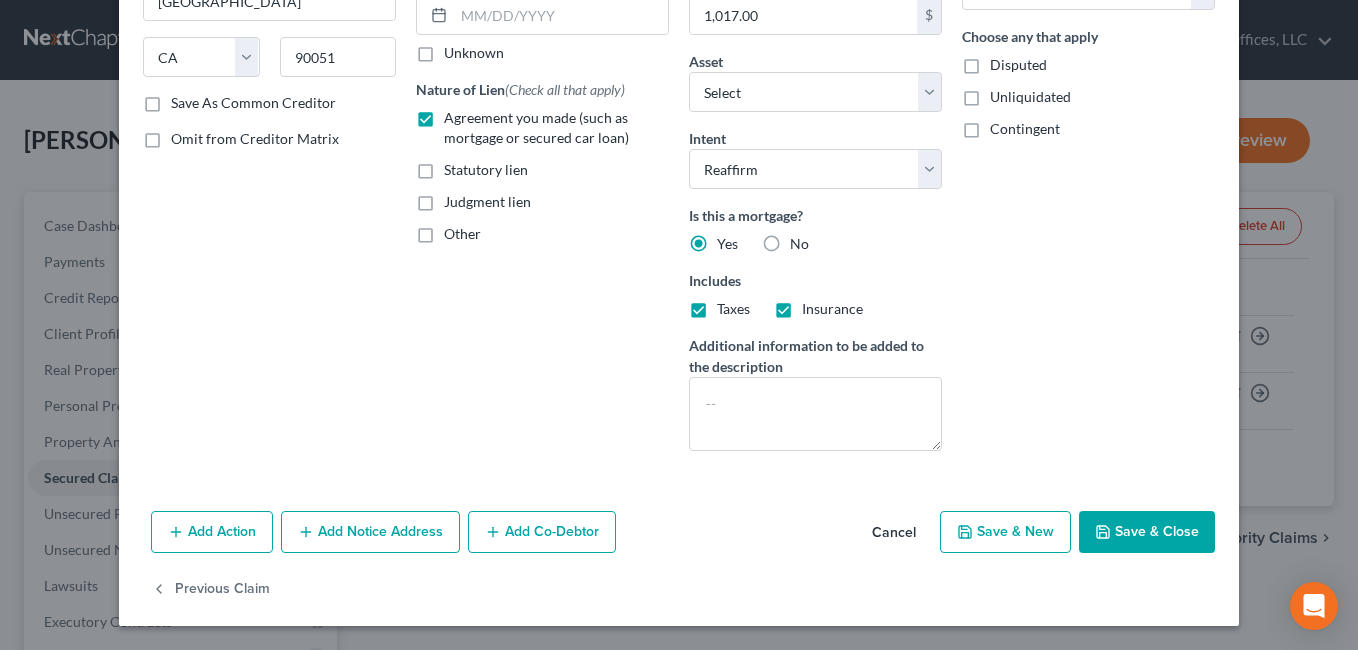 click on "Save & Close" at bounding box center [1147, 532] 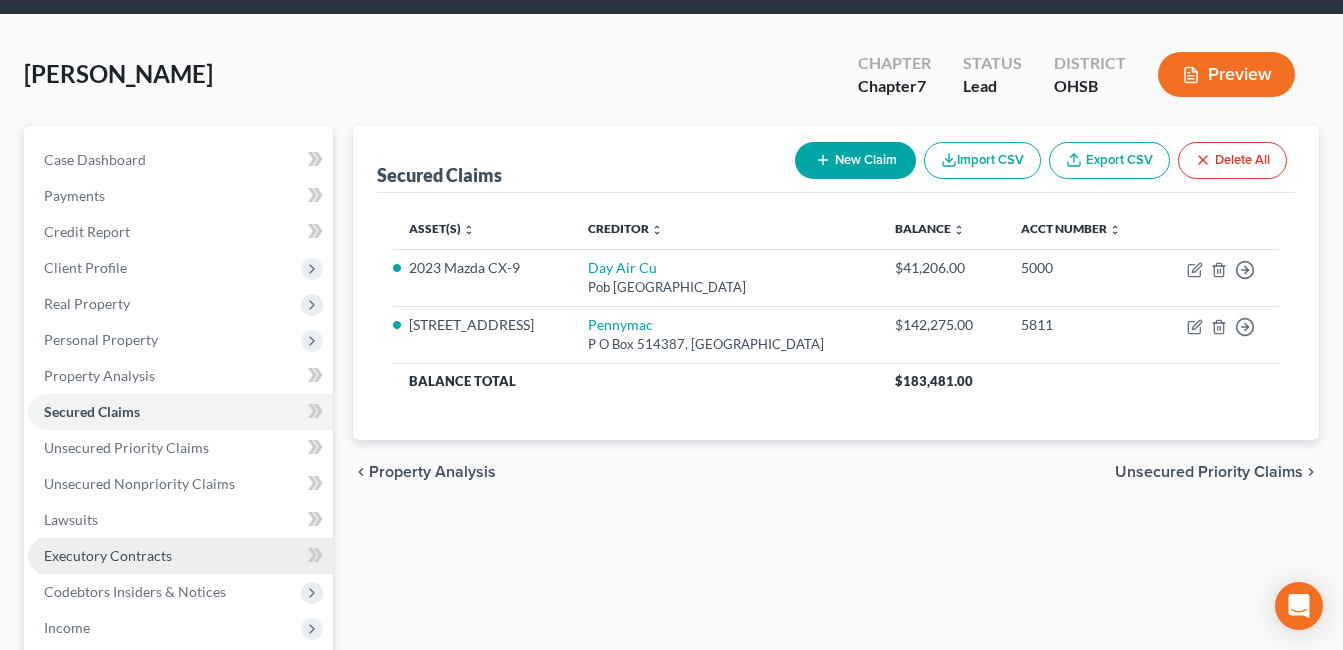 scroll, scrollTop: 100, scrollLeft: 0, axis: vertical 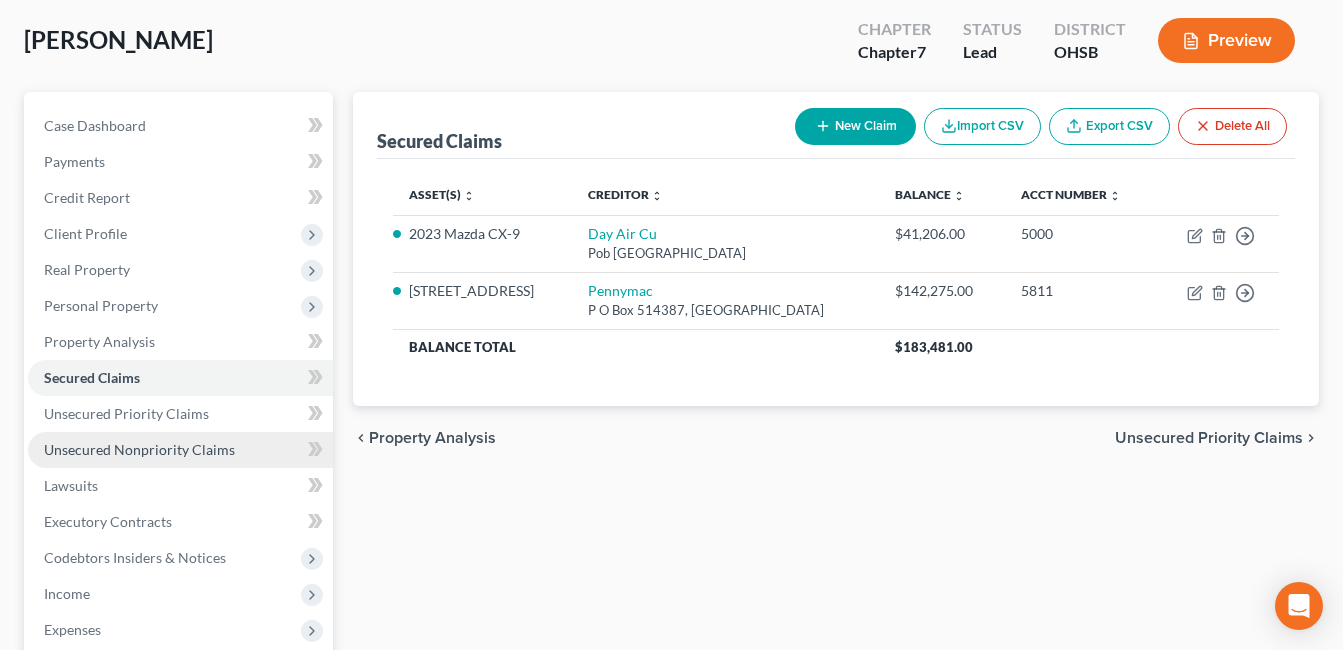 click on "Unsecured Nonpriority Claims" at bounding box center [139, 449] 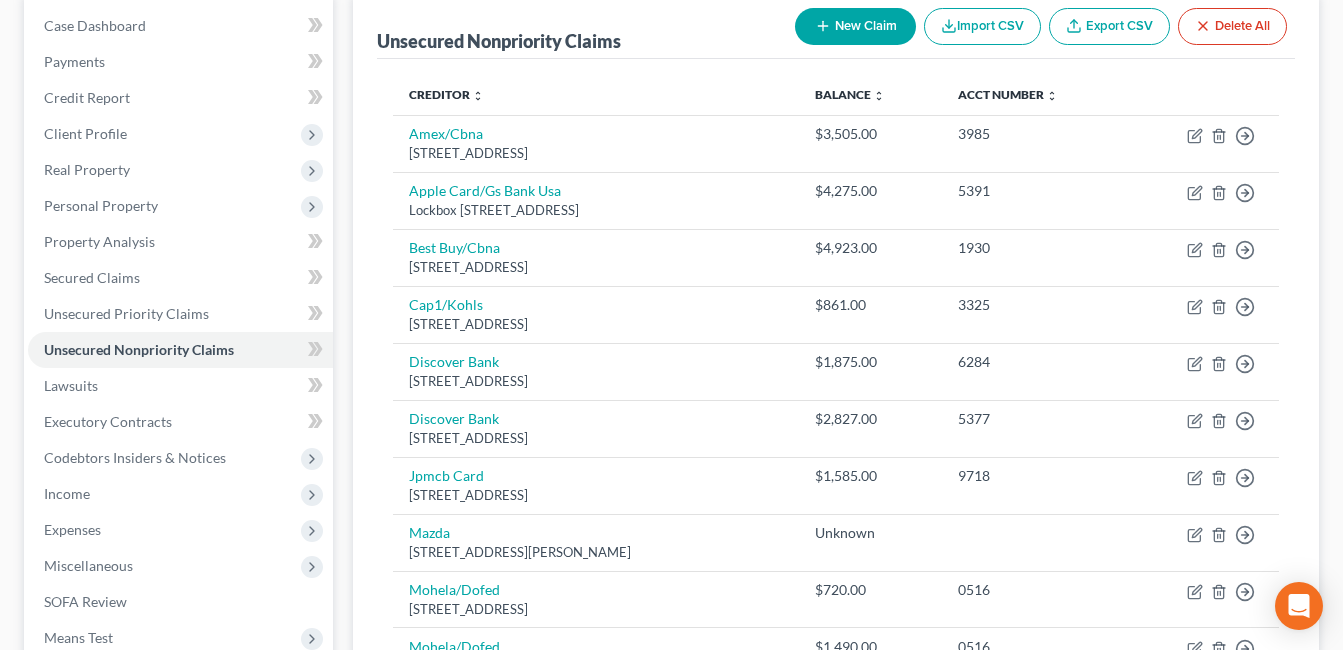 scroll, scrollTop: 0, scrollLeft: 0, axis: both 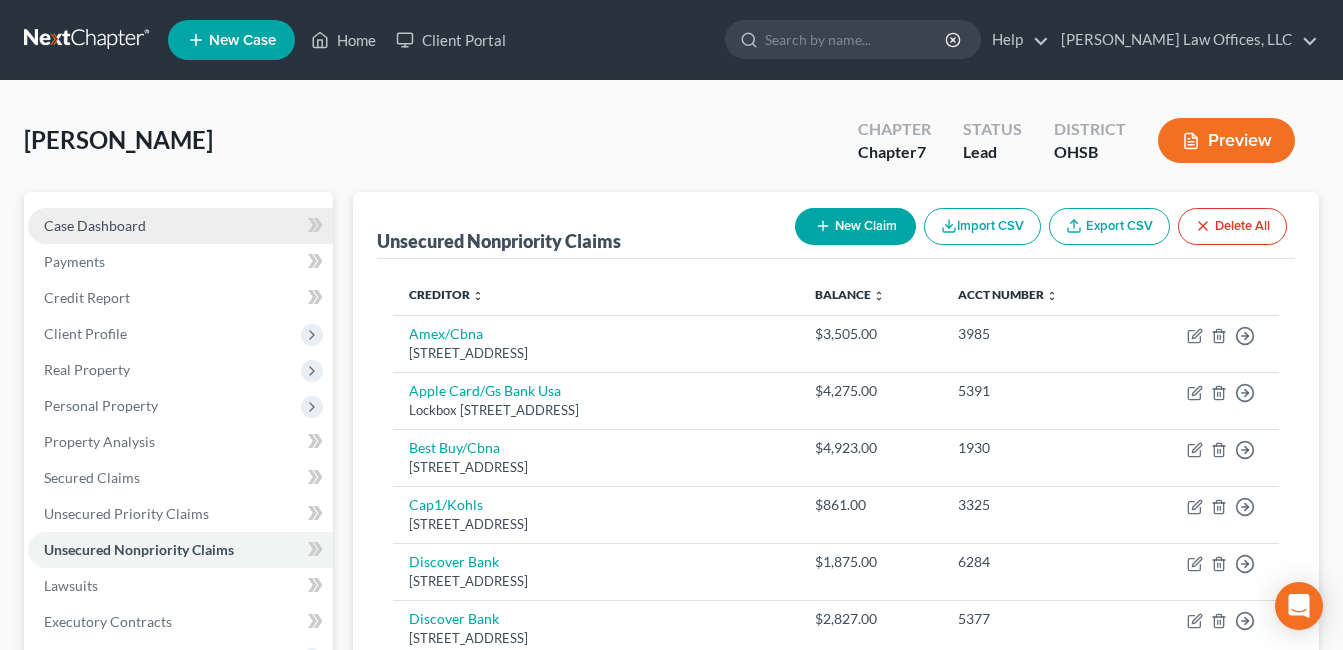 click on "Case Dashboard" at bounding box center [95, 225] 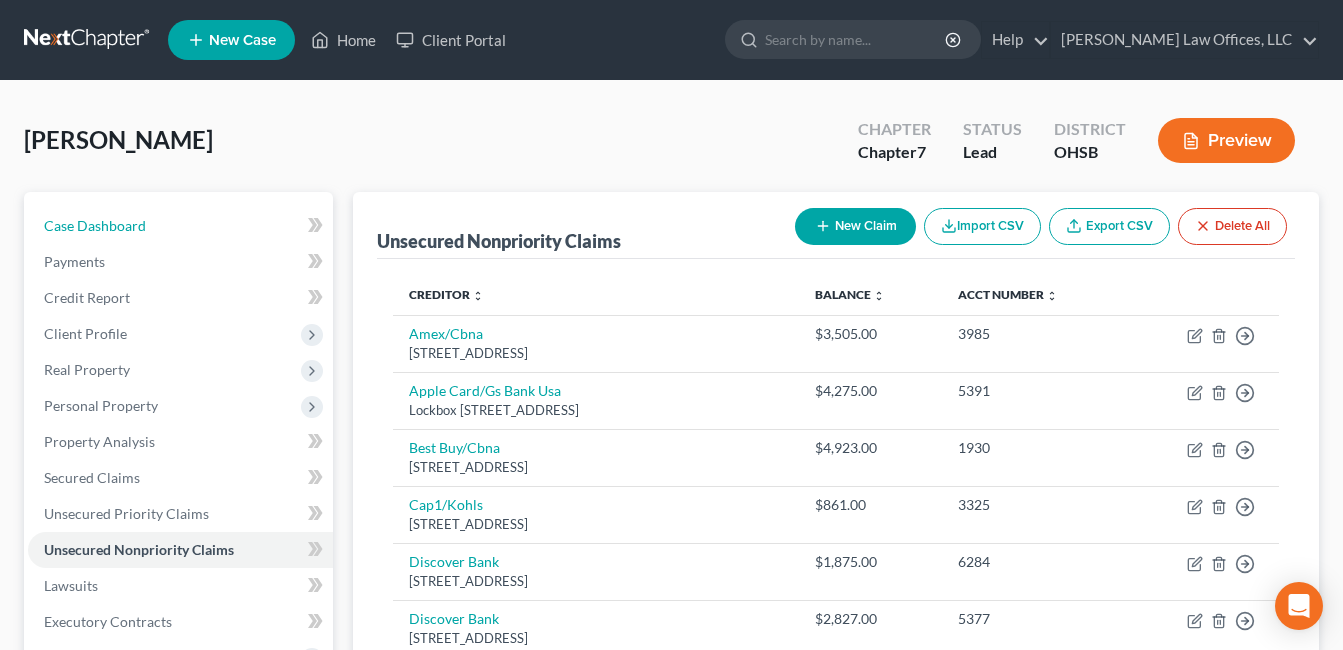 select on "4" 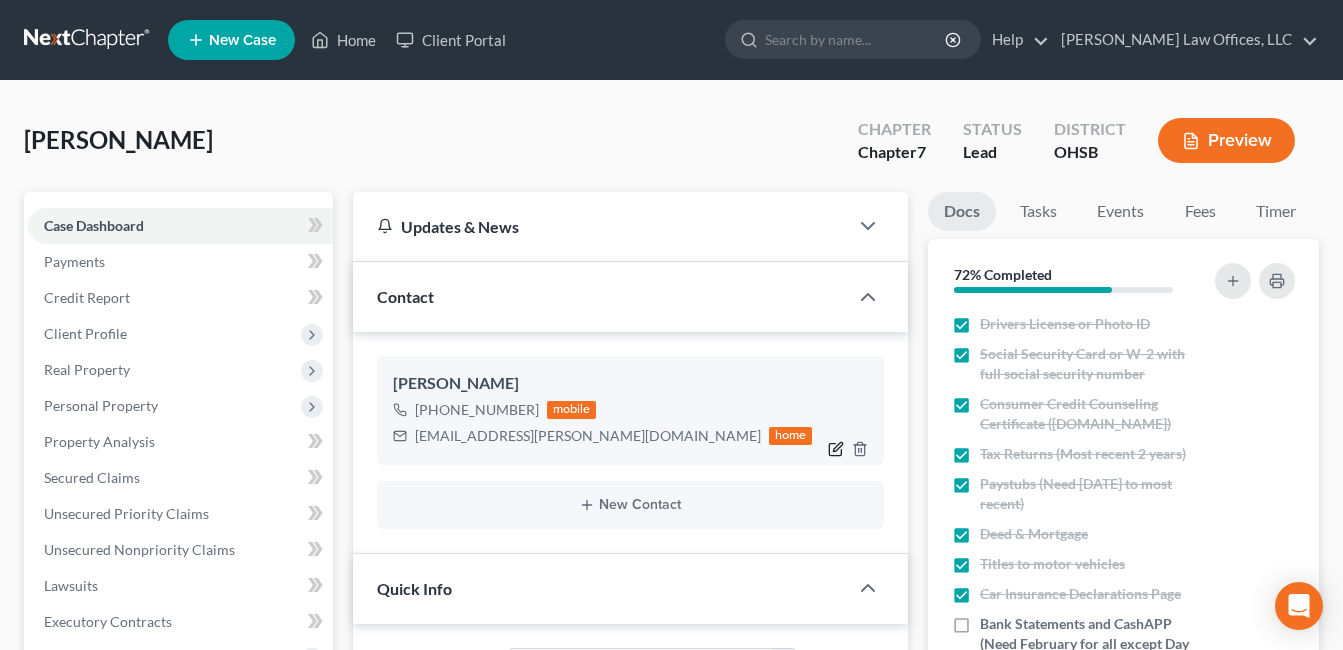 click 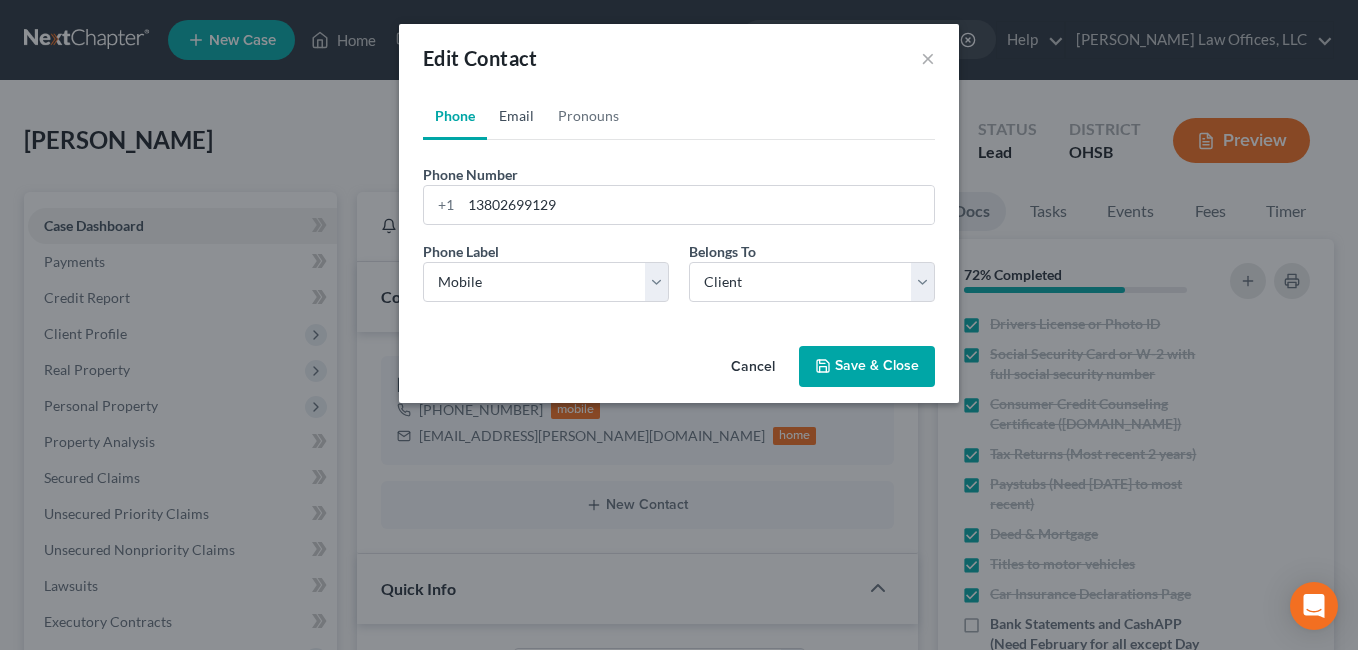 click on "Email" at bounding box center (516, 116) 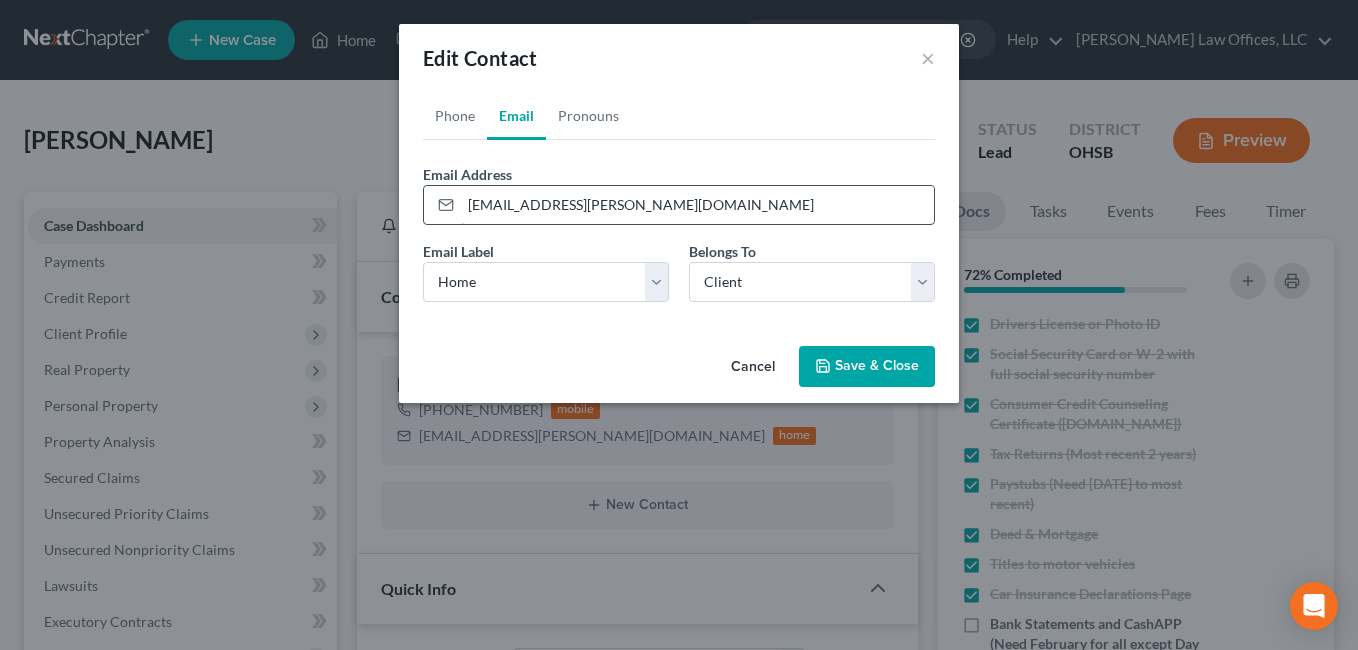 click on "[EMAIL_ADDRESS][PERSON_NAME][DOMAIN_NAME]" at bounding box center (697, 205) 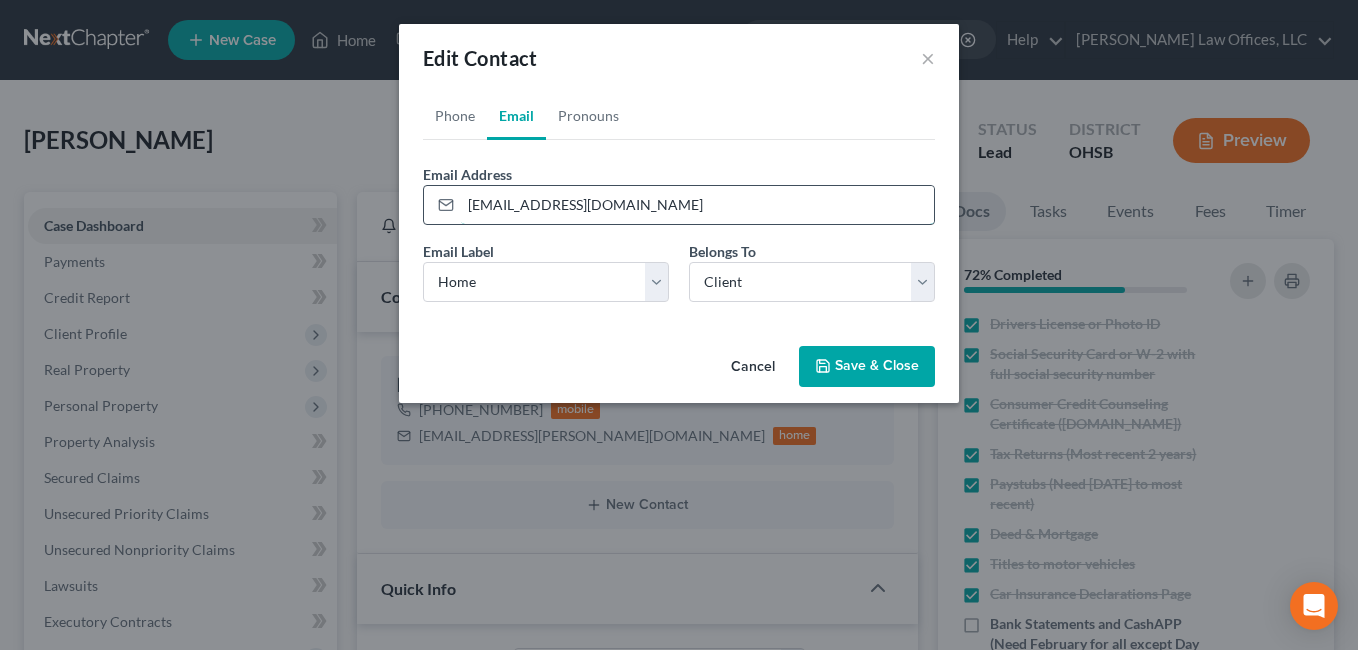 drag, startPoint x: 578, startPoint y: 203, endPoint x: 654, endPoint y: 203, distance: 76 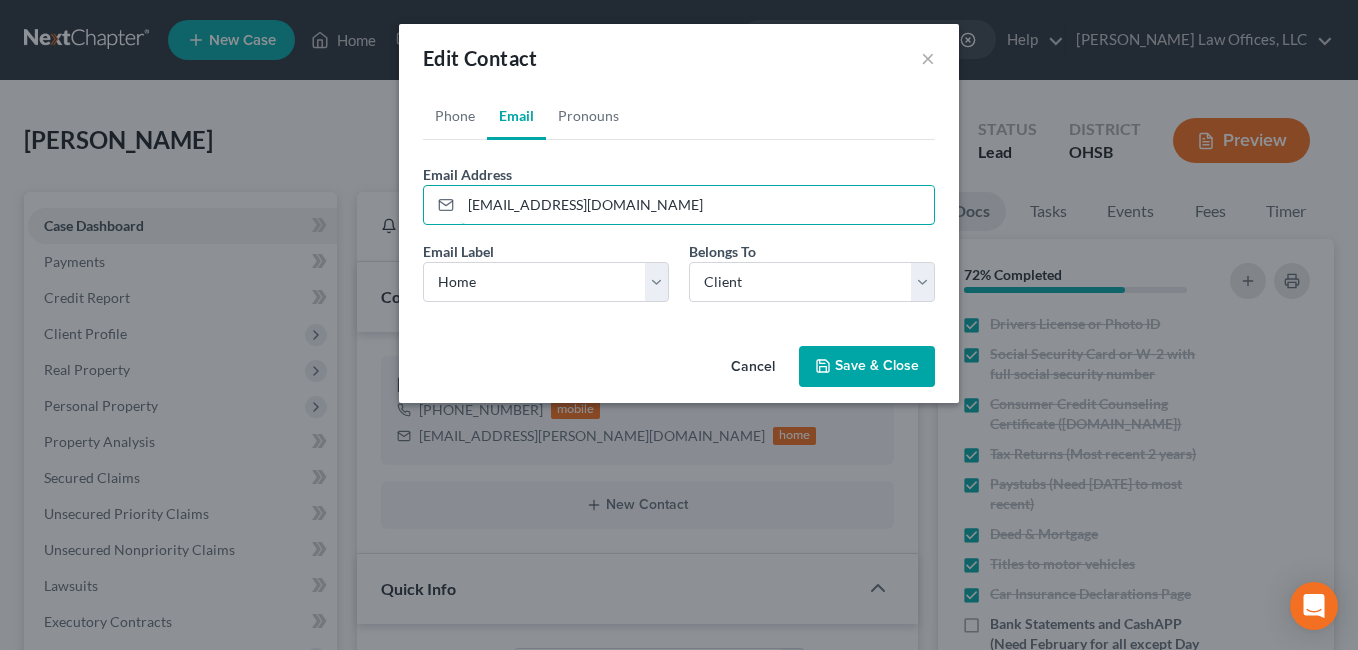 type on "[EMAIL_ADDRESS][DOMAIN_NAME]" 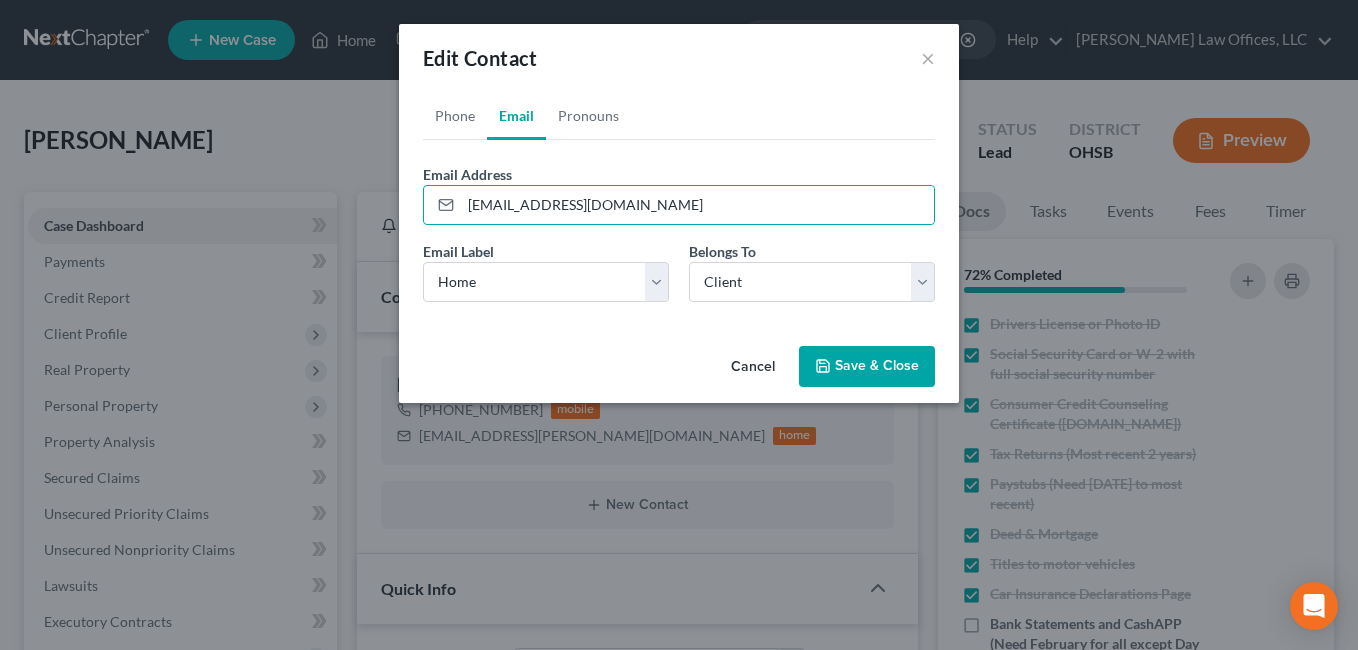 click on "Save & Close" at bounding box center (867, 367) 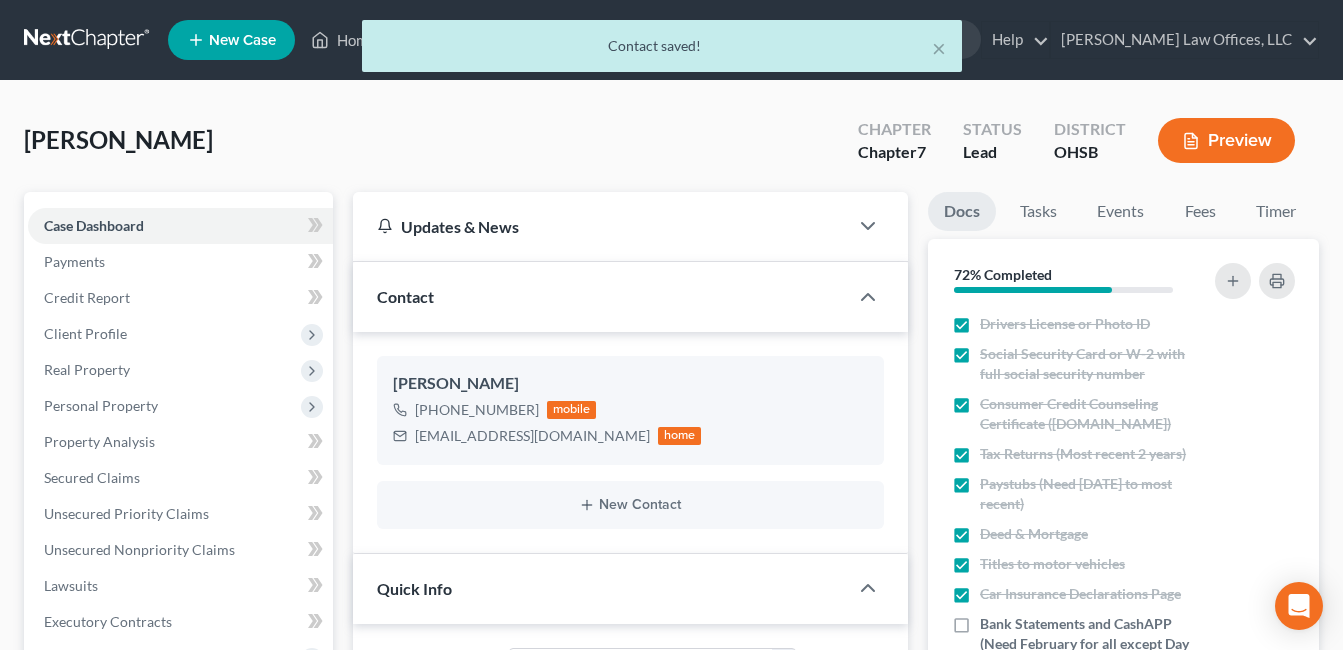 scroll, scrollTop: 200, scrollLeft: 0, axis: vertical 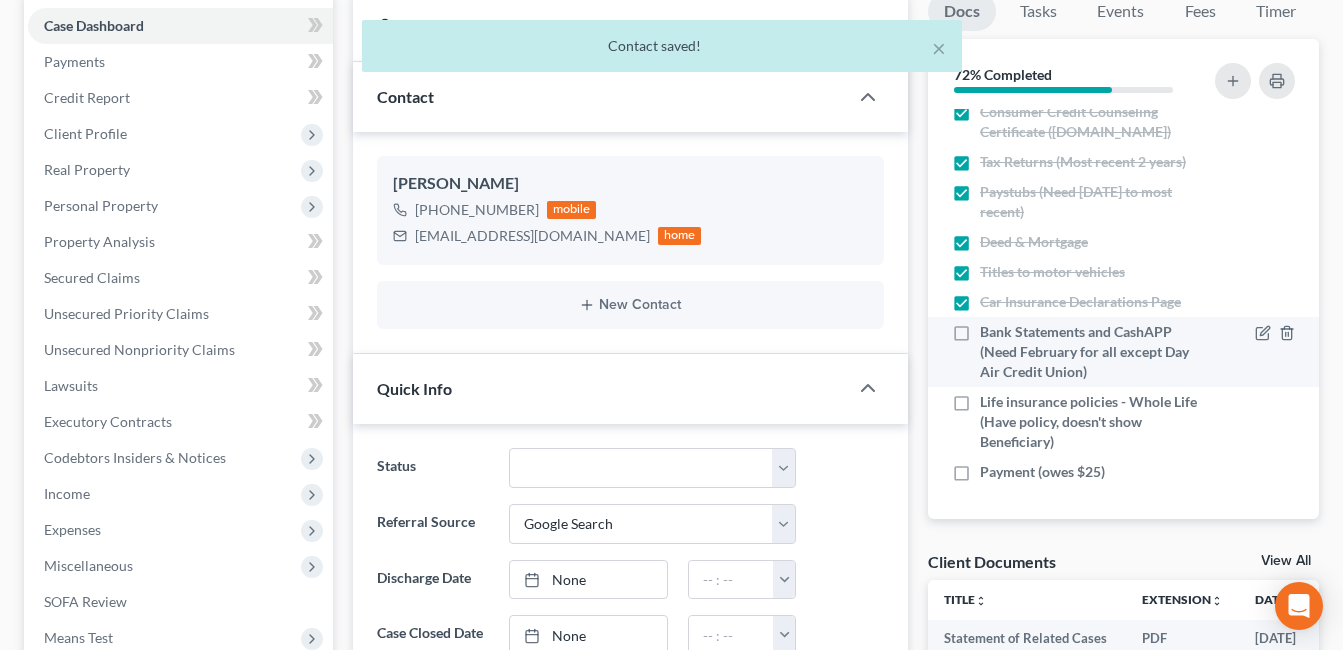 click on "Bank Statements  and CashAPP (Need February for all except Day Air Credit Union)" at bounding box center [1092, 352] 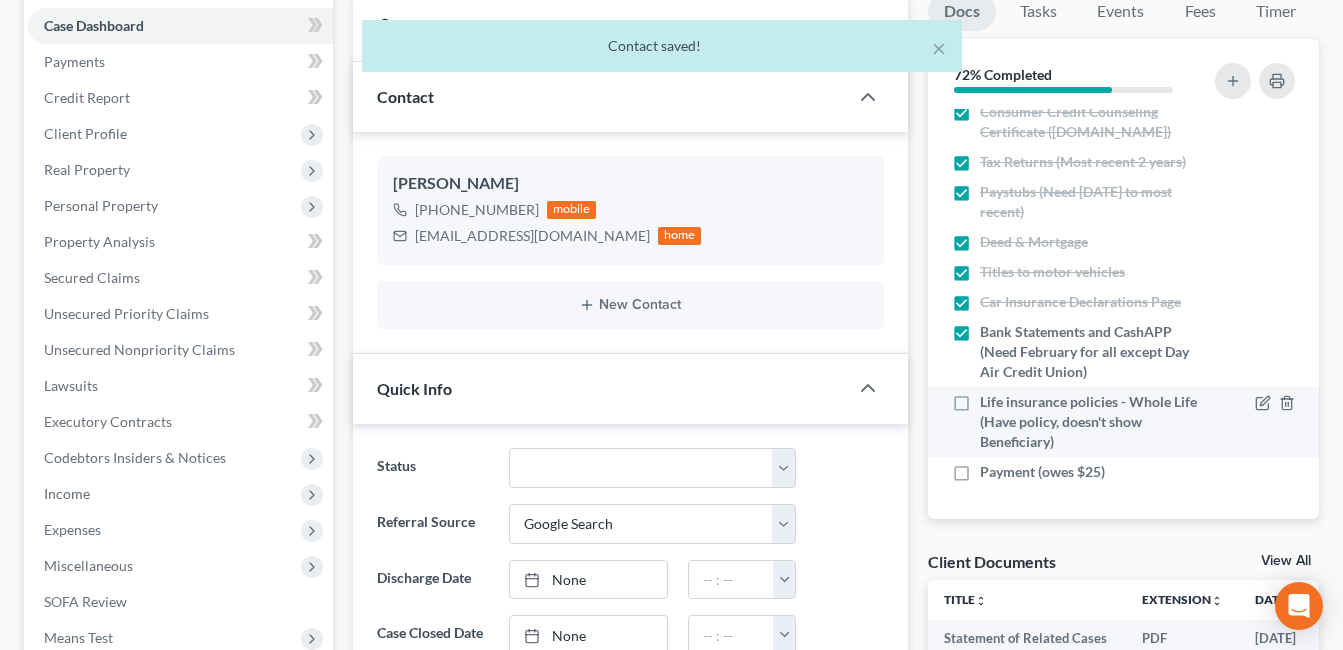 click on "Life insurance policies - Whole Life (Have policy, doesn't show Beneficiary)" at bounding box center (1092, 422) 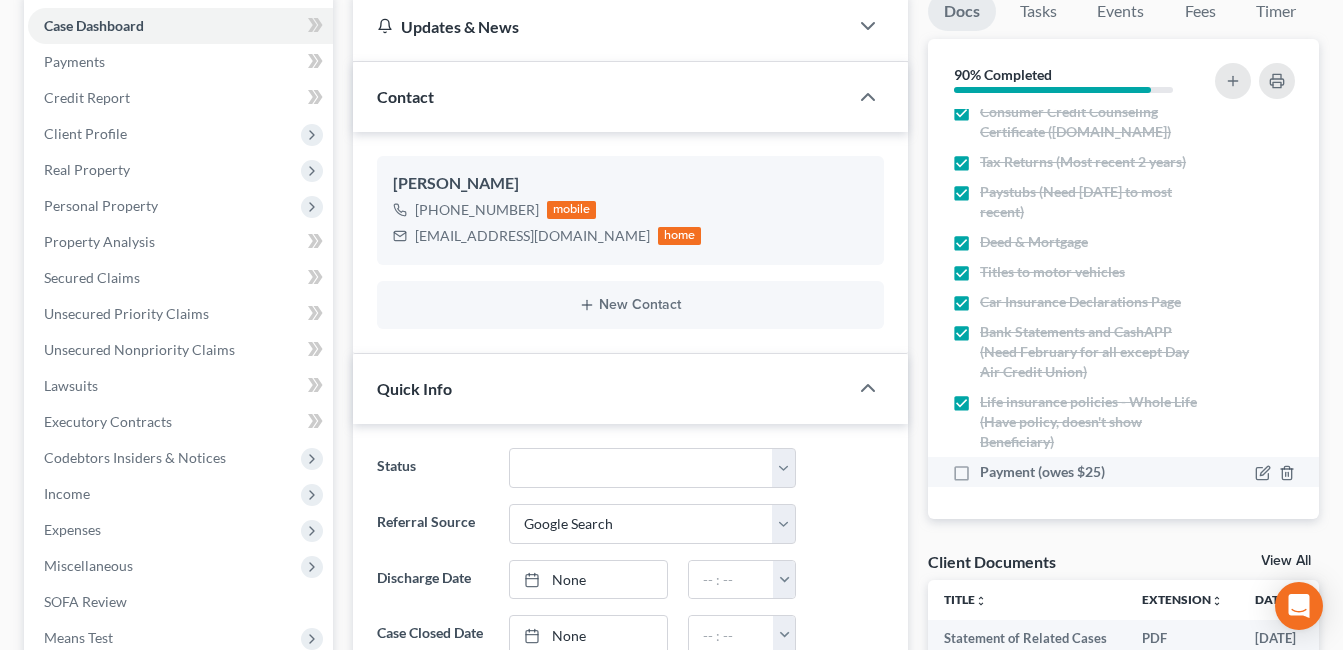 click on "Payment (owes $25)" at bounding box center (1042, 472) 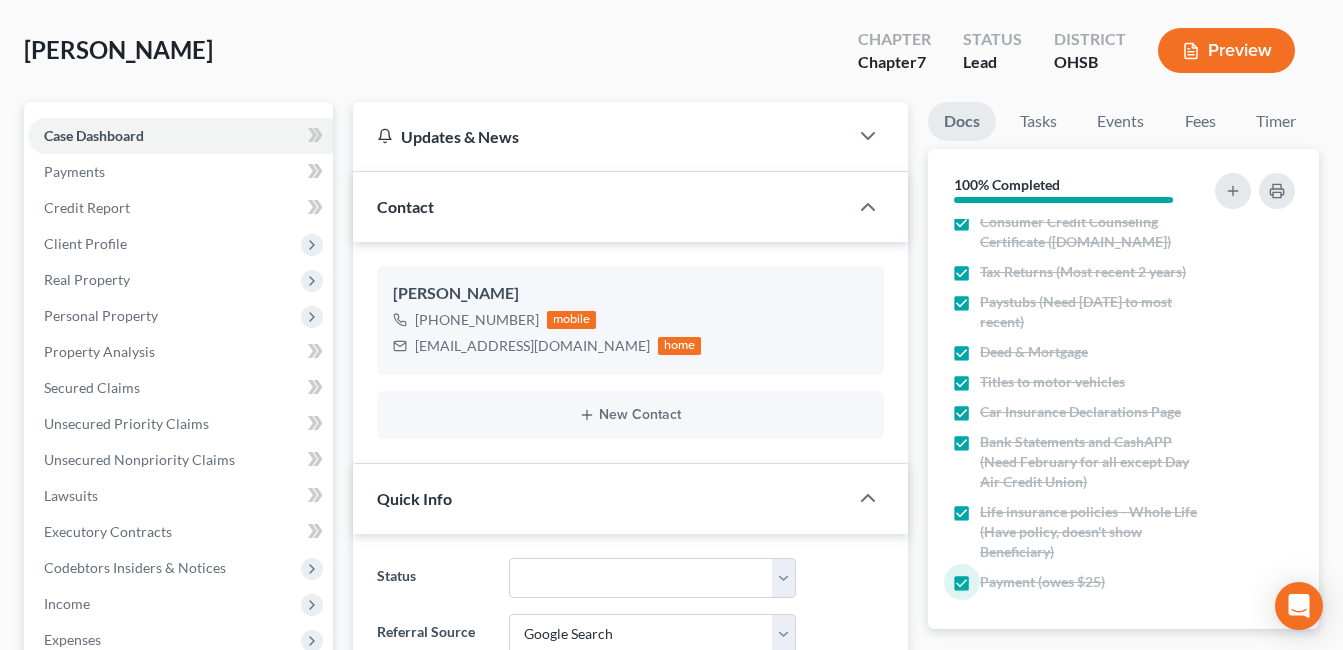 scroll, scrollTop: 0, scrollLeft: 0, axis: both 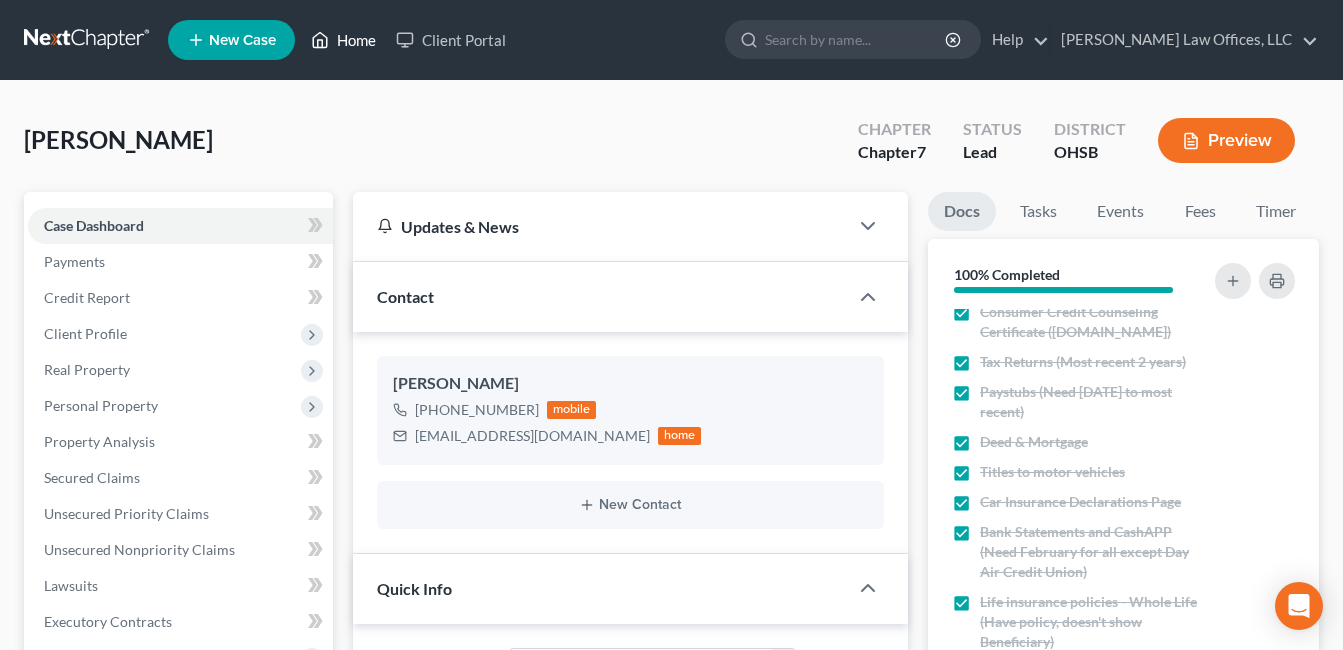 click on "Home" at bounding box center [343, 40] 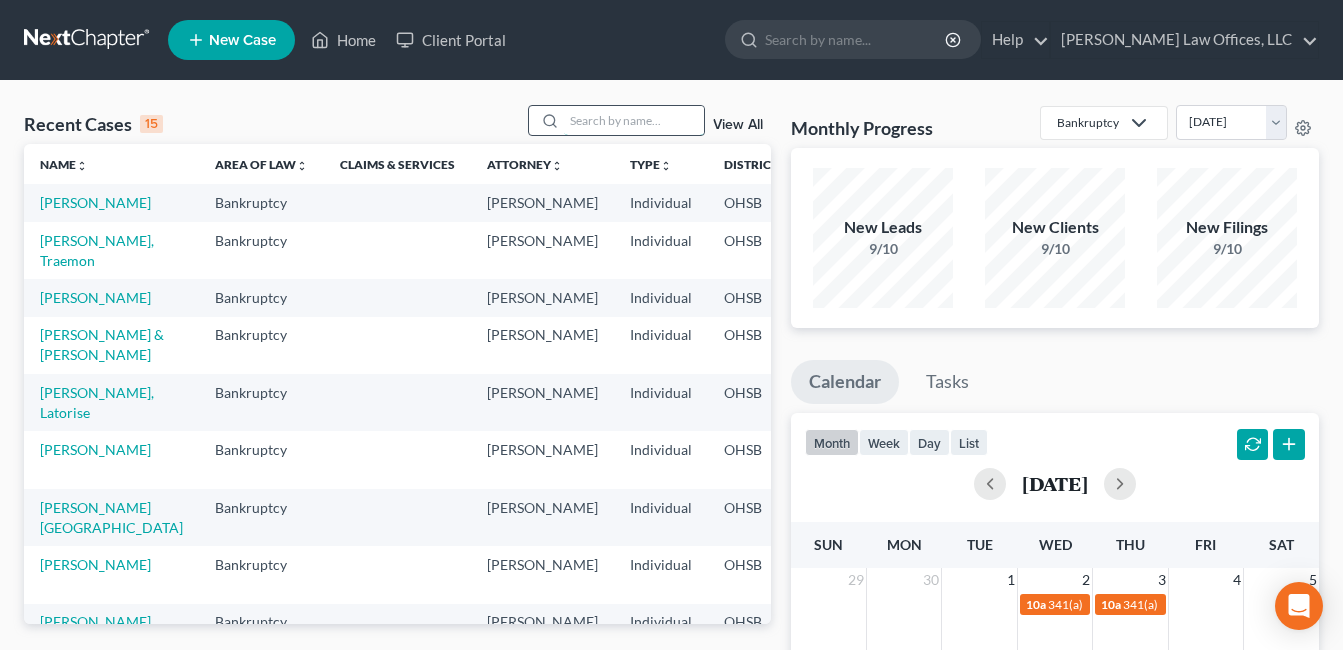click at bounding box center [634, 120] 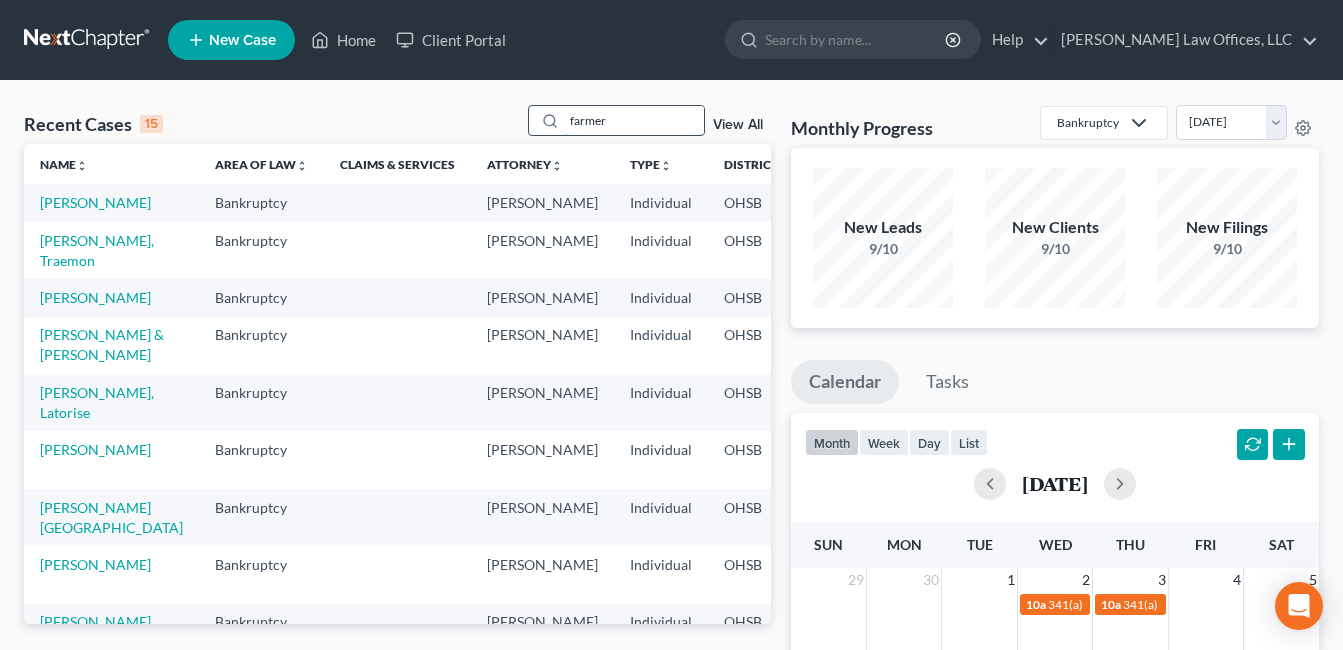 type on "farmer" 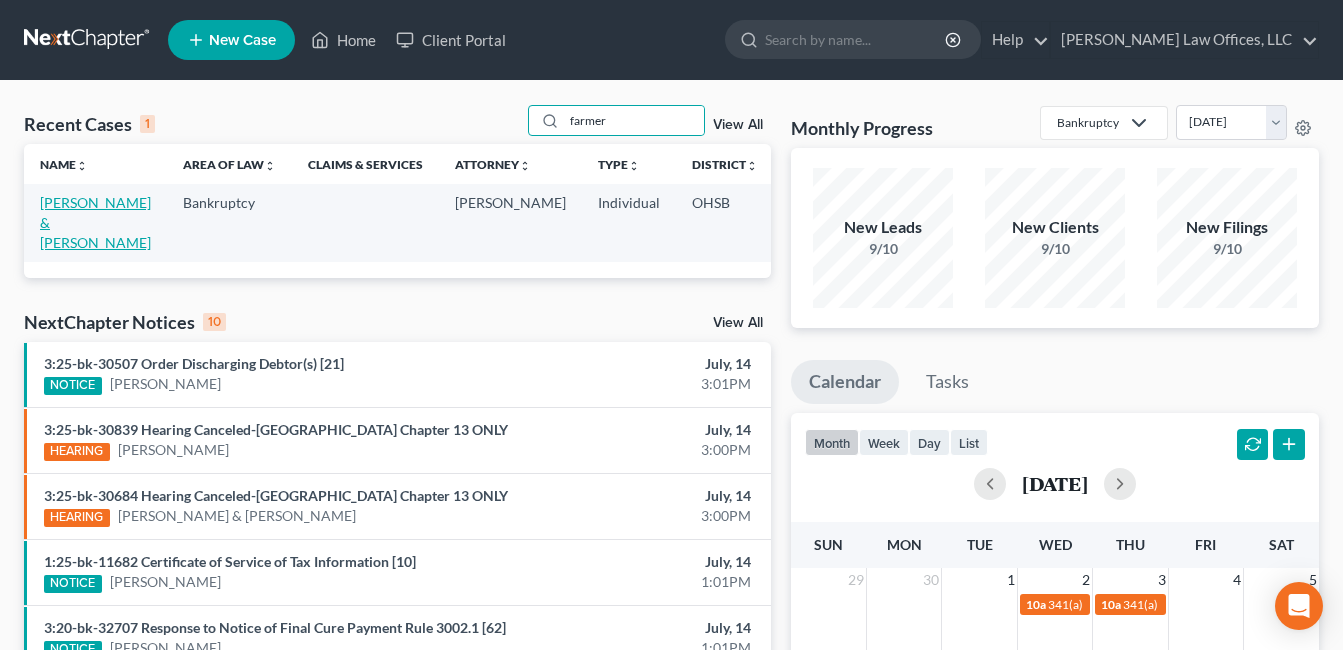 click on "[PERSON_NAME] & [PERSON_NAME]" at bounding box center (95, 222) 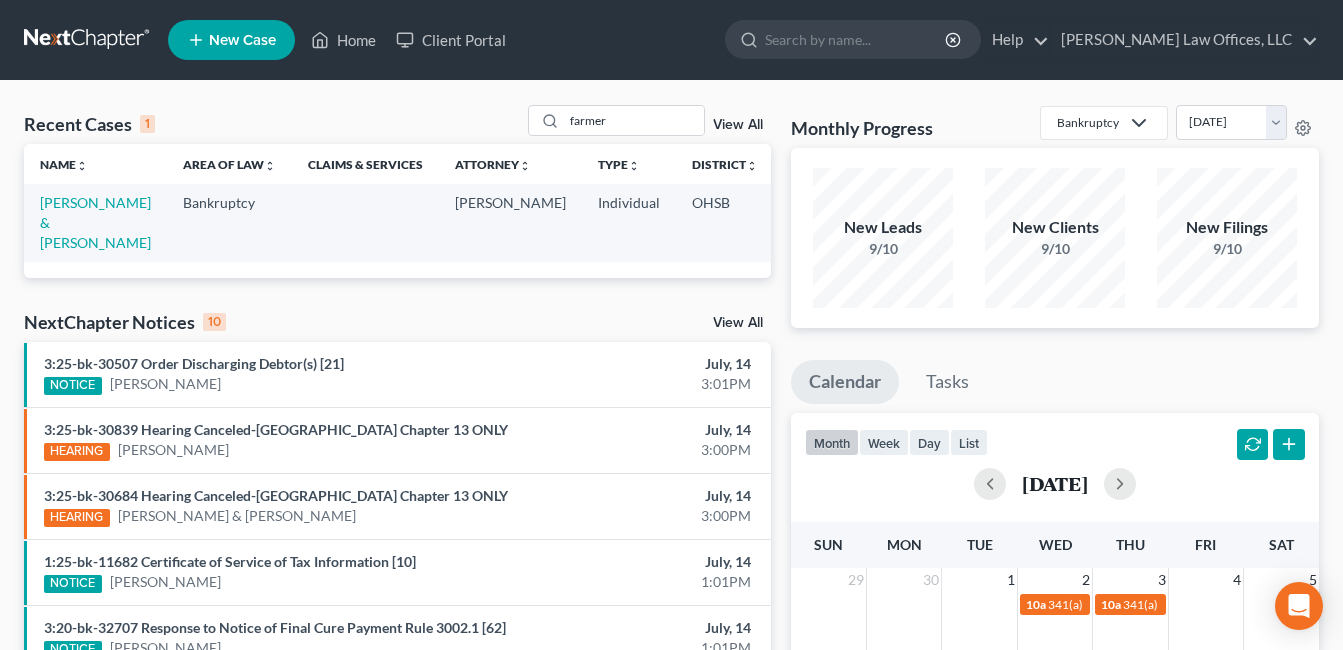 select on "5" 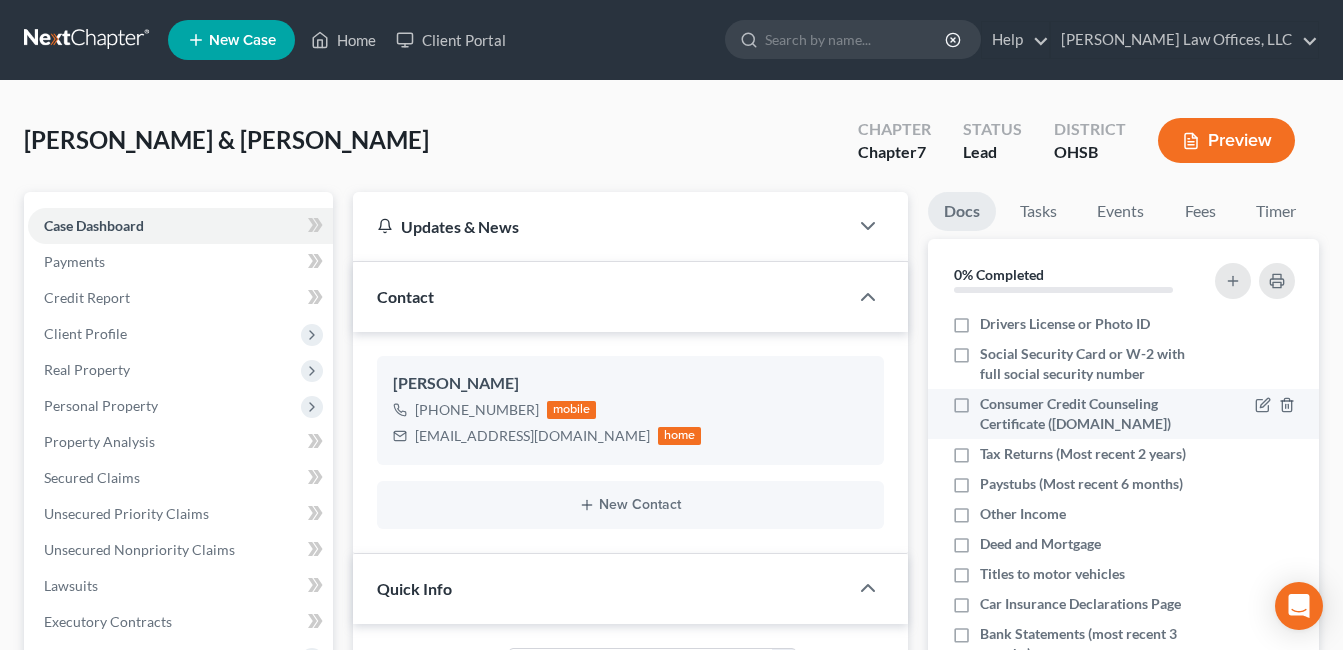 click on "Consumer Credit Counseling Certificate ([DOMAIN_NAME])" at bounding box center [1092, 414] 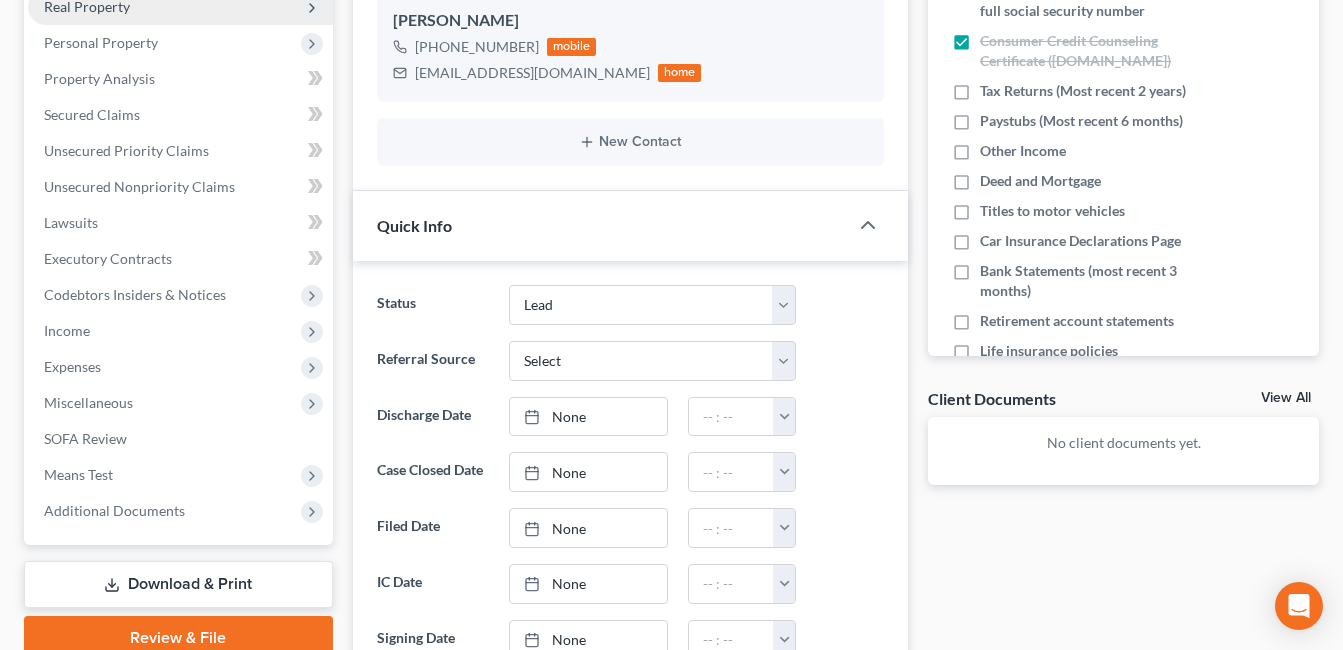 scroll, scrollTop: 400, scrollLeft: 0, axis: vertical 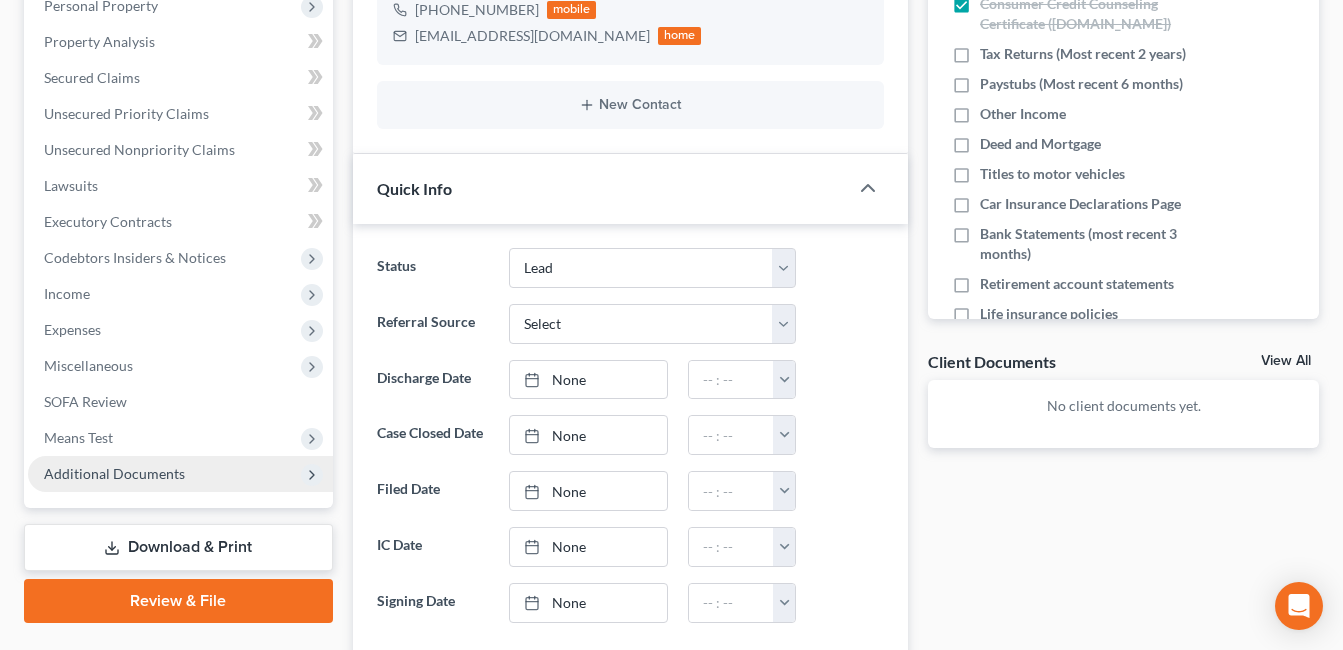 click on "Additional Documents" at bounding box center (114, 473) 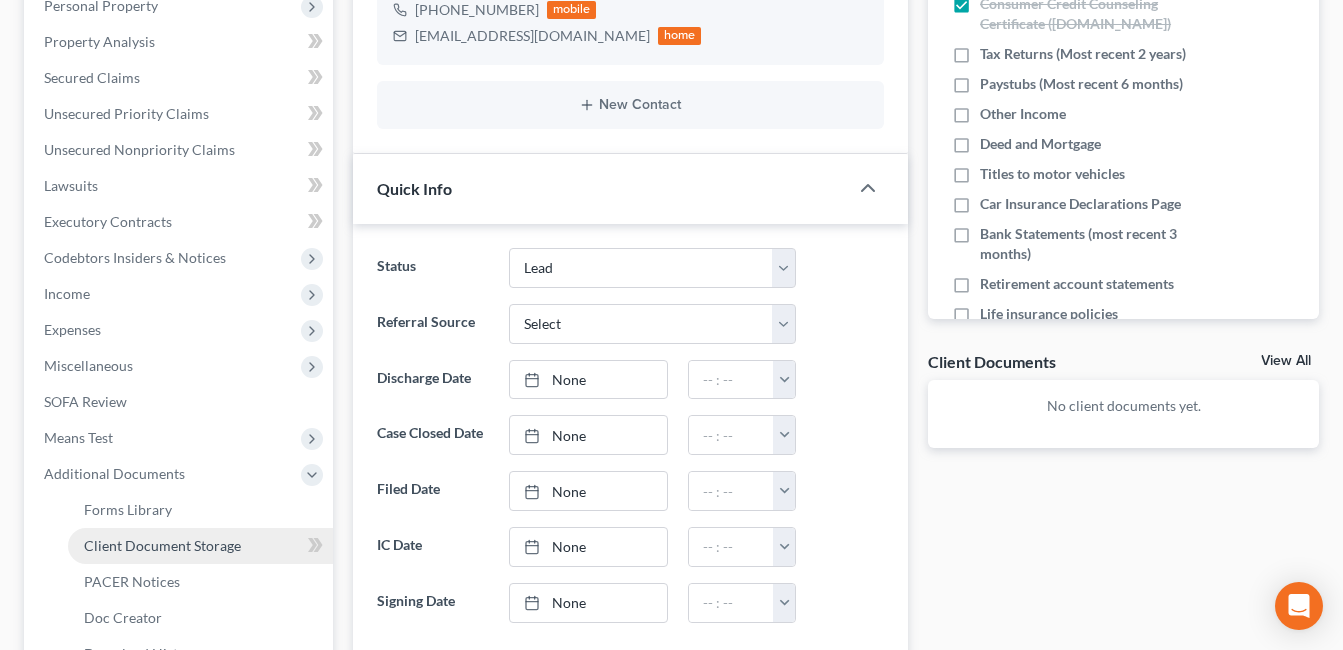 click on "Client Document Storage" at bounding box center [162, 545] 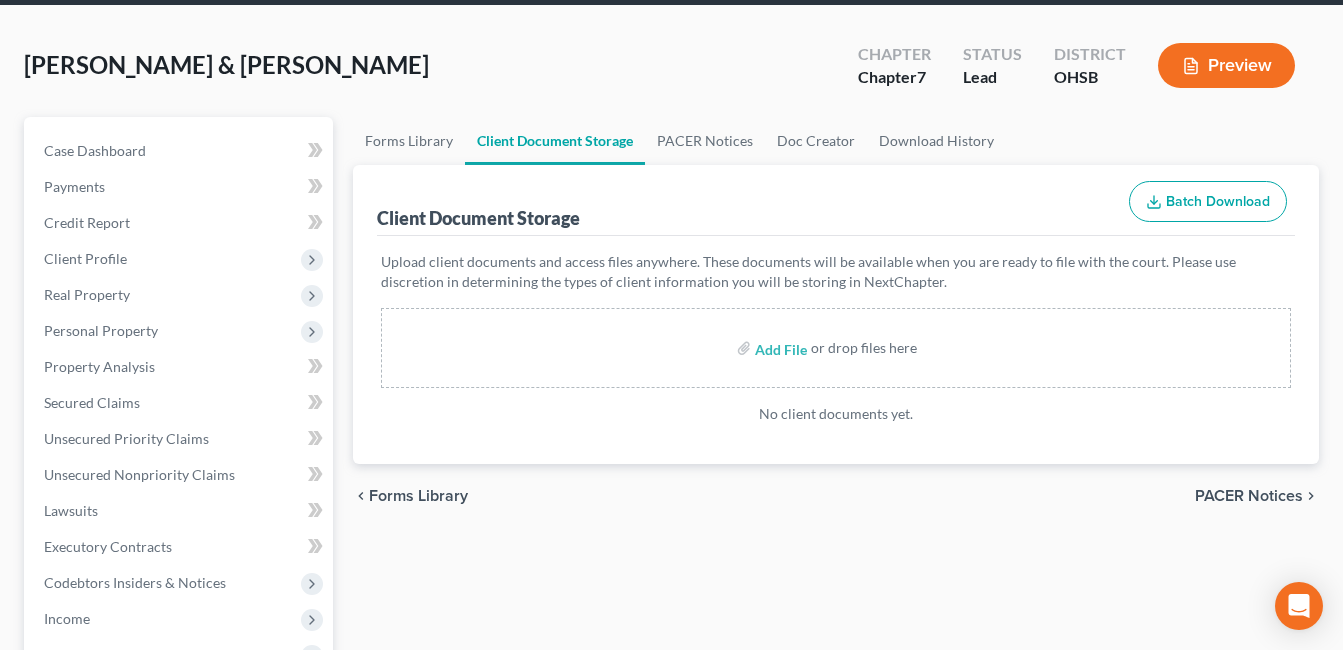 scroll, scrollTop: 0, scrollLeft: 0, axis: both 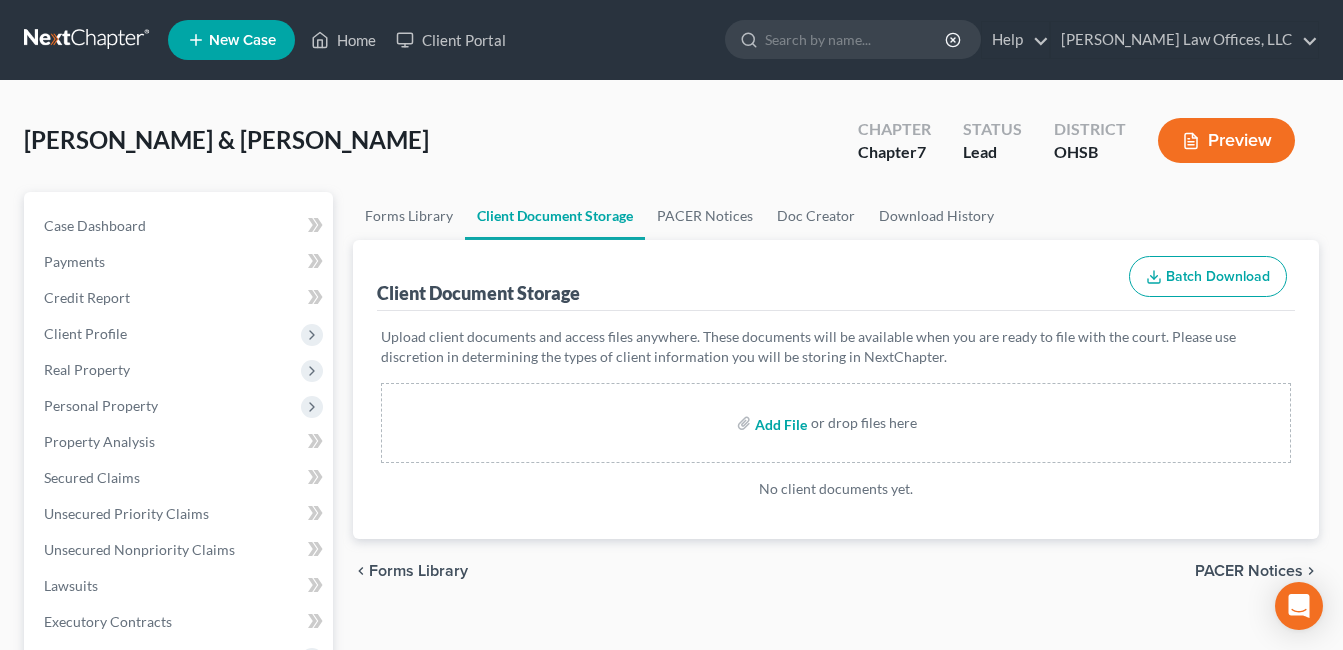 click at bounding box center (779, 423) 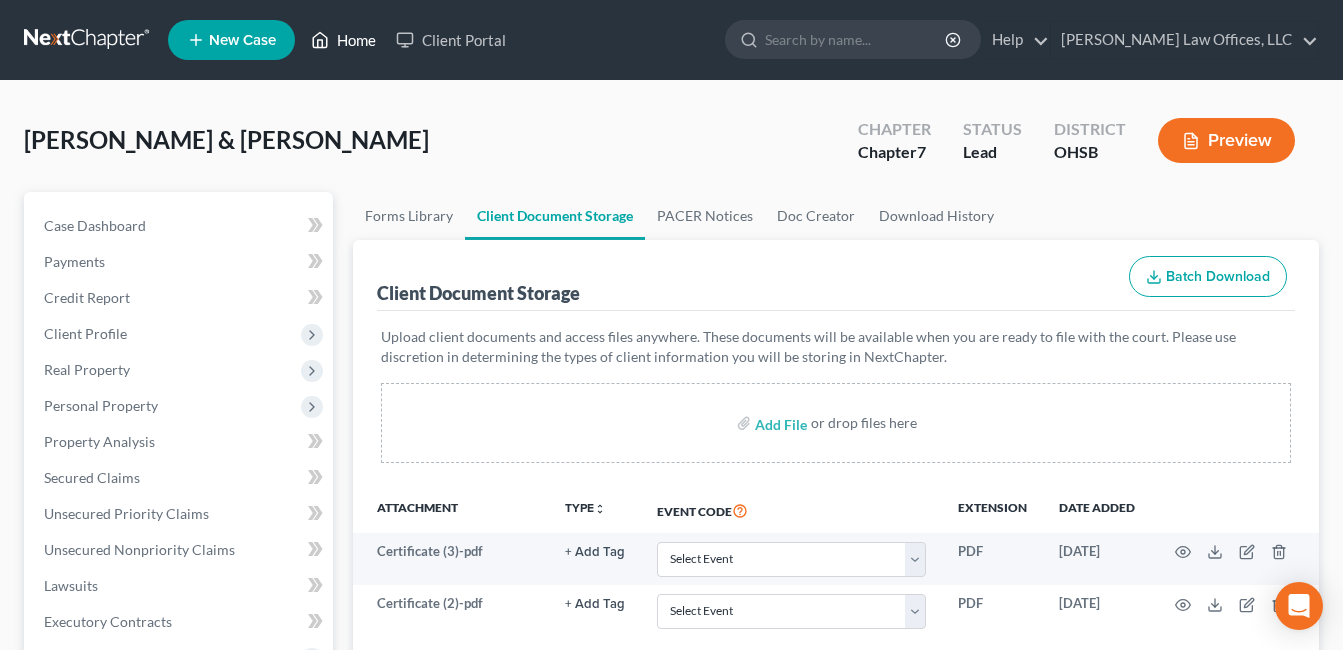 click on "Home" at bounding box center (343, 40) 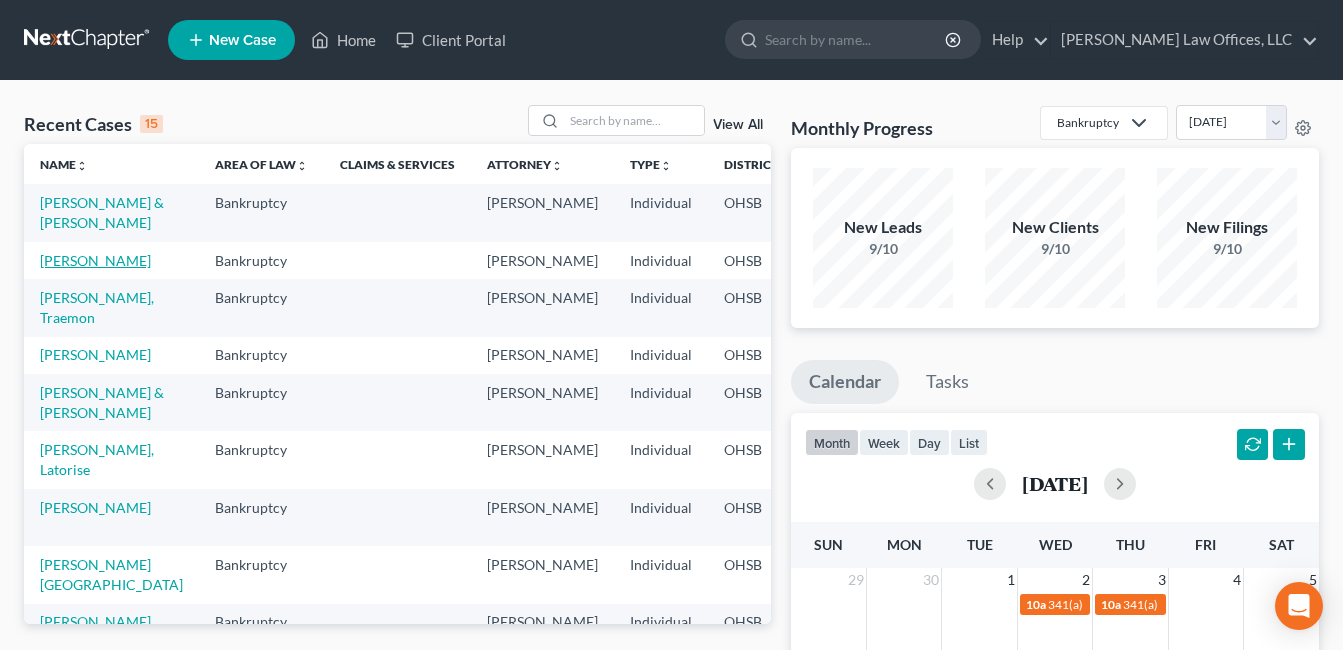 click on "[PERSON_NAME]" at bounding box center (95, 260) 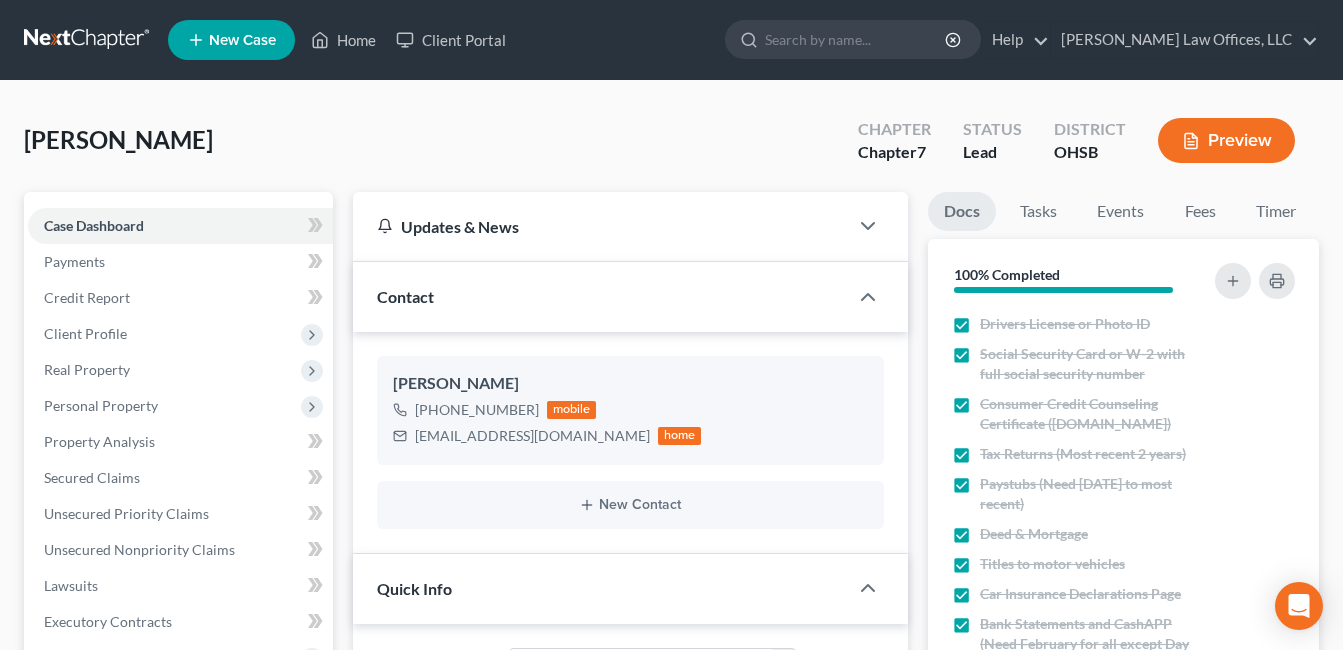 scroll, scrollTop: 400, scrollLeft: 0, axis: vertical 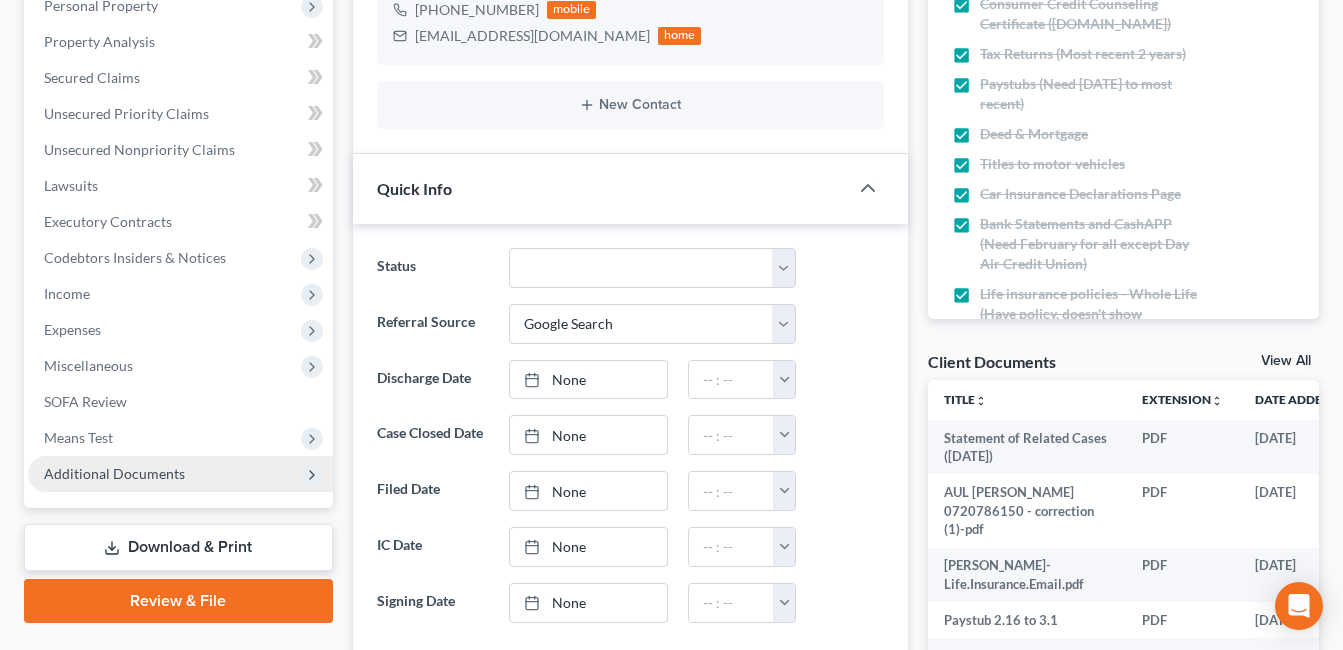 click on "Additional Documents" at bounding box center (114, 473) 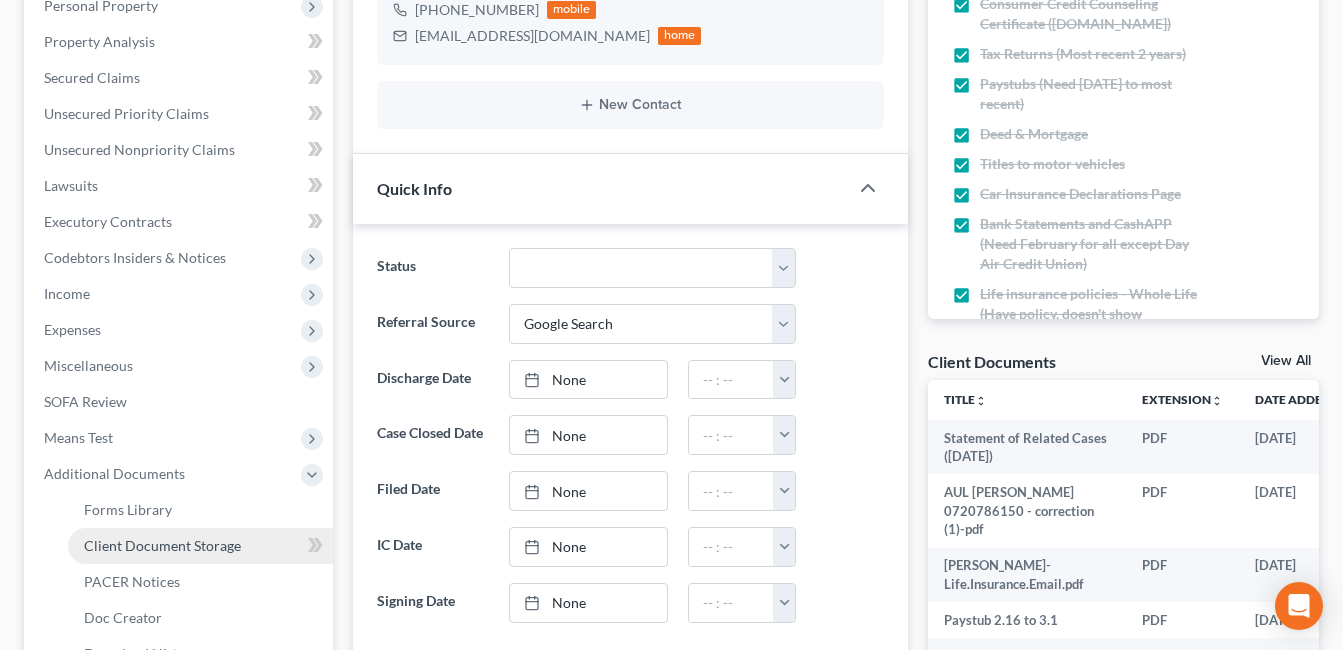 click on "Client Document Storage" at bounding box center [162, 545] 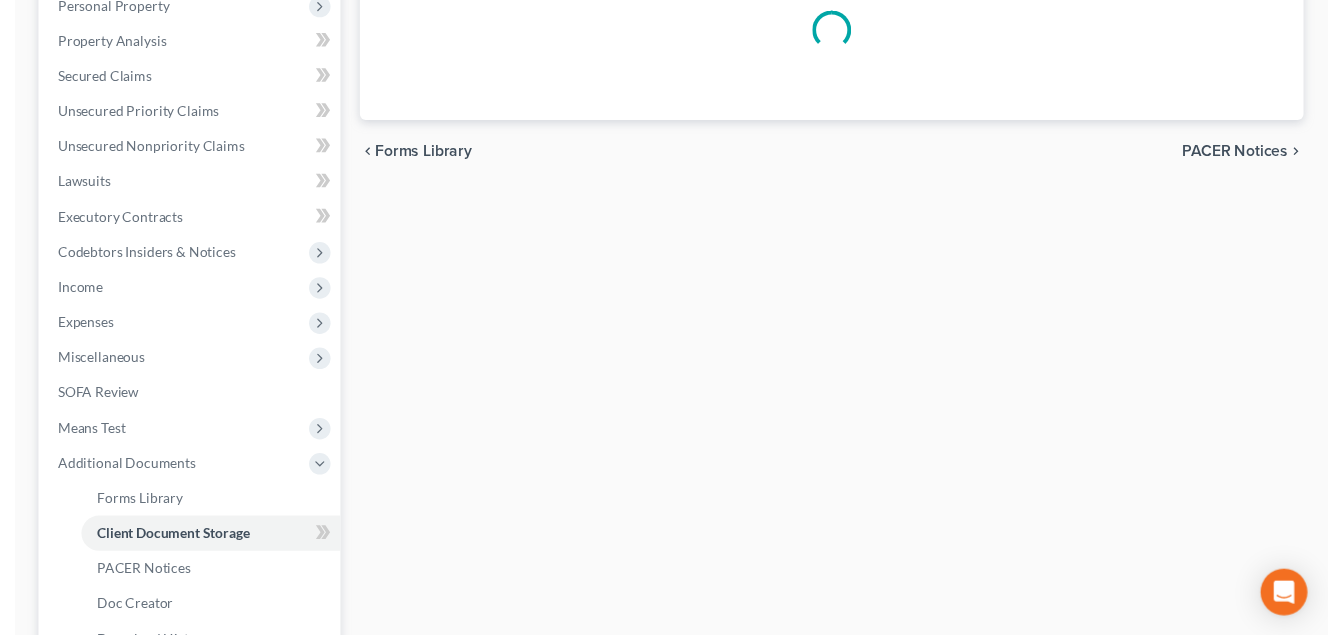 scroll, scrollTop: 367, scrollLeft: 0, axis: vertical 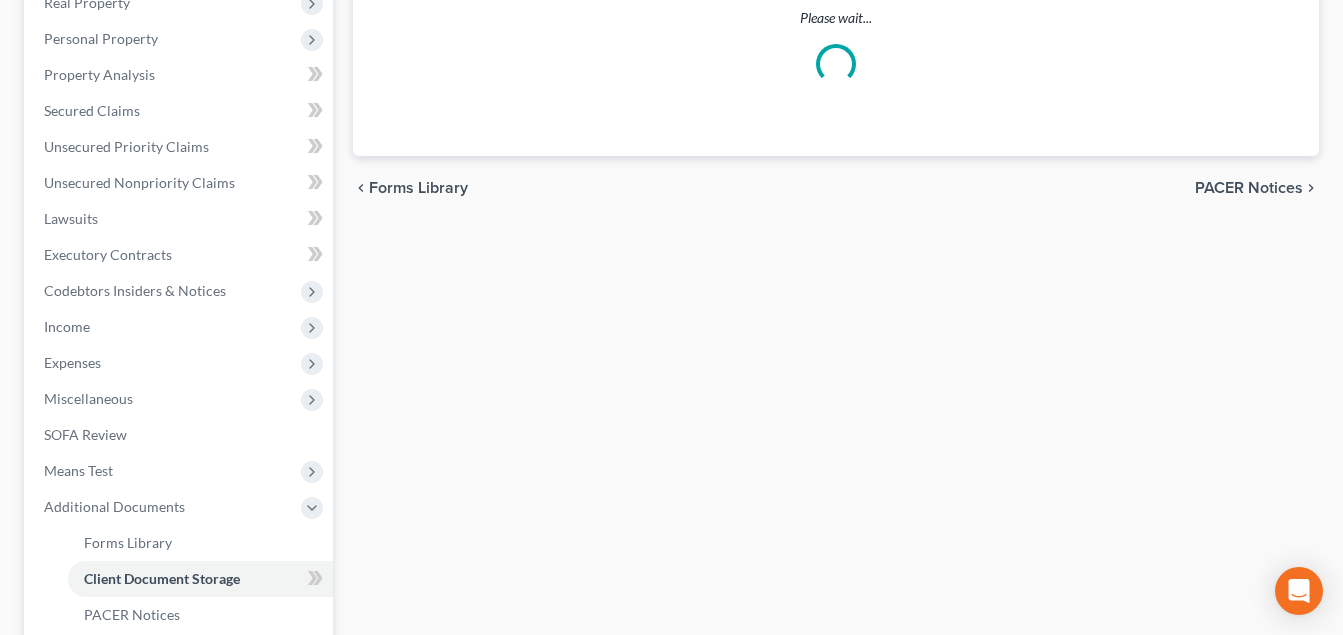 select on "7" 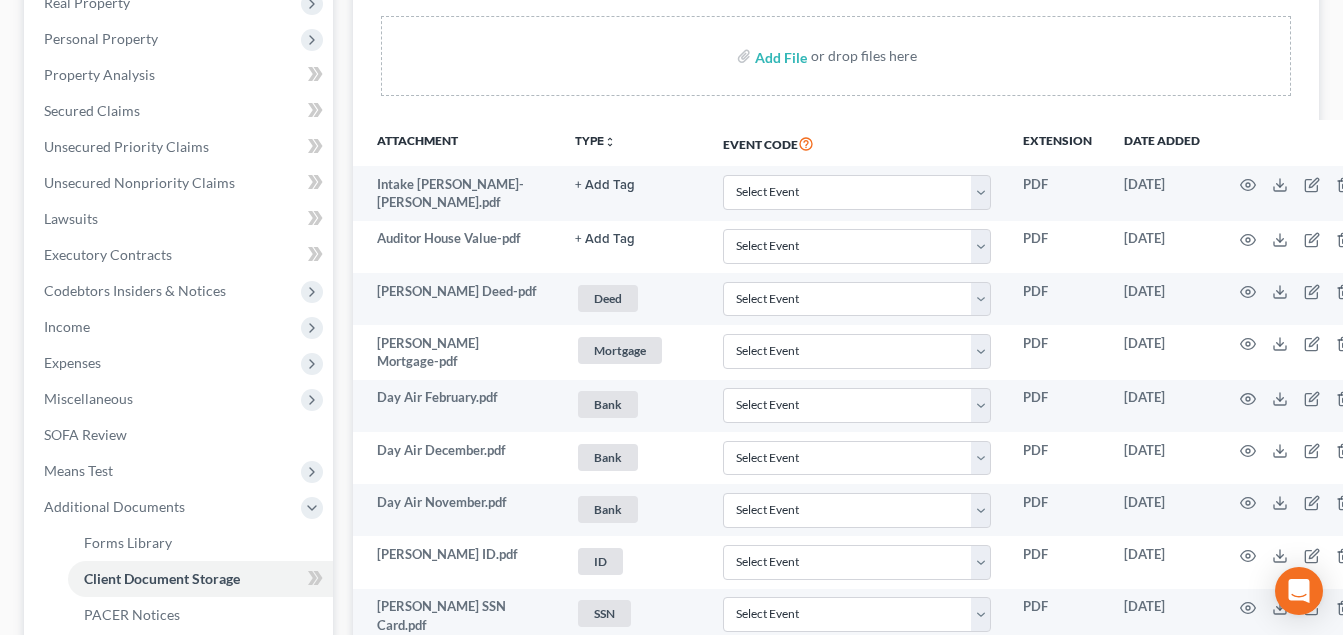 scroll, scrollTop: 0, scrollLeft: 0, axis: both 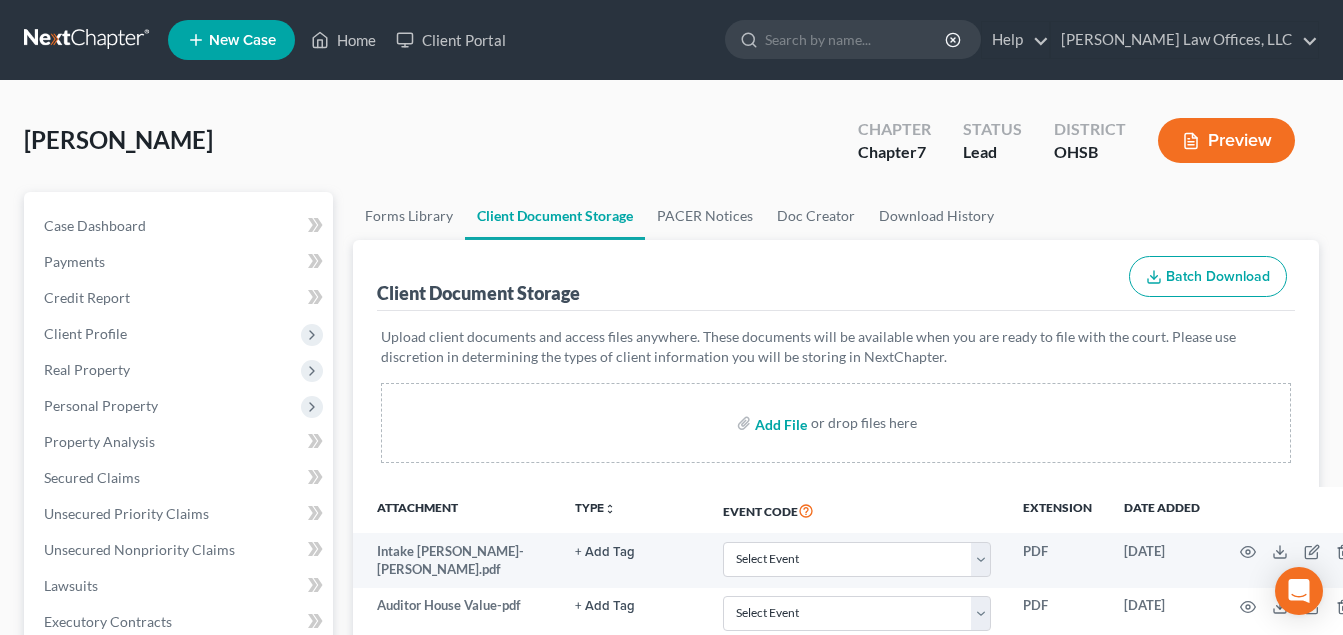 click at bounding box center [779, 423] 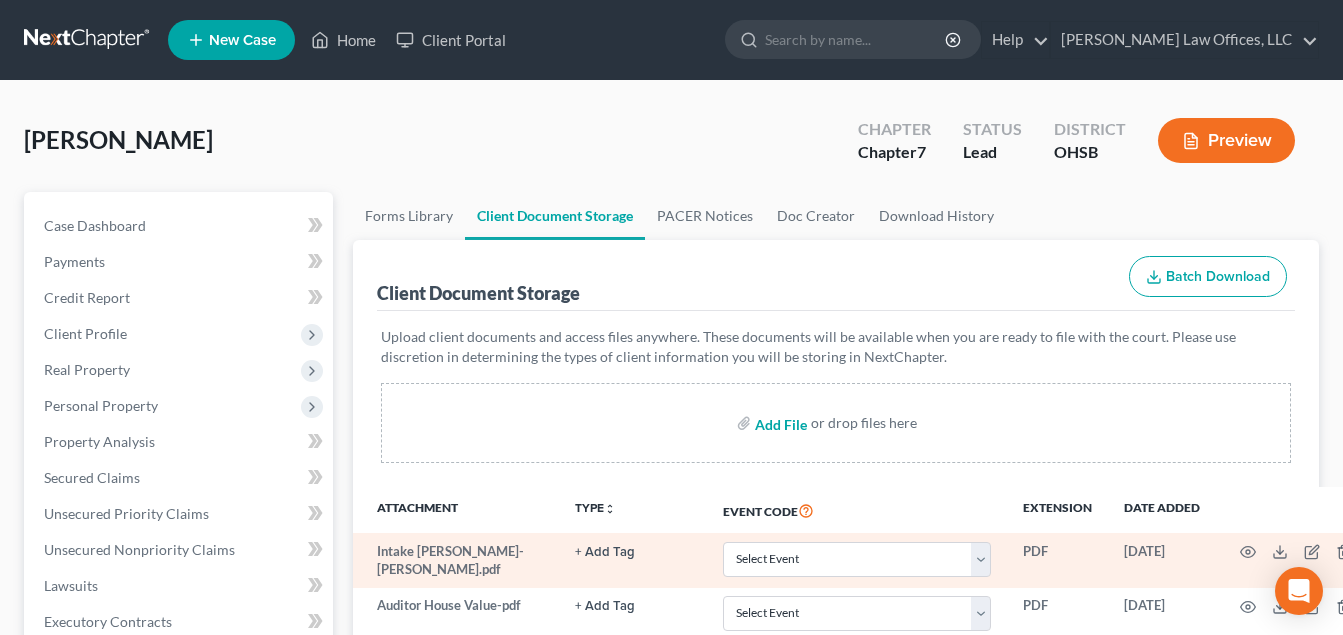 type 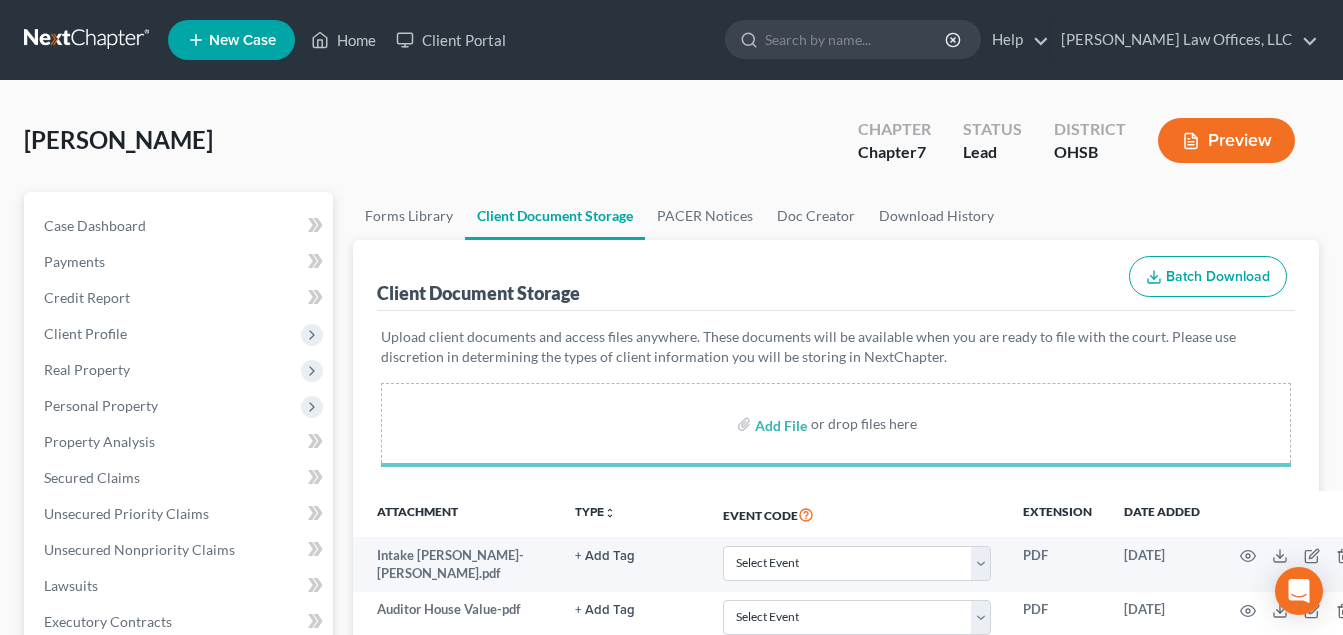 select on "7" 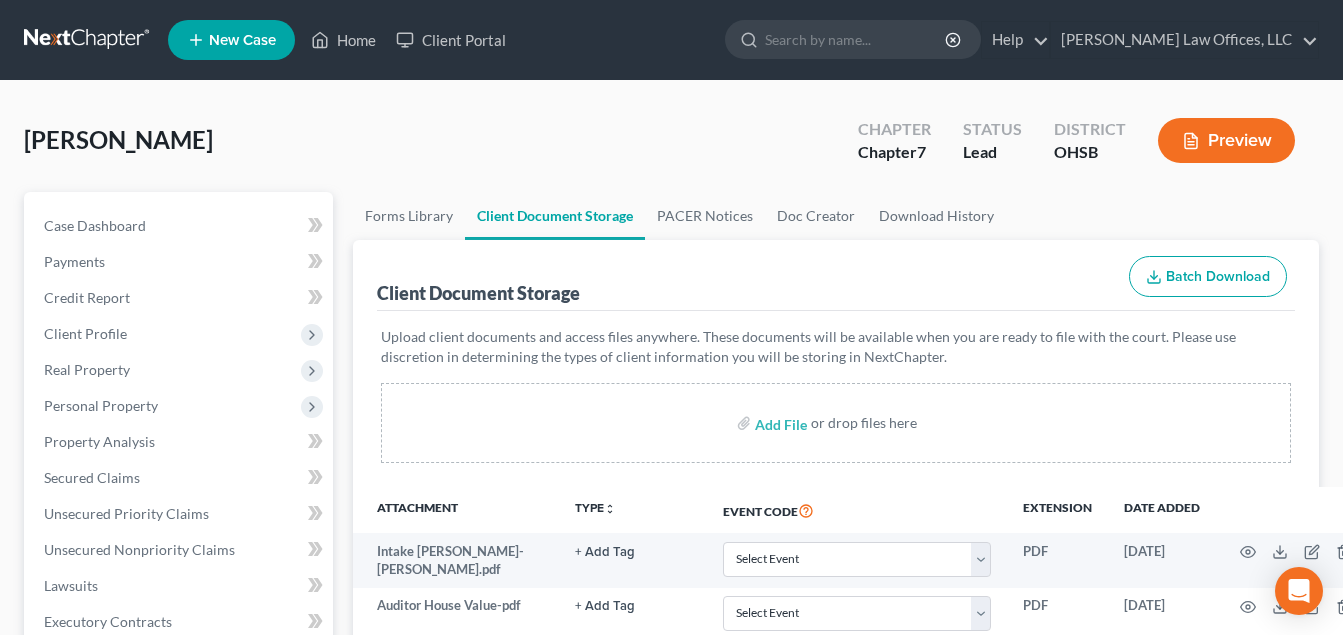 select on "7" 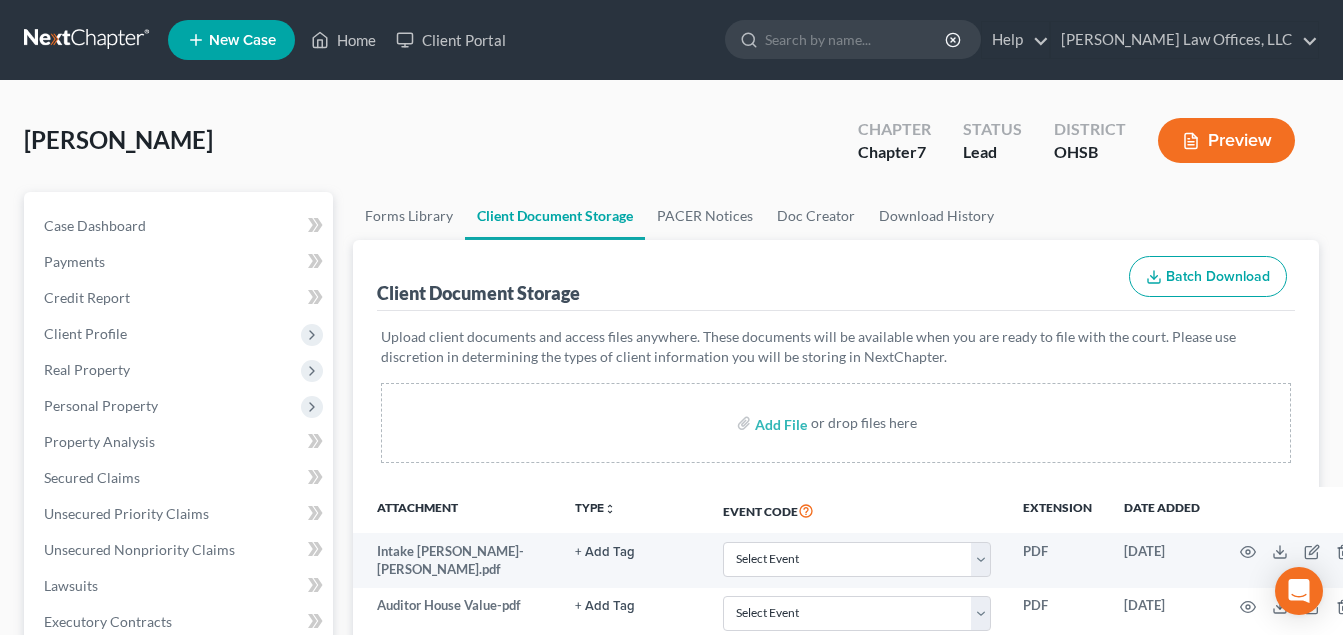 scroll, scrollTop: 1456, scrollLeft: 0, axis: vertical 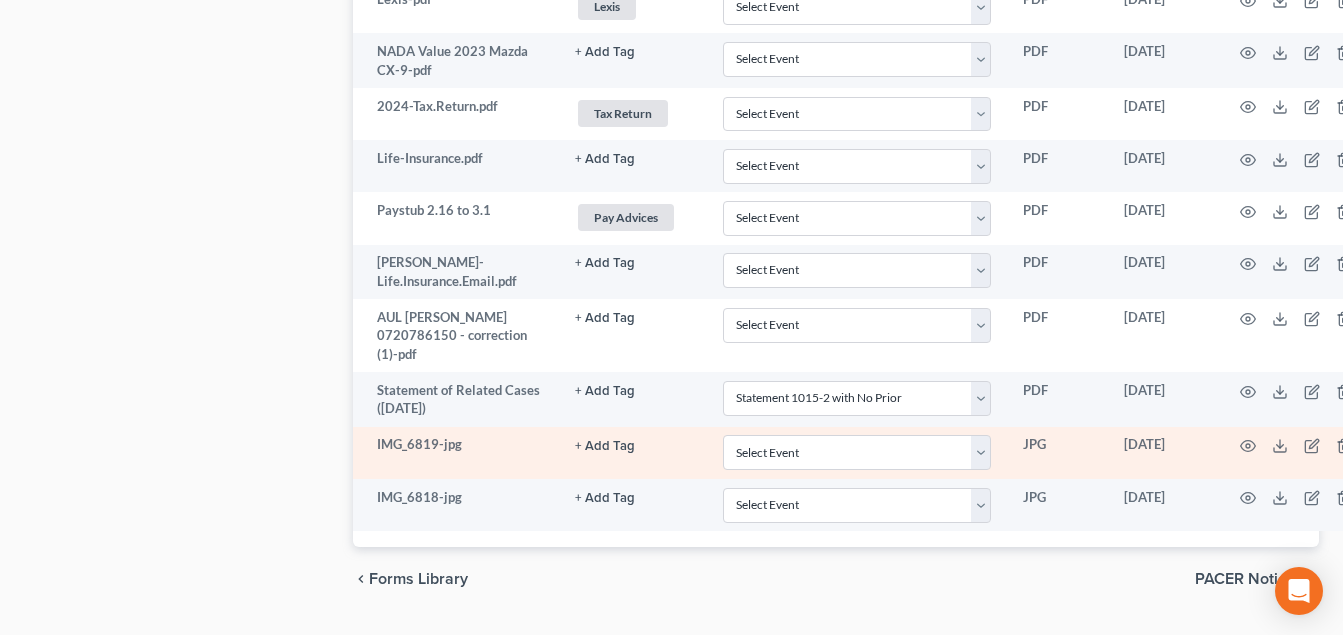 click on "+ Add Tag" at bounding box center (605, -904) 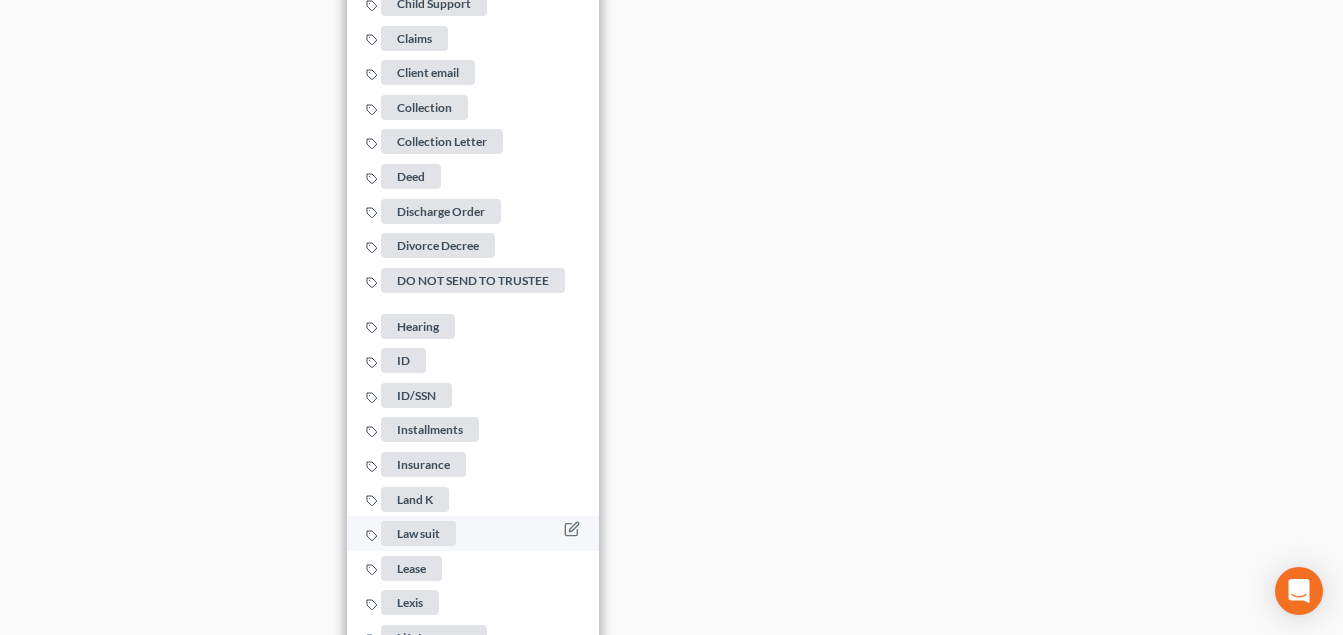 scroll, scrollTop: 2356, scrollLeft: 0, axis: vertical 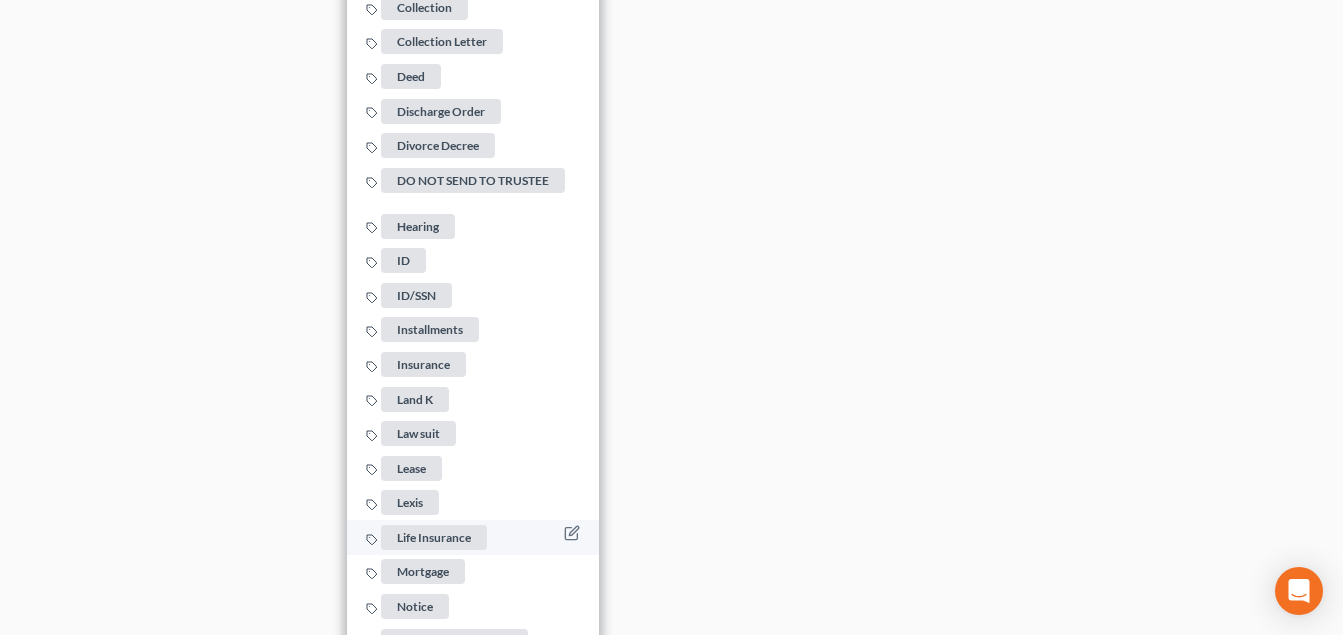 click on "Life Insurance" at bounding box center (434, 537) 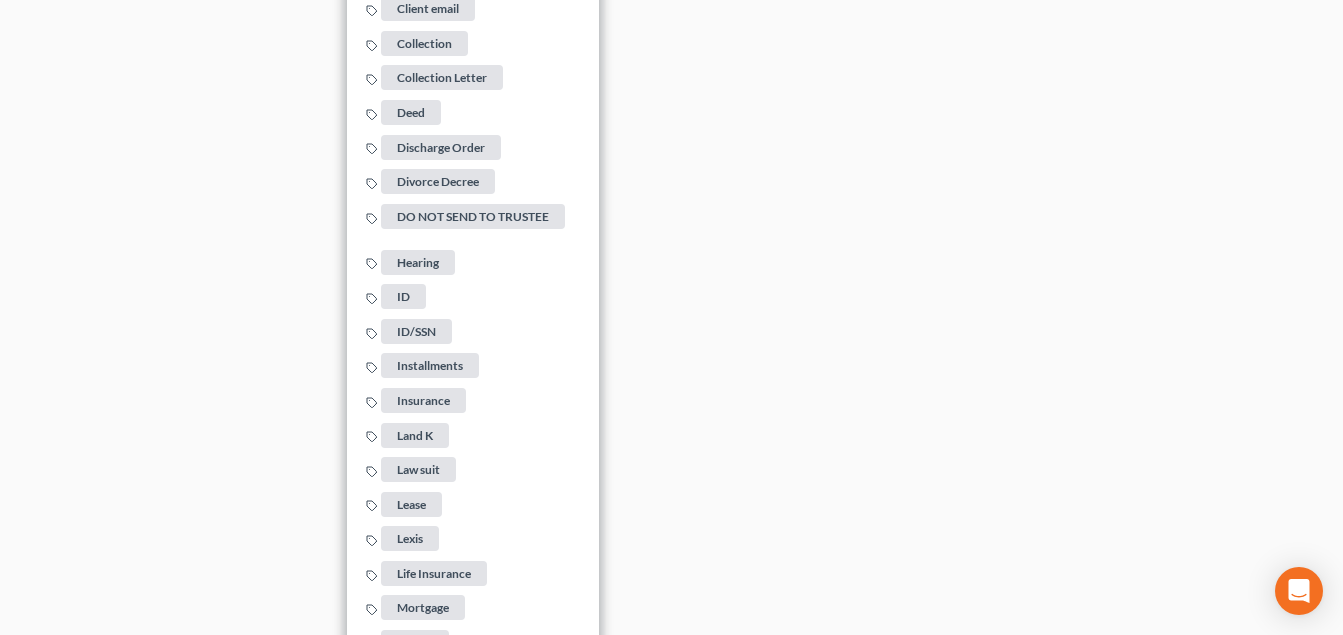 click on "Home New Case Client Portal [PERSON_NAME] Law Offices, LLC [EMAIL_ADDRESS][DOMAIN_NAME] My Account Settings Plan + Billing Account Add-Ons Upgrade to Whoa Help Center Webinars Training Videos What's new Log out New Case Home Client Portal         - No Result - See all results Or Press Enter... Help Help Center Webinars Training Videos What's new [PERSON_NAME] Law Offices, LLC [PERSON_NAME] Law Offices, LLC [EMAIL_ADDRESS][DOMAIN_NAME] My Account Settings Plan + Billing Account Add-Ons Upgrade to Whoa Log out 	 [PERSON_NAME] Upgraded Chapter Chapter  7 Status [GEOGRAPHIC_DATA] [GEOGRAPHIC_DATA] Preview Petition Navigation
Case Dashboard
Payments
Invoices
Home" at bounding box center (671, -1285) 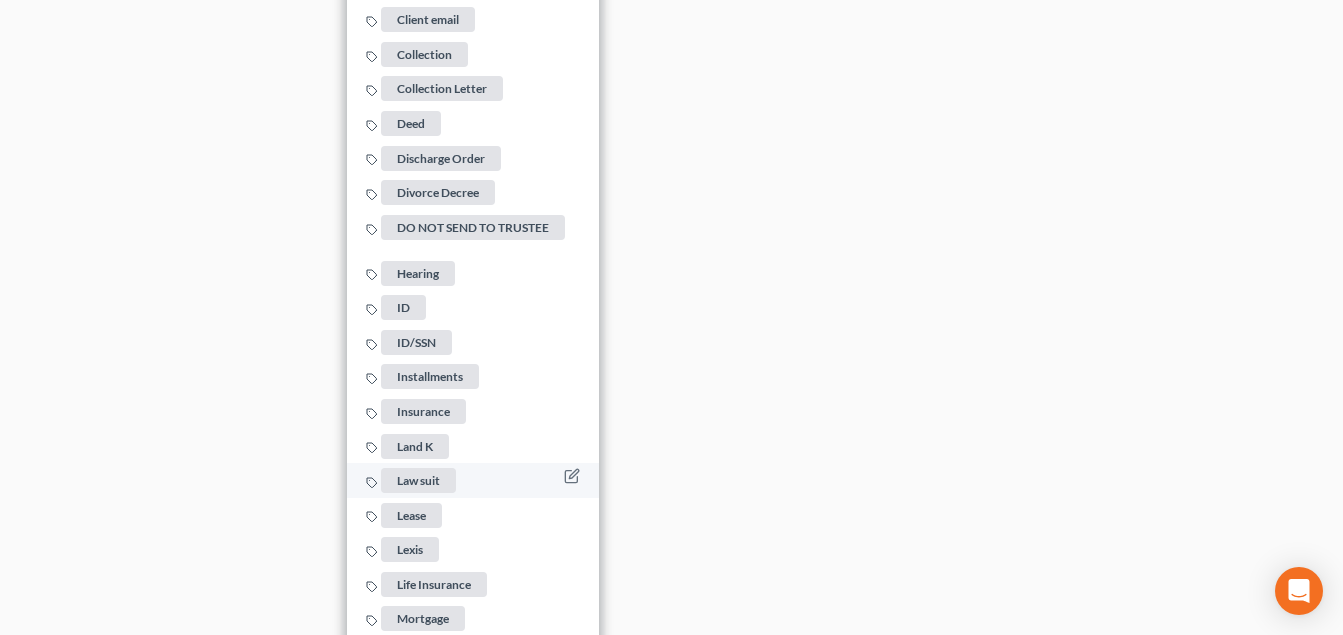 scroll, scrollTop: 2408, scrollLeft: 0, axis: vertical 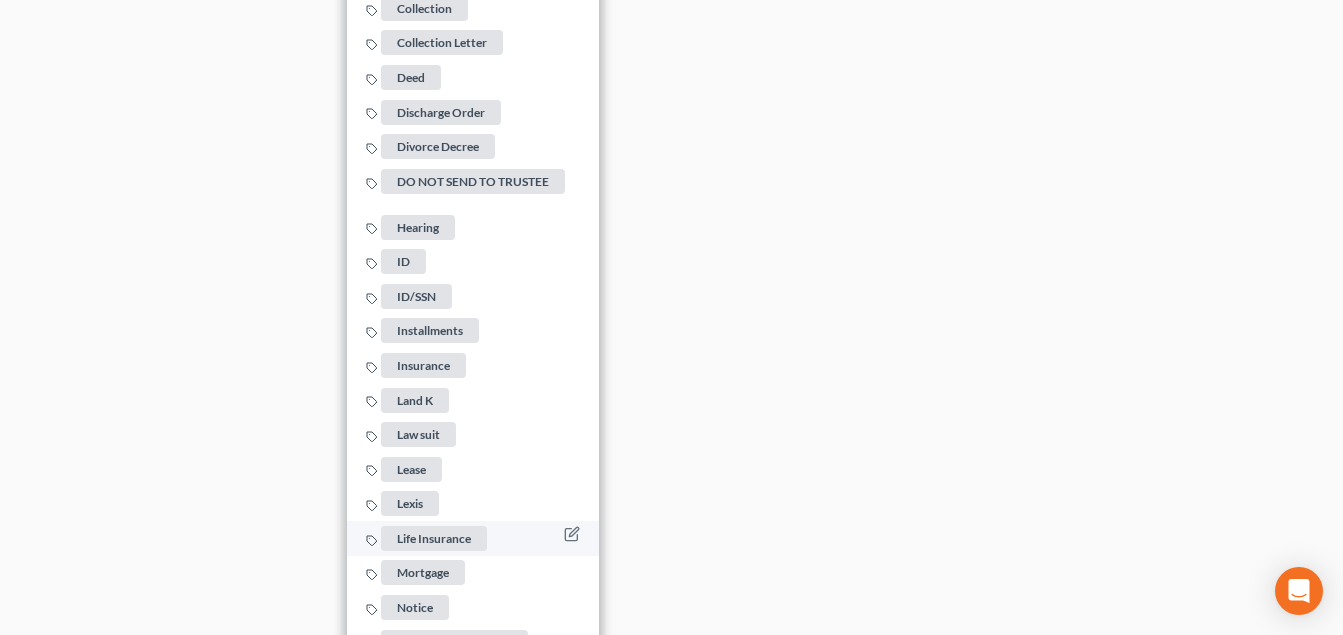 click on "Life Insurance" at bounding box center (434, 538) 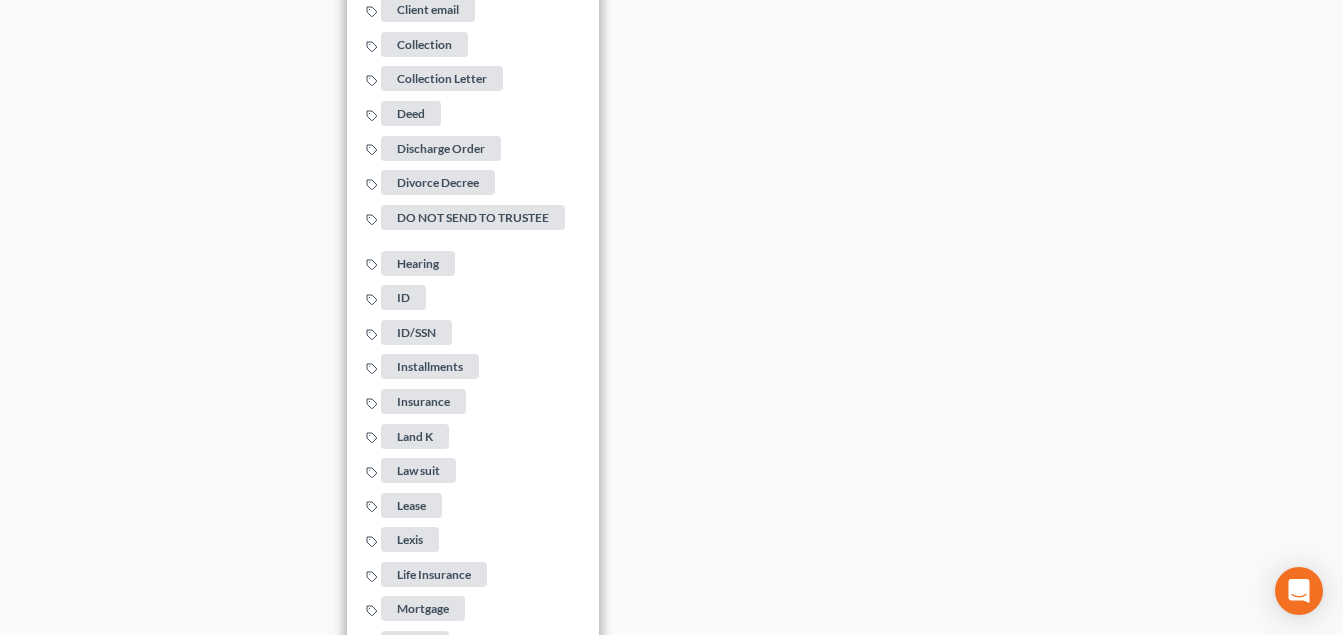 click on "Home New Case Client Portal [PERSON_NAME] Law Offices, LLC [EMAIL_ADDRESS][DOMAIN_NAME] My Account Settings Plan + Billing Account Add-Ons Upgrade to Whoa Help Center Webinars Training Videos What's new Log out New Case Home Client Portal         - No Result - See all results Or Press Enter... Help Help Center Webinars Training Videos What's new [PERSON_NAME] Law Offices, LLC [PERSON_NAME] Law Offices, LLC [EMAIL_ADDRESS][DOMAIN_NAME] My Account Settings Plan + Billing Account Add-Ons Upgrade to Whoa Log out 	 [PERSON_NAME] Upgraded Chapter Chapter  7 Status [GEOGRAPHIC_DATA] [GEOGRAPHIC_DATA] Preview Petition Navigation
Case Dashboard
Payments
Invoices
Home" at bounding box center (671, -1337) 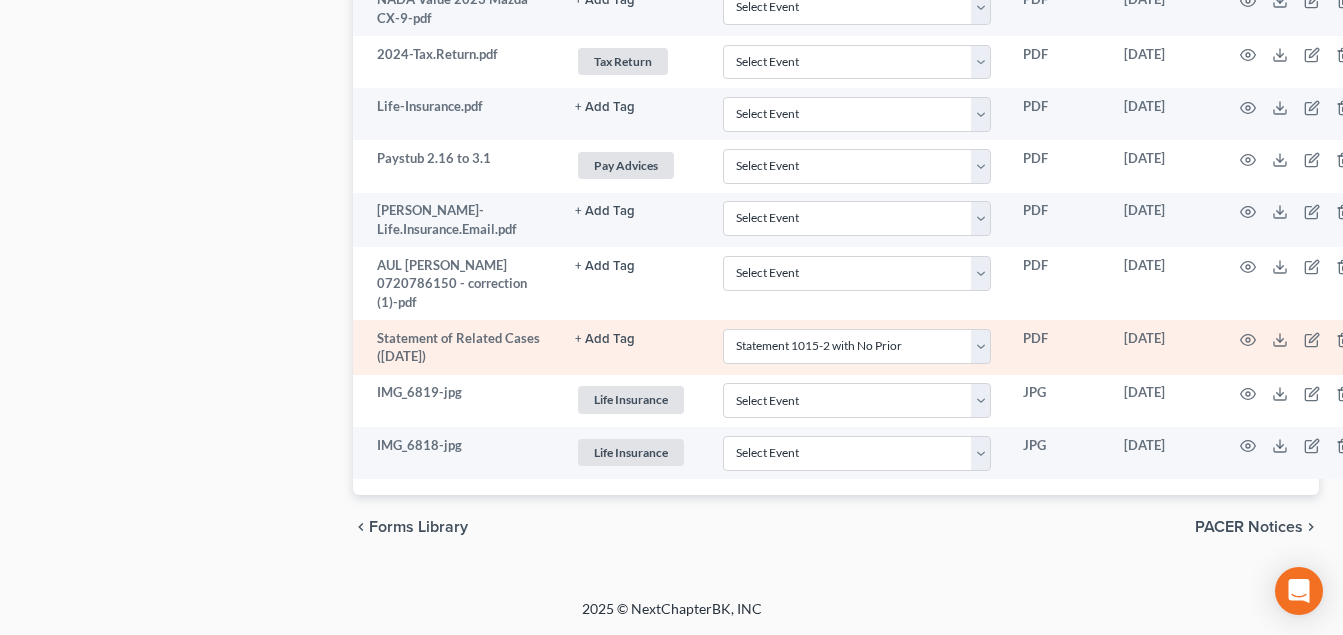 scroll, scrollTop: 1508, scrollLeft: 0, axis: vertical 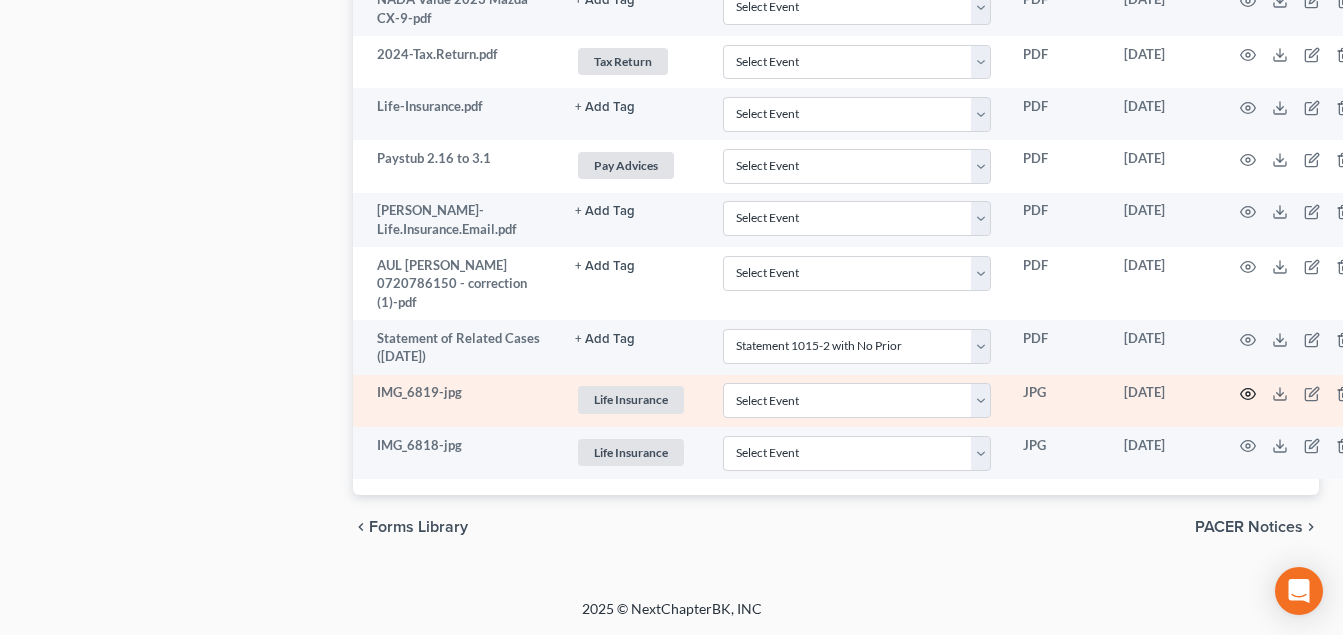 click 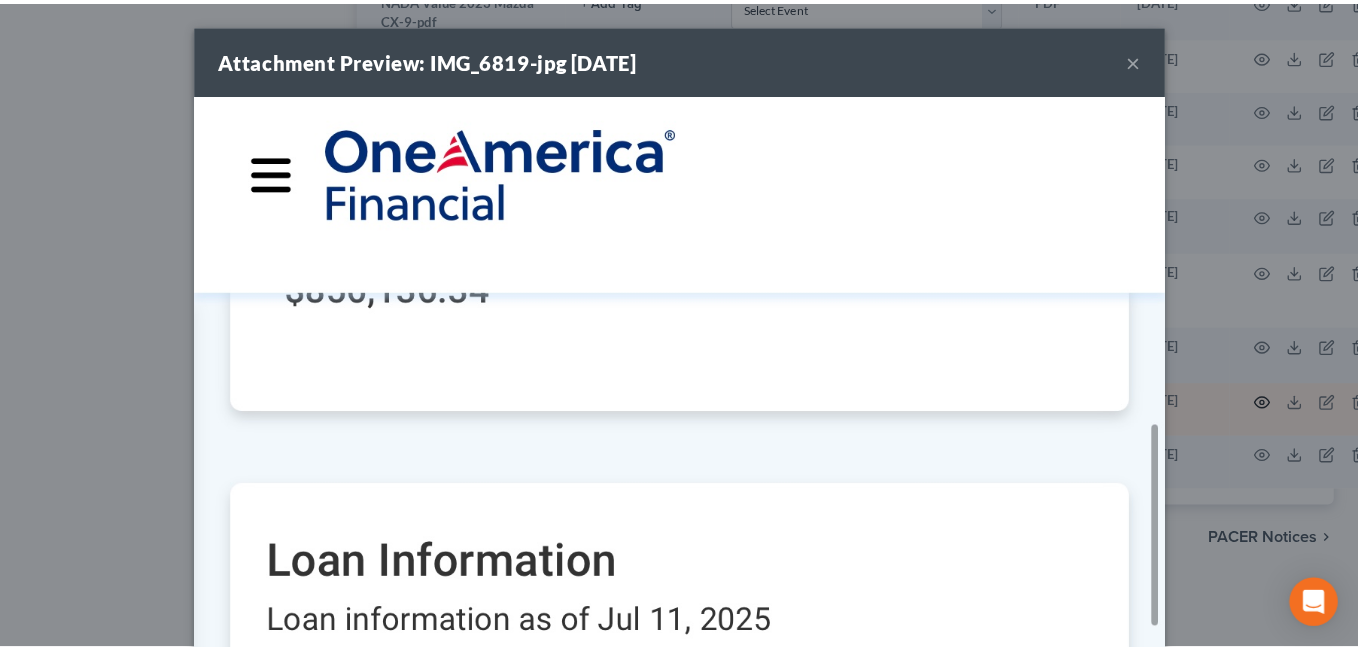 scroll, scrollTop: 1493, scrollLeft: 0, axis: vertical 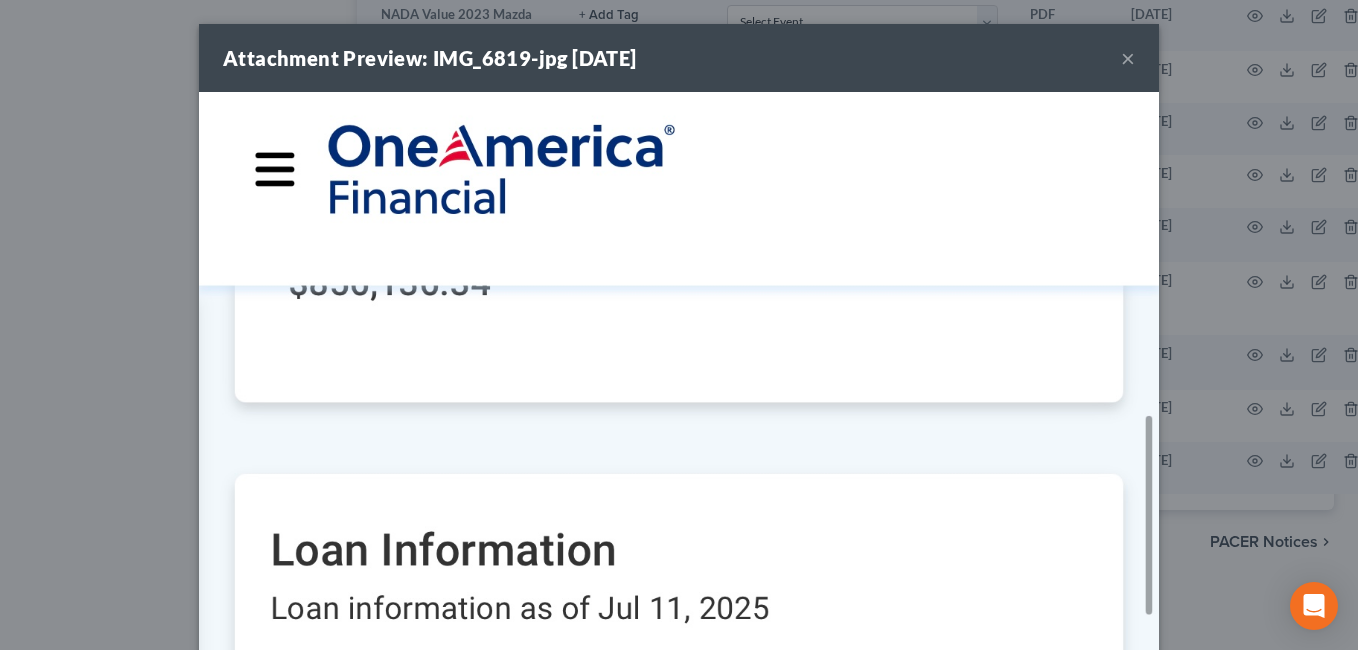 click on "×" at bounding box center (1128, 58) 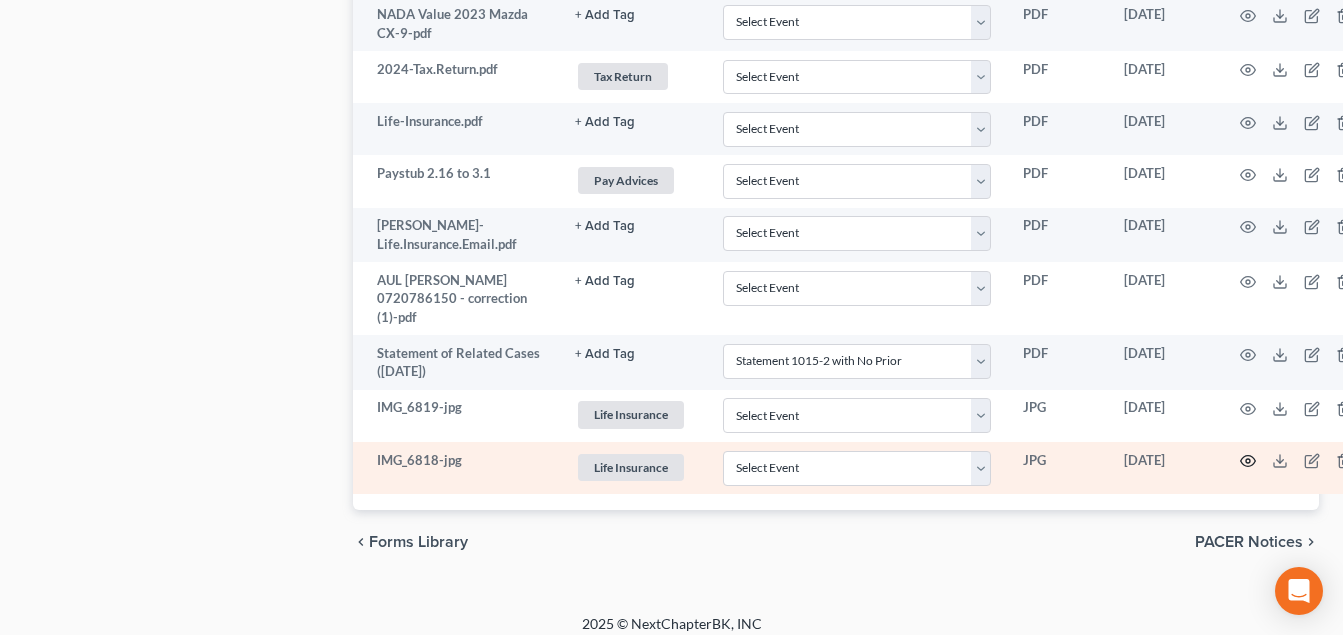 click 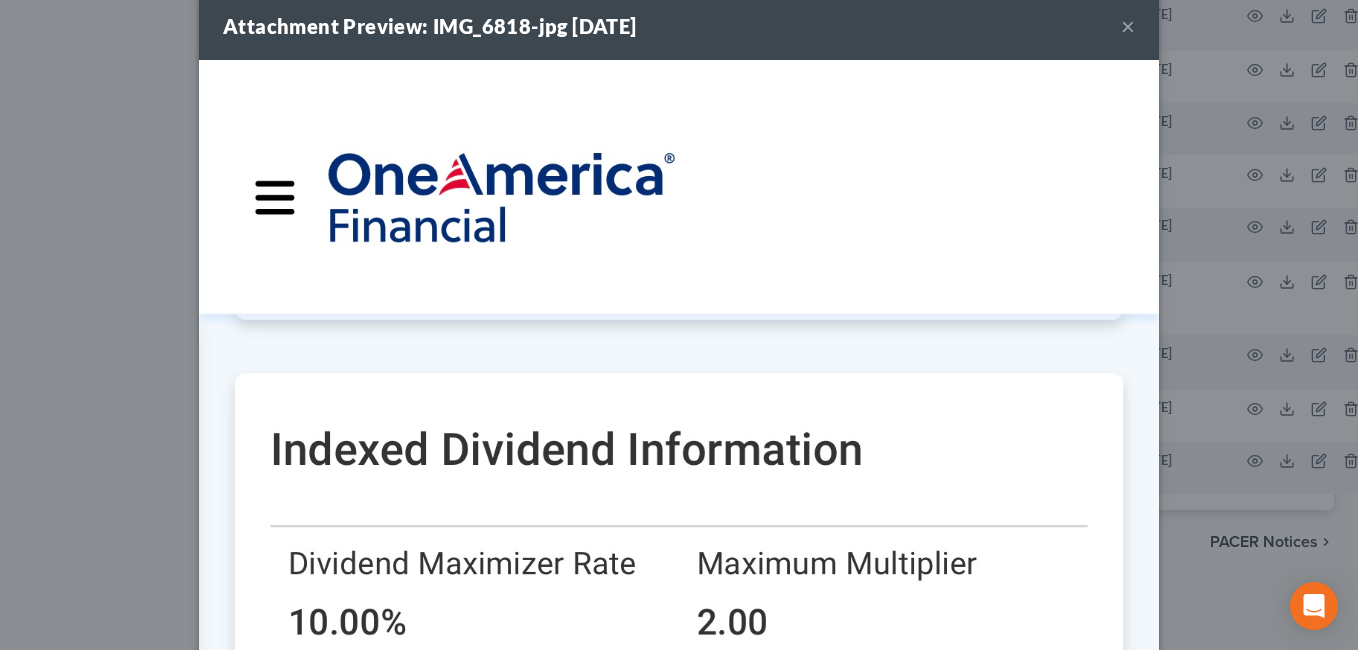 scroll, scrollTop: 0, scrollLeft: 0, axis: both 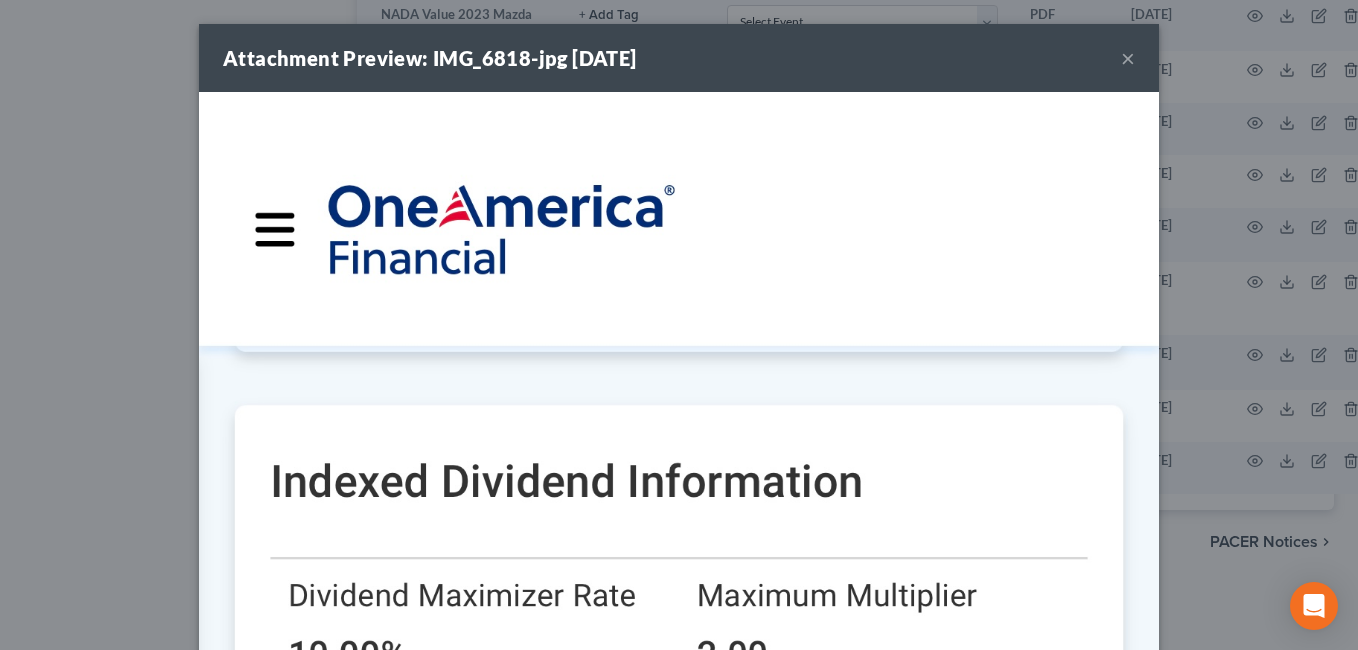 click on "×" at bounding box center (1128, 58) 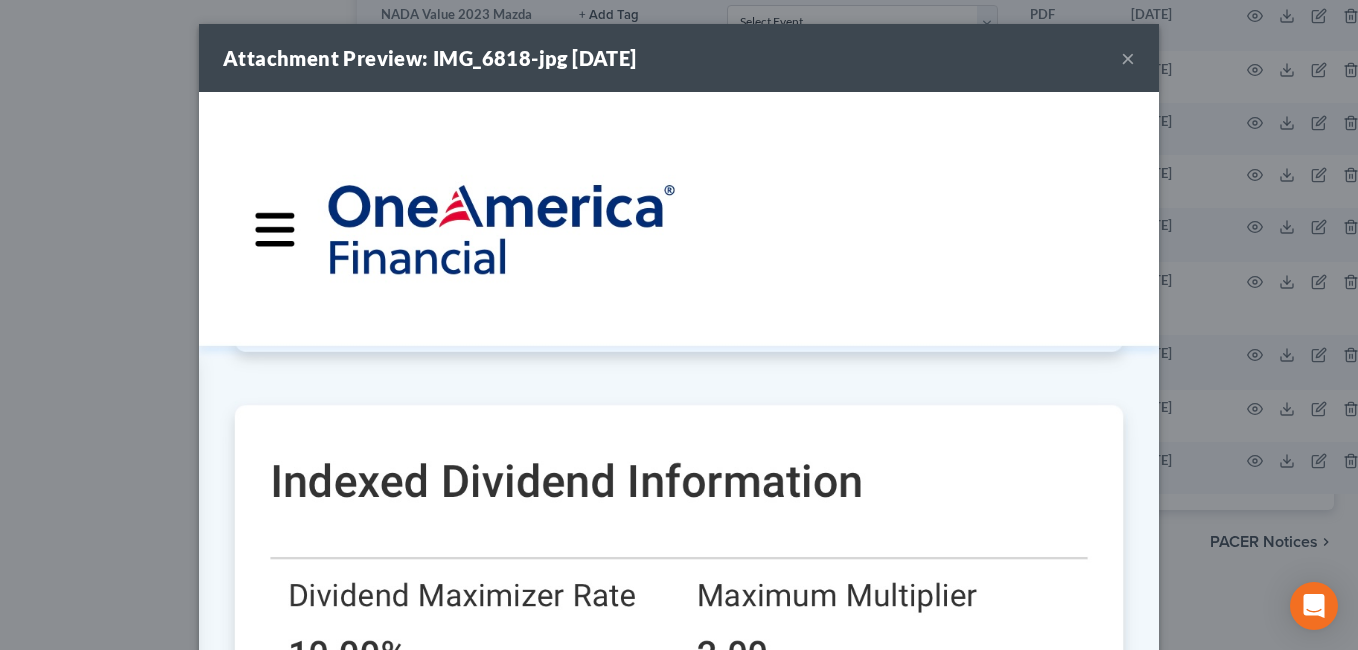 click on "×" at bounding box center (1128, 58) 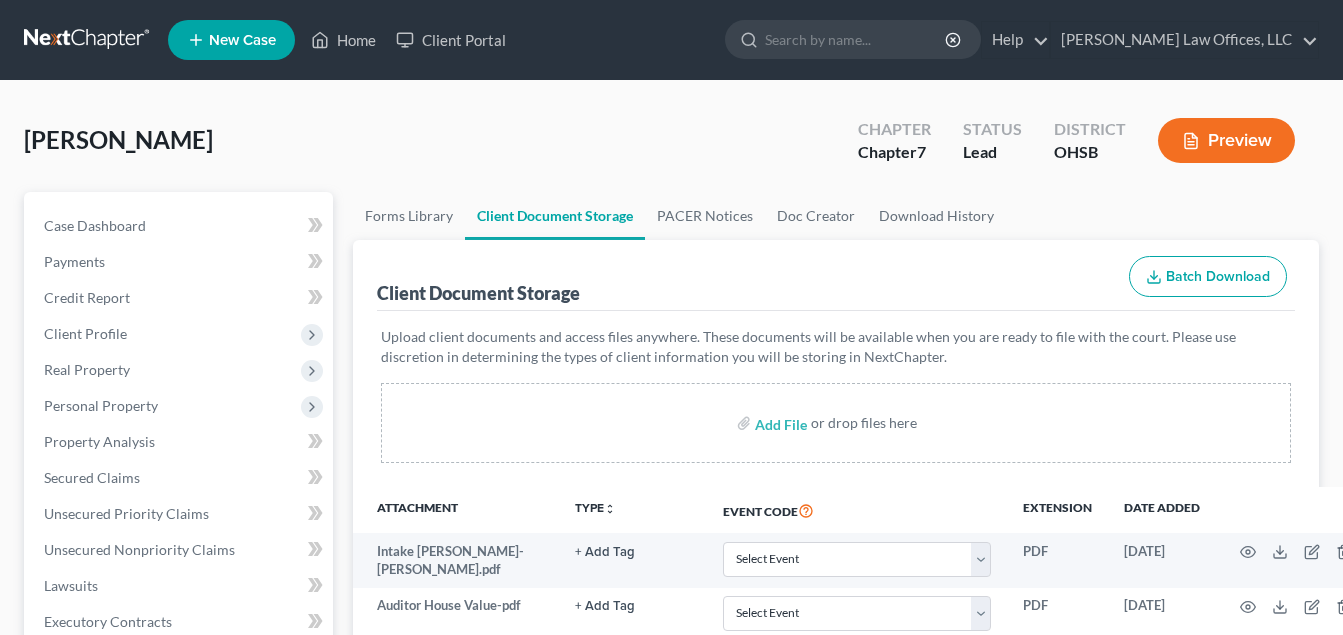 select on "7" 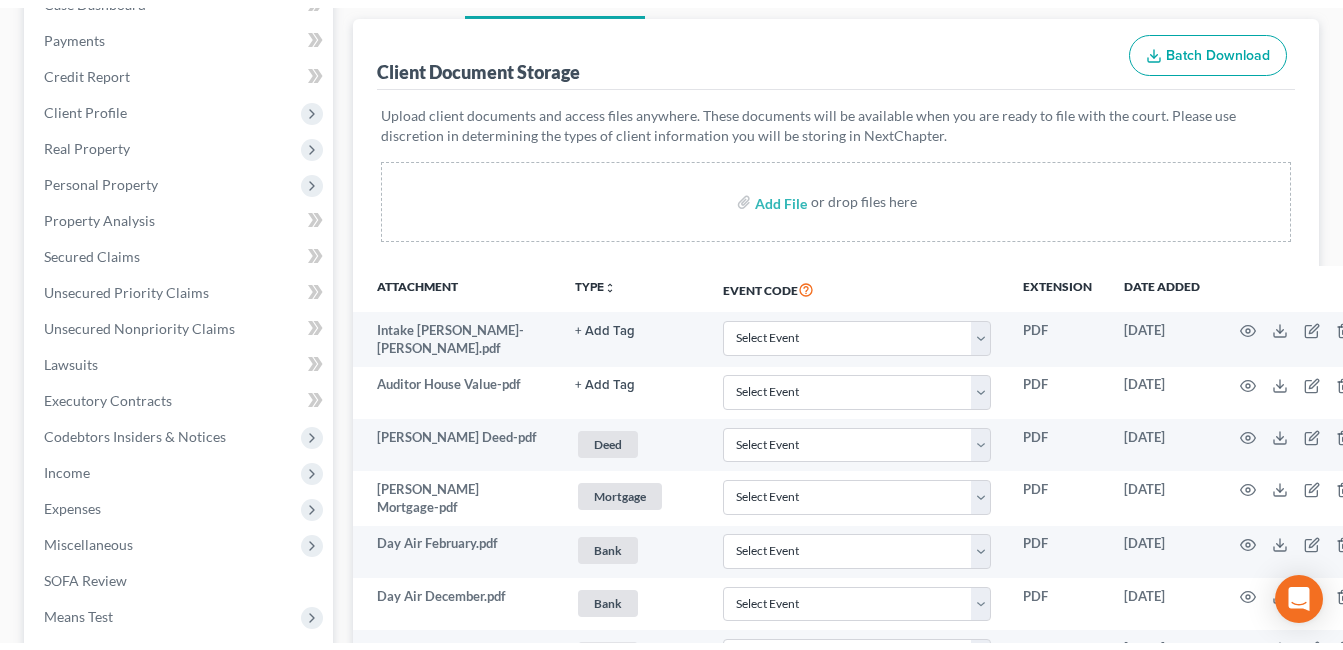scroll, scrollTop: 0, scrollLeft: 0, axis: both 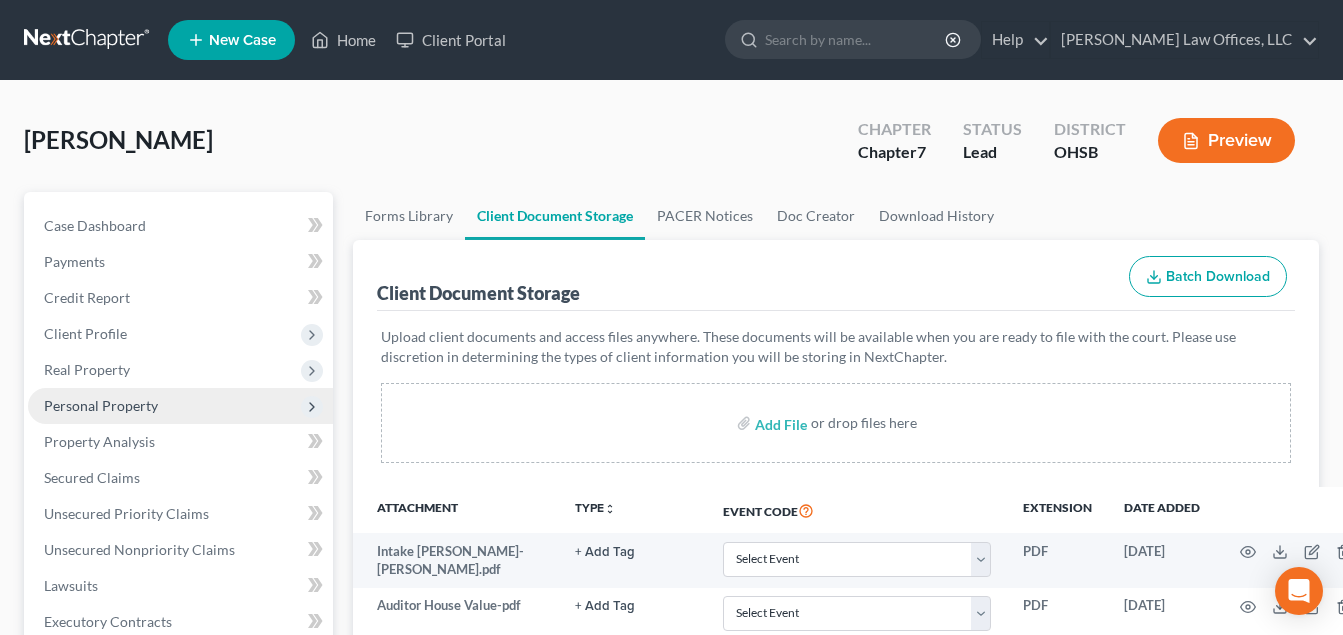click on "Personal Property" at bounding box center [101, 405] 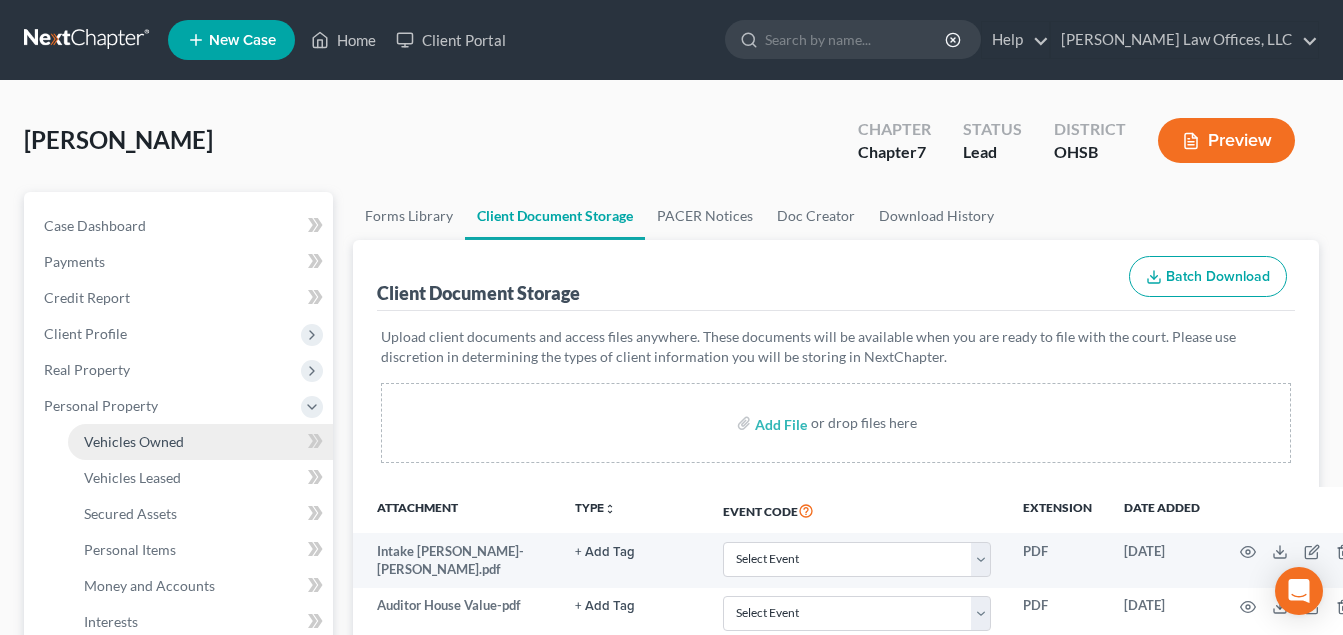 click on "Vehicles Owned" at bounding box center [134, 441] 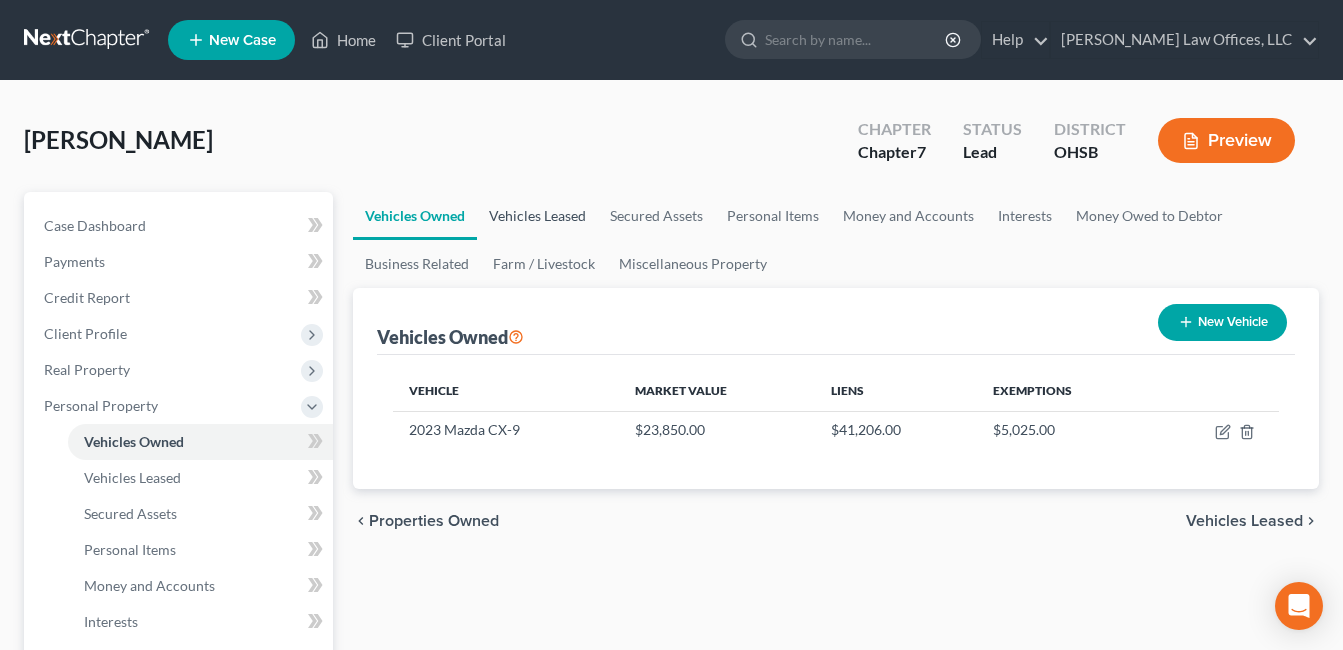 click on "Vehicles Leased" at bounding box center (537, 216) 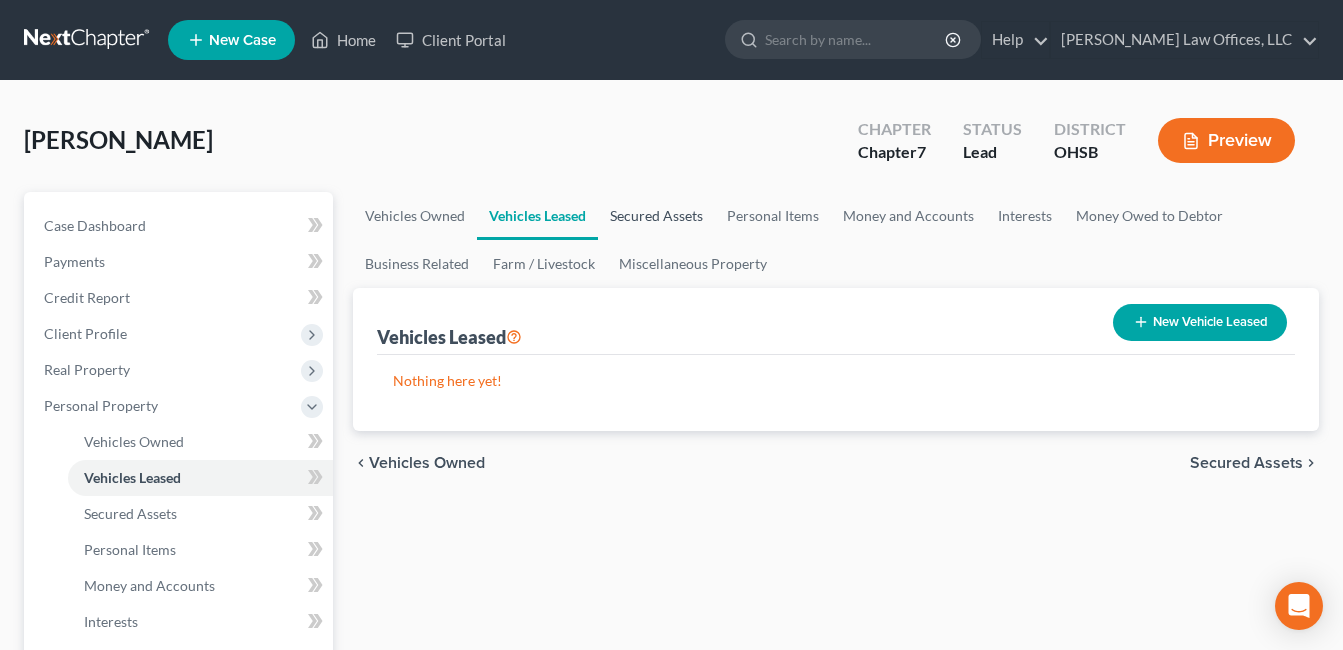 click on "Secured Assets" at bounding box center (656, 216) 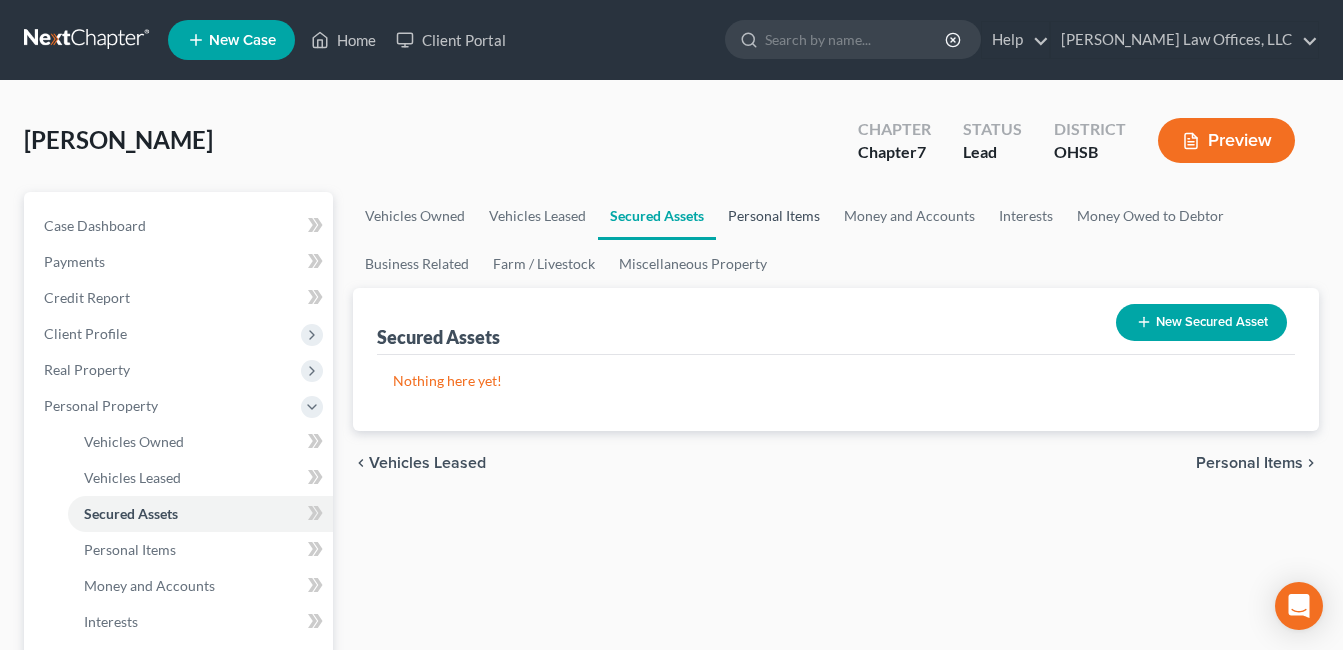 click on "Personal Items" at bounding box center (774, 216) 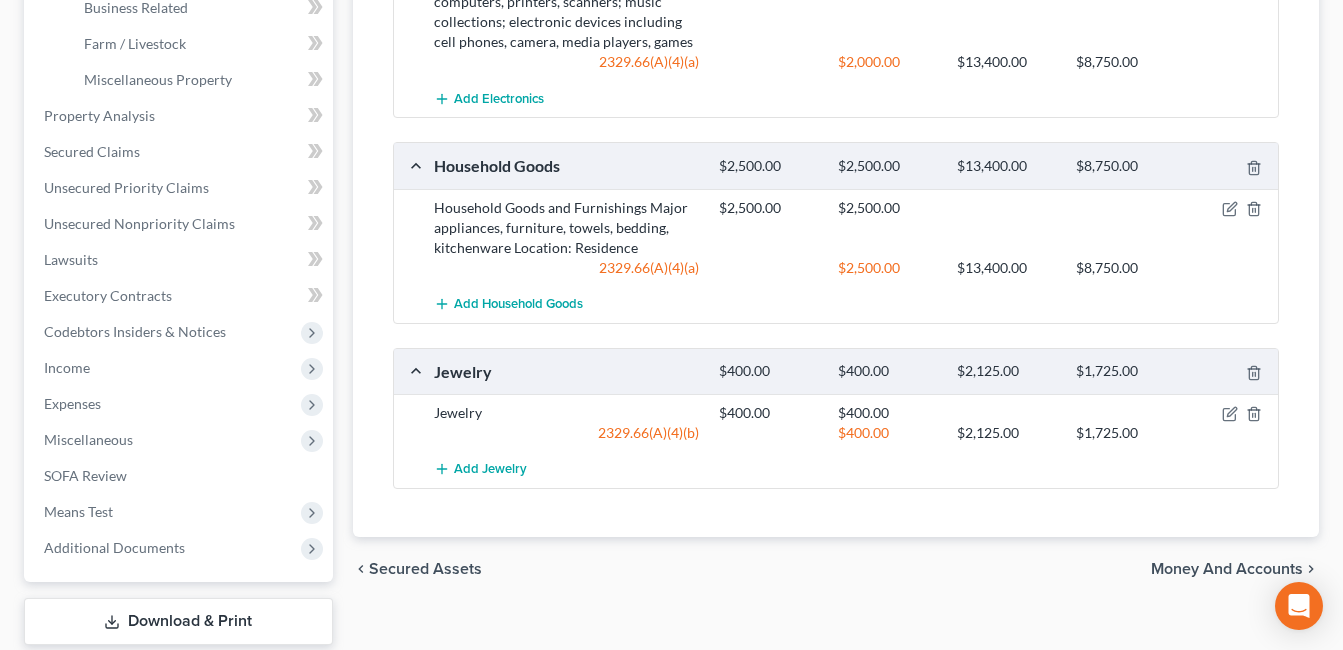 scroll, scrollTop: 700, scrollLeft: 0, axis: vertical 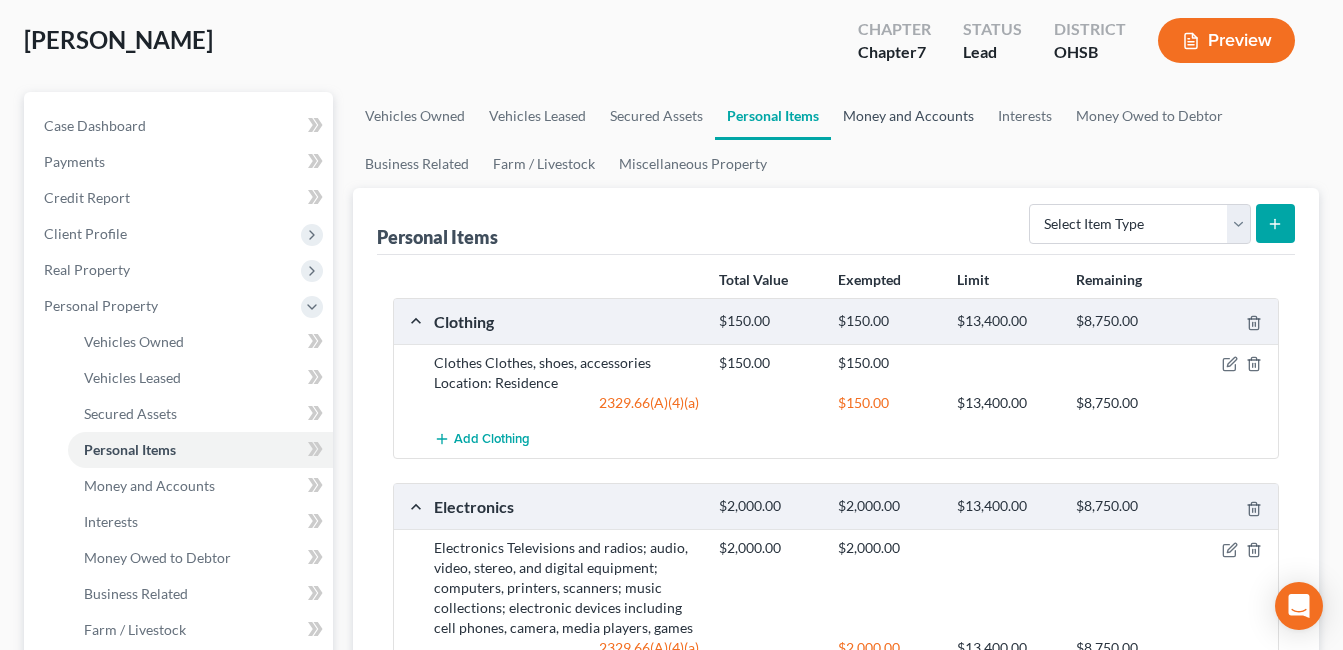click on "Money and Accounts" at bounding box center [908, 116] 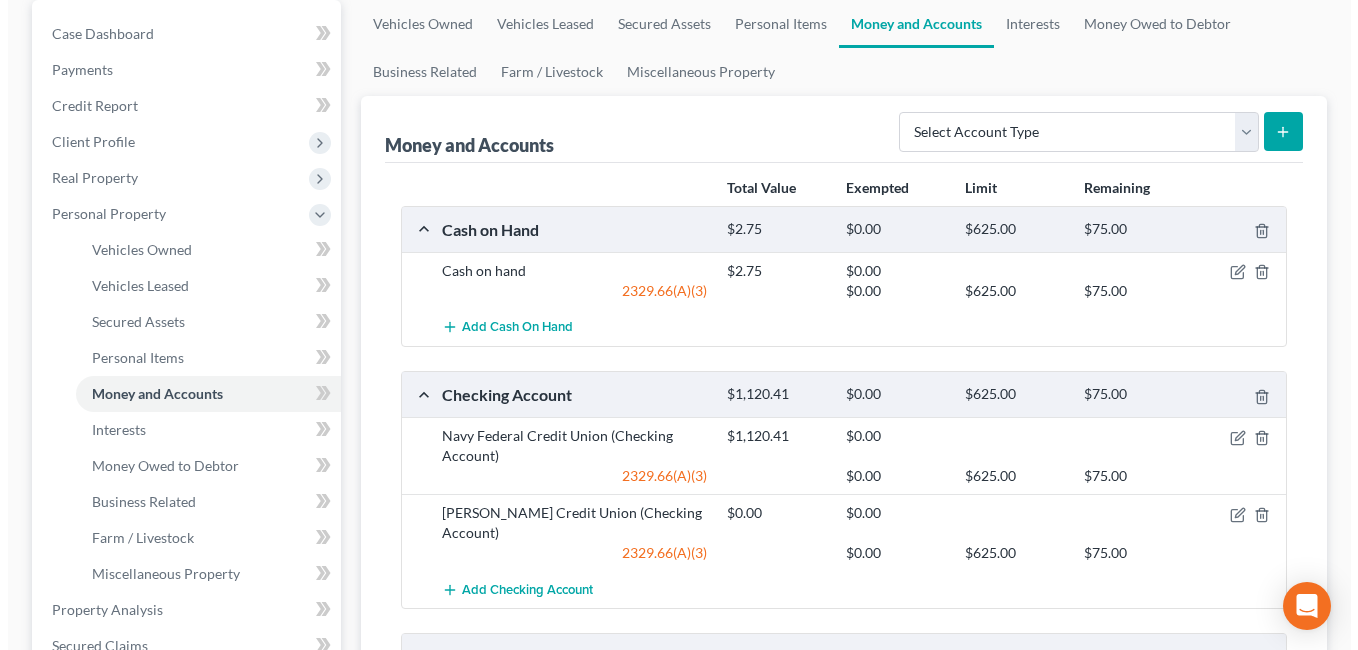scroll, scrollTop: 200, scrollLeft: 0, axis: vertical 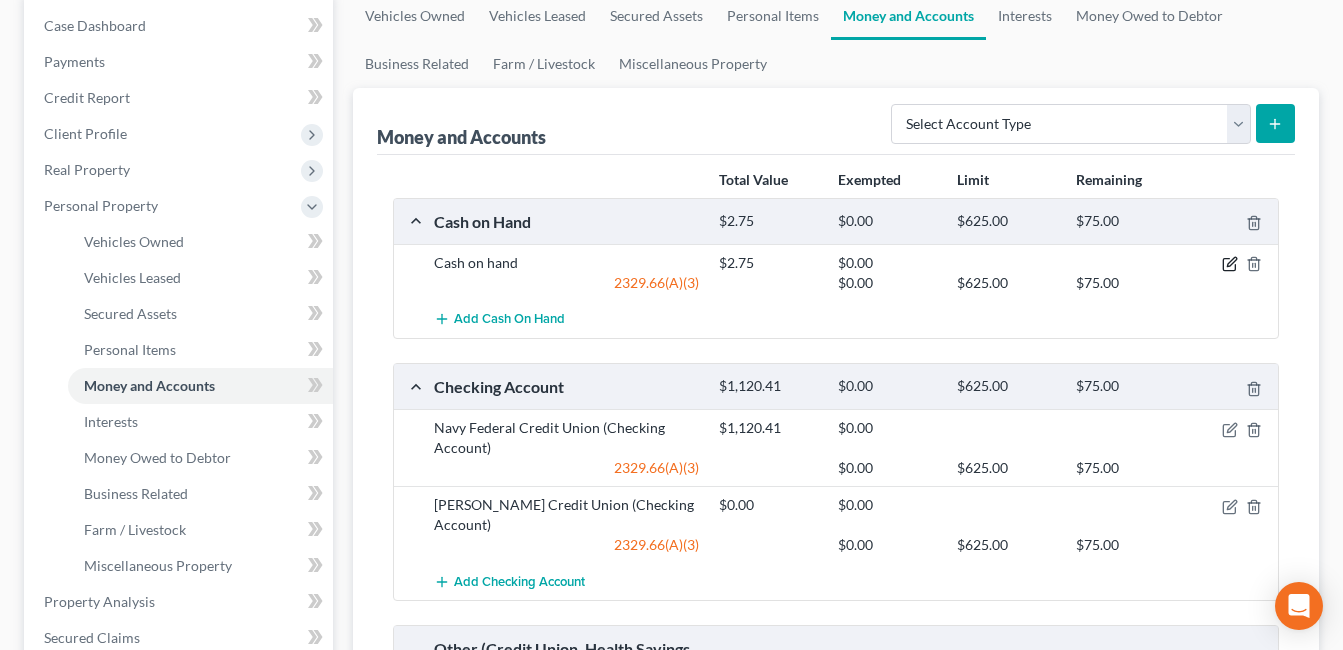 click 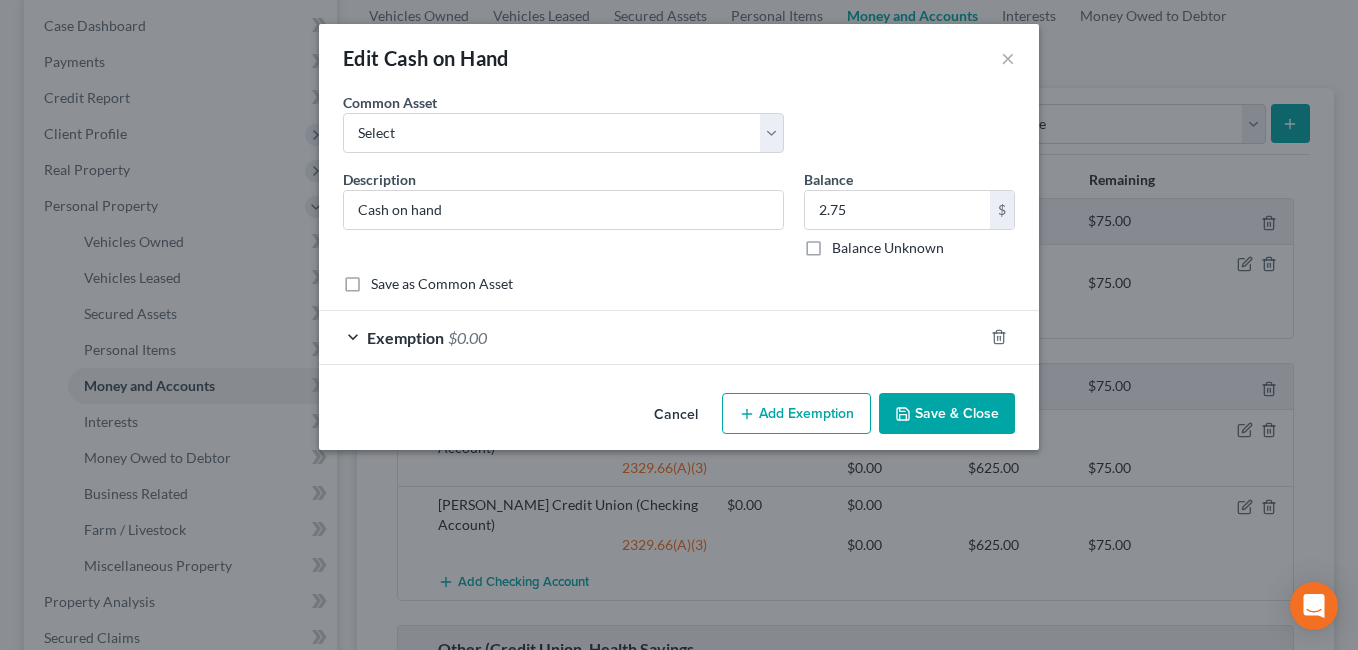 click on "Exemption $0.00" at bounding box center (651, 337) 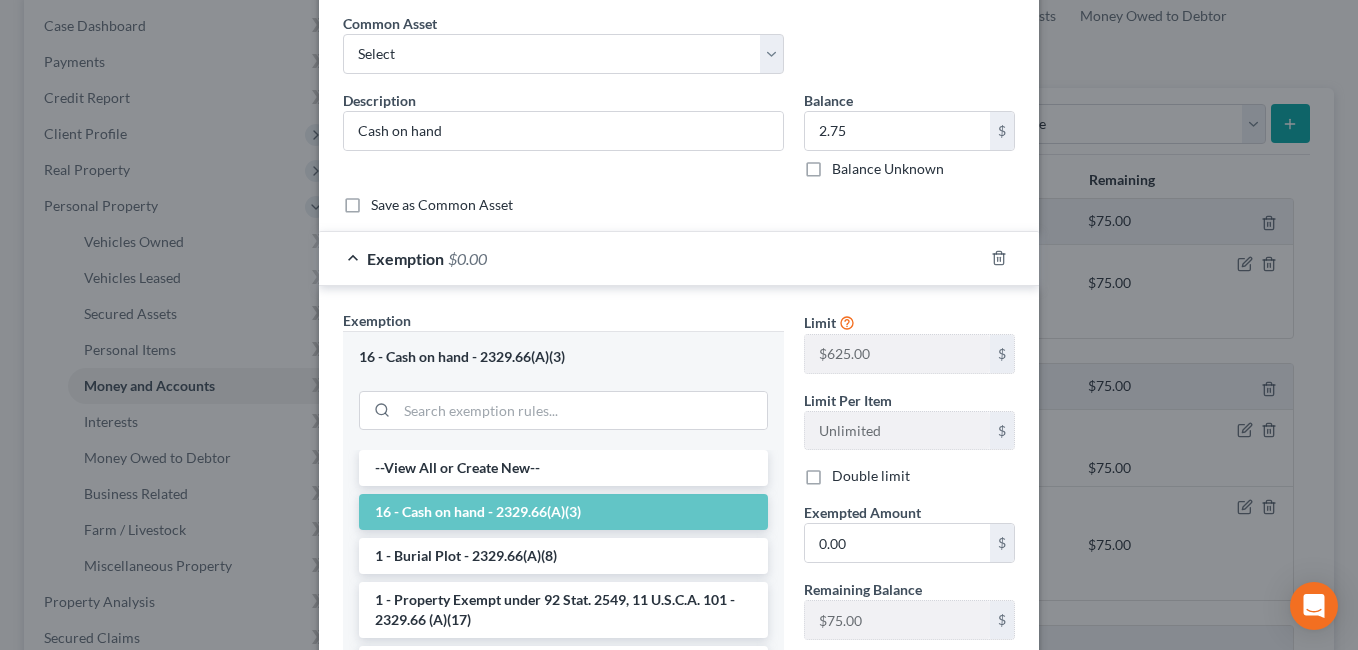 scroll, scrollTop: 200, scrollLeft: 0, axis: vertical 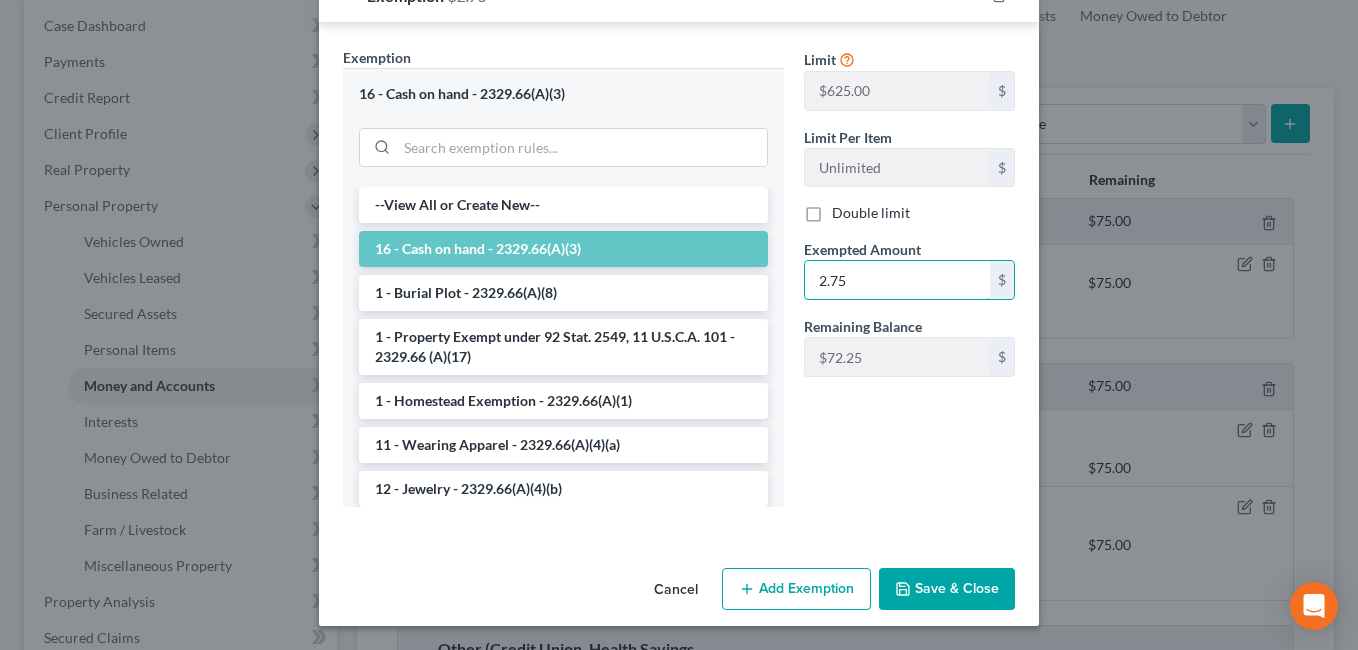 type on "2.75" 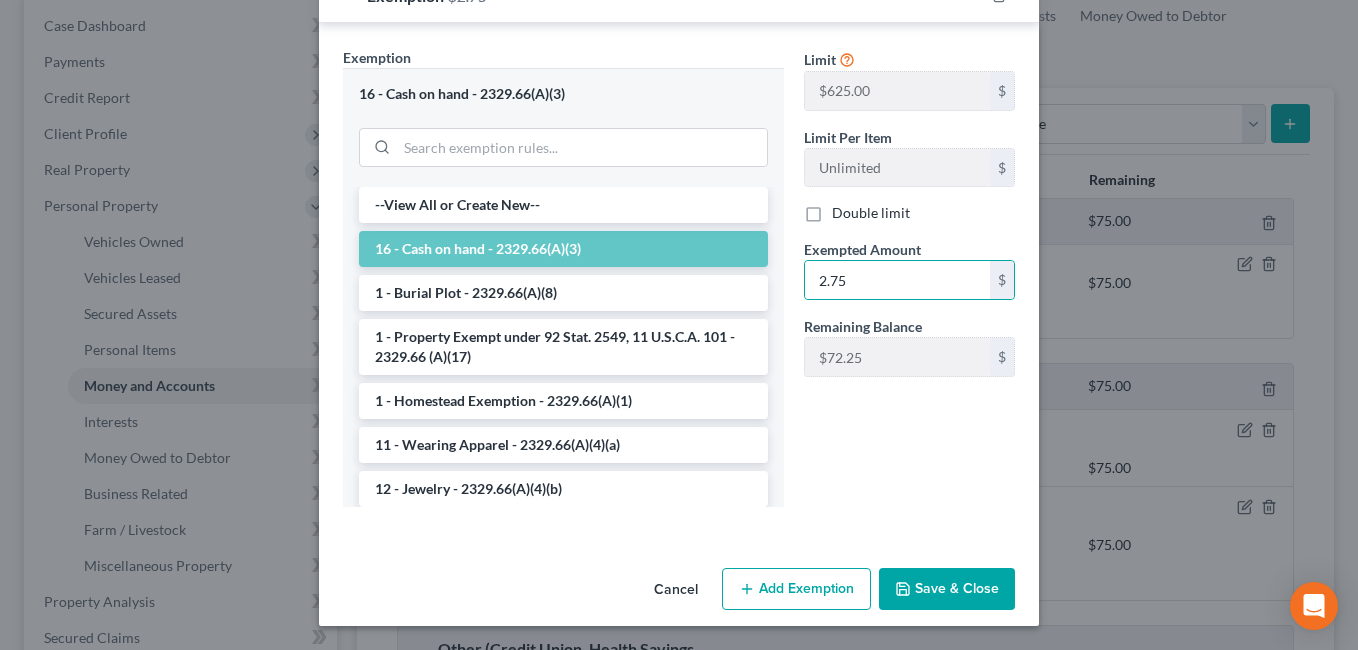 click on "Save & Close" at bounding box center [947, 589] 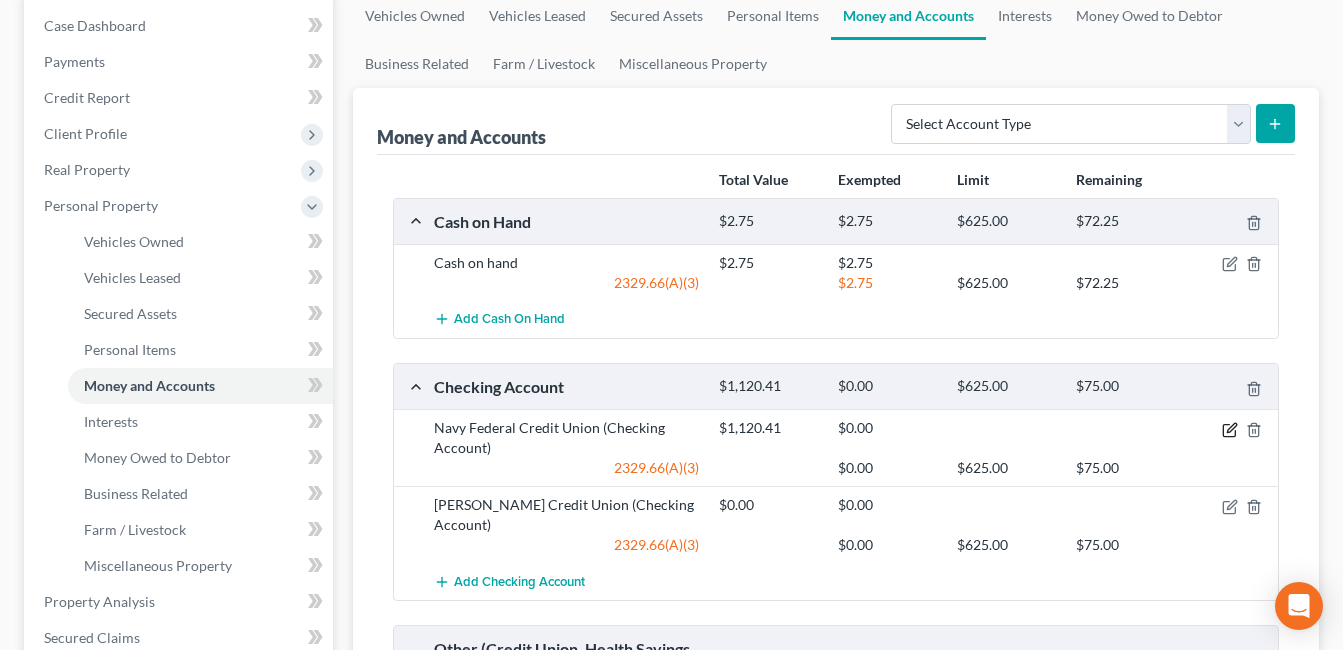 click 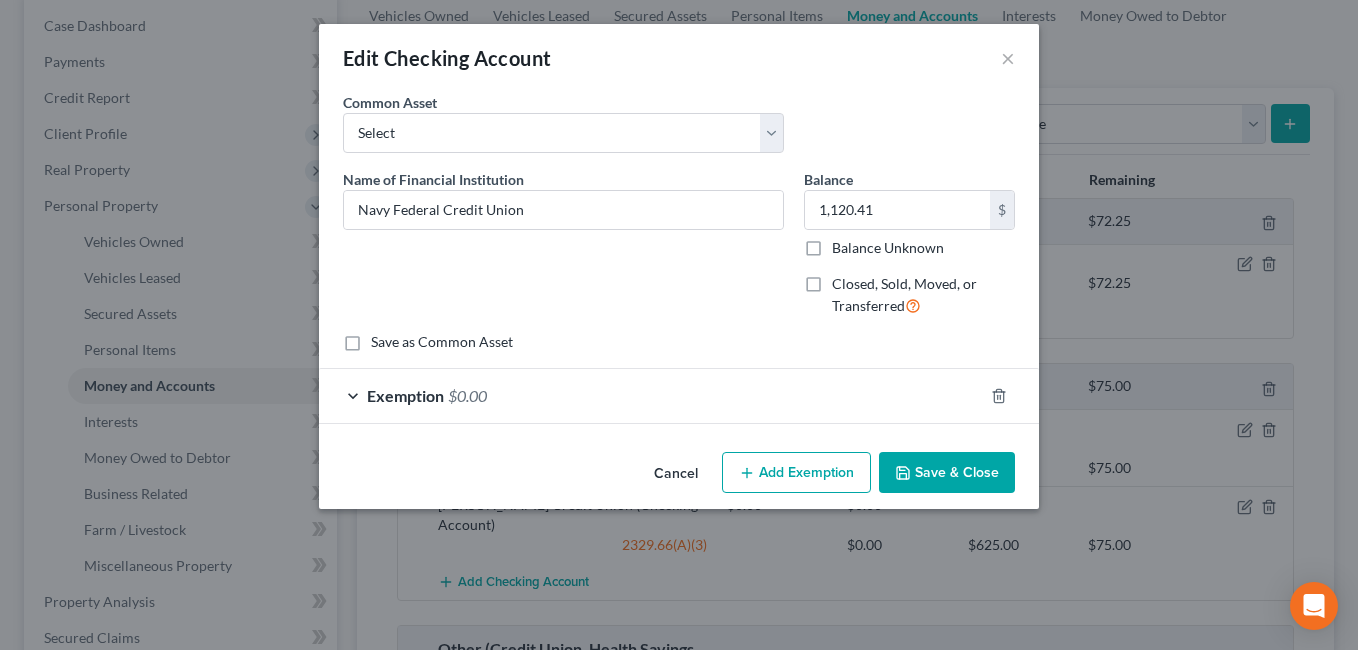 click on "Exemption $0.00" at bounding box center [651, 395] 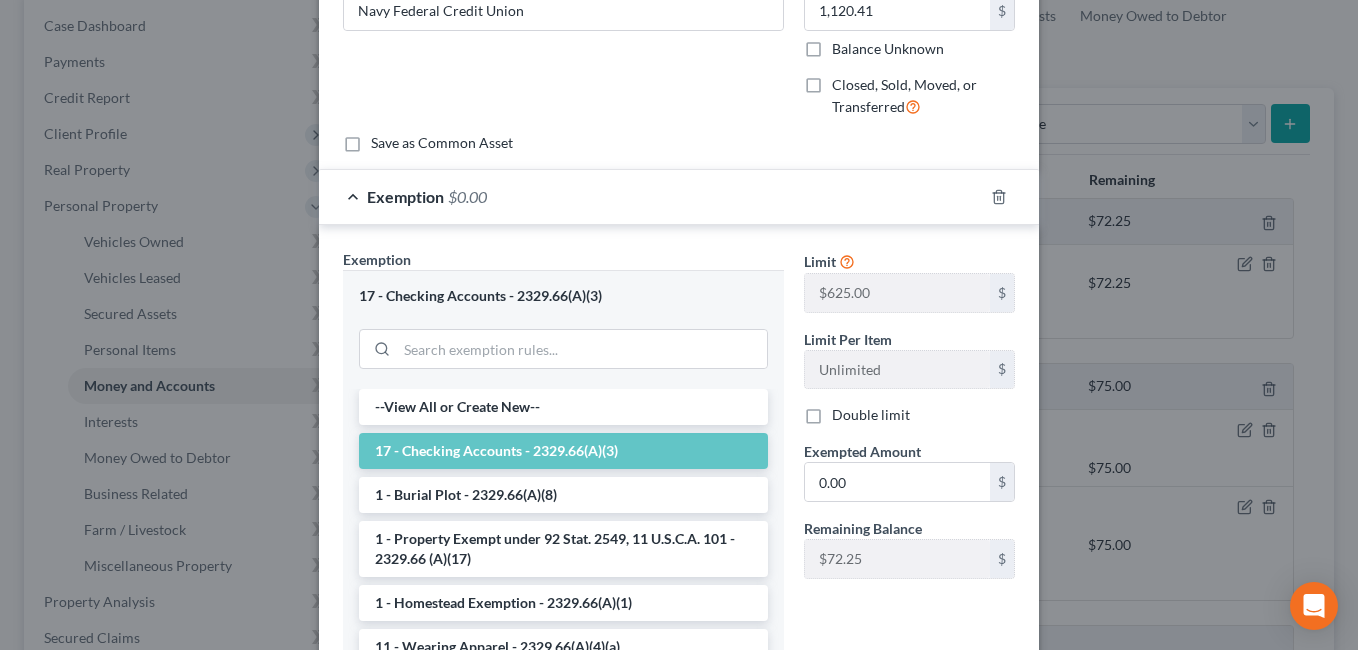 scroll, scrollTop: 200, scrollLeft: 0, axis: vertical 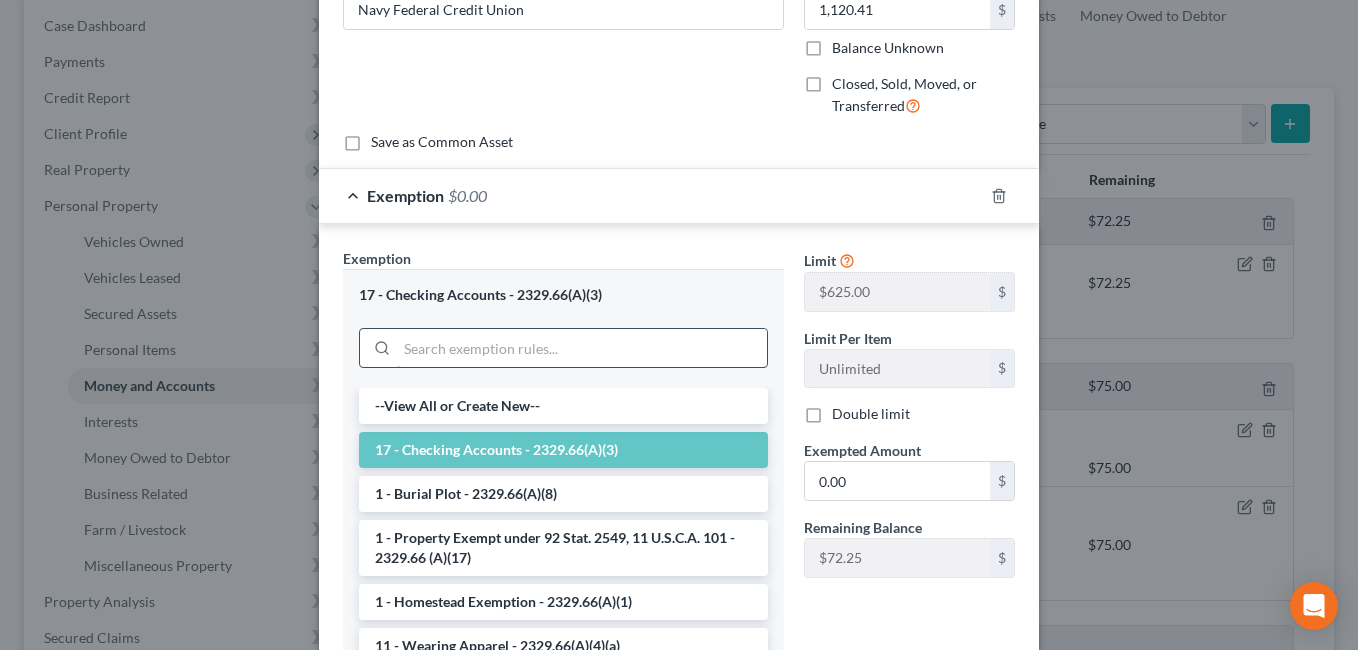 click at bounding box center [582, 348] 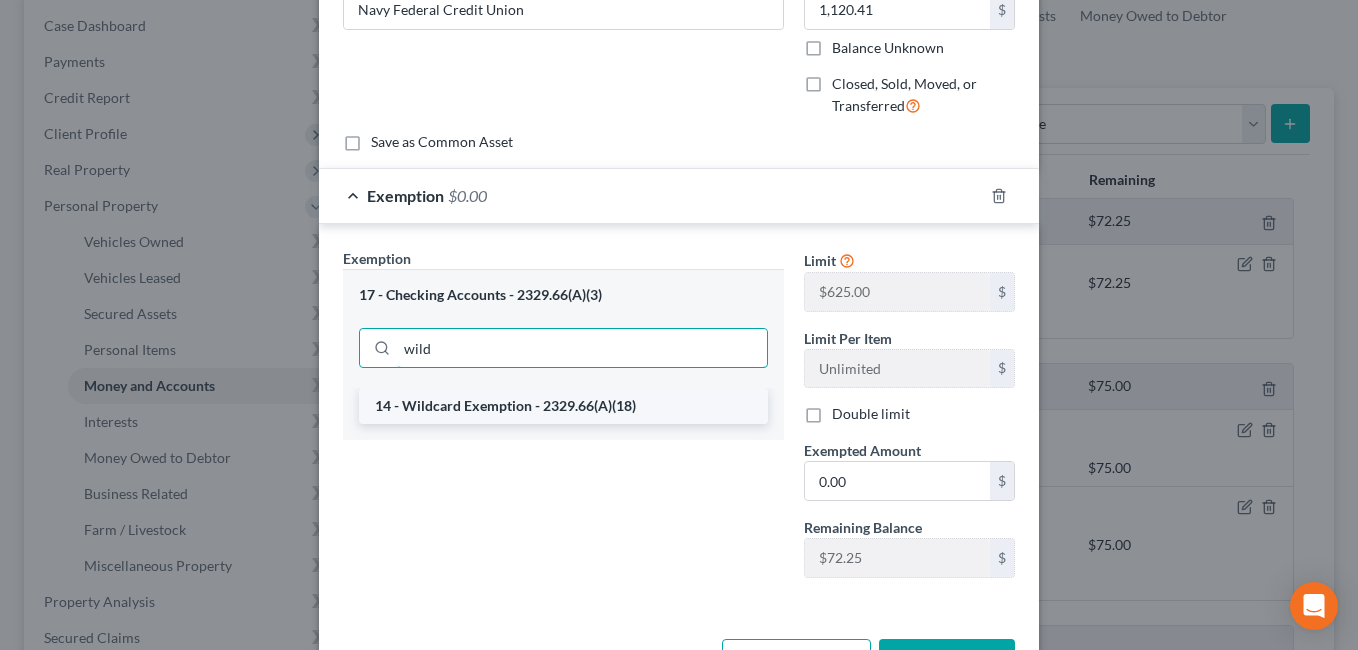 type on "wild" 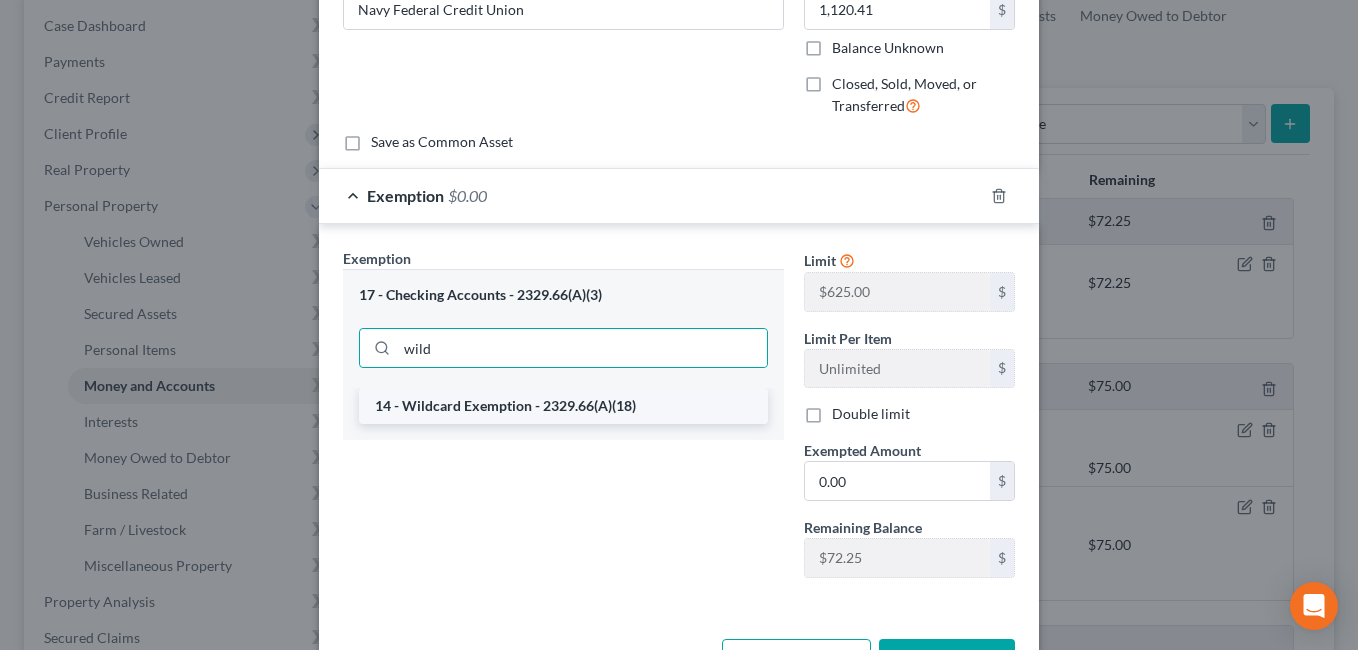 click on "14 - Wildcard Exemption  - 2329.66(A)(18)" at bounding box center [563, 406] 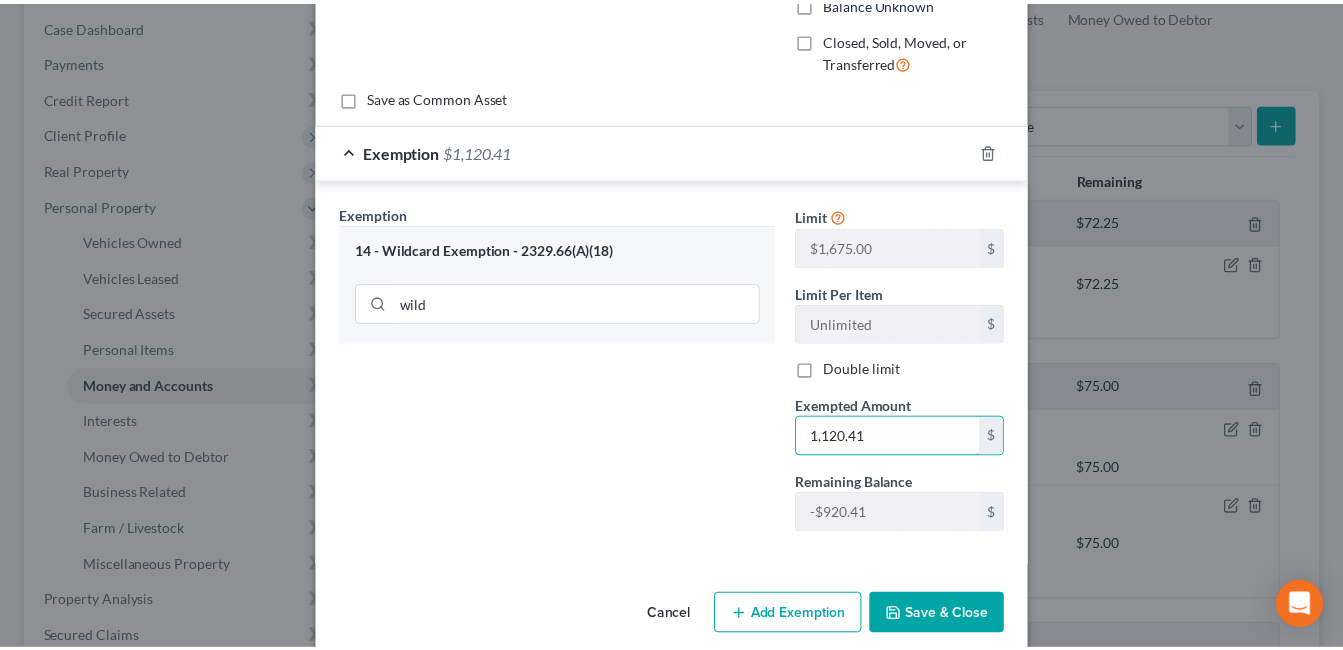 scroll, scrollTop: 270, scrollLeft: 0, axis: vertical 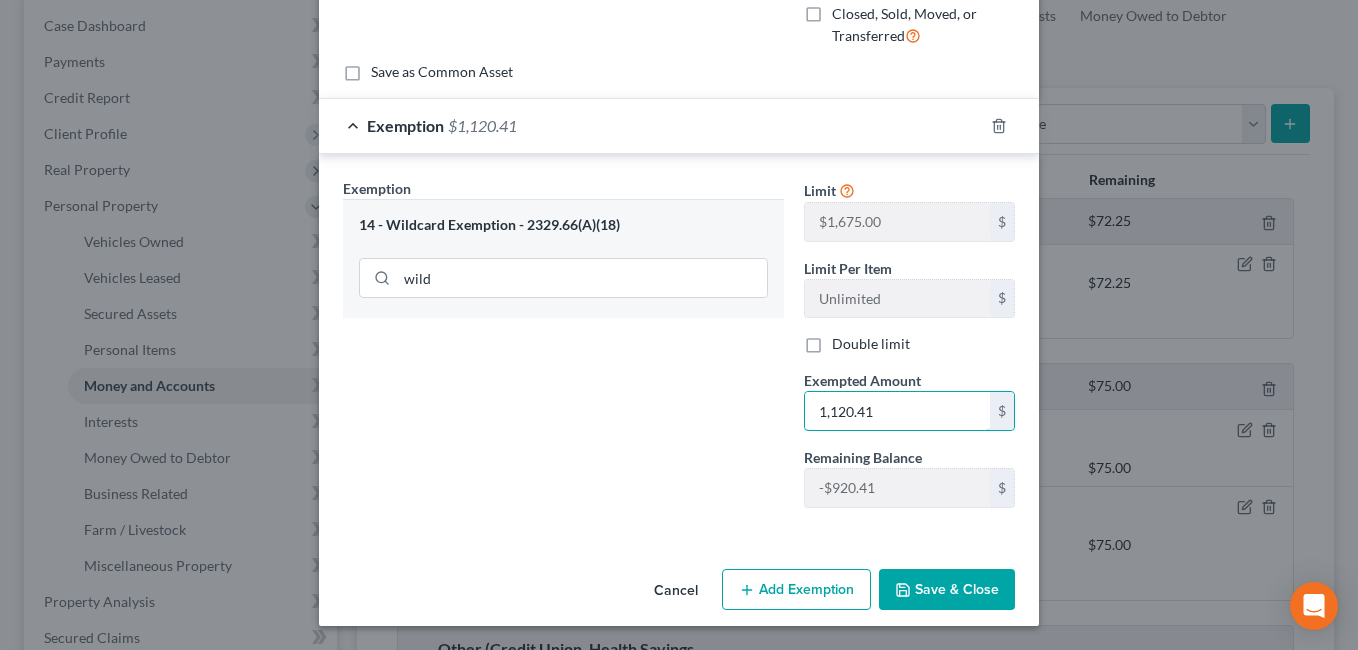 type on "1,120.41" 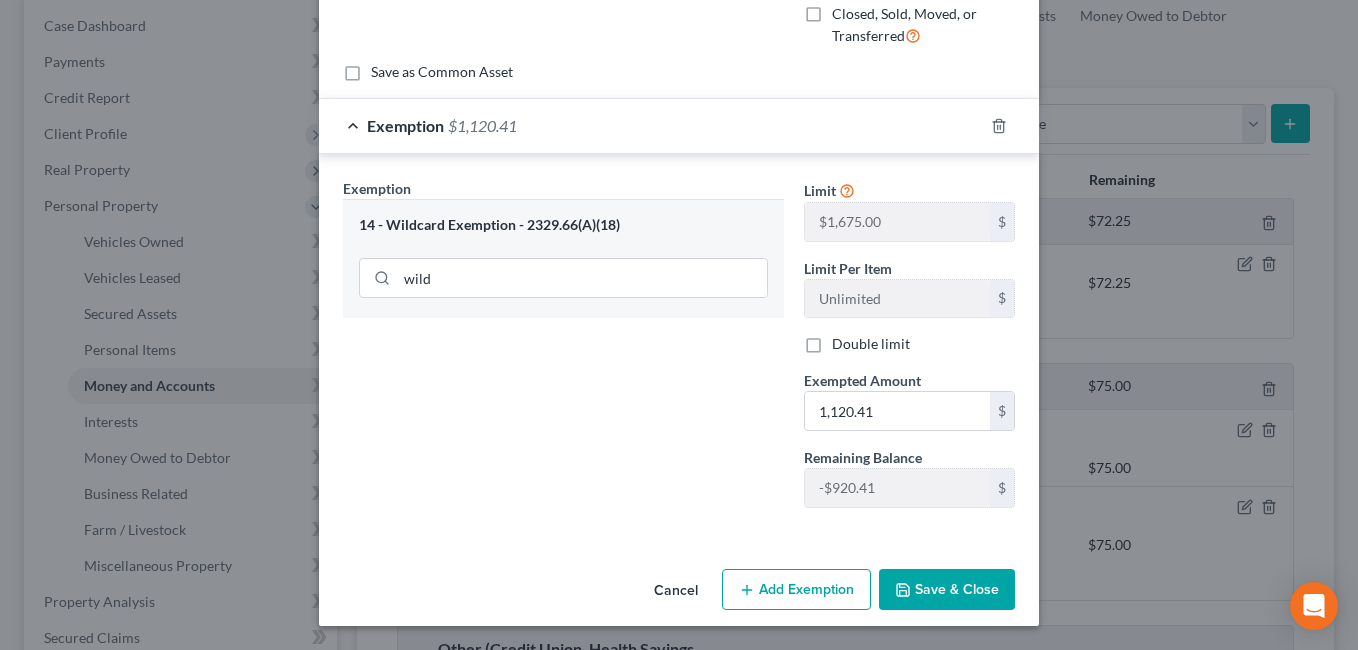 click on "Save & Close" at bounding box center (947, 590) 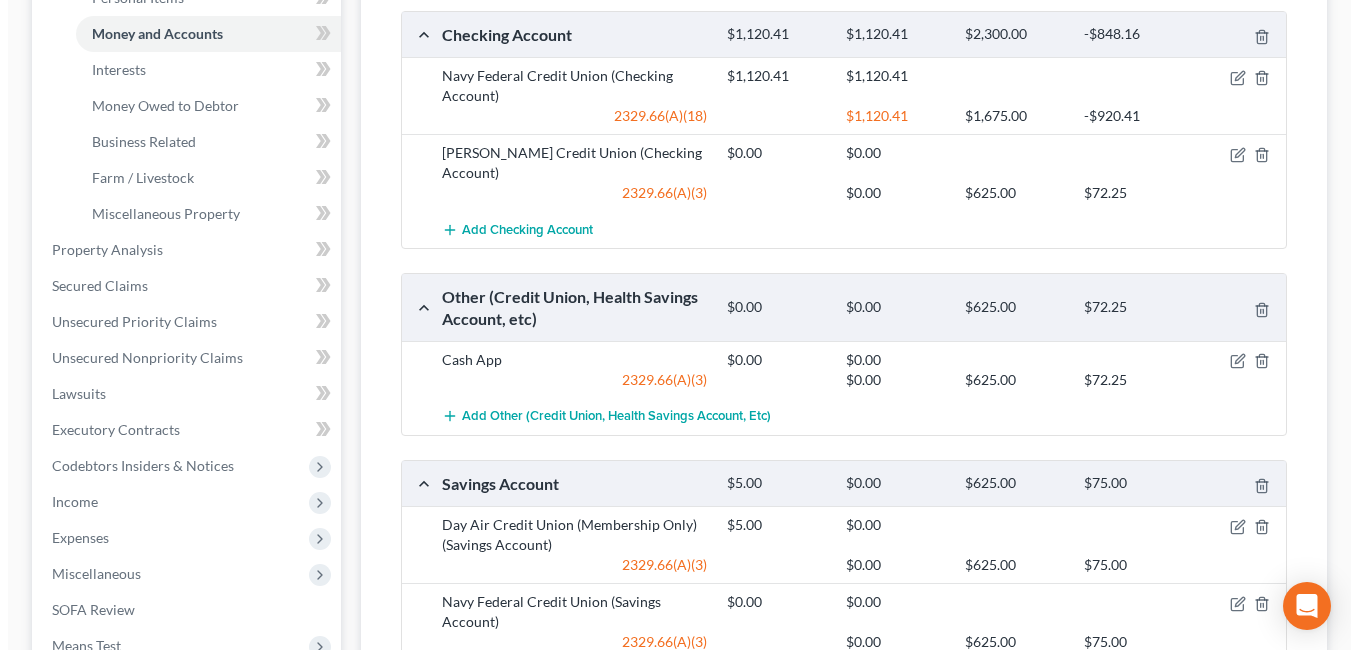 scroll, scrollTop: 600, scrollLeft: 0, axis: vertical 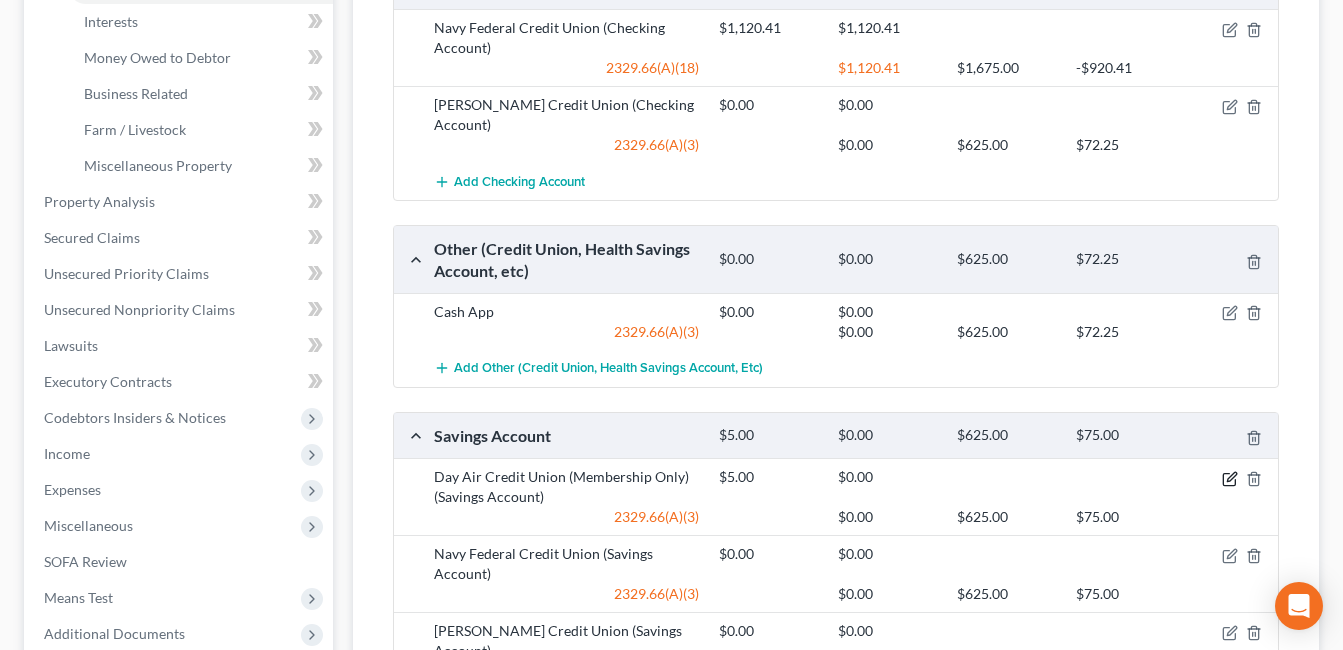 click 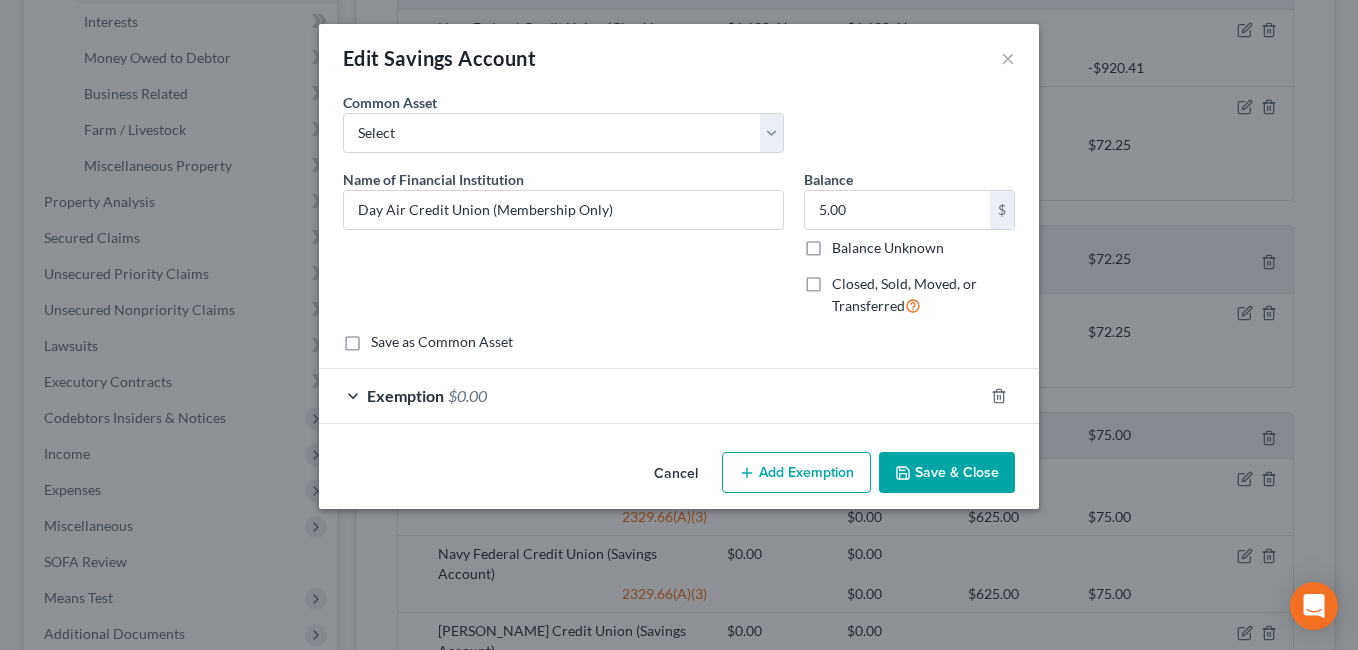 click on "Exemption $0.00" at bounding box center (651, 395) 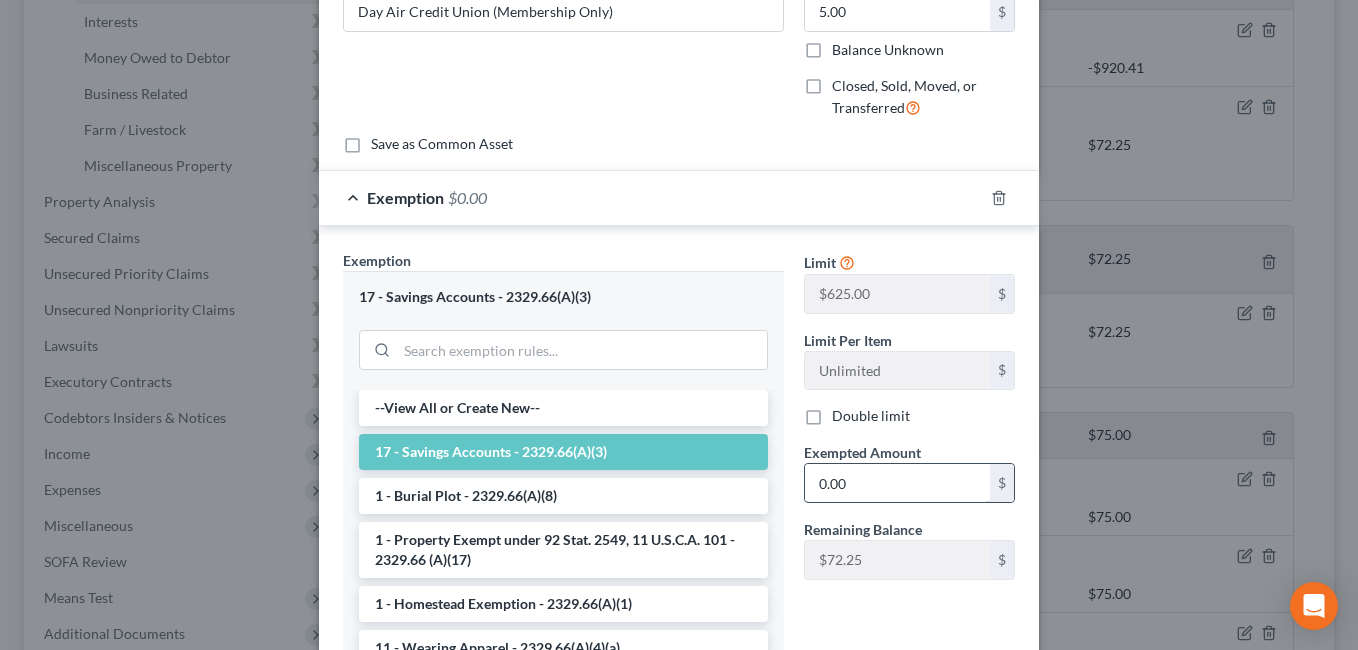 scroll, scrollTop: 200, scrollLeft: 0, axis: vertical 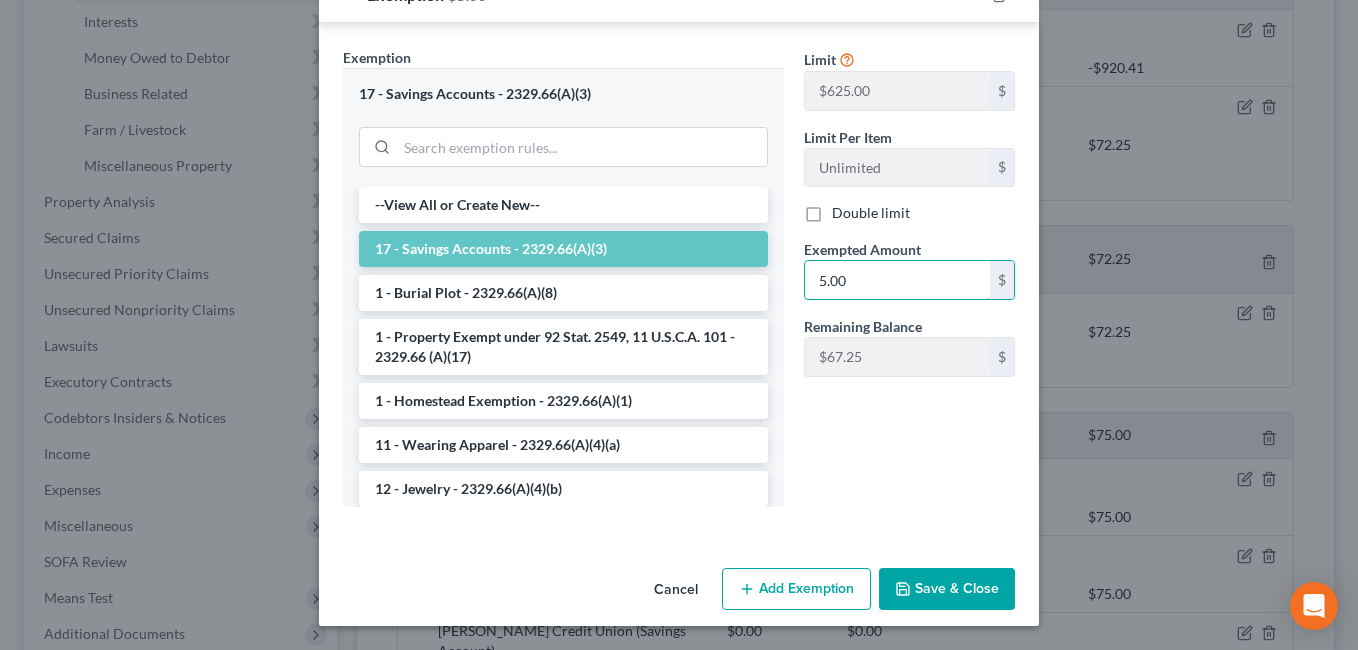 type on "5.00" 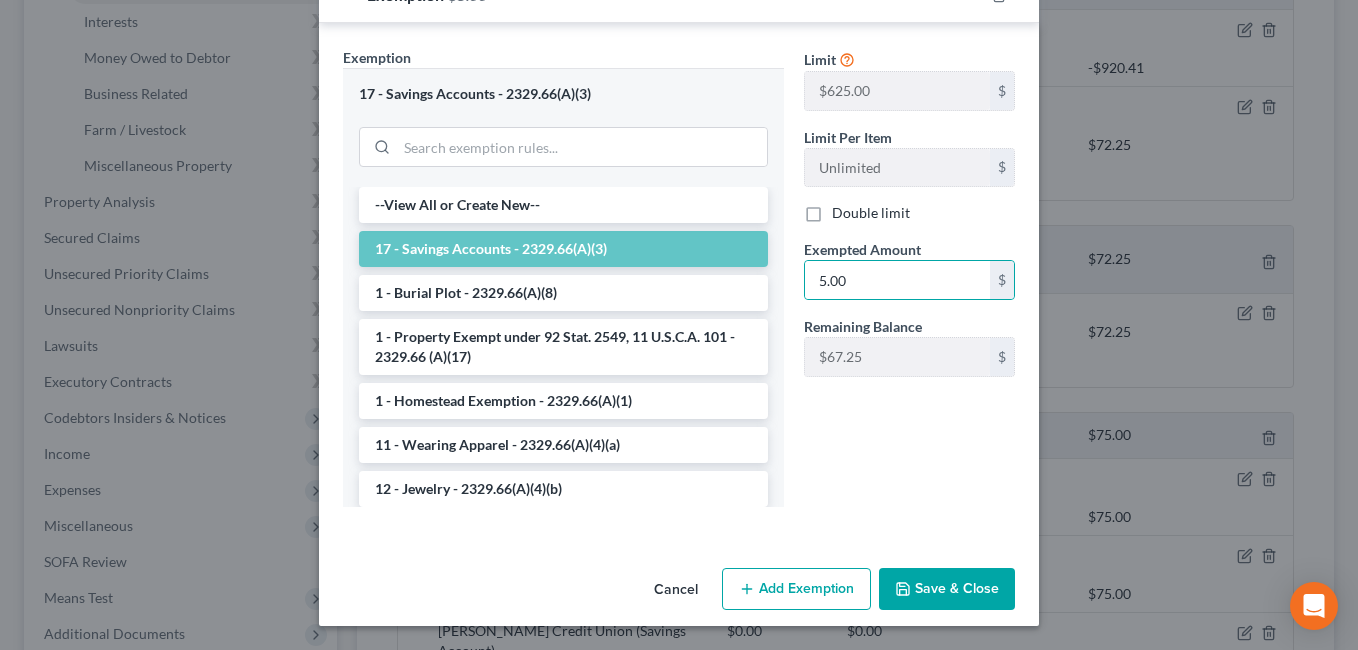 click on "Save & Close" at bounding box center [947, 589] 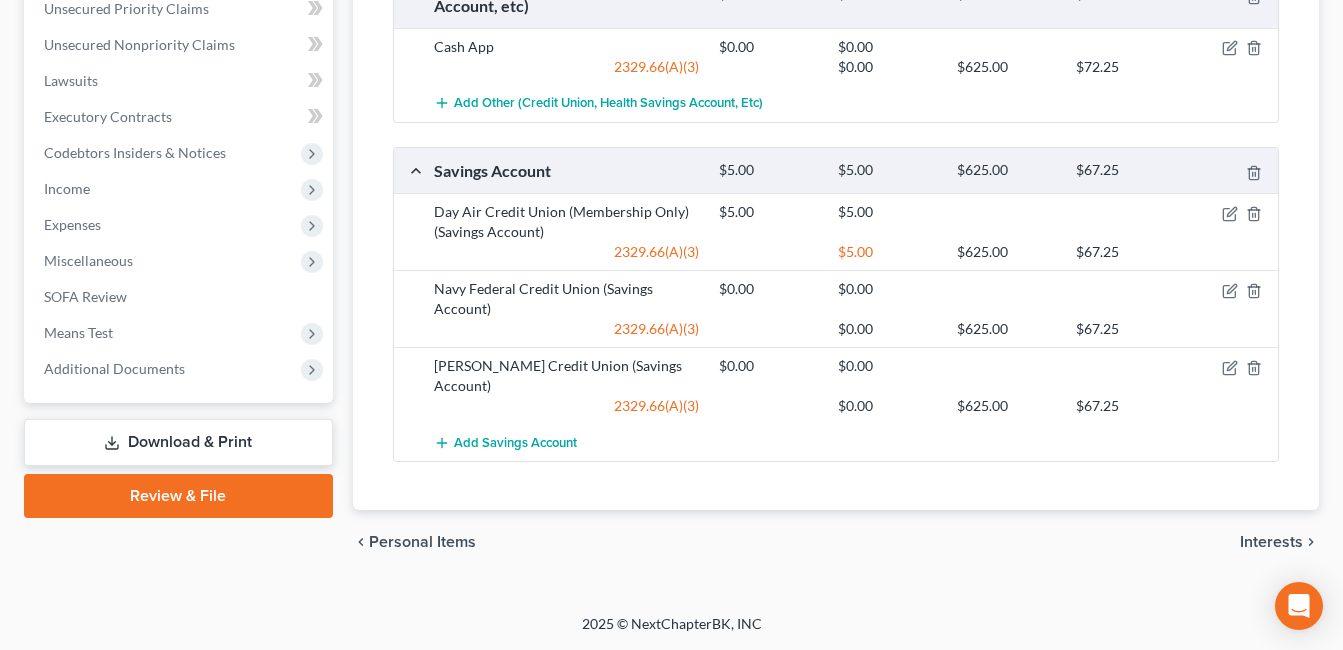 scroll, scrollTop: 65, scrollLeft: 0, axis: vertical 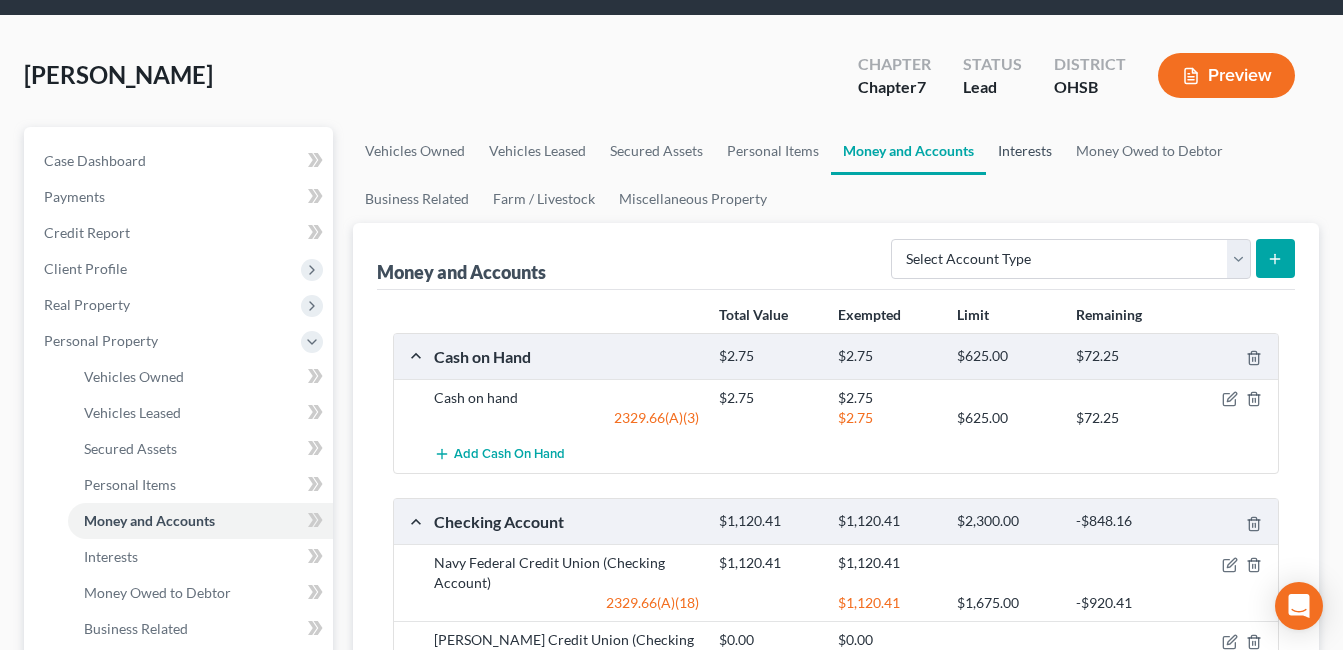 click on "Interests" at bounding box center [1025, 151] 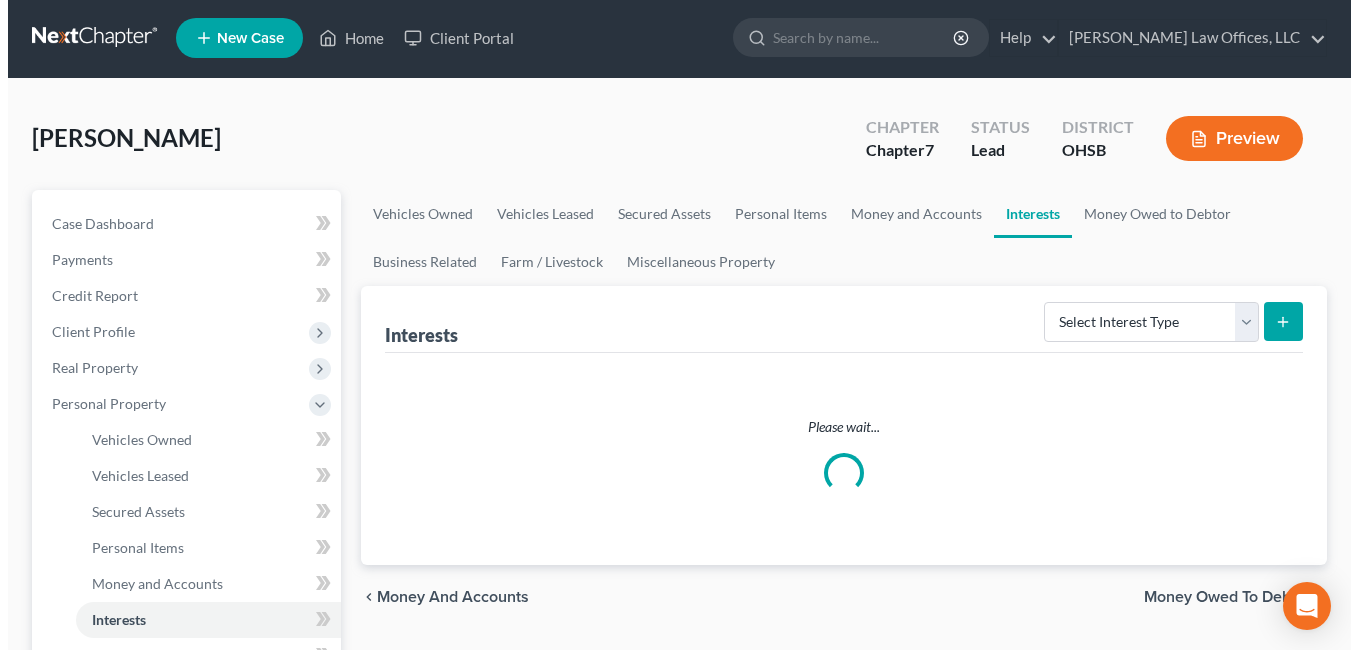 scroll, scrollTop: 0, scrollLeft: 0, axis: both 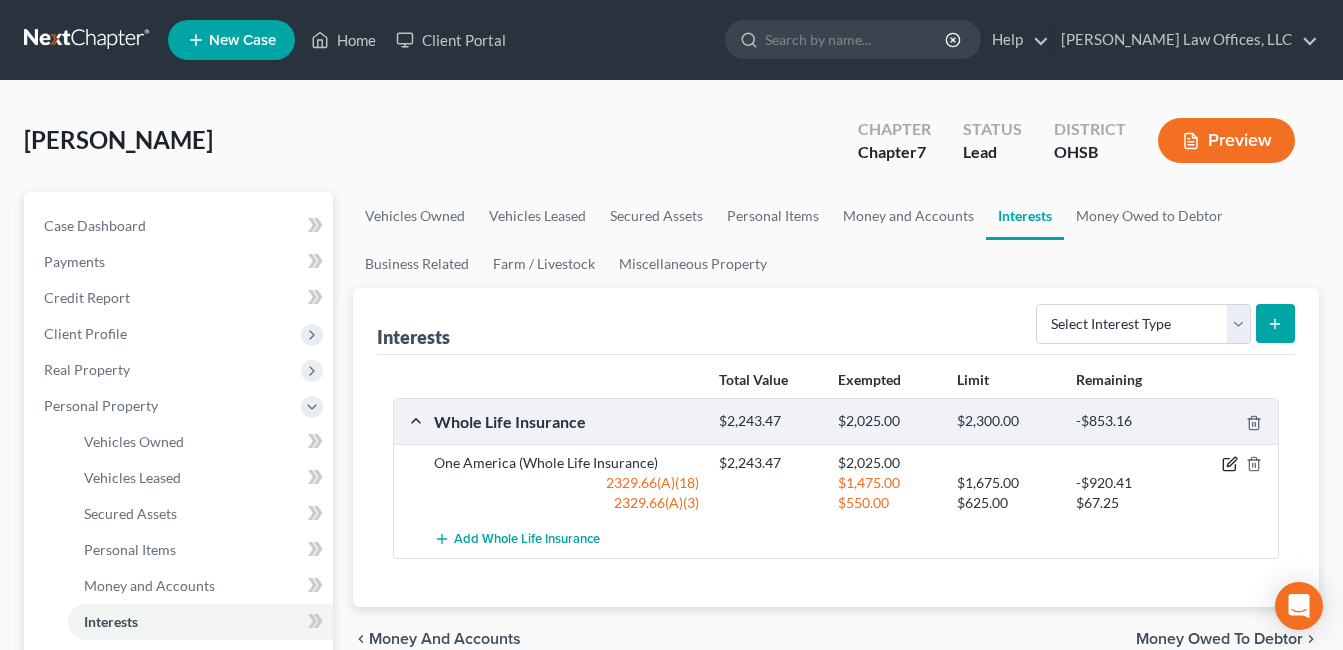 click 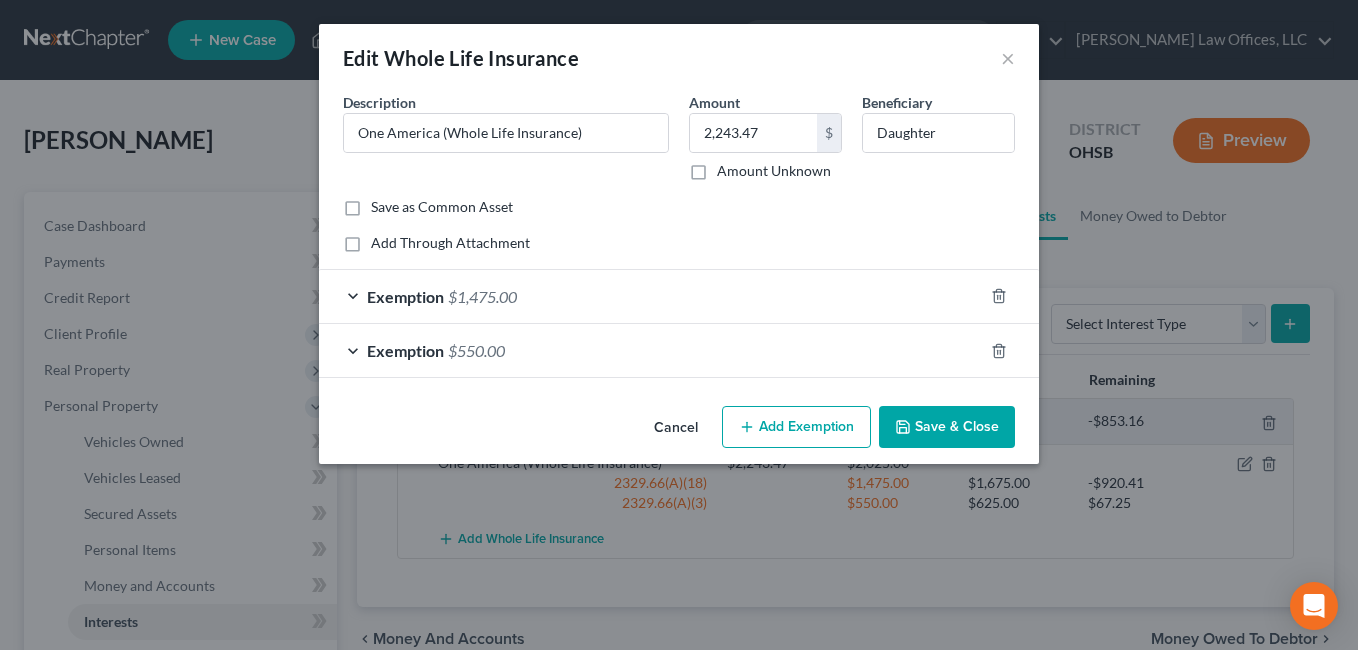 click on "Exemption $1,475.00" at bounding box center (651, 296) 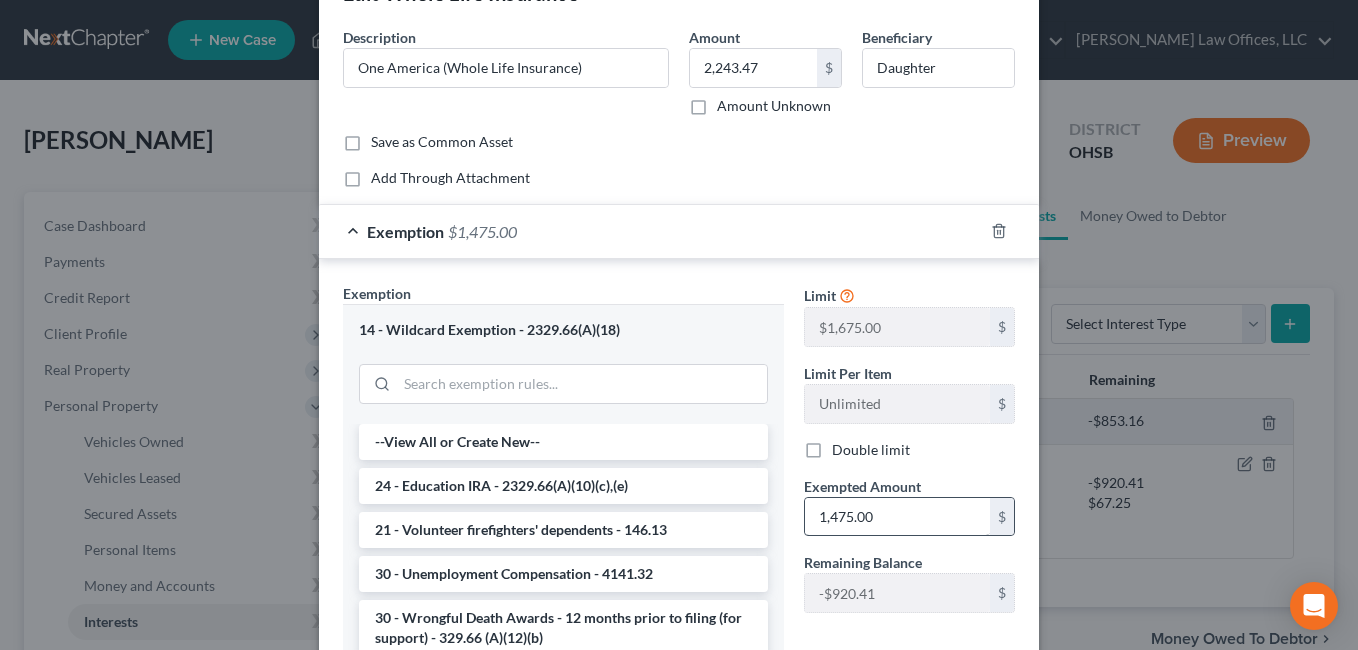 scroll, scrollTop: 100, scrollLeft: 0, axis: vertical 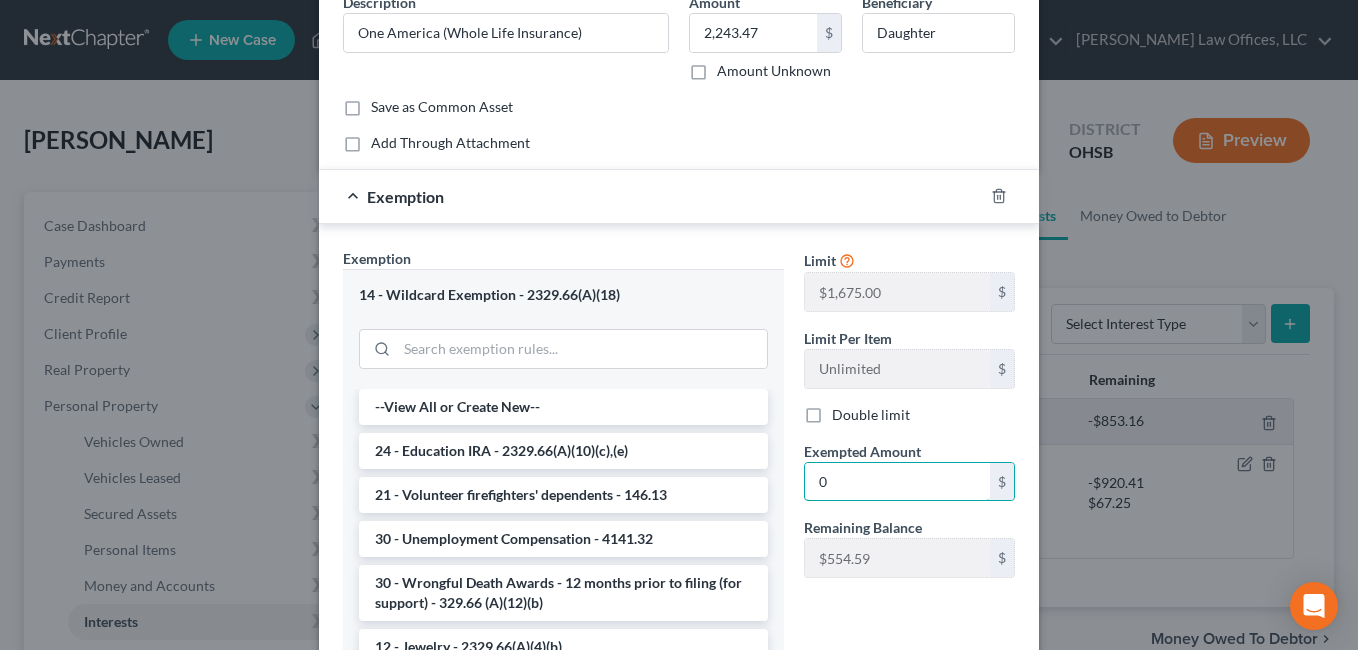 drag, startPoint x: 850, startPoint y: 486, endPoint x: 749, endPoint y: 489, distance: 101.04455 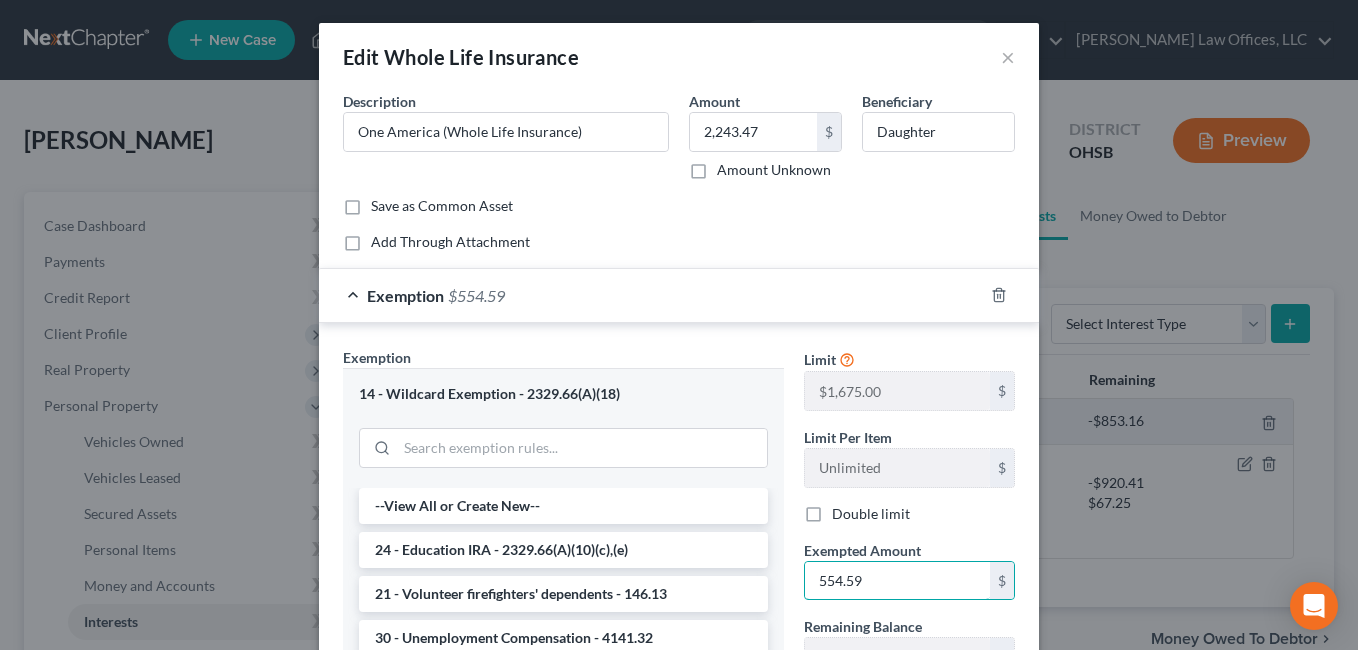 scroll, scrollTop: 0, scrollLeft: 0, axis: both 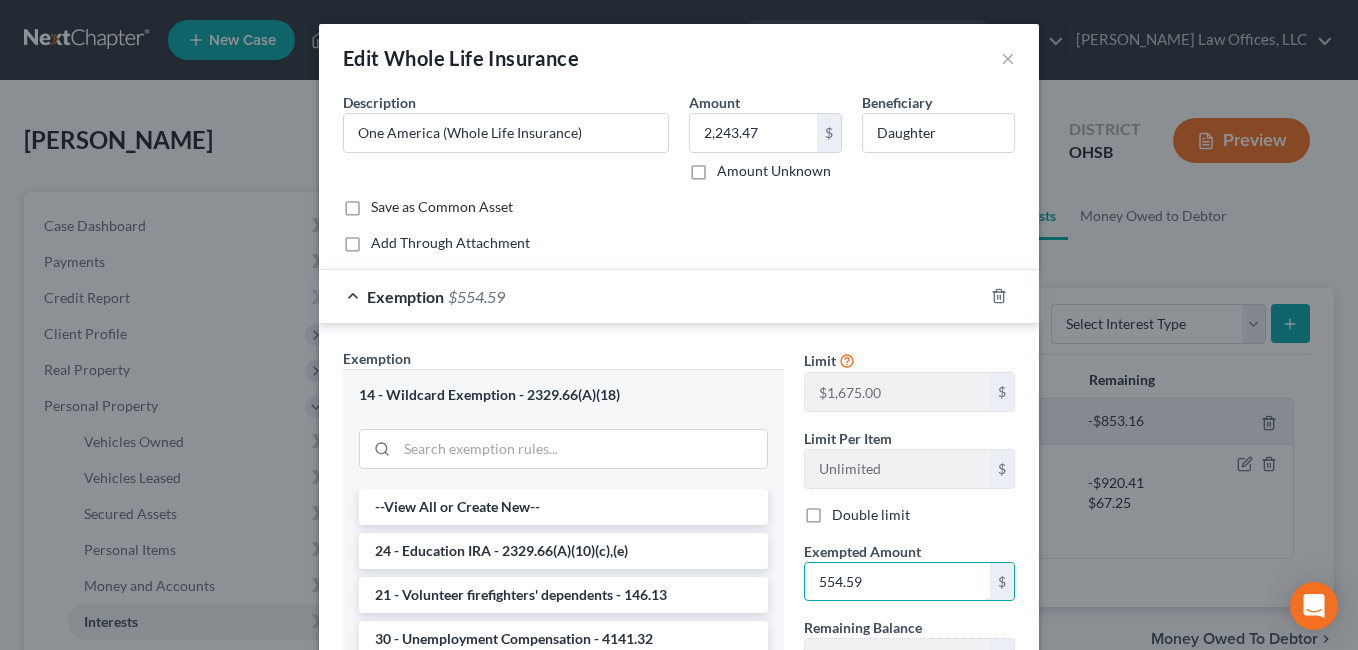 type on "554.59" 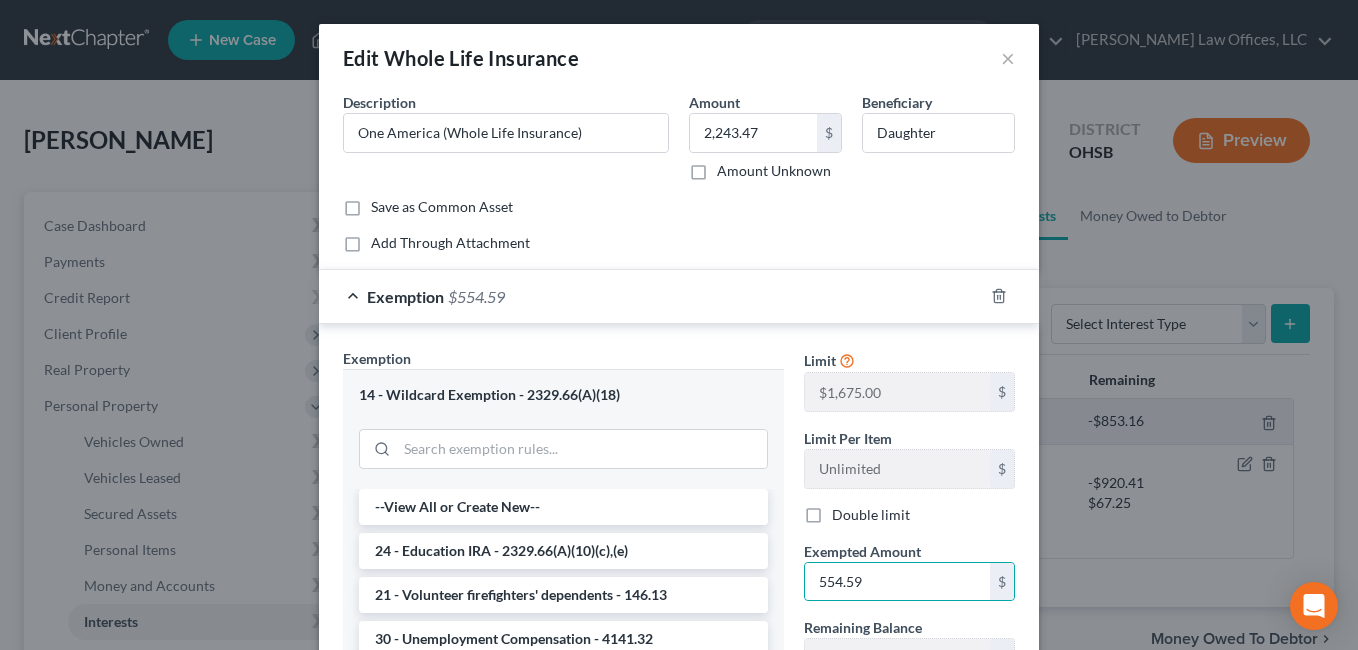 click on "Exemption $554.59" at bounding box center [651, 296] 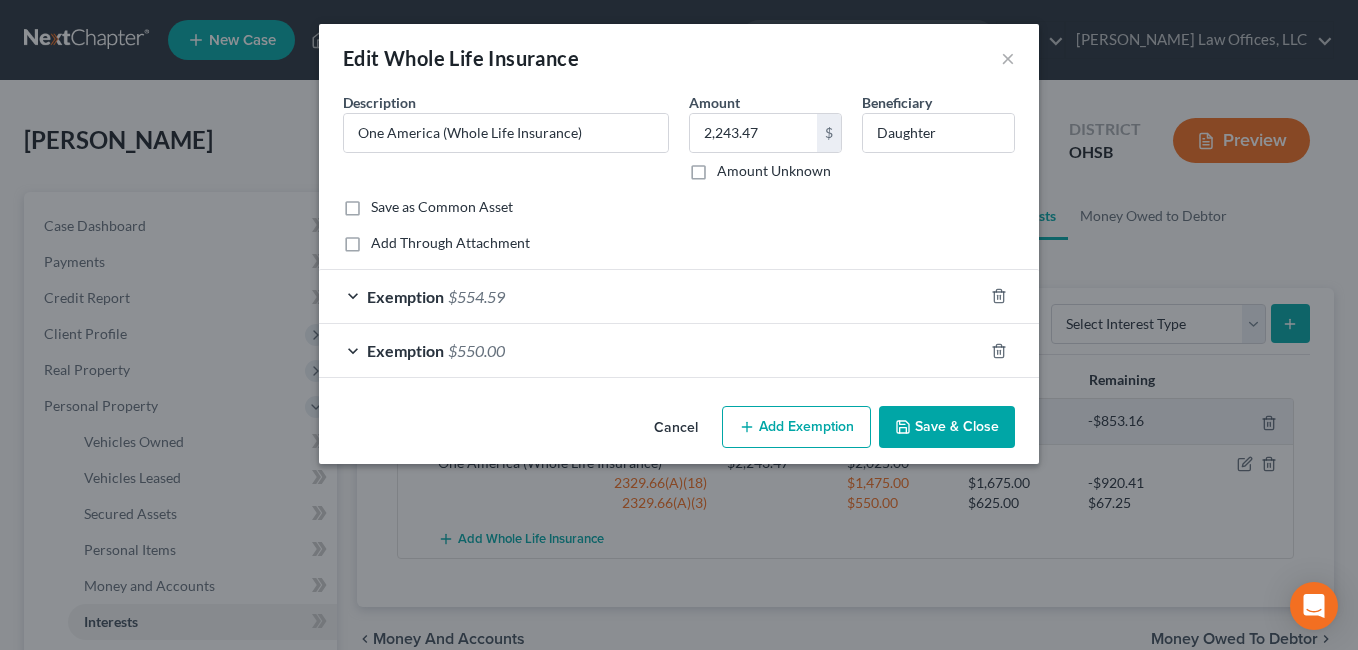 click on "Exemption $550.00" at bounding box center [651, 350] 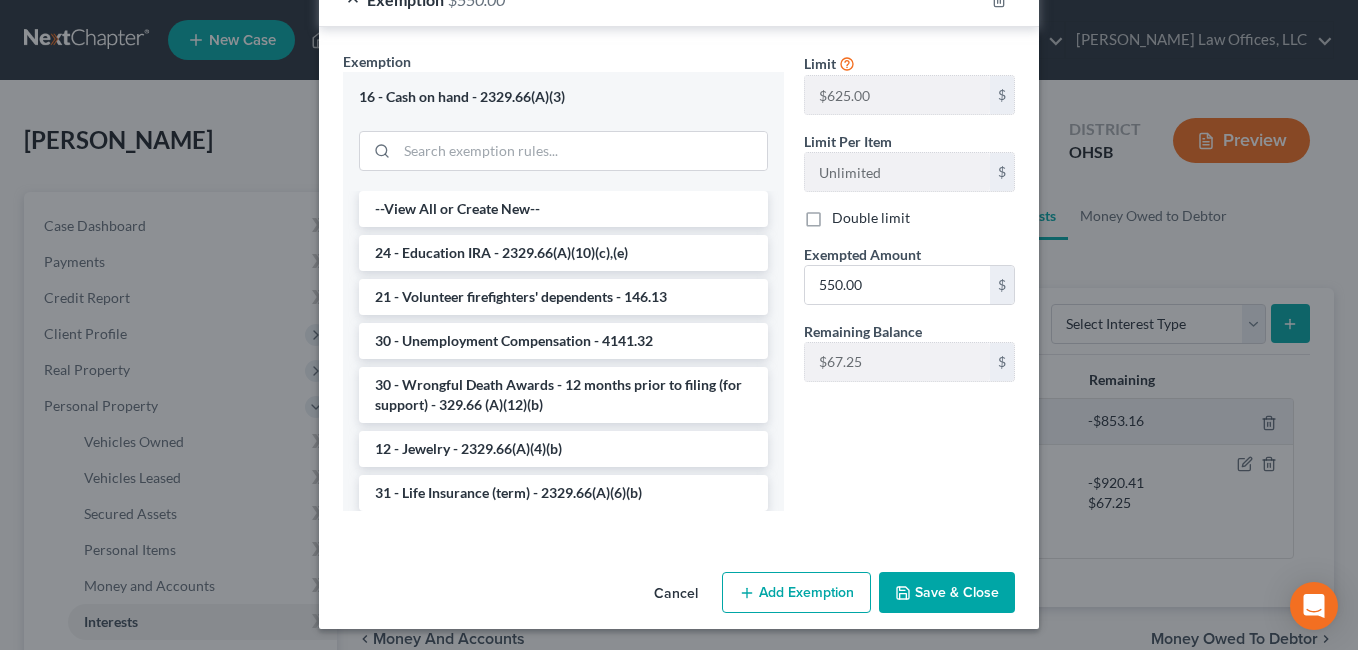 scroll, scrollTop: 354, scrollLeft: 0, axis: vertical 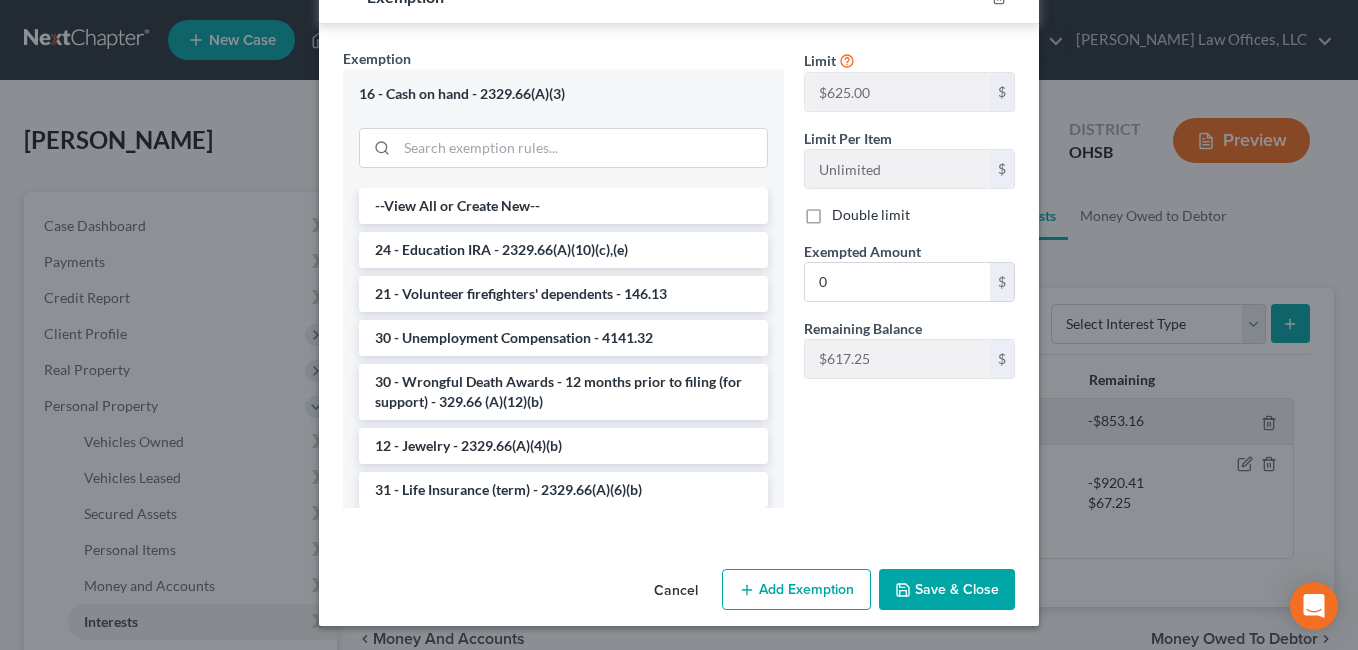 click on "Limit     $625.00 $ Limit Per Item Unlimited $ Double limit
Exempted Amount
*
0 $ Remaining Balance $67.25 $" at bounding box center (909, 285) 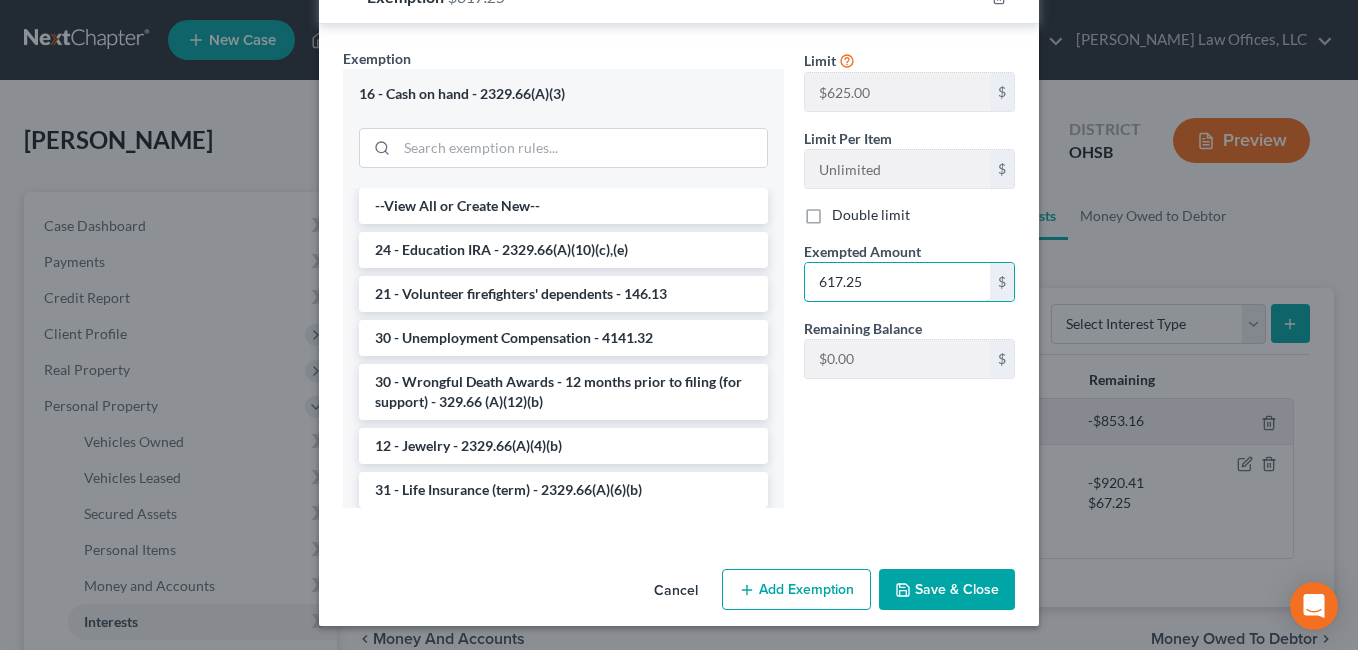 type on "617.25" 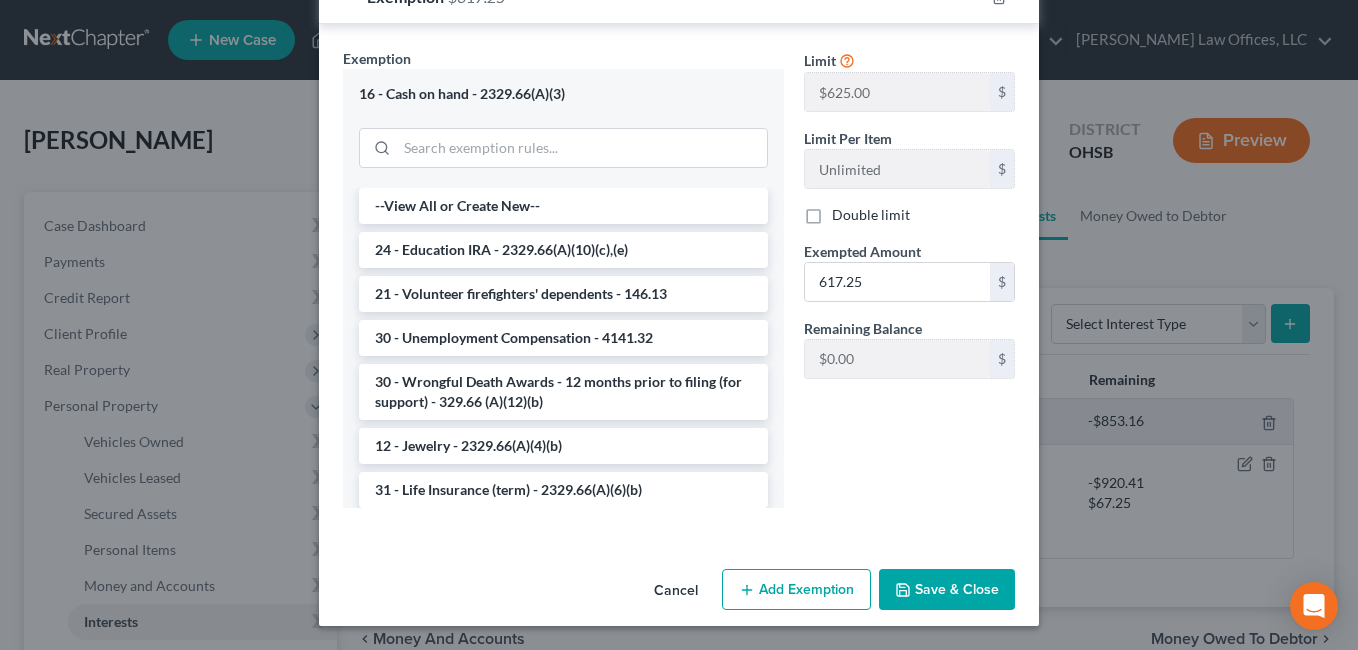click on "Add Exemption" at bounding box center (796, 590) 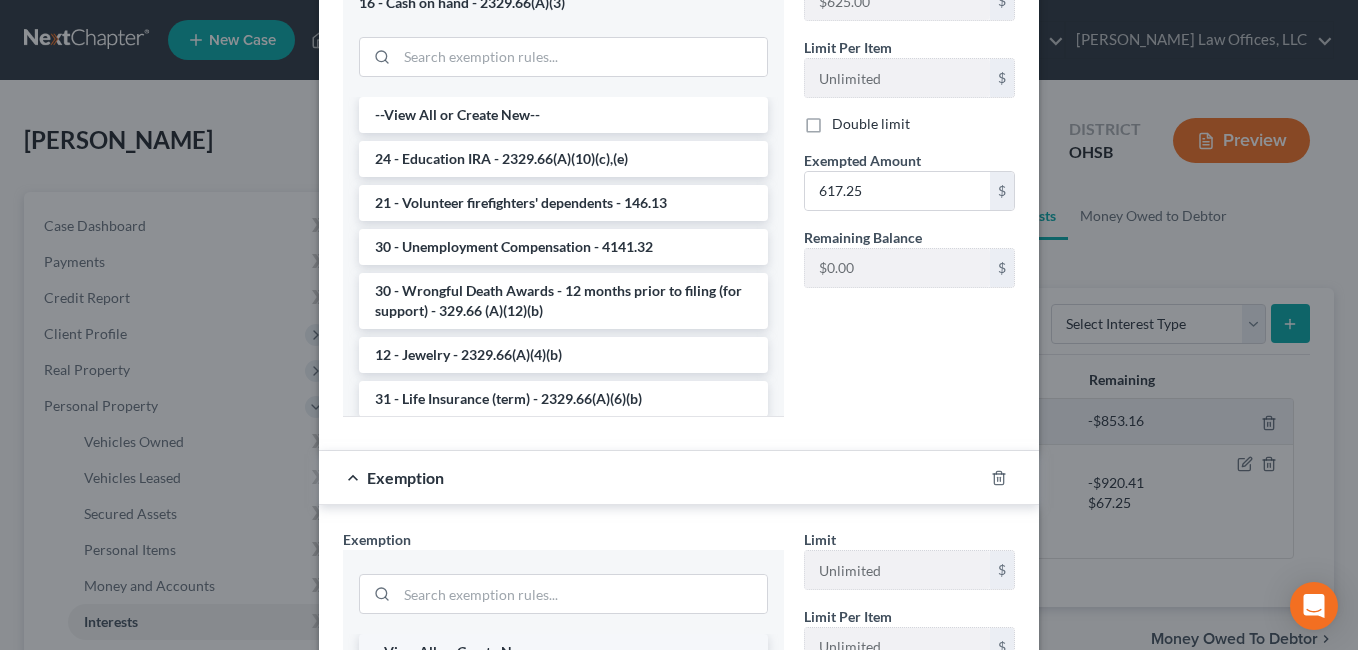 scroll, scrollTop: 654, scrollLeft: 0, axis: vertical 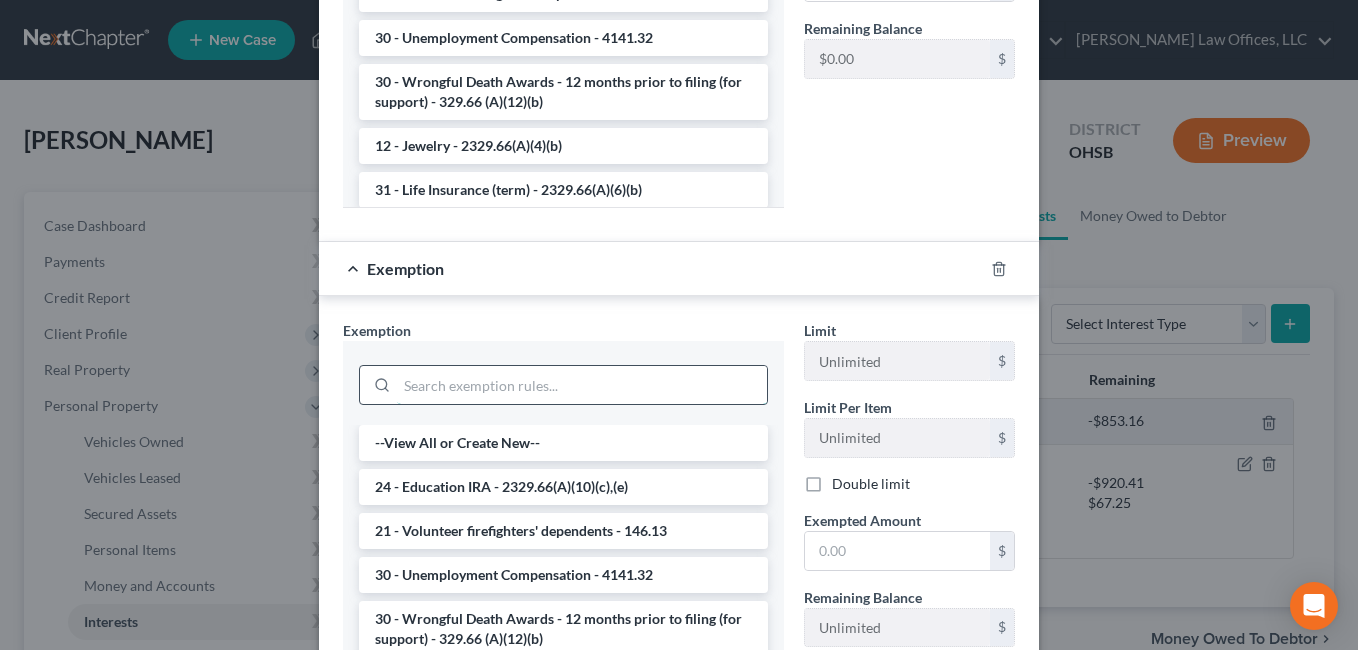 click at bounding box center (582, 385) 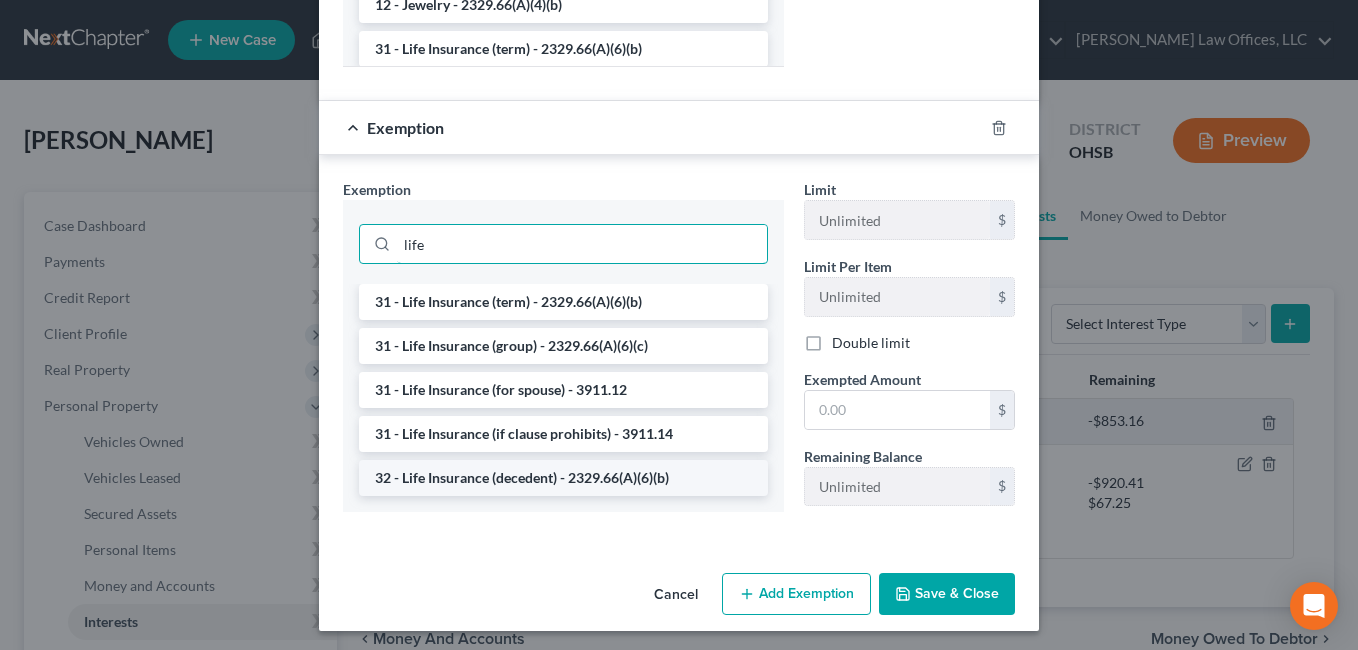 scroll, scrollTop: 800, scrollLeft: 0, axis: vertical 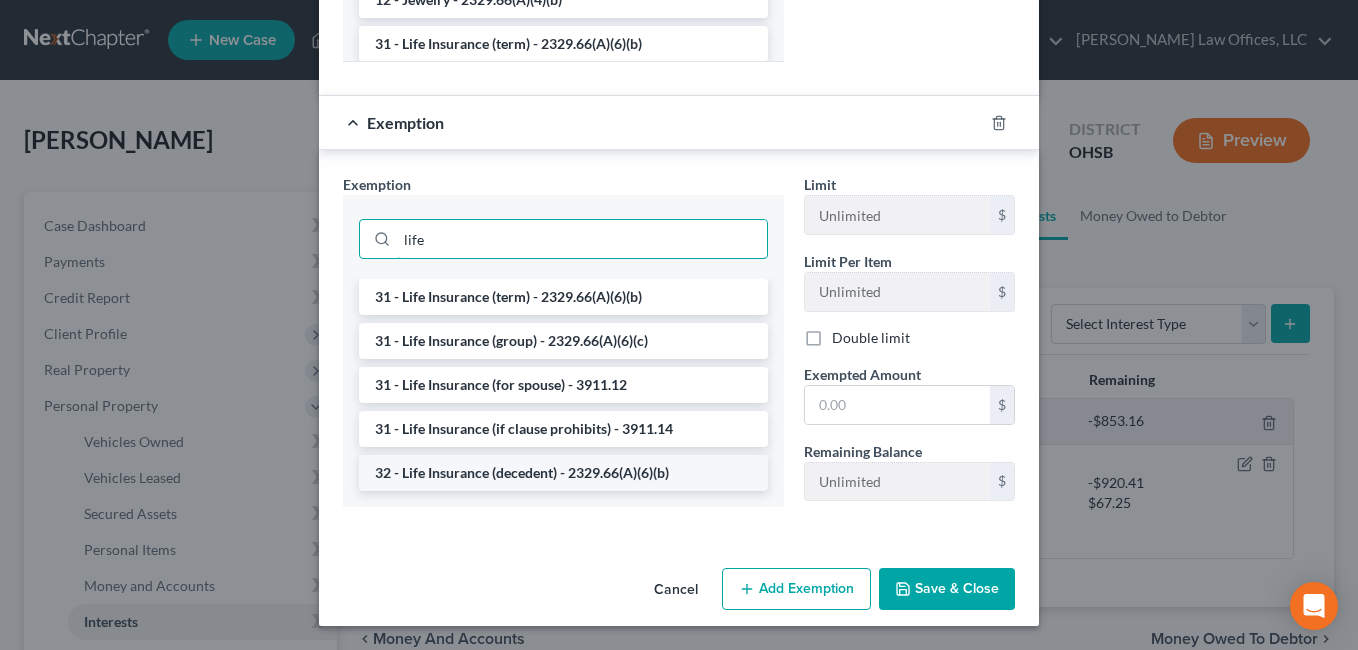 type on "life" 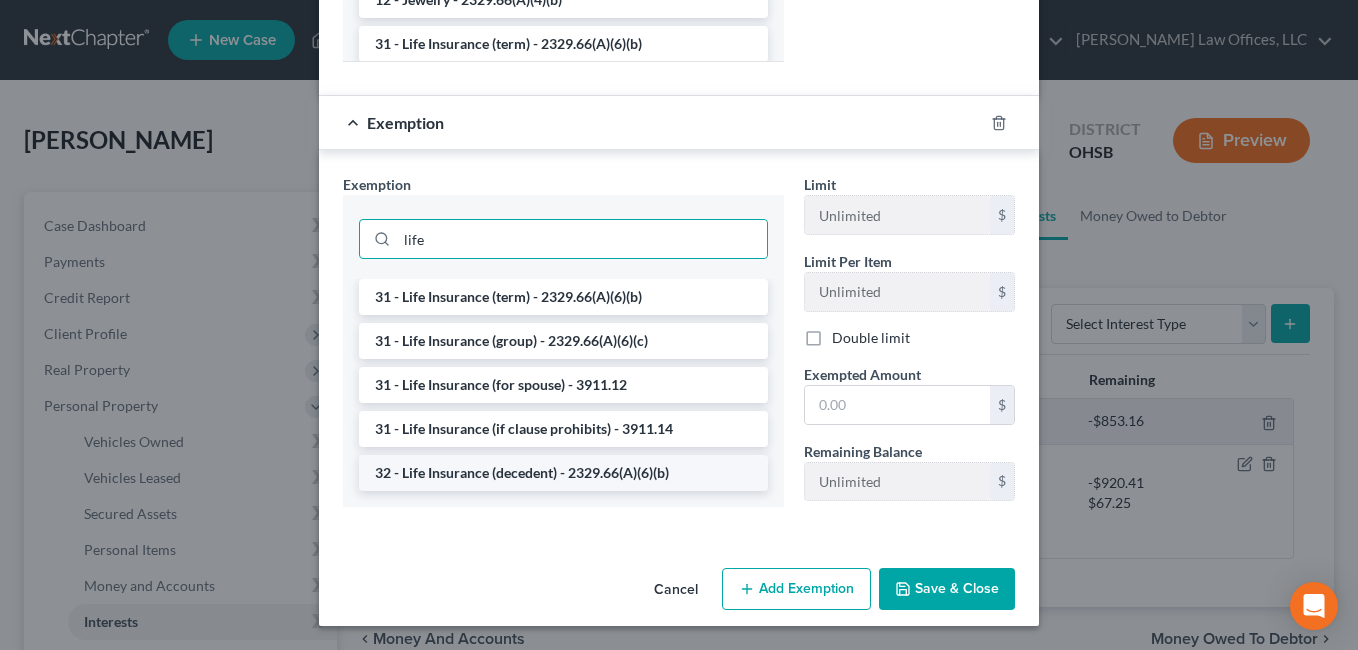 click on "32 - Life Insurance (decedent) - 2329.66(A)(6)(b)" at bounding box center [563, 473] 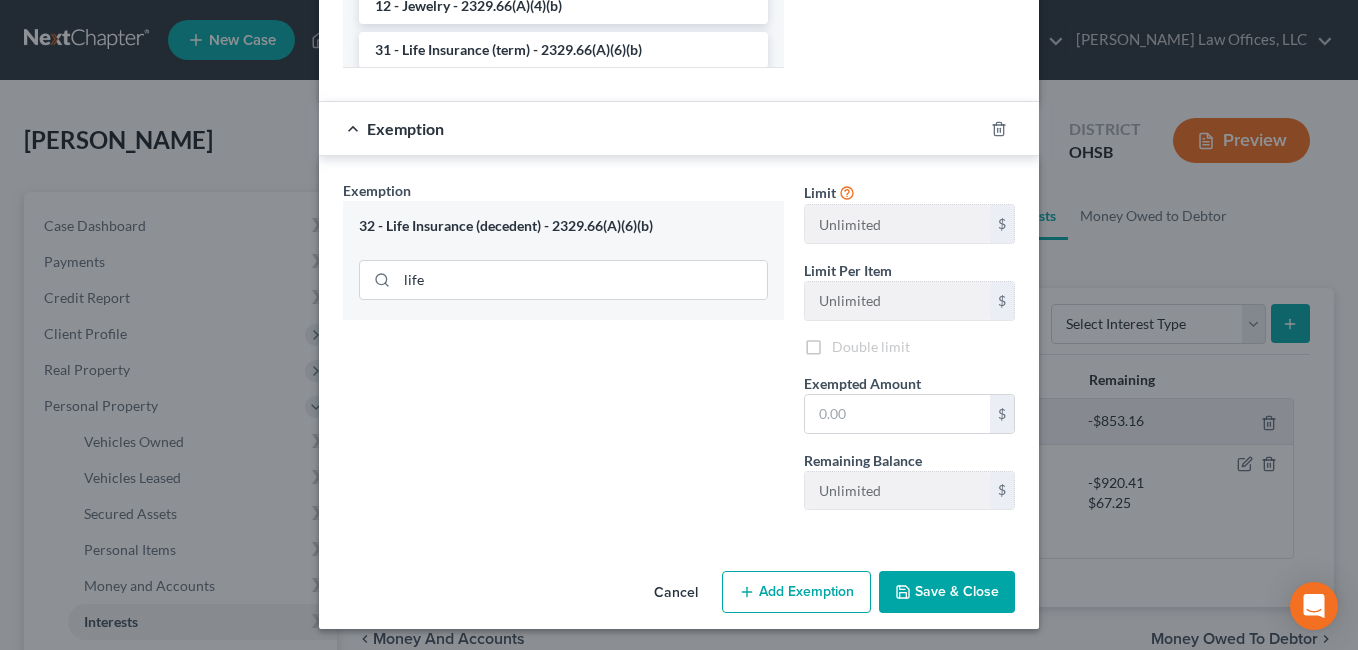 scroll, scrollTop: 797, scrollLeft: 0, axis: vertical 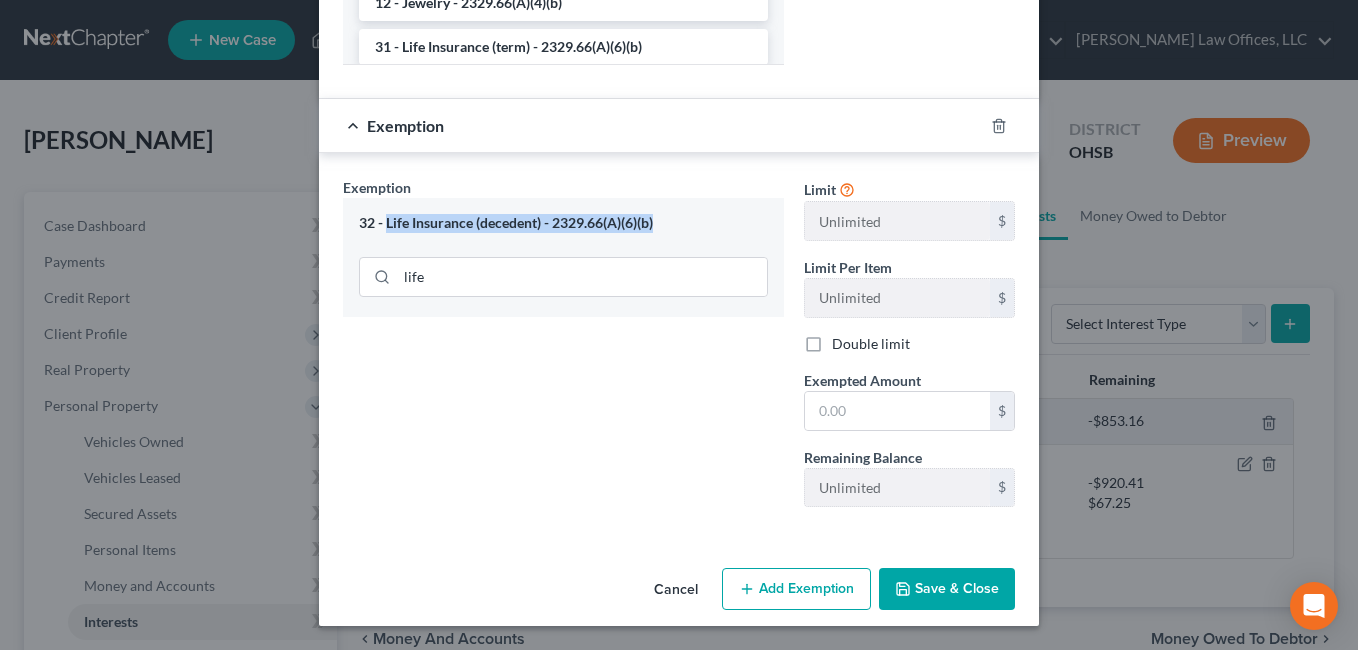 drag, startPoint x: 660, startPoint y: 224, endPoint x: 379, endPoint y: 226, distance: 281.0071 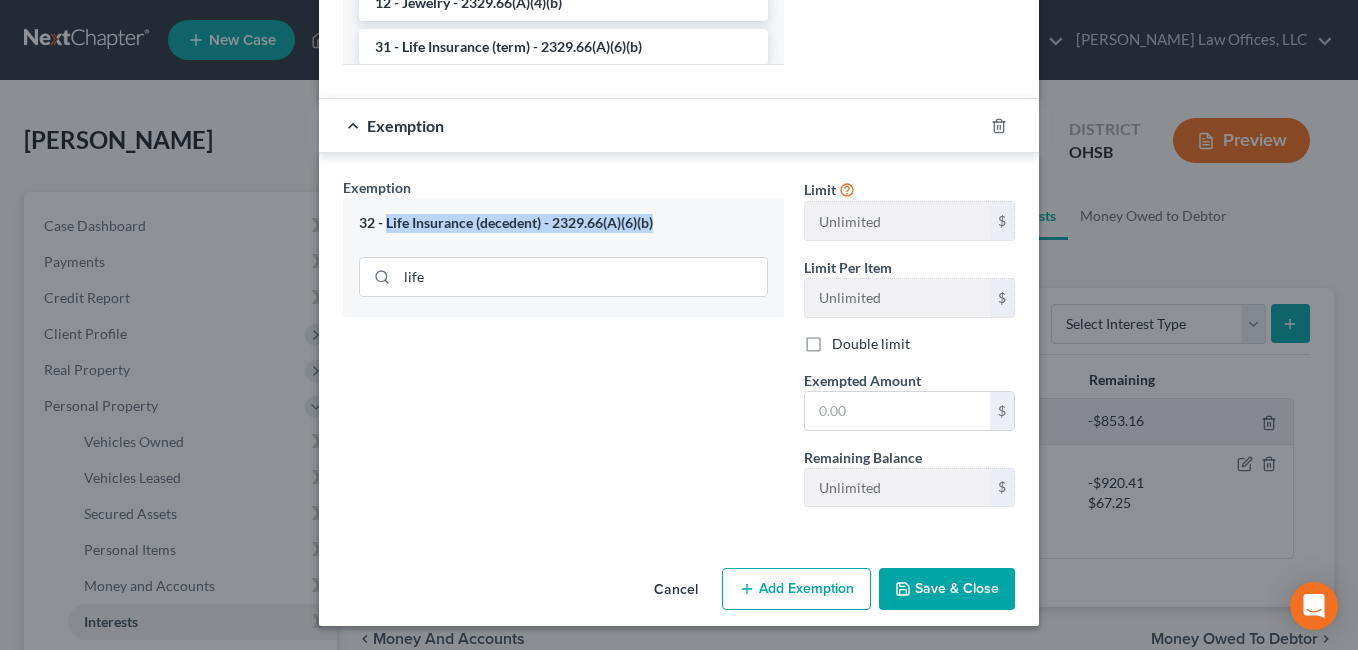 copy on "Life Insurance (decedent) - 2329.66(A)(6)(b)" 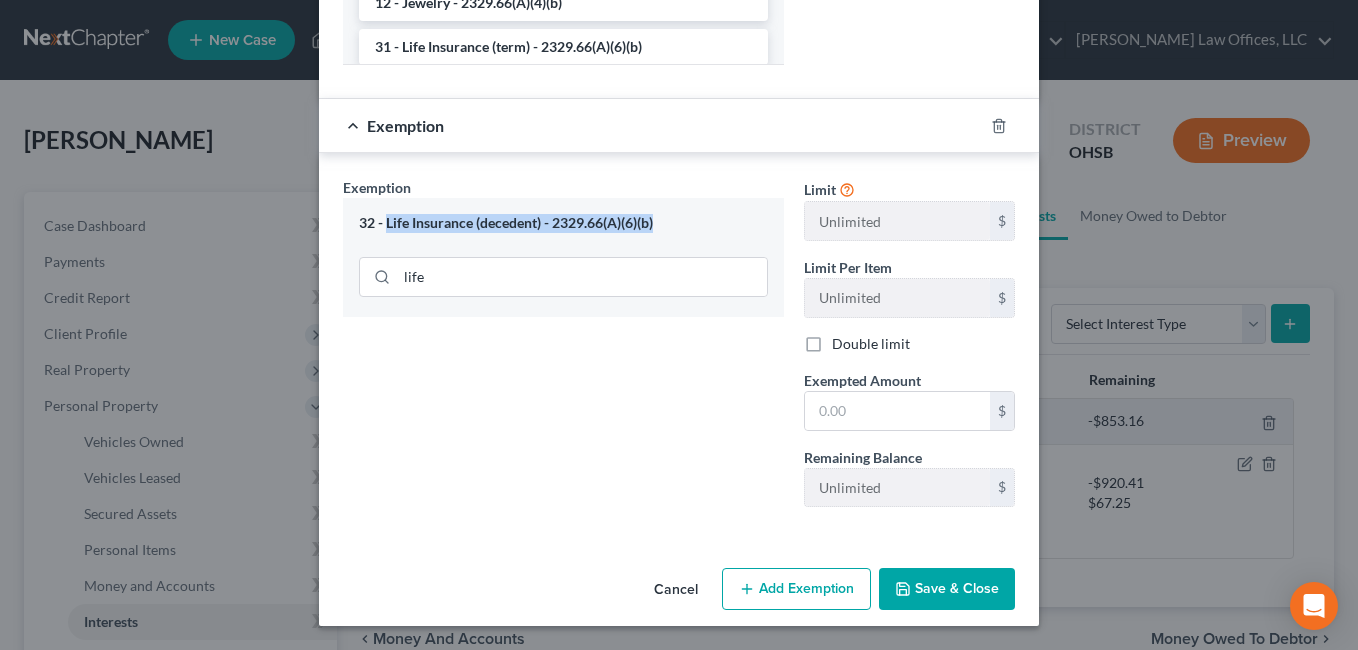 click on "Save & Close" at bounding box center (947, 589) 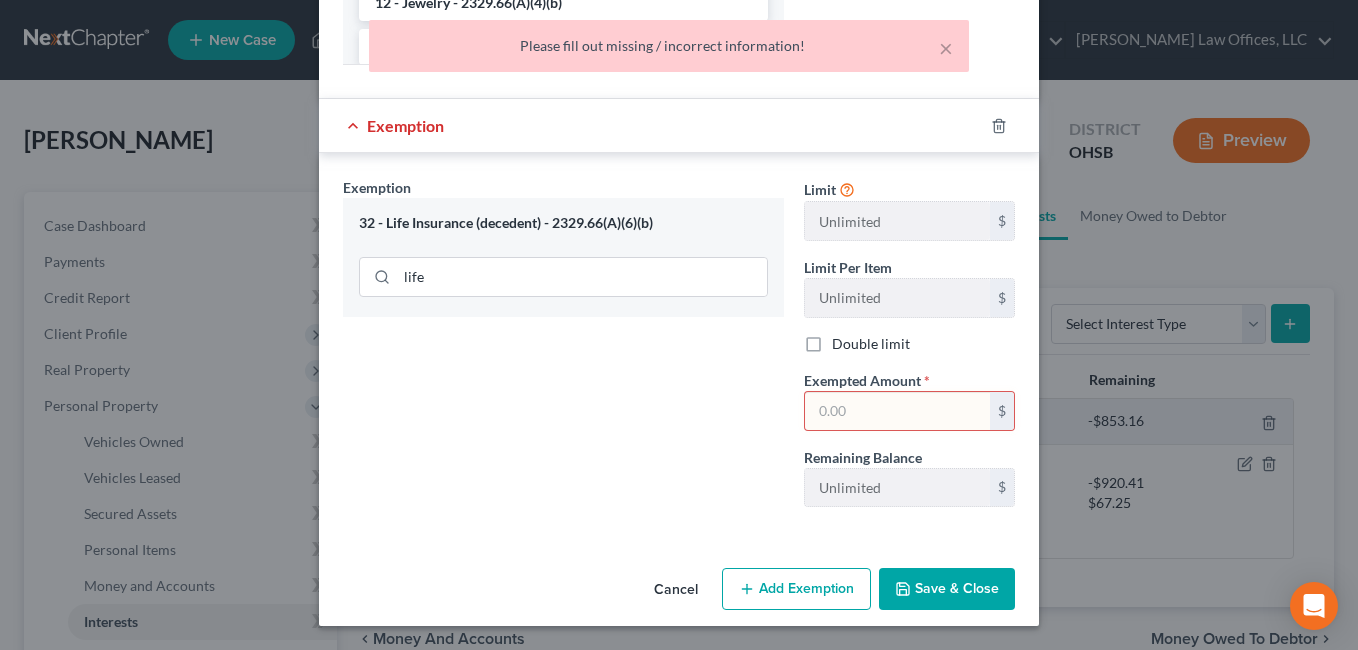 click at bounding box center [897, 411] 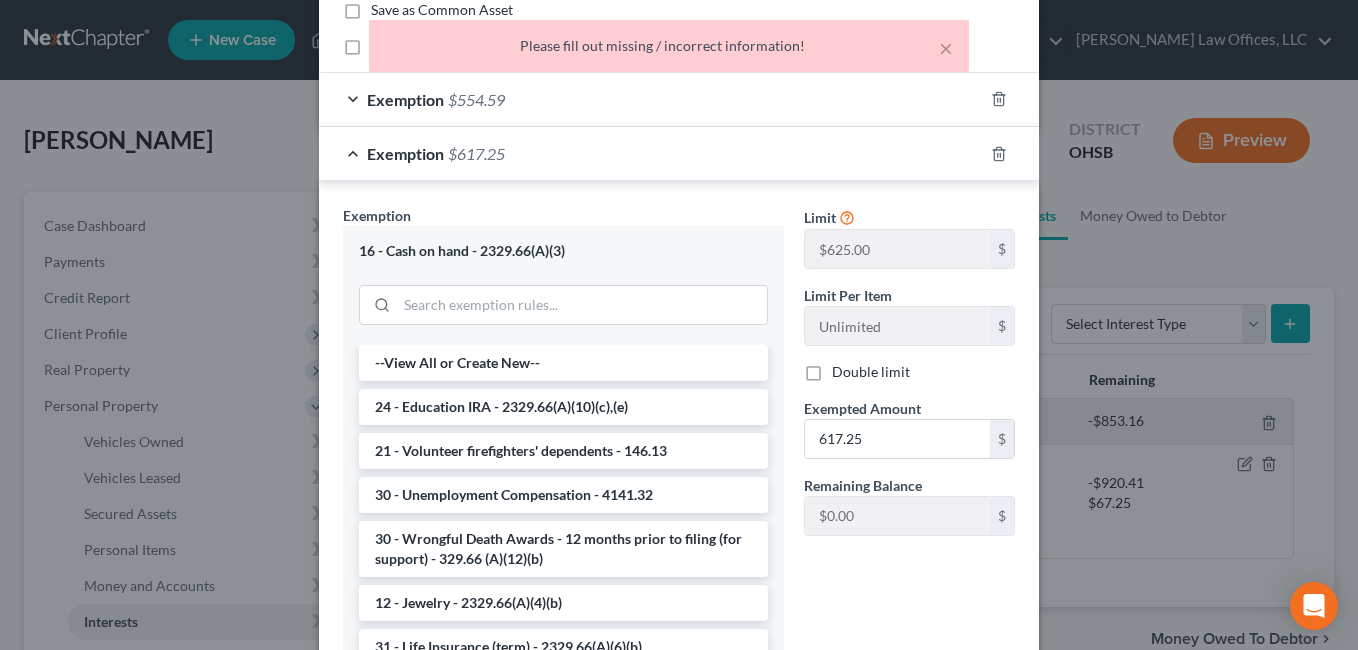scroll, scrollTop: 0, scrollLeft: 0, axis: both 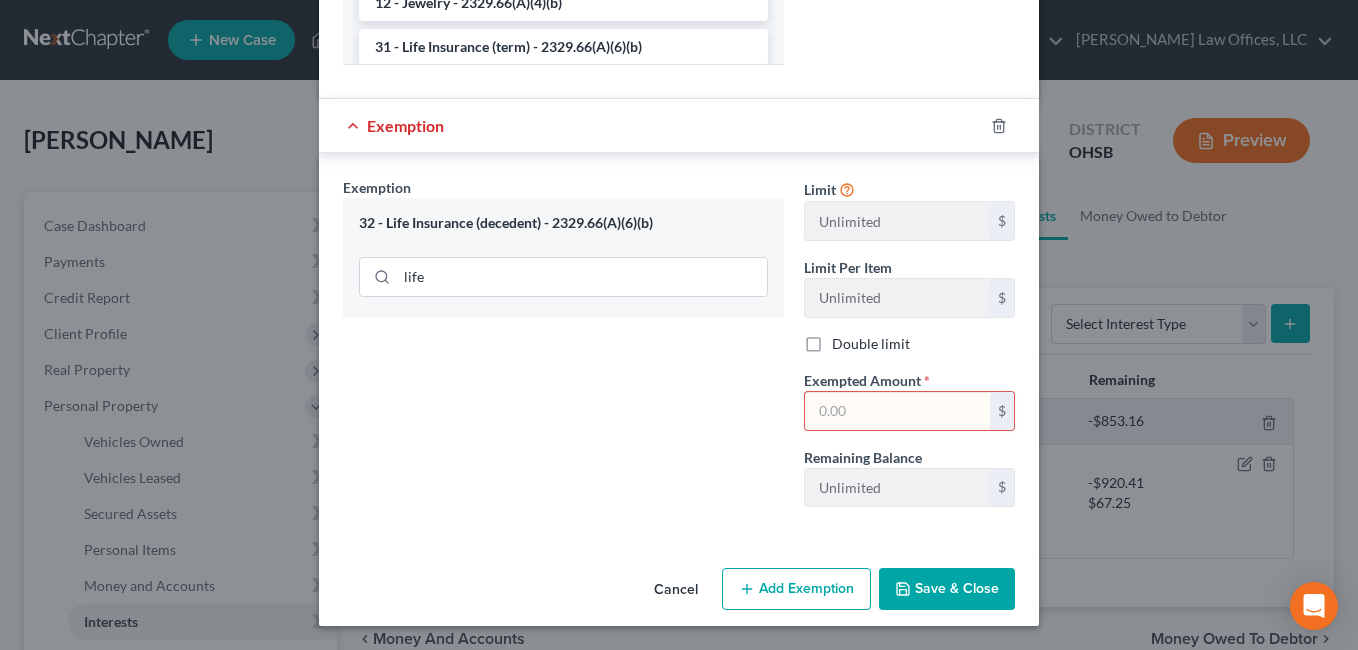 click at bounding box center [897, 411] 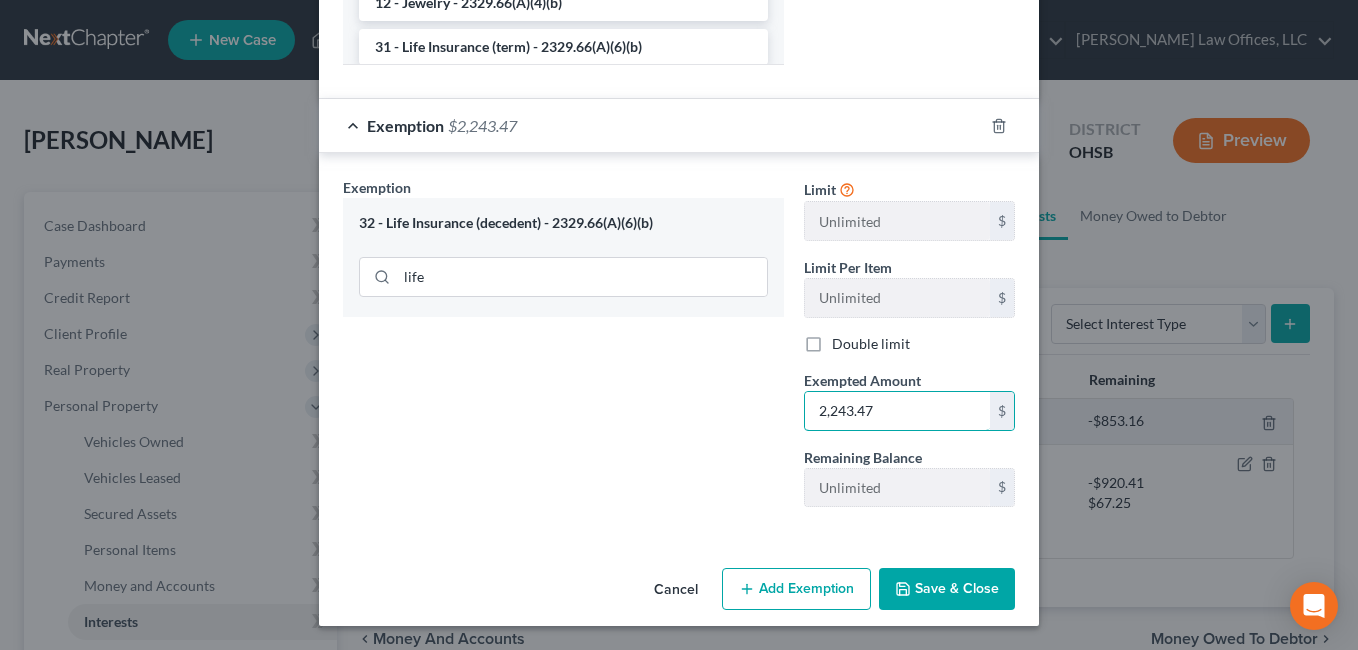 type on "2,243.47" 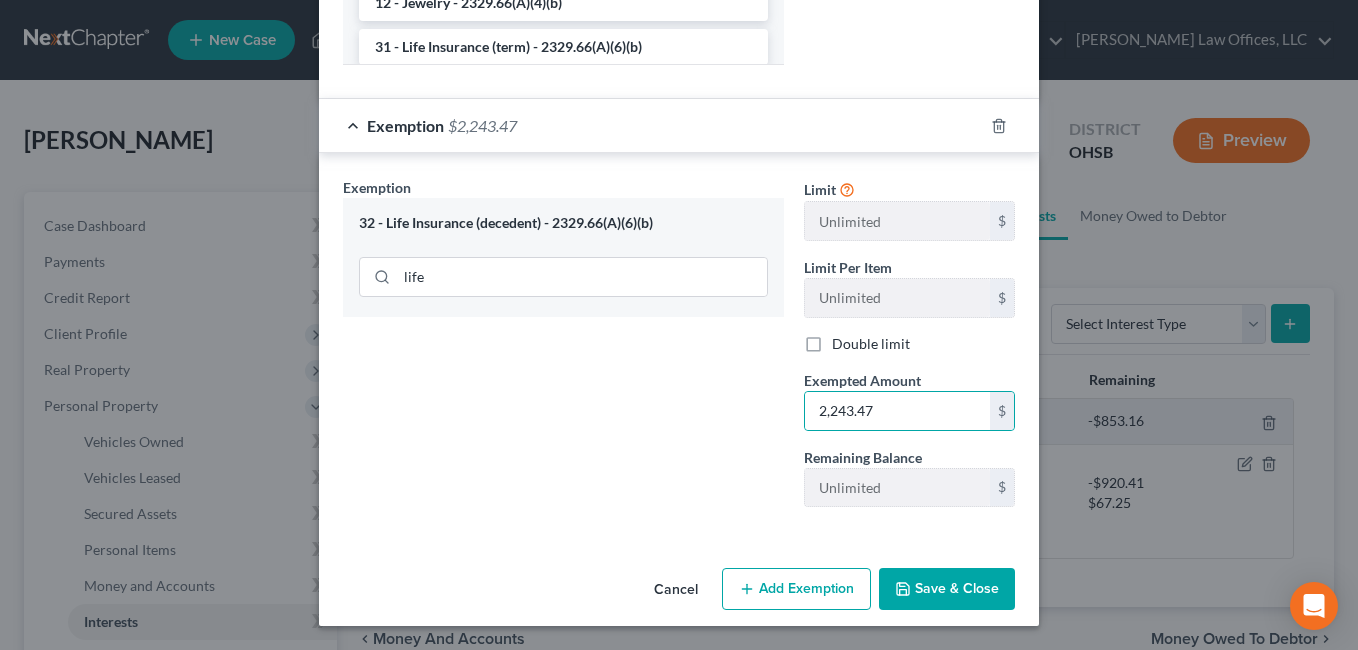 click on "Save & Close" at bounding box center (947, 589) 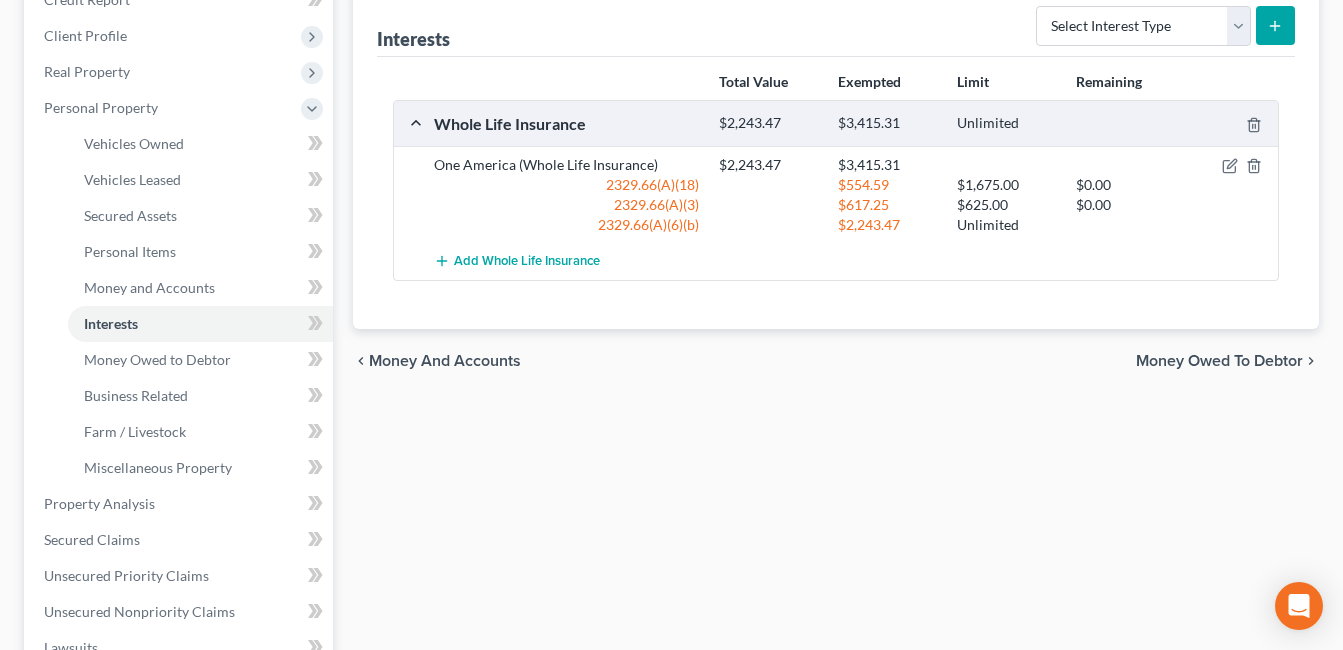 scroll, scrollTop: 300, scrollLeft: 0, axis: vertical 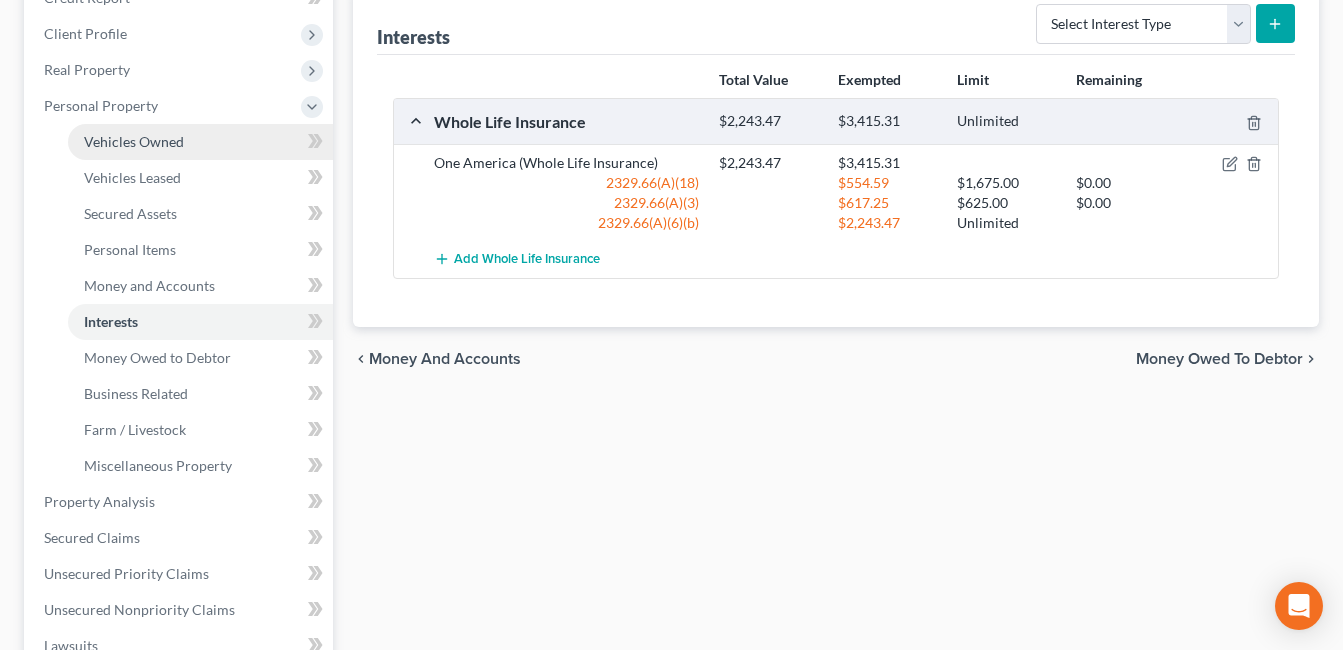 click on "Vehicles Owned" at bounding box center (200, 142) 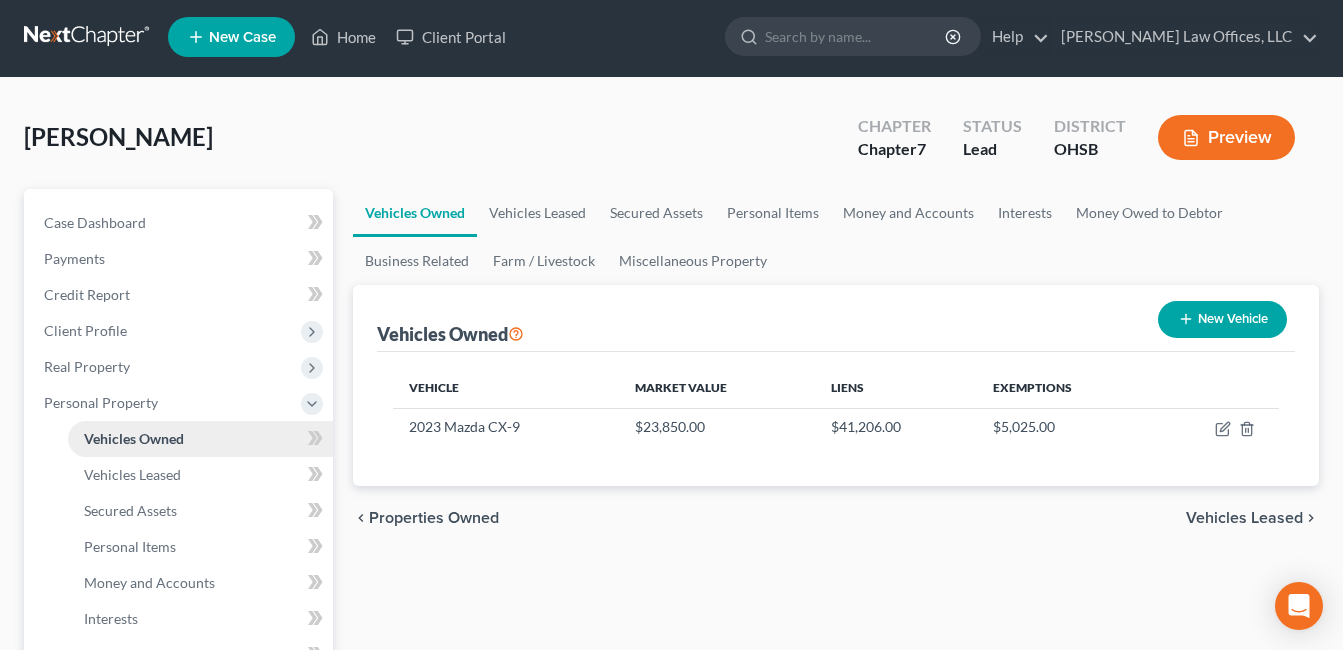 scroll, scrollTop: 0, scrollLeft: 0, axis: both 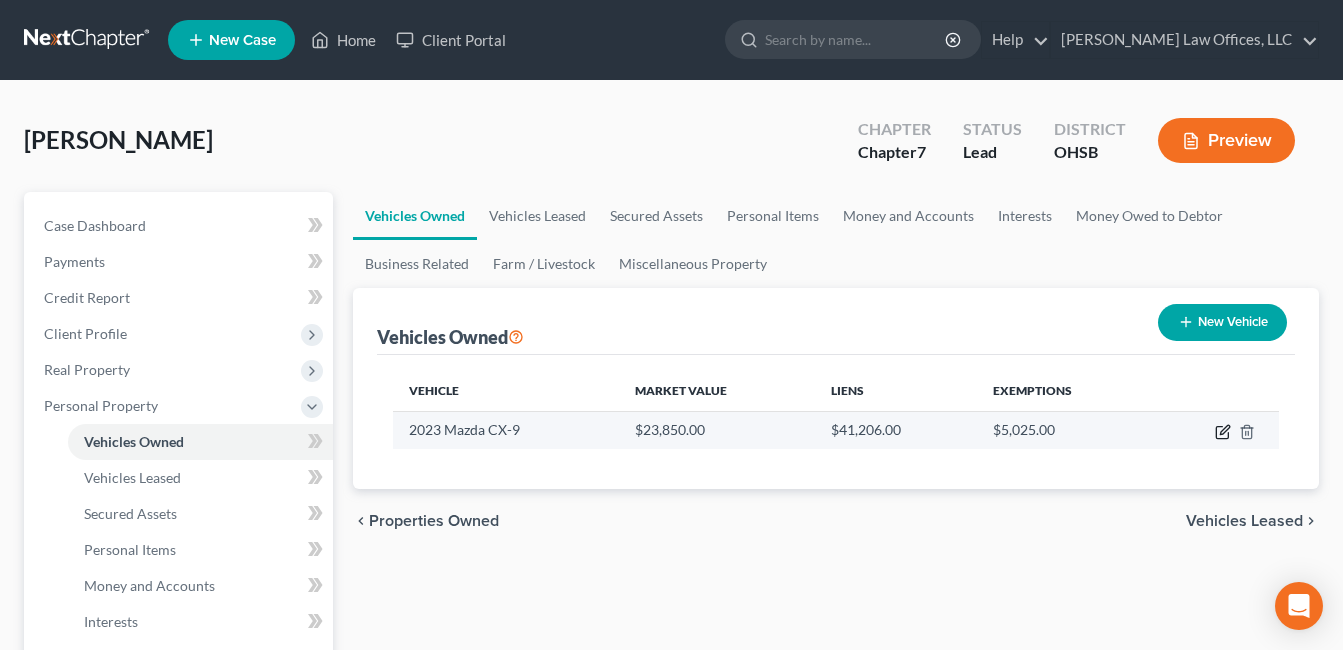 click 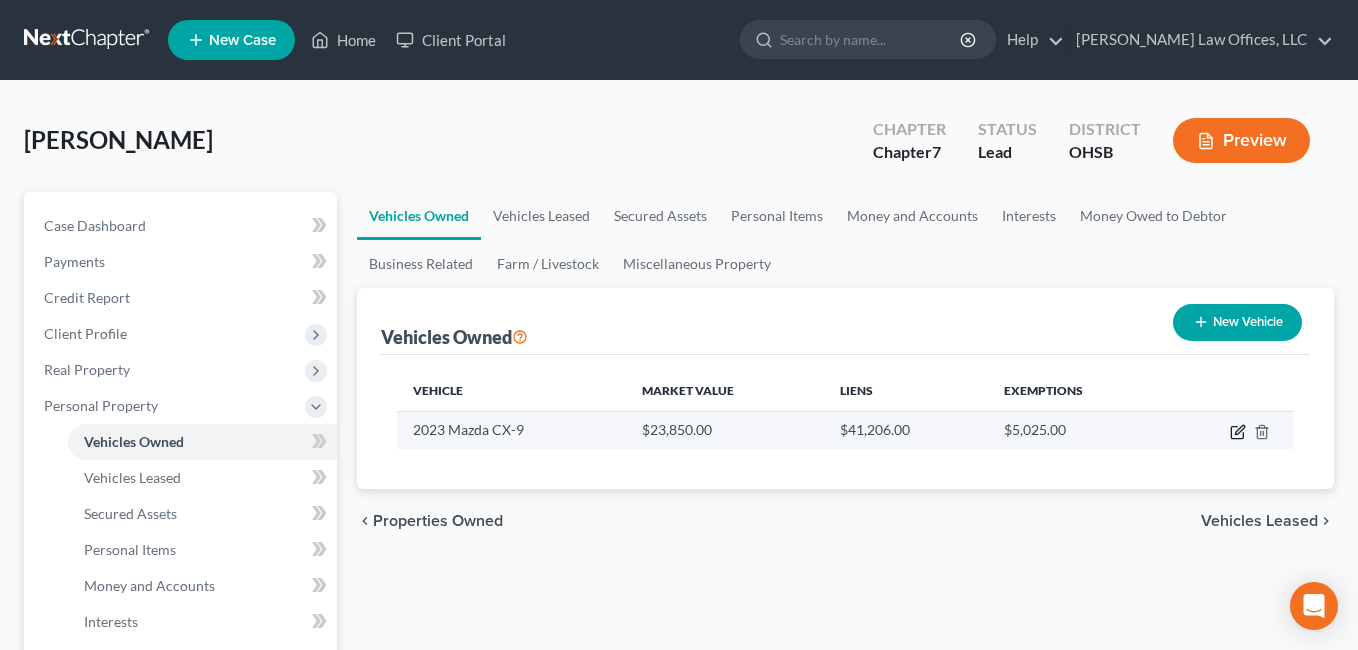 select on "0" 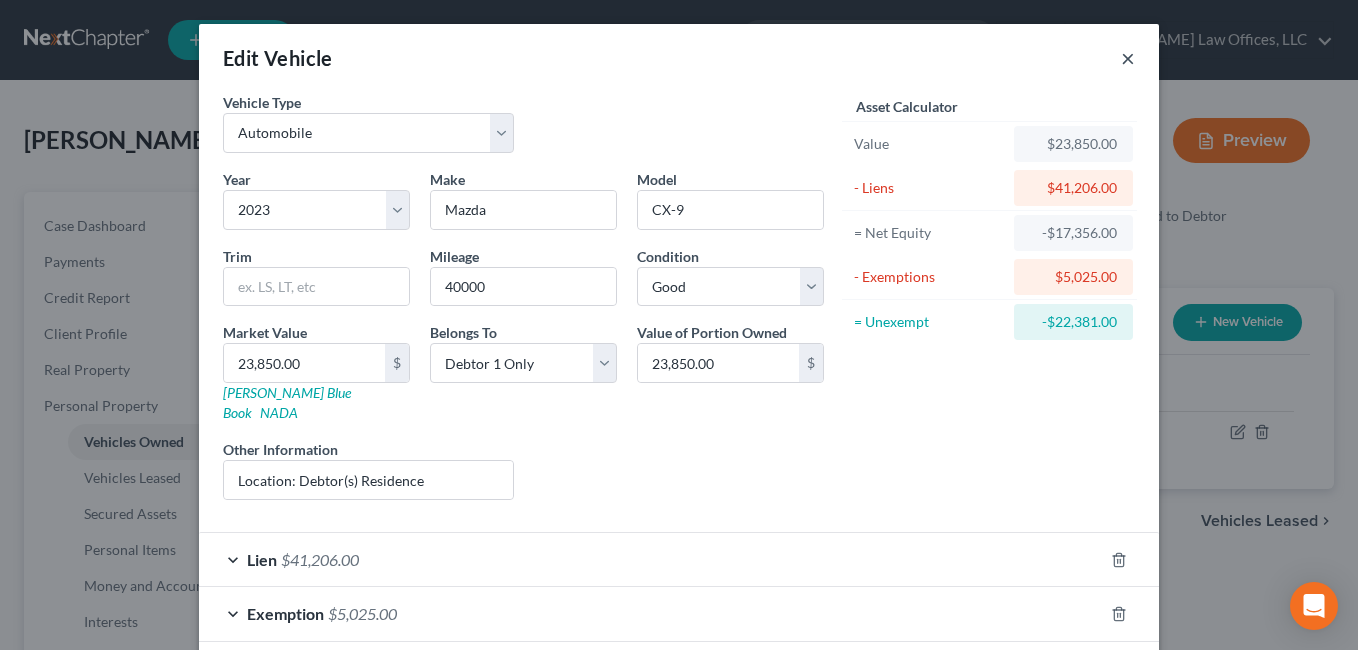 click on "×" at bounding box center [1128, 58] 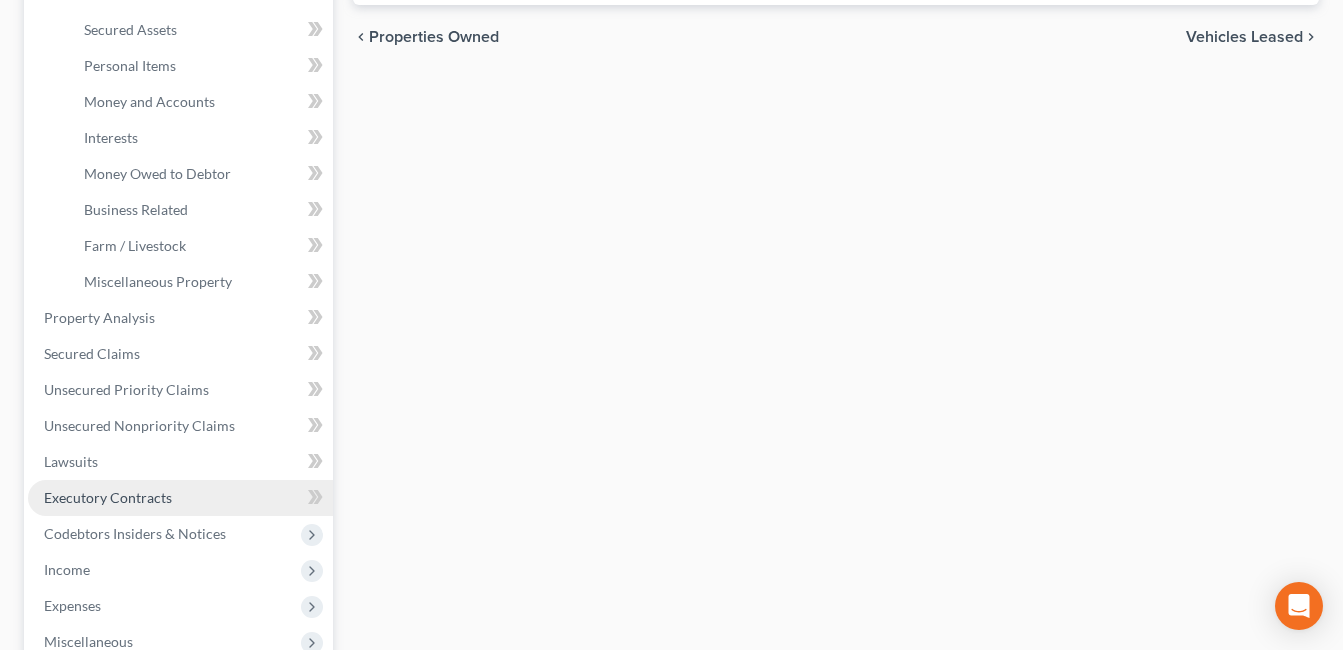 scroll, scrollTop: 500, scrollLeft: 0, axis: vertical 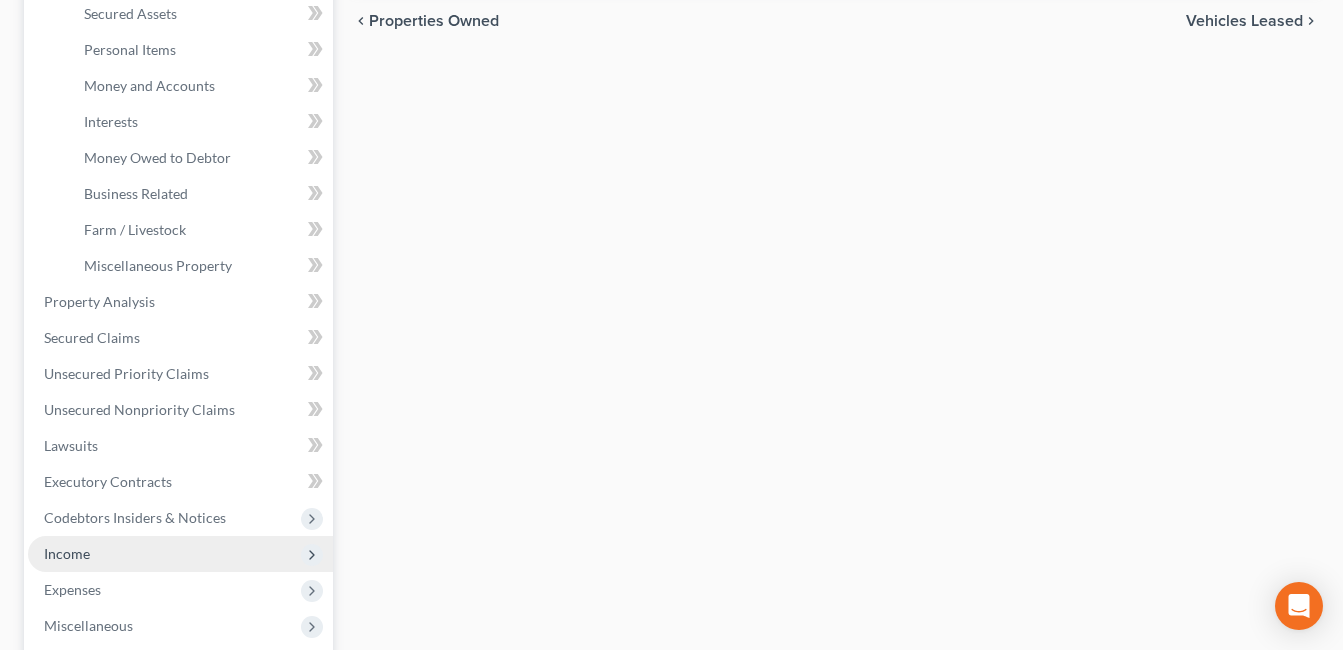 click on "Income" at bounding box center [180, 554] 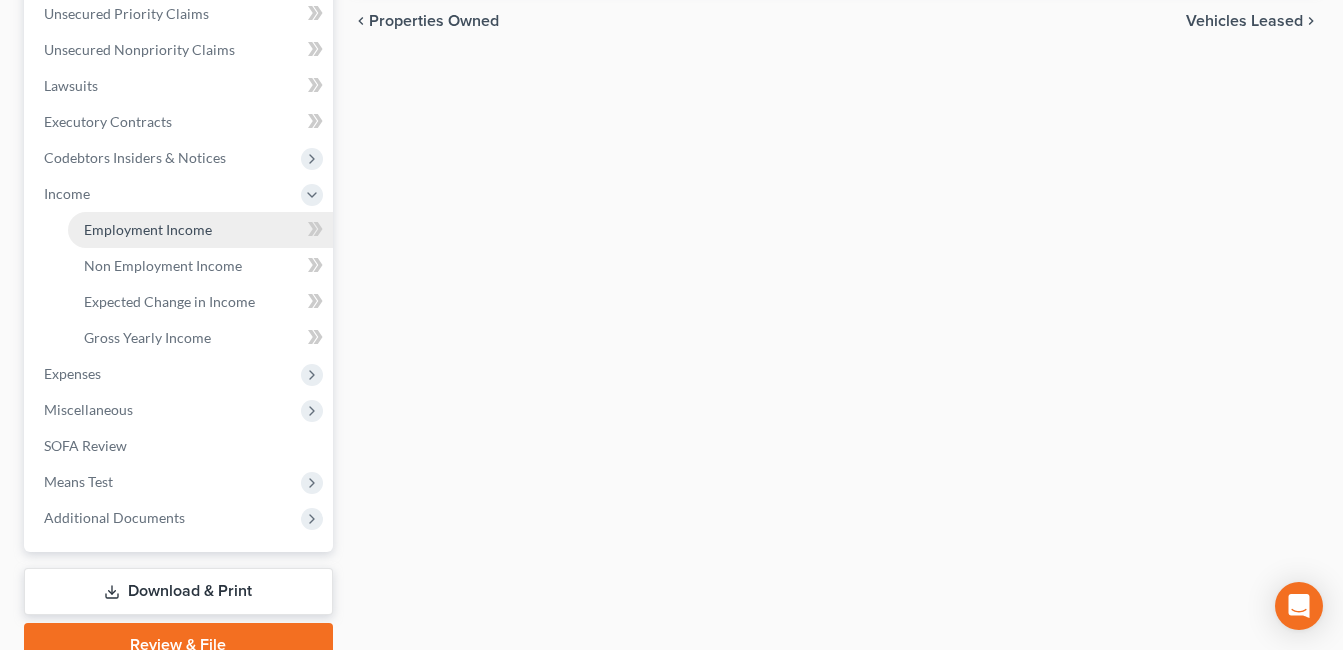 click on "Employment Income" at bounding box center [148, 229] 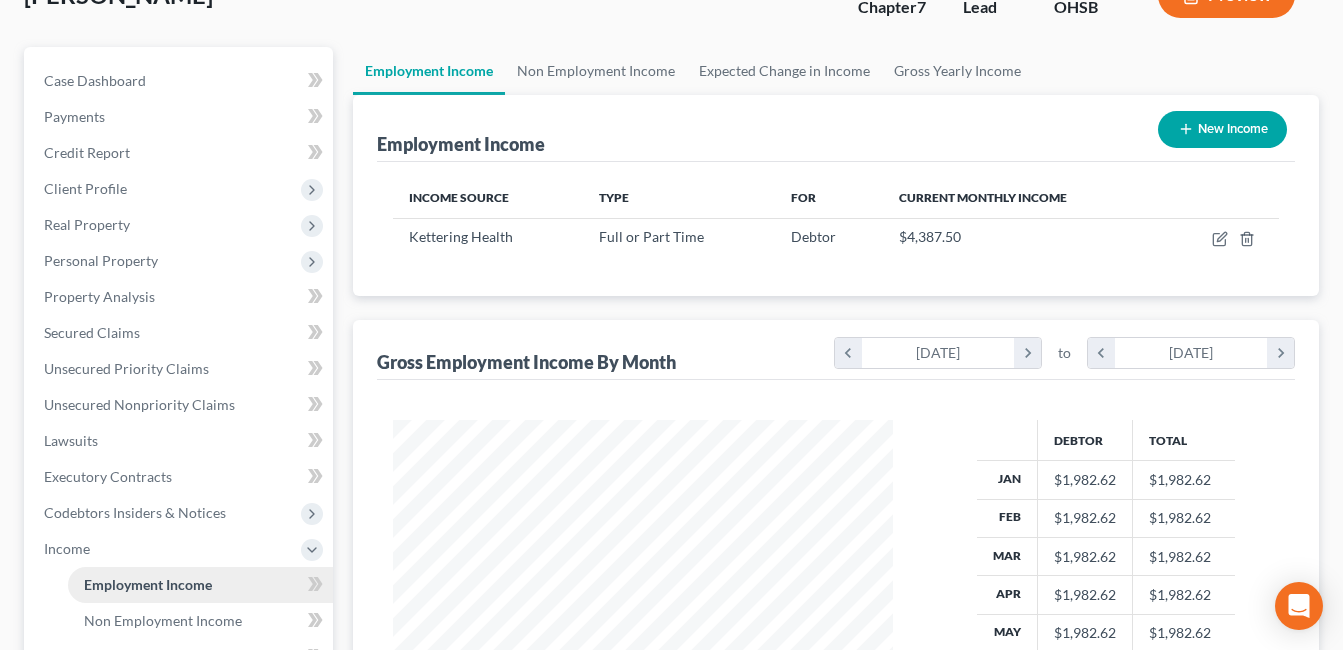 scroll, scrollTop: 0, scrollLeft: 0, axis: both 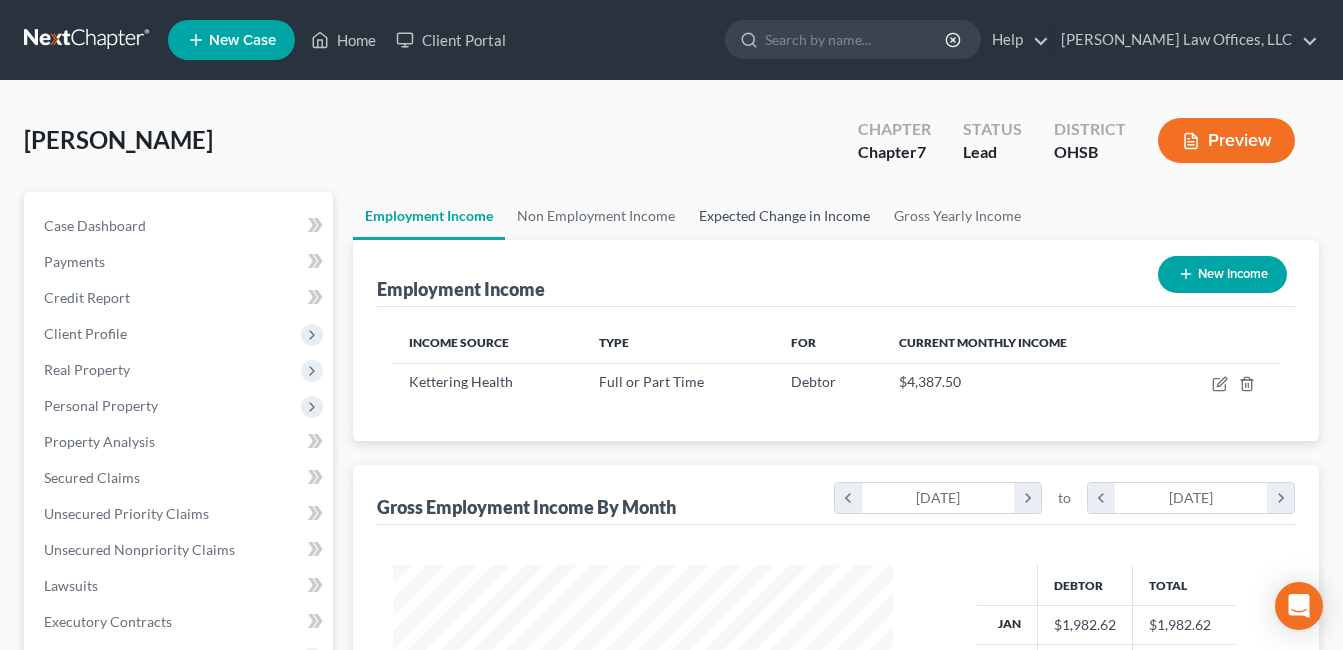 click on "Expected Change in Income" at bounding box center [784, 216] 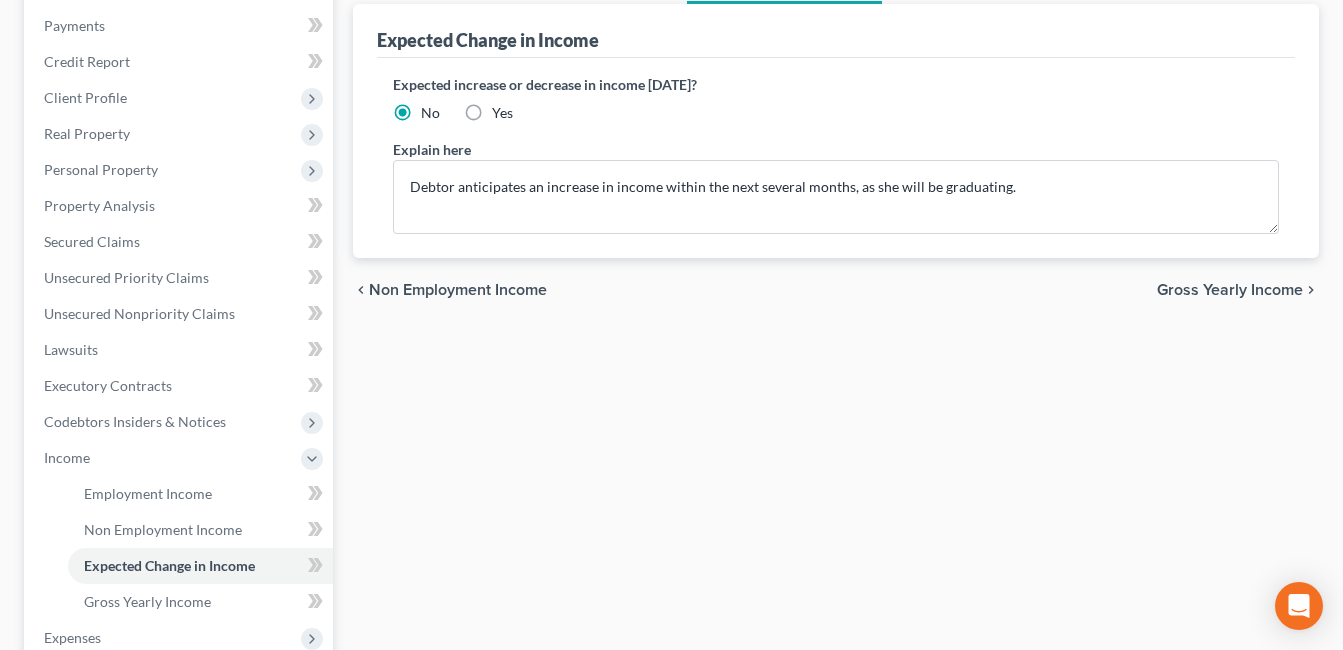 scroll, scrollTop: 300, scrollLeft: 0, axis: vertical 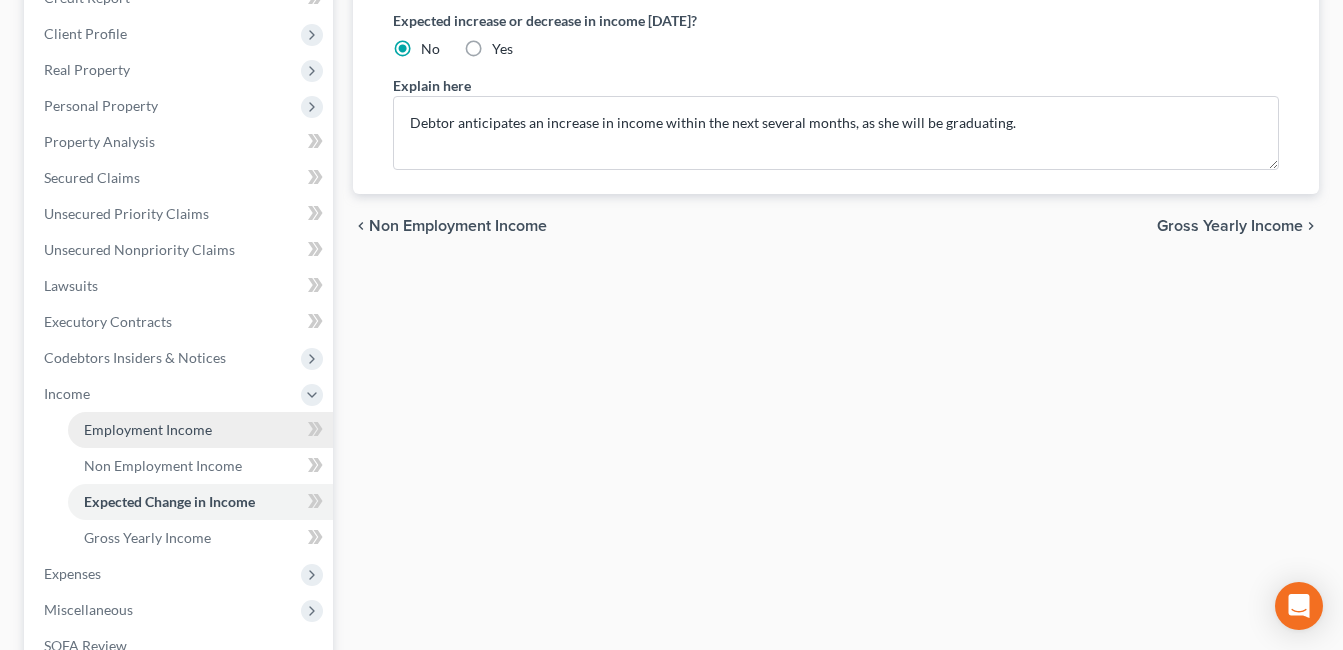 click on "Employment Income" at bounding box center [148, 429] 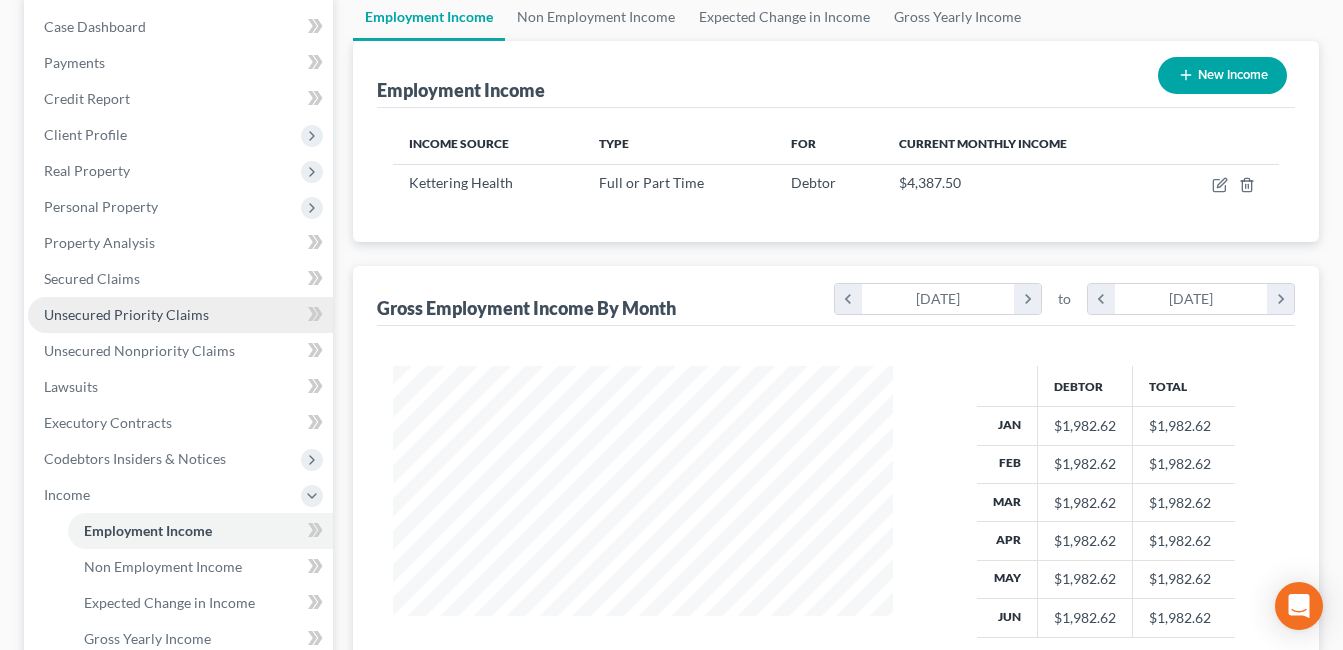 scroll, scrollTop: 0, scrollLeft: 0, axis: both 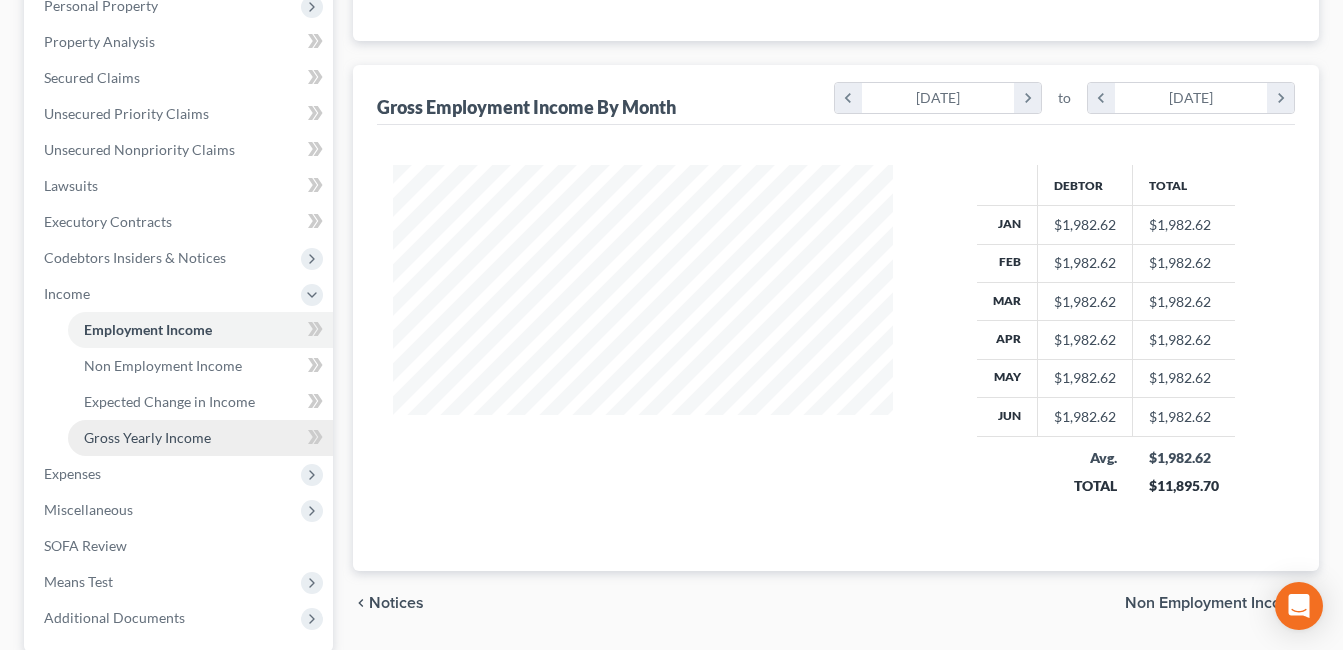 click on "Gross Yearly Income" at bounding box center [200, 438] 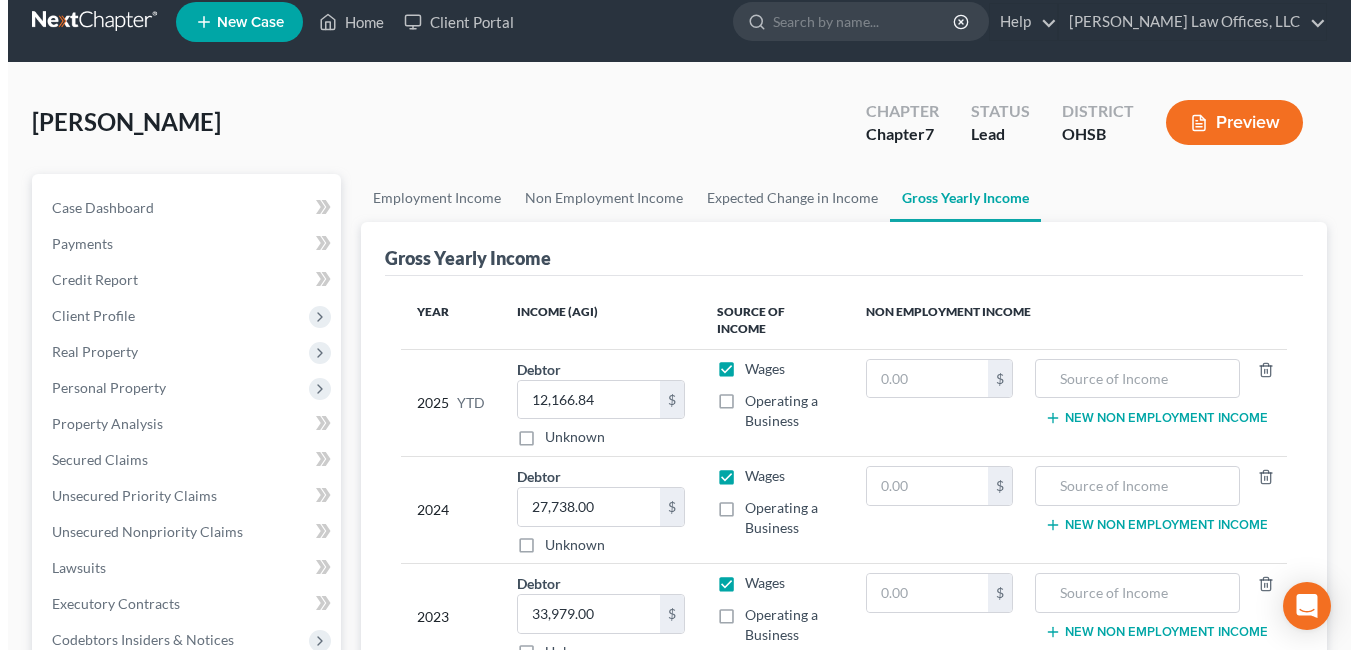 scroll, scrollTop: 0, scrollLeft: 0, axis: both 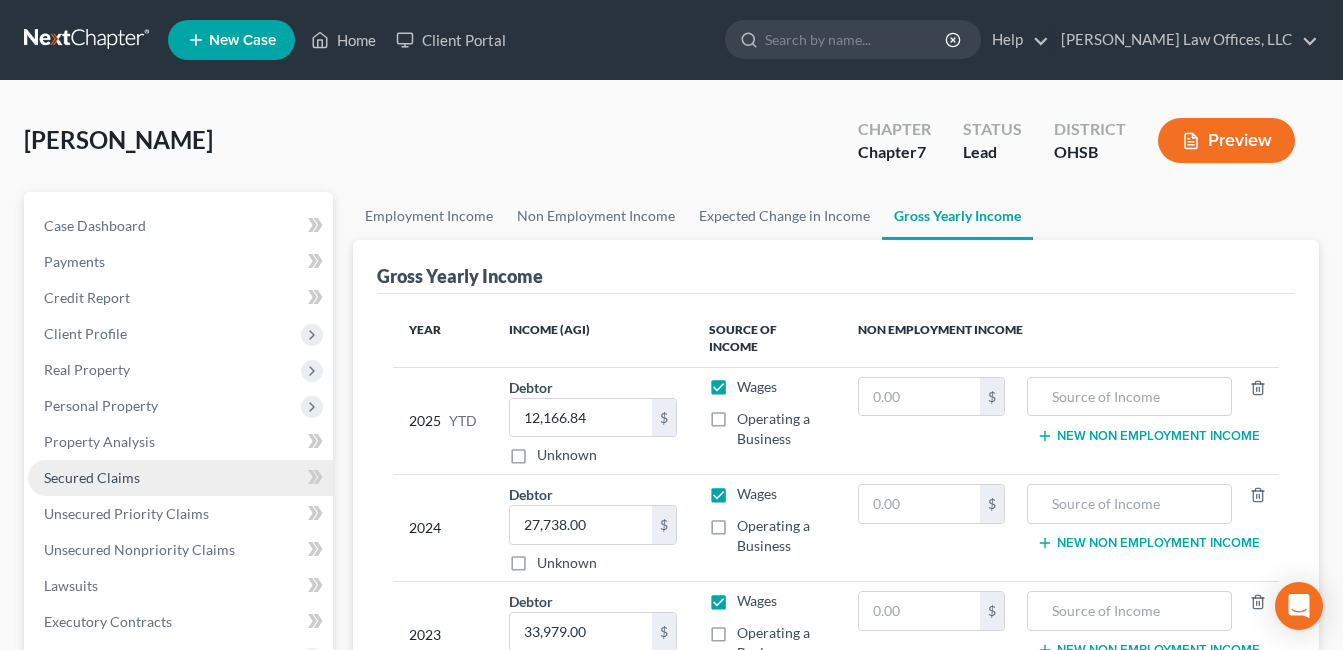 click on "Secured Claims" at bounding box center [92, 477] 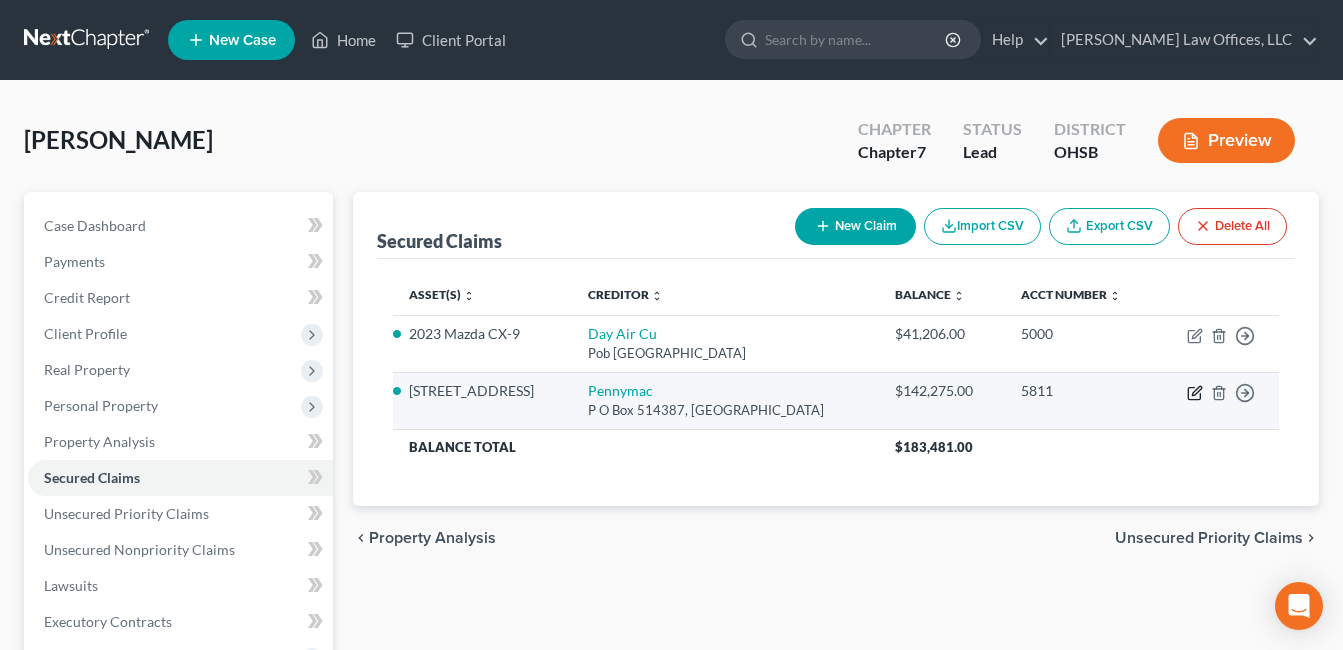 click 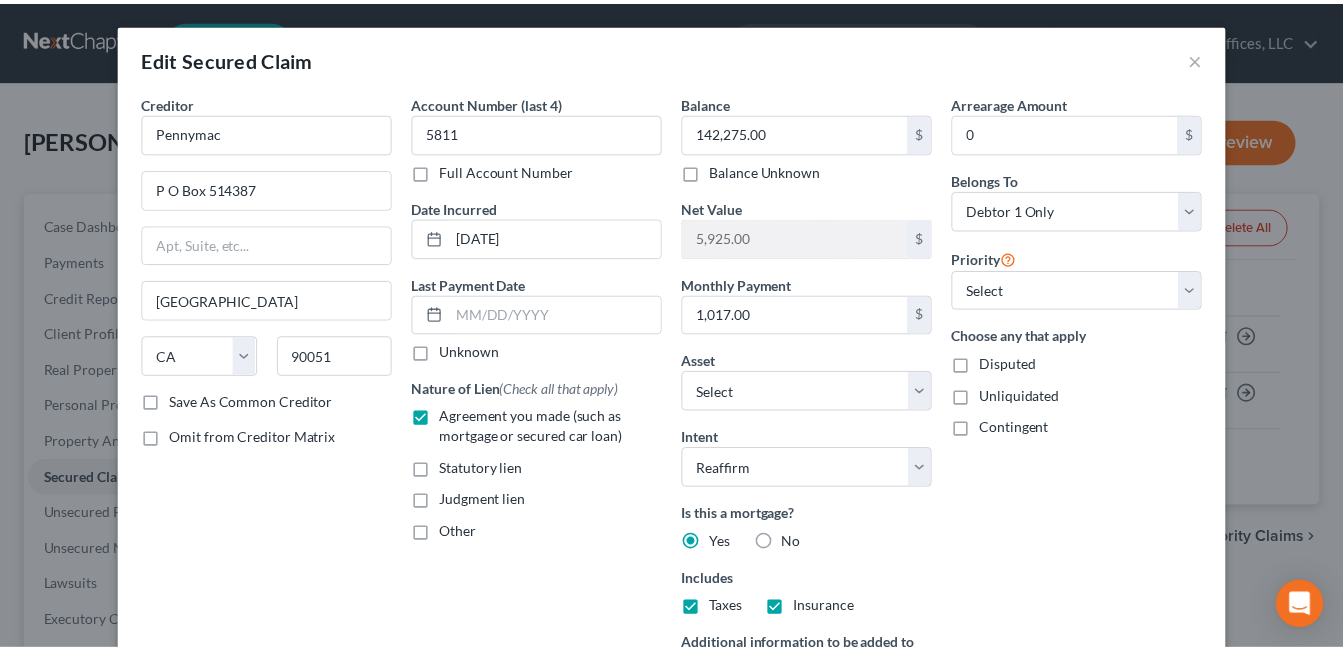 scroll, scrollTop: 299, scrollLeft: 0, axis: vertical 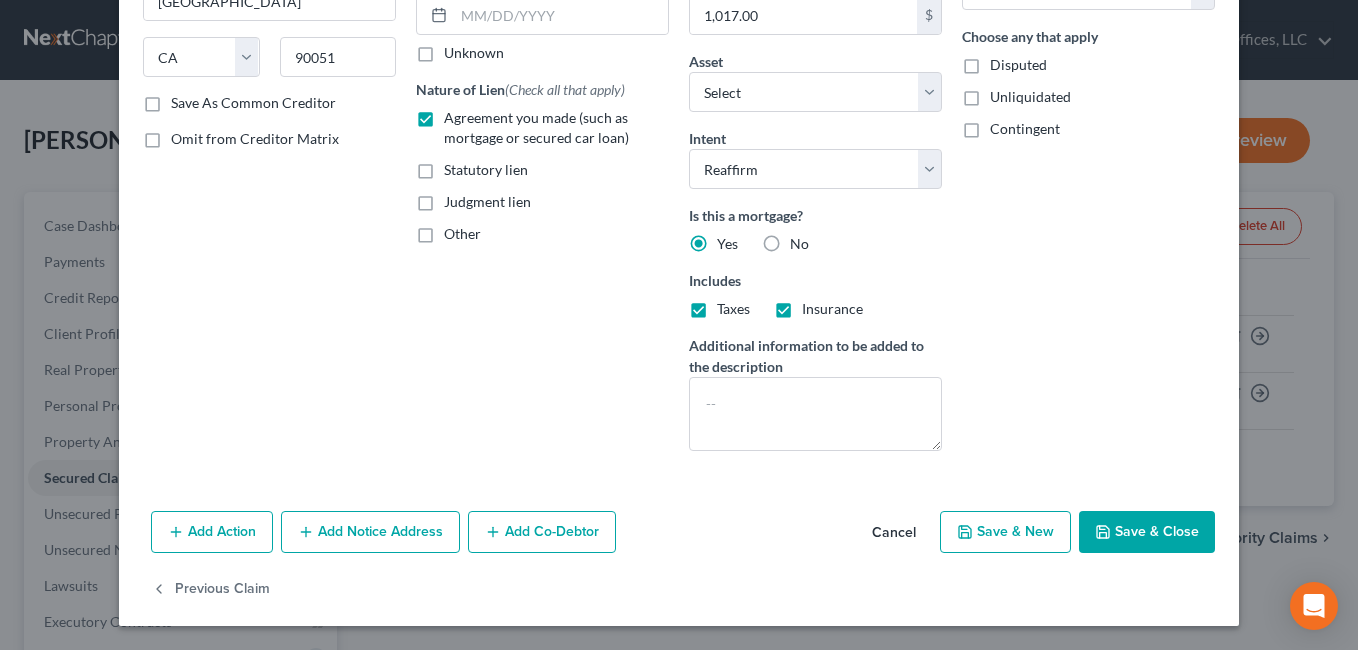 click on "Save & Close" at bounding box center [1147, 532] 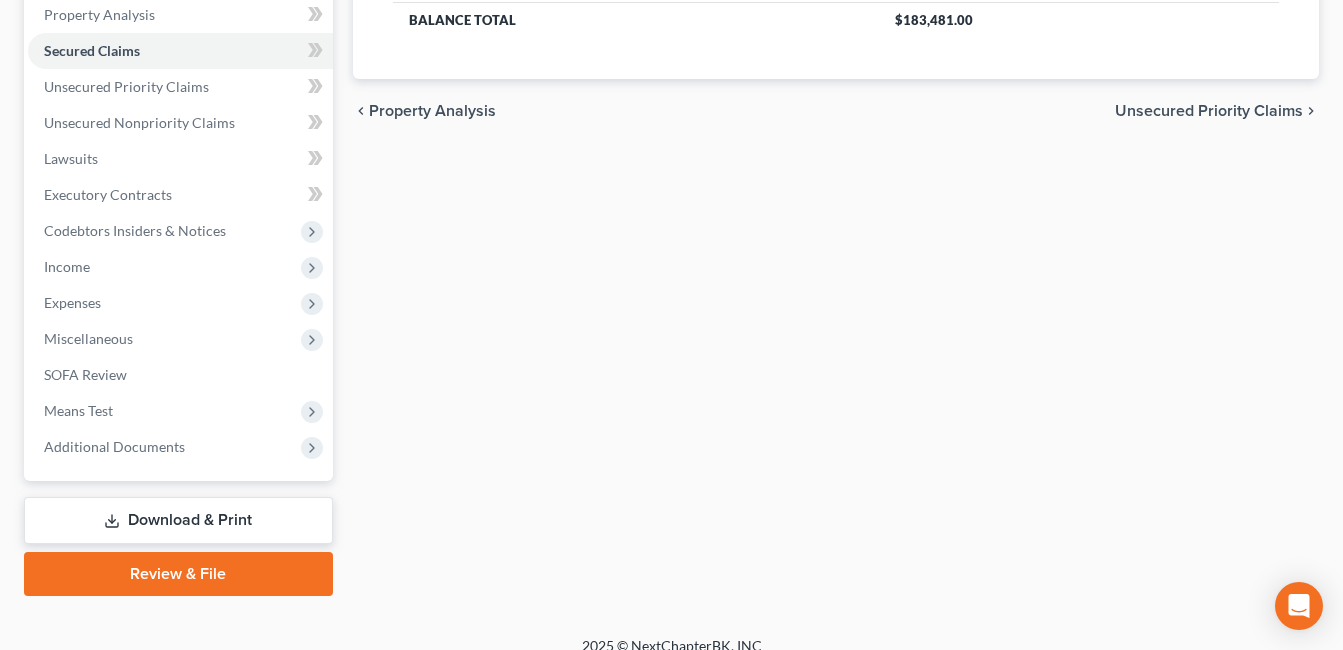 scroll, scrollTop: 449, scrollLeft: 0, axis: vertical 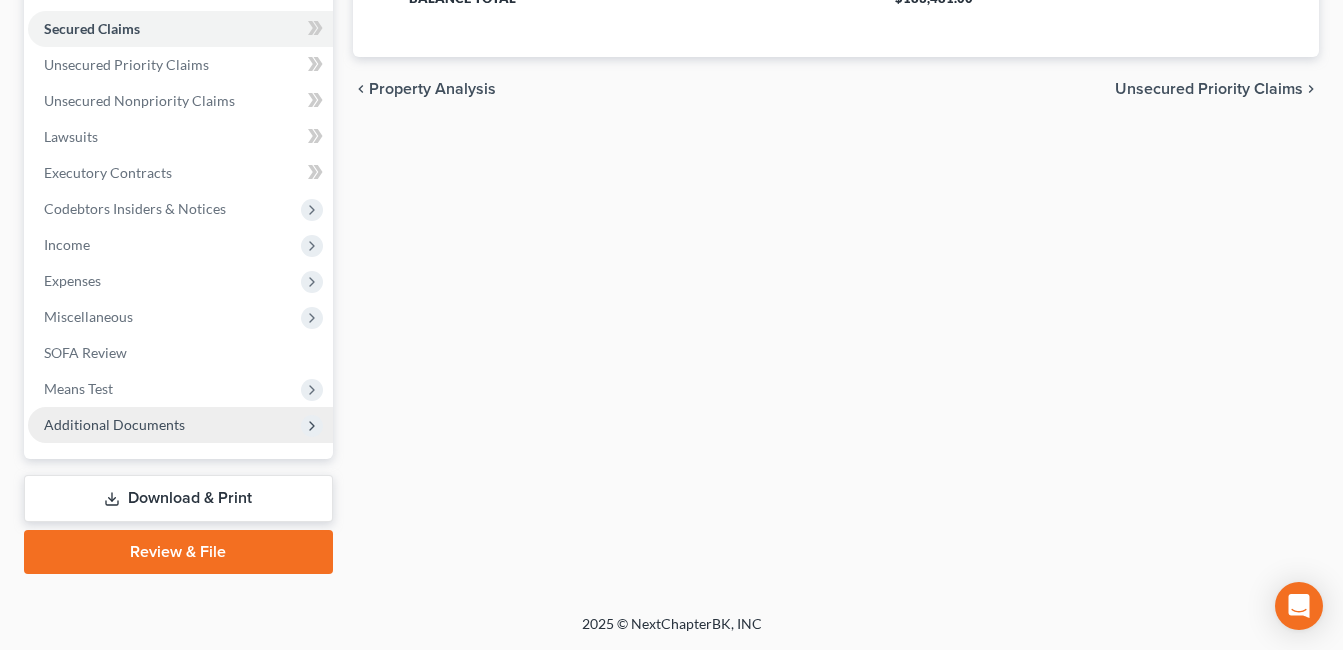 click on "Additional Documents" at bounding box center (114, 424) 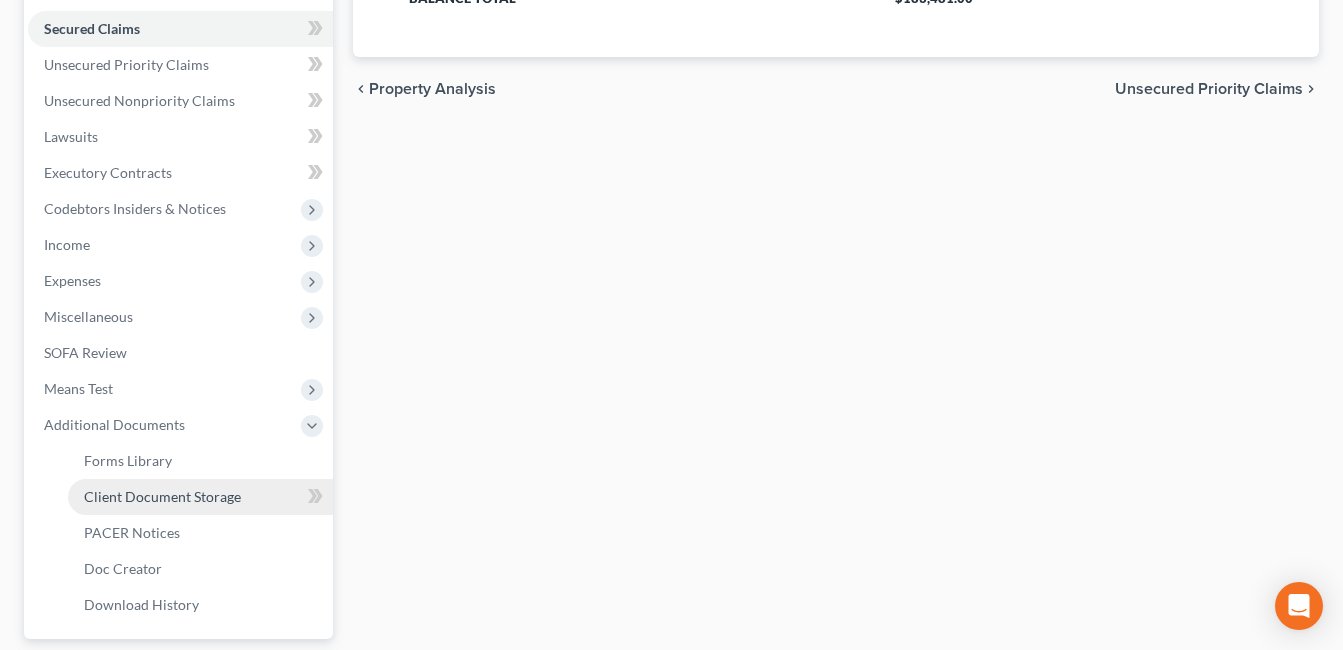 click on "Client Document Storage" at bounding box center (162, 496) 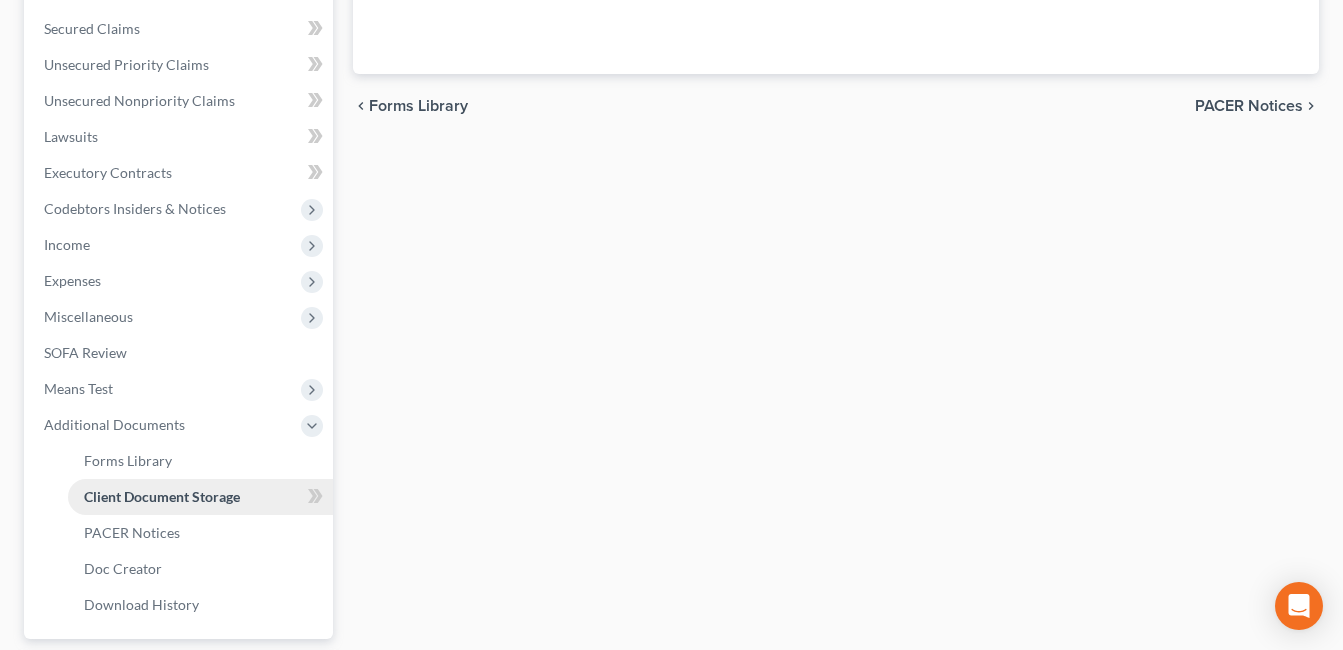 scroll, scrollTop: 397, scrollLeft: 0, axis: vertical 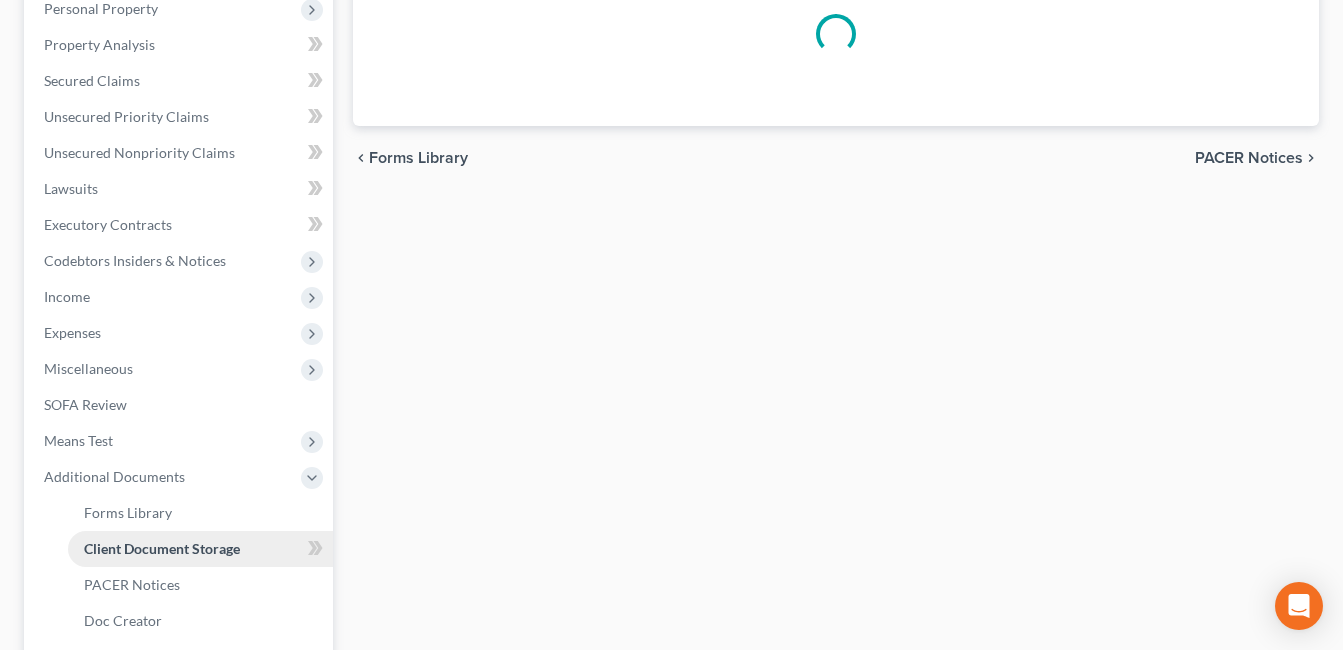 select on "7" 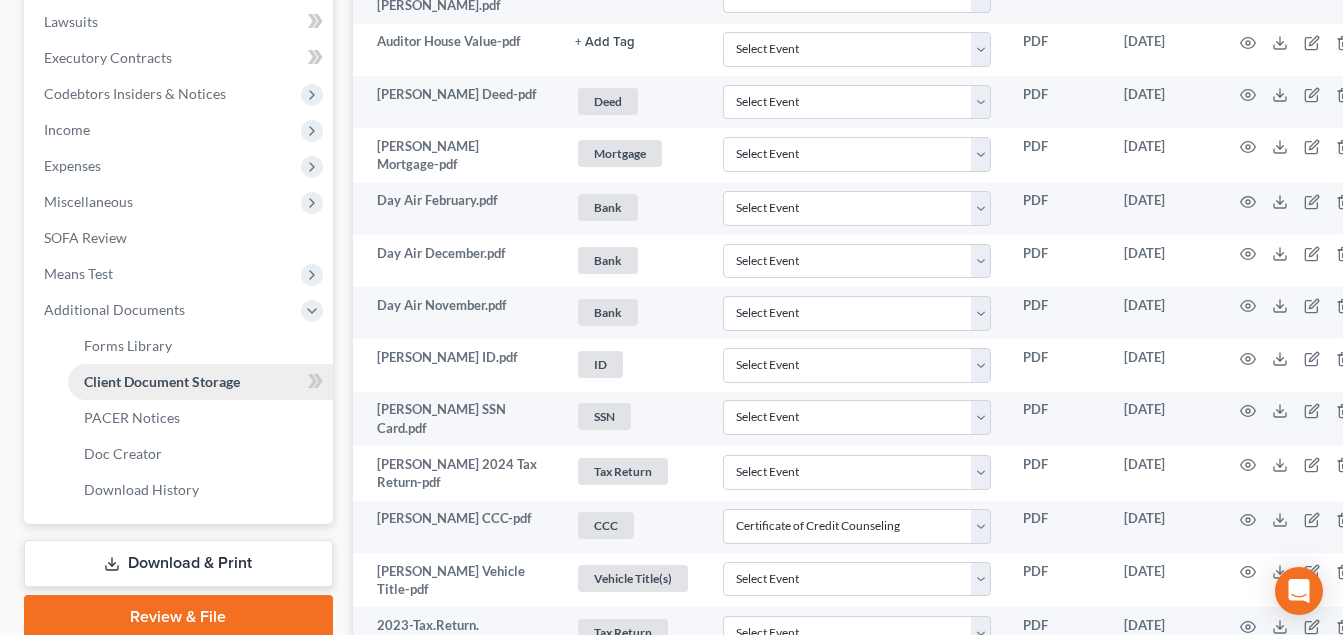 scroll, scrollTop: 600, scrollLeft: 0, axis: vertical 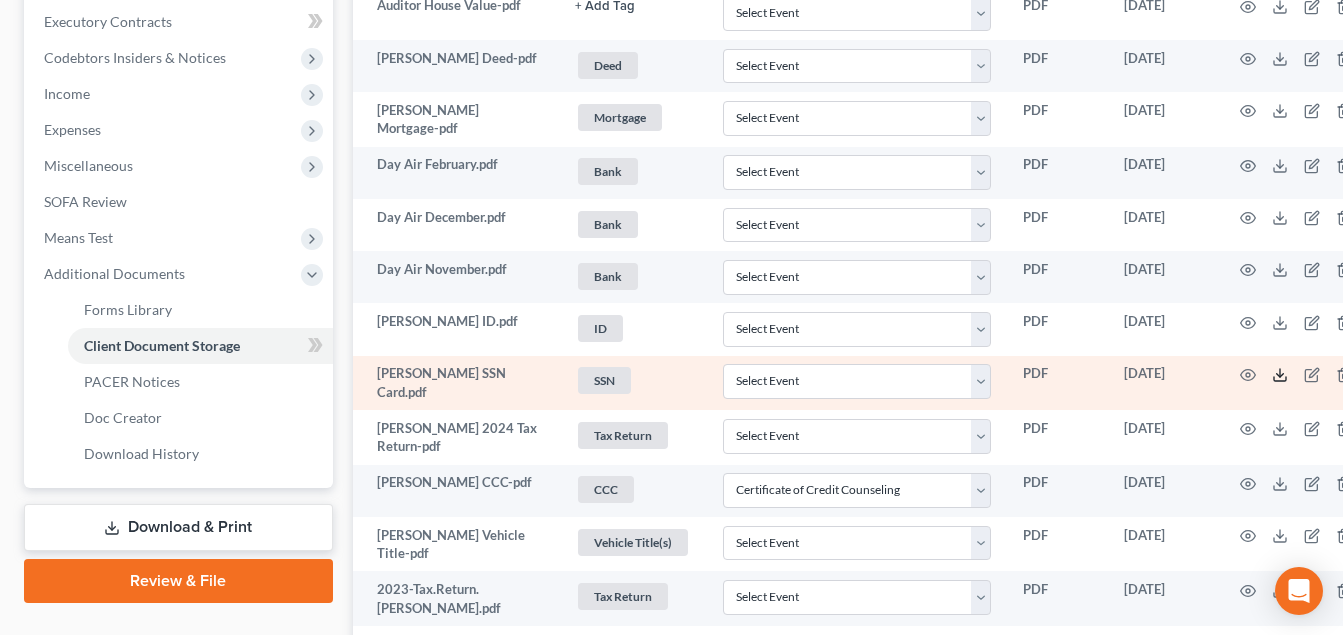 click 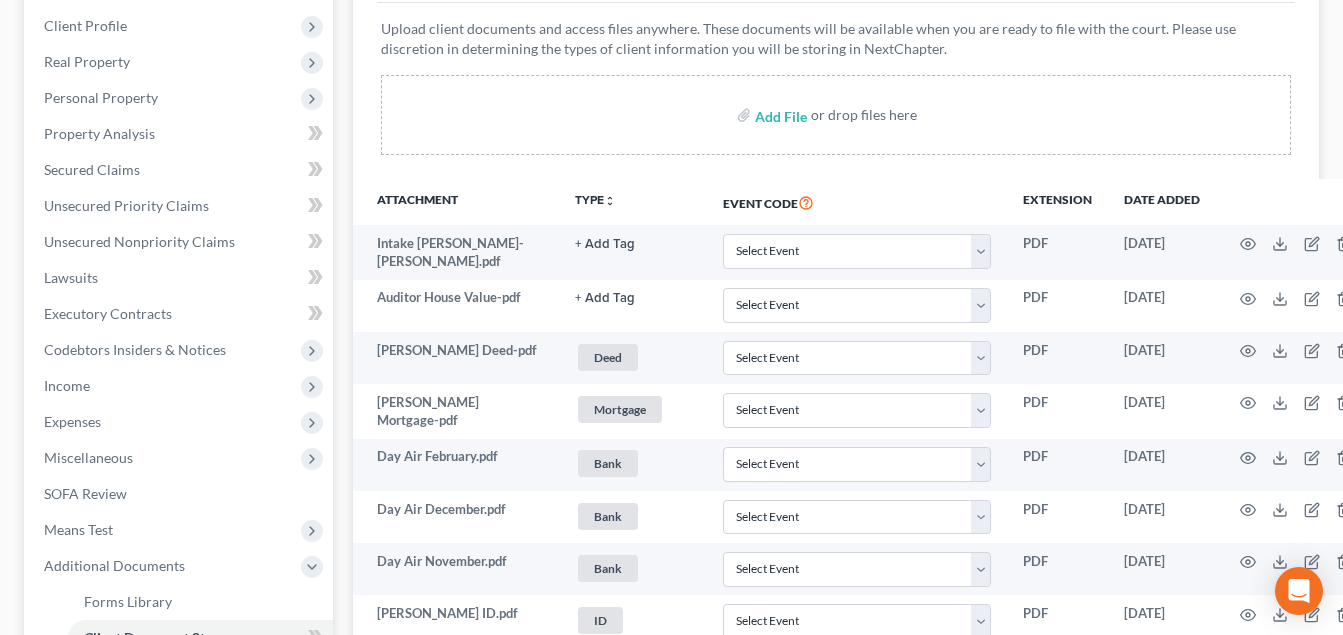 scroll, scrollTop: 0, scrollLeft: 0, axis: both 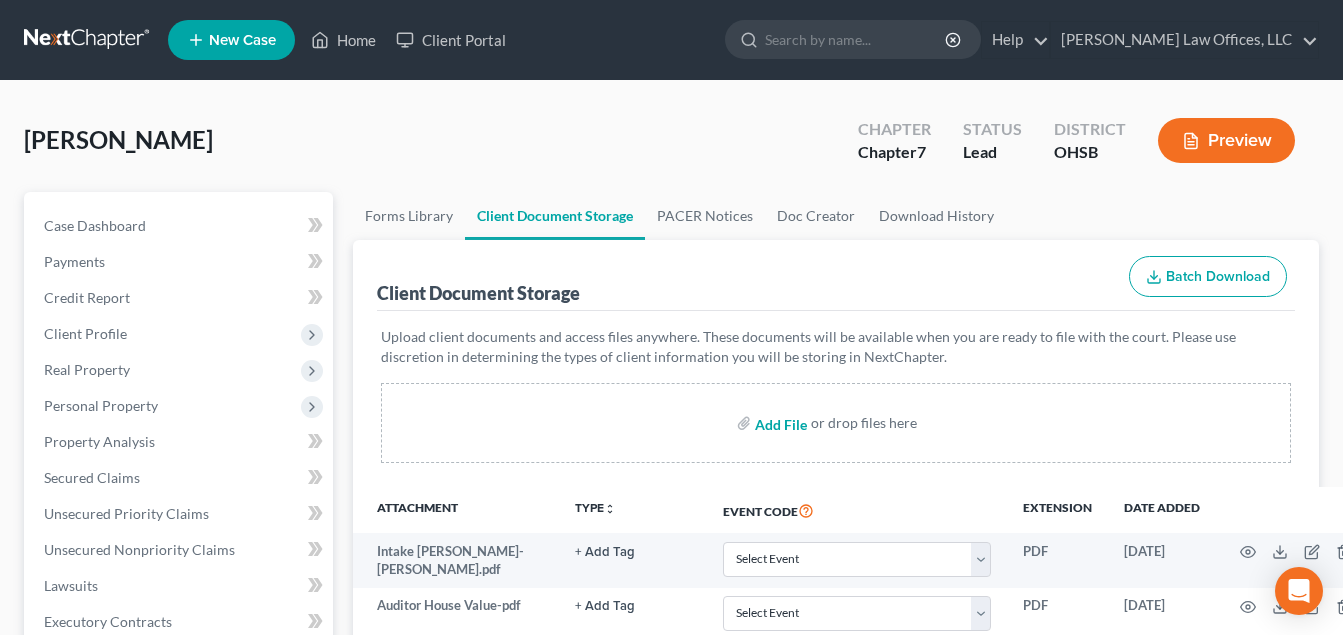 click at bounding box center (779, 423) 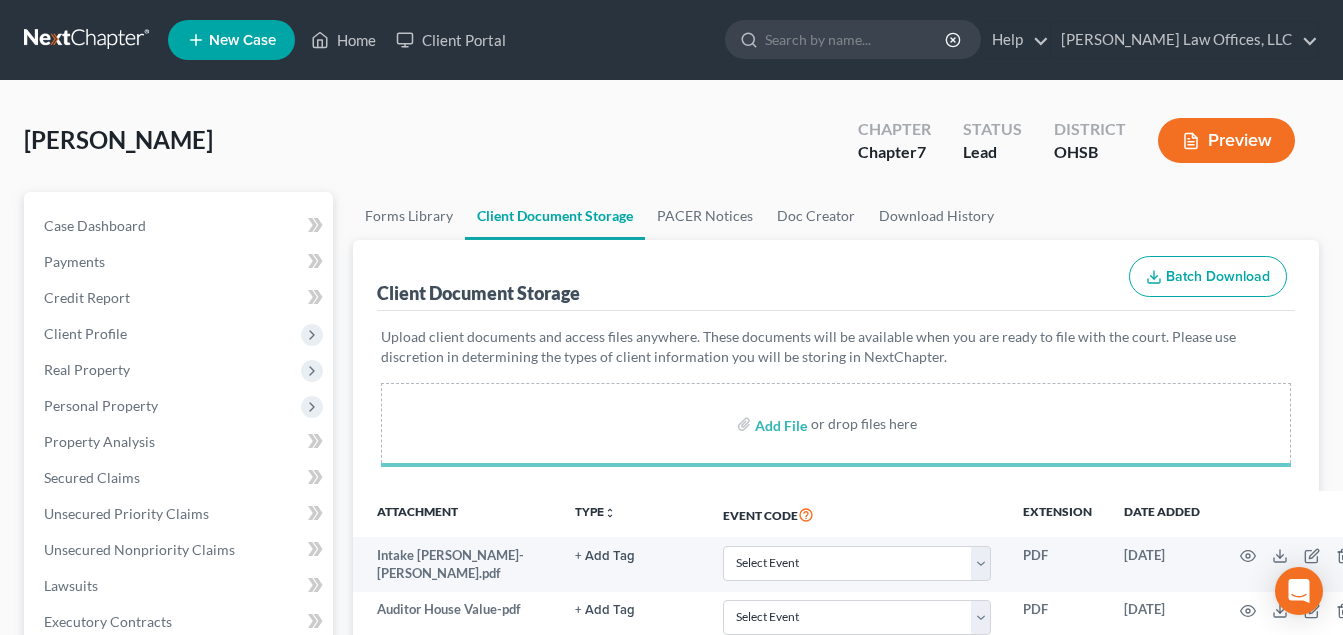 select on "7" 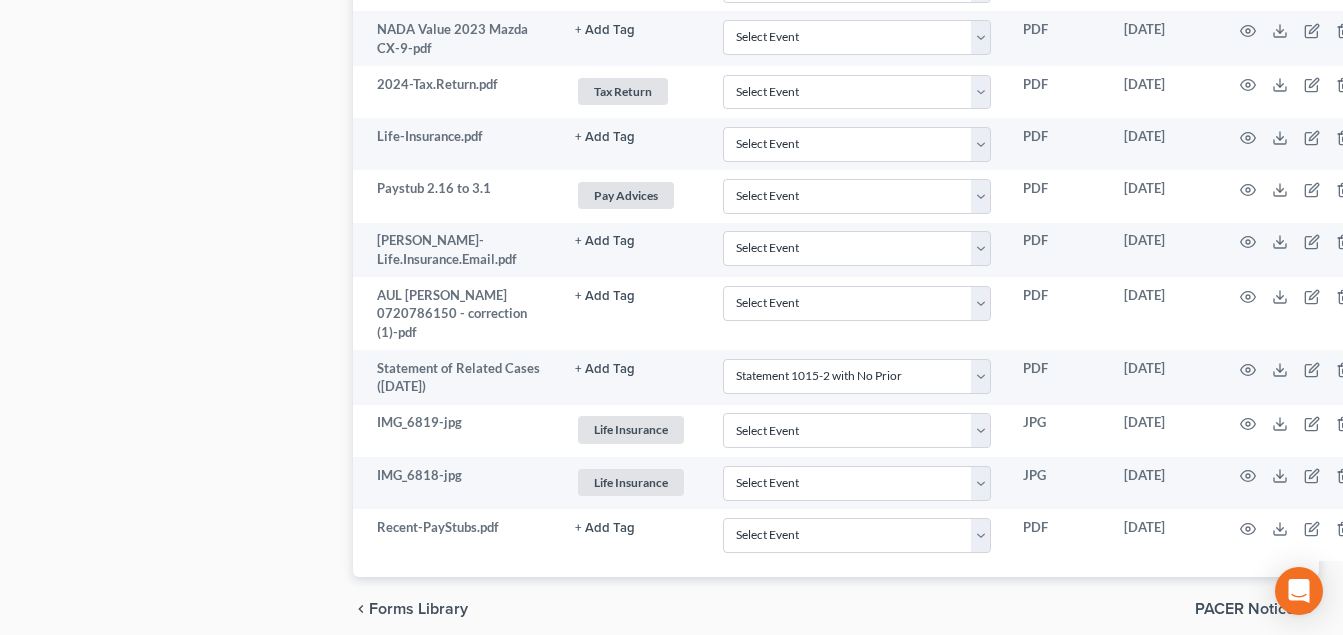 scroll, scrollTop: 1560, scrollLeft: 0, axis: vertical 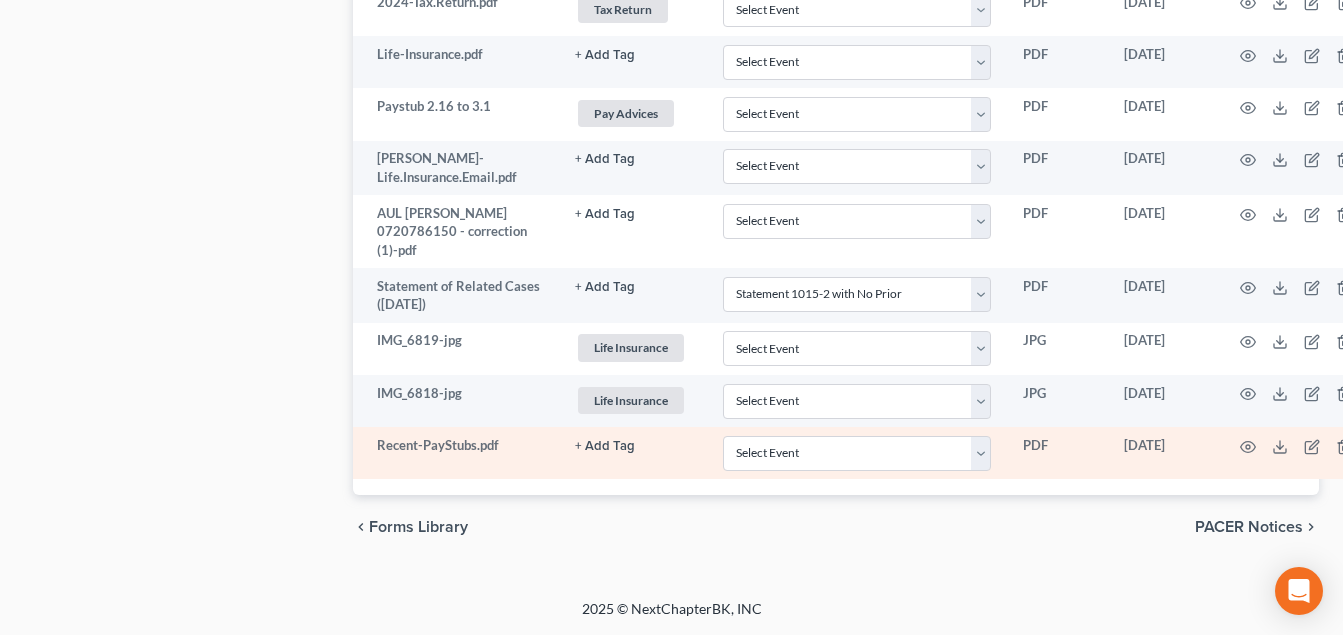 click on "+ Add Tag" at bounding box center (605, -1008) 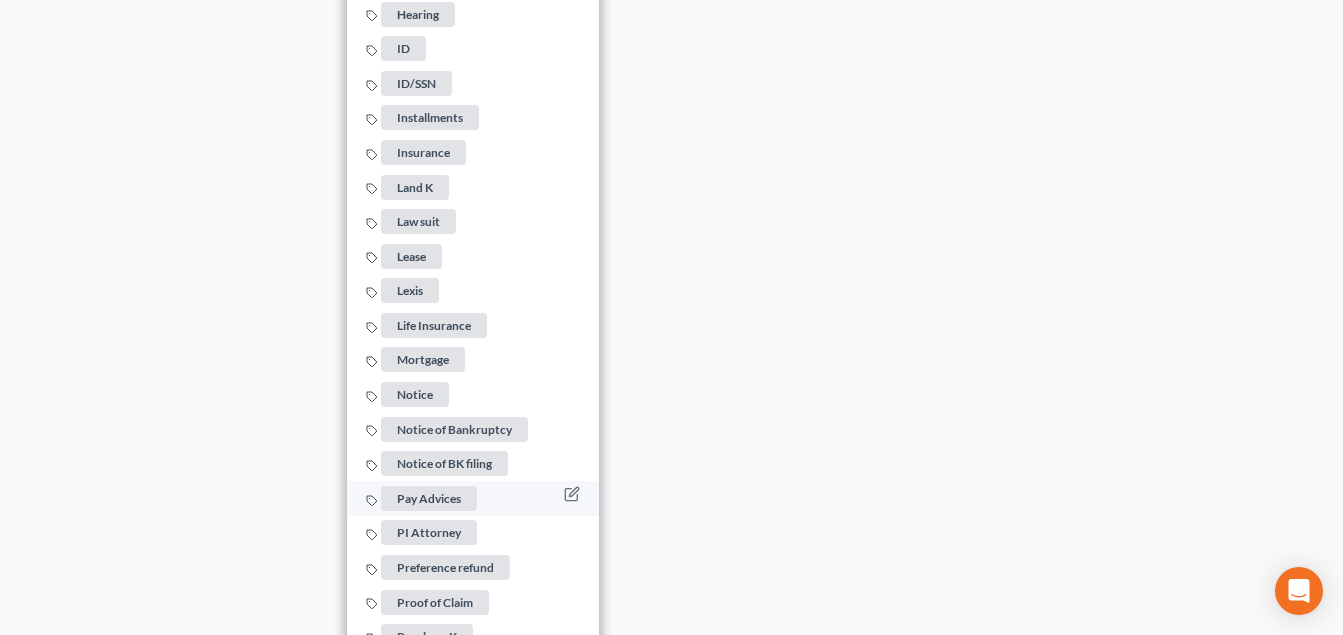 scroll, scrollTop: 2860, scrollLeft: 0, axis: vertical 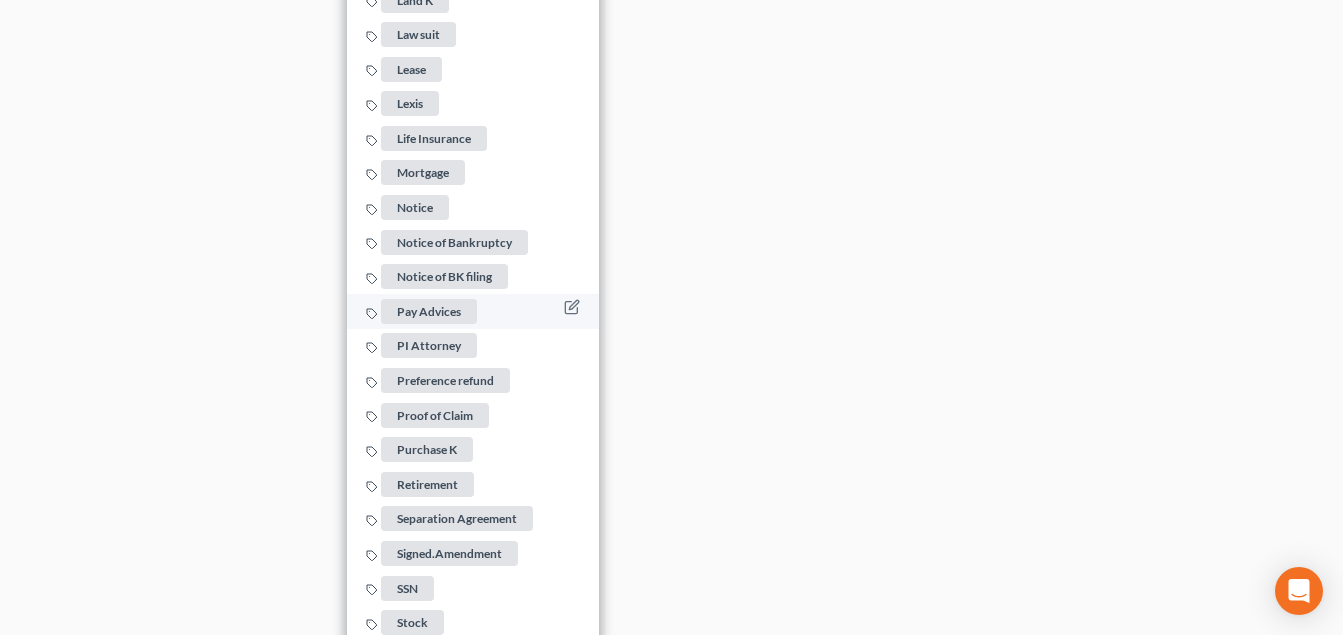 click on "Pay Advices" at bounding box center [429, 311] 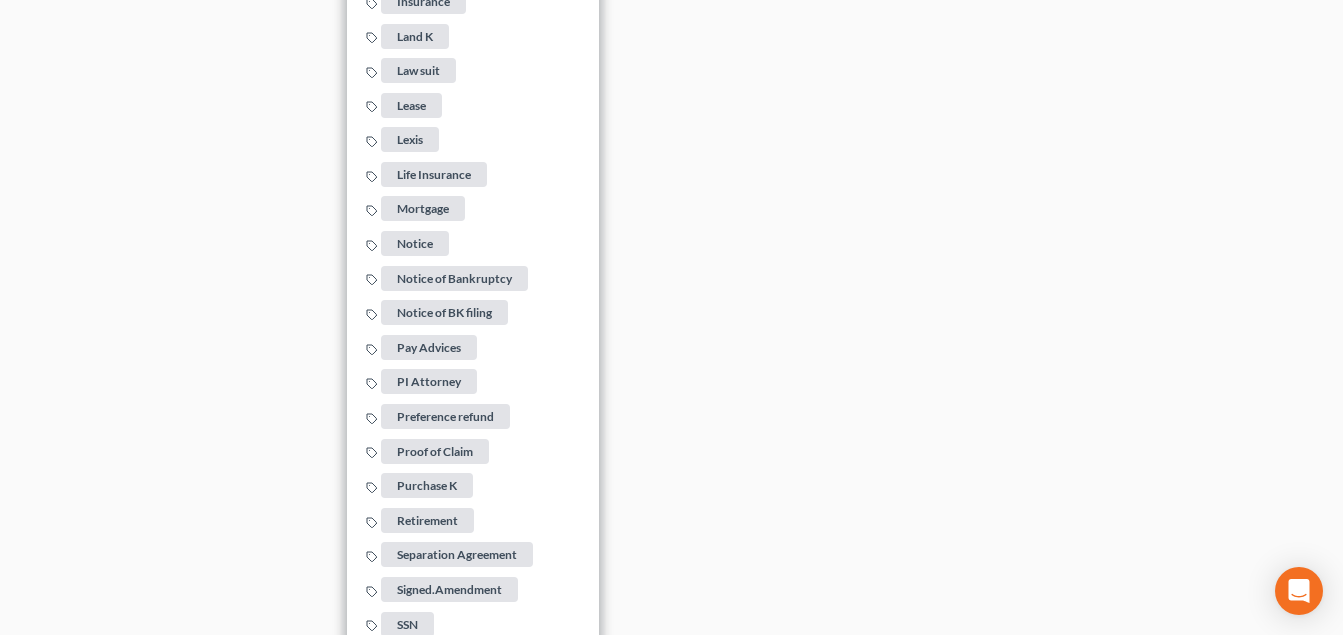 click on "Home New Case Client Portal [PERSON_NAME] Law Offices, LLC [EMAIL_ADDRESS][DOMAIN_NAME] My Account Settings Plan + Billing Account Add-Ons Upgrade to Whoa Help Center Webinars Training Videos What's new Log out New Case Home Client Portal         - No Result - See all results Or Press Enter... Help Help Center Webinars Training Videos What's new [PERSON_NAME] Law Offices, LLC [PERSON_NAME] Law Offices, LLC [EMAIL_ADDRESS][DOMAIN_NAME] My Account Settings Plan + Billing Account Add-Ons Upgrade to Whoa Log out 	 [PERSON_NAME] Upgraded Chapter Chapter  7 Status [GEOGRAPHIC_DATA] [GEOGRAPHIC_DATA] Preview Petition Navigation
Case Dashboard
Payments
Invoices
Home" at bounding box center [671, -1763] 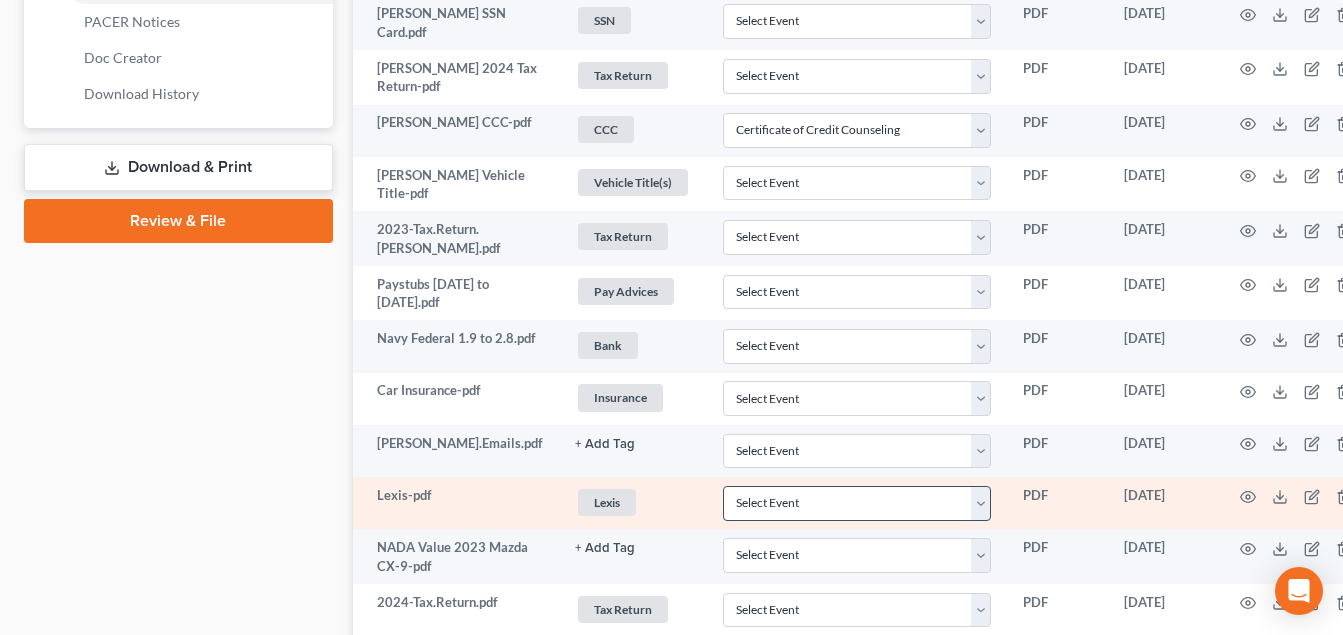 scroll, scrollTop: 0, scrollLeft: 0, axis: both 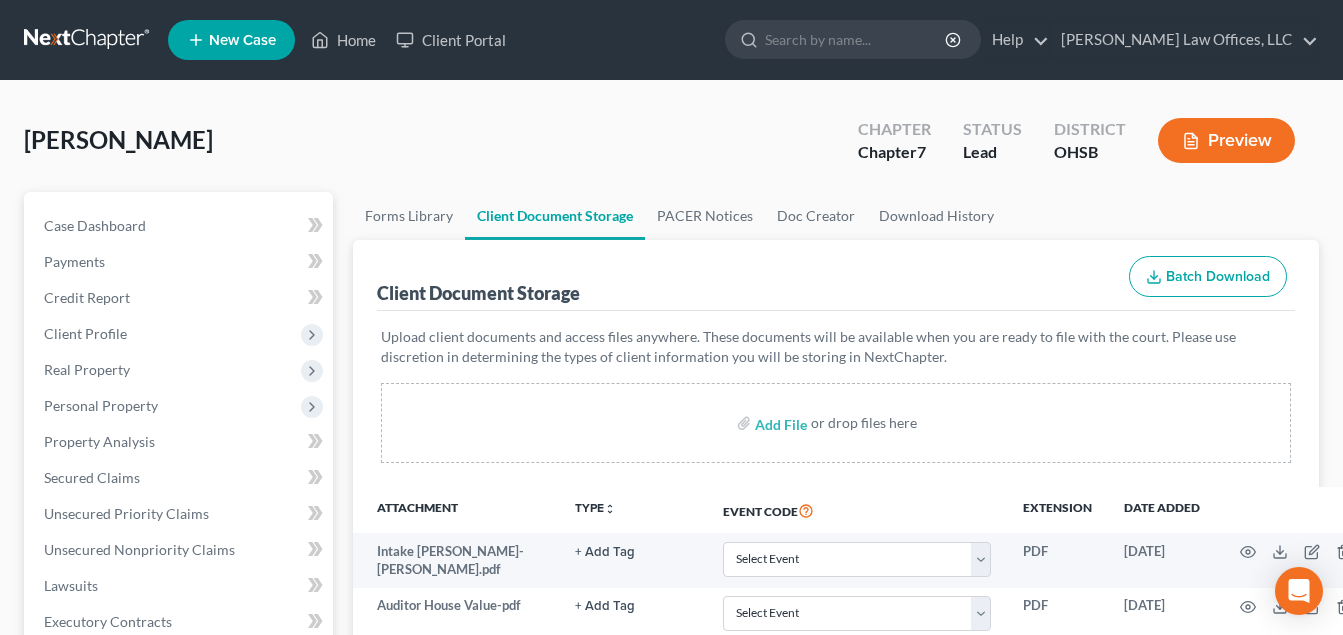 click on "Higgins, Tyasia Upgraded Chapter Chapter  7 Status Lead District OHSB Preview" at bounding box center [671, 148] 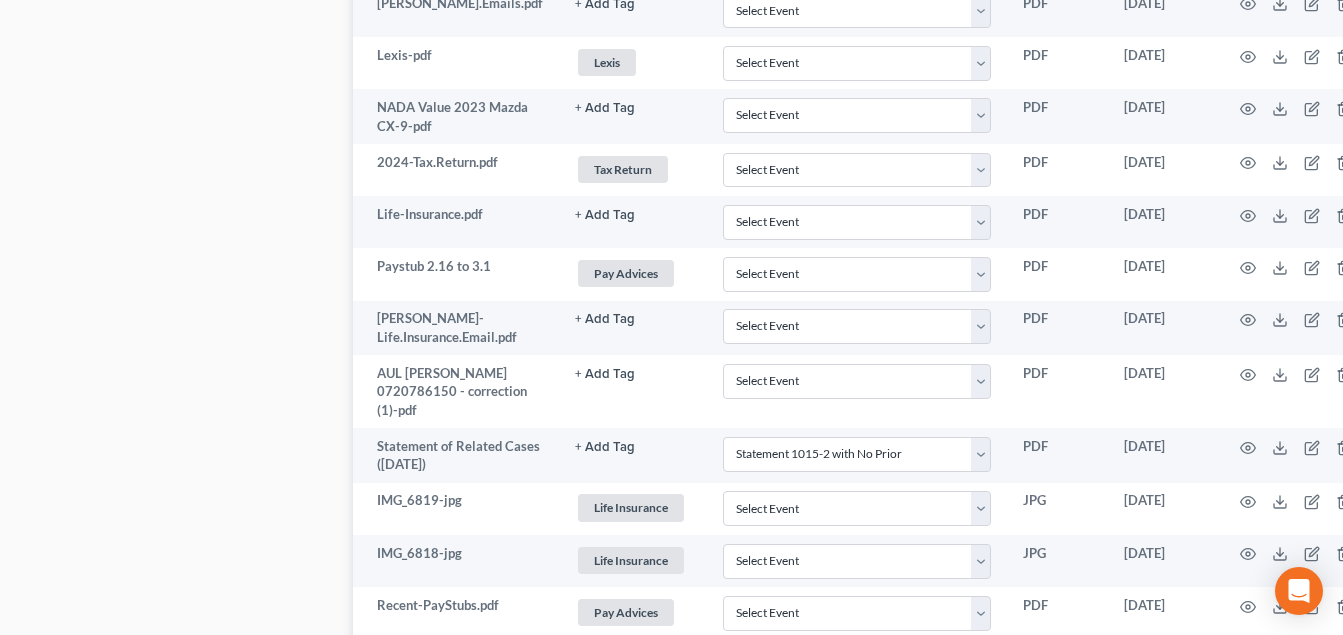 scroll, scrollTop: 1560, scrollLeft: 0, axis: vertical 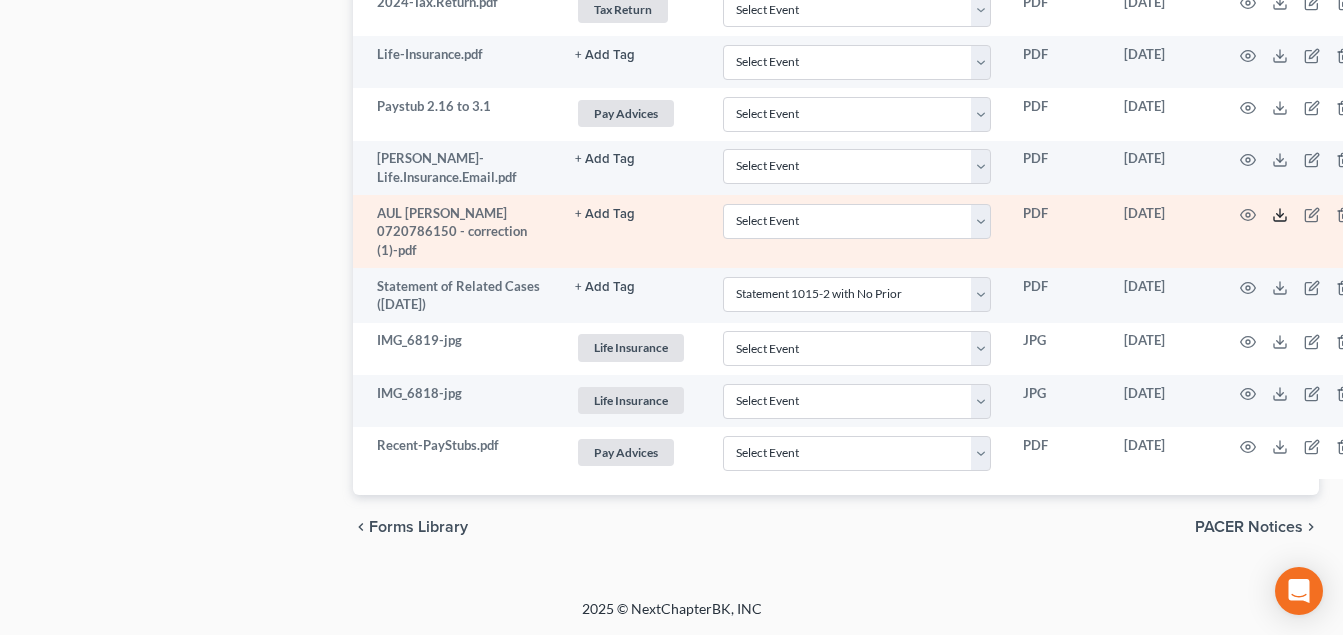 click 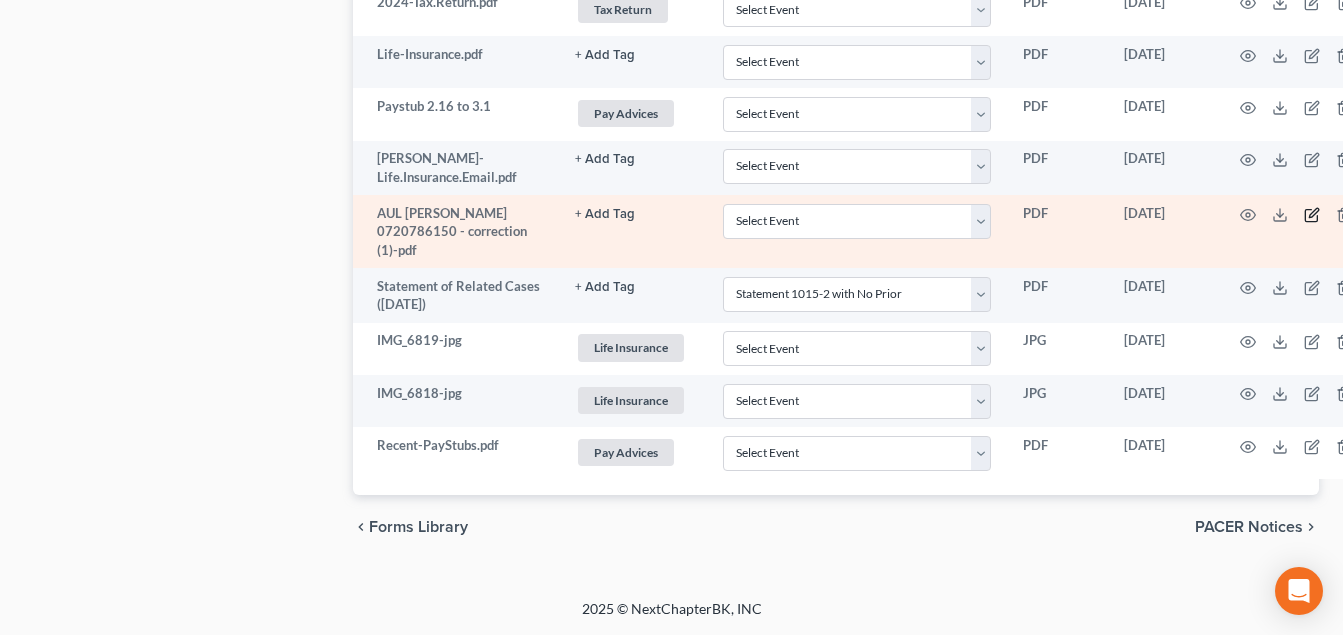 click 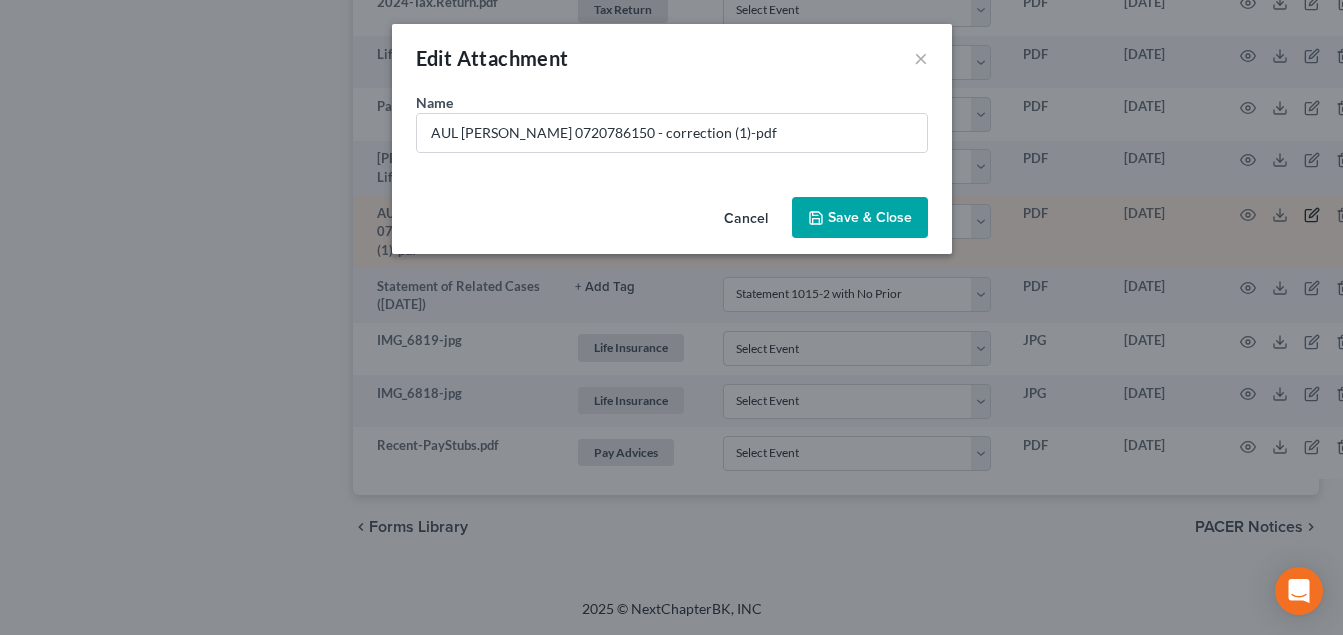scroll, scrollTop: 1545, scrollLeft: 0, axis: vertical 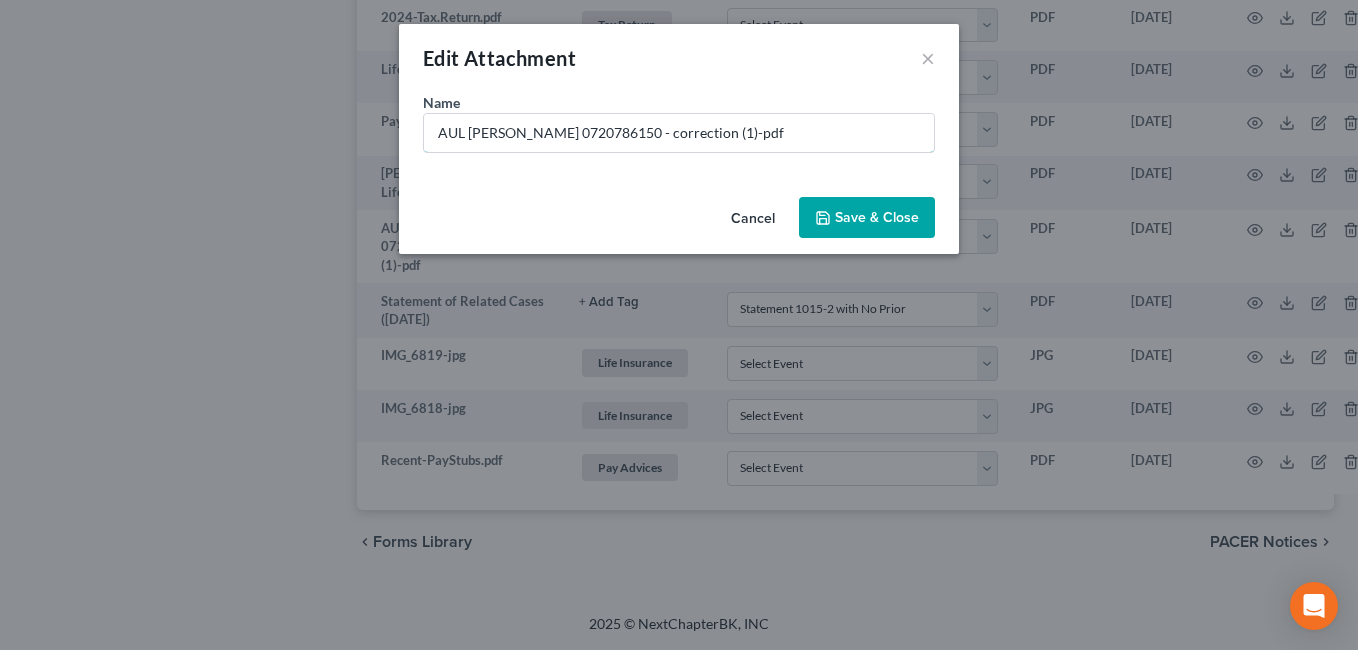 click on "AUL [PERSON_NAME] 0720786150 - correction (1)-pdf" at bounding box center (679, 133) 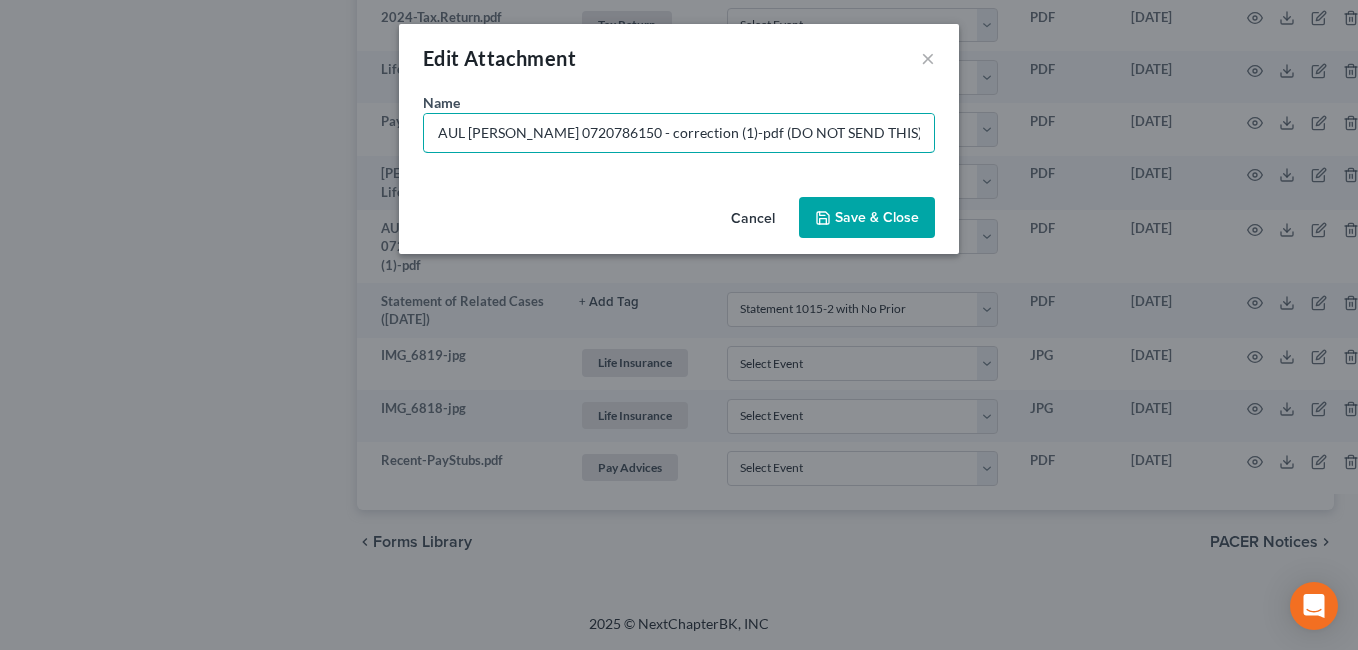 type on "AUL HIGGINS 0720786150 - correction (1)-pdf (DO NOT SEND THIS)" 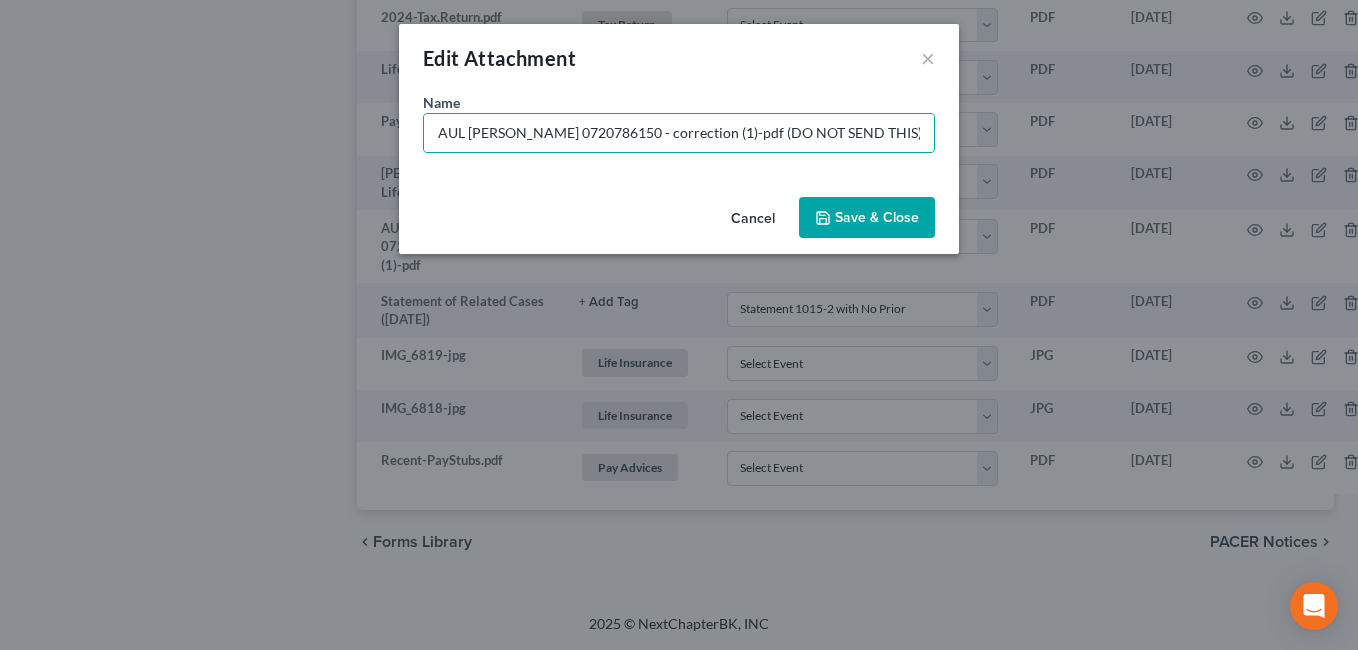 click on "Save & Close" at bounding box center [877, 217] 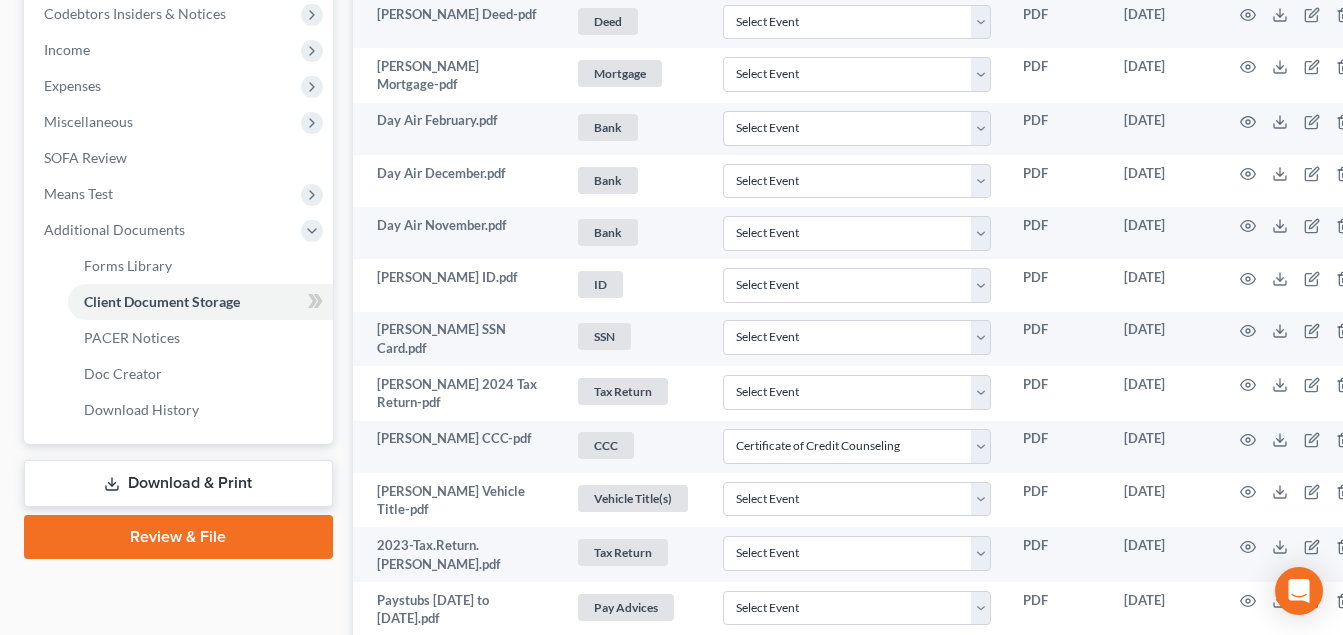 scroll, scrollTop: 545, scrollLeft: 0, axis: vertical 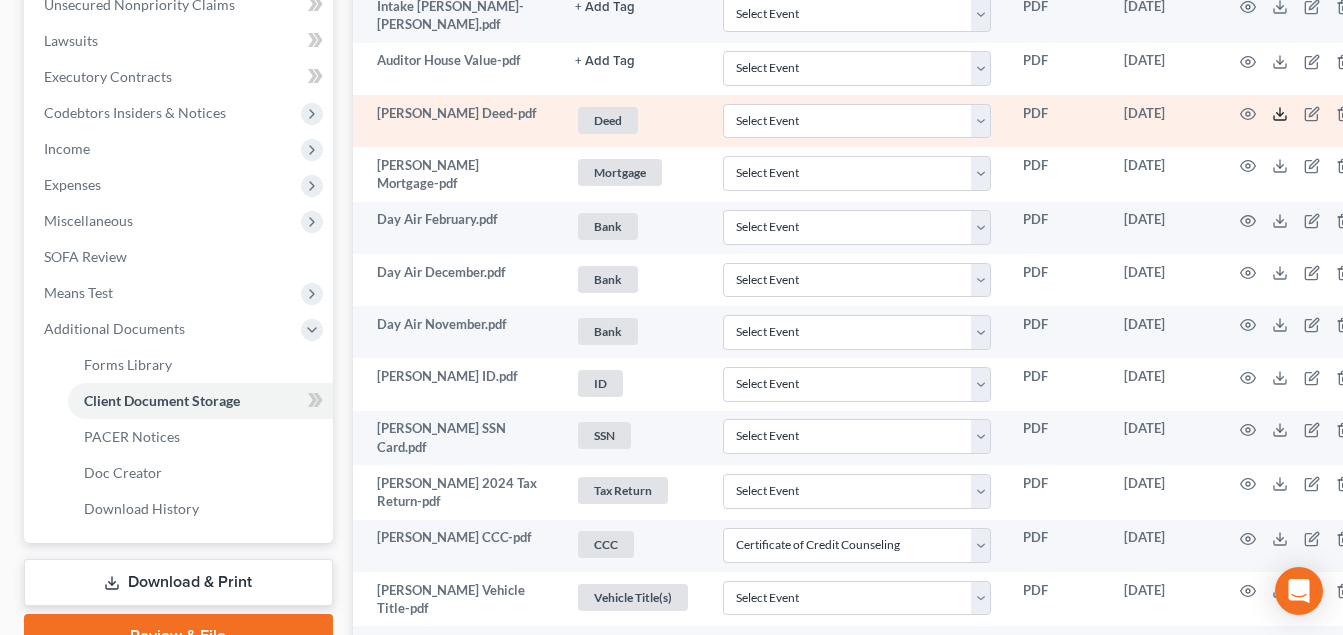 click 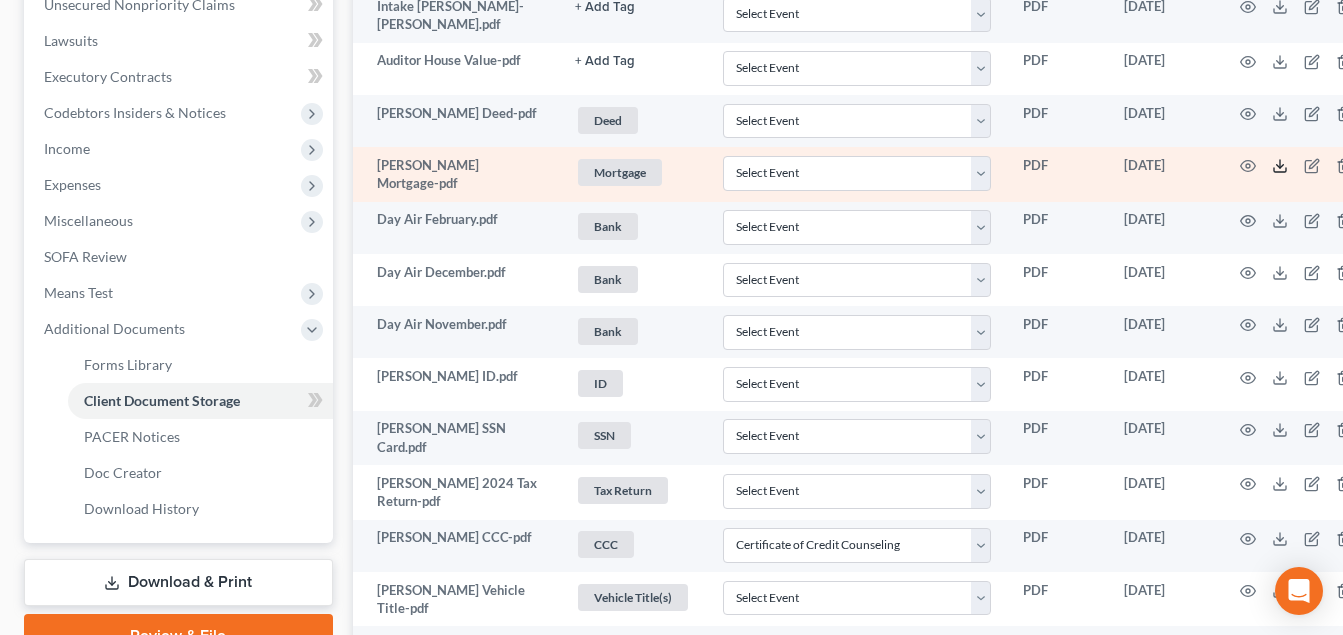 click 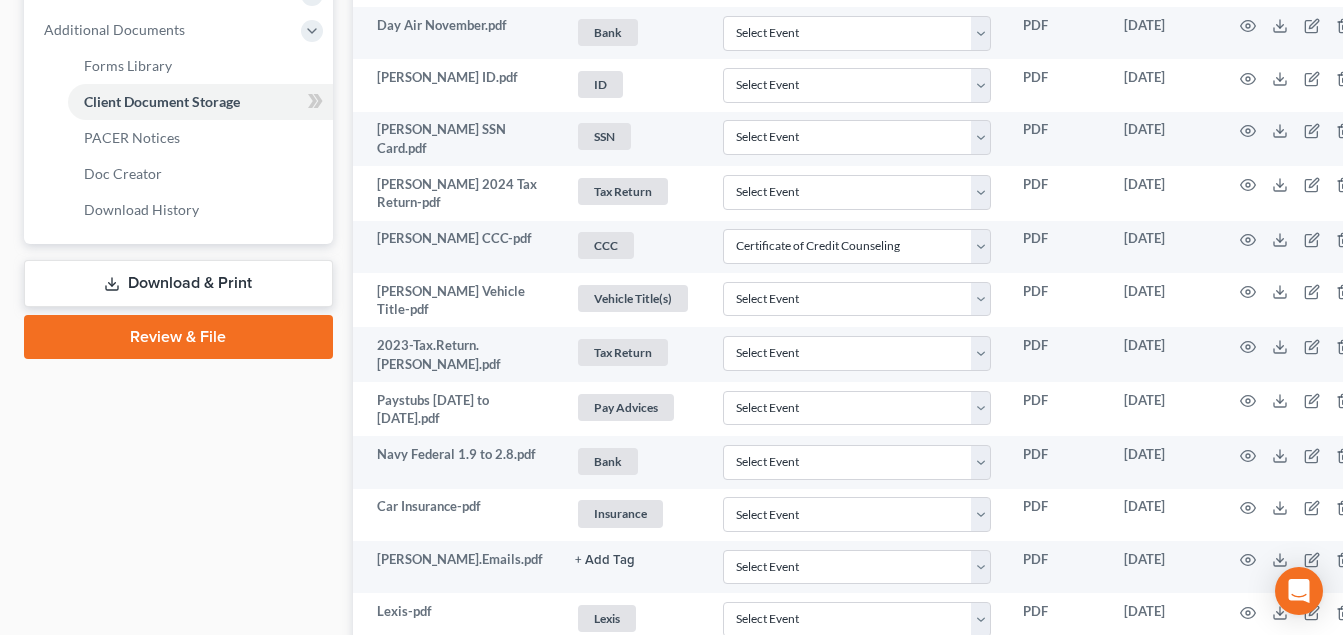 scroll, scrollTop: 845, scrollLeft: 0, axis: vertical 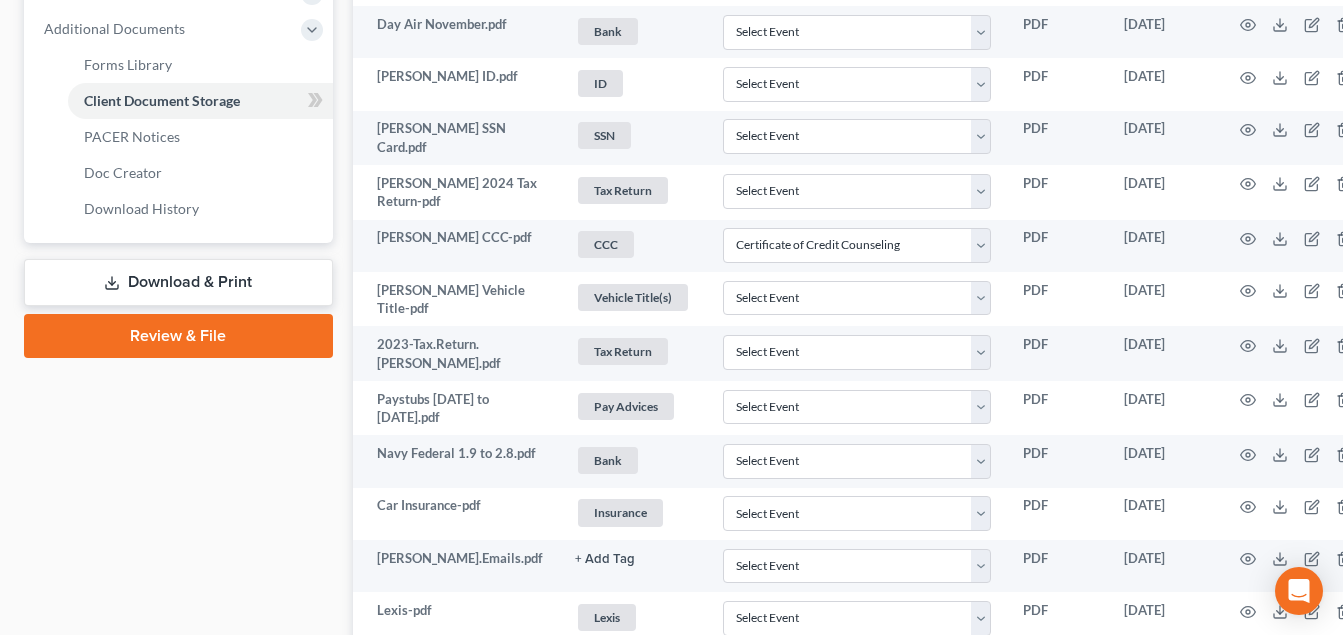 click on "Review & File" at bounding box center [178, 336] 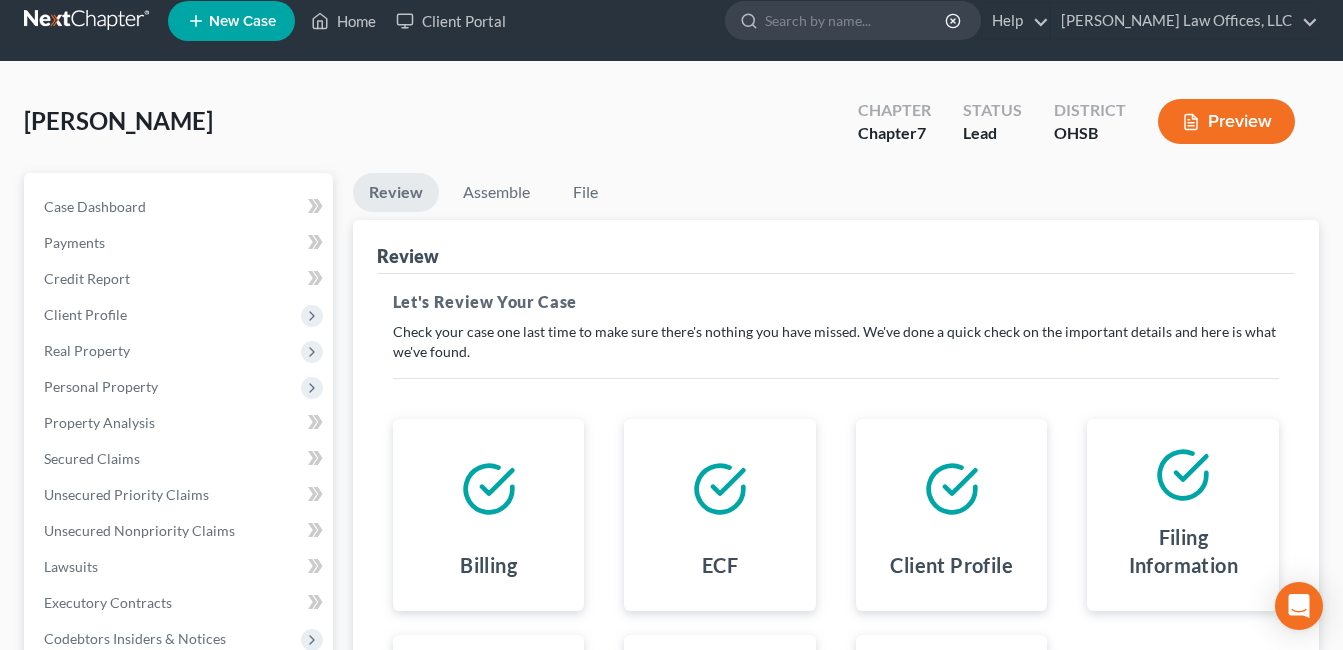 scroll, scrollTop: 0, scrollLeft: 0, axis: both 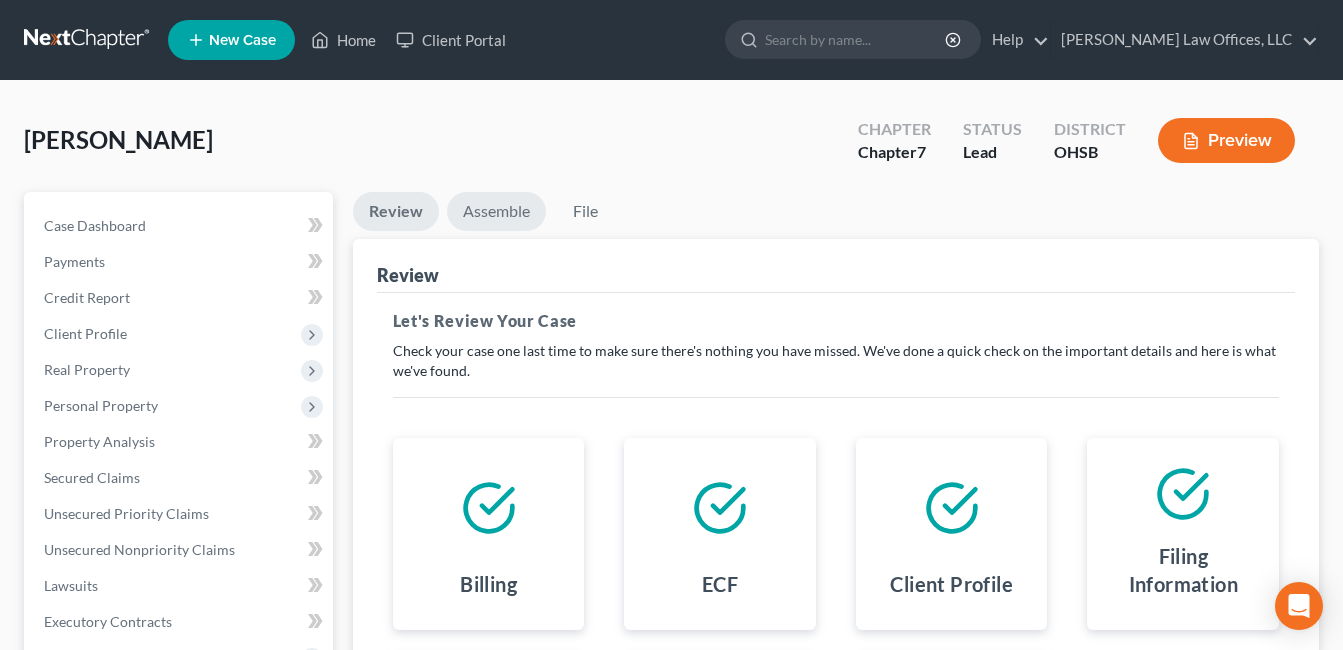 click on "Assemble" at bounding box center [496, 211] 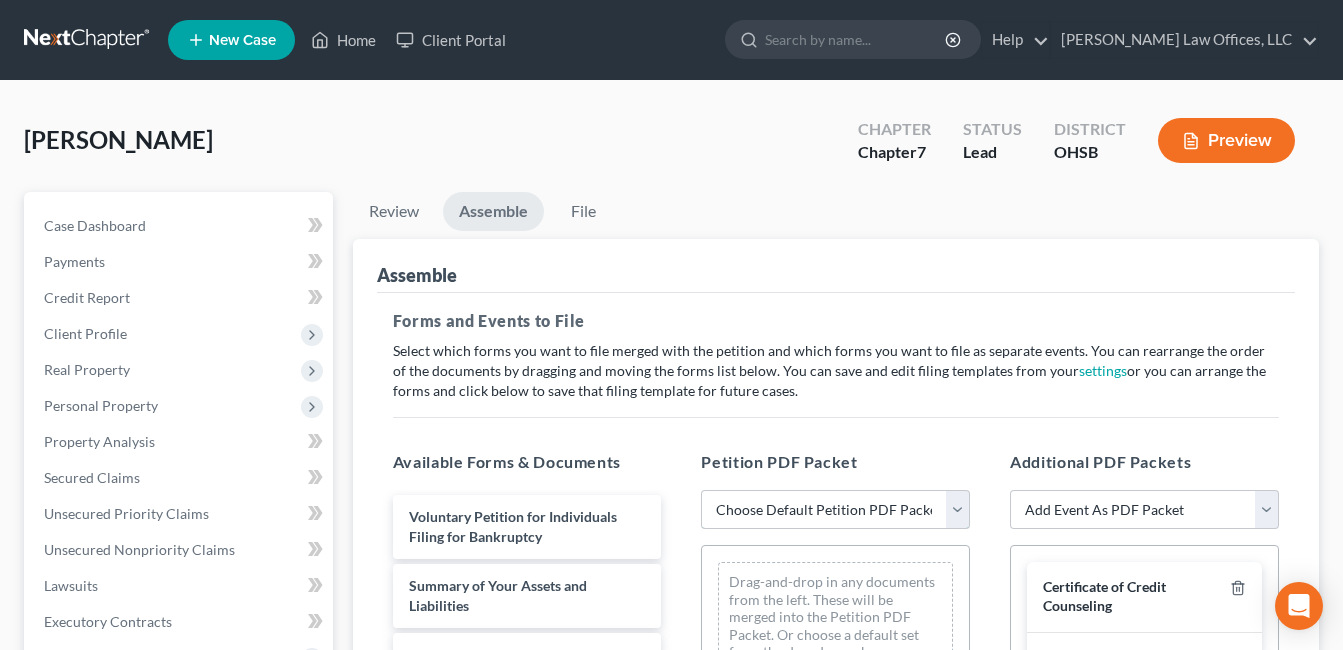 click on "Choose Default Petition PDF Packet Emergency Filing (Voluntary Petition and Creditor List Only) Chapter 7 Template Chapter 7 Filing with Pay Filing Fee In Installments Chapter 7 Individual Filing Chapter 7 Filing with Pay Filing Fee In Installments" at bounding box center (835, 510) 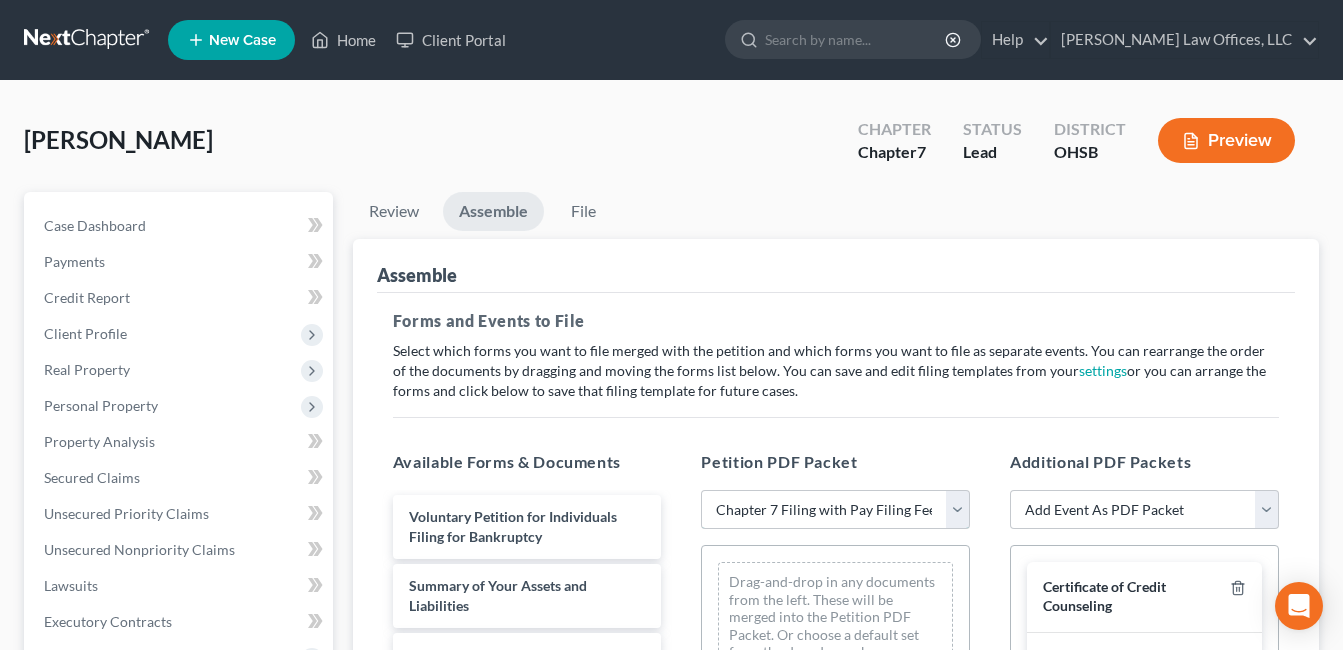 click on "Choose Default Petition PDF Packet Emergency Filing (Voluntary Petition and Creditor List Only) Chapter 7 Template Chapter 7 Filing with Pay Filing Fee In Installments Chapter 7 Individual Filing Chapter 7 Filing with Pay Filing Fee In Installments" at bounding box center (835, 510) 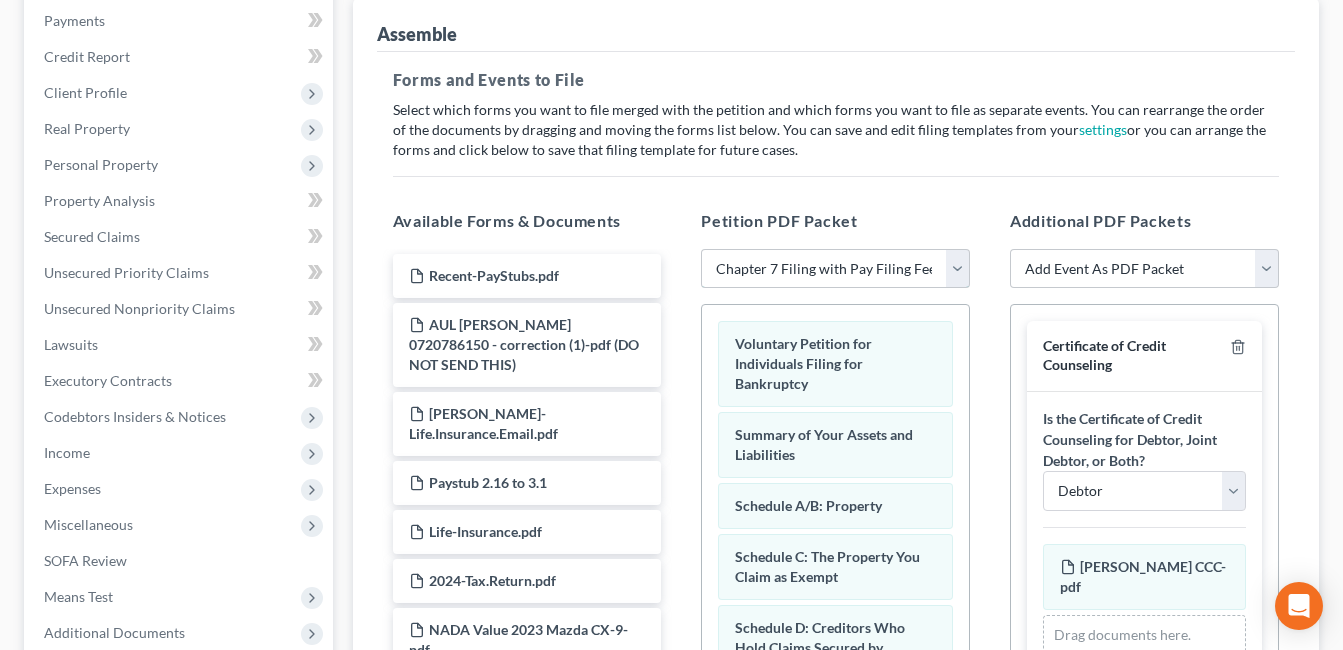 scroll, scrollTop: 600, scrollLeft: 0, axis: vertical 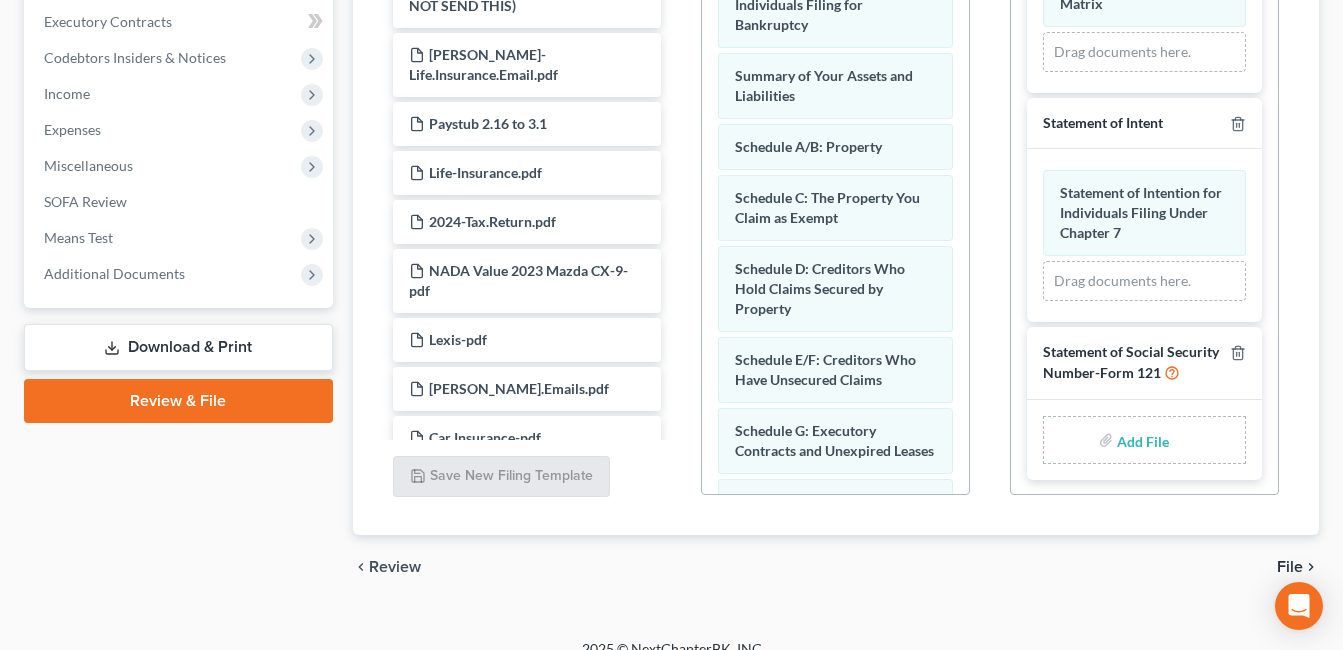 click at bounding box center [1141, 440] 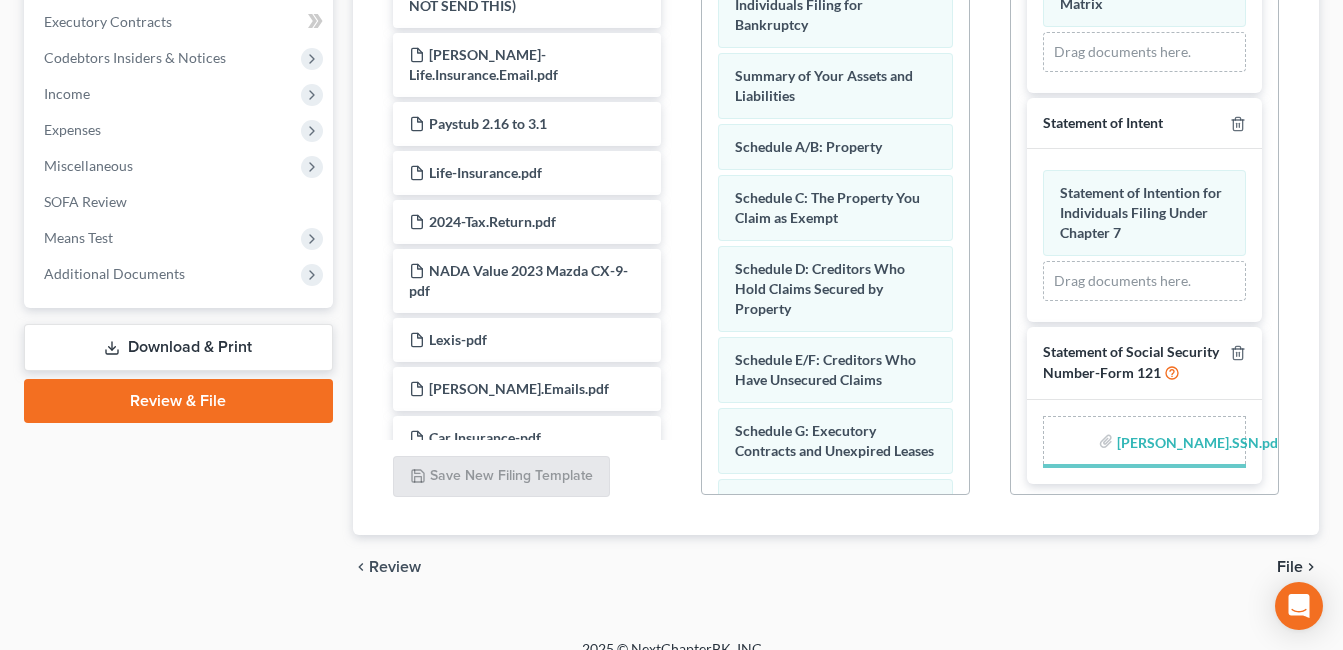 scroll, scrollTop: 651, scrollLeft: 0, axis: vertical 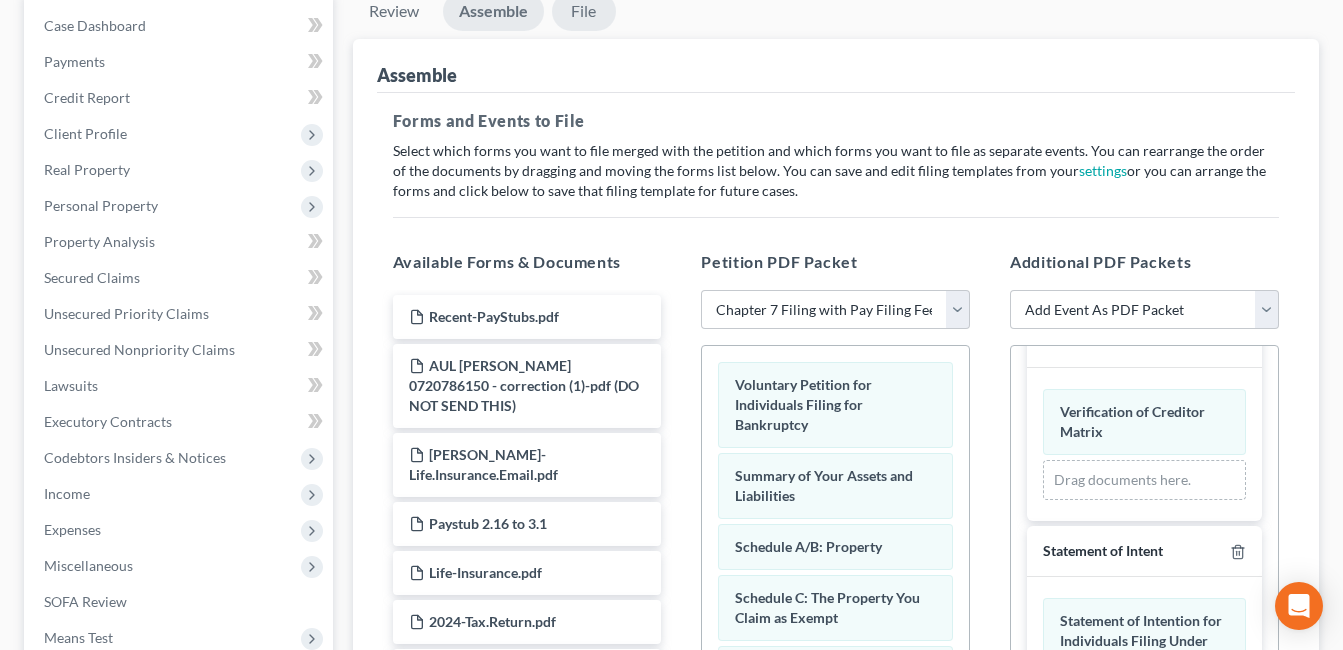 click on "File" at bounding box center [584, 11] 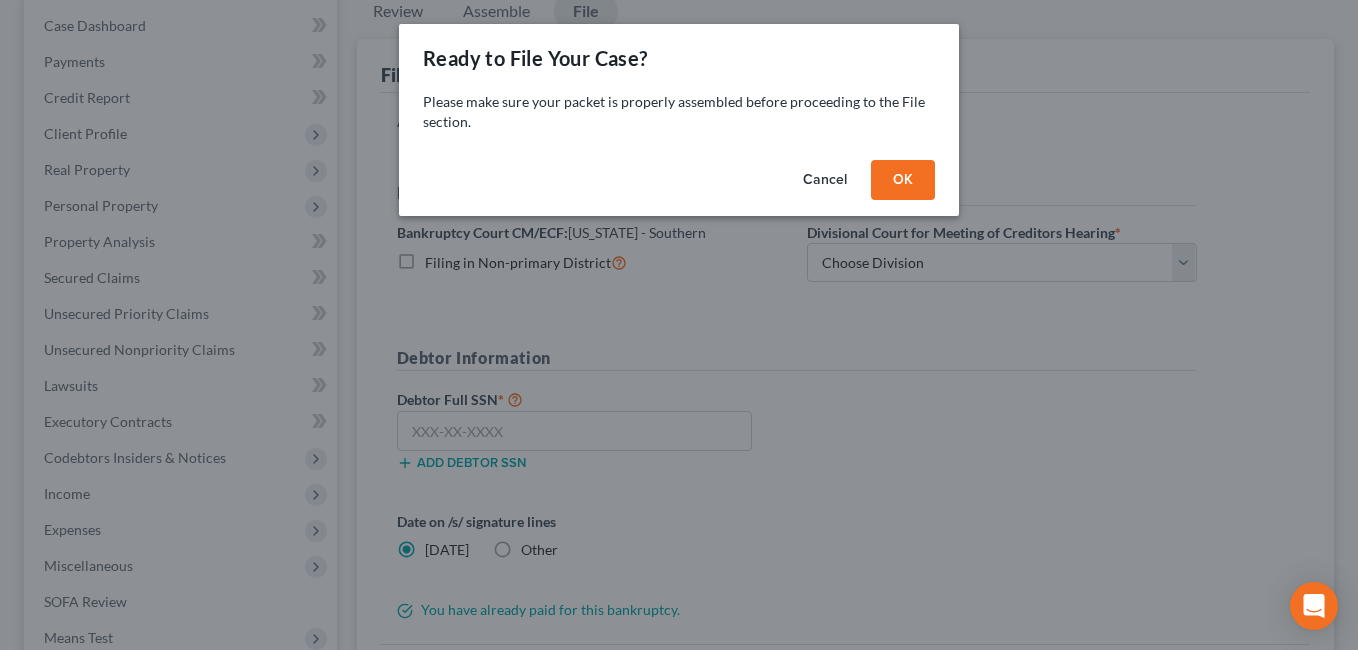 click on "OK" at bounding box center [903, 180] 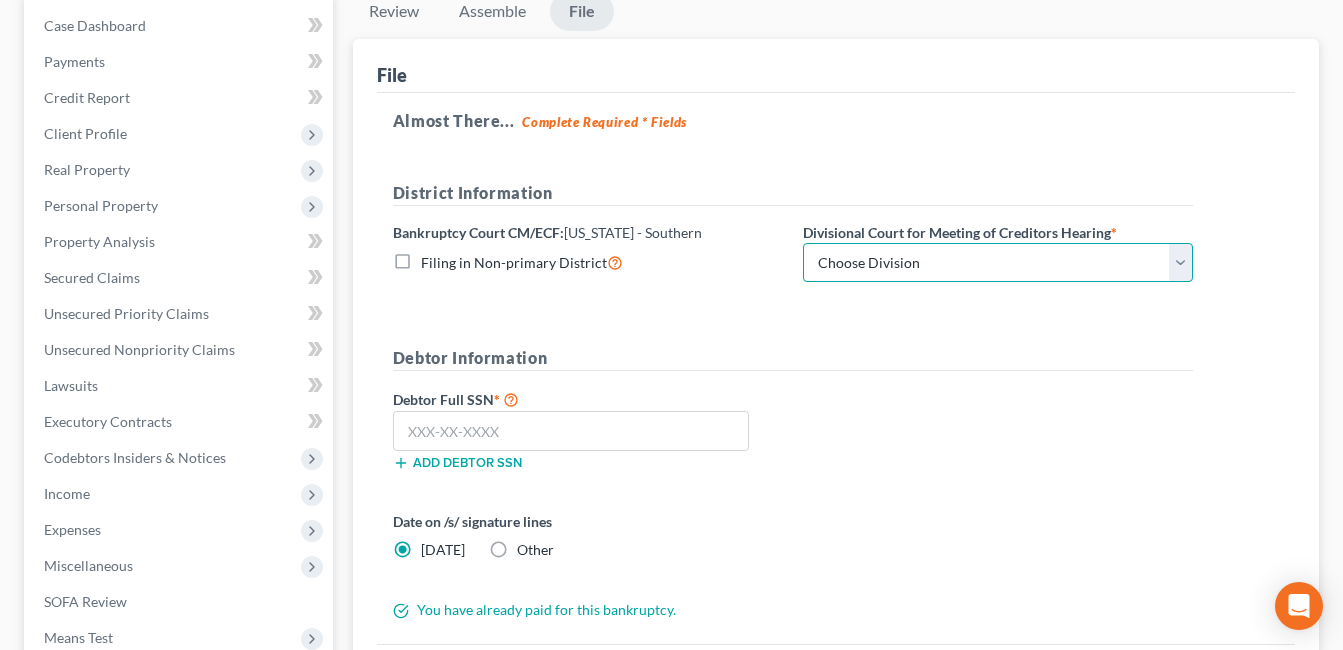 click on "Choose Division Cincinnati Columbus Dayton" at bounding box center (998, 263) 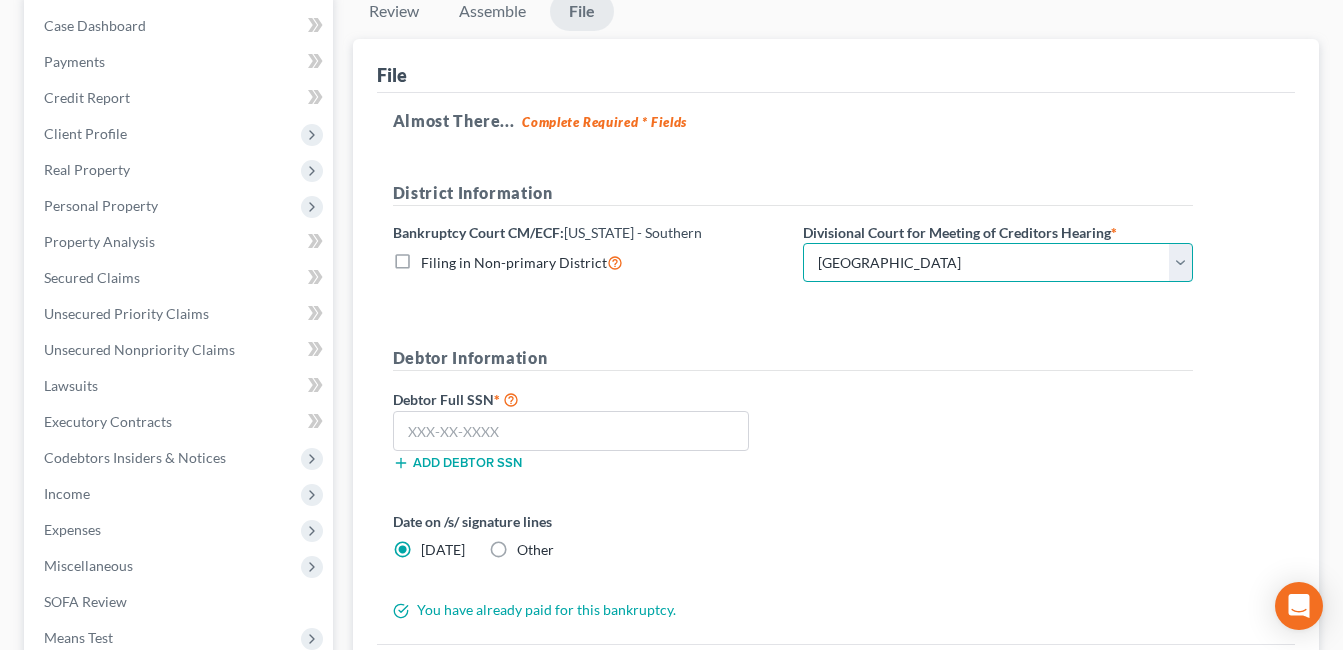 click on "Choose Division Cincinnati Columbus Dayton" at bounding box center (998, 263) 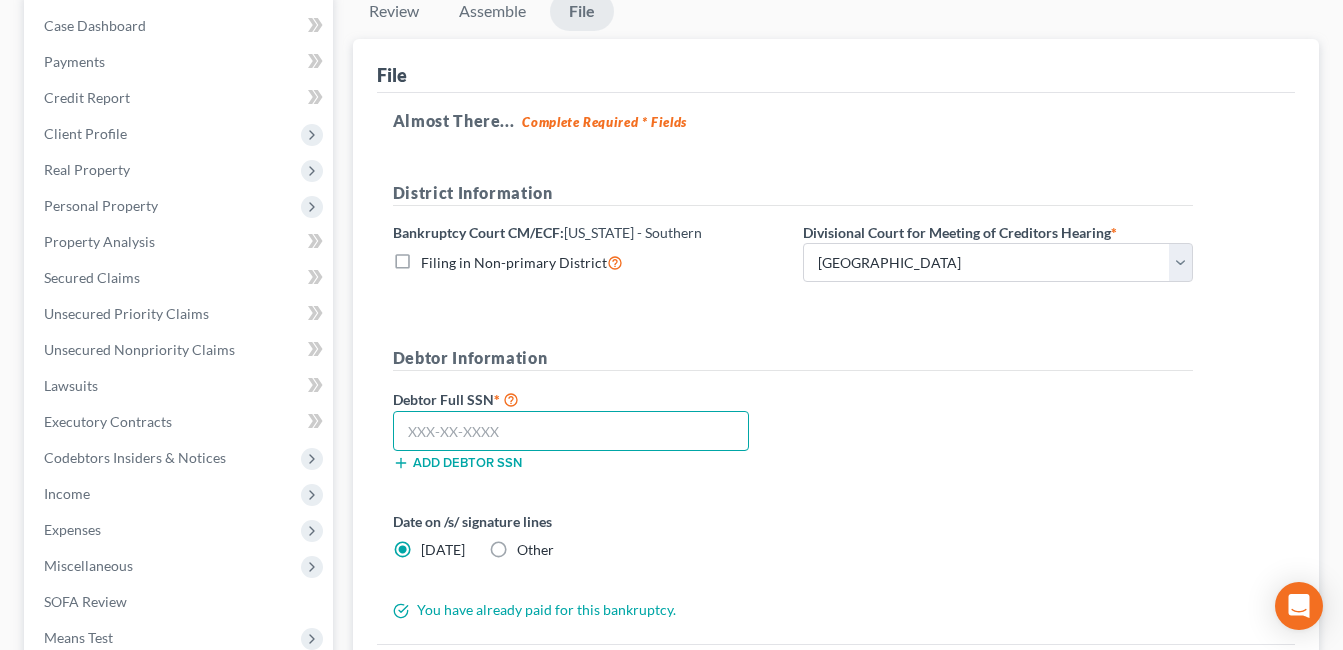 click at bounding box center (571, 431) 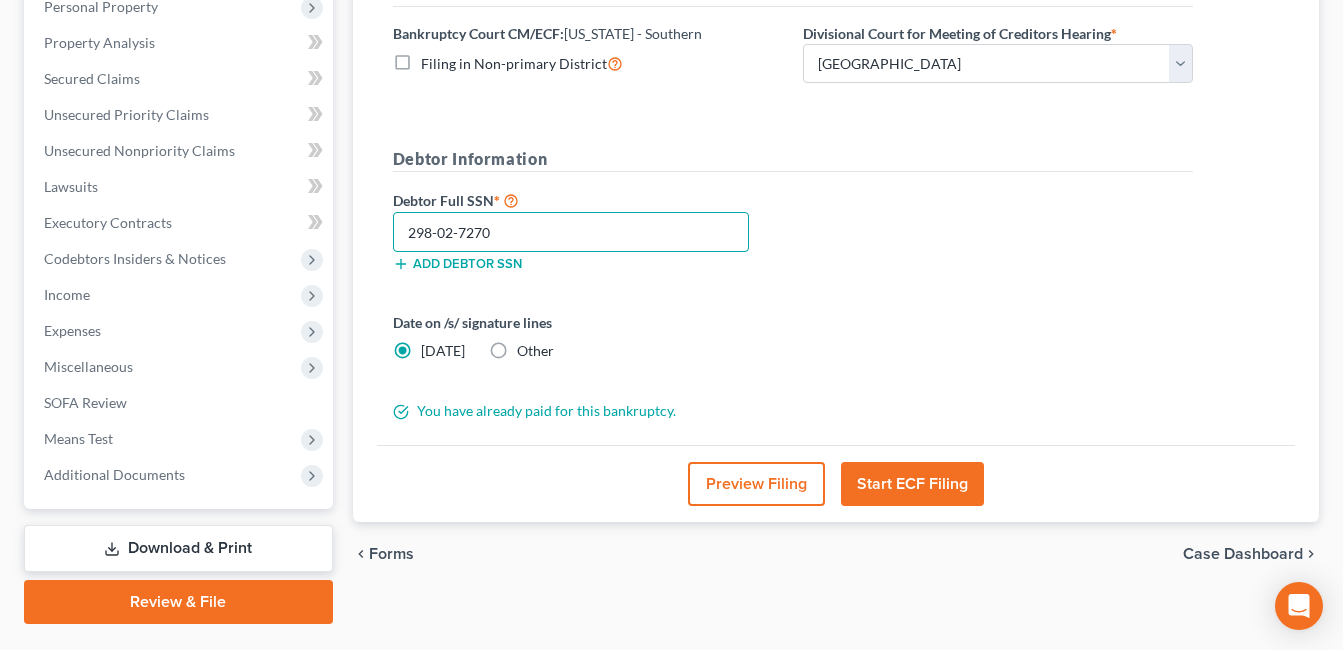 scroll, scrollTop: 400, scrollLeft: 0, axis: vertical 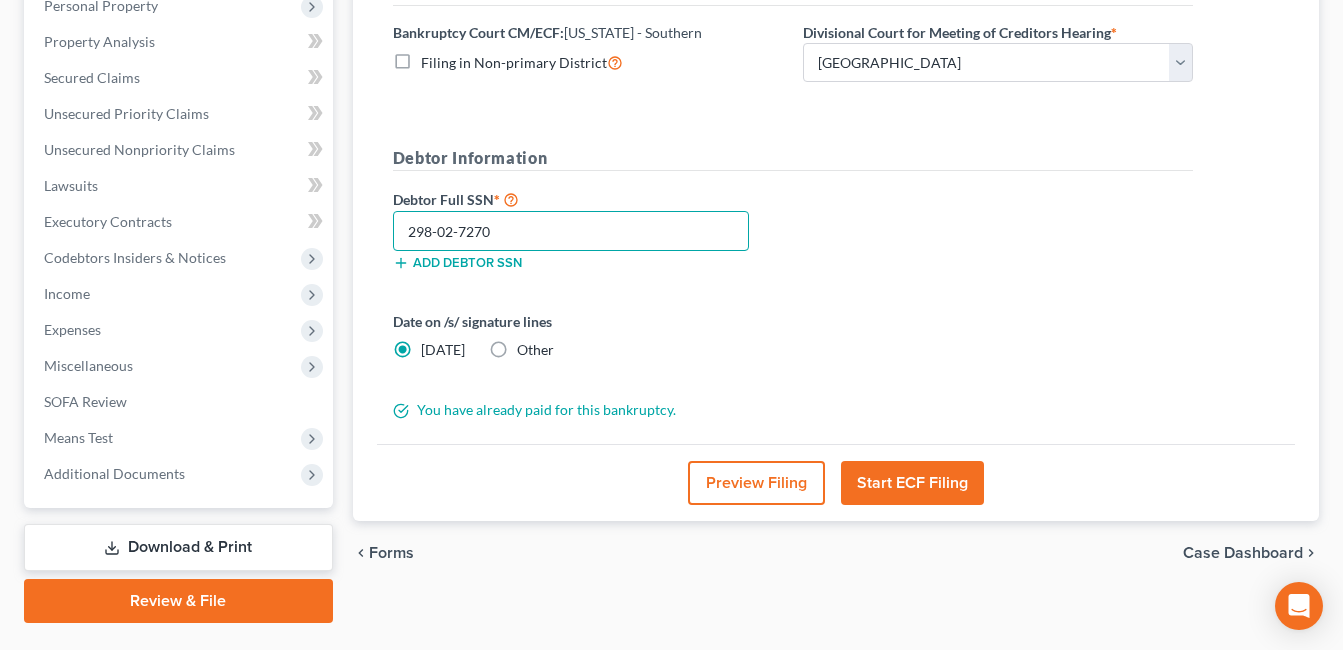 type on "298-02-7270" 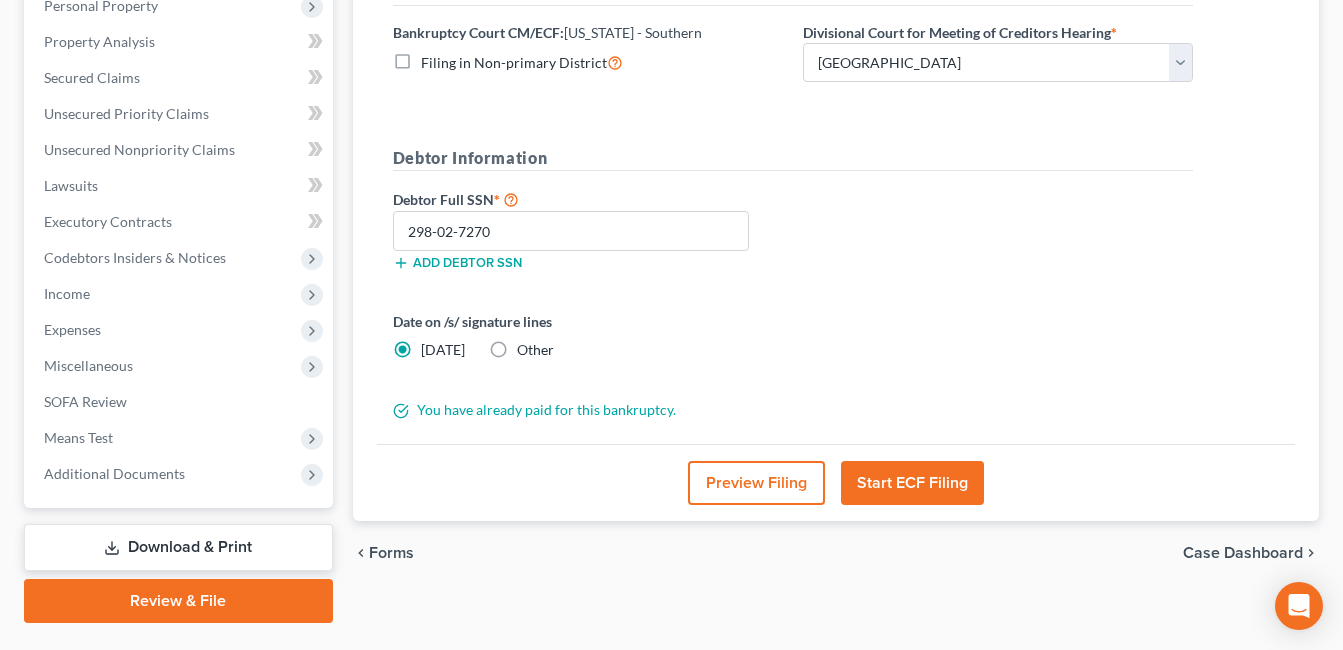 click on "Start ECF Filing" at bounding box center [912, 483] 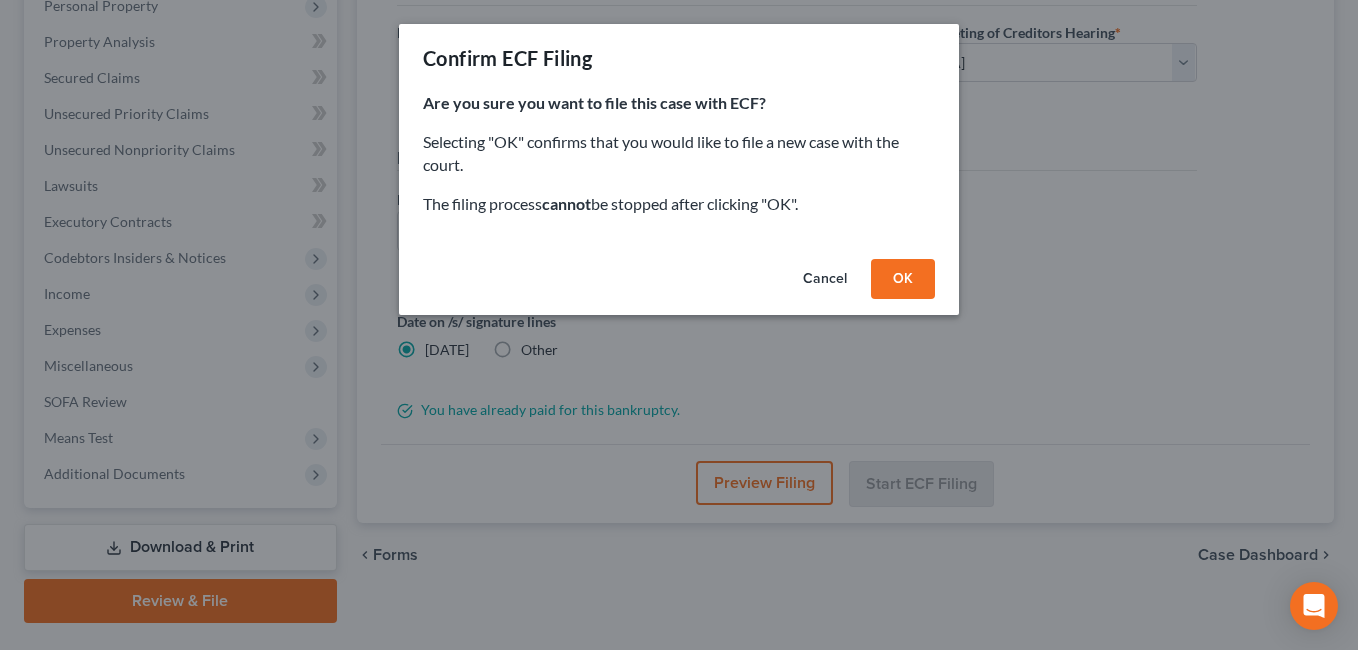 click on "OK" at bounding box center (903, 279) 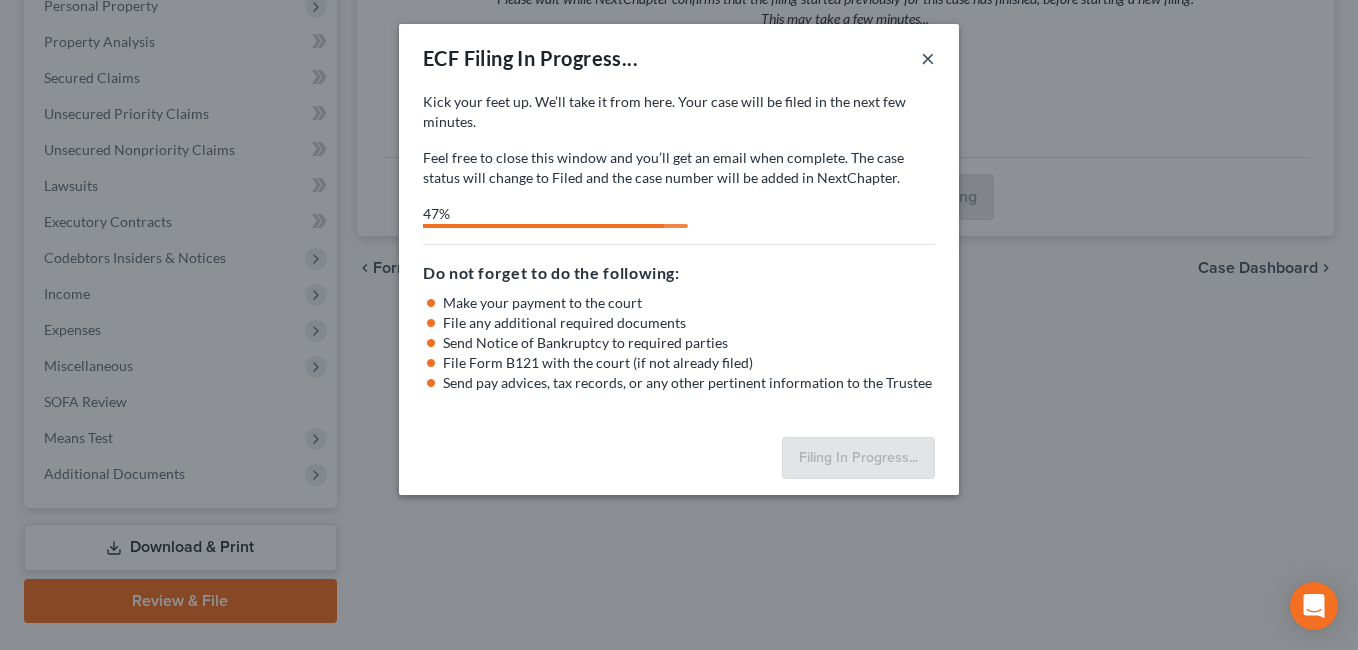 click on "×" at bounding box center (928, 58) 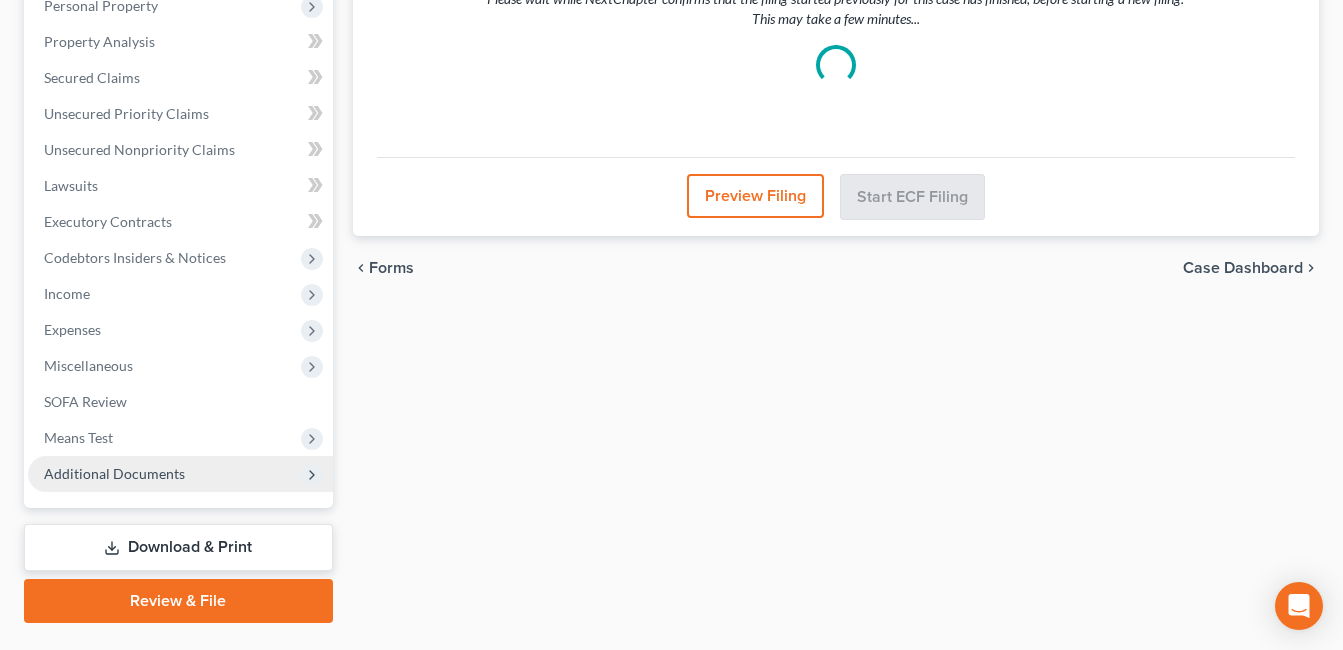 click on "Additional Documents" at bounding box center (180, 474) 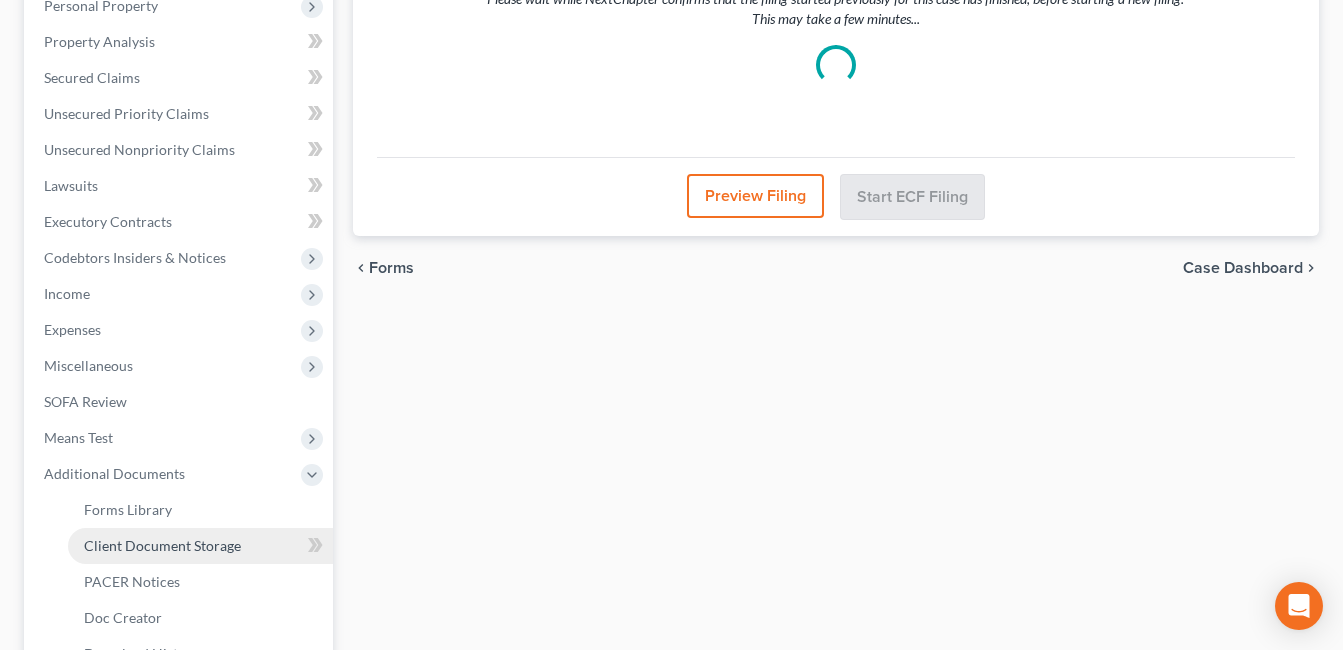 click on "Client Document Storage" at bounding box center [162, 545] 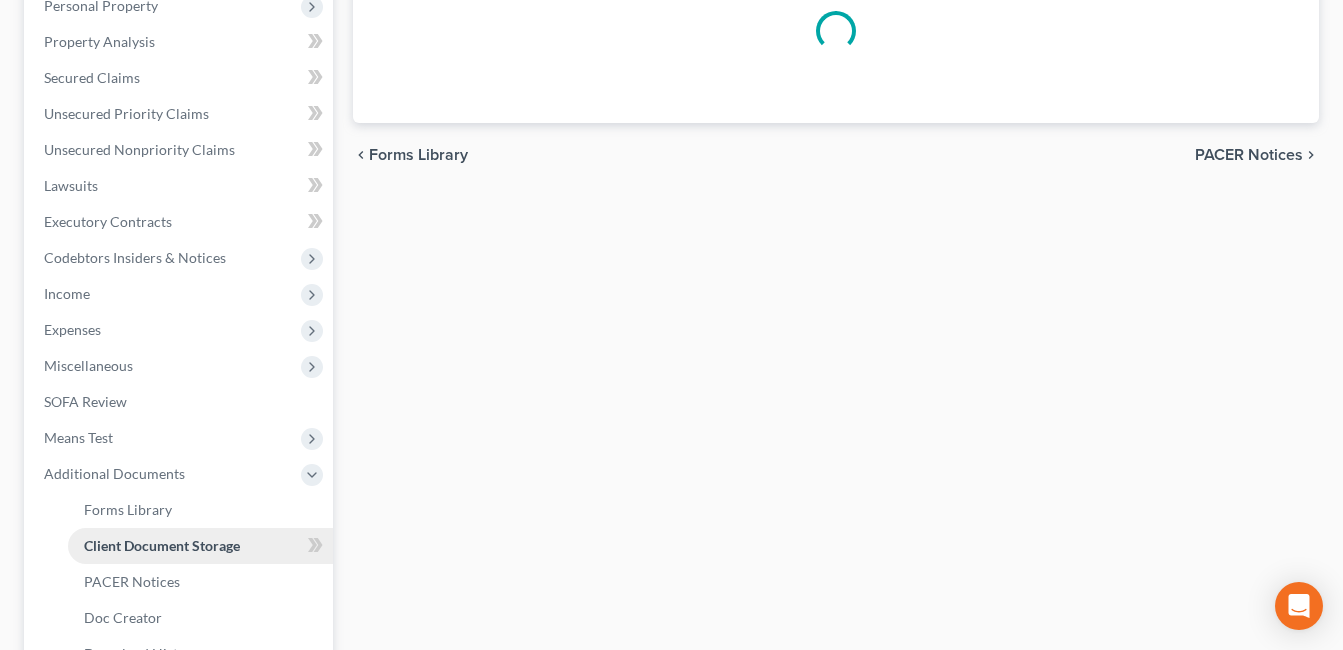 select on "7" 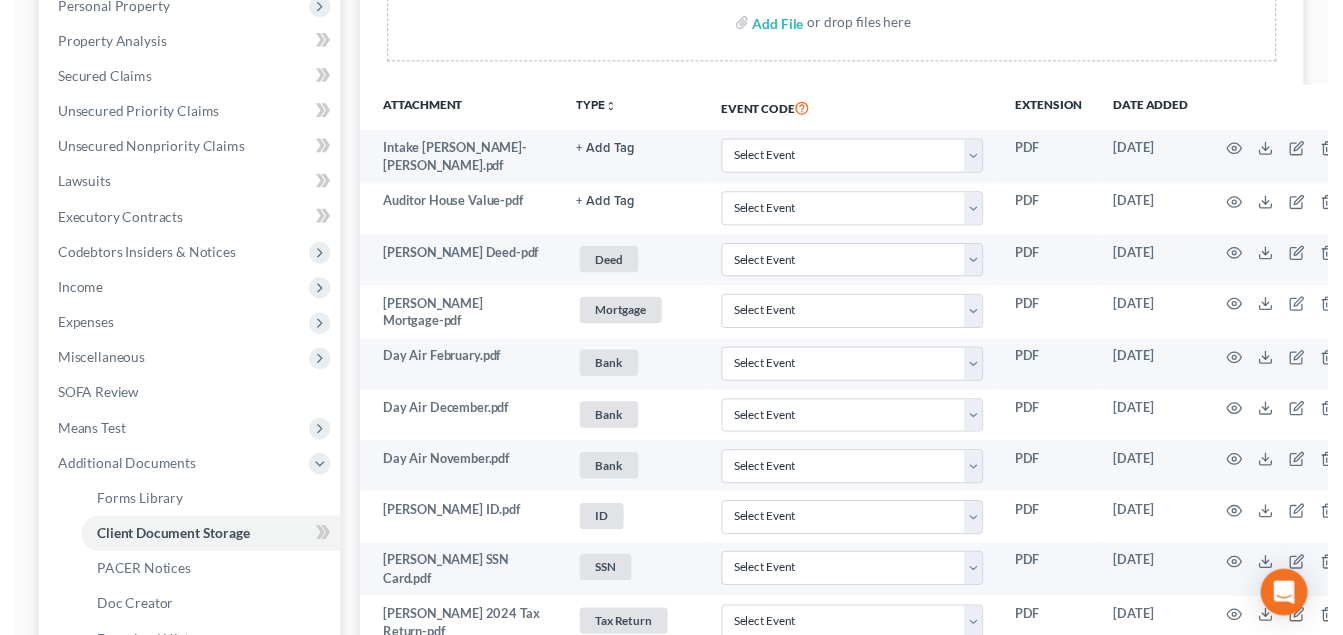 scroll, scrollTop: 0, scrollLeft: 0, axis: both 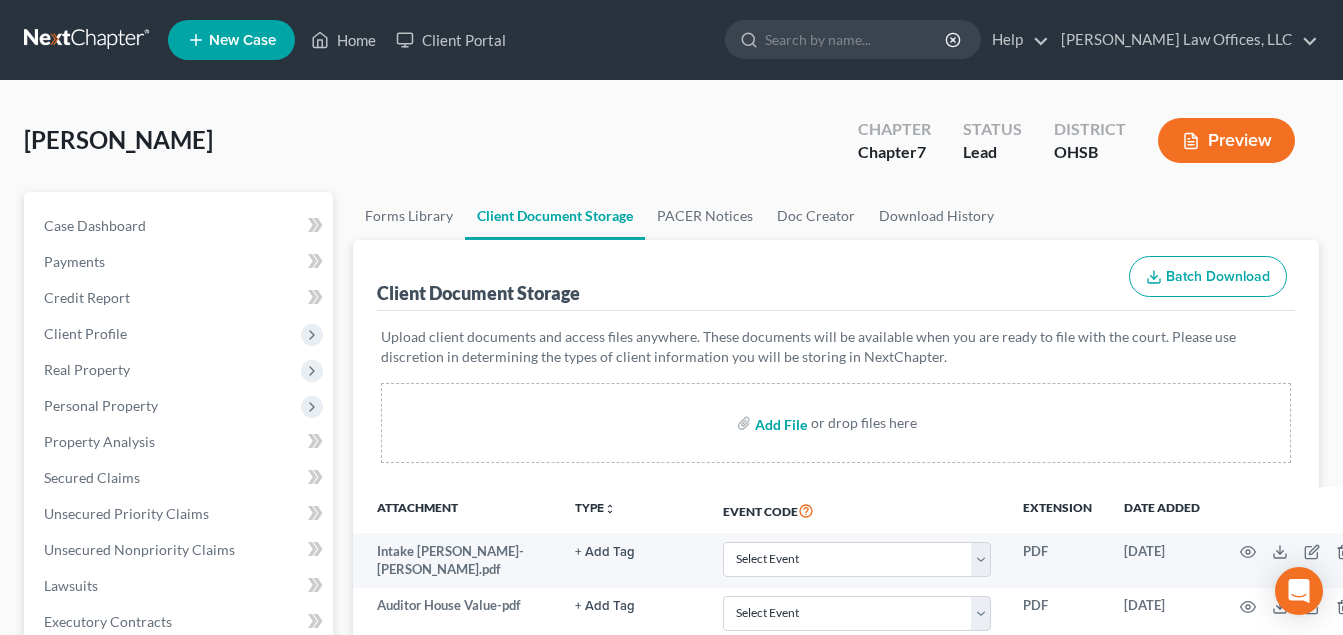 click at bounding box center [779, 423] 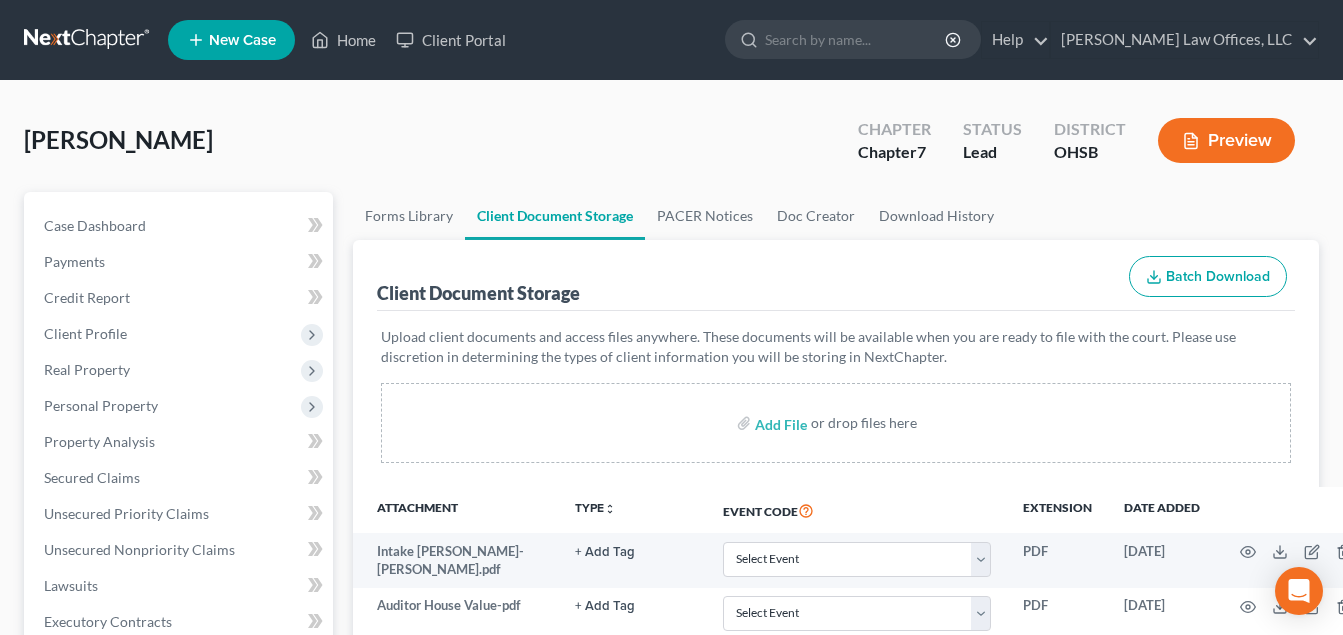 select on "7" 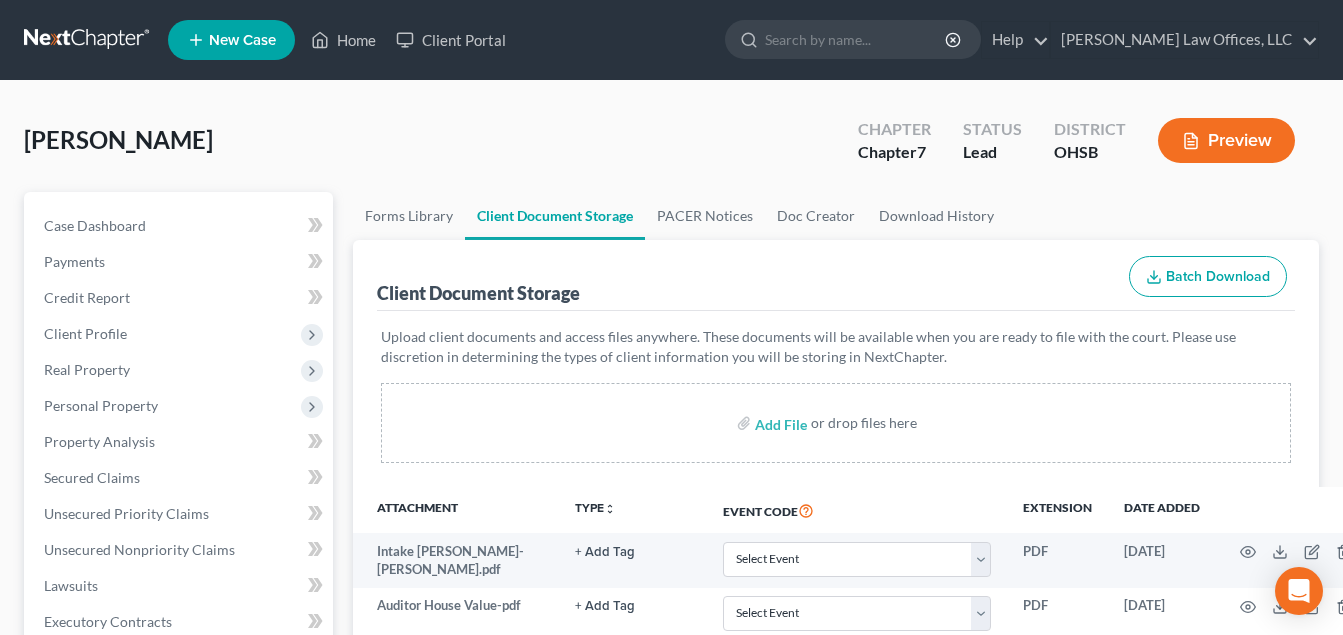 scroll, scrollTop: 1579, scrollLeft: 0, axis: vertical 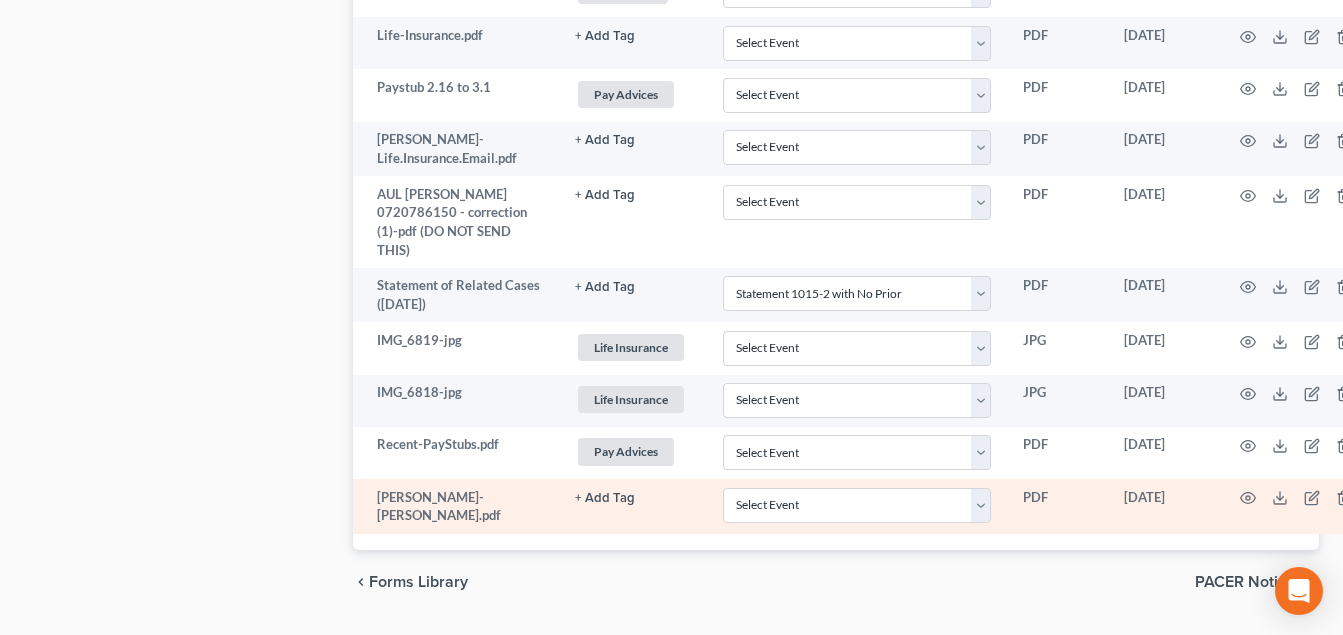 click on "+ Add Tag" at bounding box center (605, -1027) 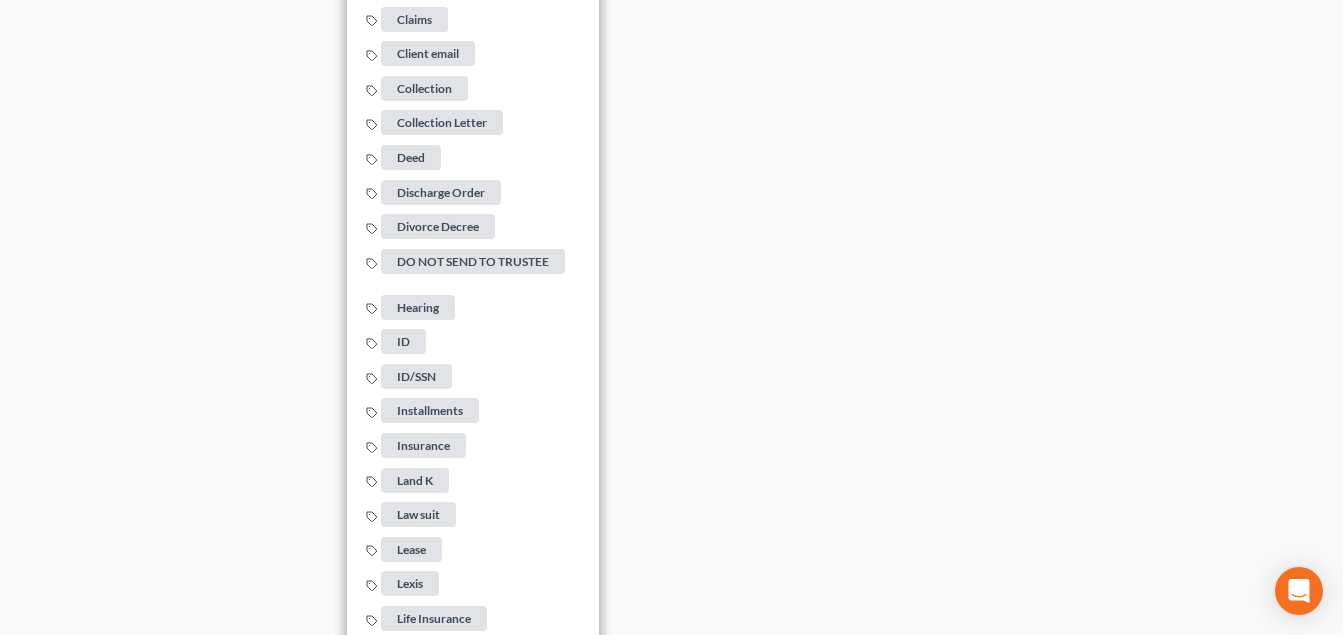 scroll, scrollTop: 2779, scrollLeft: 0, axis: vertical 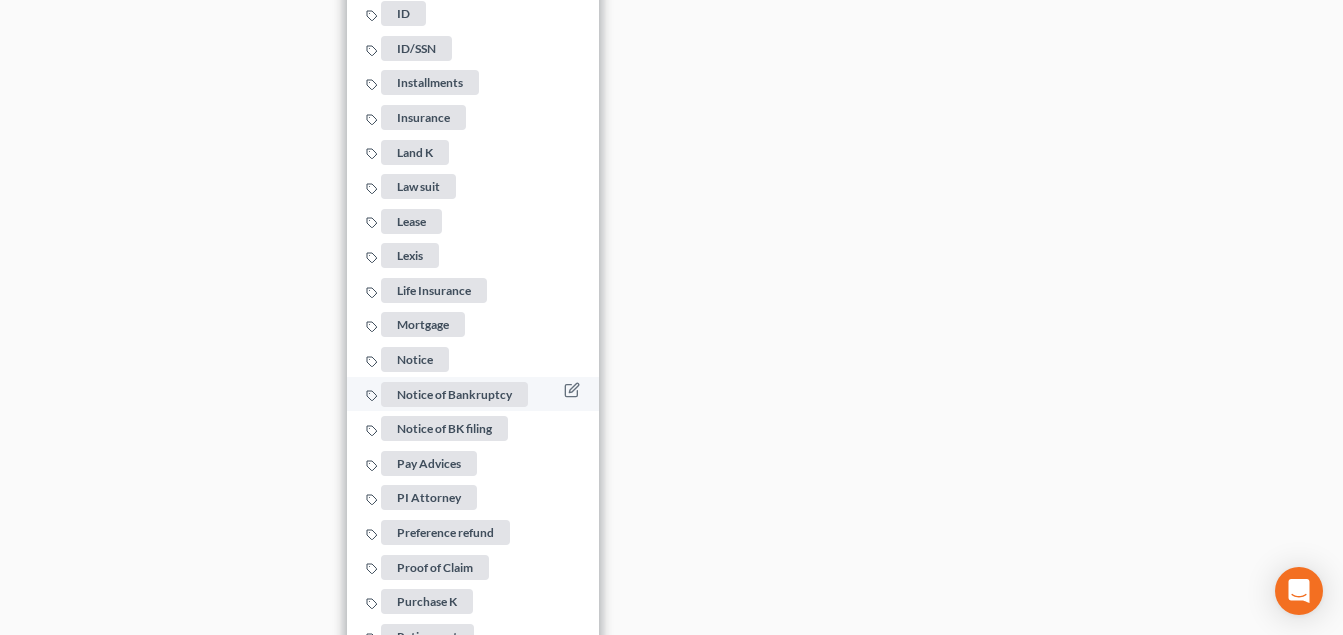 click on "Notice of Bankruptcy" at bounding box center (454, 393) 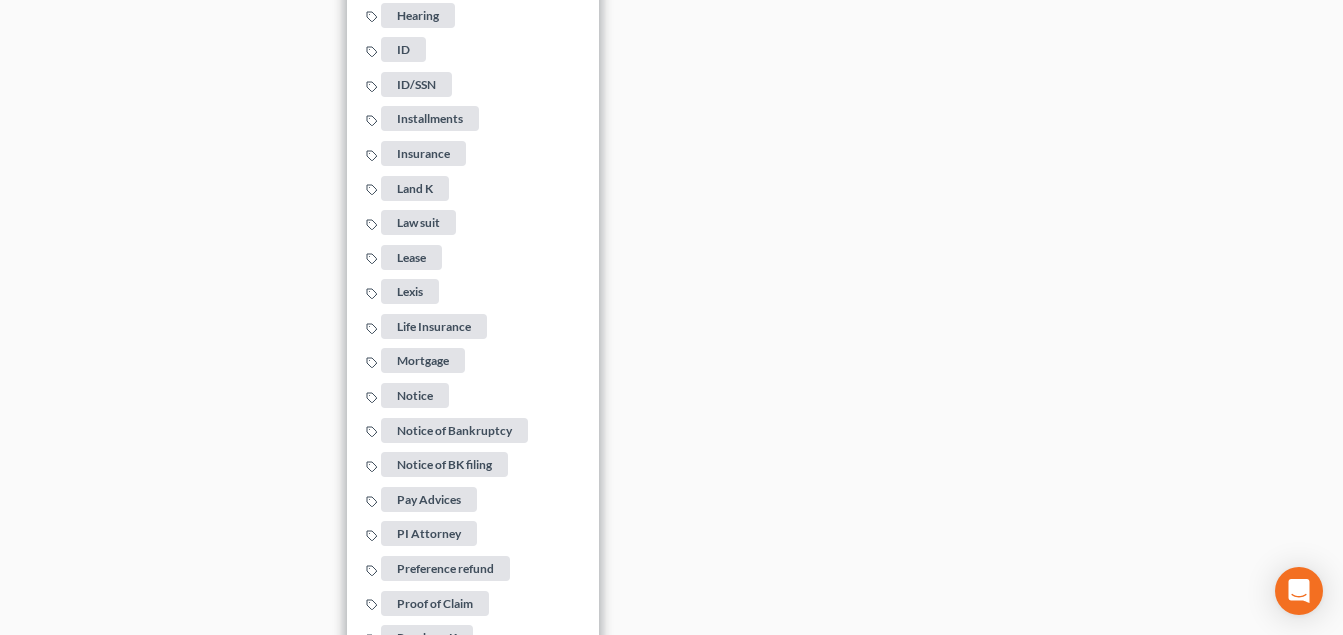 click on "Home New Case Client Portal [PERSON_NAME] Law Offices, LLC [EMAIL_ADDRESS][DOMAIN_NAME] My Account Settings Plan + Billing Account Add-Ons Upgrade to Whoa Help Center Webinars Training Videos What's new Log out New Case Home Client Portal         - No Result - See all results Or Press Enter... Help Help Center Webinars Training Videos What's new [PERSON_NAME] Law Offices, LLC [PERSON_NAME] Law Offices, LLC [EMAIL_ADDRESS][DOMAIN_NAME] My Account Settings Plan + Billing Account Add-Ons Upgrade to Whoa Log out 	 [PERSON_NAME] Upgraded Chapter Chapter  7 Status [GEOGRAPHIC_DATA] [GEOGRAPHIC_DATA] Preview Petition Navigation
Case Dashboard
Payments
Invoices
Home" at bounding box center [671, -1645] 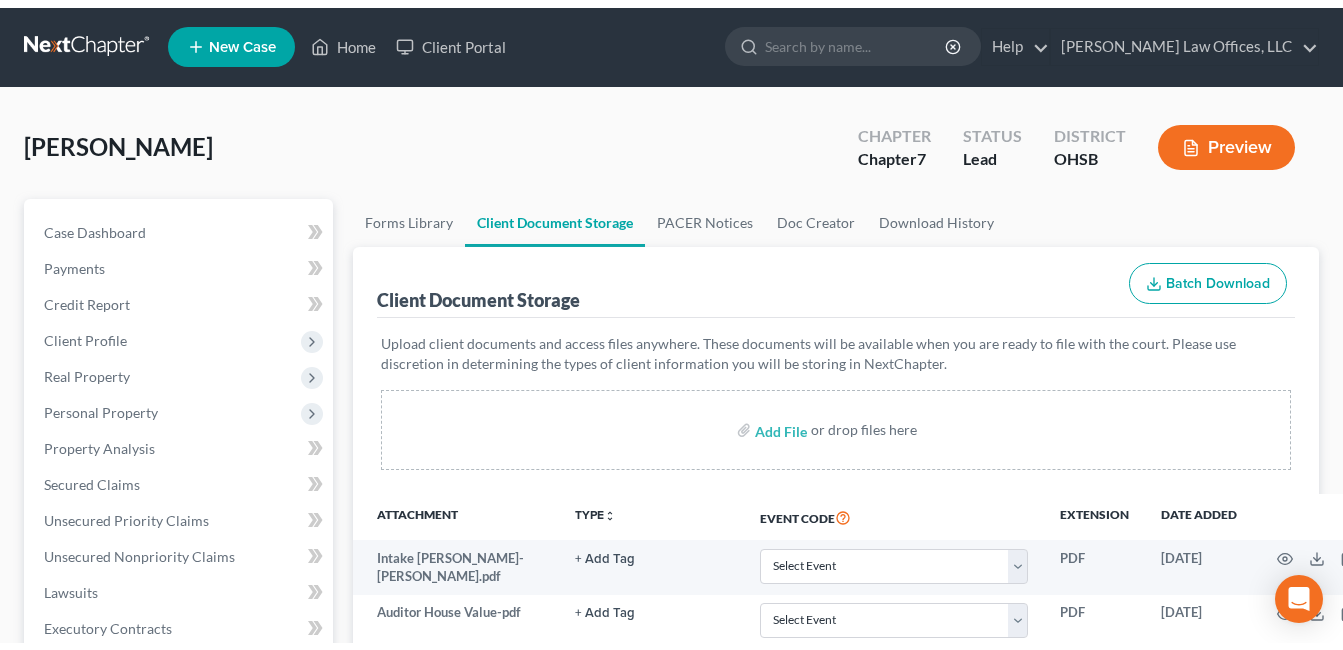 scroll, scrollTop: 0, scrollLeft: 0, axis: both 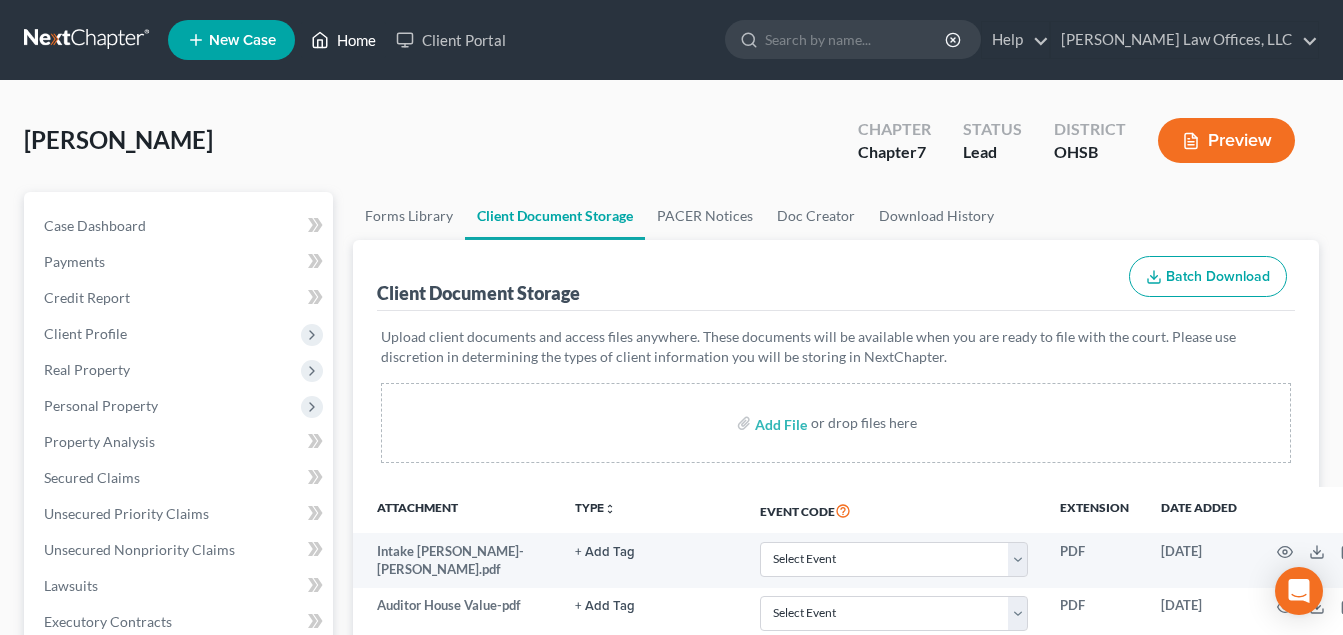 click on "Home" at bounding box center [343, 40] 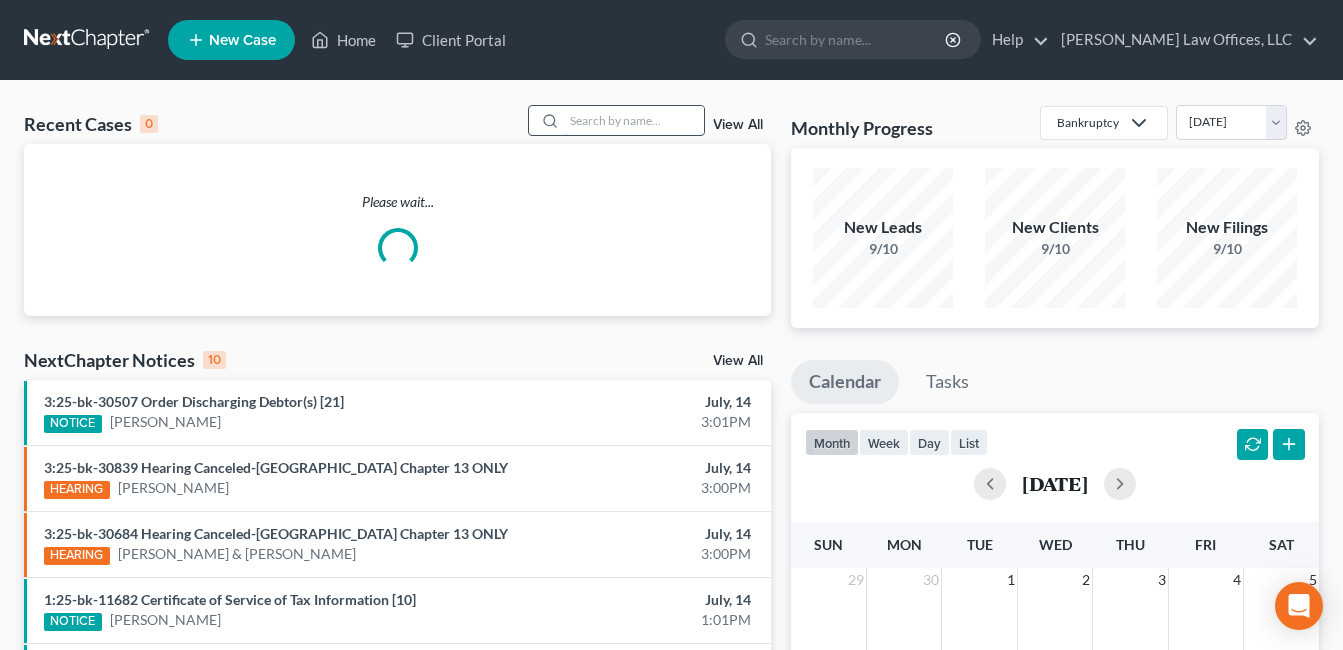 click at bounding box center (634, 120) 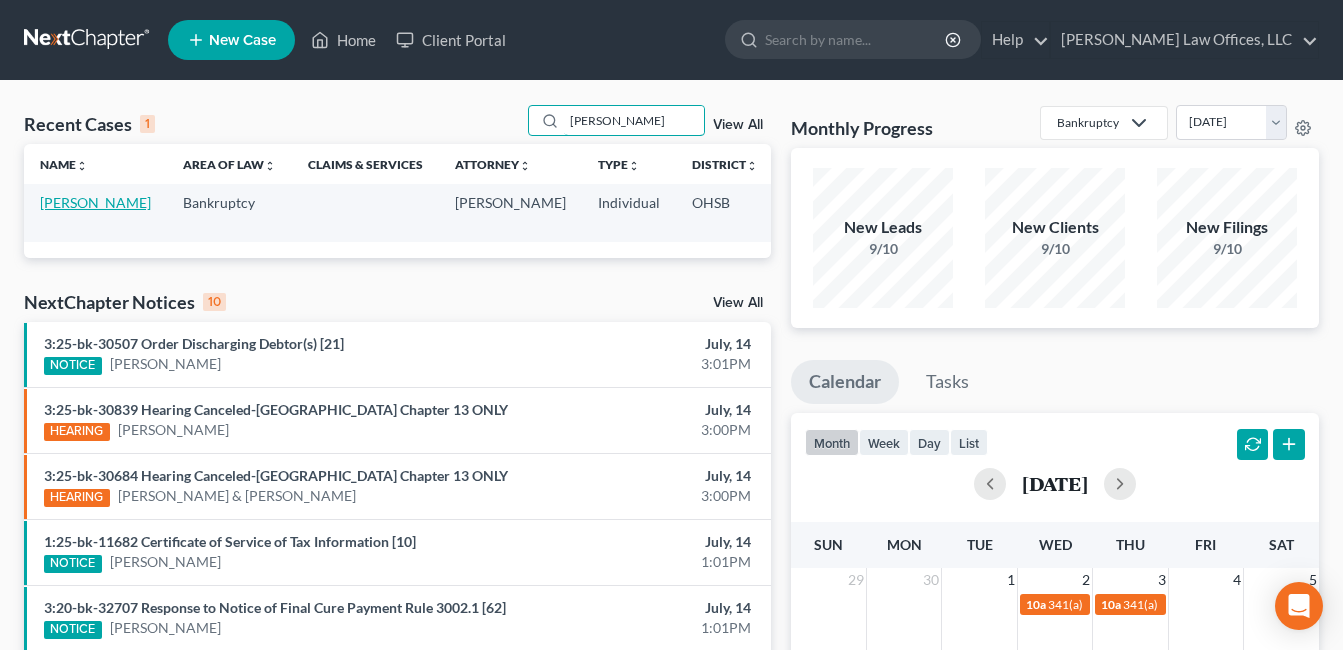 type on "chapman" 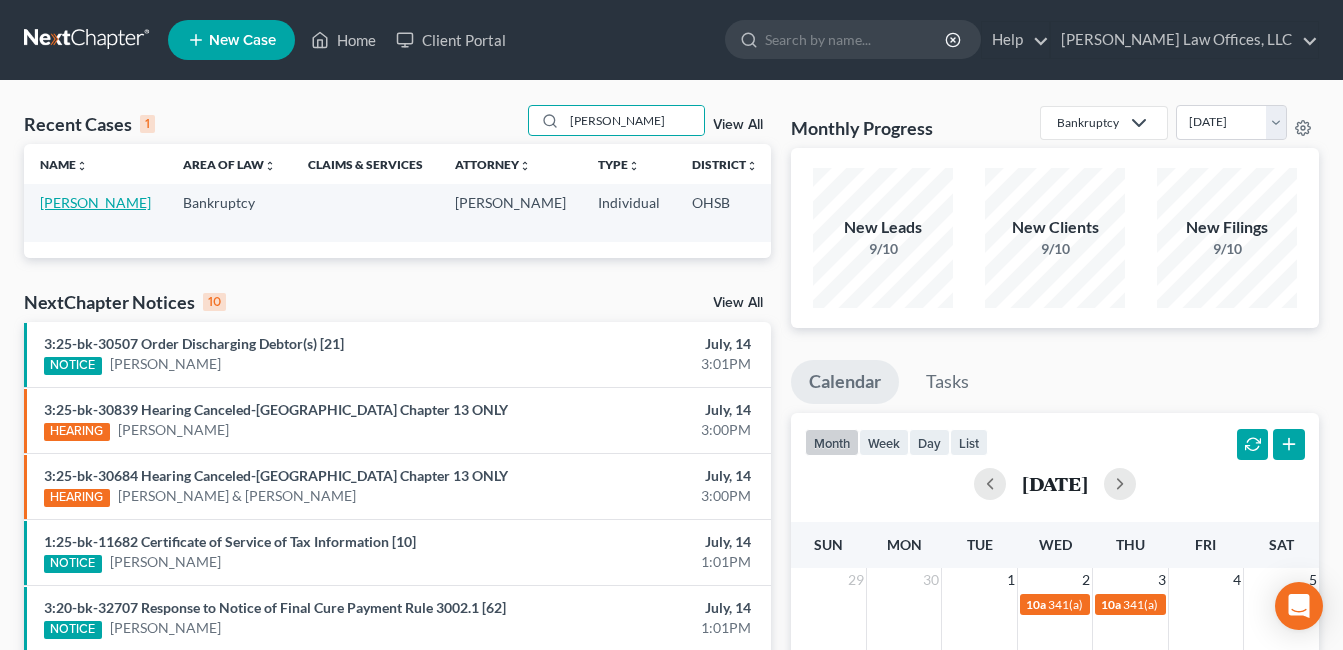 click on "Chapman, Markita" at bounding box center (95, 202) 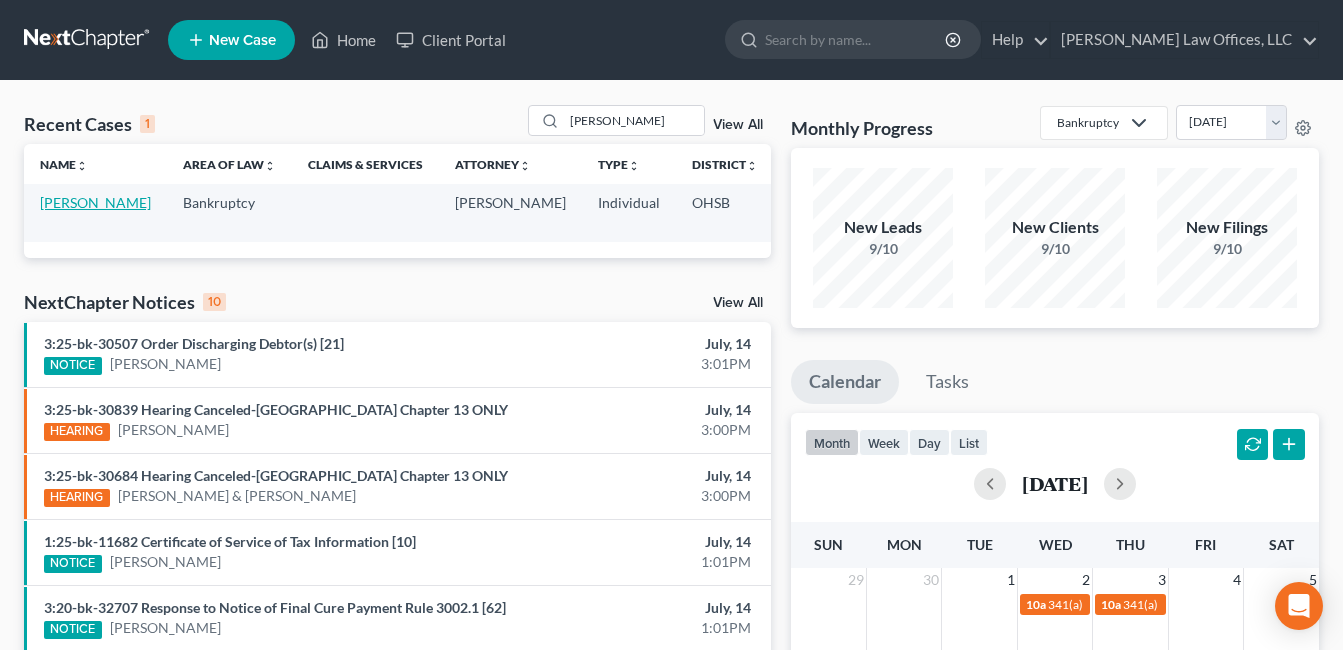 select on "0" 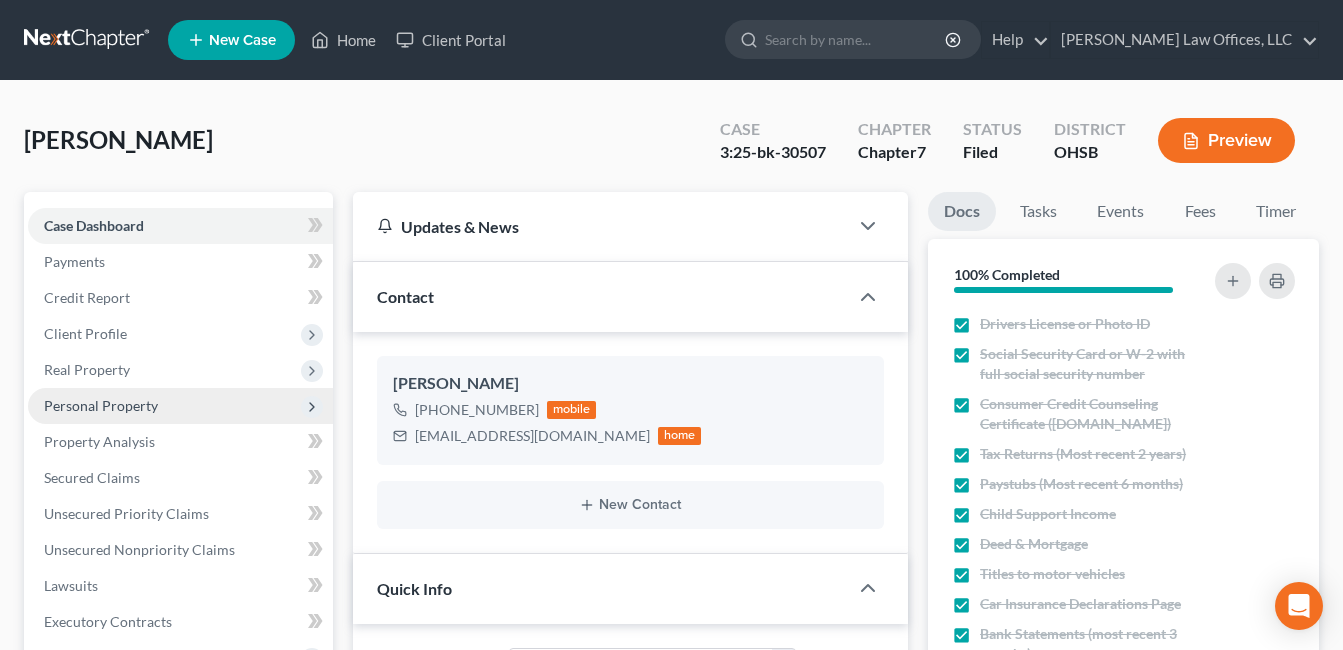 click on "Personal Property" at bounding box center [101, 405] 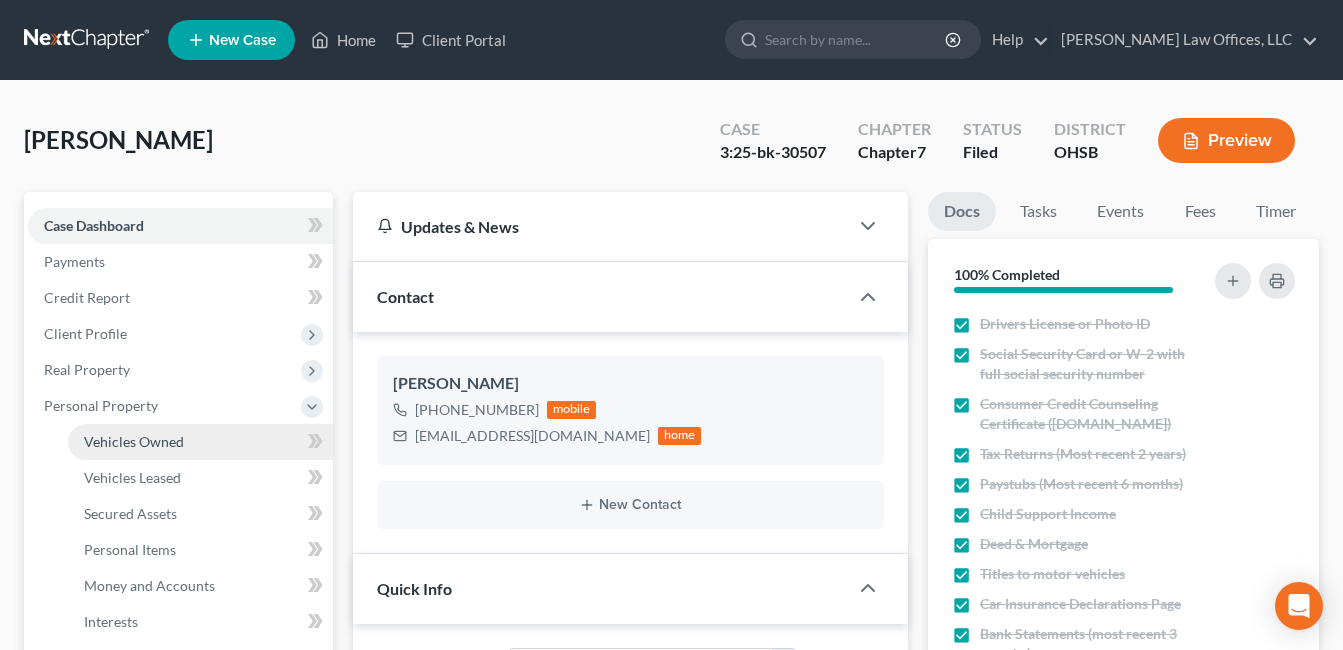 click on "Vehicles Owned" at bounding box center [134, 441] 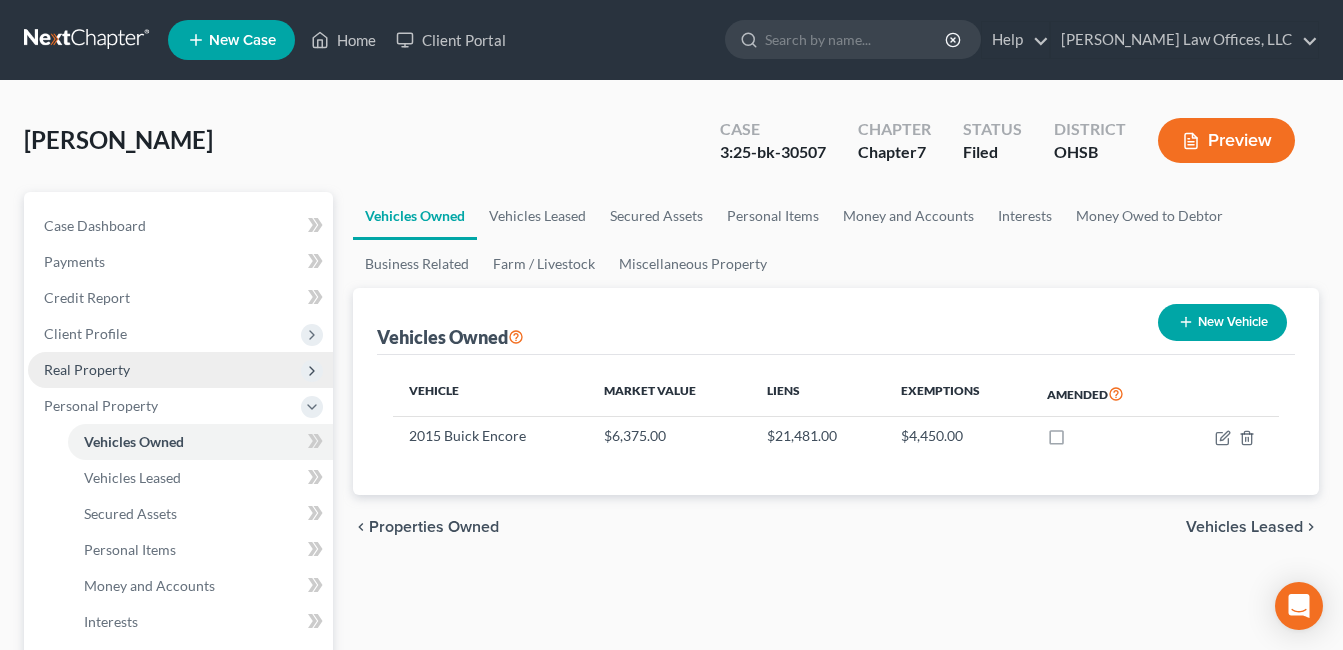 click on "Real Property" at bounding box center (180, 370) 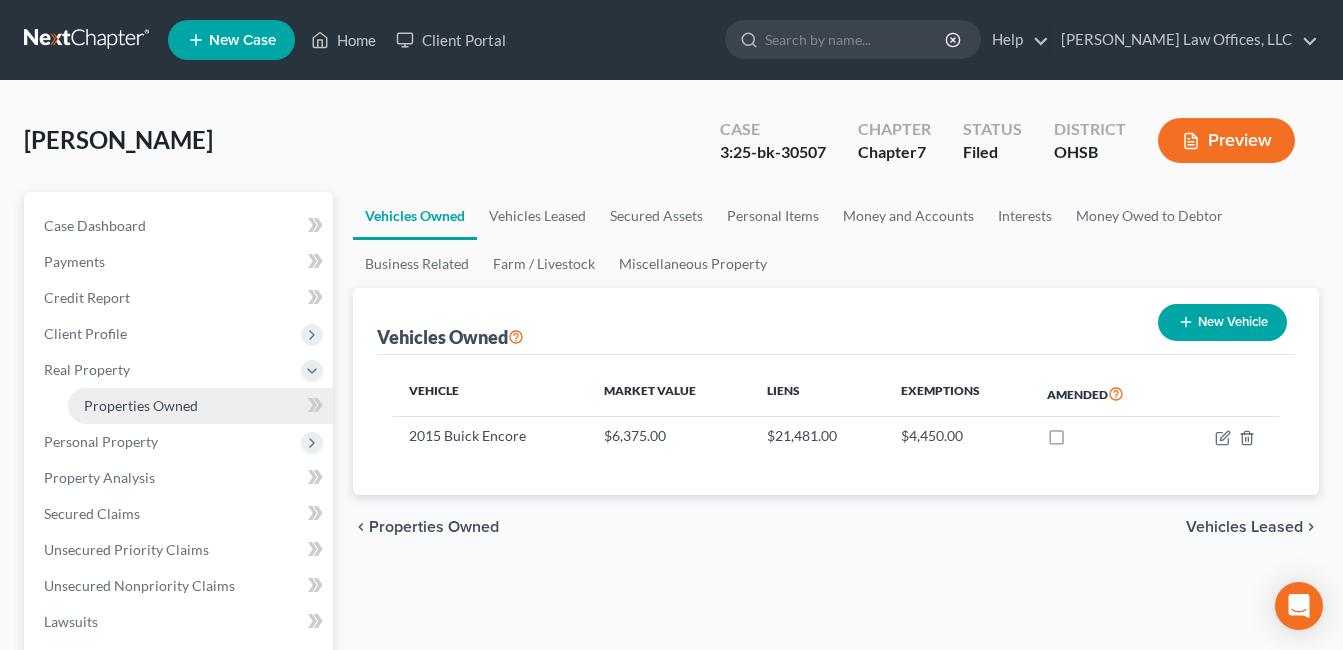 click on "Properties Owned" at bounding box center [141, 405] 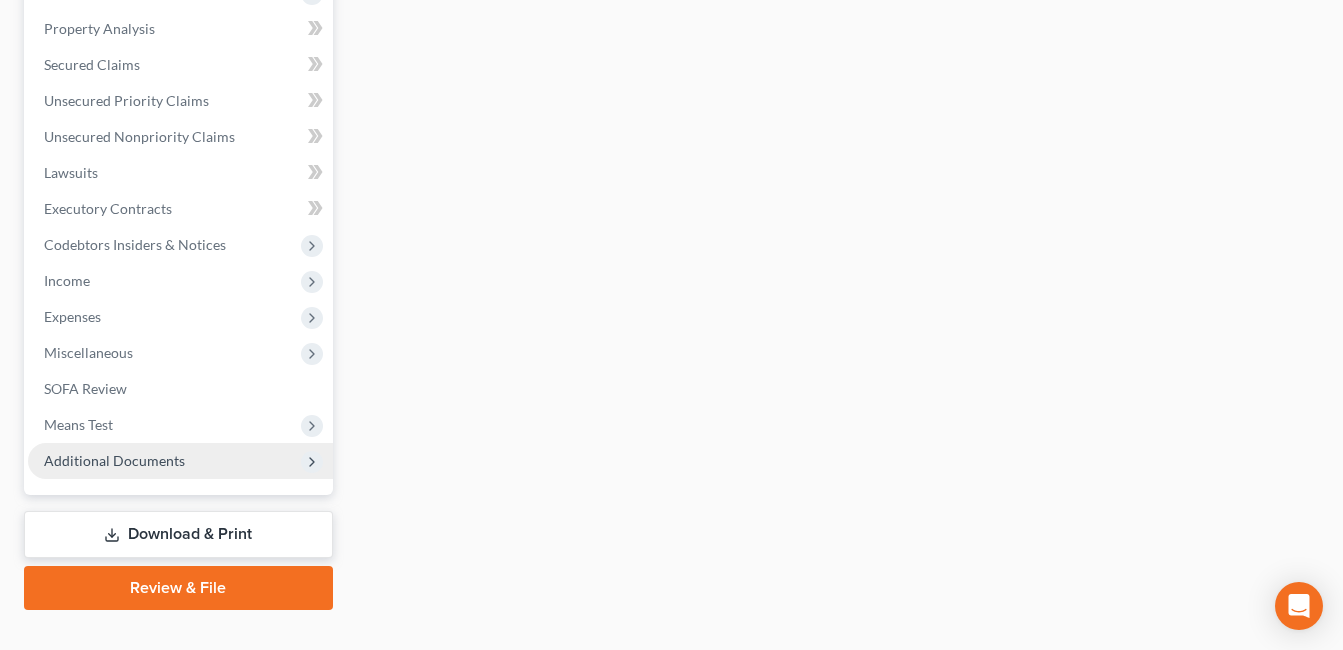 scroll, scrollTop: 485, scrollLeft: 0, axis: vertical 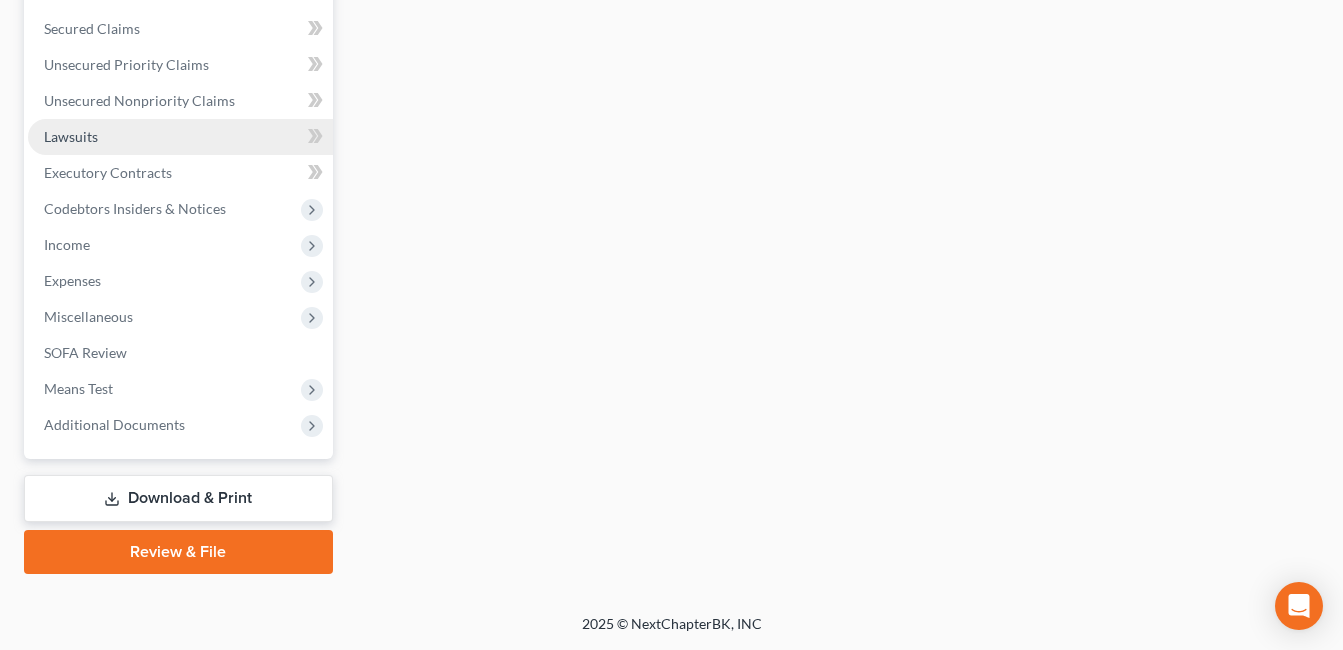 click on "Lawsuits" at bounding box center [180, 137] 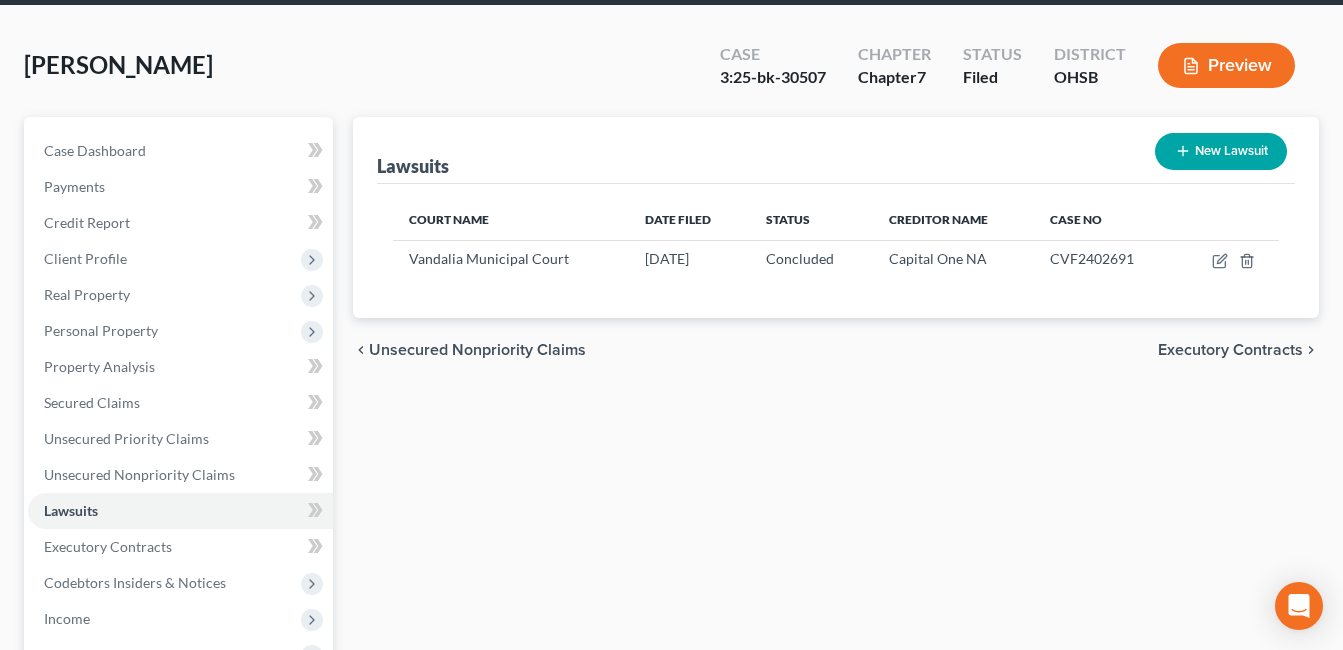 scroll, scrollTop: 0, scrollLeft: 0, axis: both 